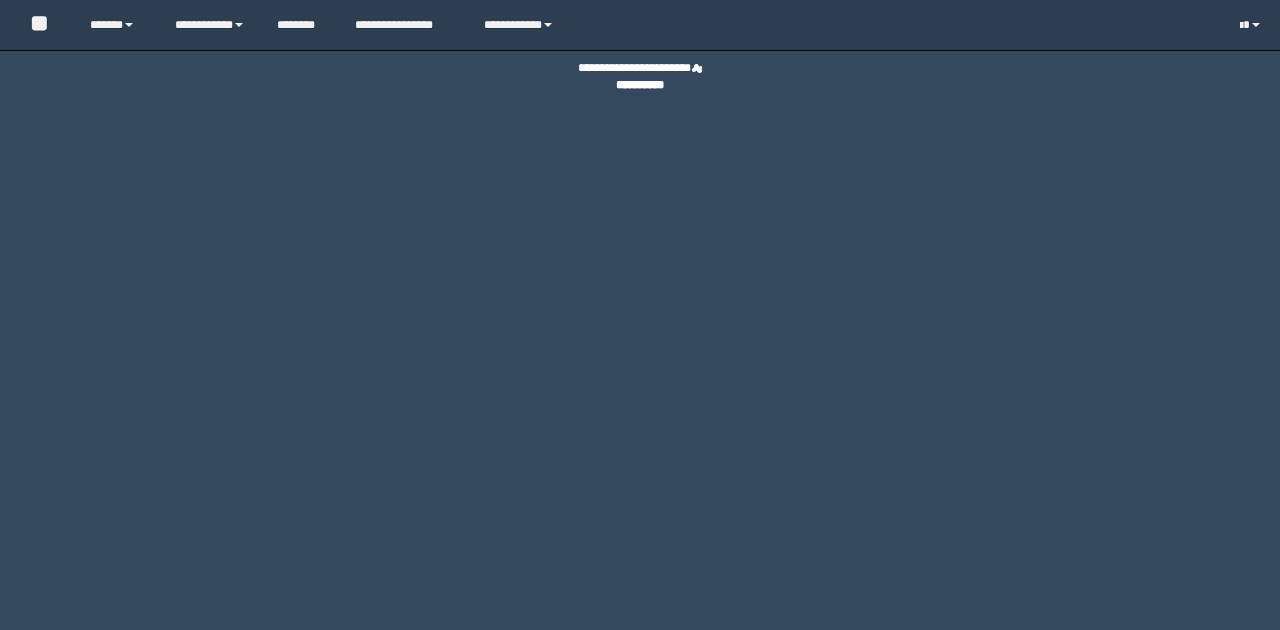 scroll, scrollTop: 0, scrollLeft: 0, axis: both 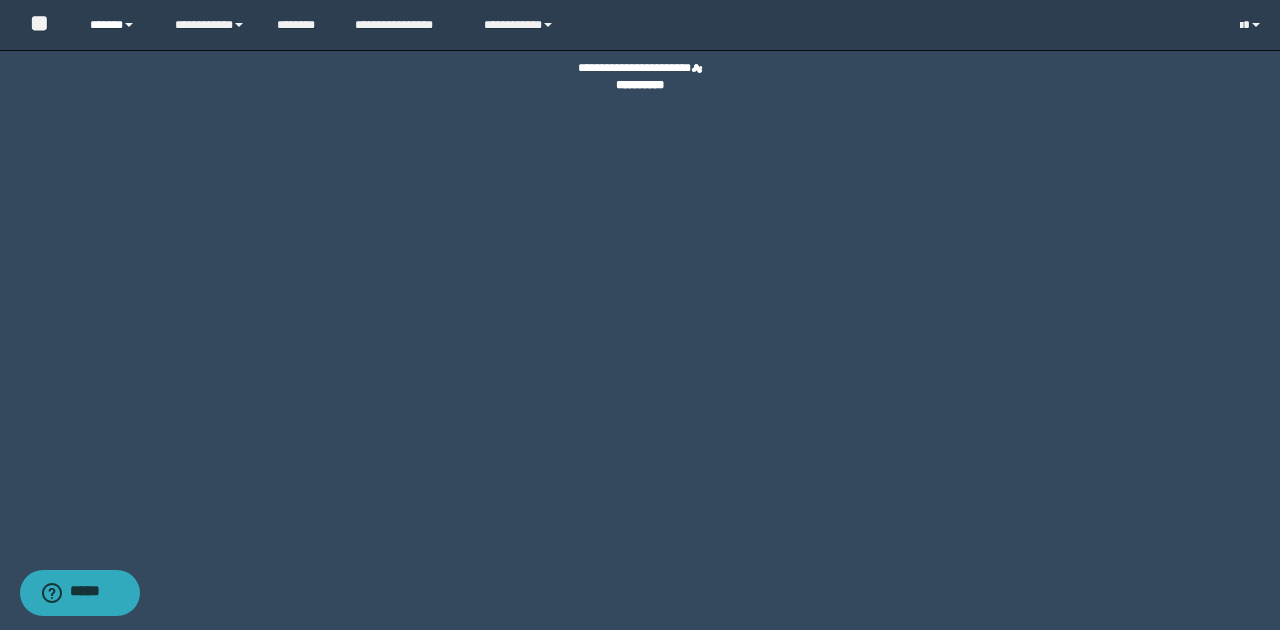 click on "******" at bounding box center [117, 25] 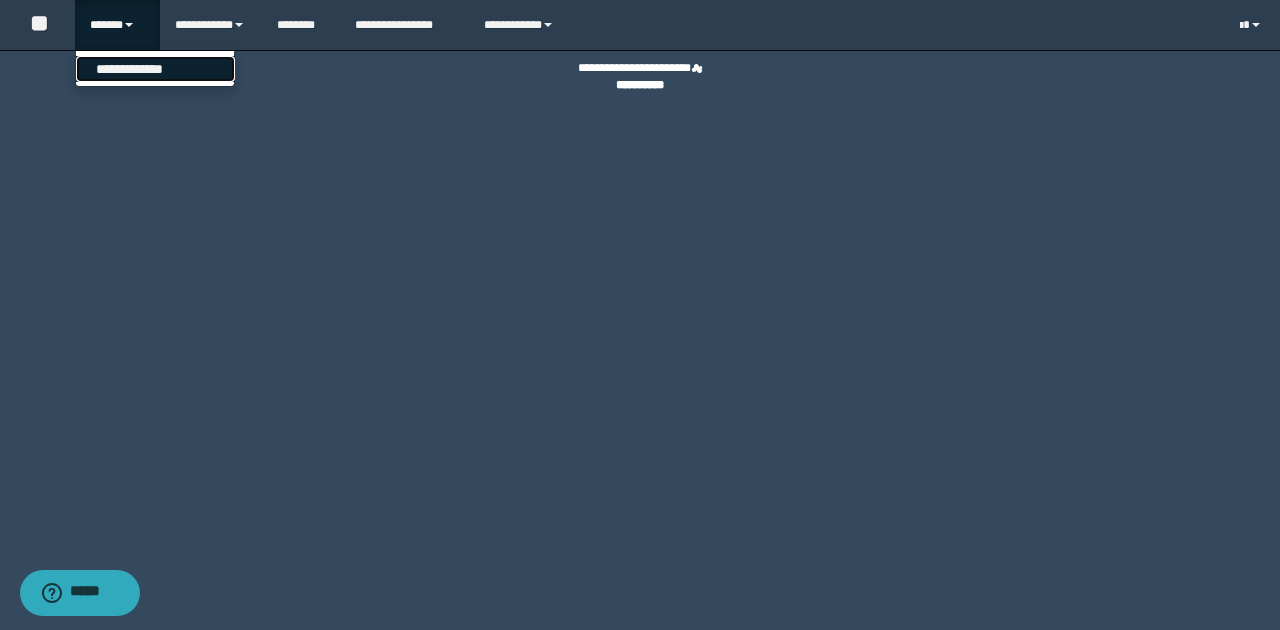 click on "**********" at bounding box center [155, 69] 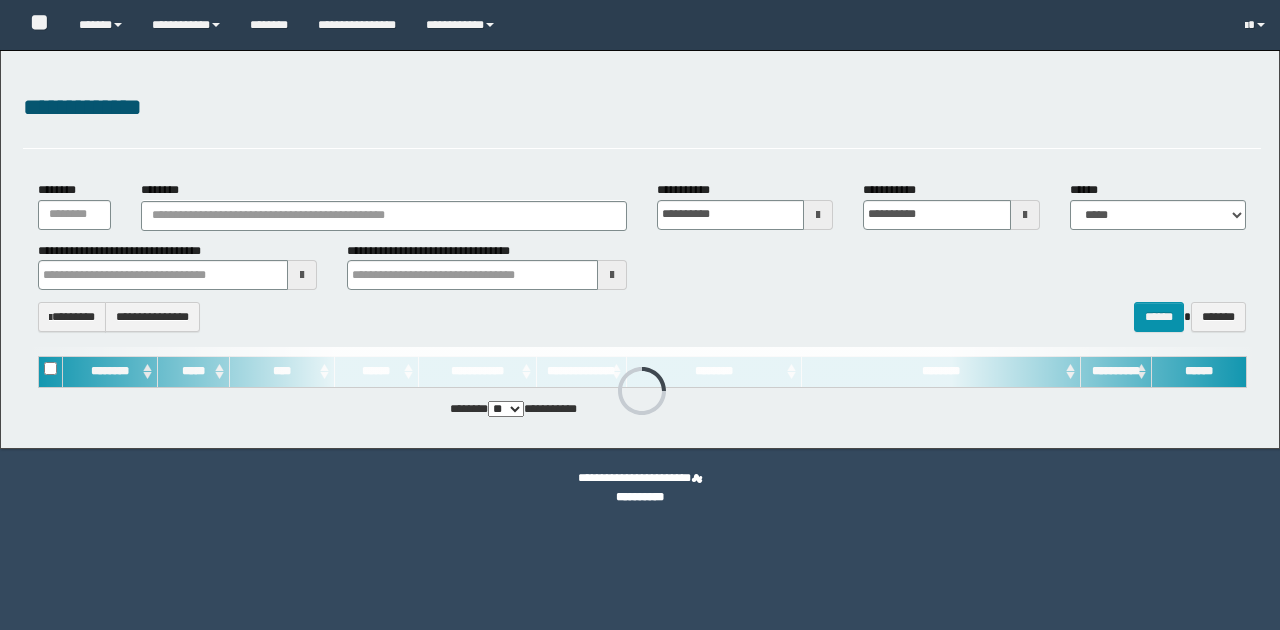 scroll, scrollTop: 0, scrollLeft: 0, axis: both 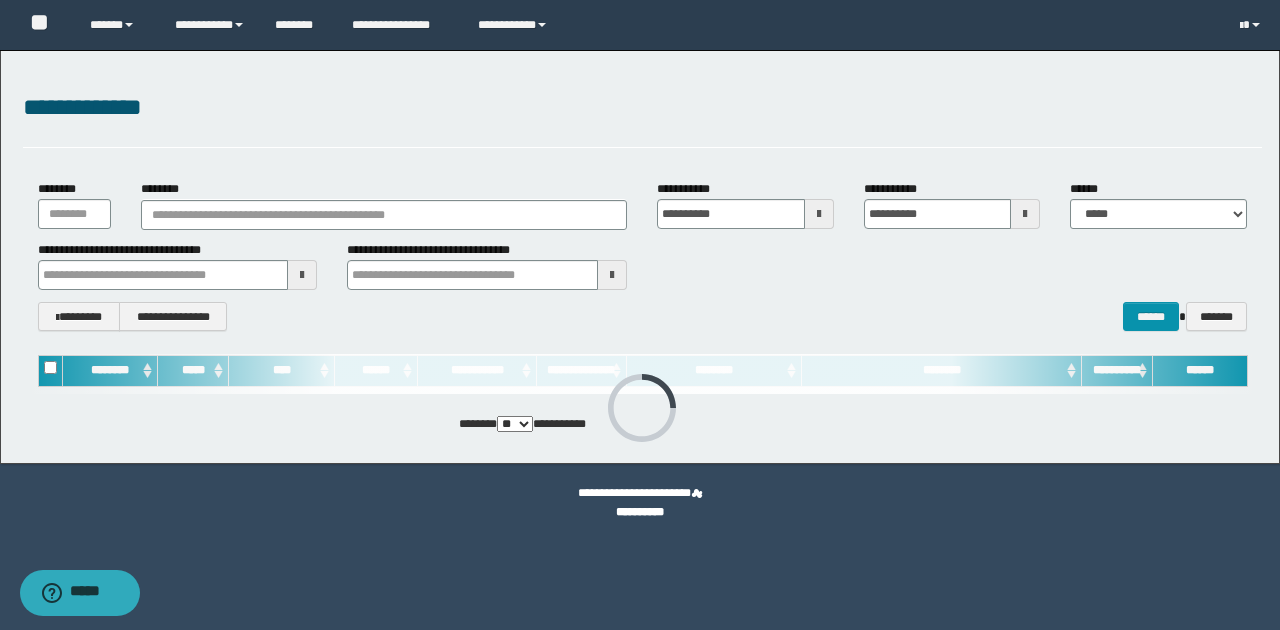 click at bounding box center (302, 275) 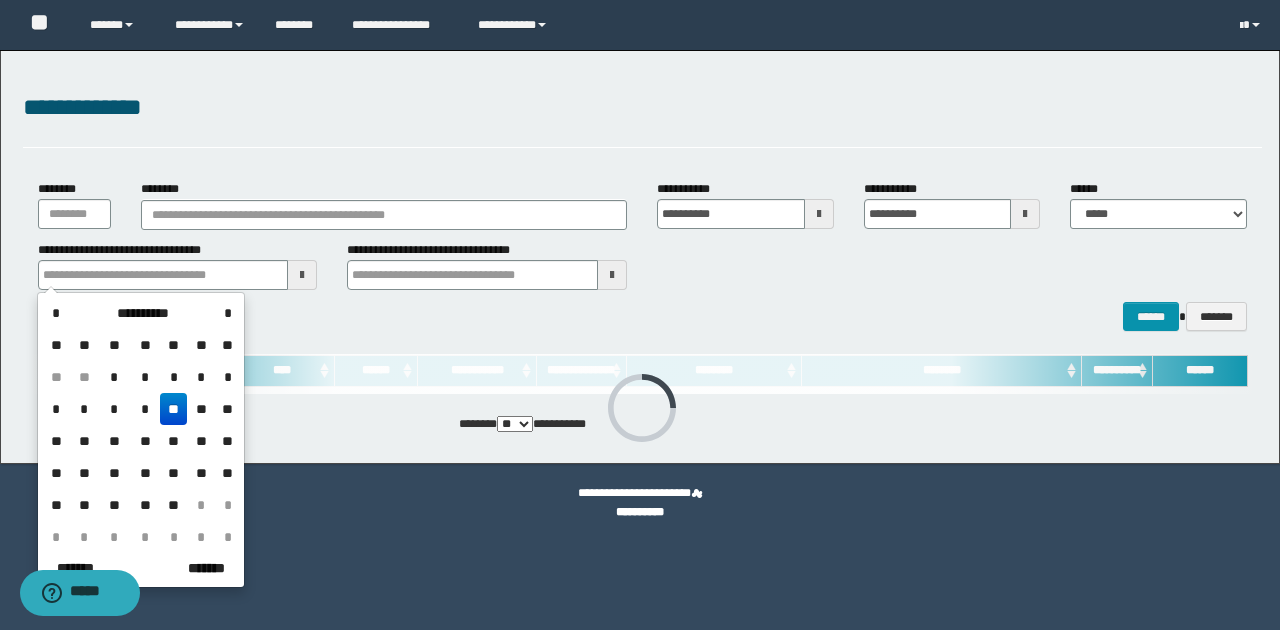 click on "**" at bounding box center (174, 409) 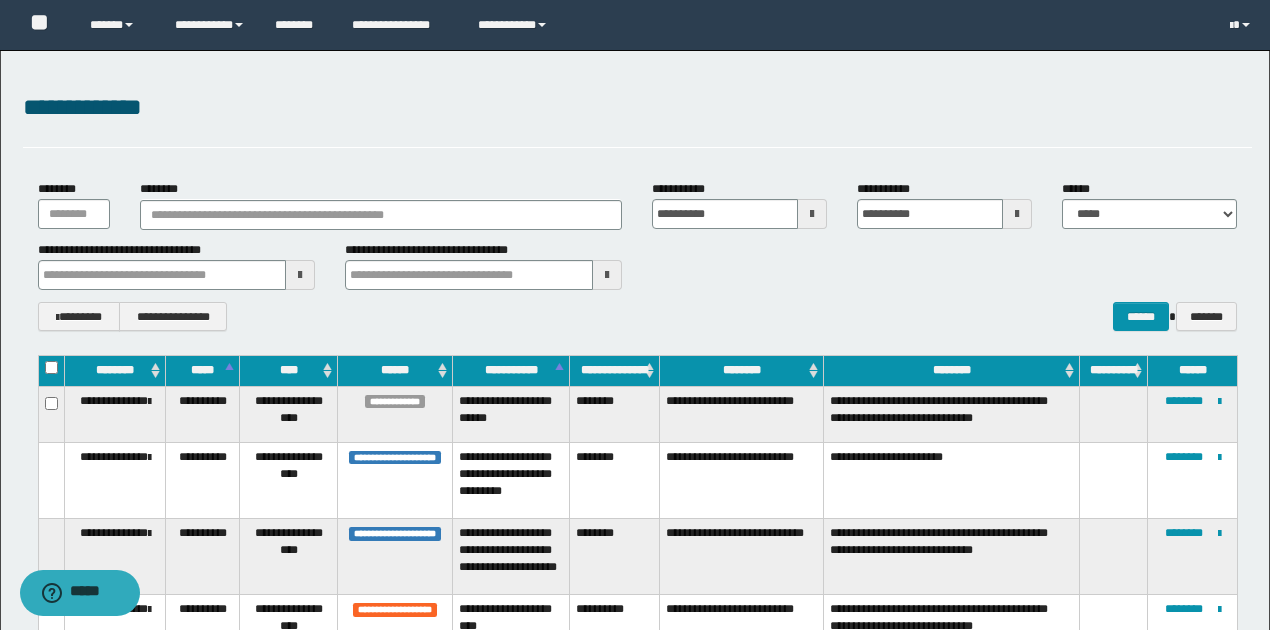 click at bounding box center [607, 275] 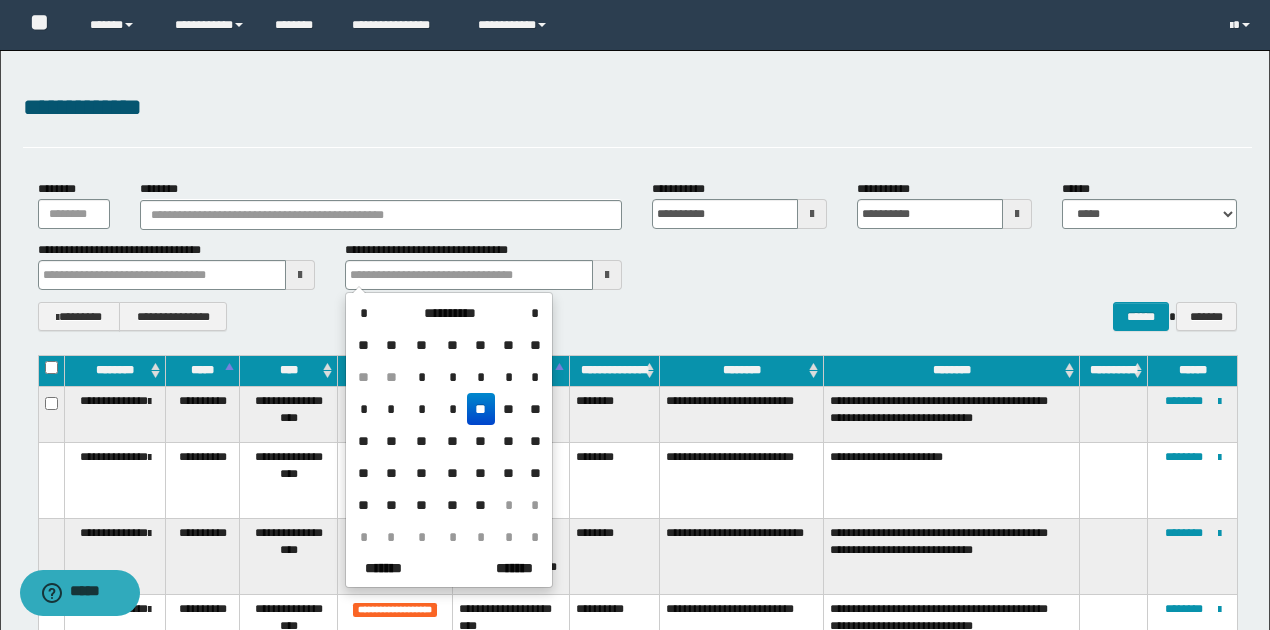 click on "**" at bounding box center [481, 409] 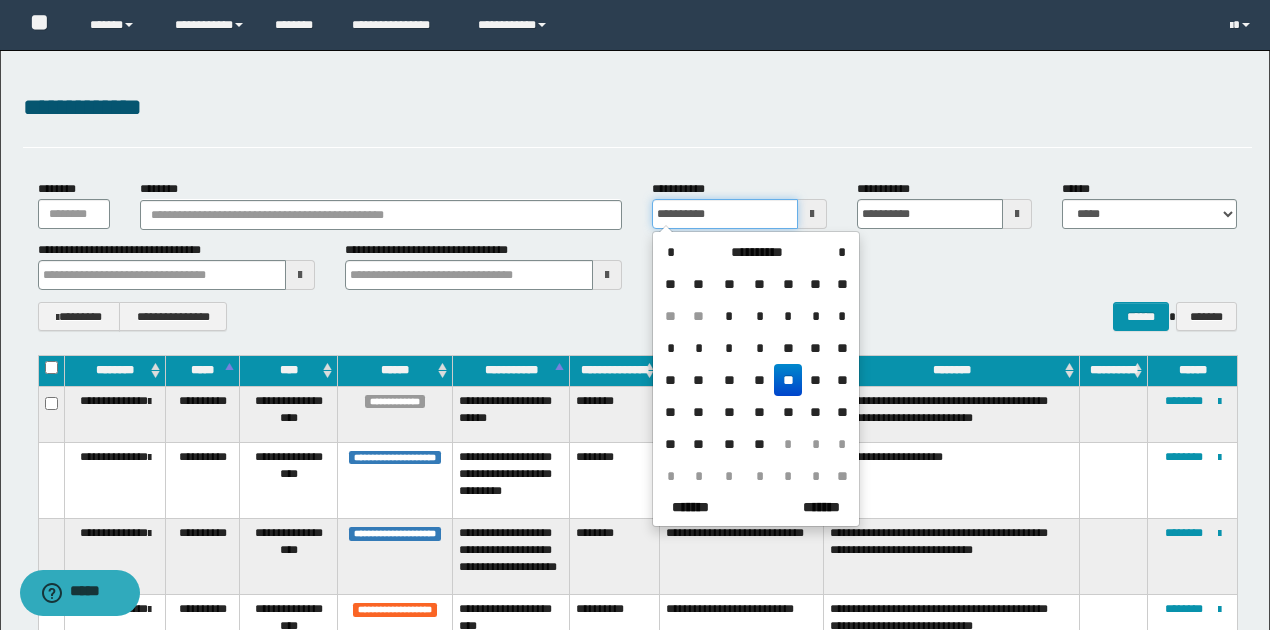 drag, startPoint x: 728, startPoint y: 212, endPoint x: 655, endPoint y: 208, distance: 73.109505 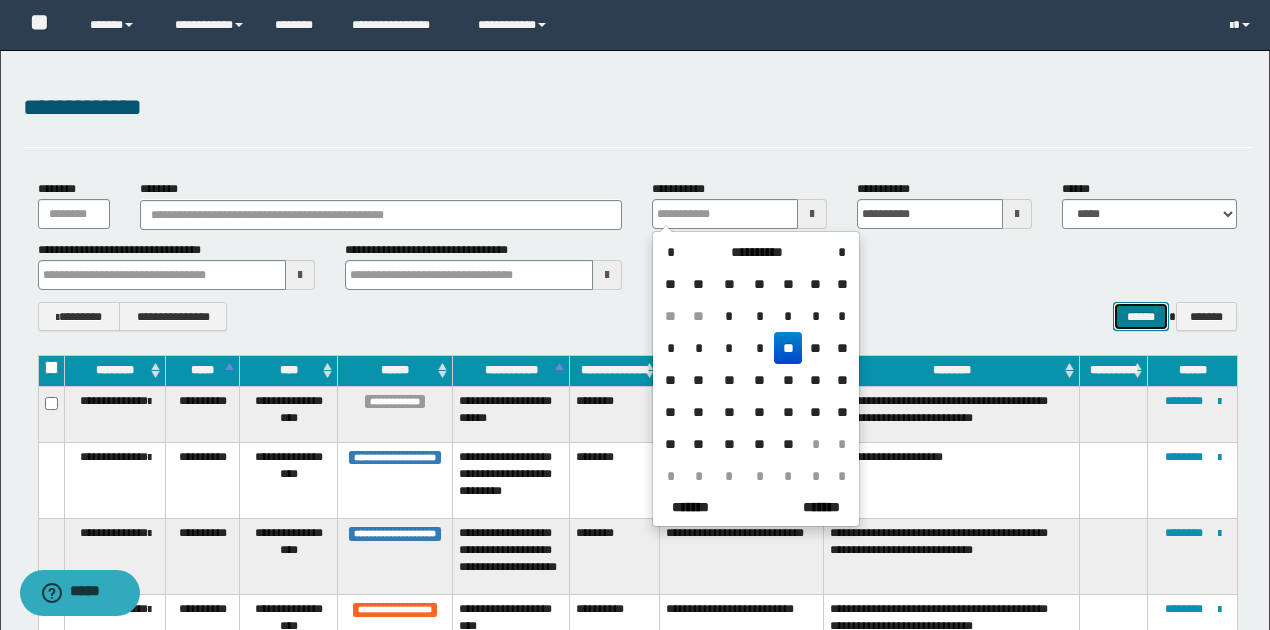 click on "******" at bounding box center (1141, 316) 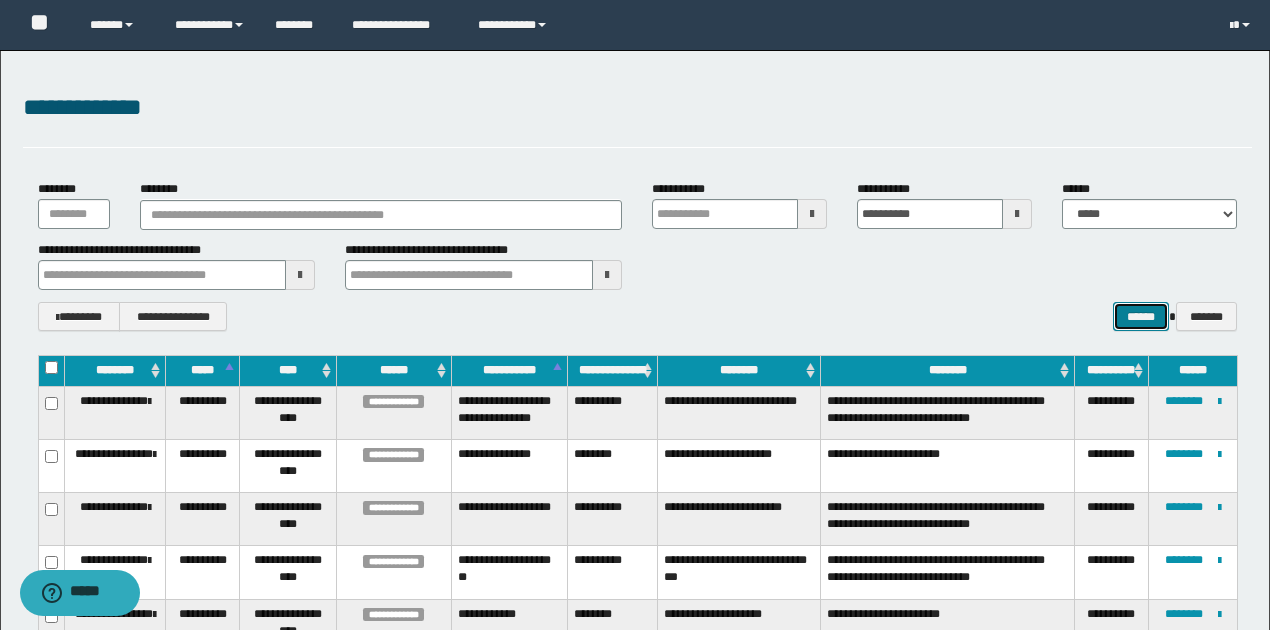 scroll, scrollTop: 266, scrollLeft: 0, axis: vertical 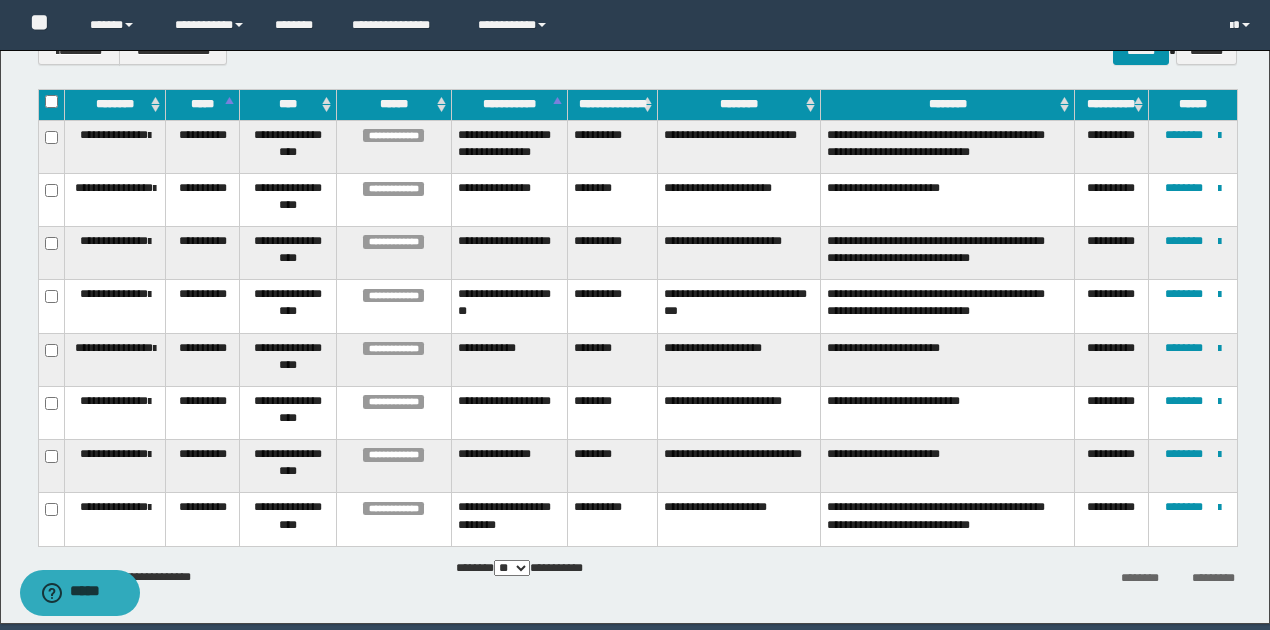 drag, startPoint x: 84, startPoint y: 110, endPoint x: 249, endPoint y: 136, distance: 167.03592 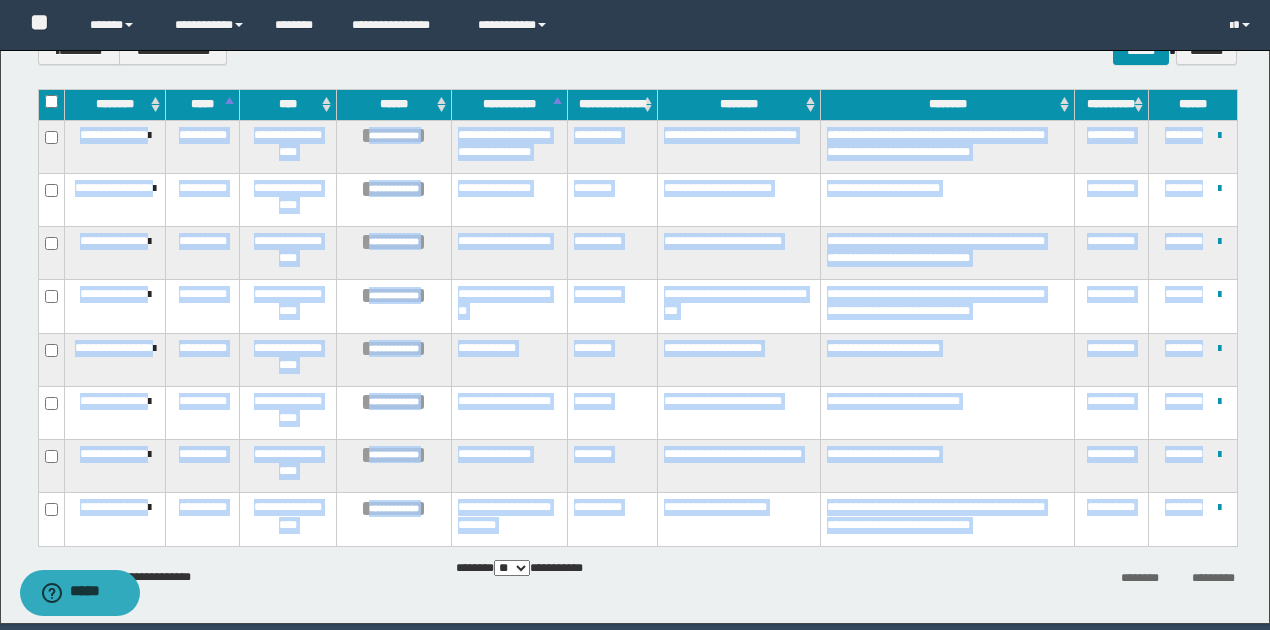 drag, startPoint x: 72, startPoint y: 126, endPoint x: 1218, endPoint y: 521, distance: 1212.1638 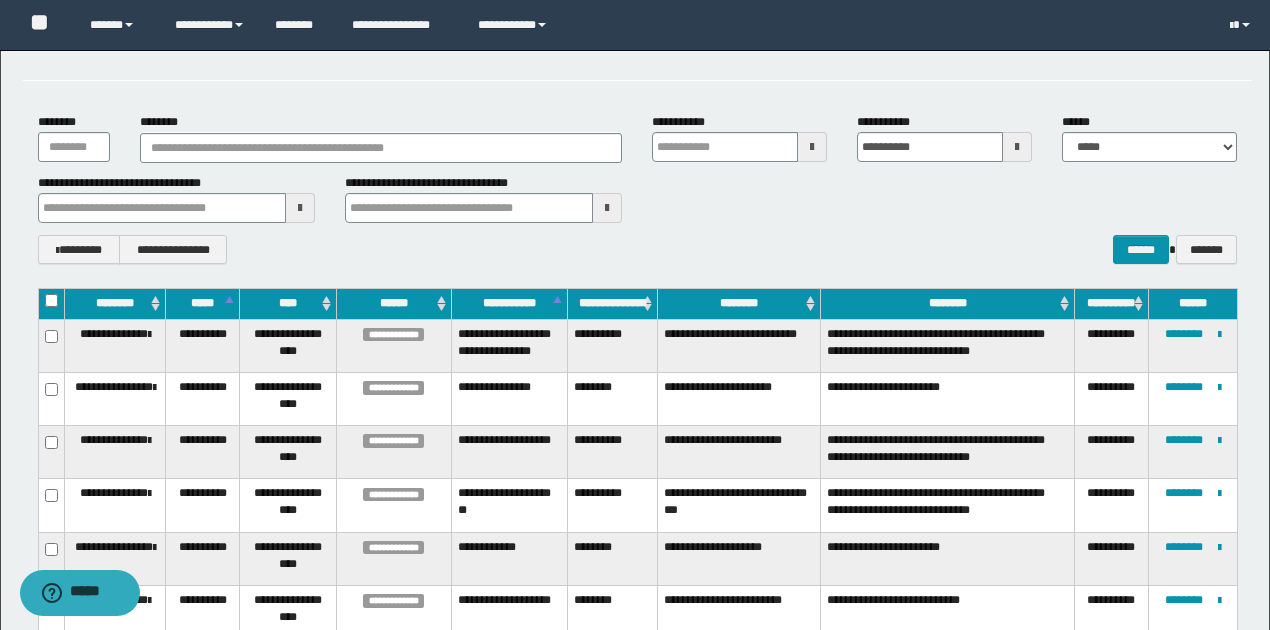 scroll, scrollTop: 66, scrollLeft: 0, axis: vertical 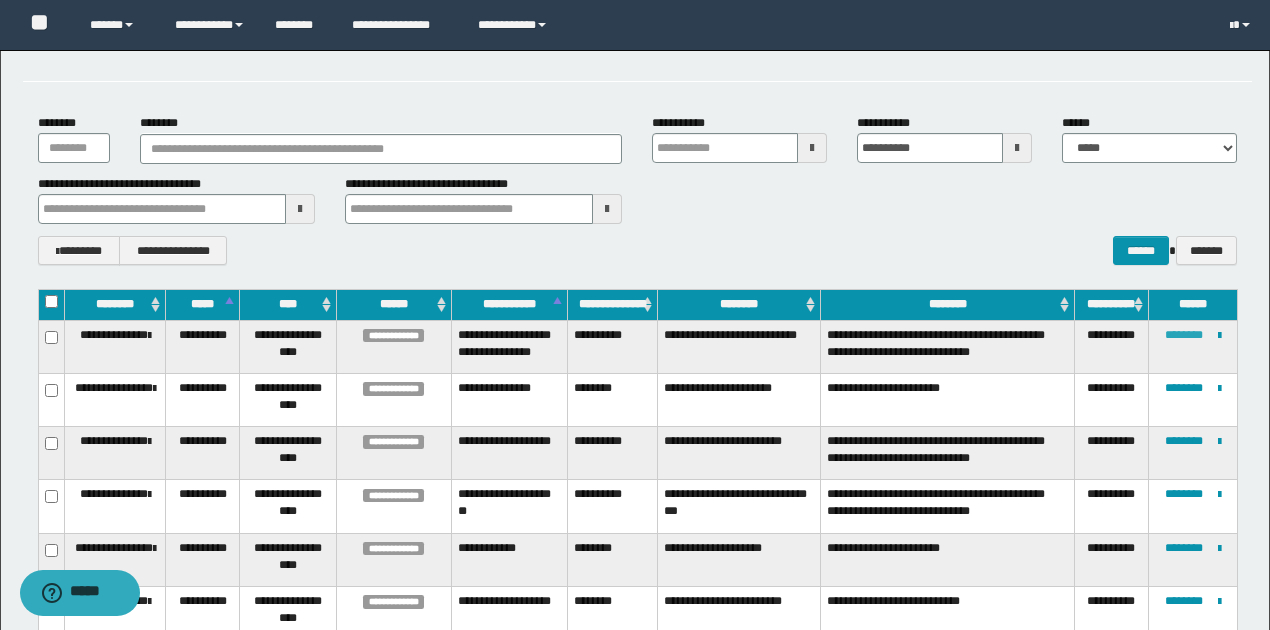 click on "********" at bounding box center [1184, 335] 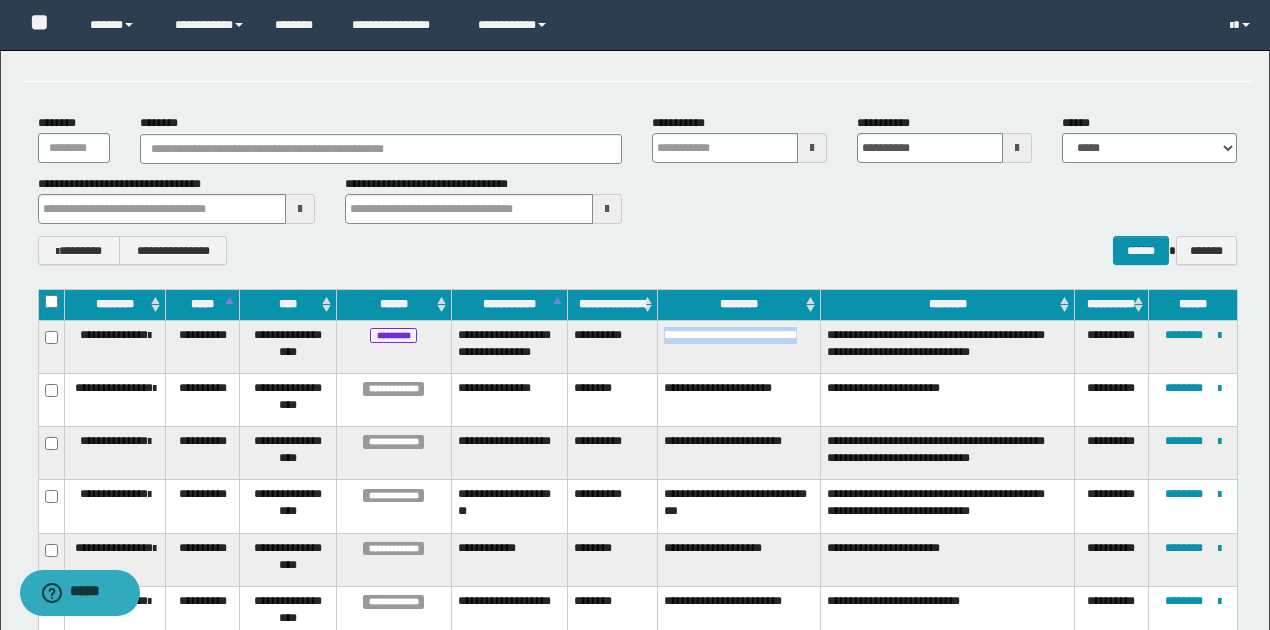 drag, startPoint x: 664, startPoint y: 330, endPoint x: 806, endPoint y: 334, distance: 142.05632 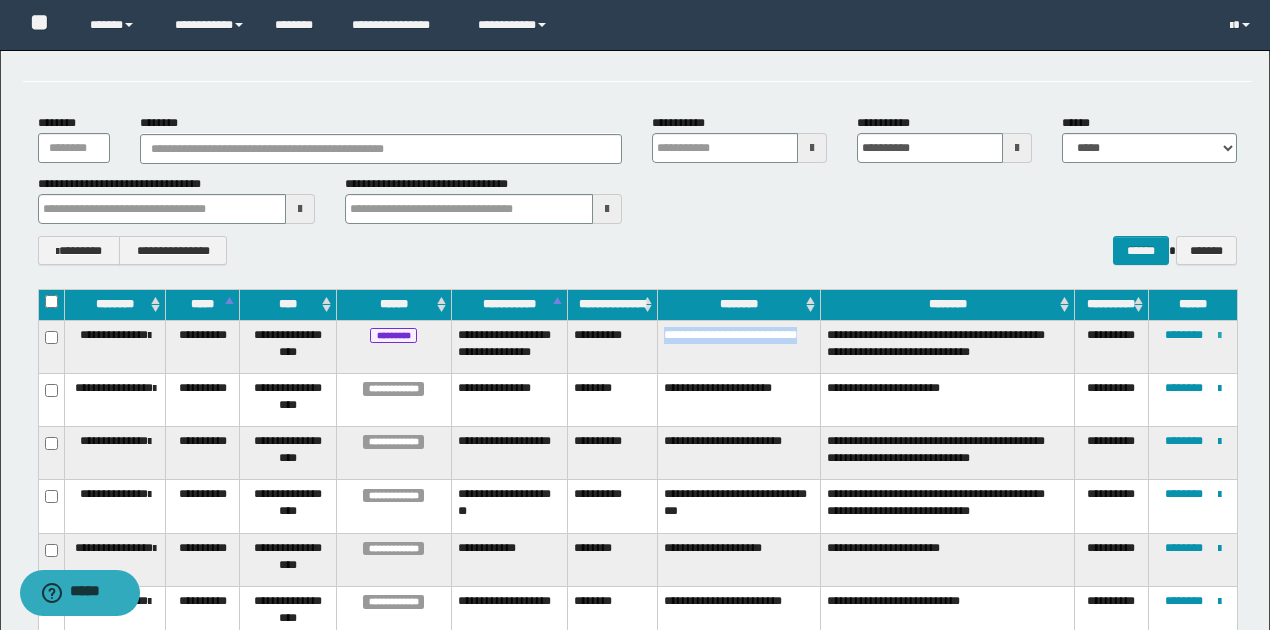click at bounding box center [1219, 336] 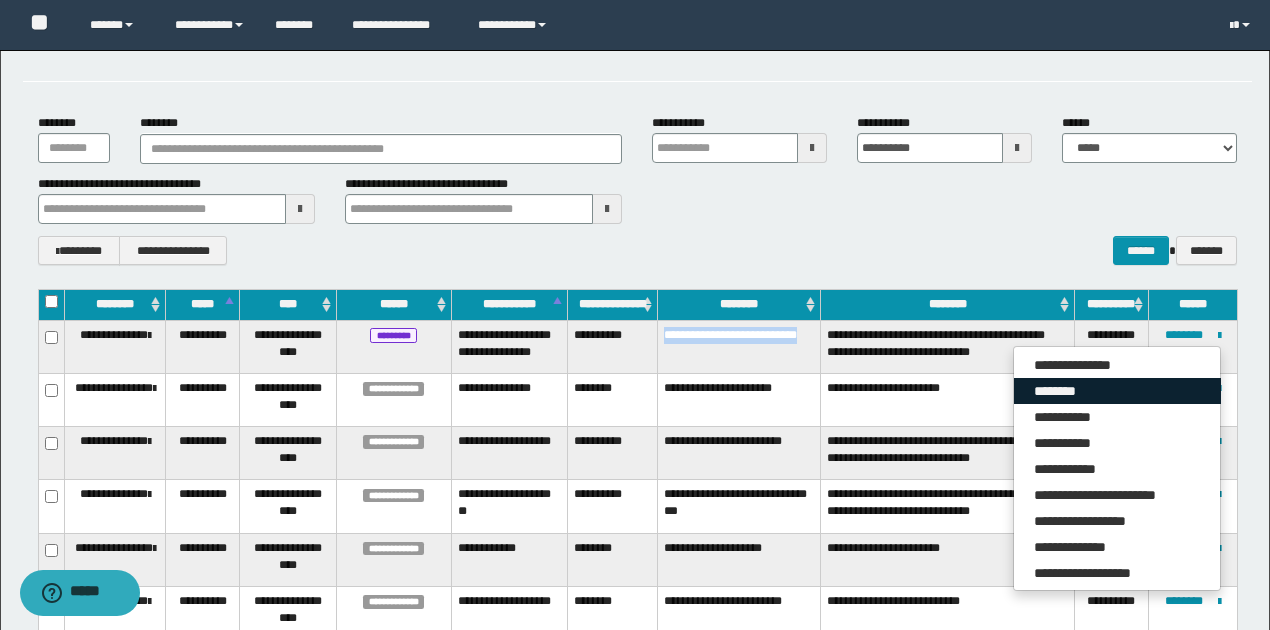 click on "********" at bounding box center (1117, 391) 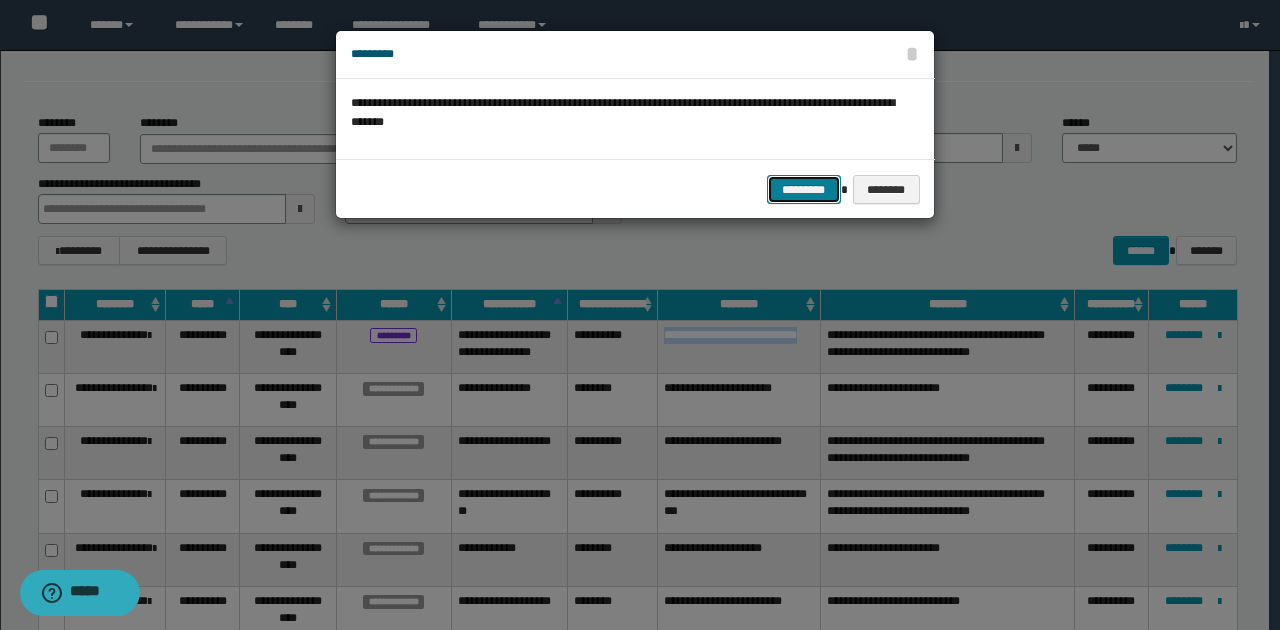 click on "*********" at bounding box center (804, 189) 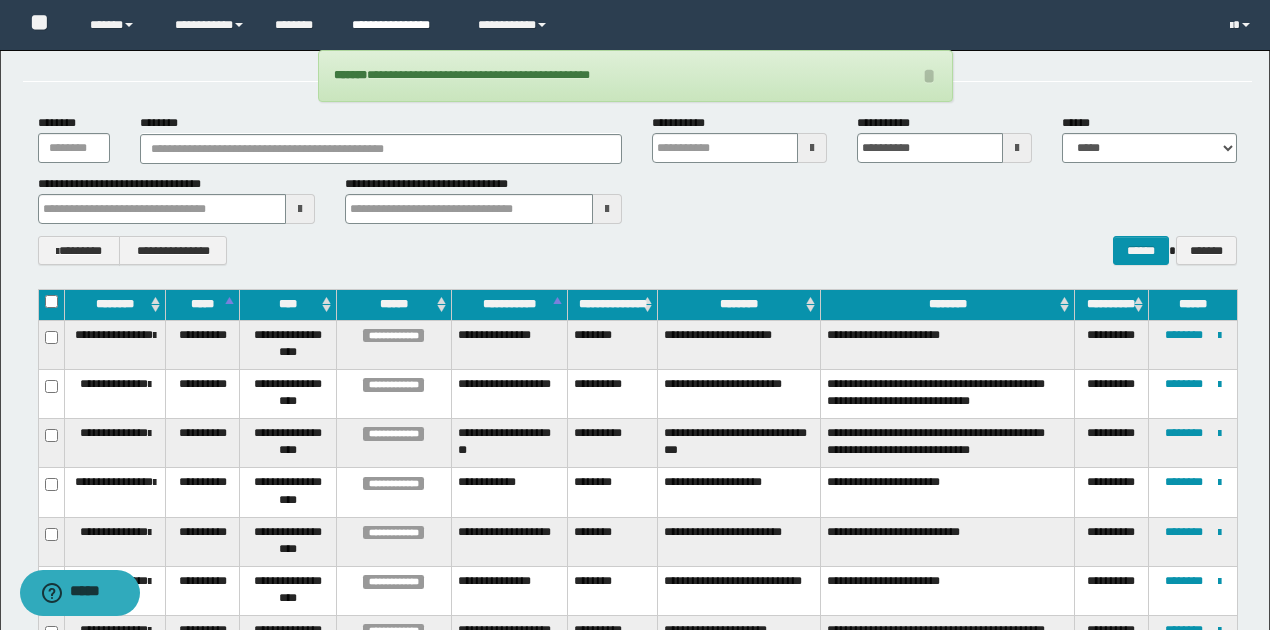 click on "**********" at bounding box center [400, 25] 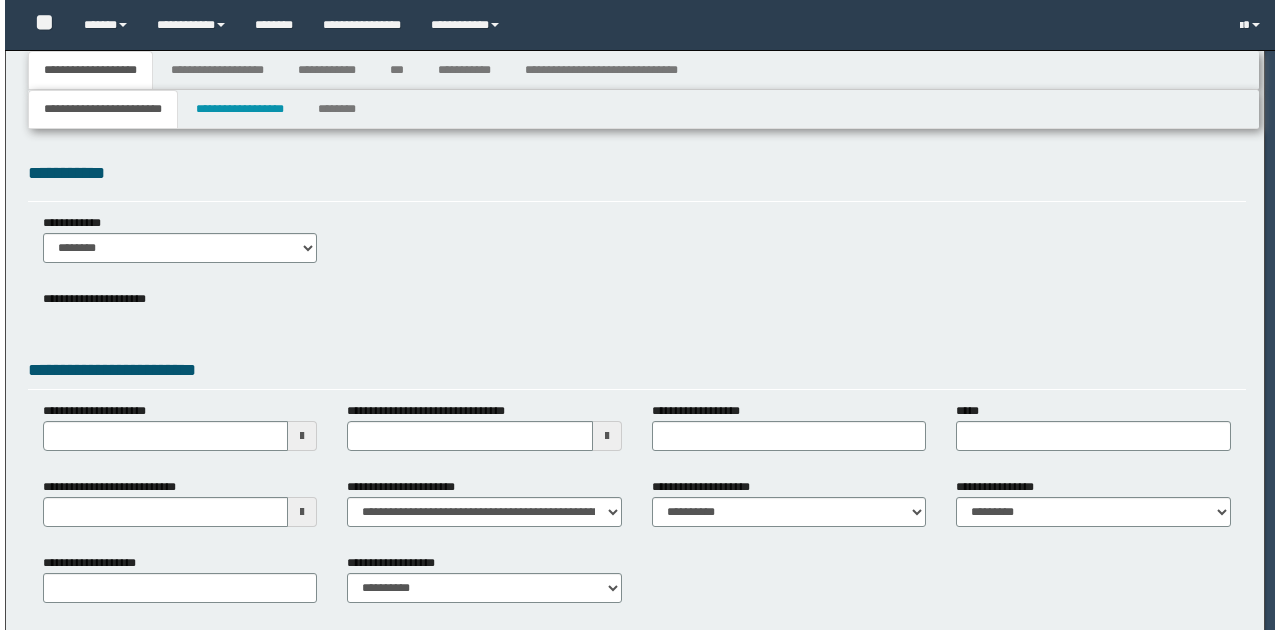 scroll, scrollTop: 0, scrollLeft: 0, axis: both 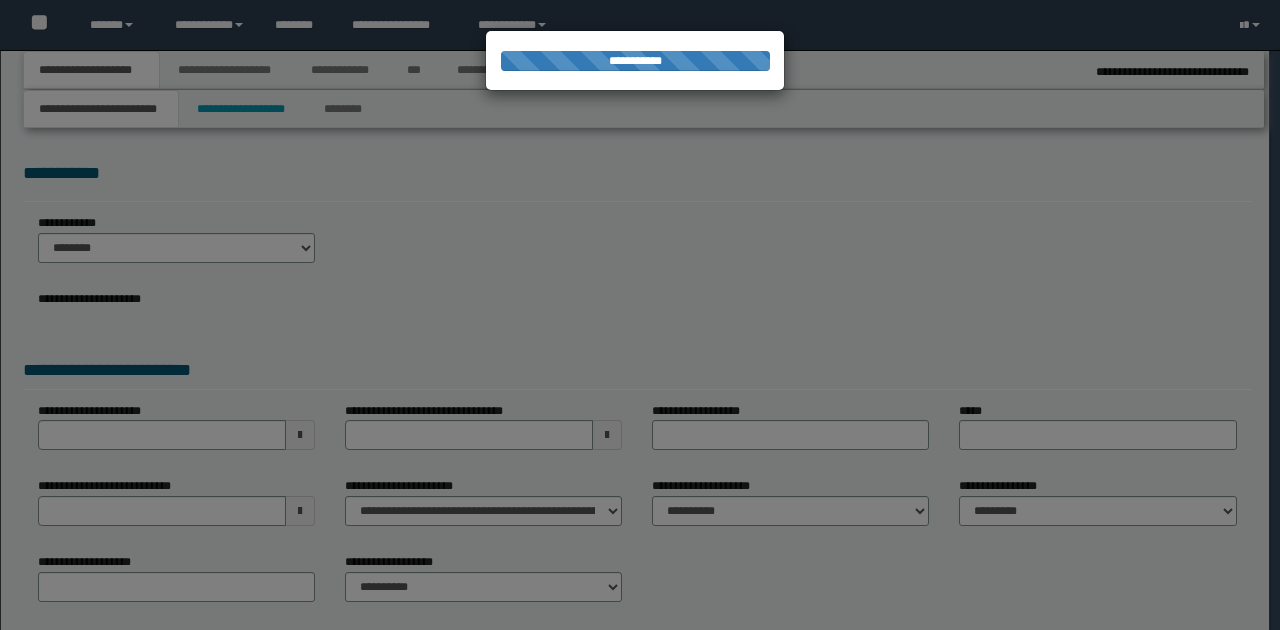 type on "**********" 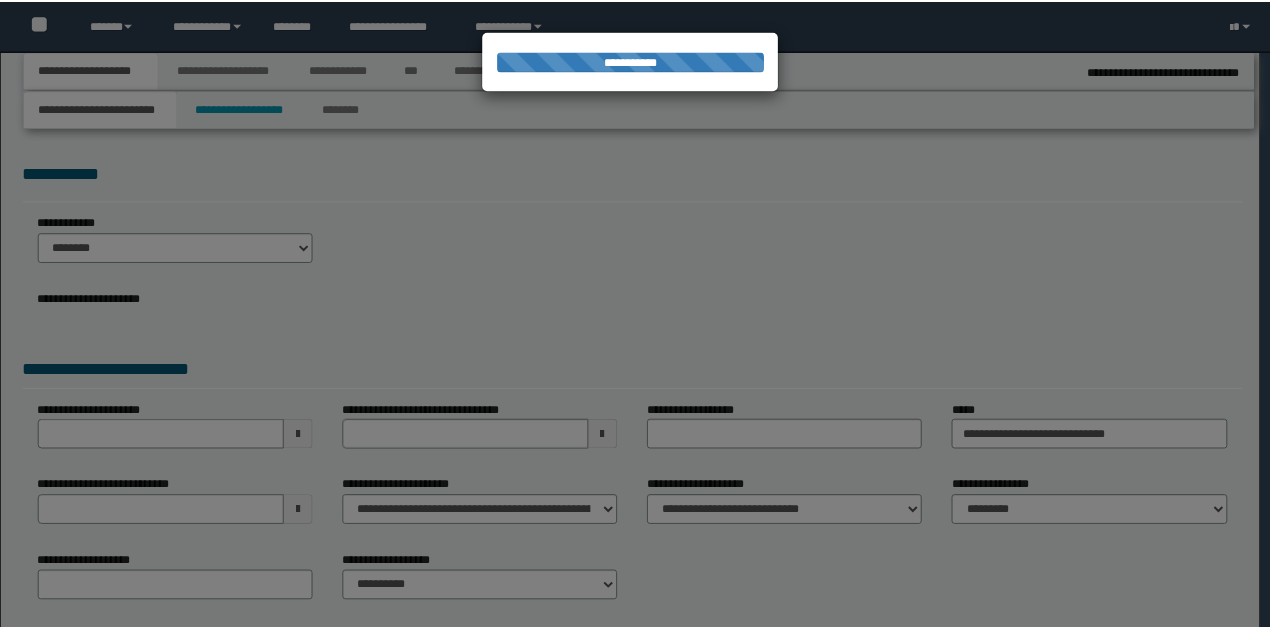 scroll, scrollTop: 0, scrollLeft: 0, axis: both 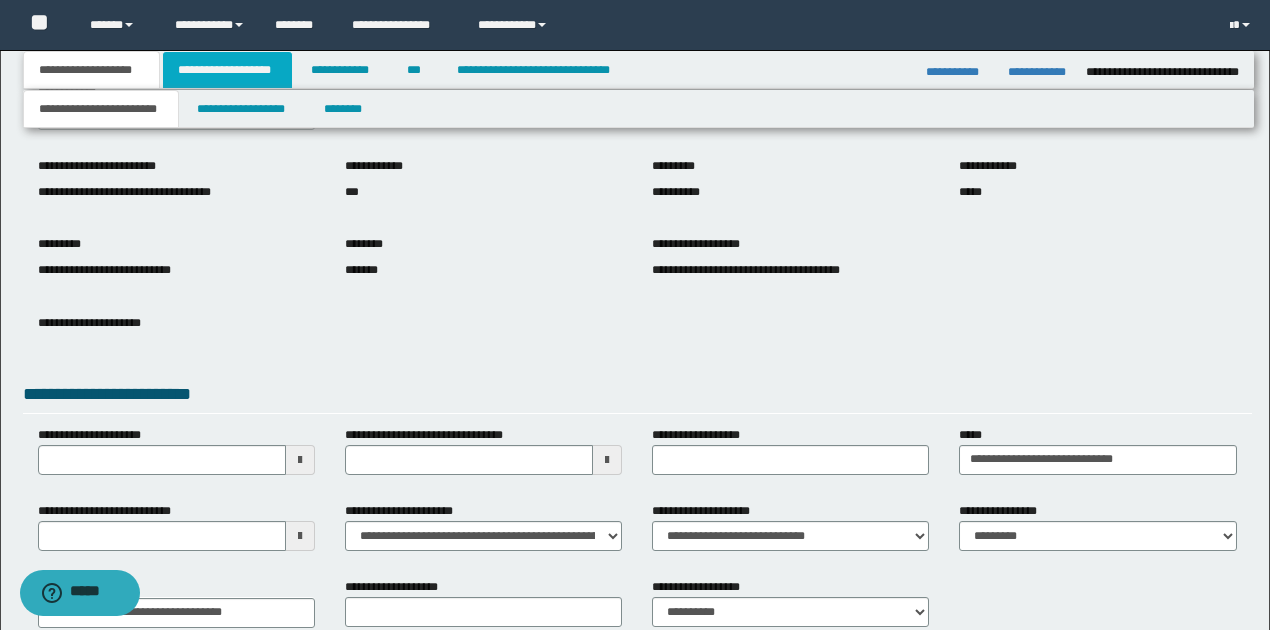 click on "**********" at bounding box center (227, 70) 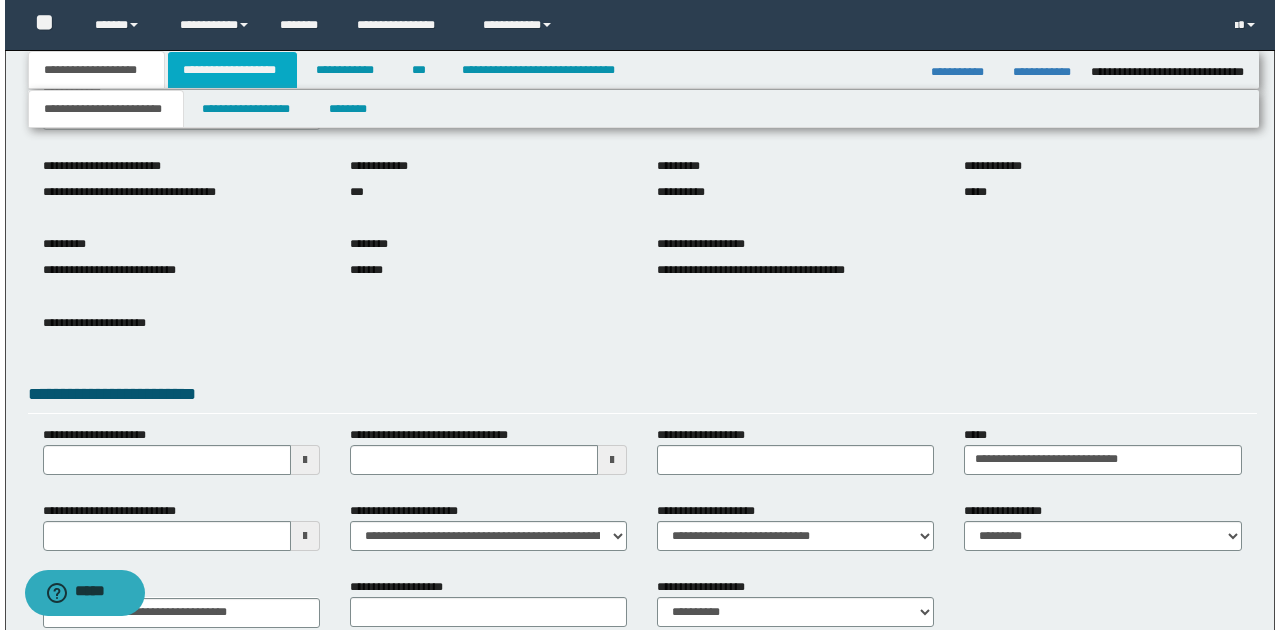 scroll, scrollTop: 0, scrollLeft: 0, axis: both 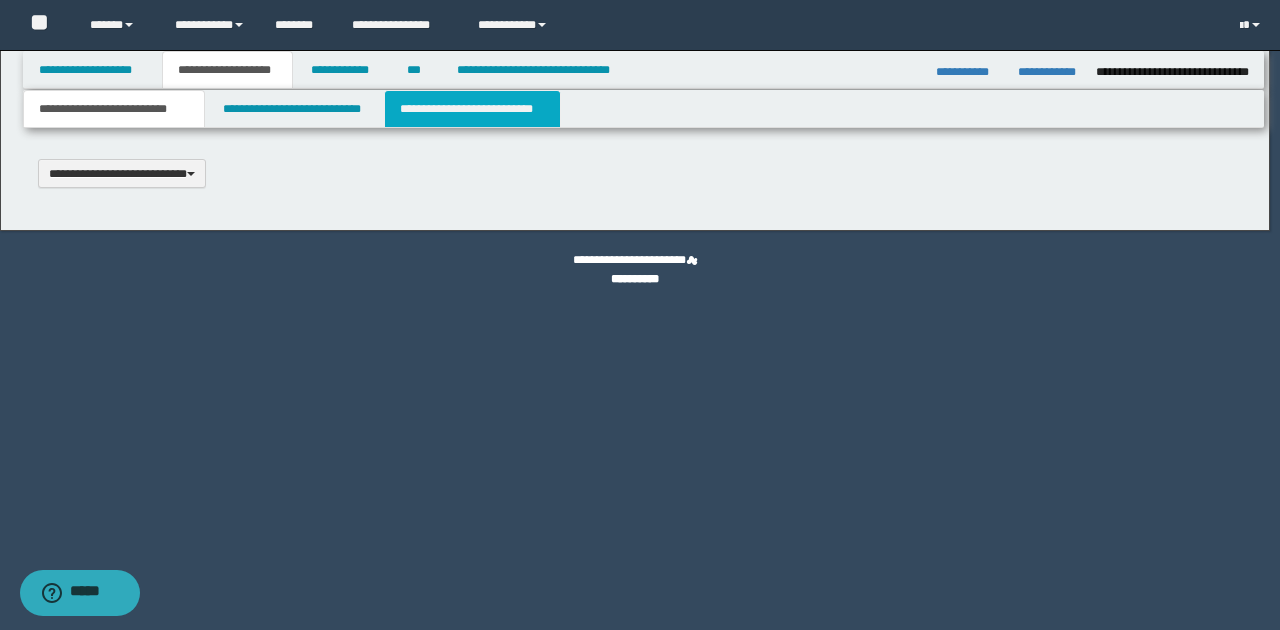 type 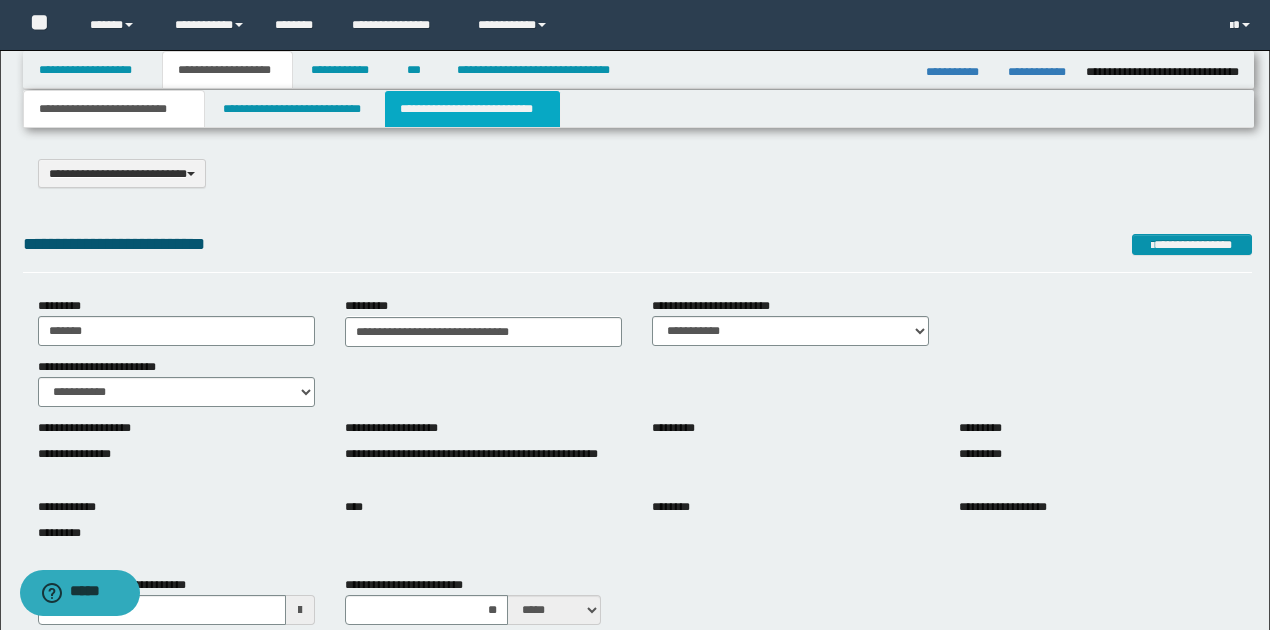 click on "**********" at bounding box center [472, 109] 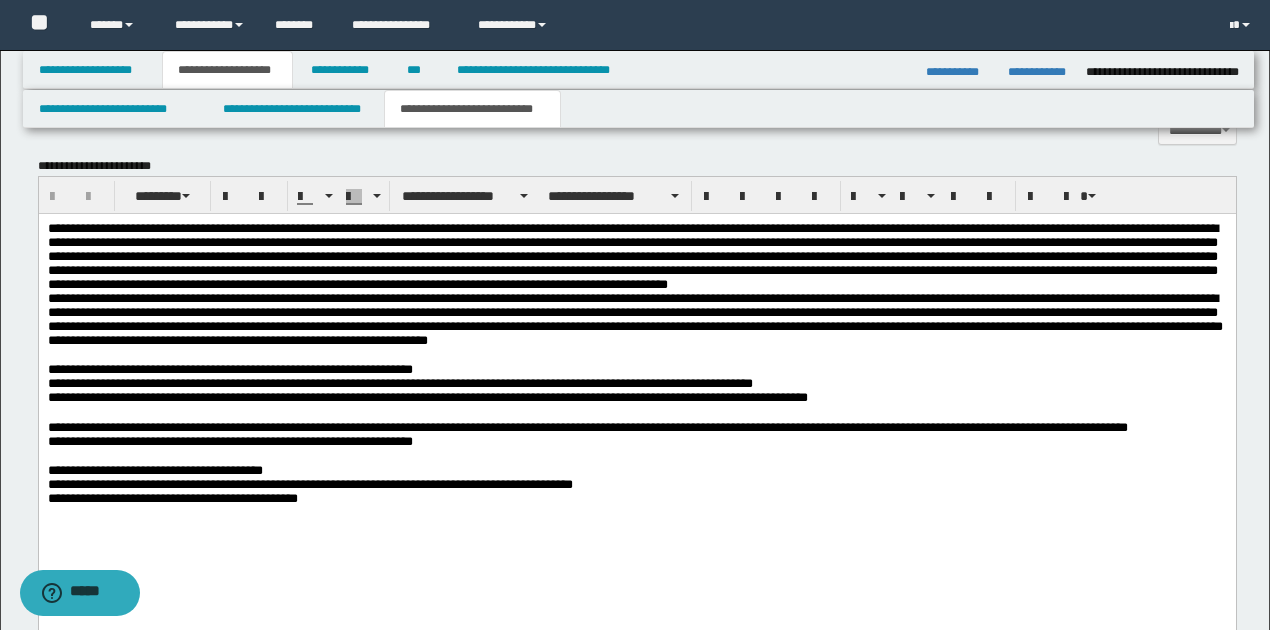 scroll, scrollTop: 1533, scrollLeft: 0, axis: vertical 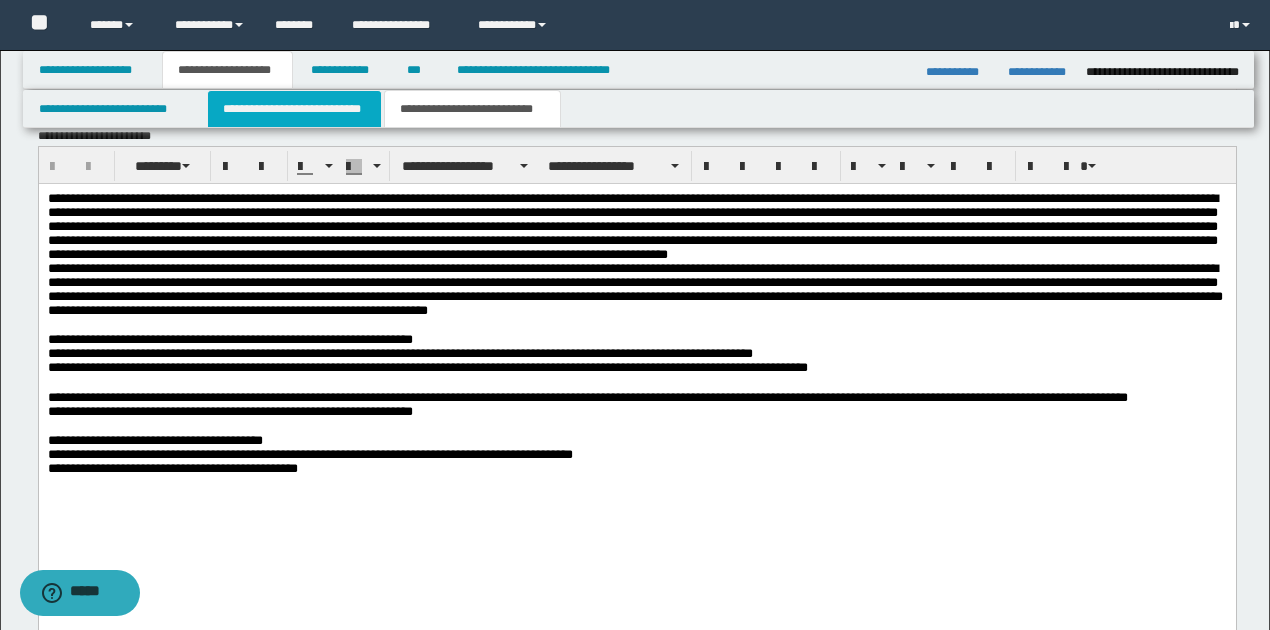 click on "**********" at bounding box center [294, 109] 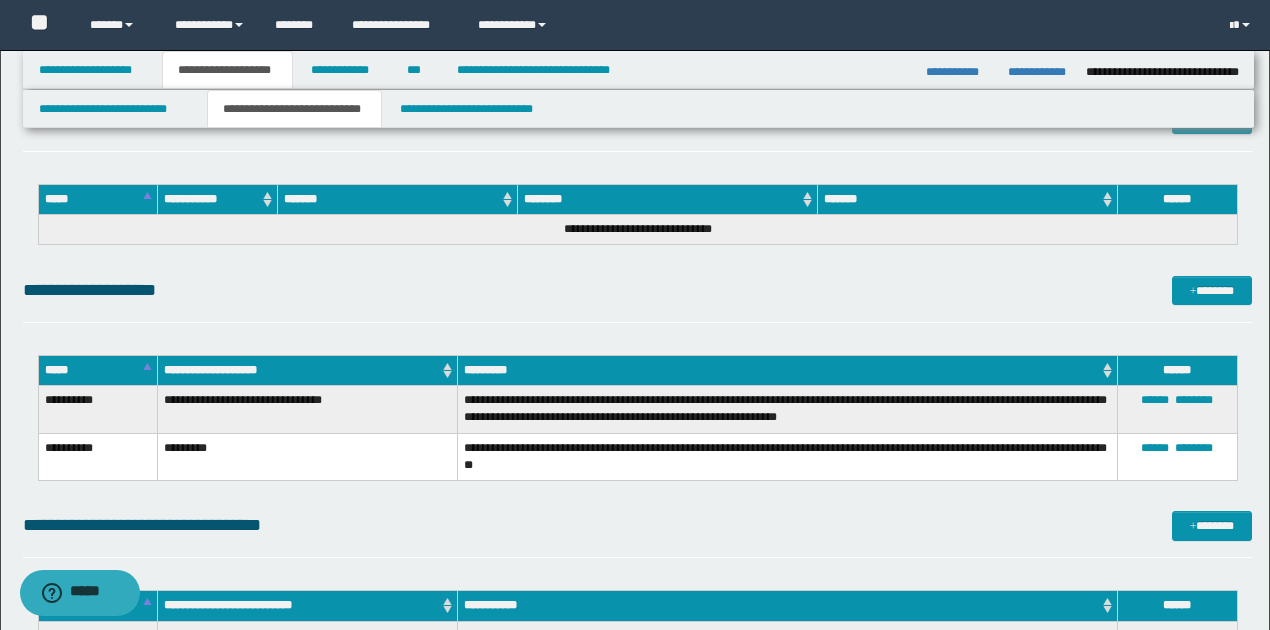 scroll, scrollTop: 3933, scrollLeft: 0, axis: vertical 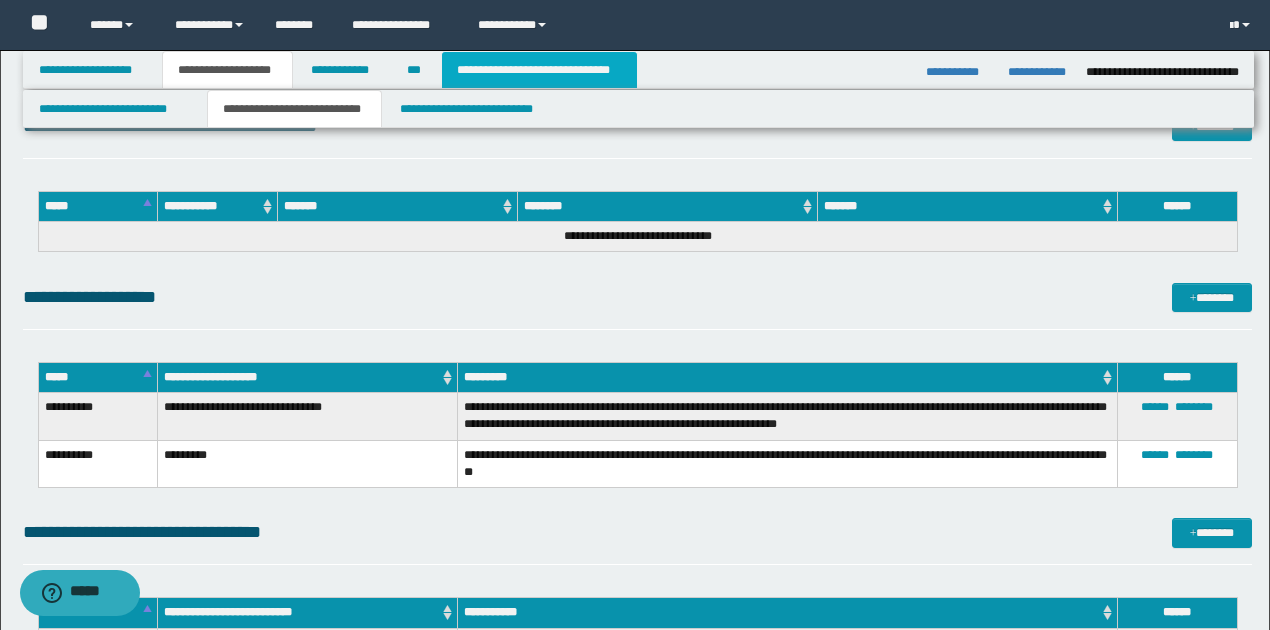 click on "**********" at bounding box center (539, 70) 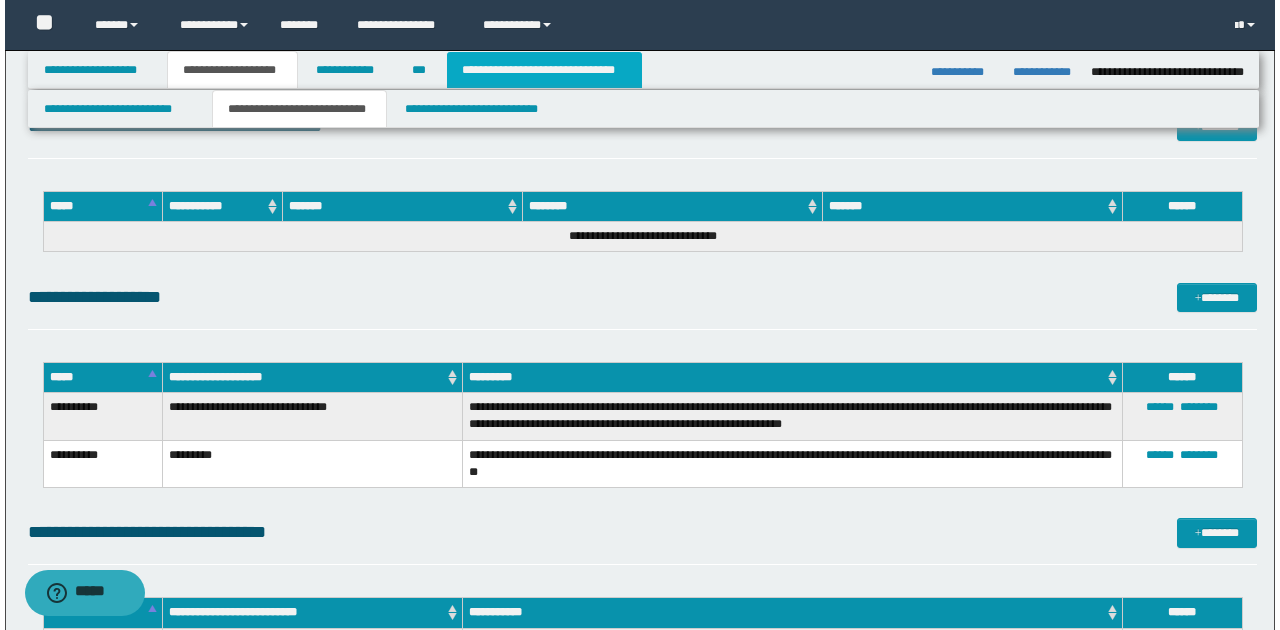 scroll, scrollTop: 0, scrollLeft: 0, axis: both 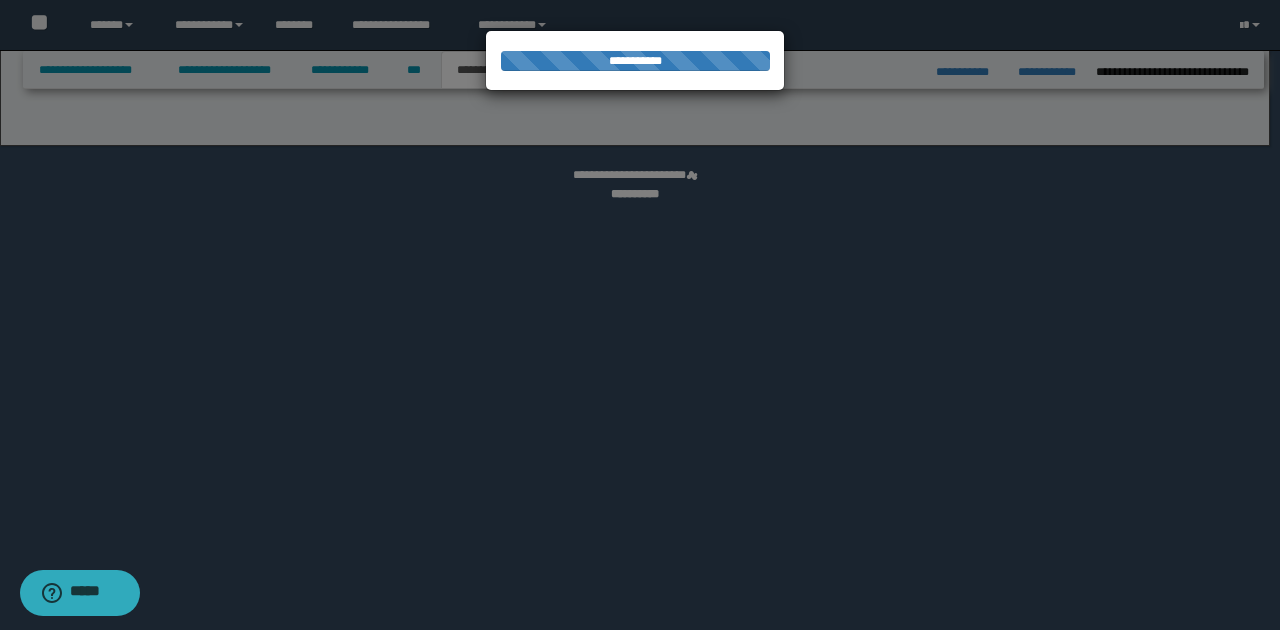 select on "*" 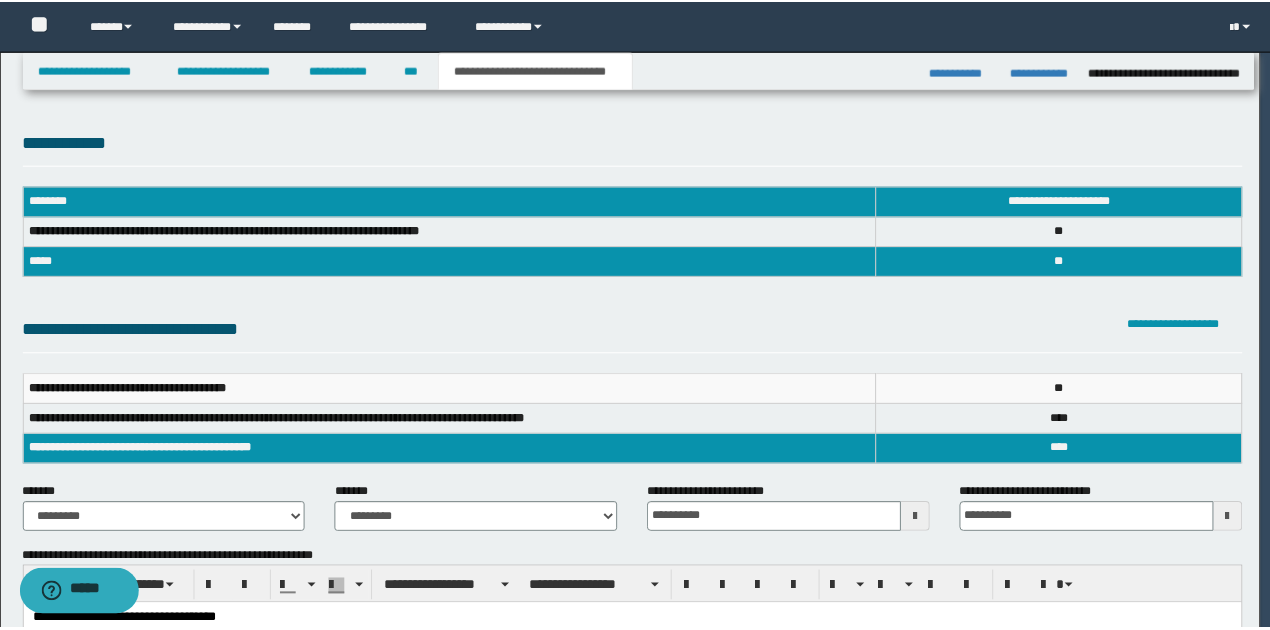 scroll, scrollTop: 0, scrollLeft: 0, axis: both 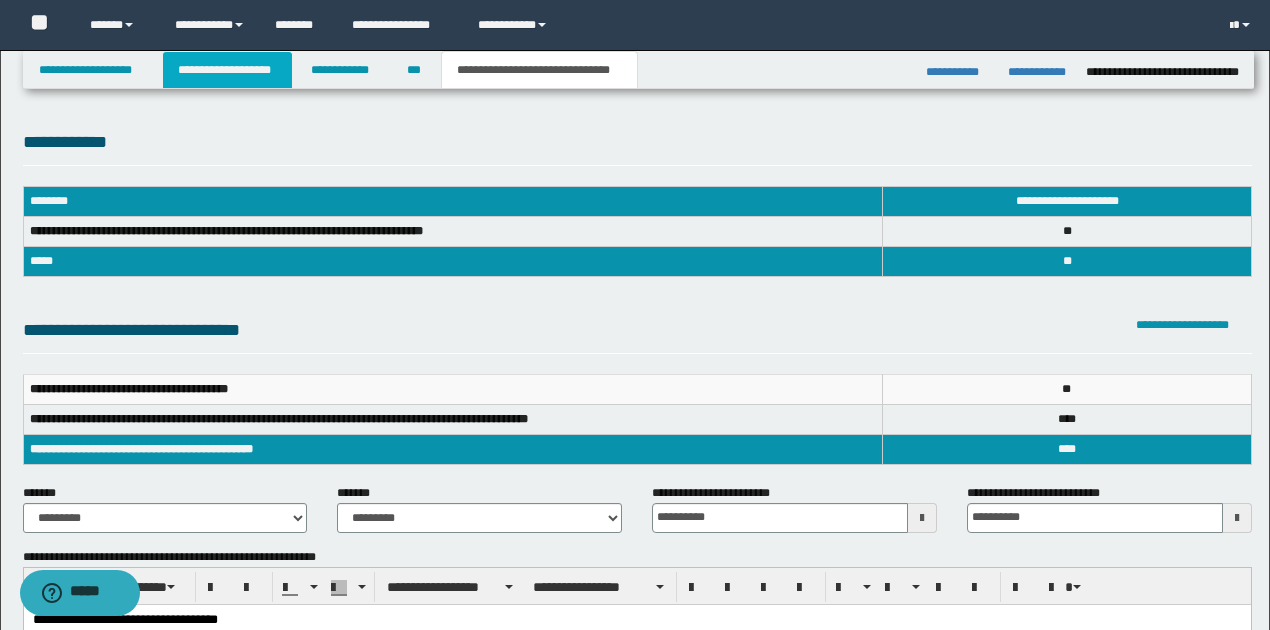 click on "**********" at bounding box center [227, 70] 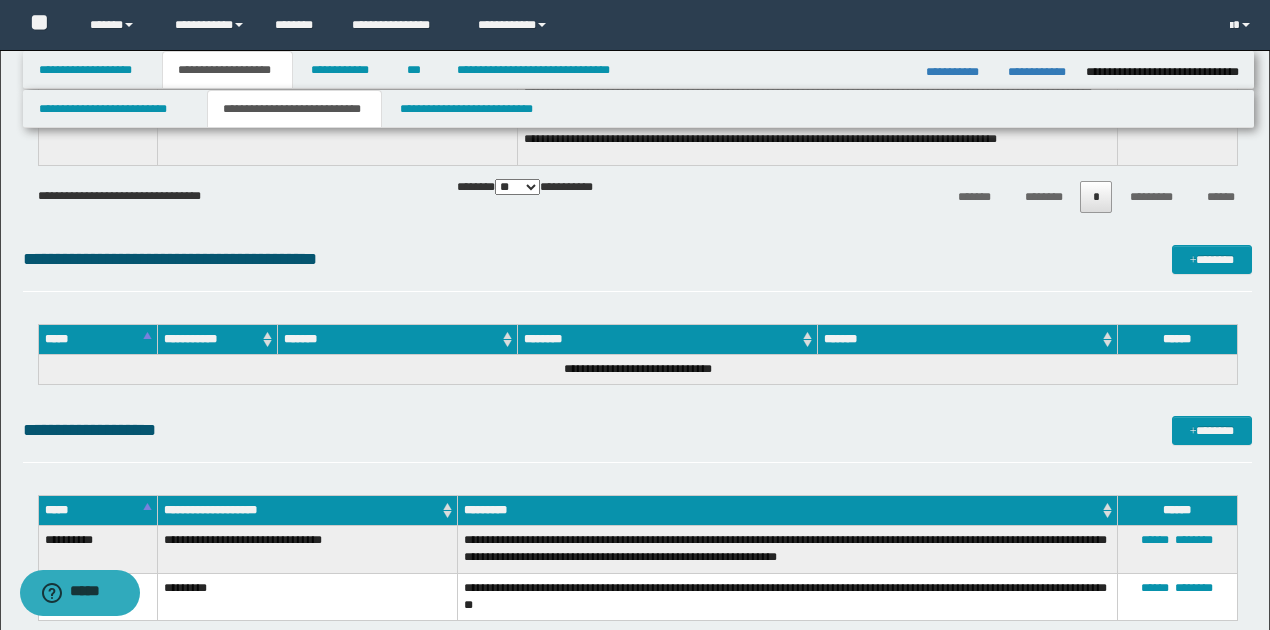 scroll, scrollTop: 4331, scrollLeft: 0, axis: vertical 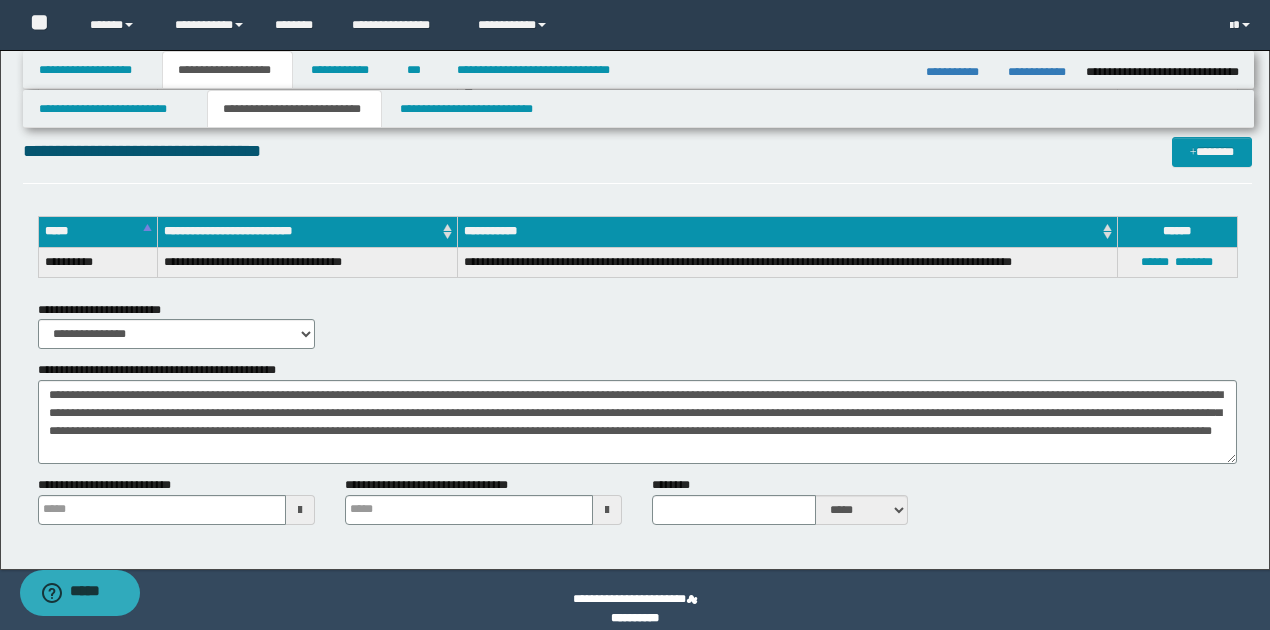 type 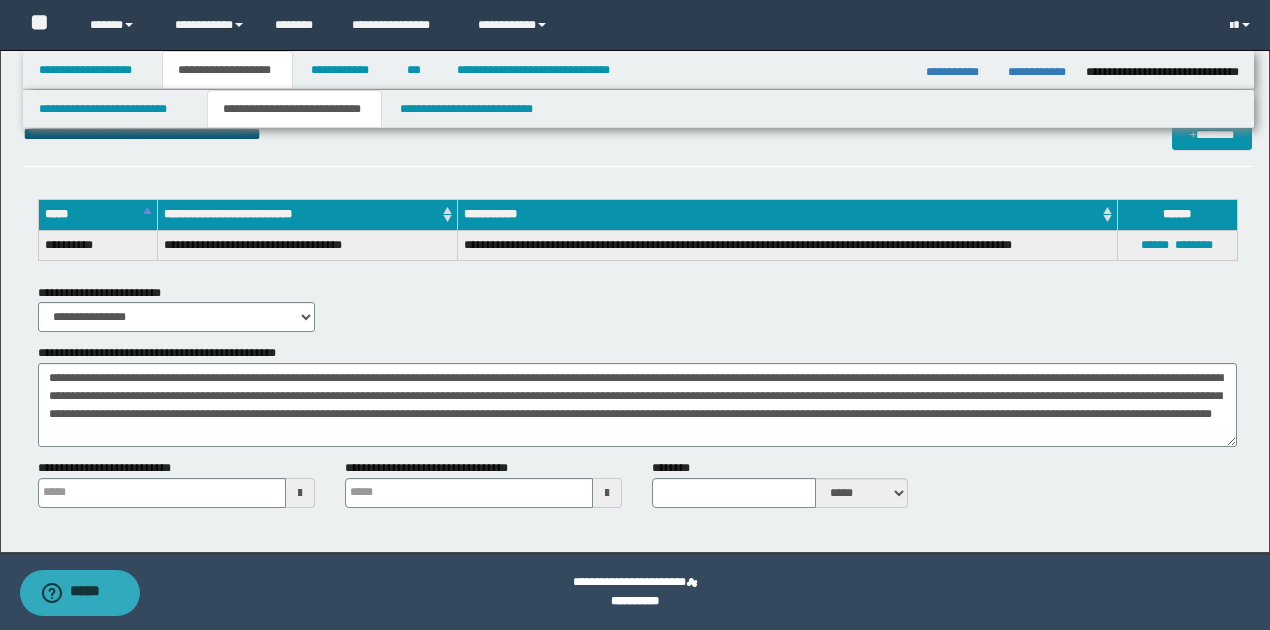 scroll, scrollTop: 4264, scrollLeft: 0, axis: vertical 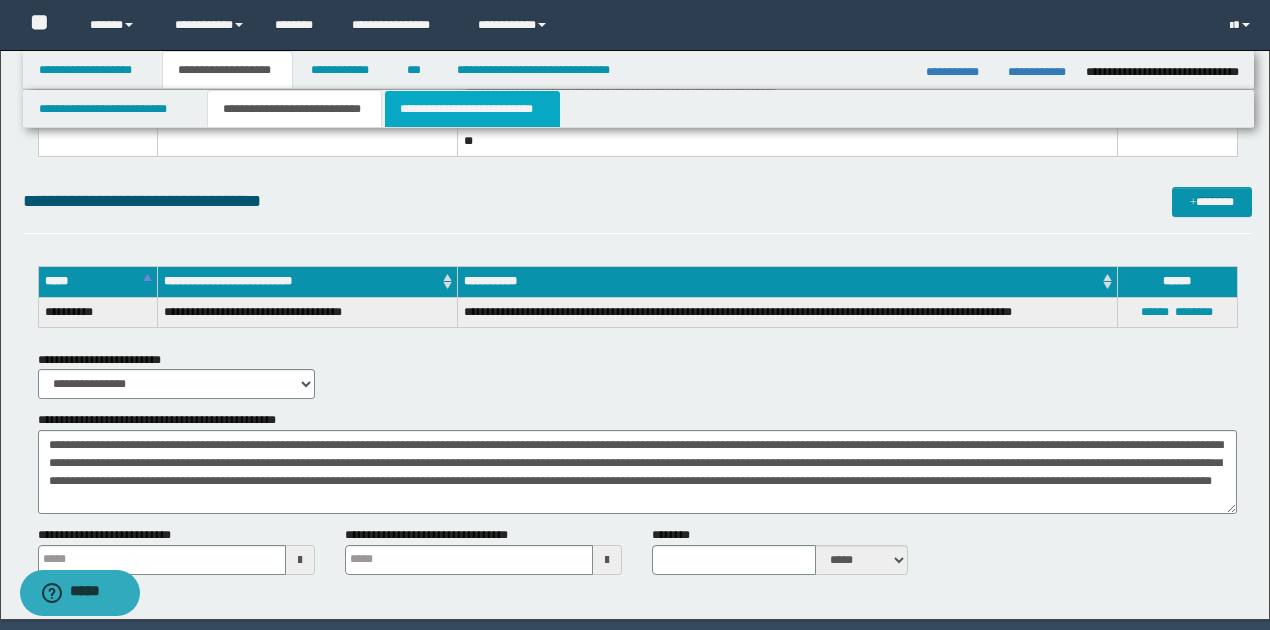 click on "**********" at bounding box center [472, 109] 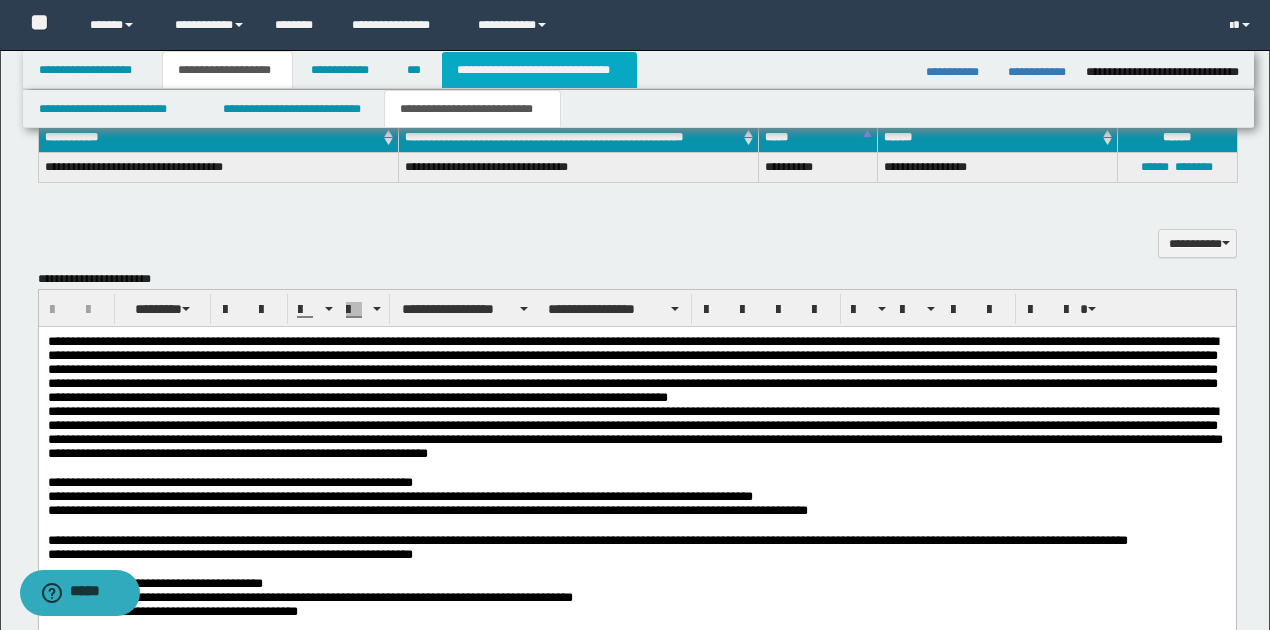 click on "**********" at bounding box center (539, 70) 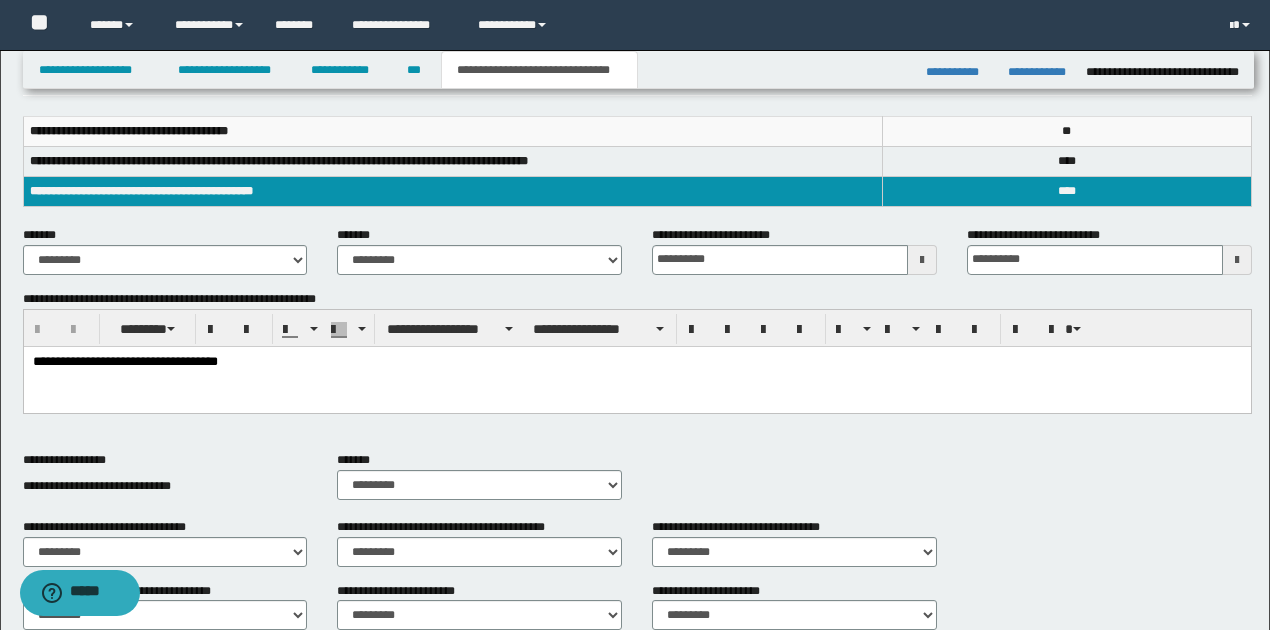 scroll, scrollTop: 76, scrollLeft: 0, axis: vertical 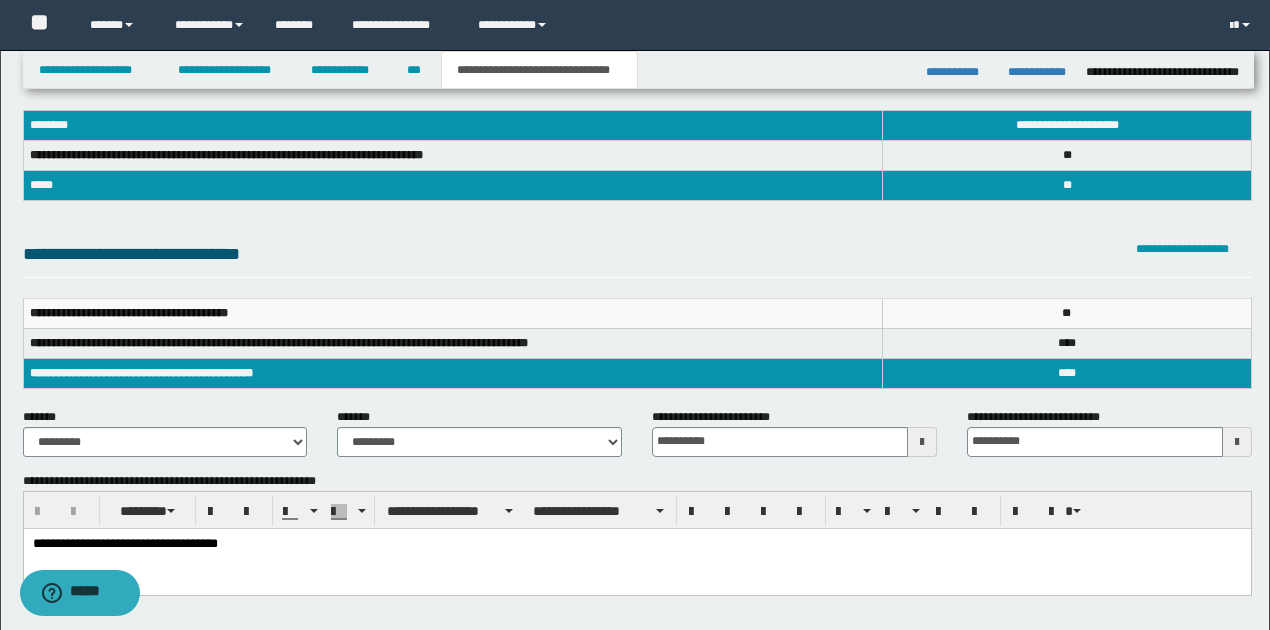 click at bounding box center (1237, 442) 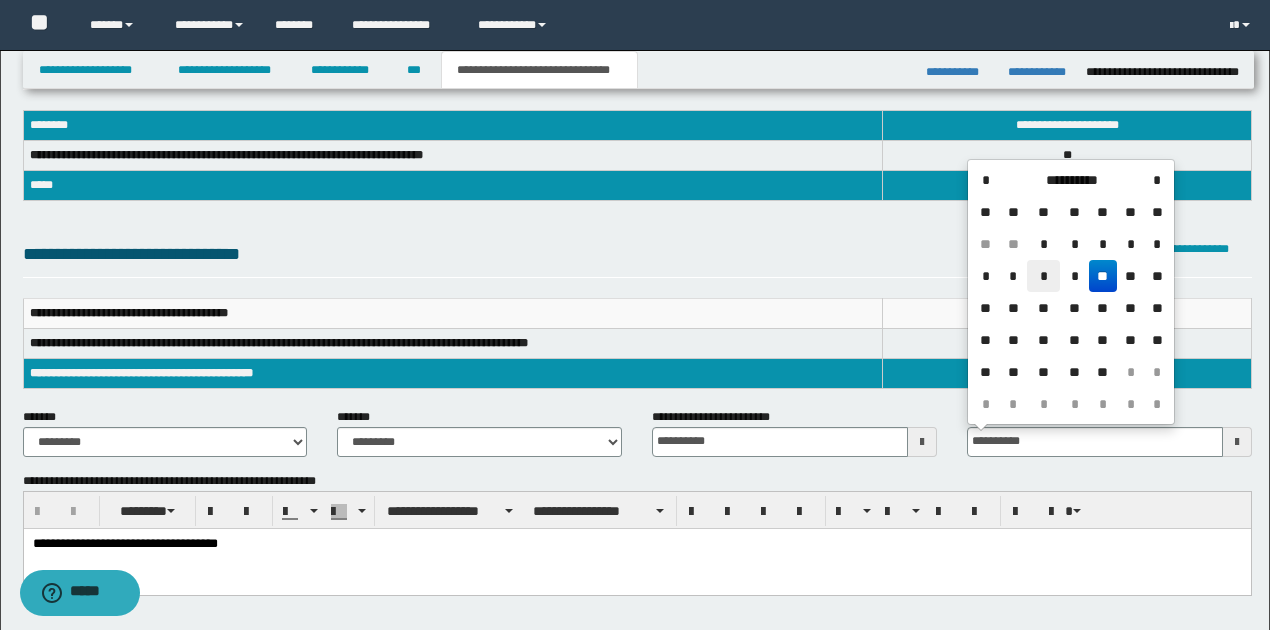 click on "*" at bounding box center (1043, 276) 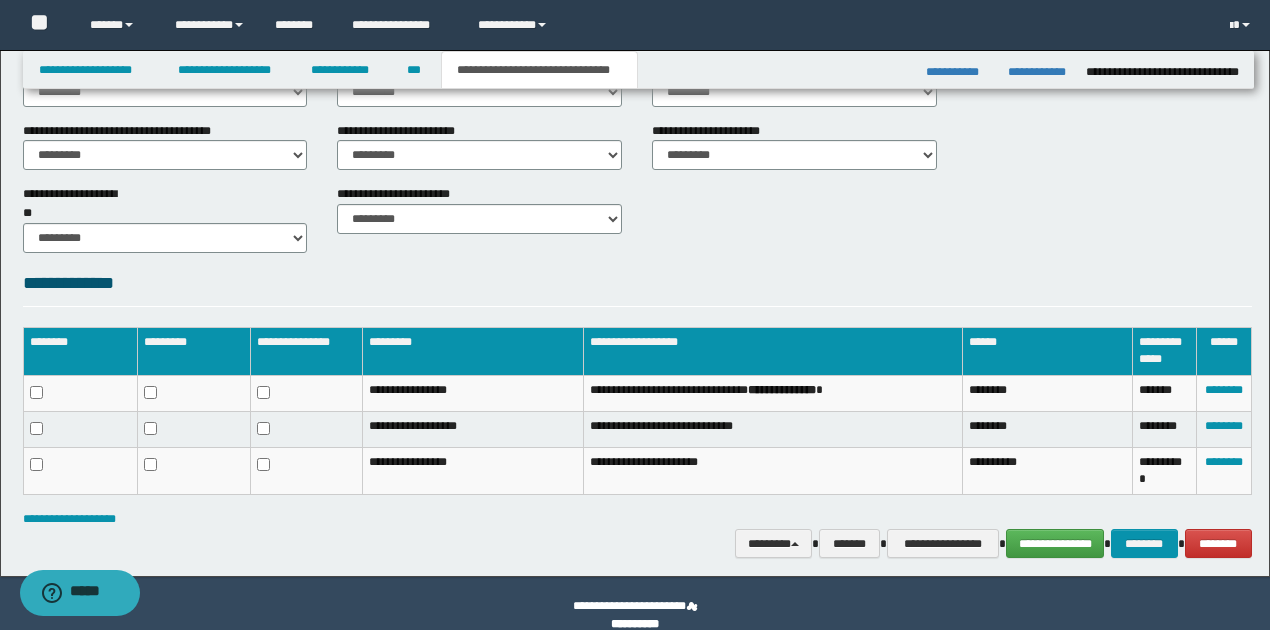 scroll, scrollTop: 742, scrollLeft: 0, axis: vertical 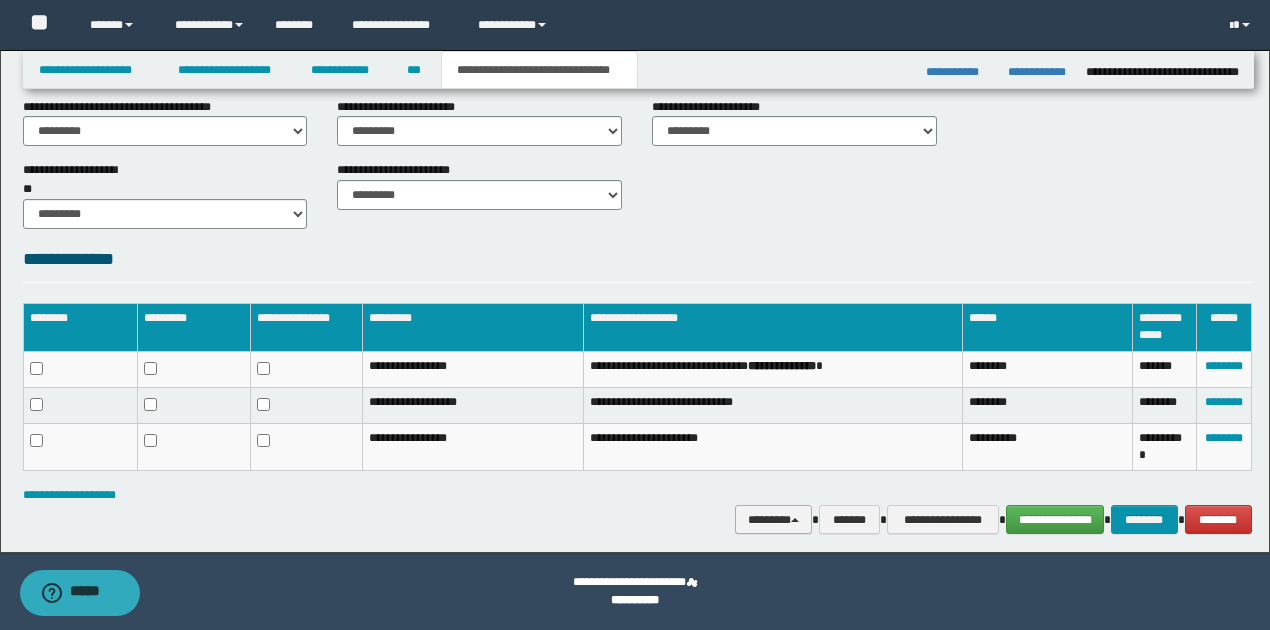 click on "********" at bounding box center [774, 519] 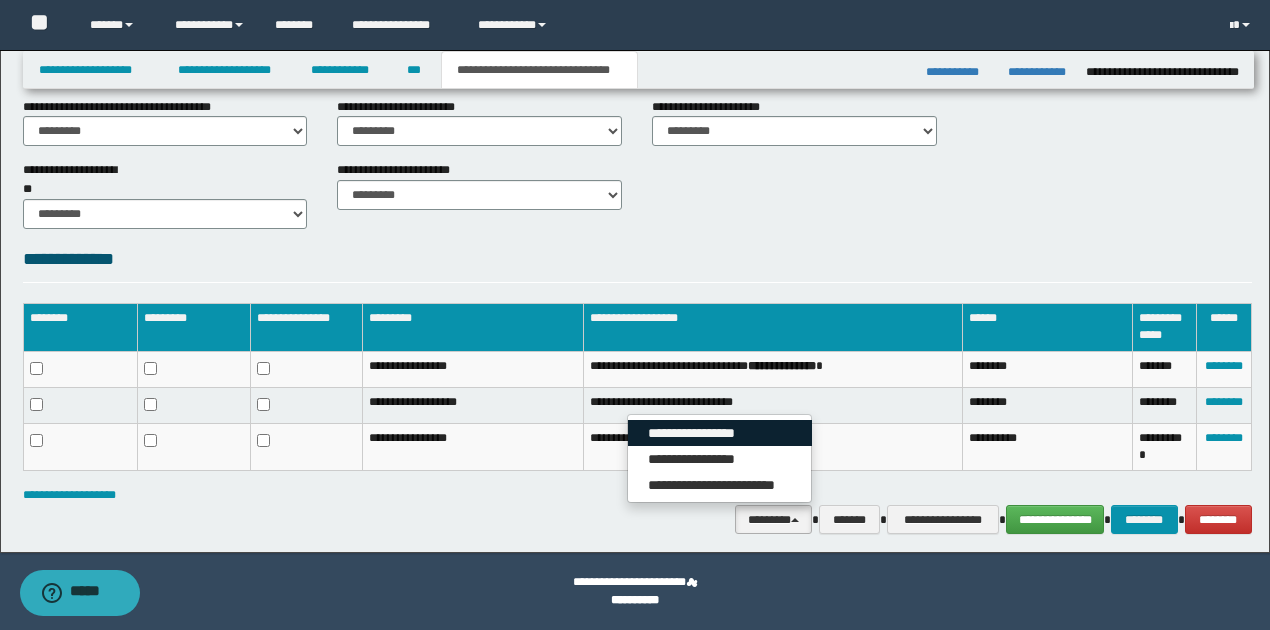 click on "**********" at bounding box center (720, 433) 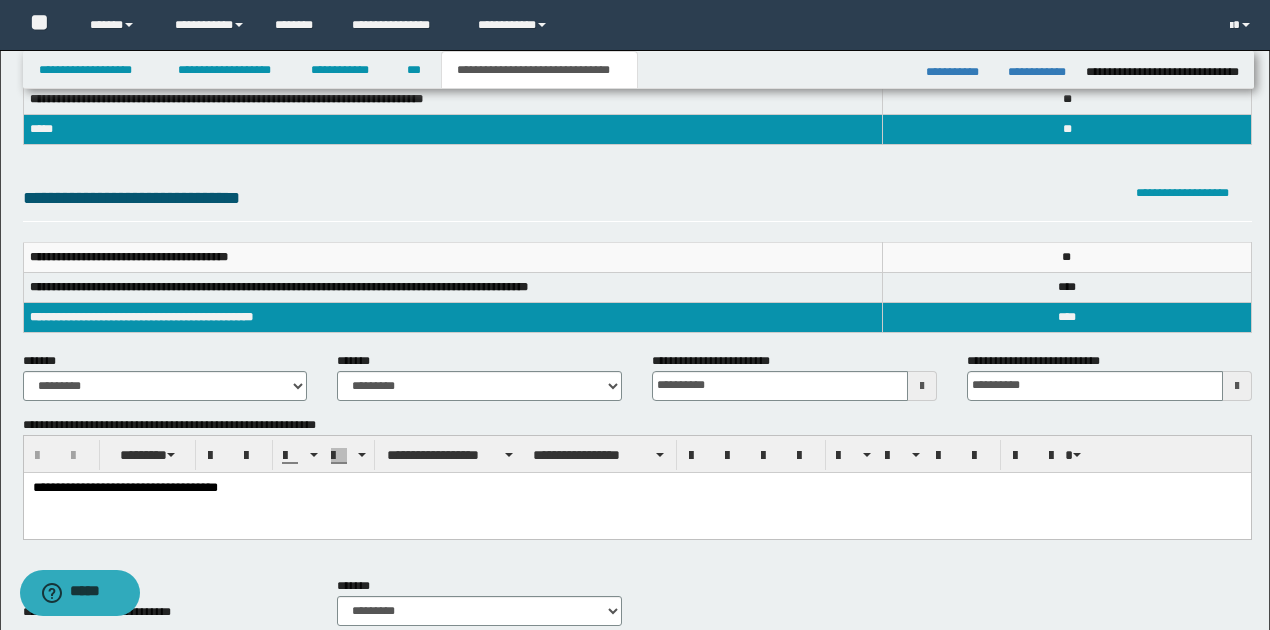 scroll, scrollTop: 133, scrollLeft: 0, axis: vertical 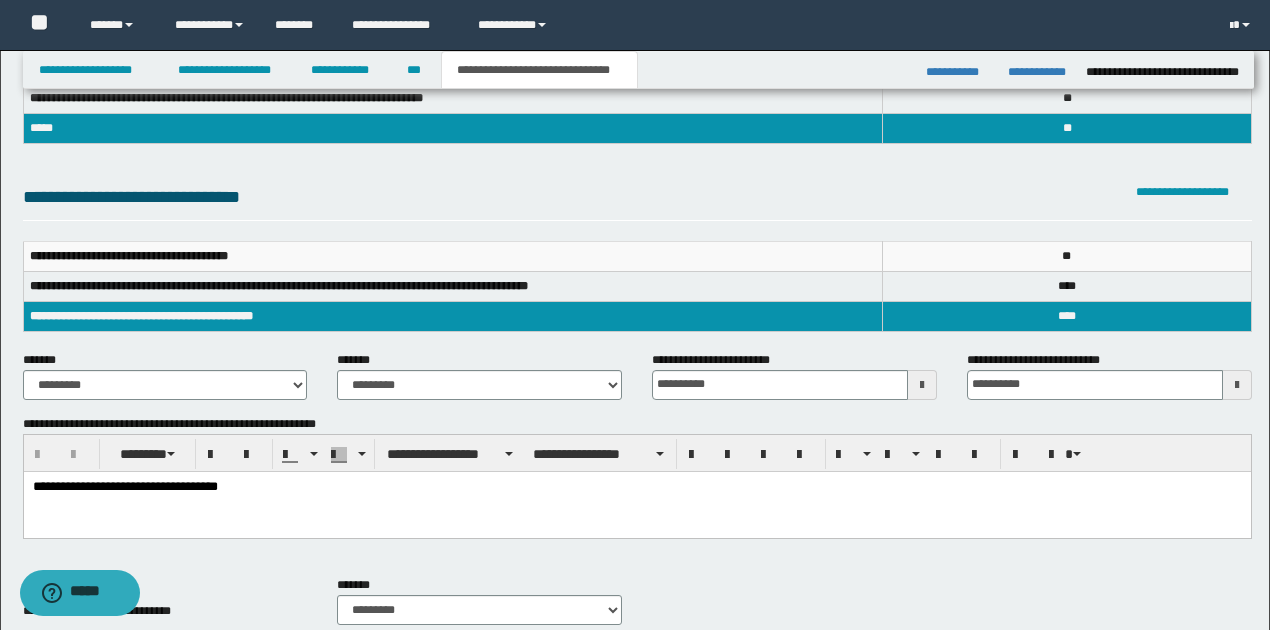 click at bounding box center [1237, 385] 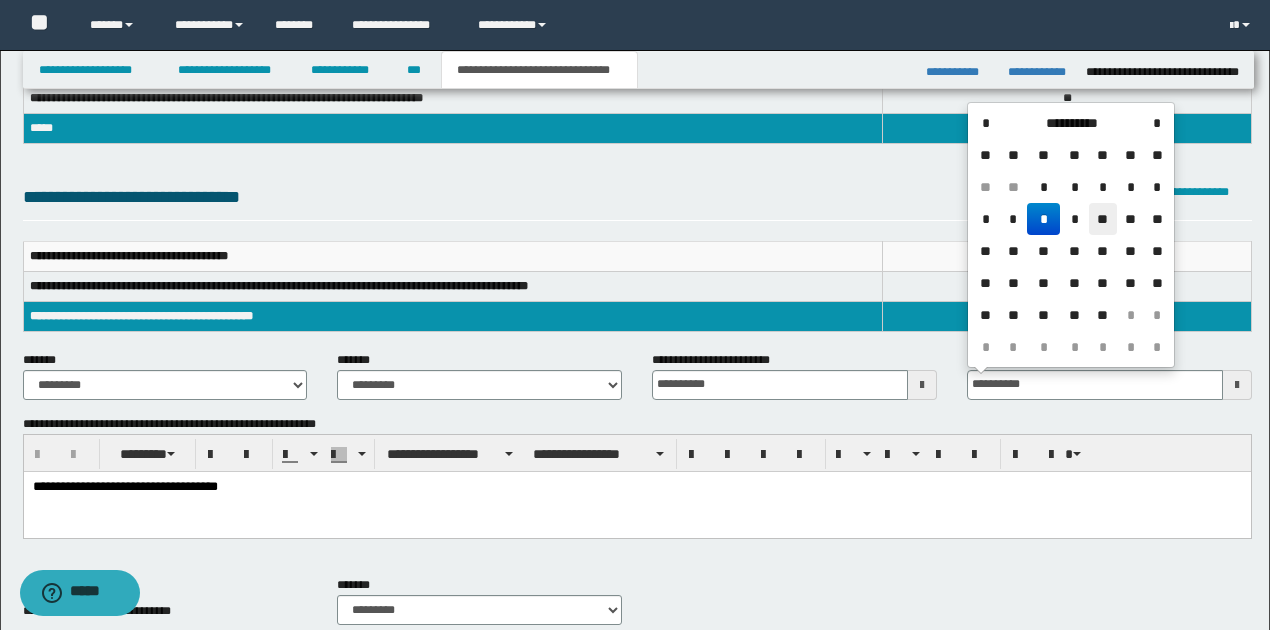 click on "**" at bounding box center [1103, 219] 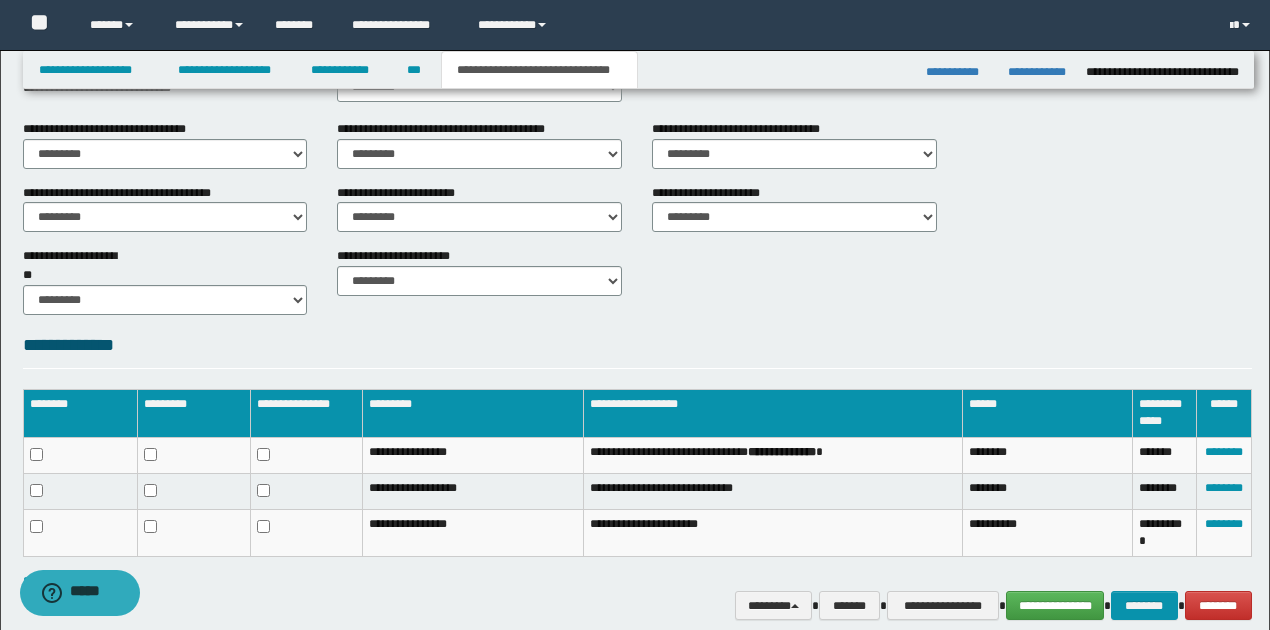 scroll, scrollTop: 742, scrollLeft: 0, axis: vertical 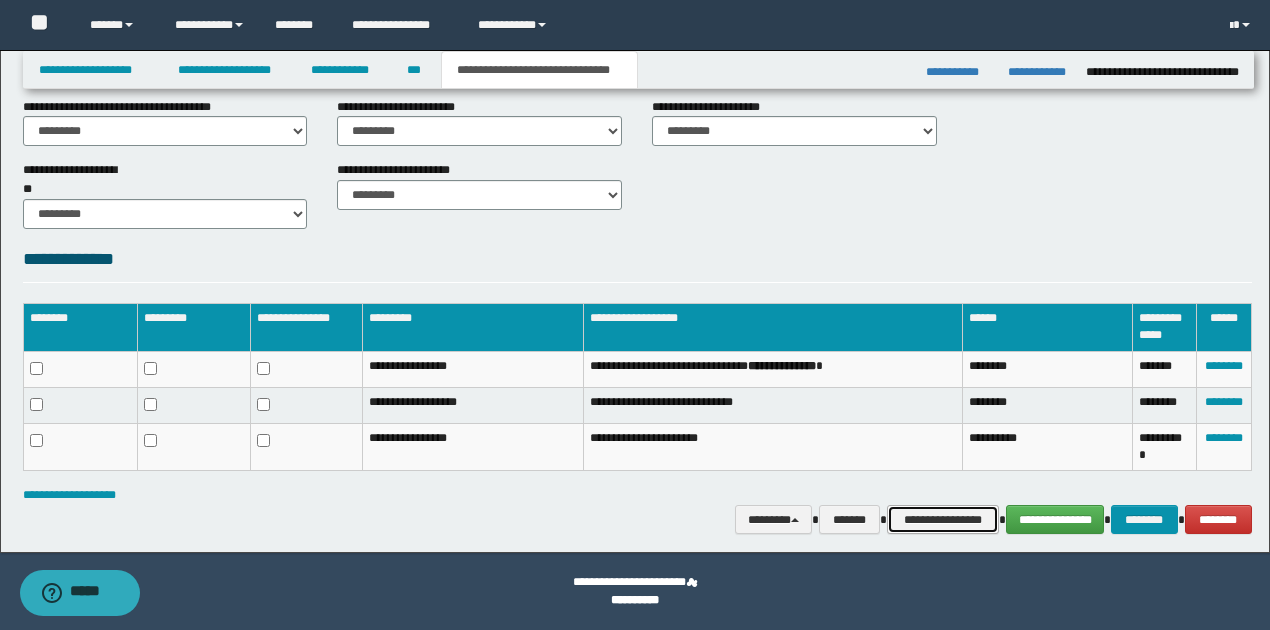 click on "**********" at bounding box center [943, 519] 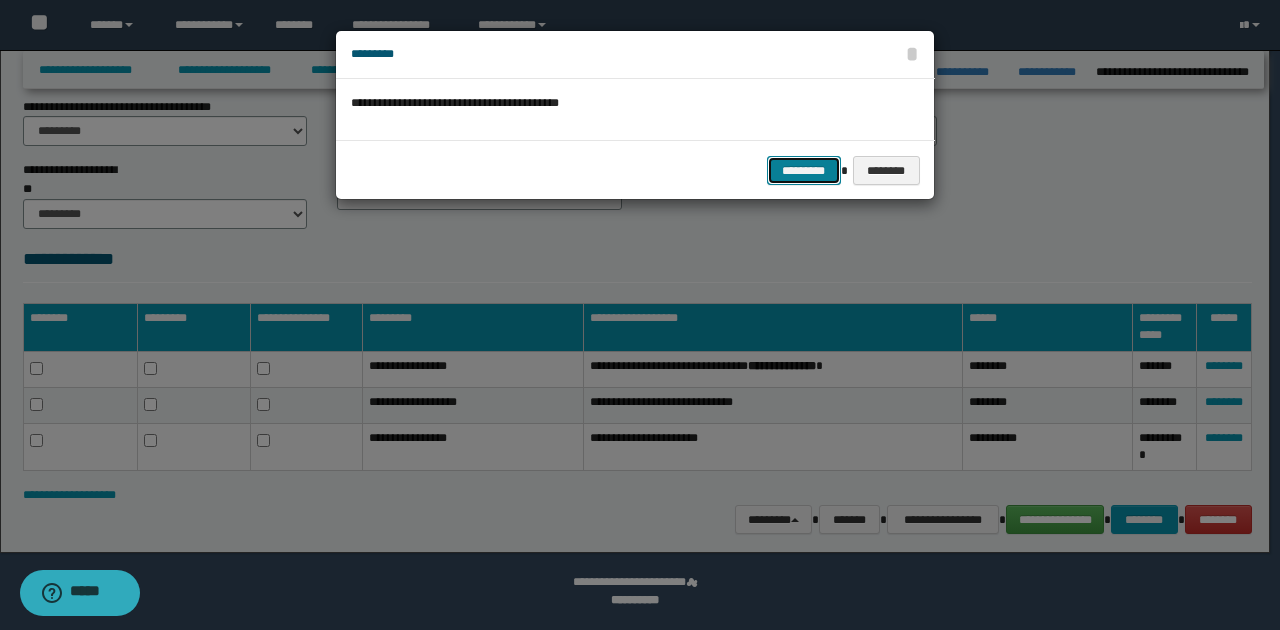 click on "*********" at bounding box center [804, 170] 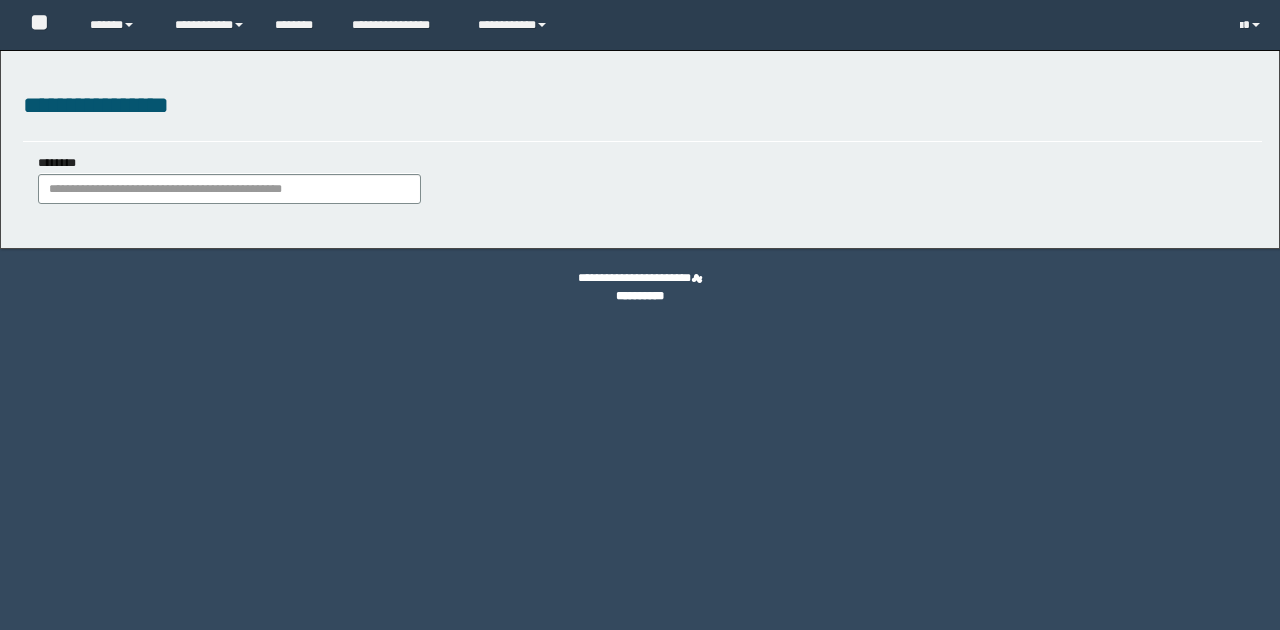 scroll, scrollTop: 0, scrollLeft: 0, axis: both 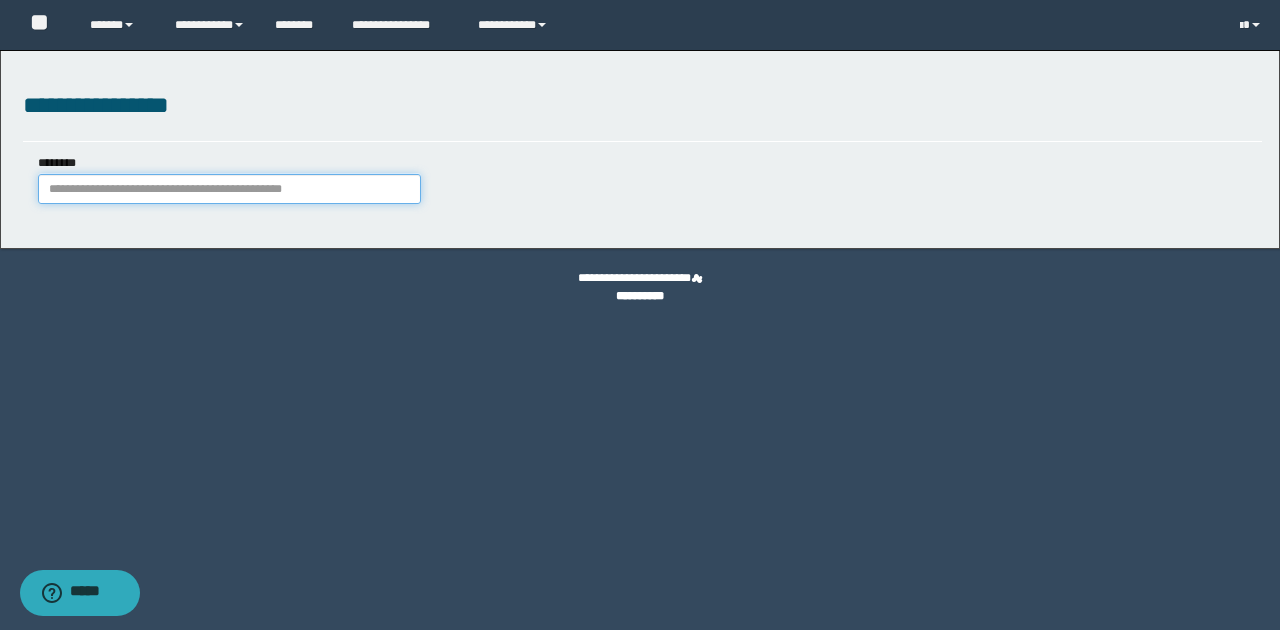 click on "********" at bounding box center (229, 189) 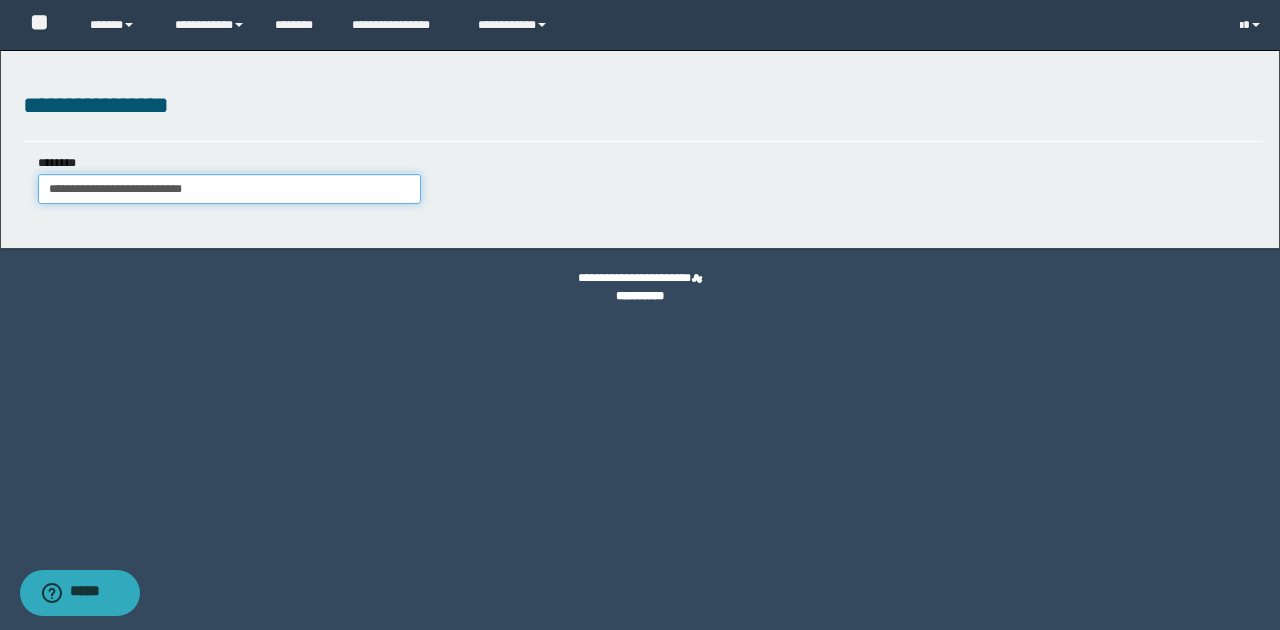 type on "**********" 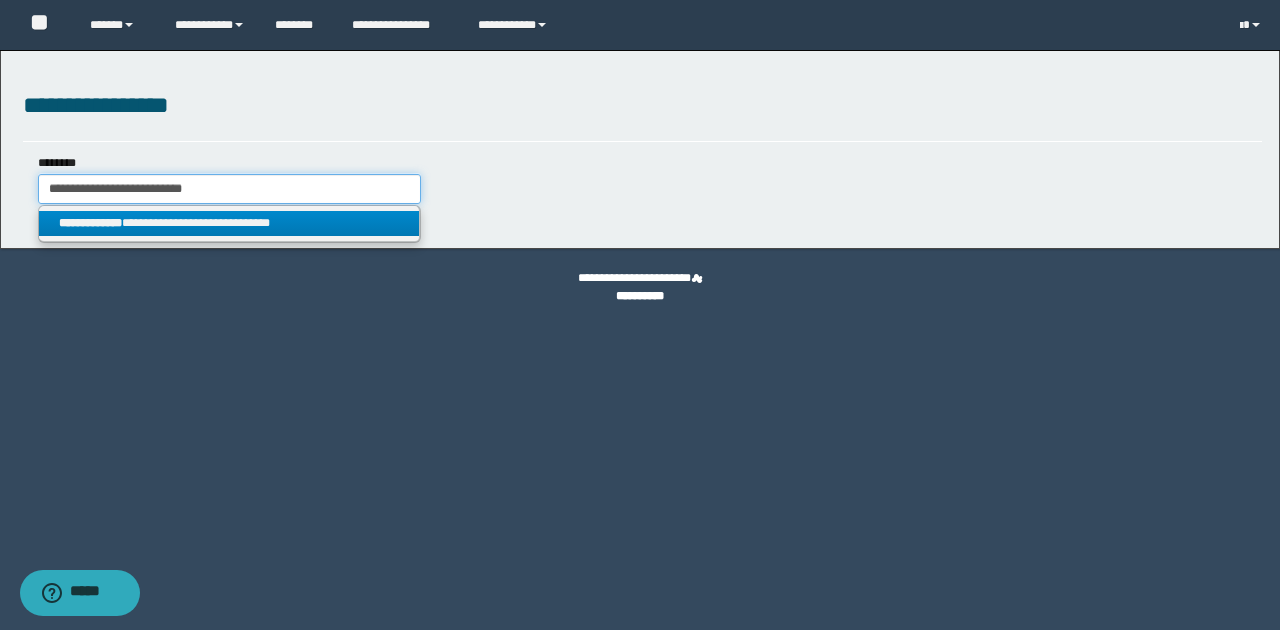 type on "**********" 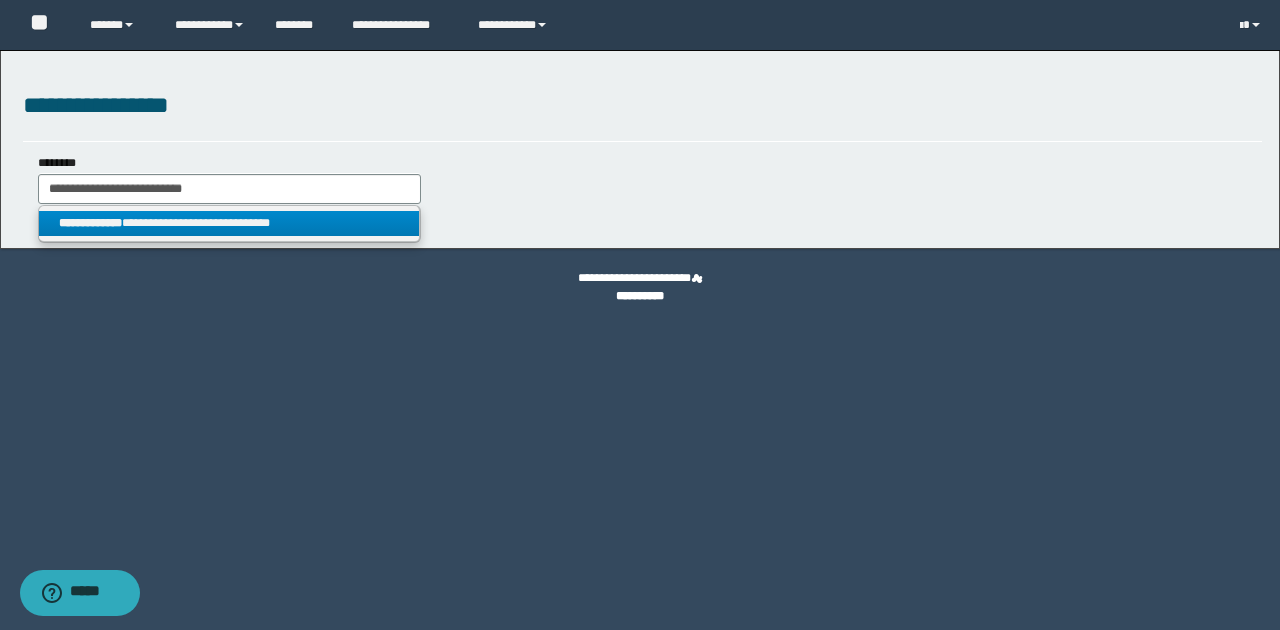 click on "**********" at bounding box center (229, 223) 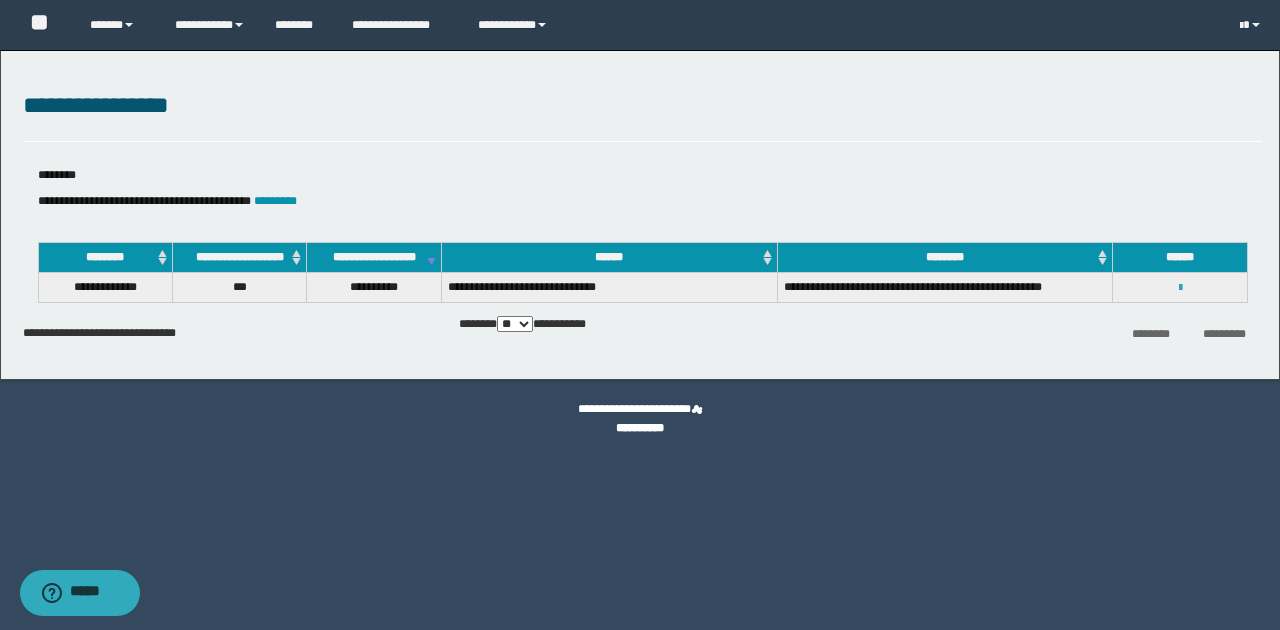click at bounding box center [1180, 288] 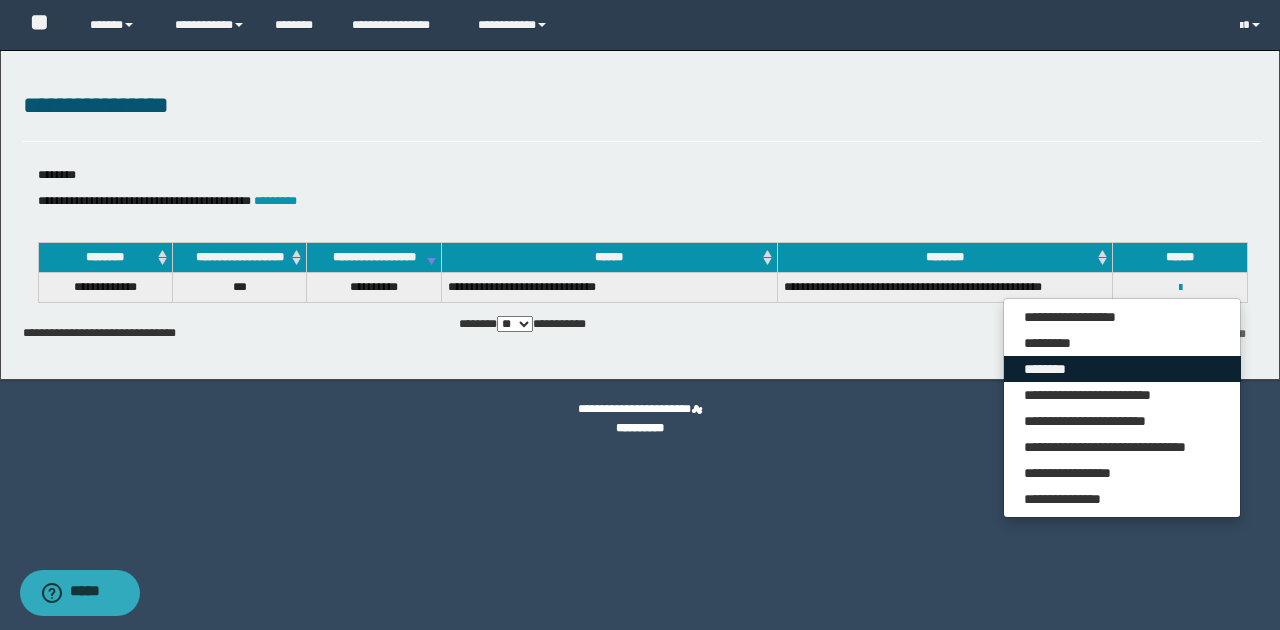 click on "********" at bounding box center (1122, 369) 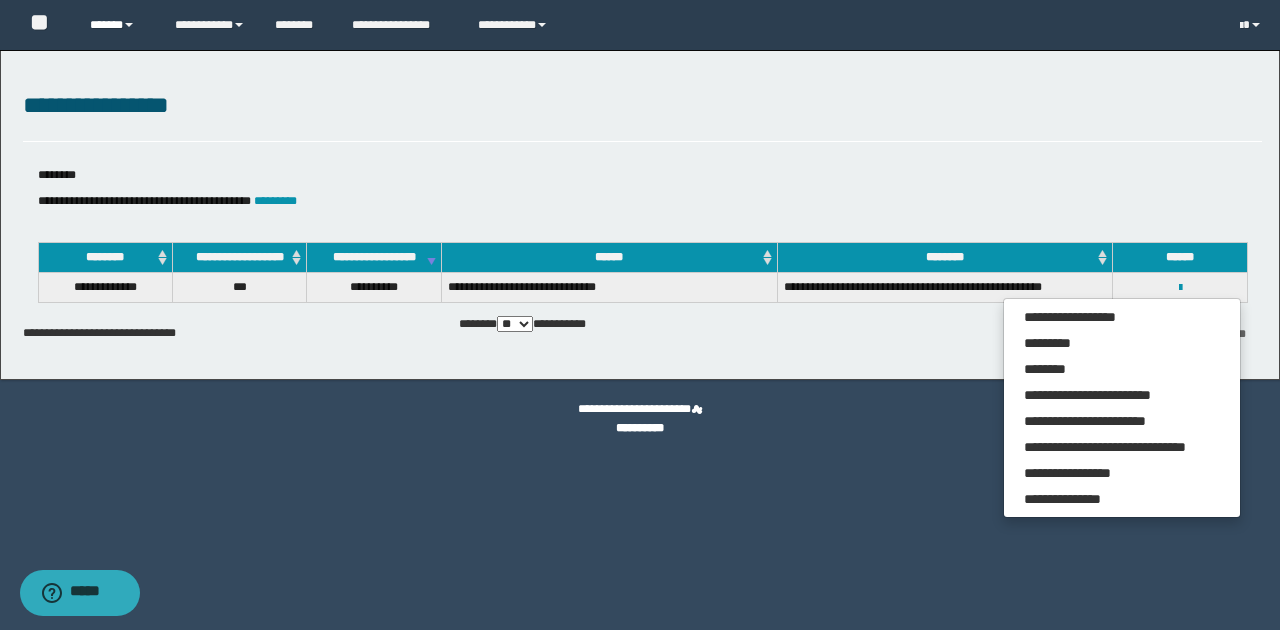 click on "******" at bounding box center (117, 25) 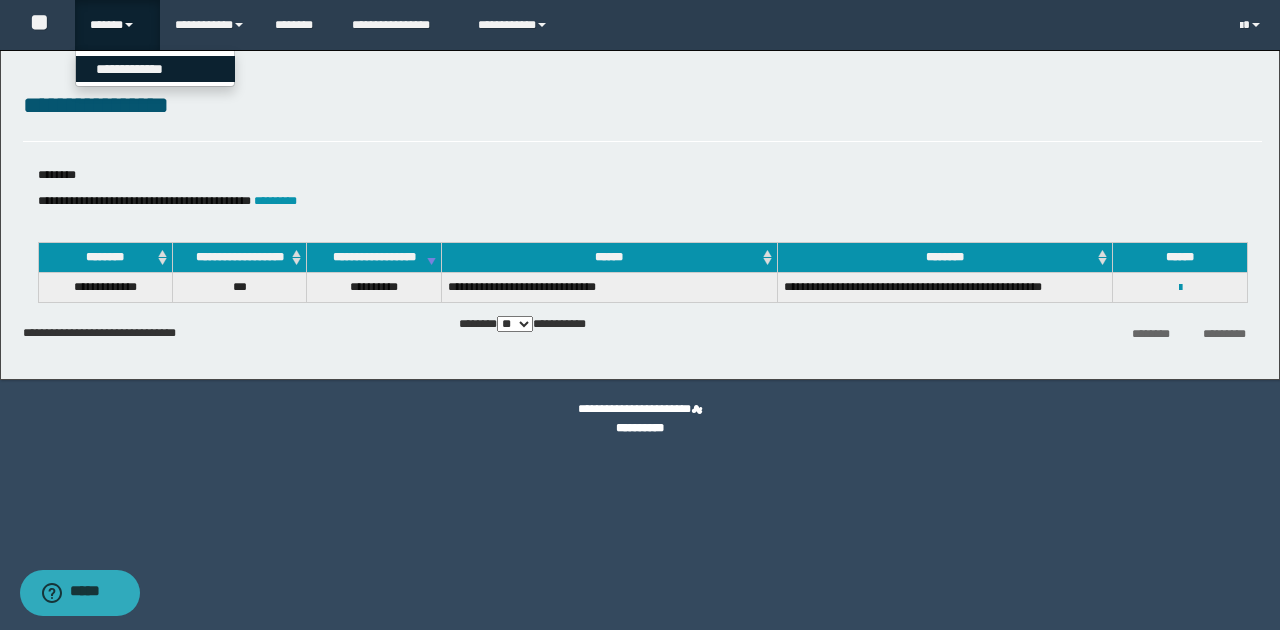click on "**********" at bounding box center [155, 69] 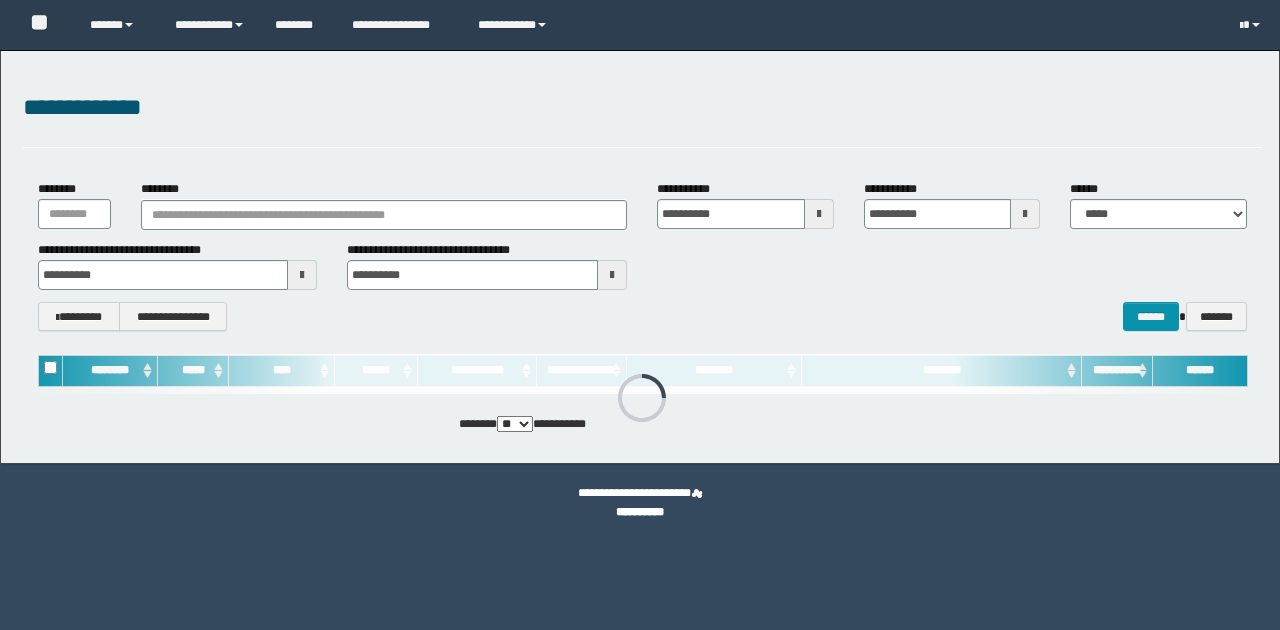 scroll, scrollTop: 0, scrollLeft: 0, axis: both 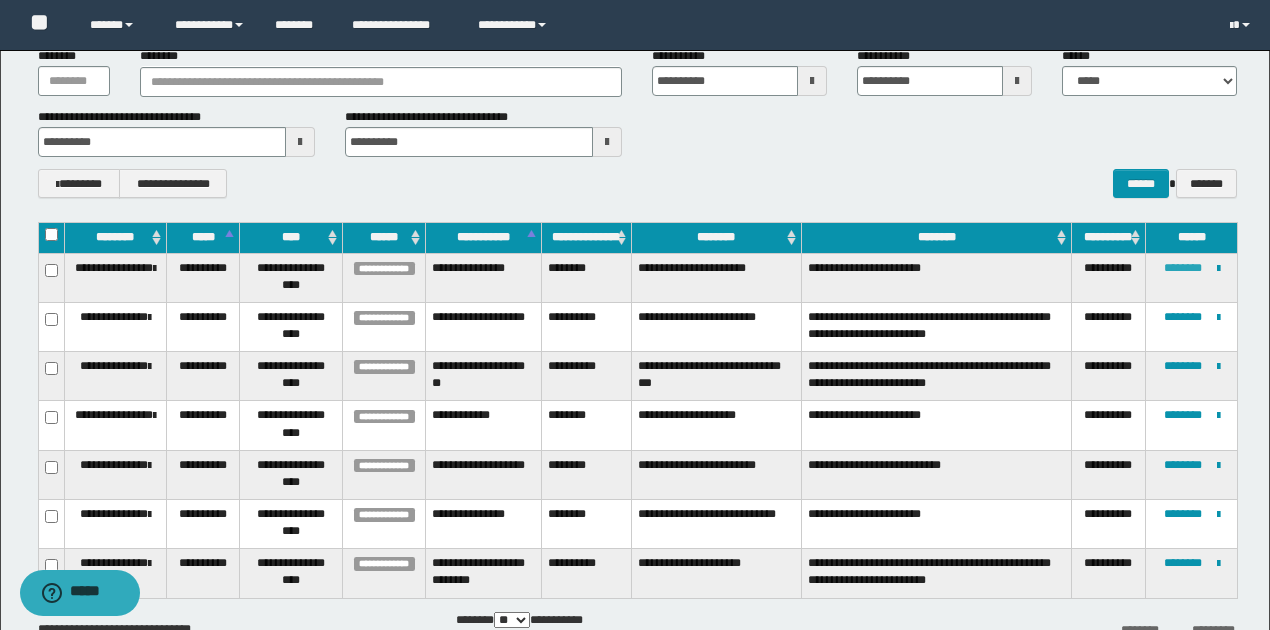 click on "********" at bounding box center [1183, 268] 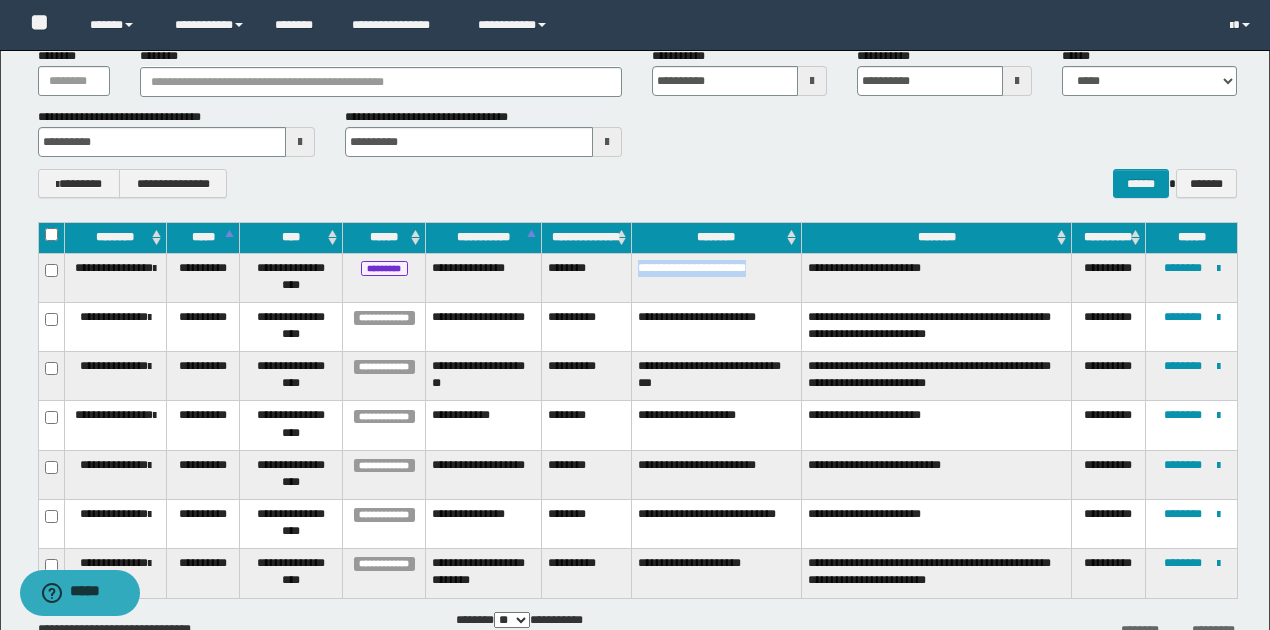 drag, startPoint x: 636, startPoint y: 265, endPoint x: 770, endPoint y: 276, distance: 134.45073 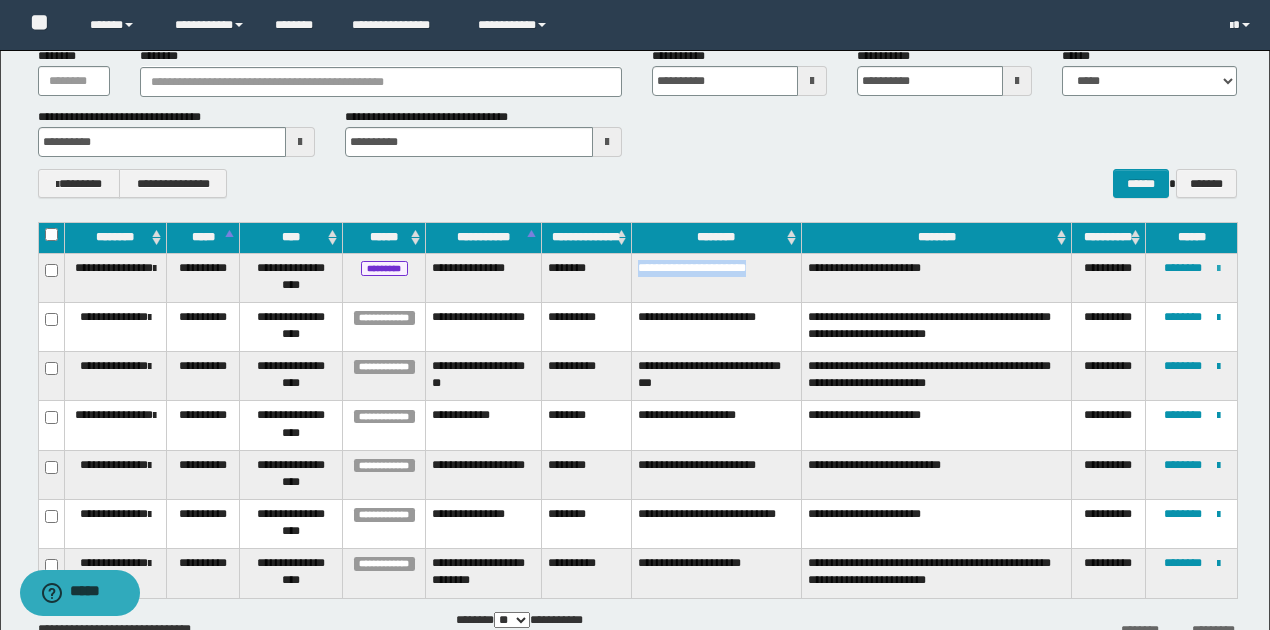 click at bounding box center (1218, 269) 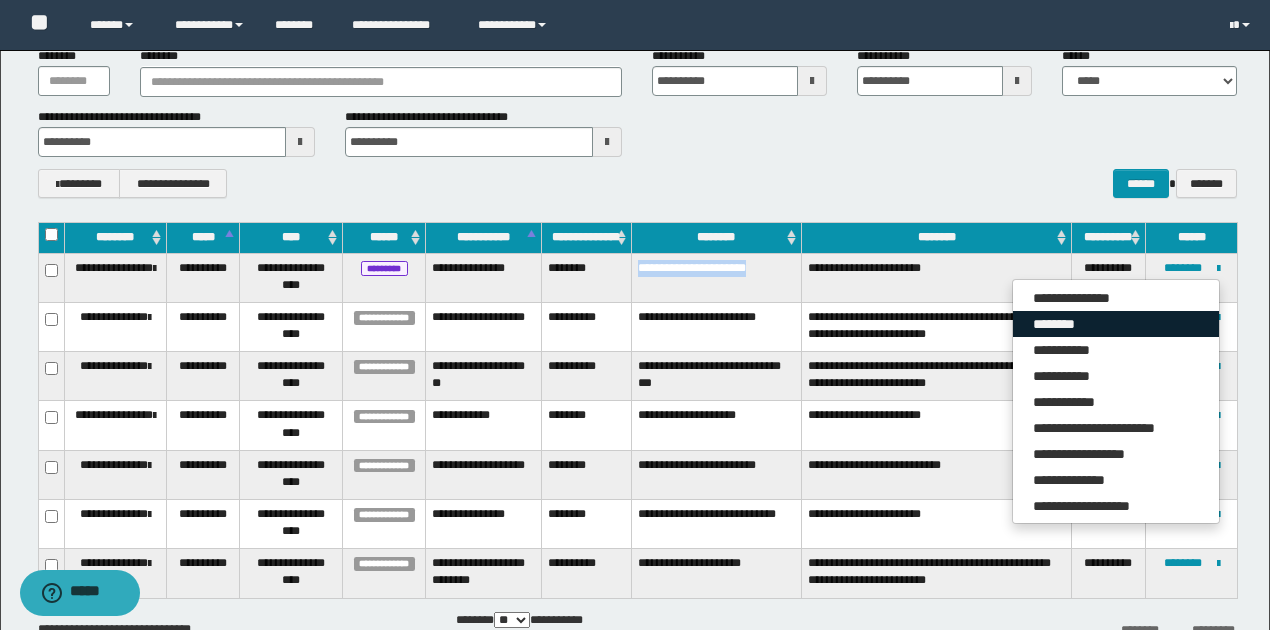 click on "********" at bounding box center (1116, 324) 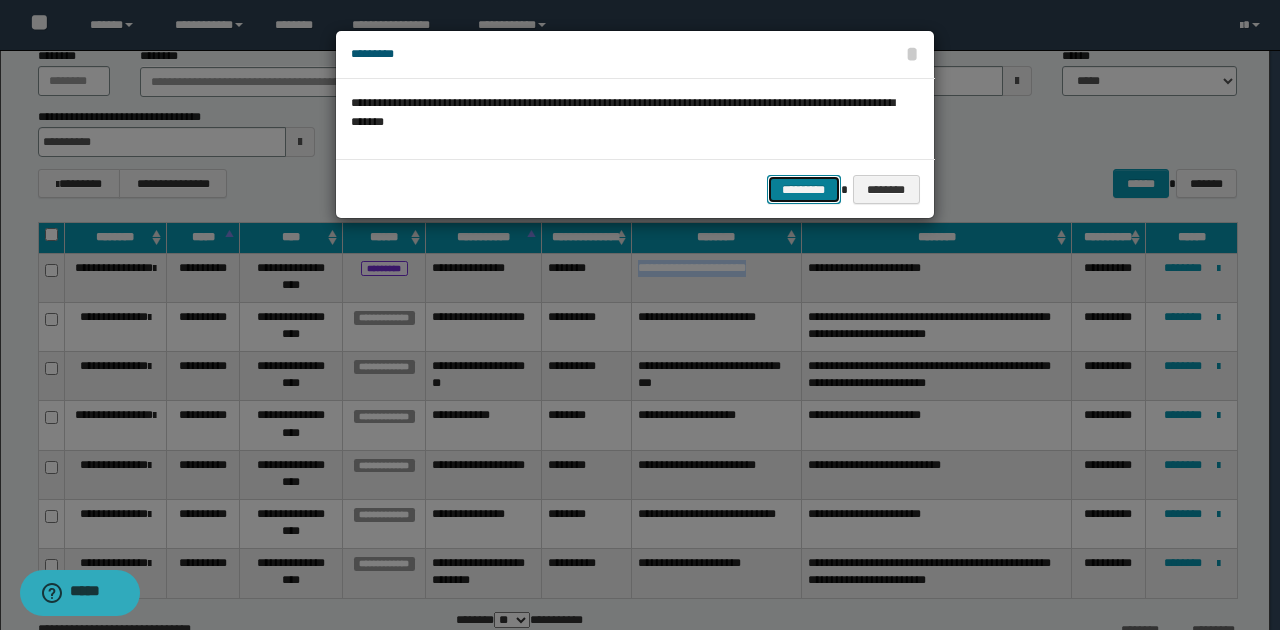 click on "*********" at bounding box center [804, 189] 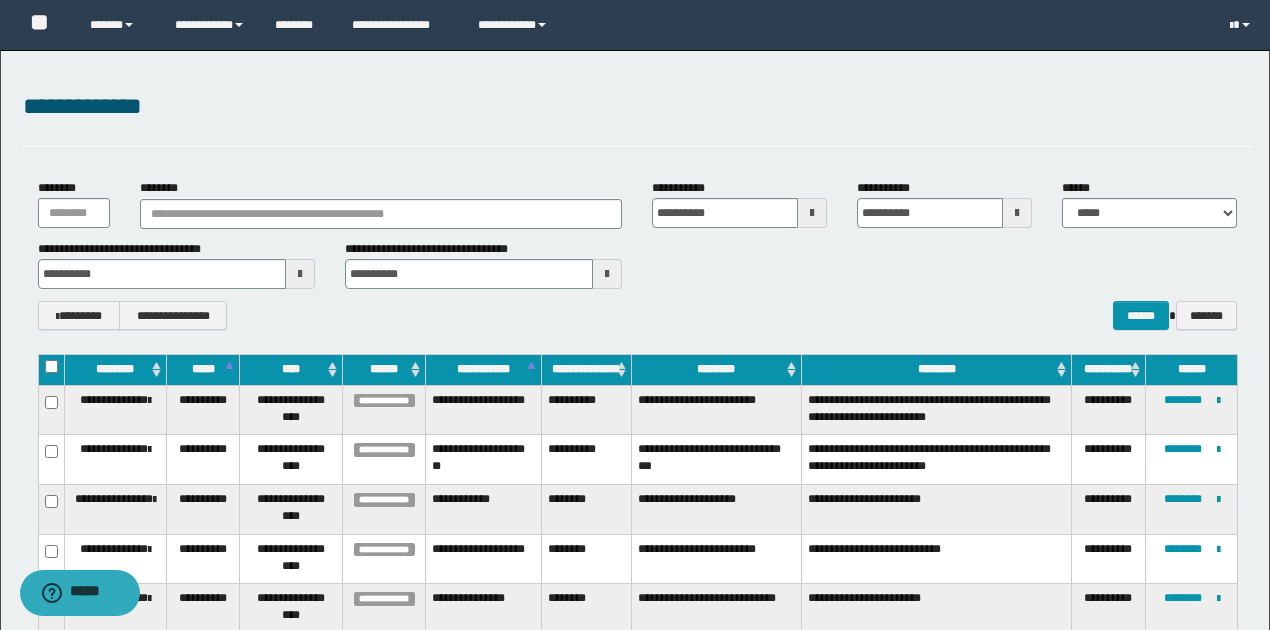scroll, scrollTop: 0, scrollLeft: 0, axis: both 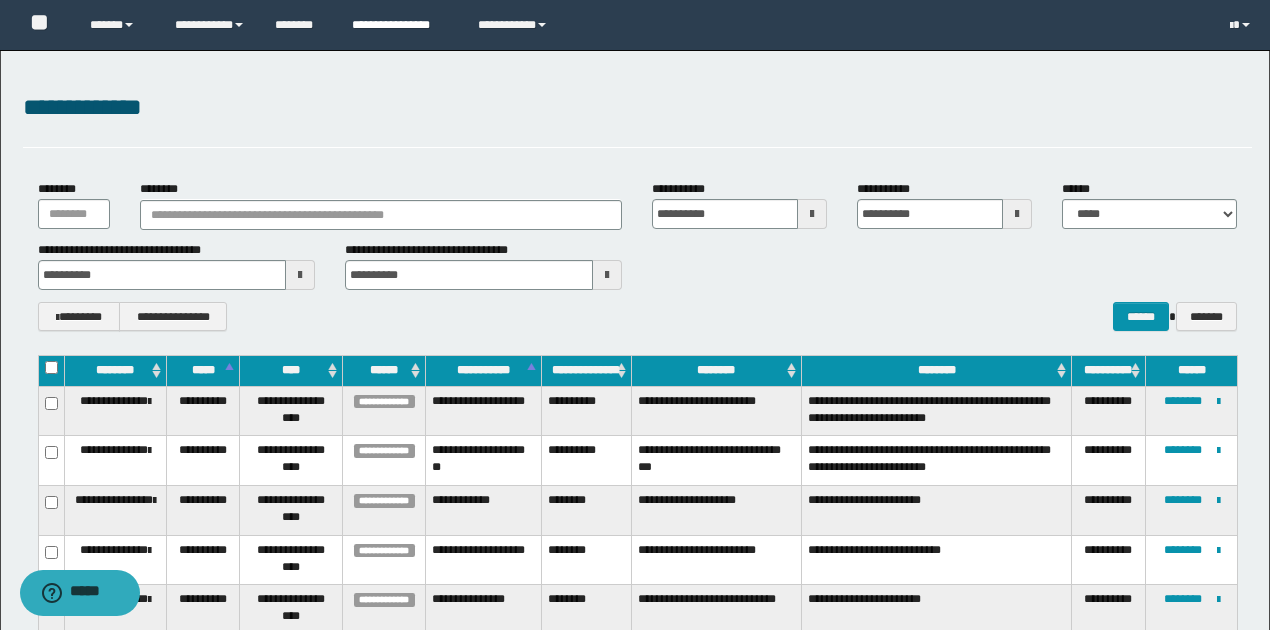 click on "**********" at bounding box center [400, 25] 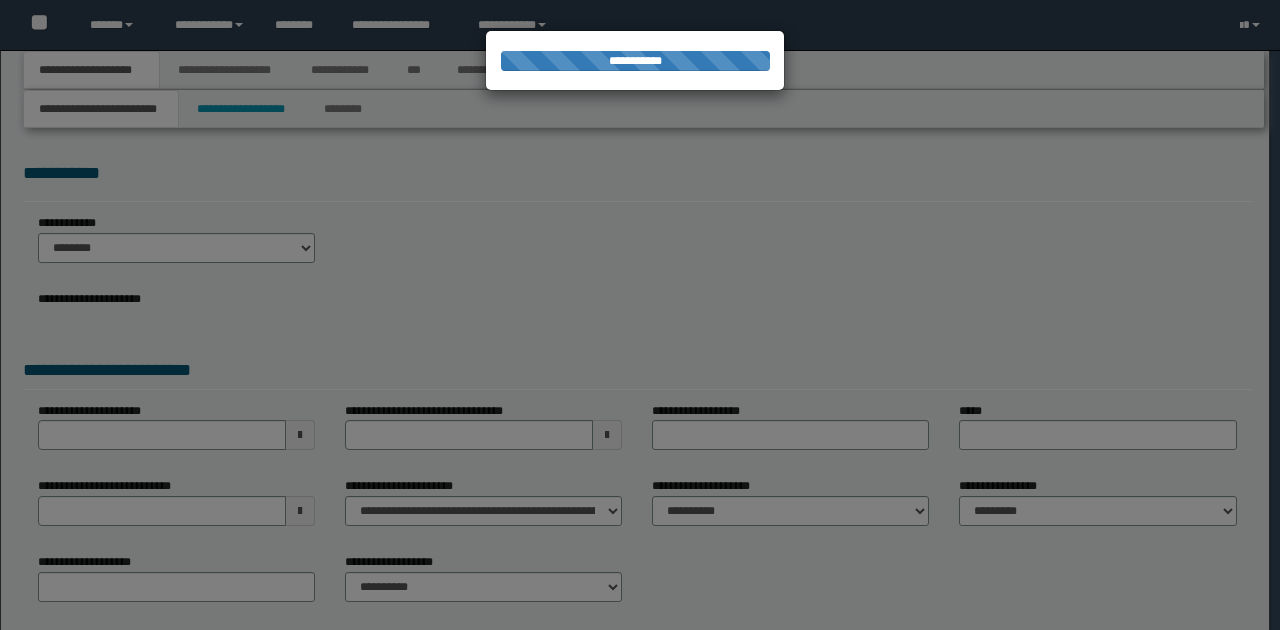 scroll, scrollTop: 0, scrollLeft: 0, axis: both 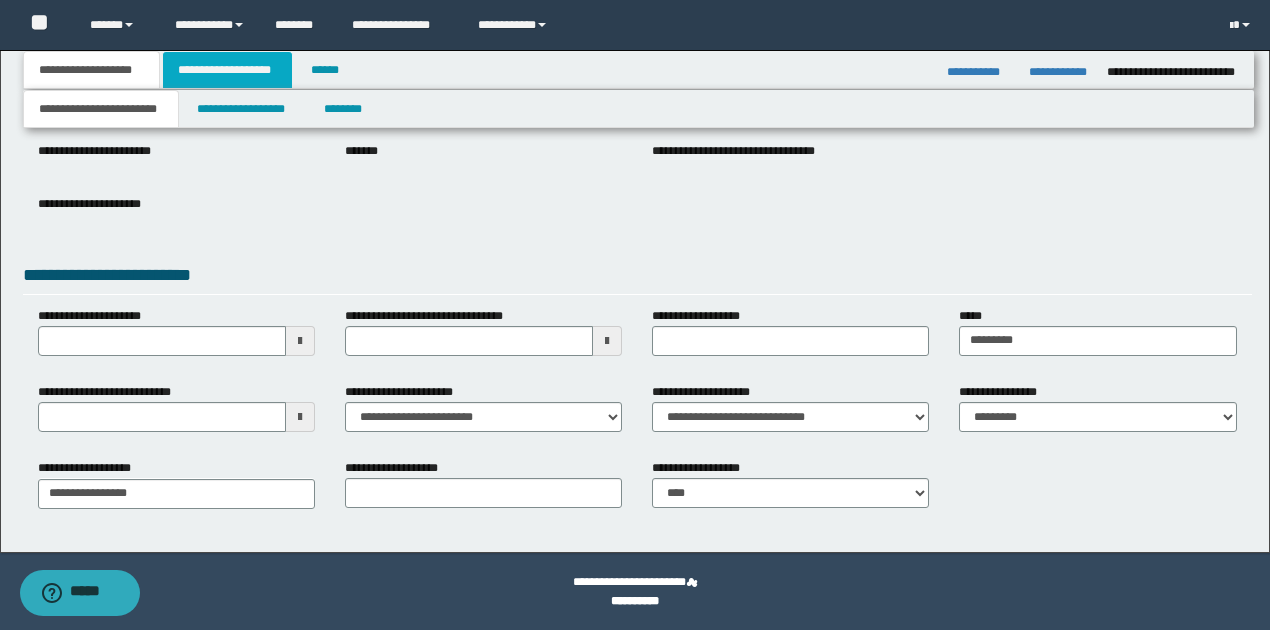 click on "**********" at bounding box center (227, 70) 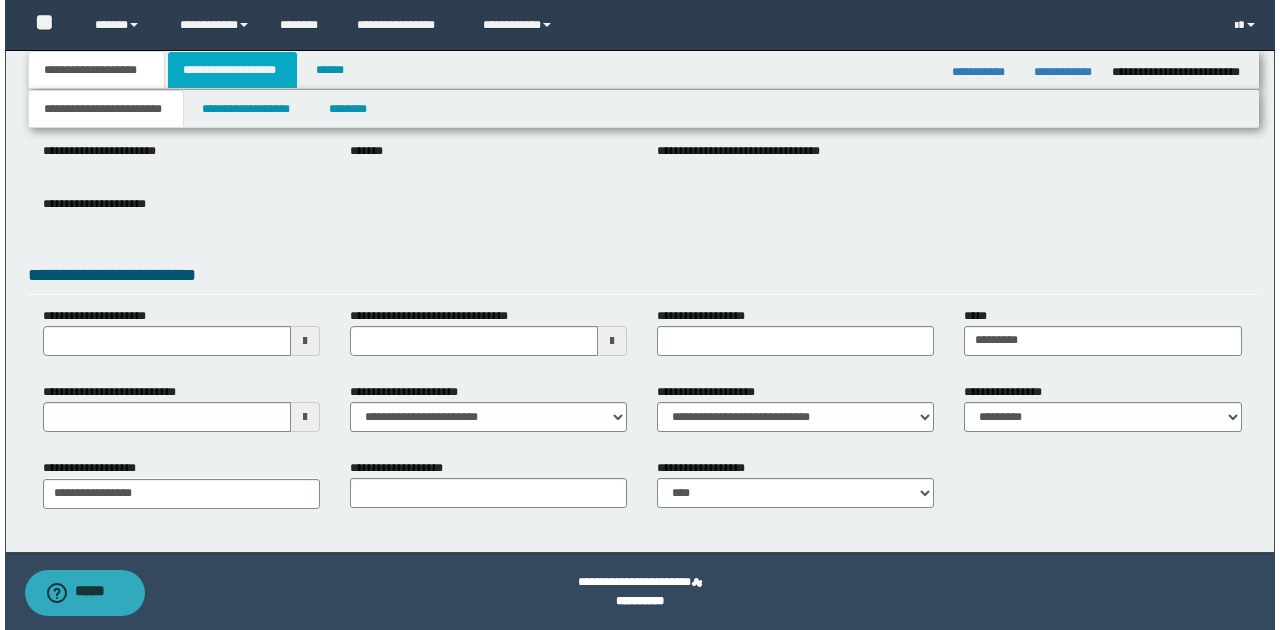 scroll, scrollTop: 0, scrollLeft: 0, axis: both 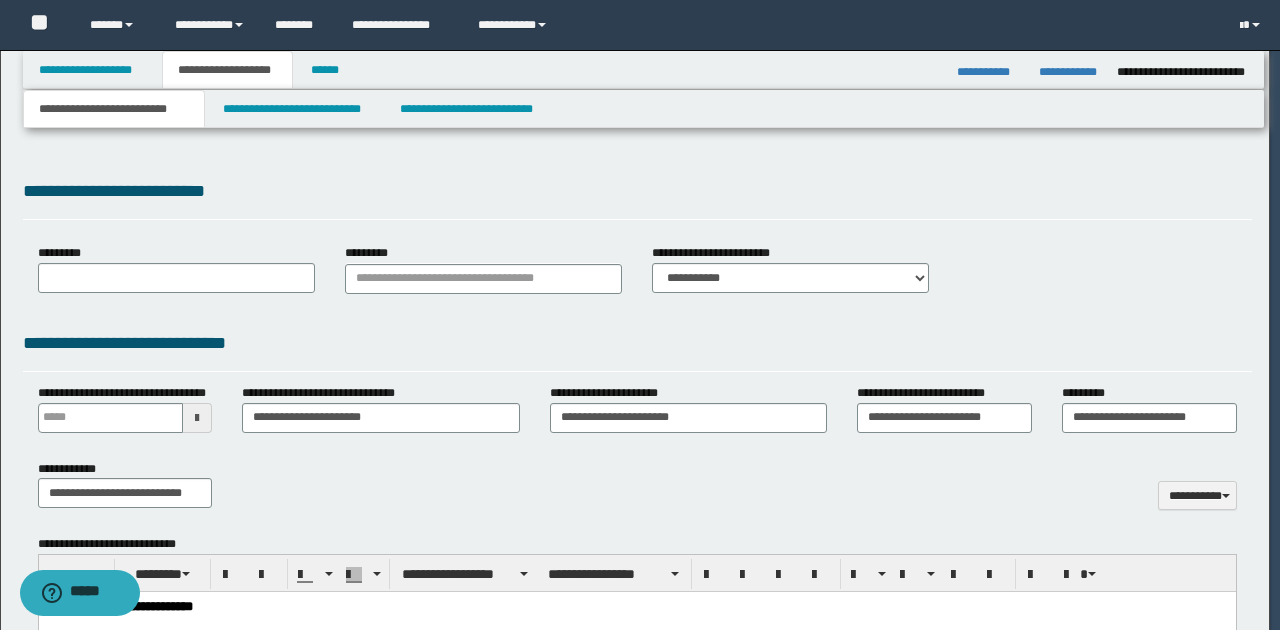 type on "*********" 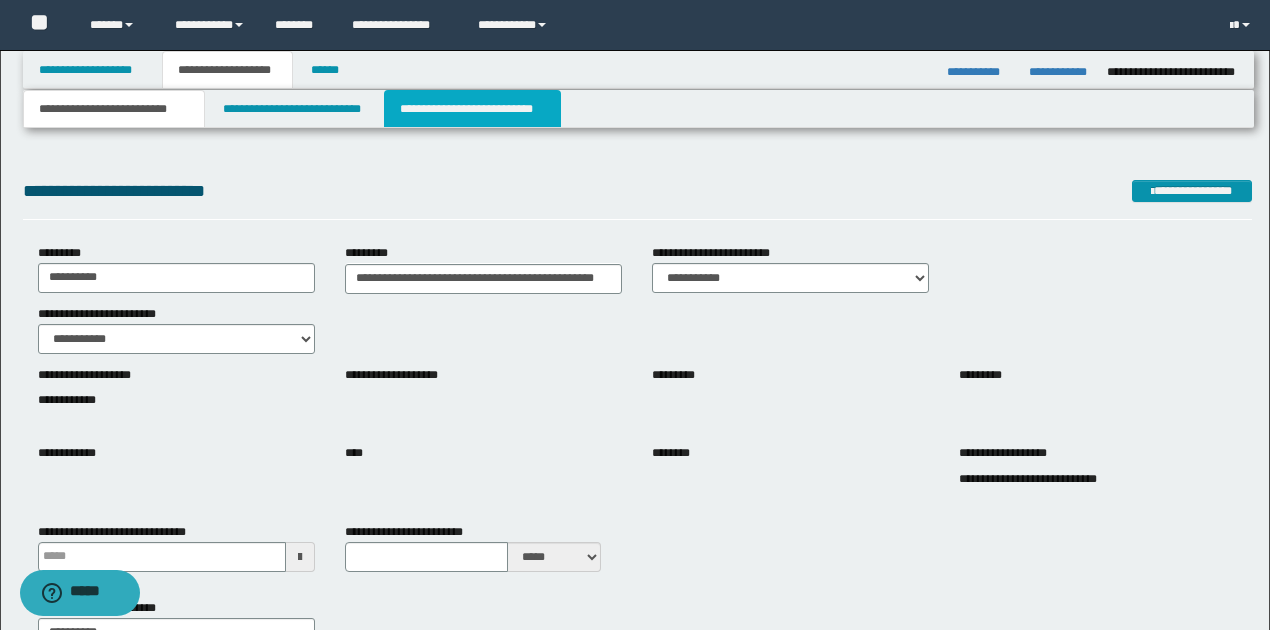 click on "**********" at bounding box center [472, 109] 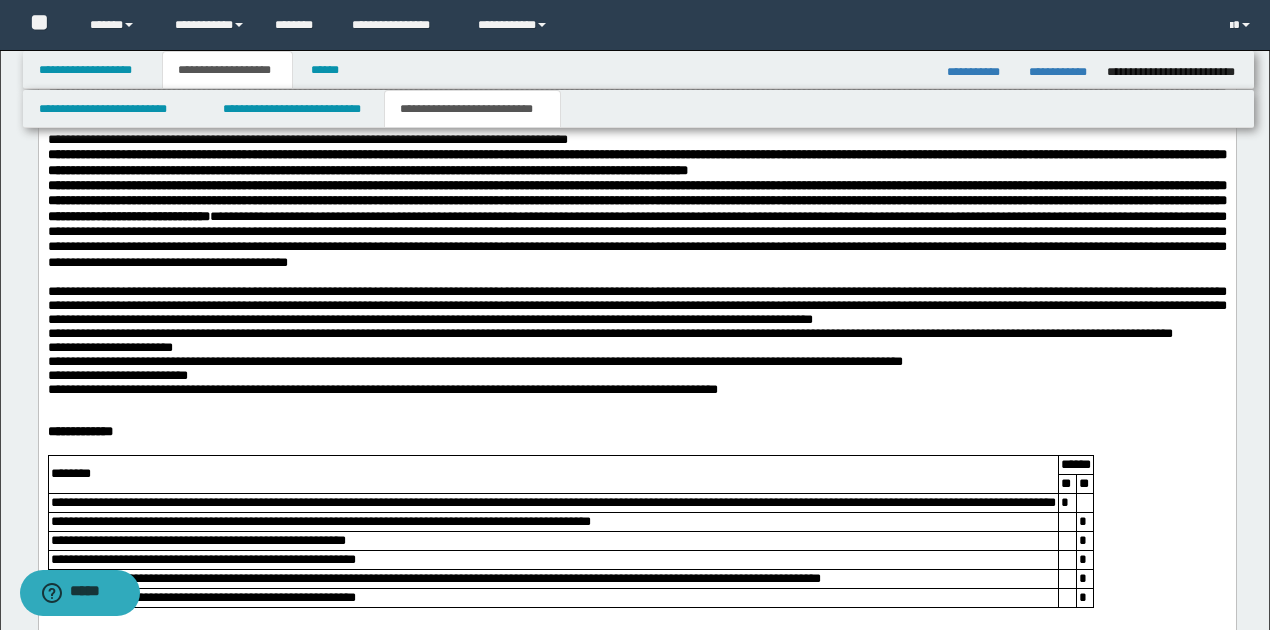 scroll, scrollTop: 1266, scrollLeft: 0, axis: vertical 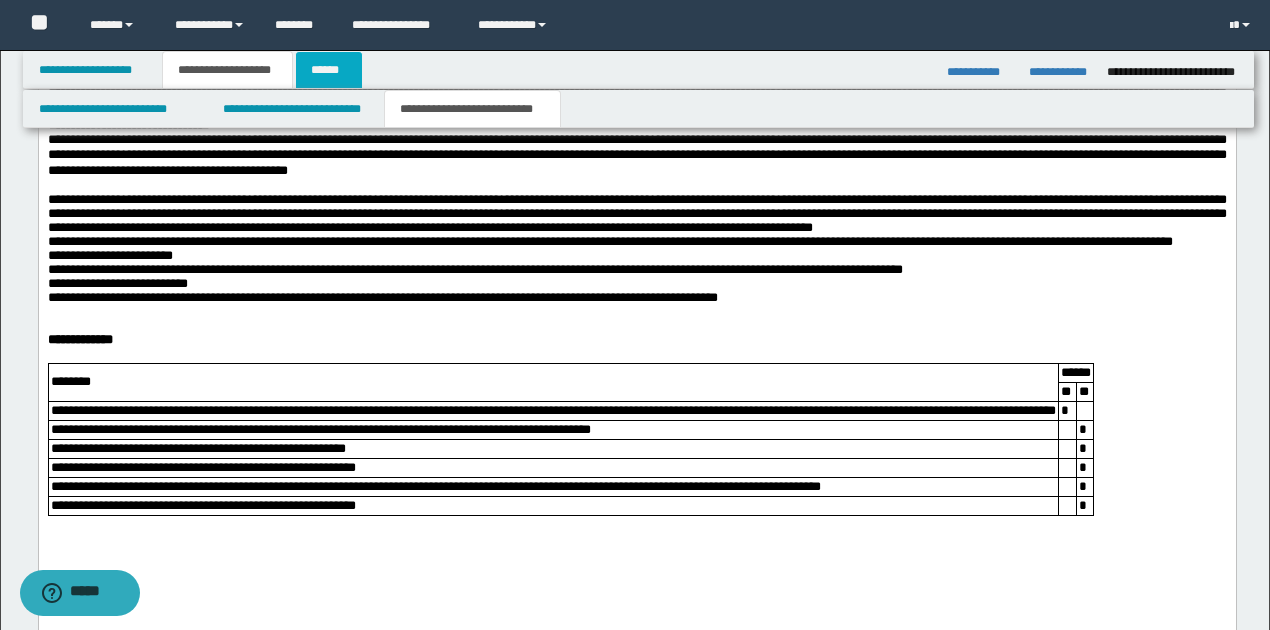 click on "******" at bounding box center [329, 70] 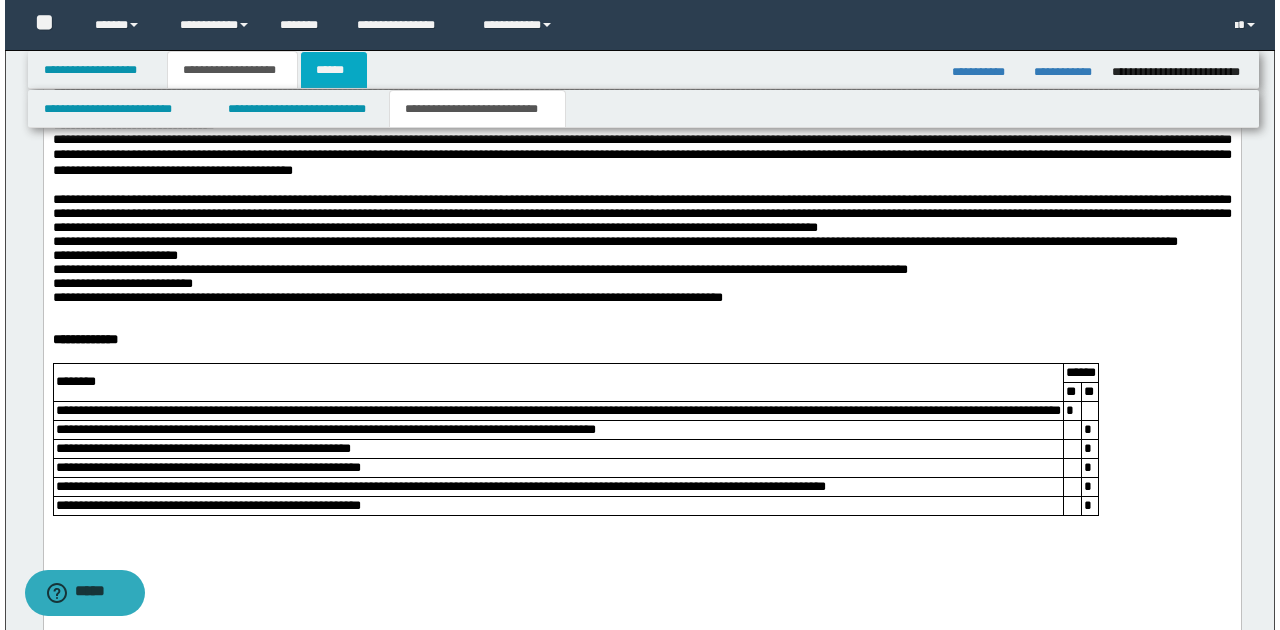 scroll, scrollTop: 0, scrollLeft: 0, axis: both 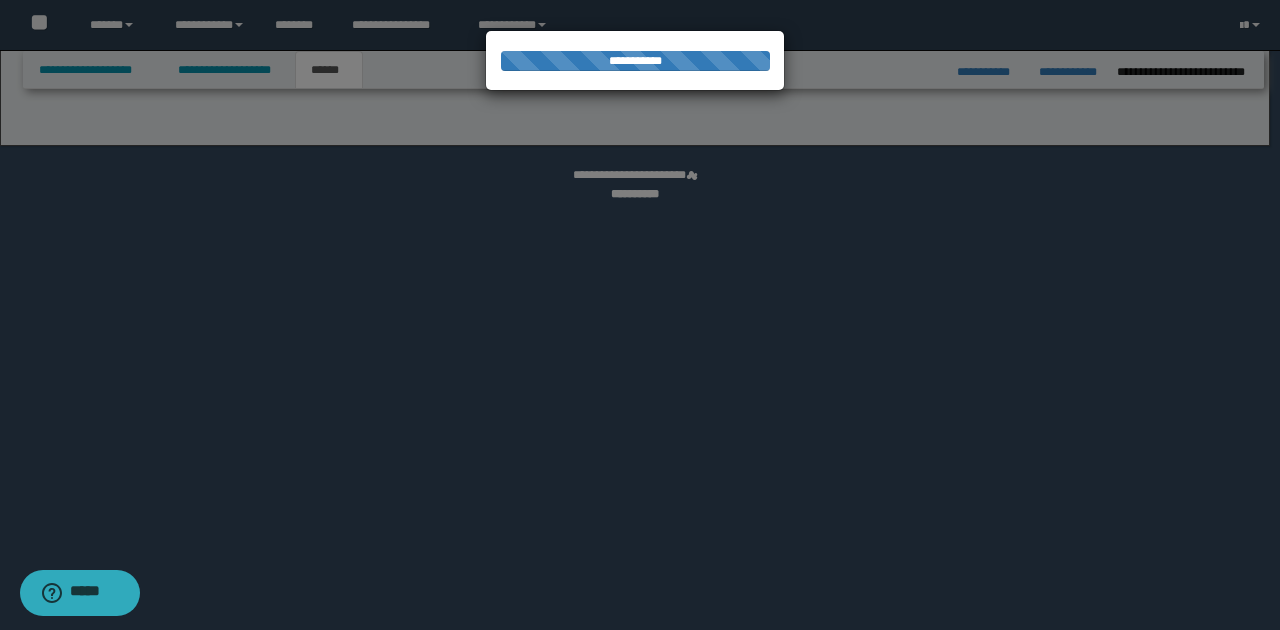 select on "*" 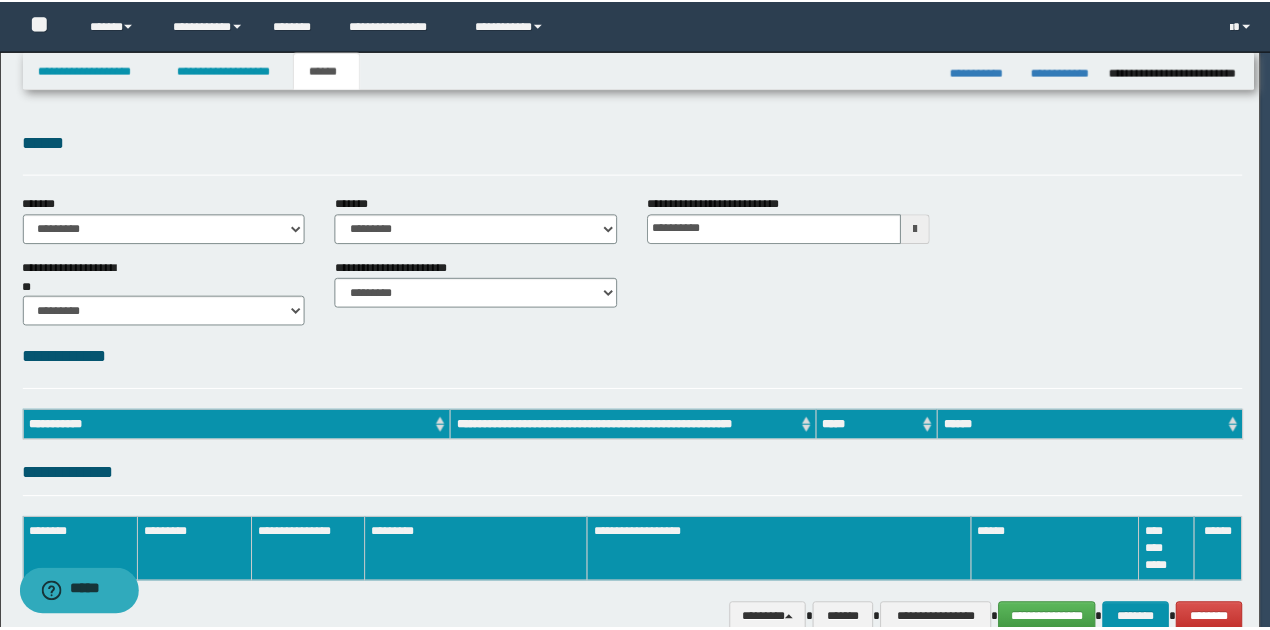 scroll, scrollTop: 0, scrollLeft: 0, axis: both 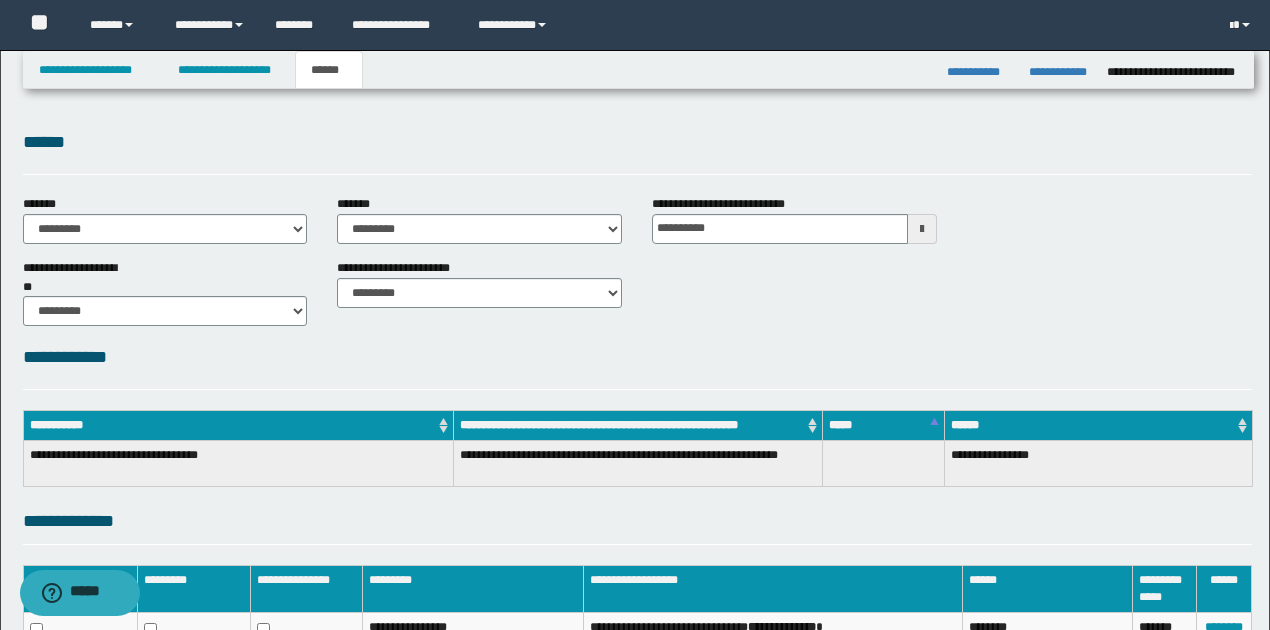click at bounding box center (922, 229) 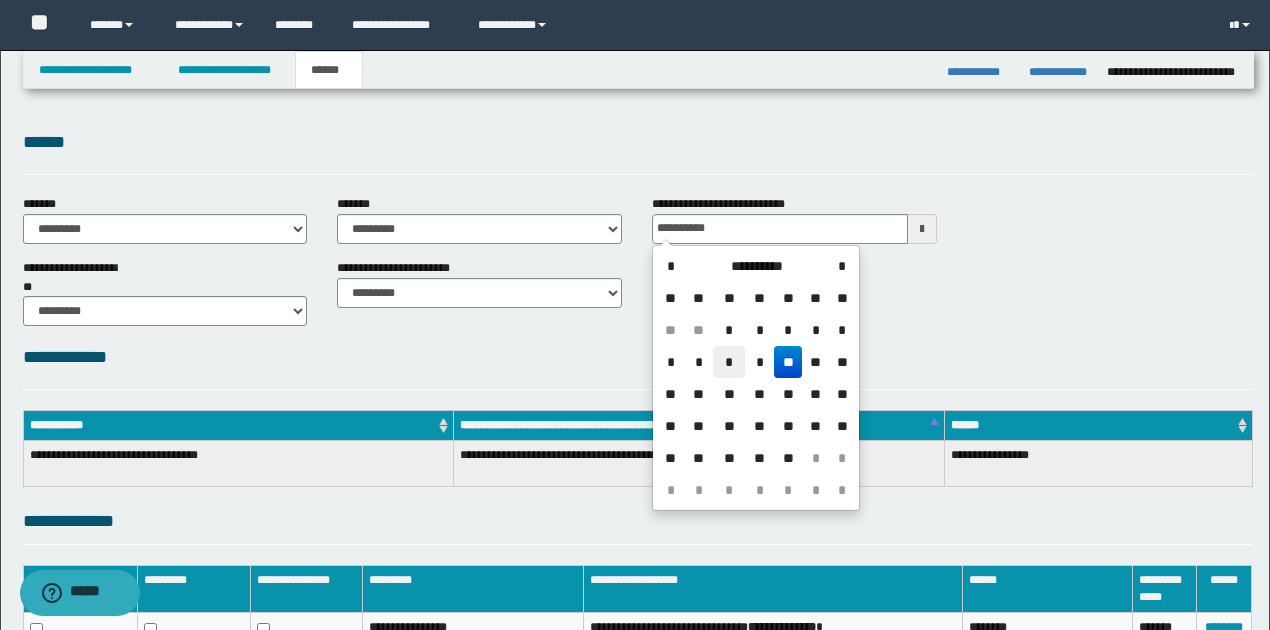 click on "*" at bounding box center (729, 362) 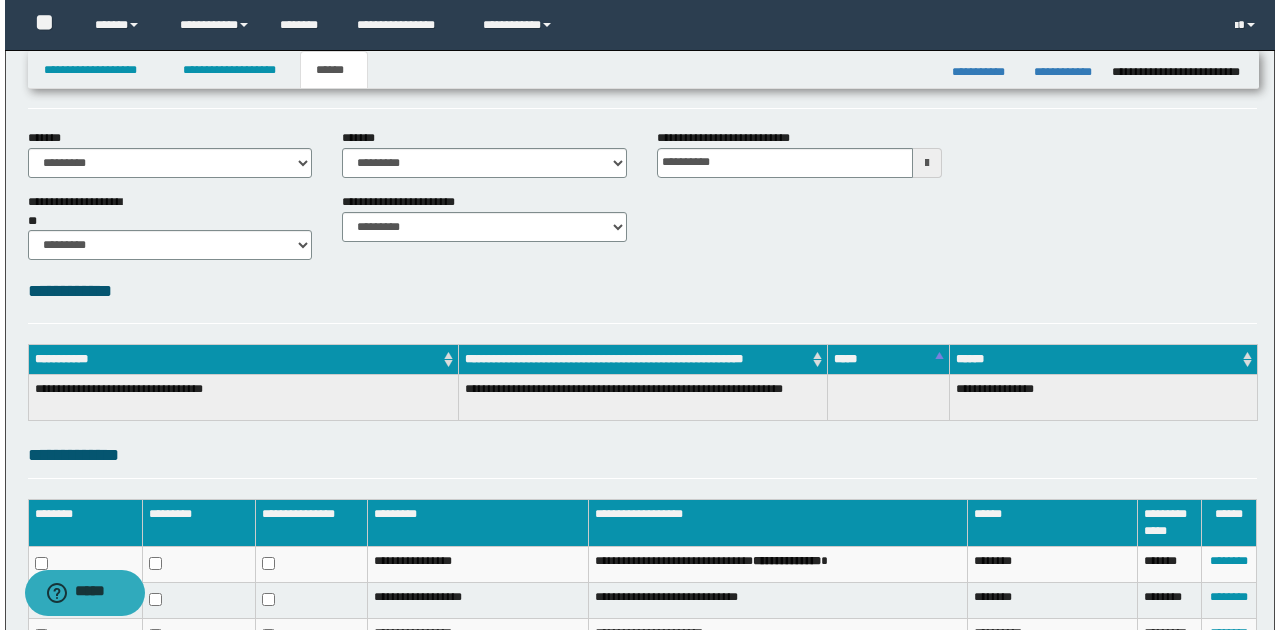scroll, scrollTop: 262, scrollLeft: 0, axis: vertical 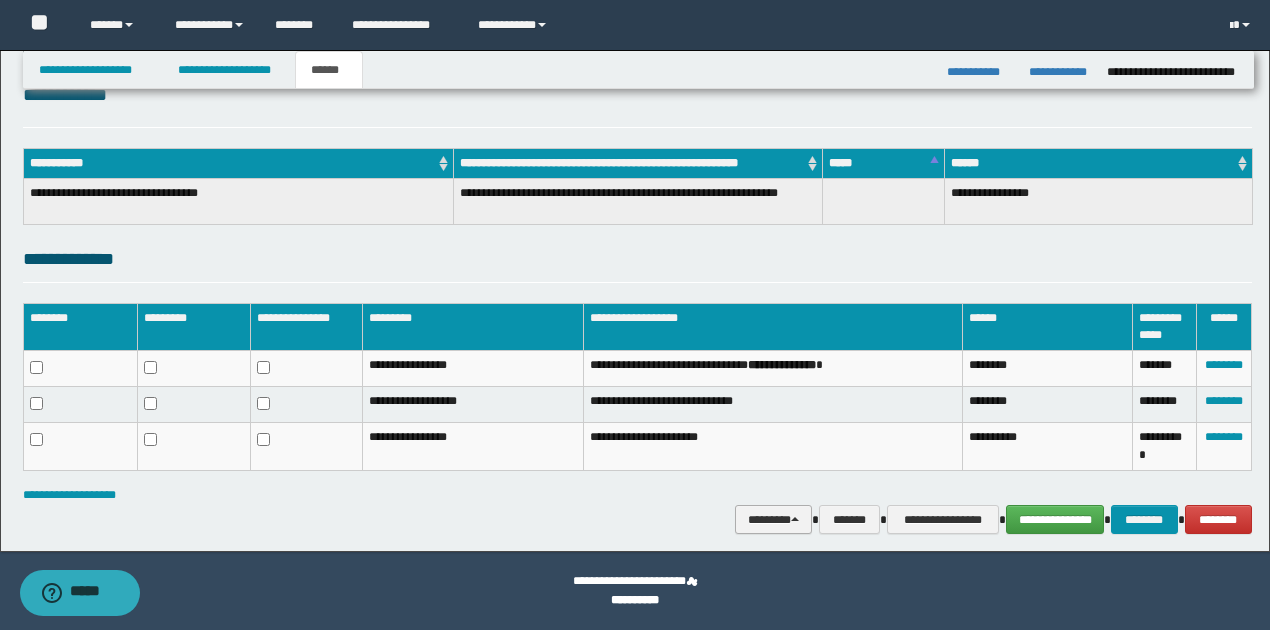click on "********" at bounding box center (774, 519) 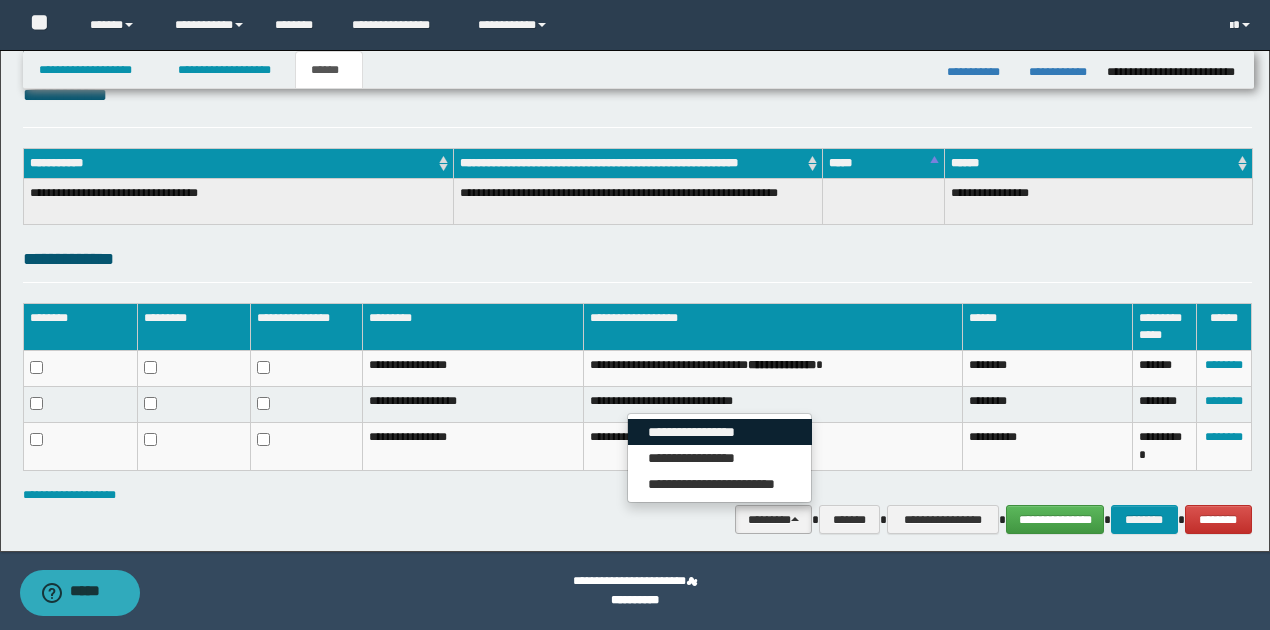 click on "**********" at bounding box center (720, 432) 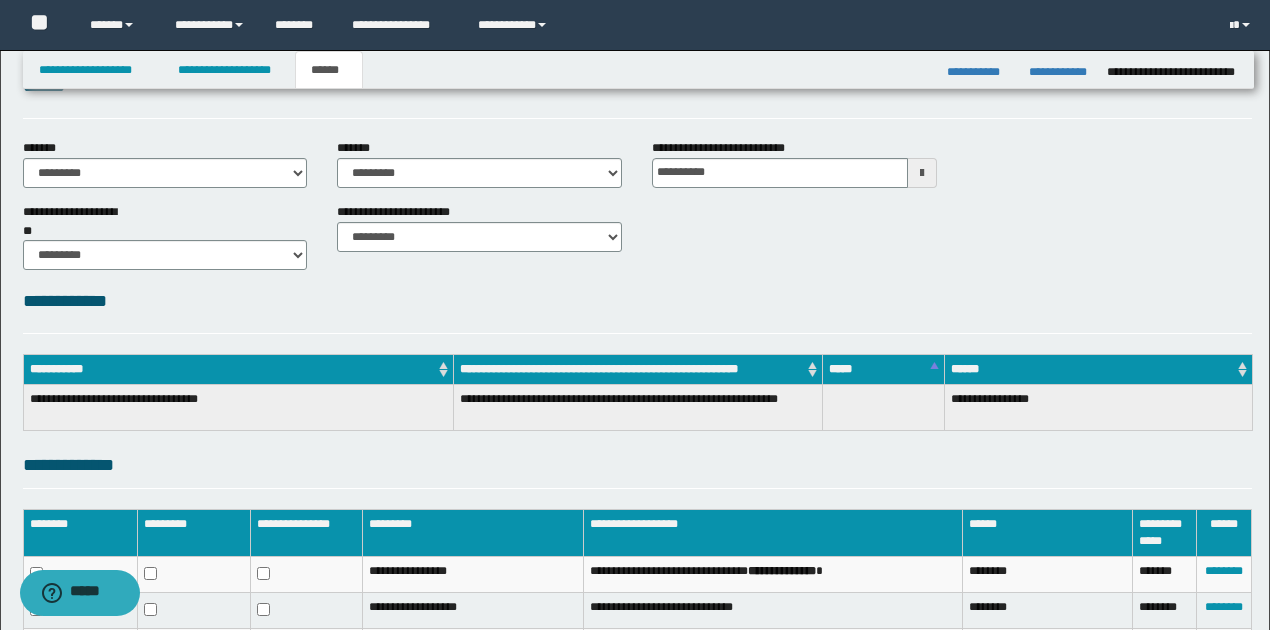 scroll, scrollTop: 0, scrollLeft: 0, axis: both 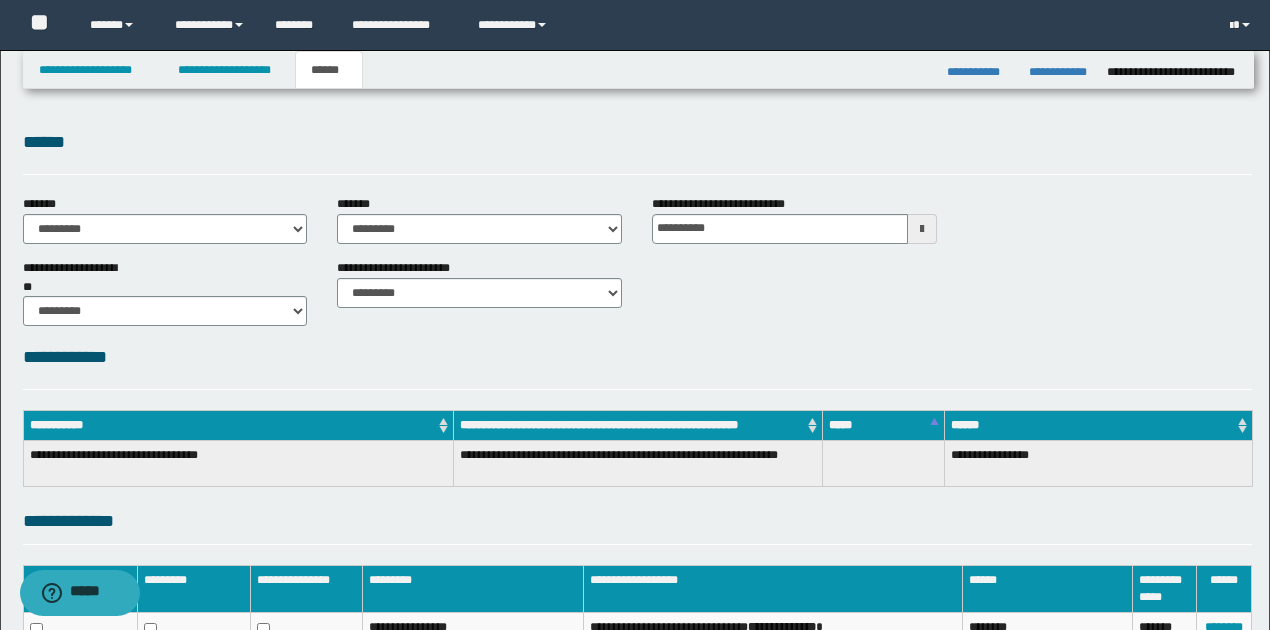click at bounding box center (922, 229) 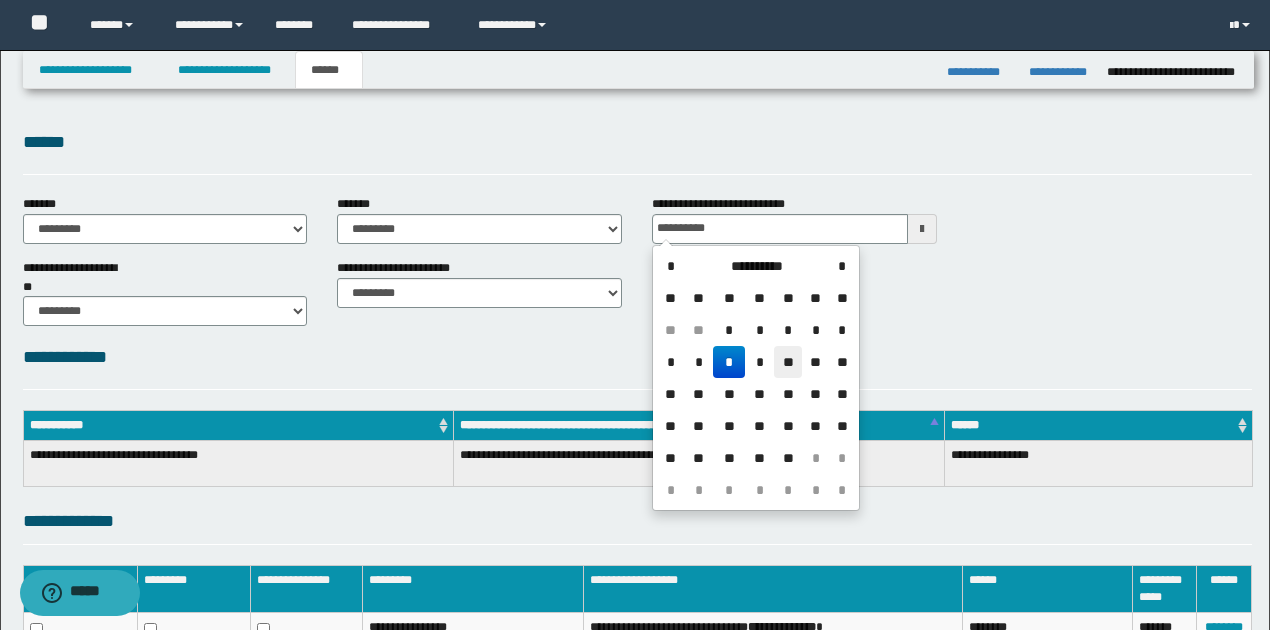 click on "**" at bounding box center [788, 362] 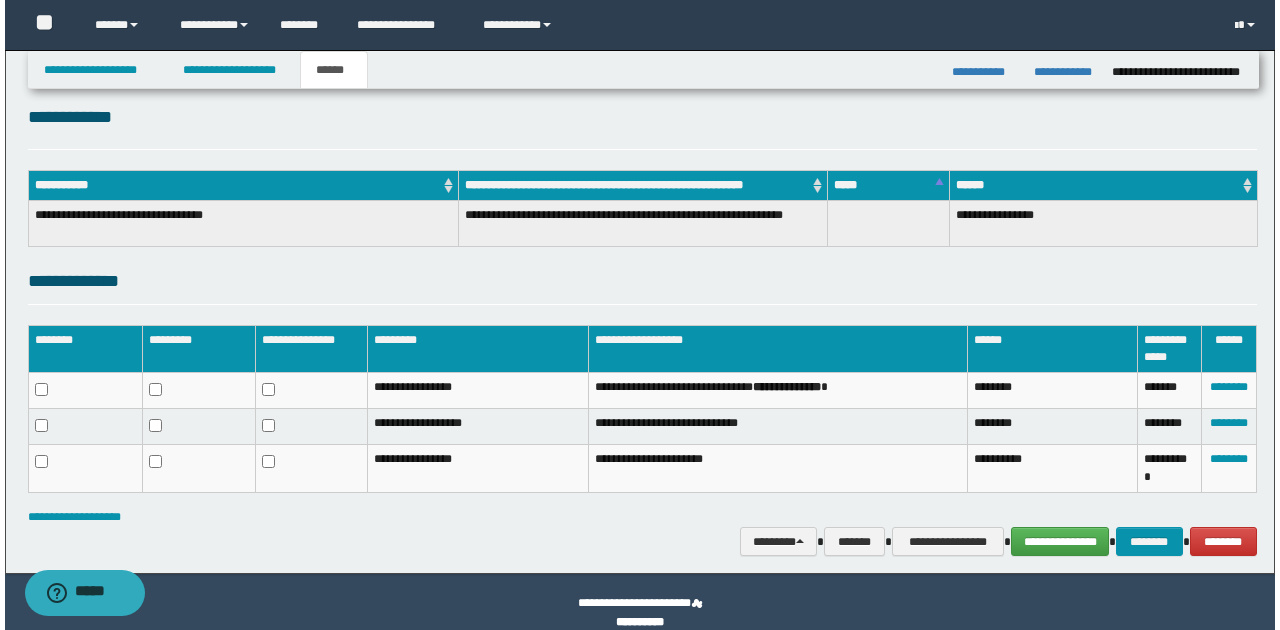 scroll, scrollTop: 262, scrollLeft: 0, axis: vertical 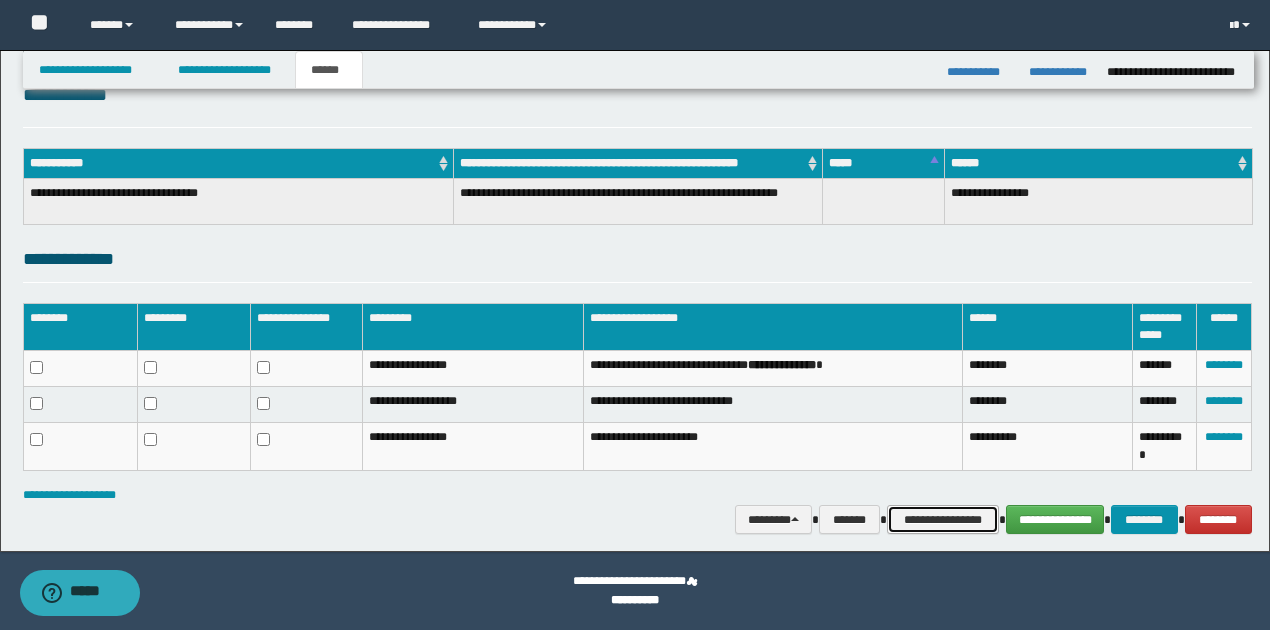 click on "**********" at bounding box center [943, 519] 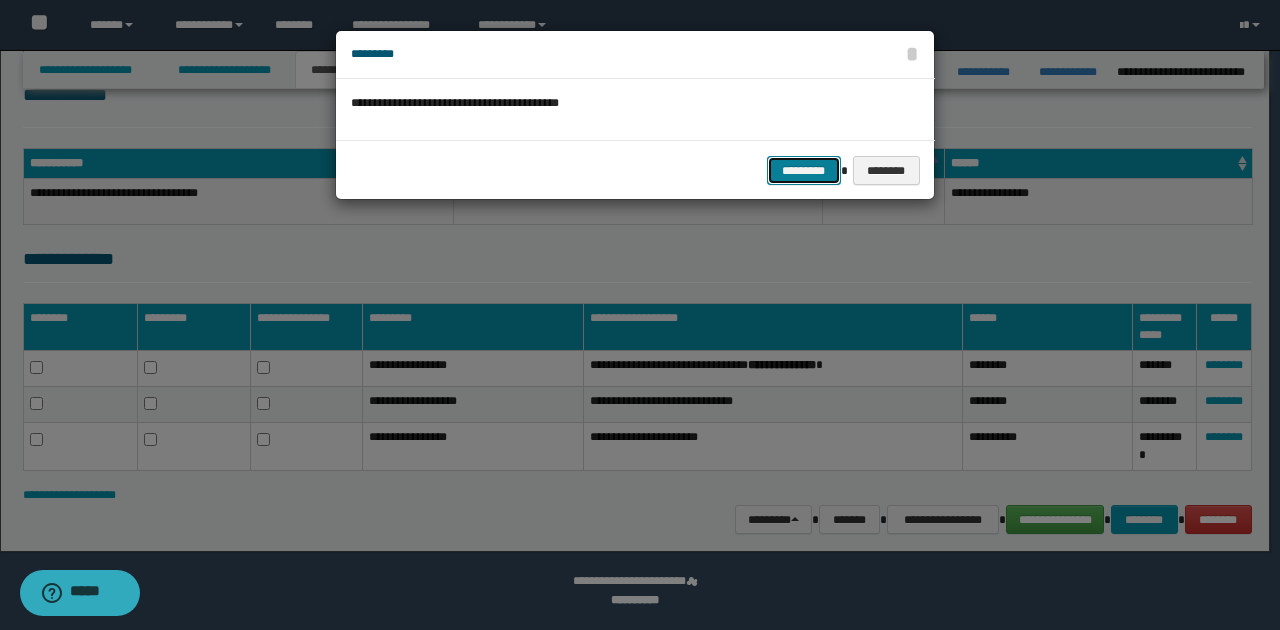 click on "*********" at bounding box center [804, 170] 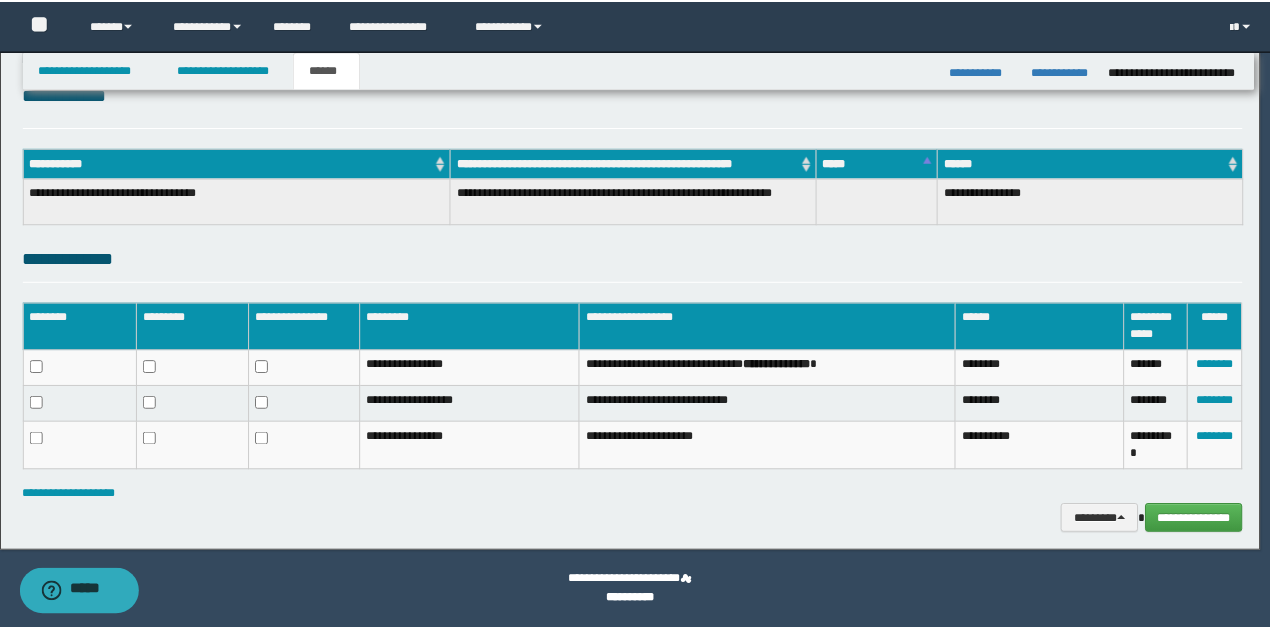 scroll, scrollTop: 244, scrollLeft: 0, axis: vertical 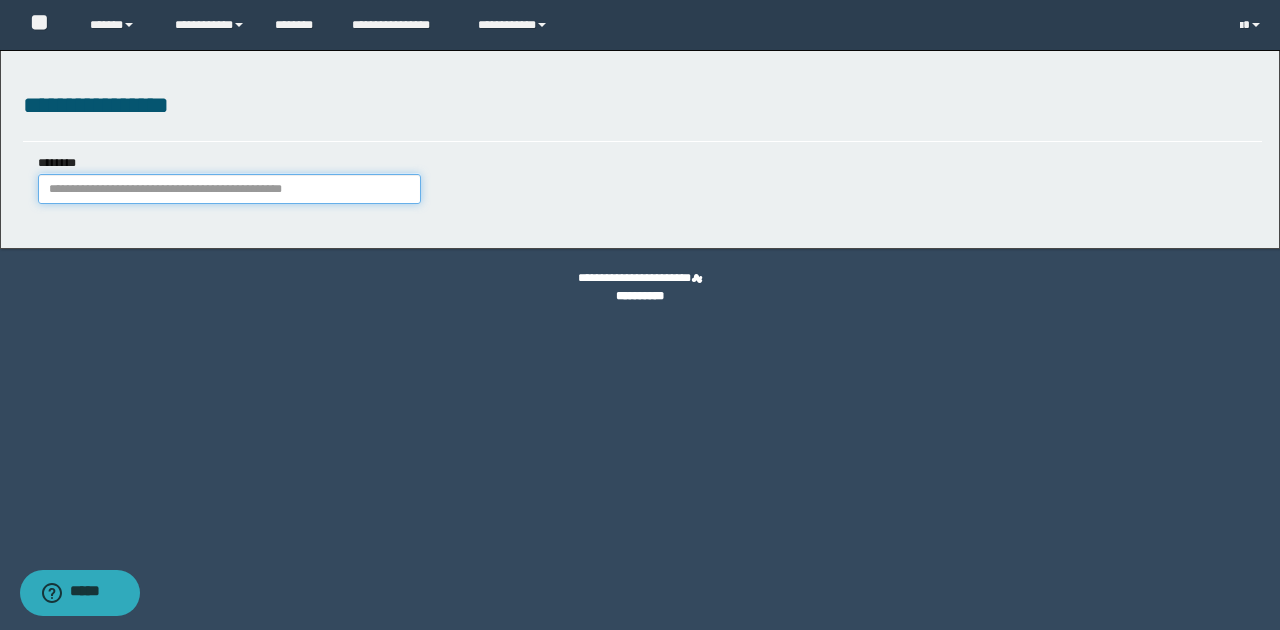 click on "********" at bounding box center (229, 189) 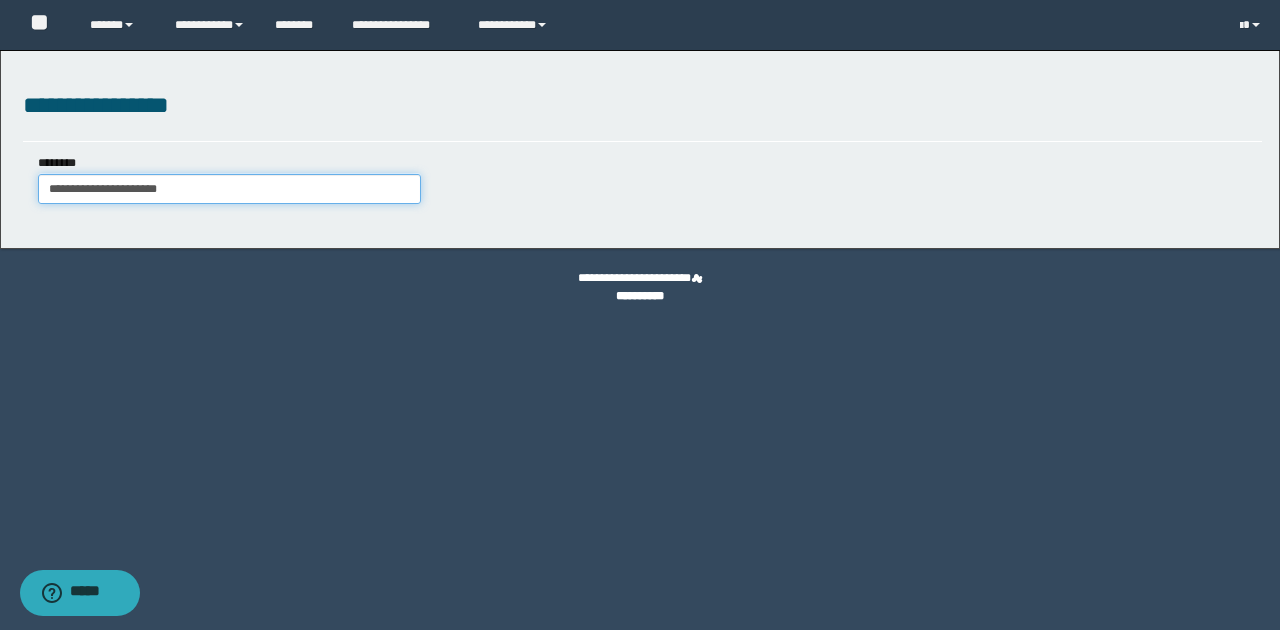 type on "**********" 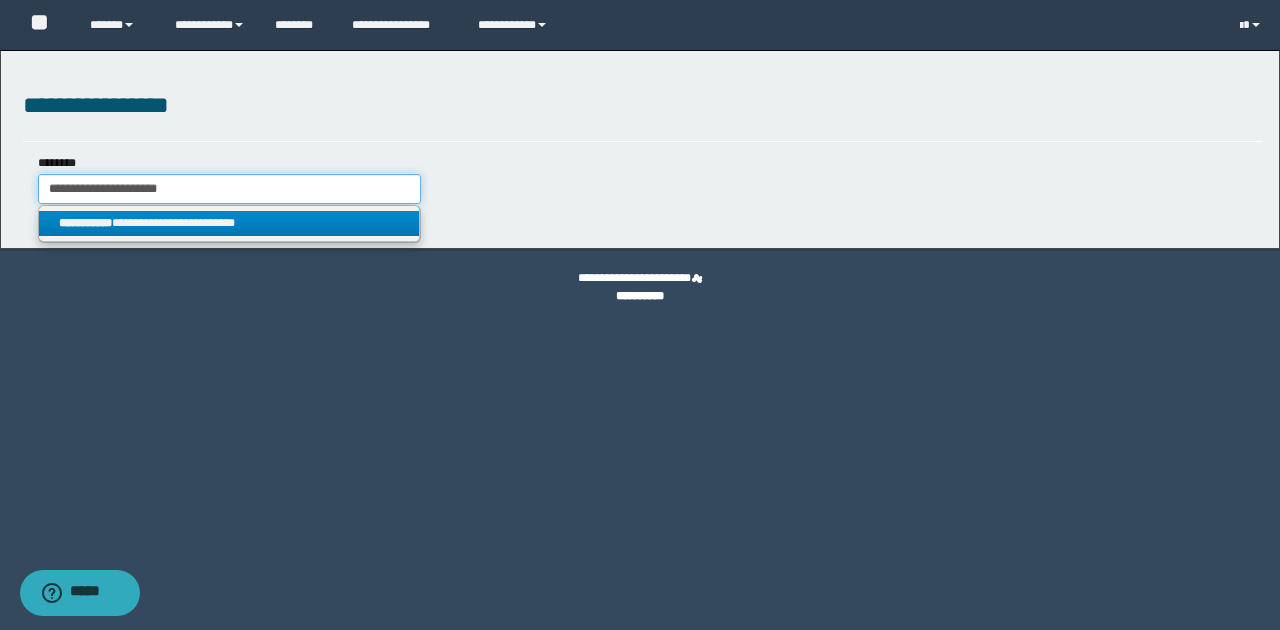 type on "**********" 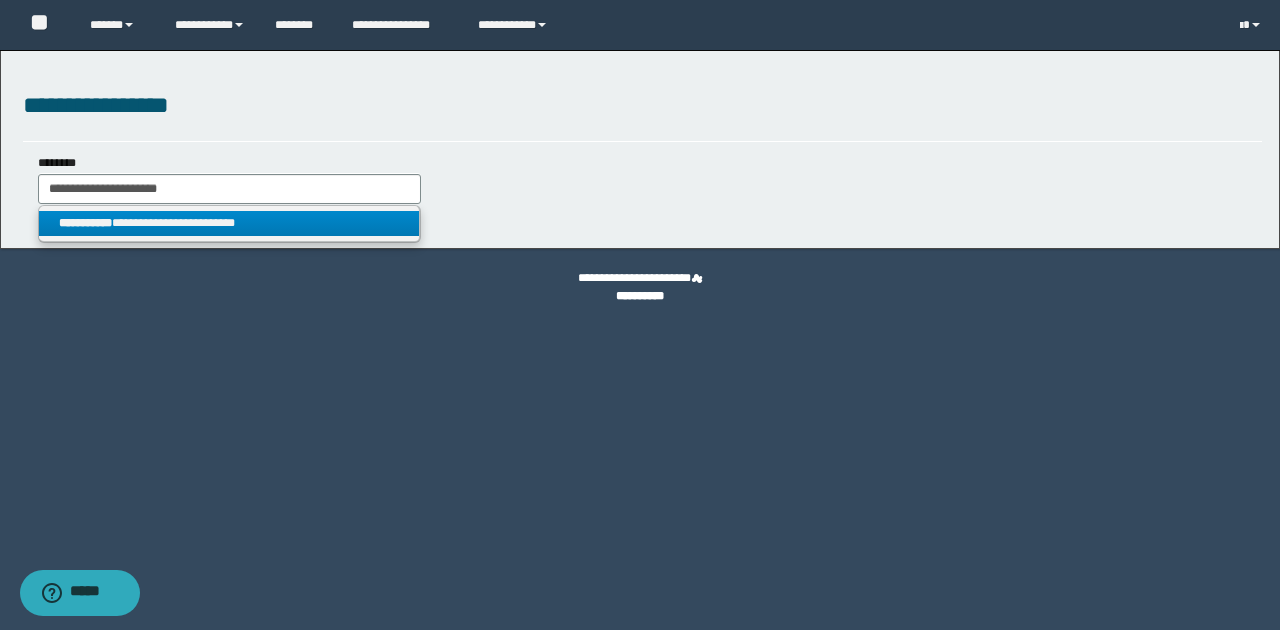click on "**********" at bounding box center [229, 223] 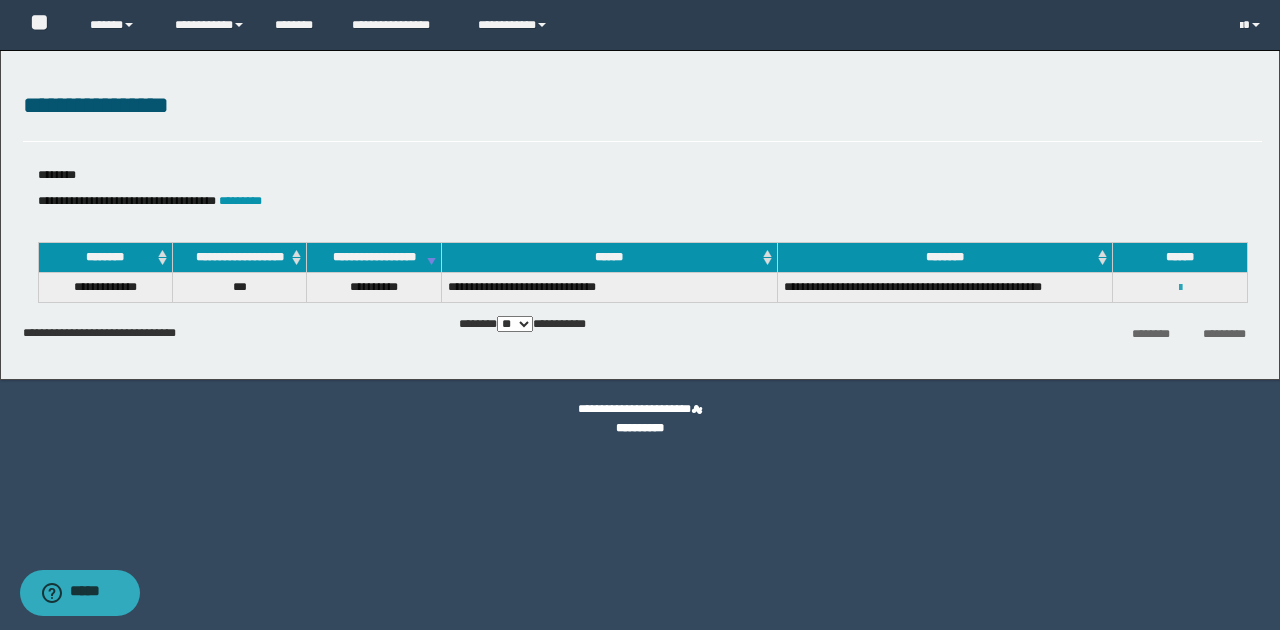 click at bounding box center [1180, 288] 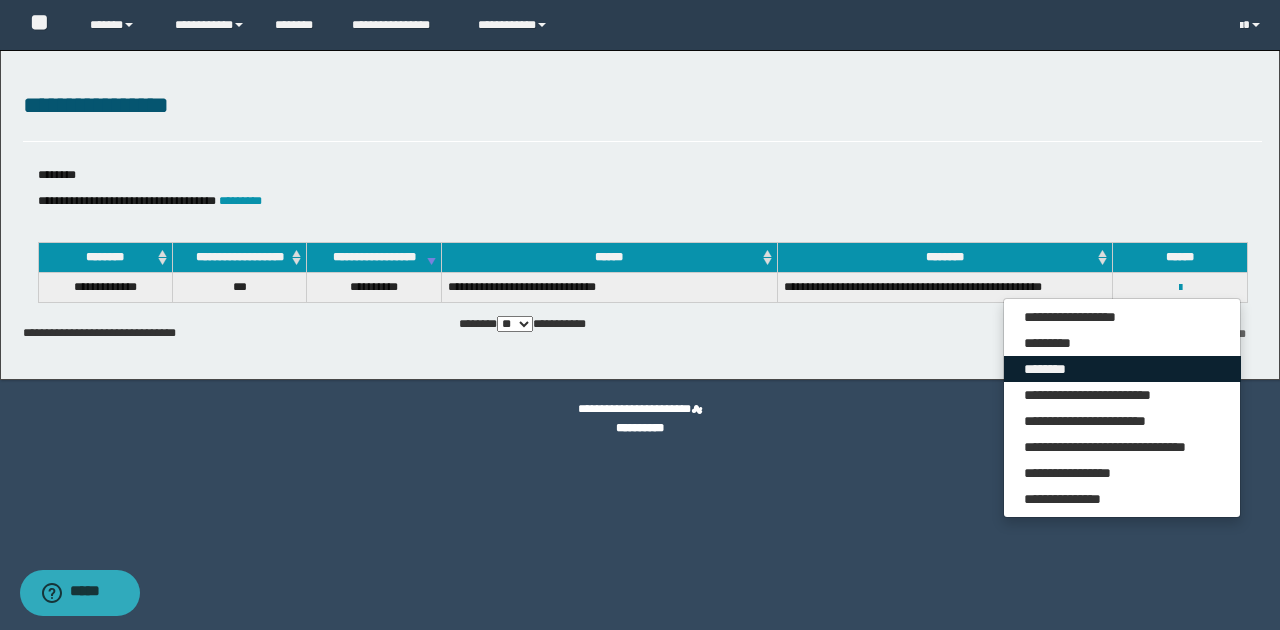 click on "********" at bounding box center [1122, 369] 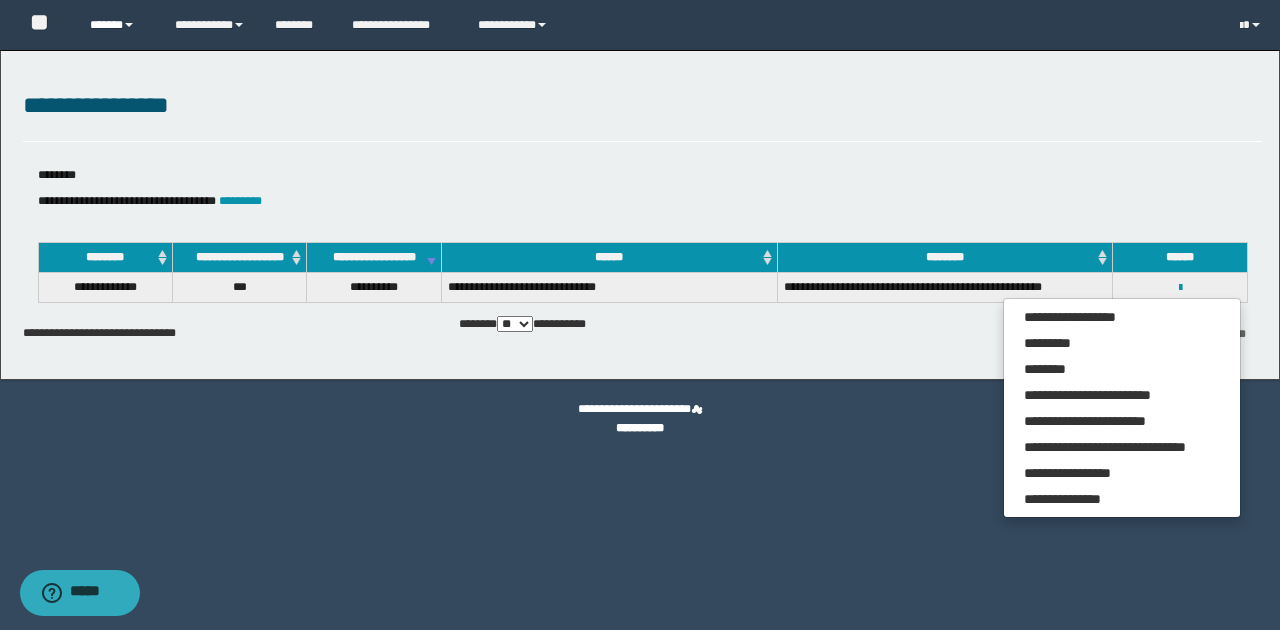 click on "******" at bounding box center [117, 25] 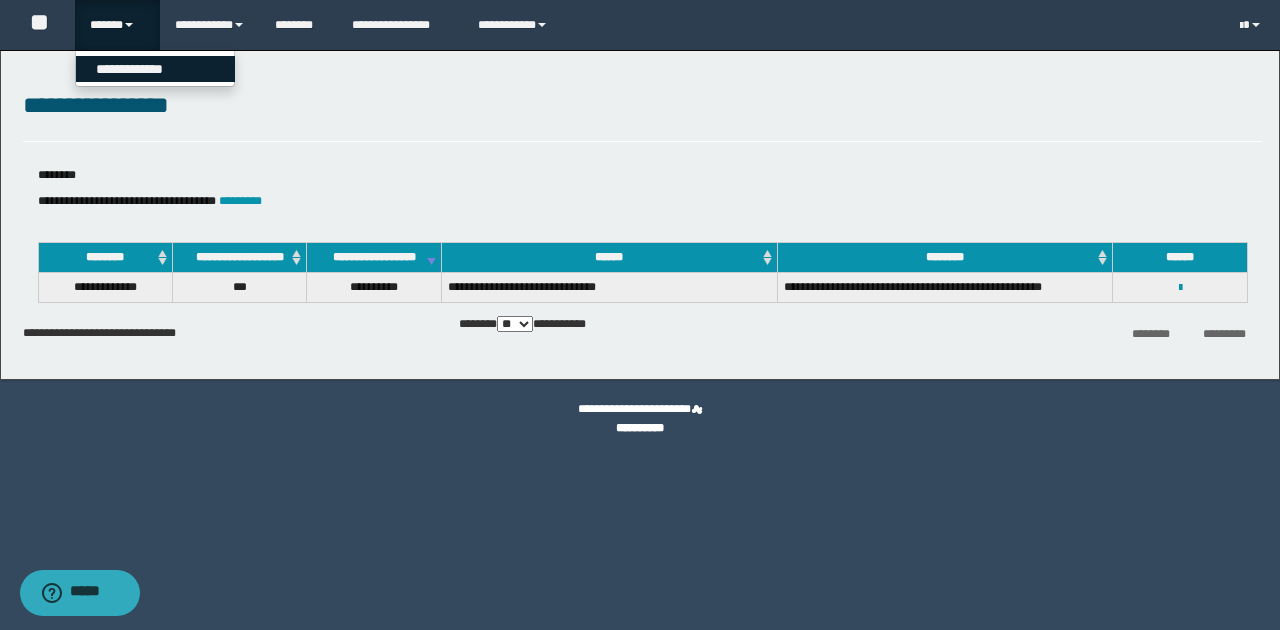 click on "**********" at bounding box center (155, 69) 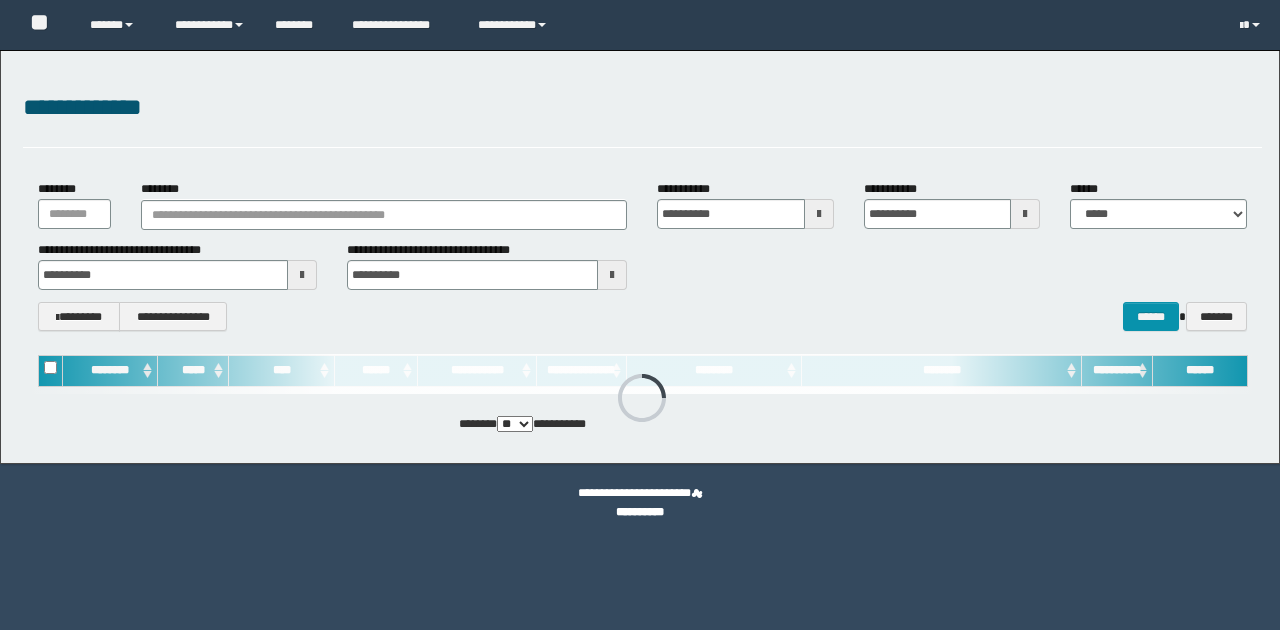 scroll, scrollTop: 0, scrollLeft: 0, axis: both 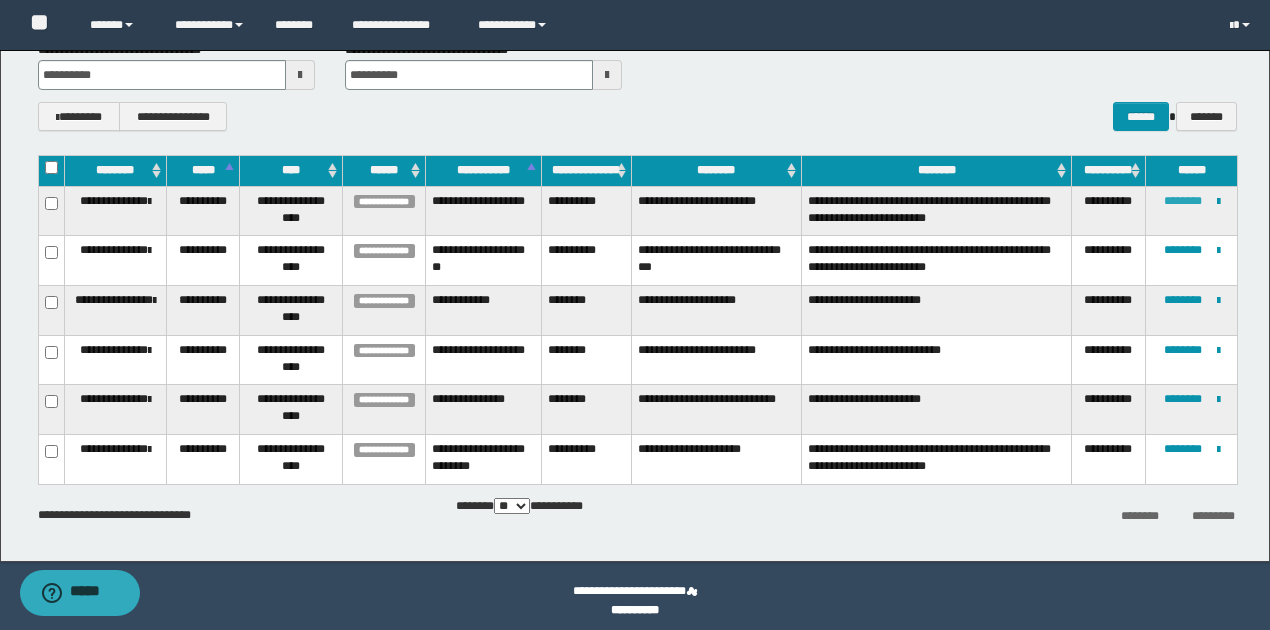 click on "********" at bounding box center [1183, 201] 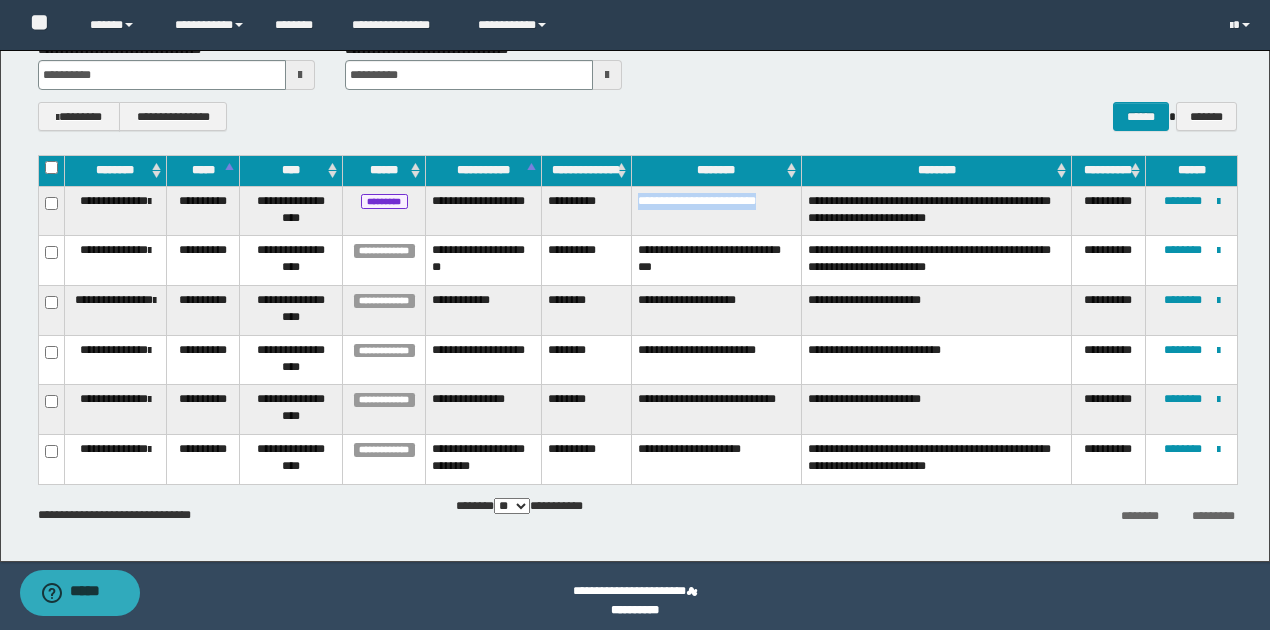 drag, startPoint x: 636, startPoint y: 197, endPoint x: 776, endPoint y: 204, distance: 140.1749 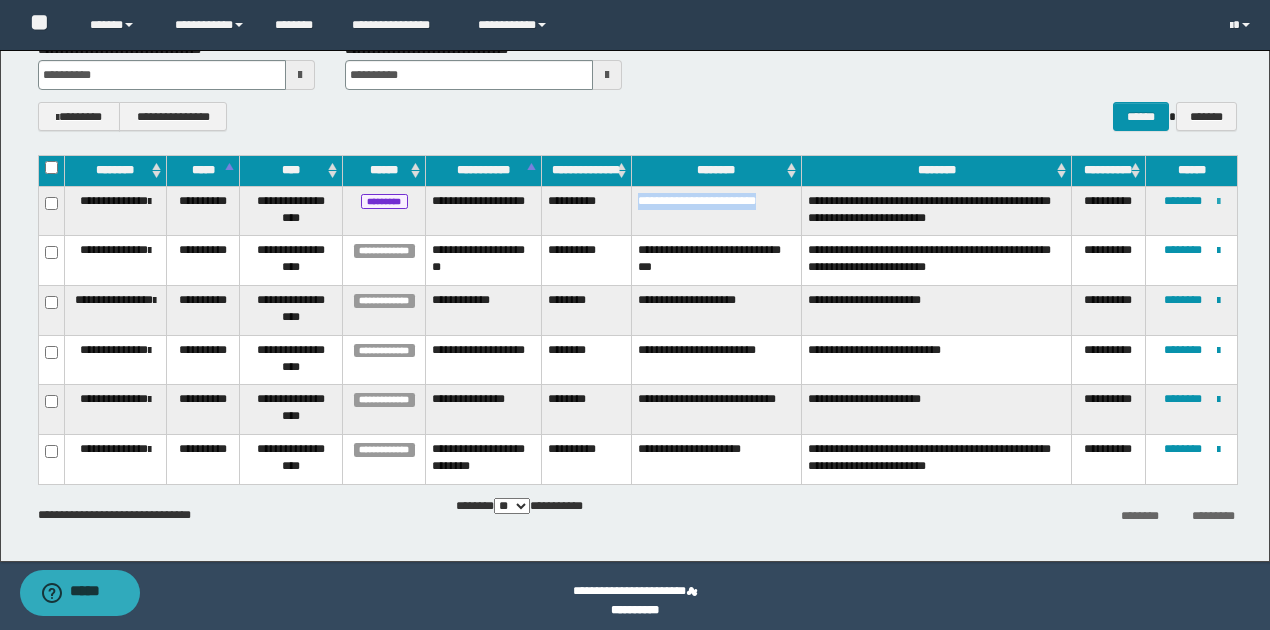 click at bounding box center (1218, 202) 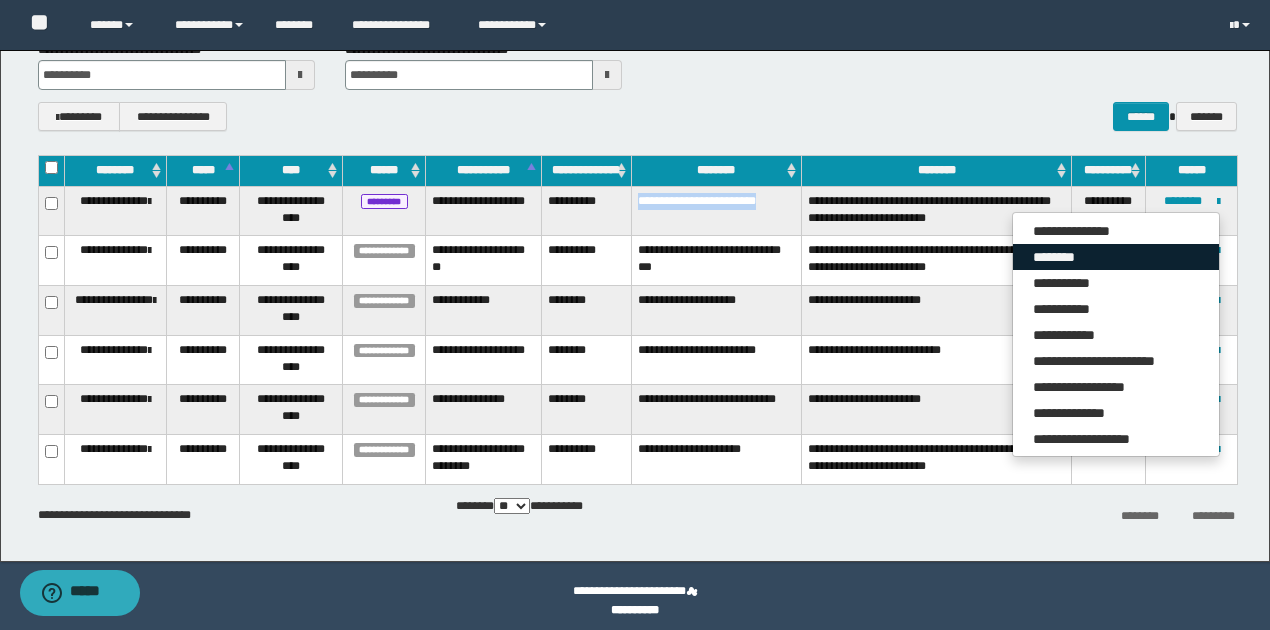 click on "********" at bounding box center [1116, 257] 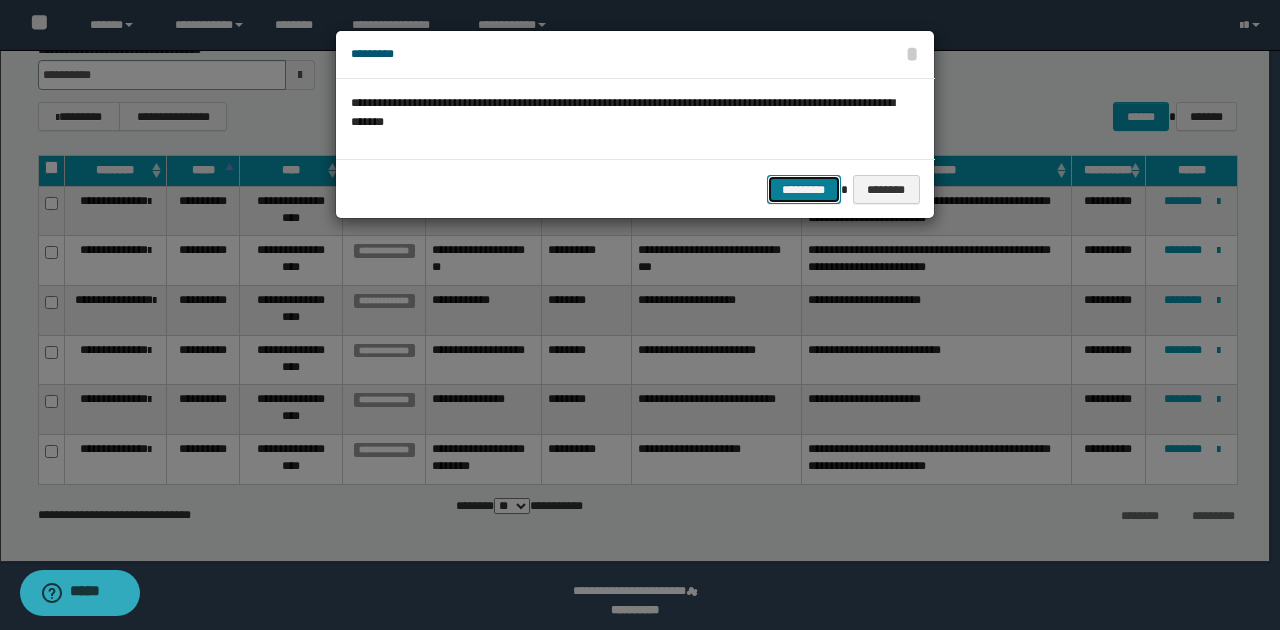 click on "*********" at bounding box center [804, 189] 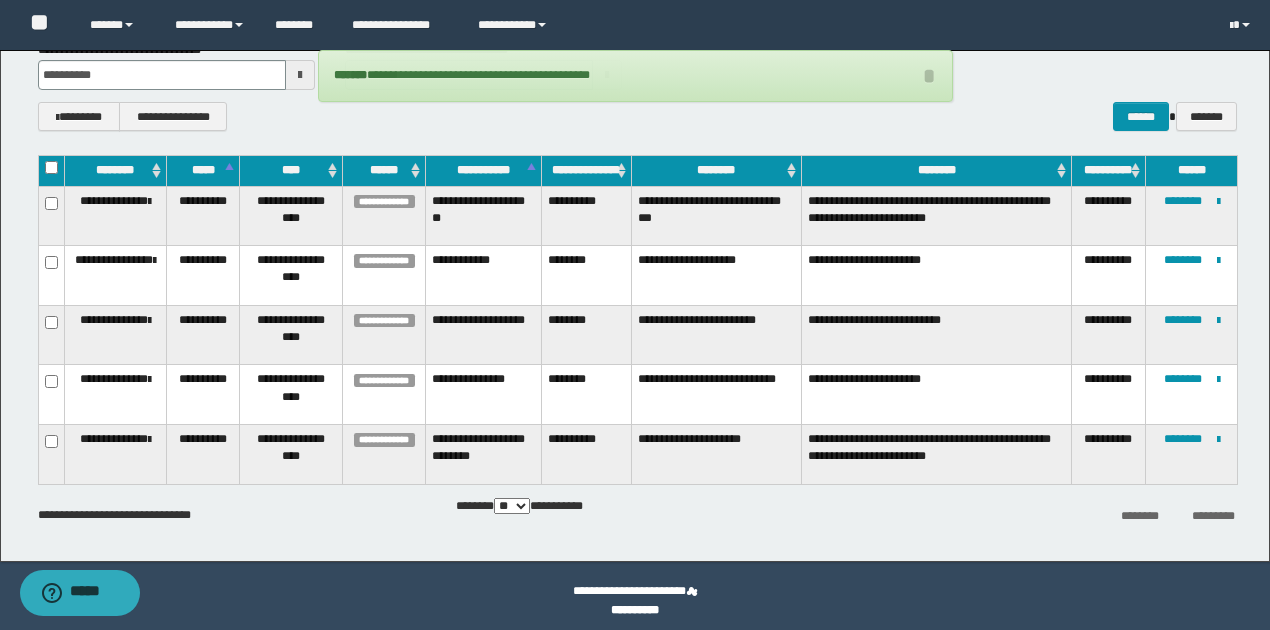 scroll, scrollTop: 162, scrollLeft: 0, axis: vertical 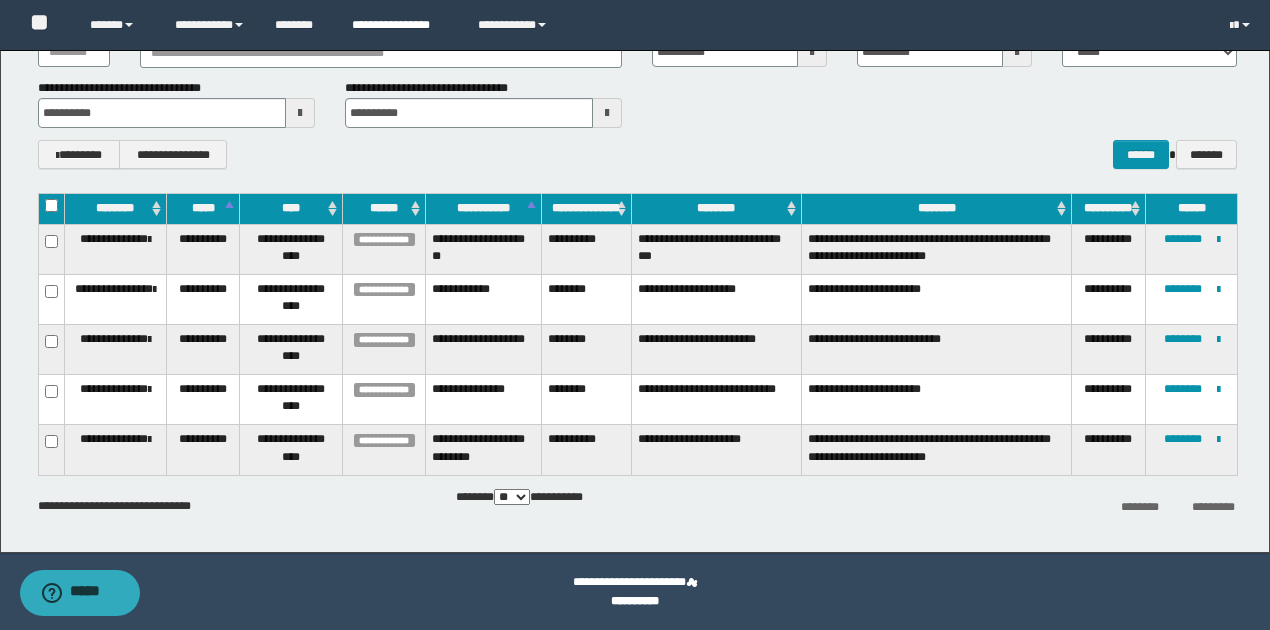 click on "**********" at bounding box center (400, 25) 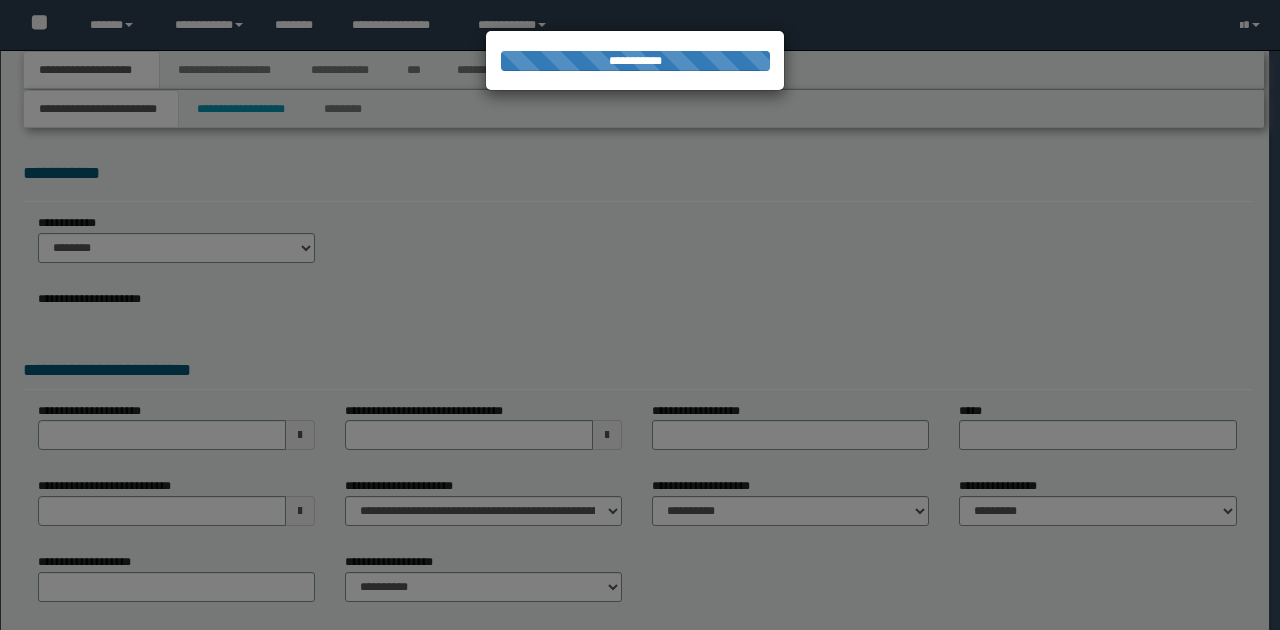 scroll, scrollTop: 0, scrollLeft: 0, axis: both 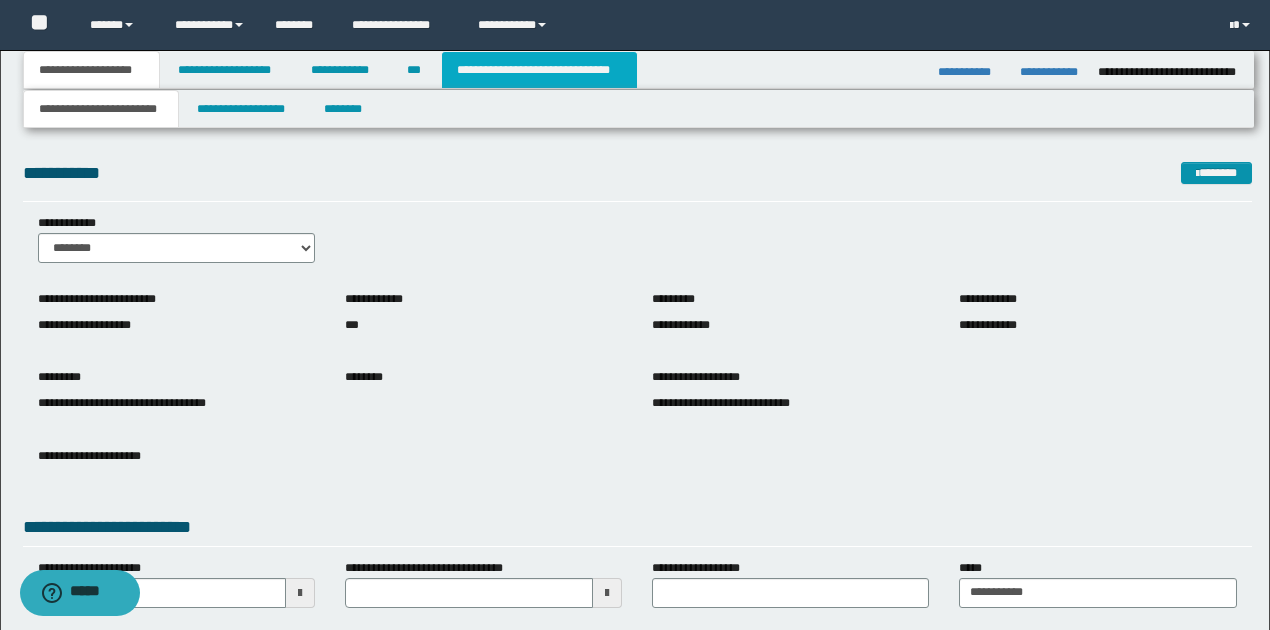 click on "**********" at bounding box center (539, 70) 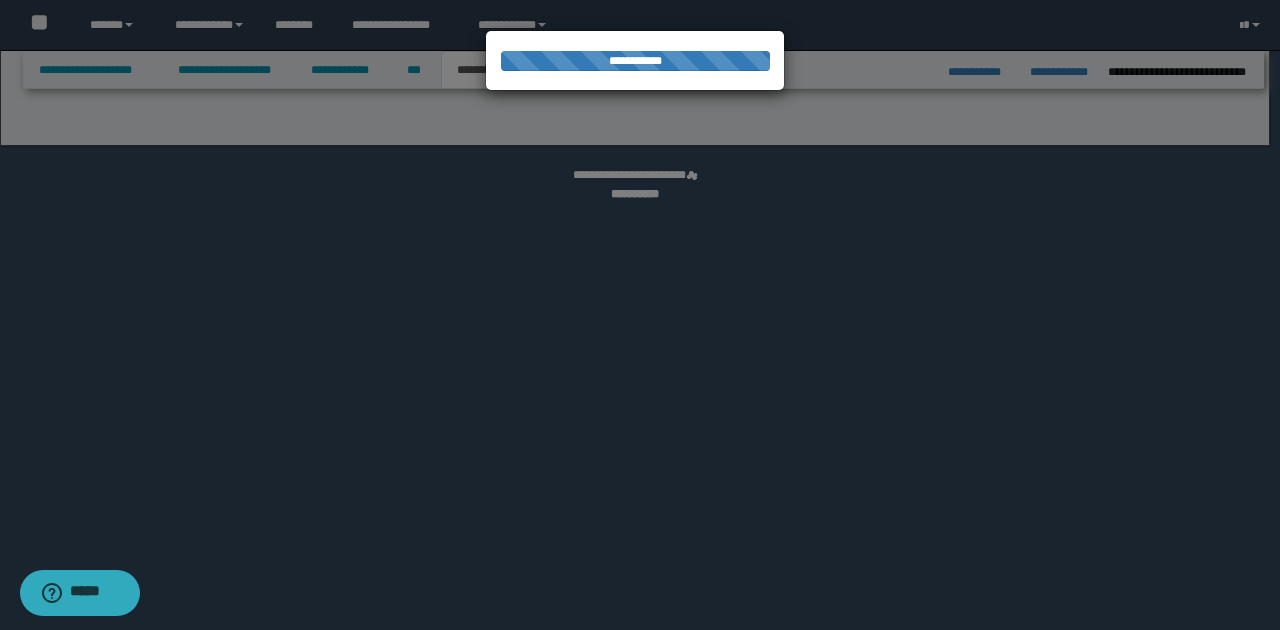 select on "*" 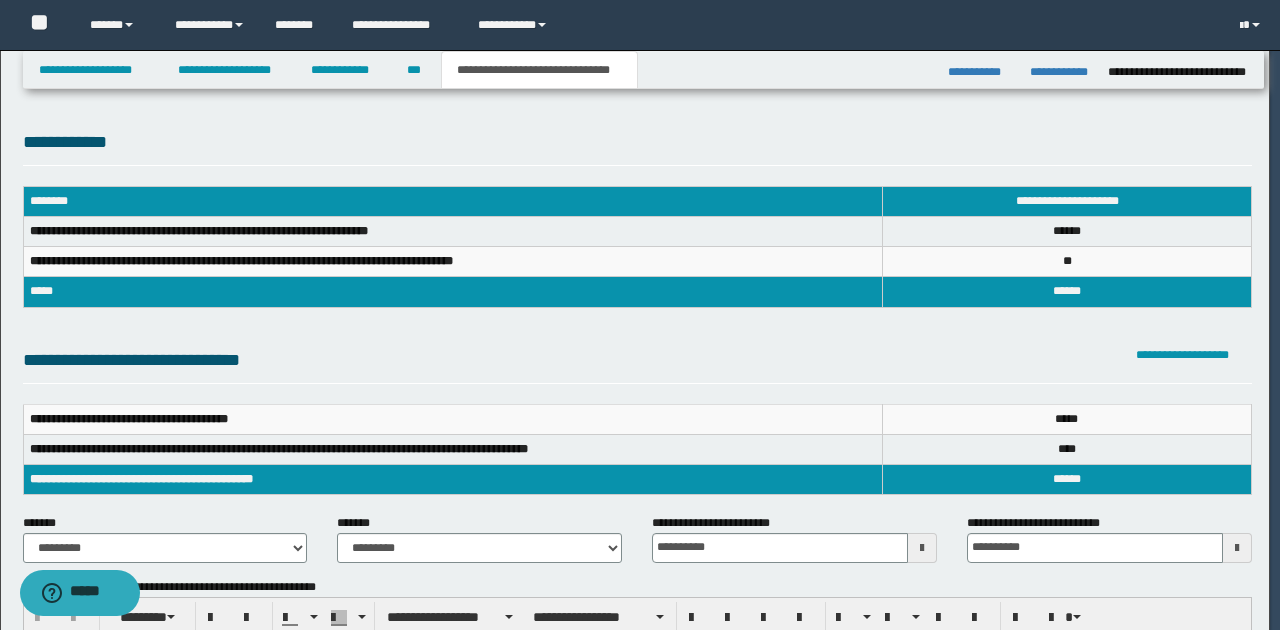 scroll, scrollTop: 0, scrollLeft: 0, axis: both 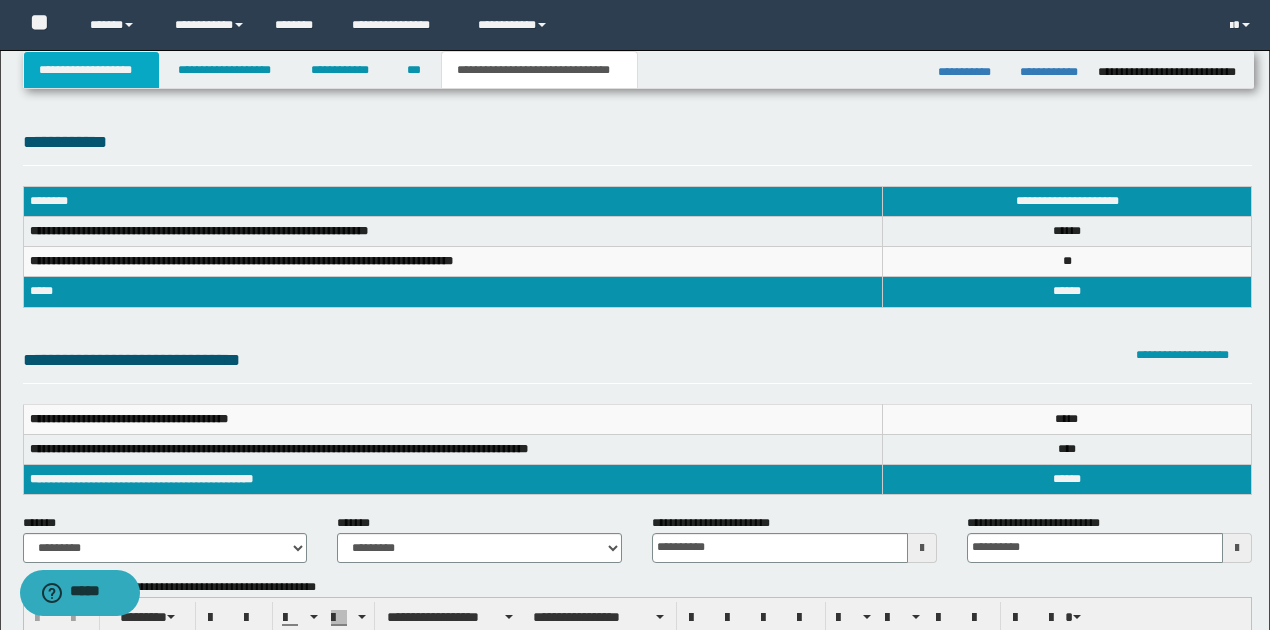 click on "**********" at bounding box center [92, 70] 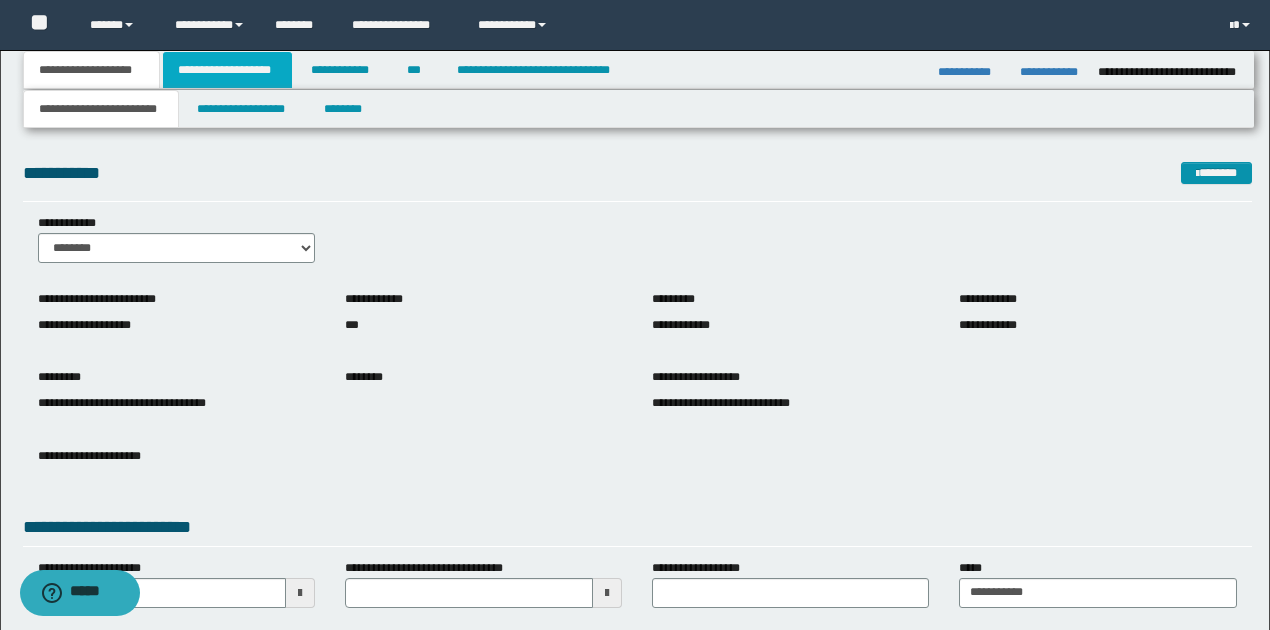 click on "**********" at bounding box center (227, 70) 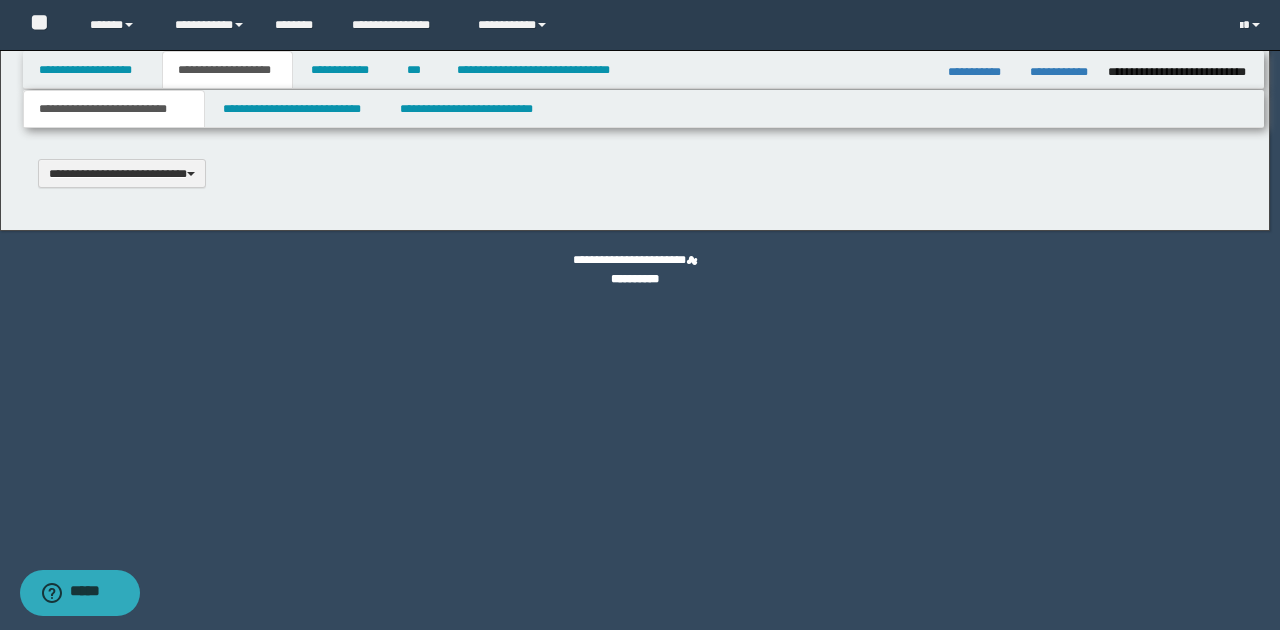scroll, scrollTop: 0, scrollLeft: 0, axis: both 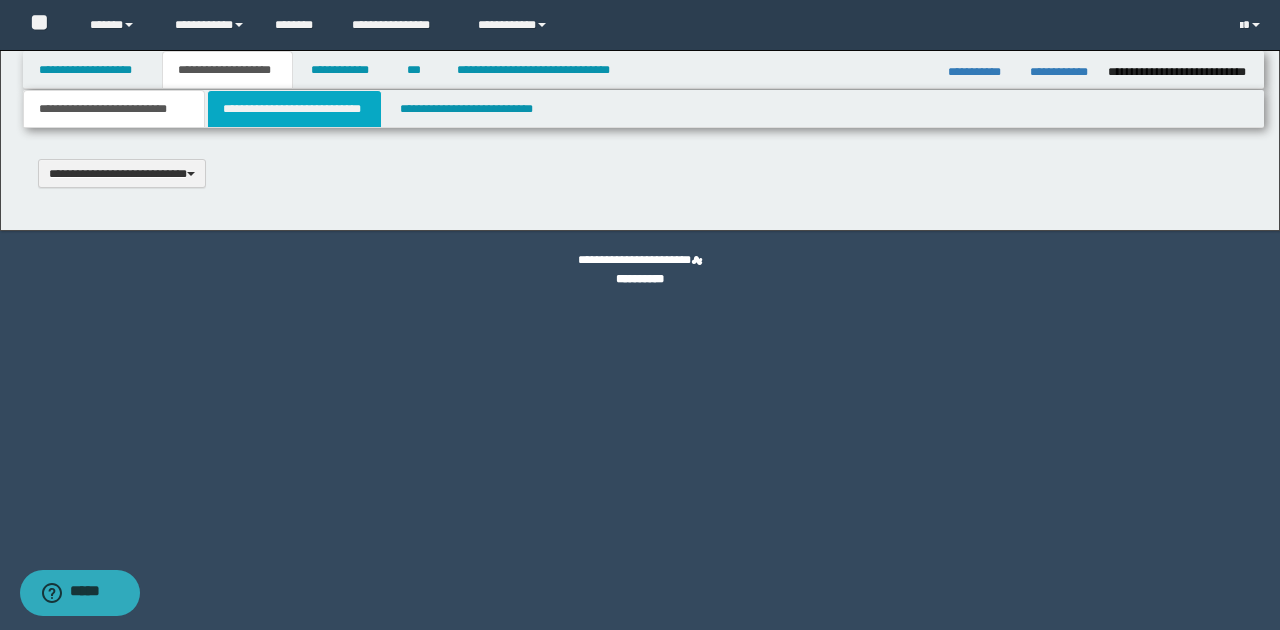 click on "**********" at bounding box center [294, 109] 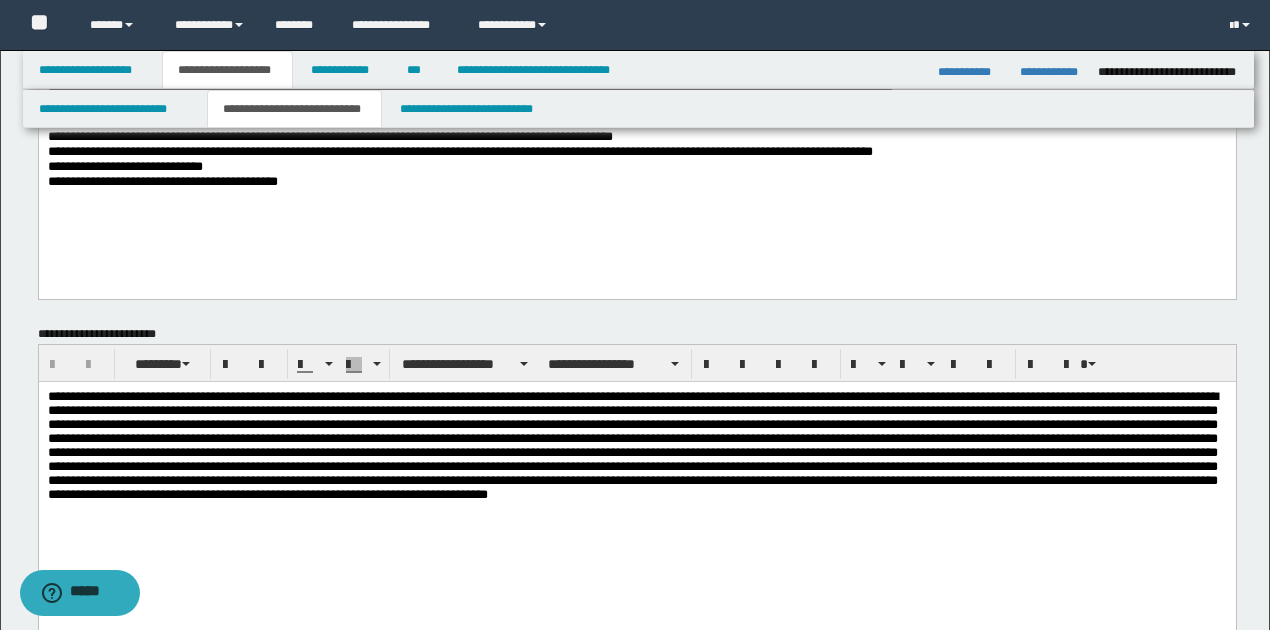 scroll, scrollTop: 266, scrollLeft: 0, axis: vertical 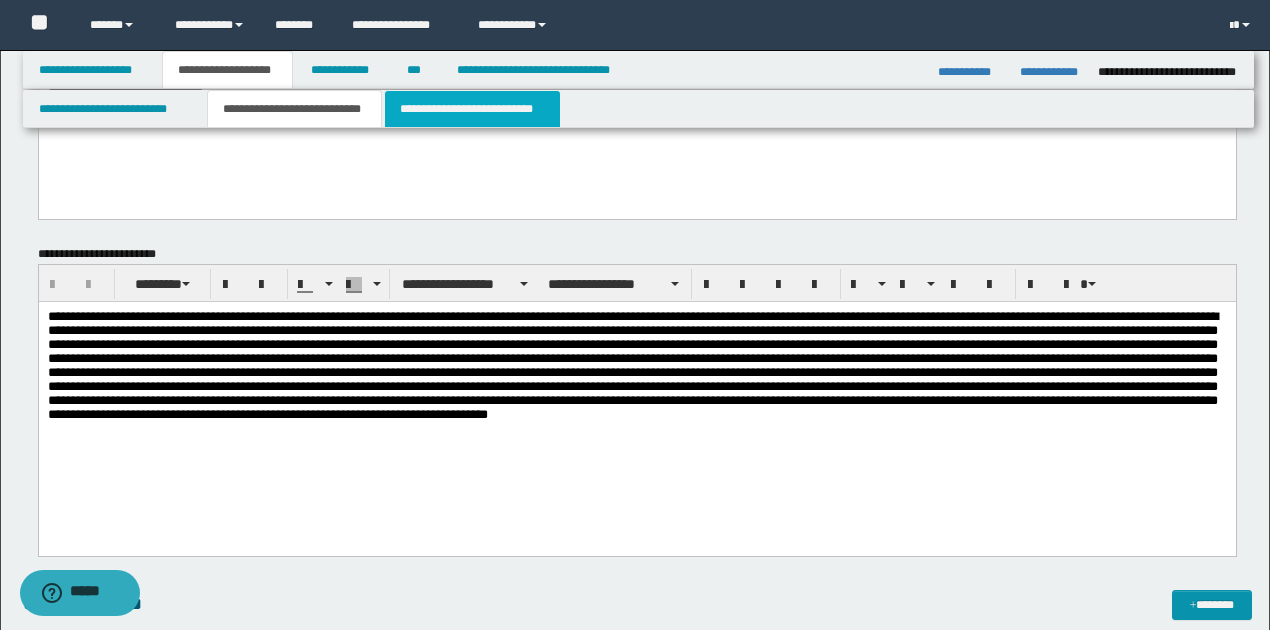click on "**********" at bounding box center (472, 109) 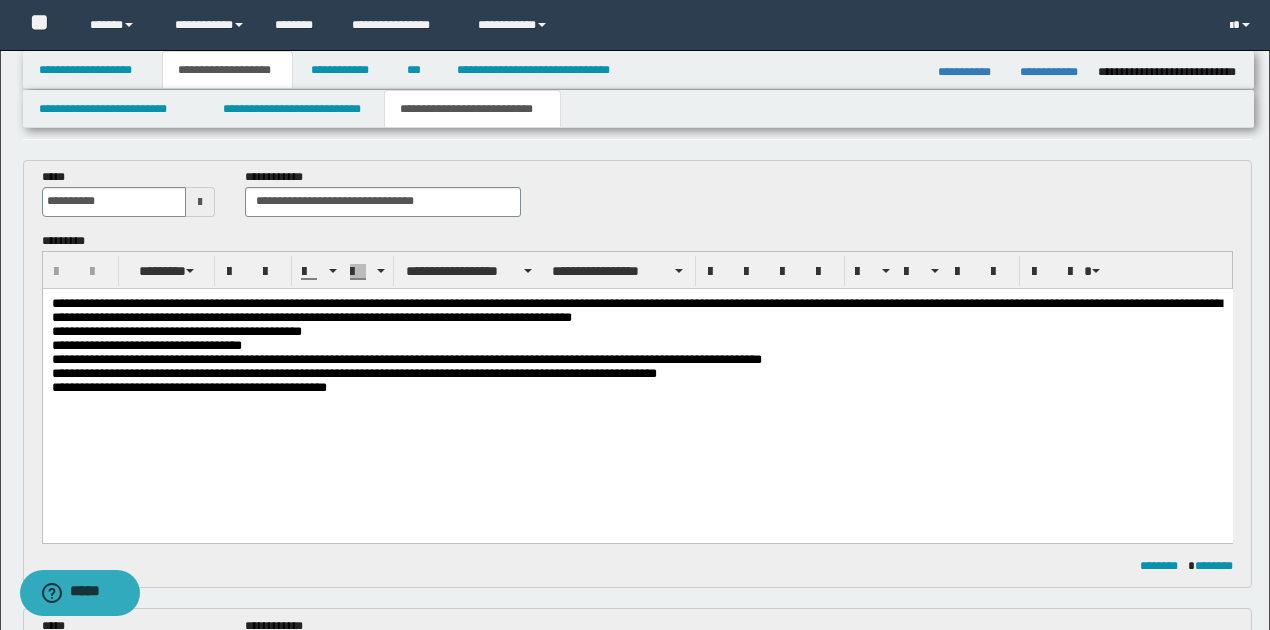 scroll, scrollTop: 66, scrollLeft: 0, axis: vertical 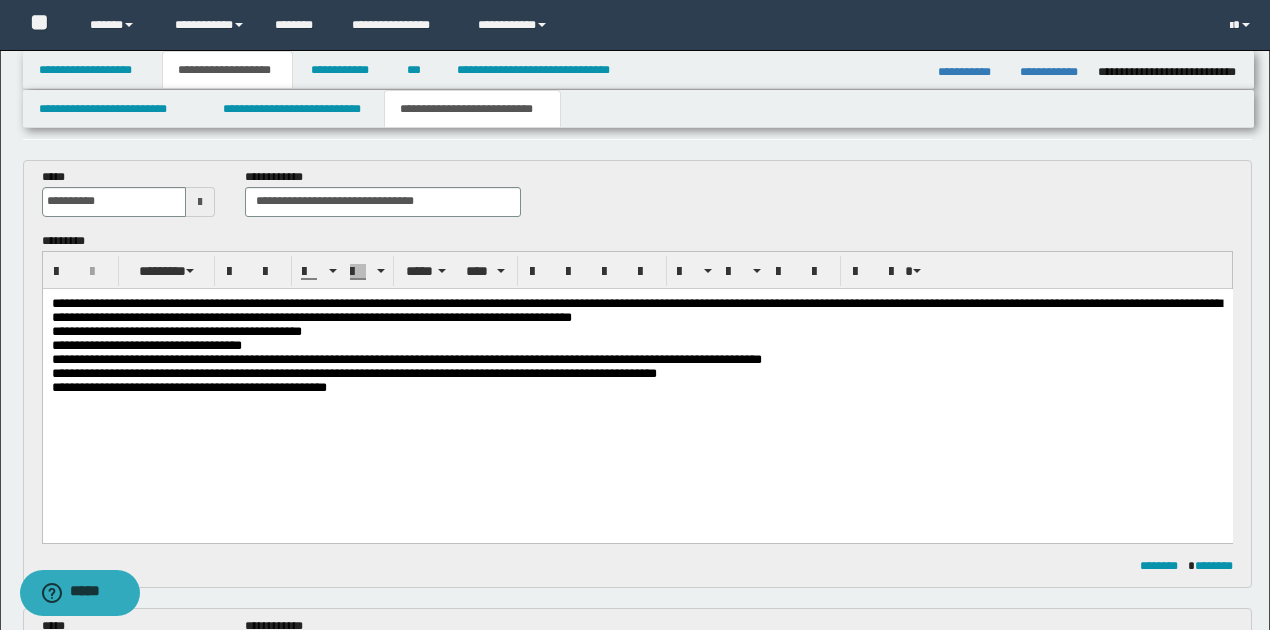 type 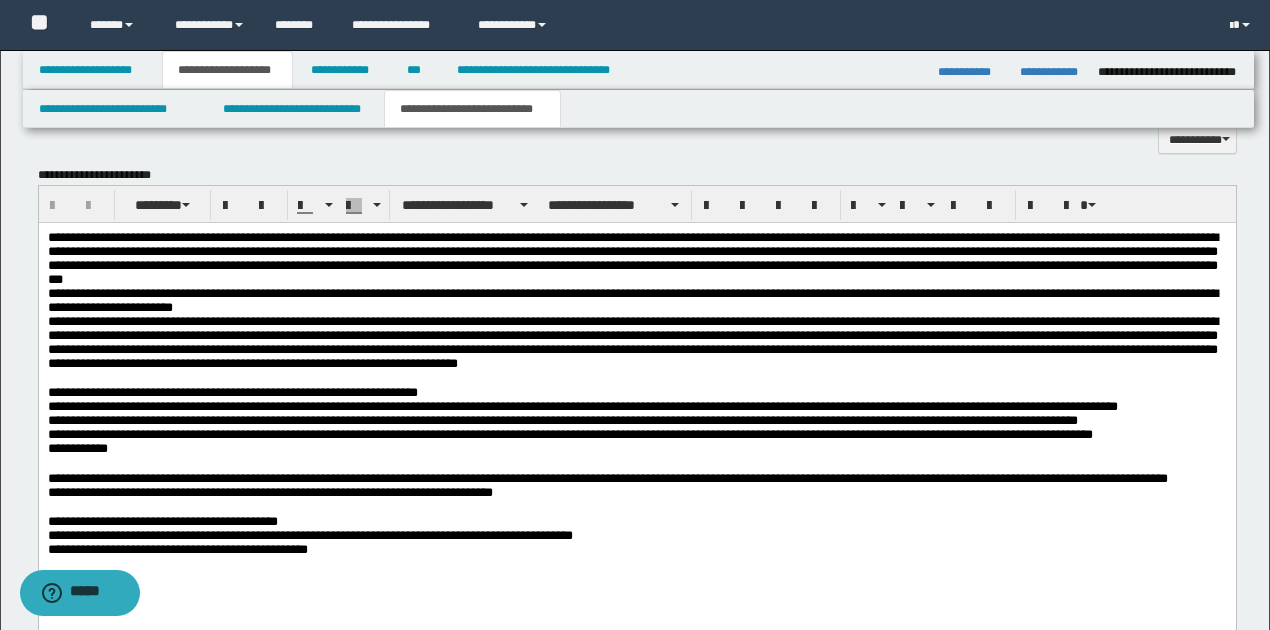scroll, scrollTop: 1600, scrollLeft: 0, axis: vertical 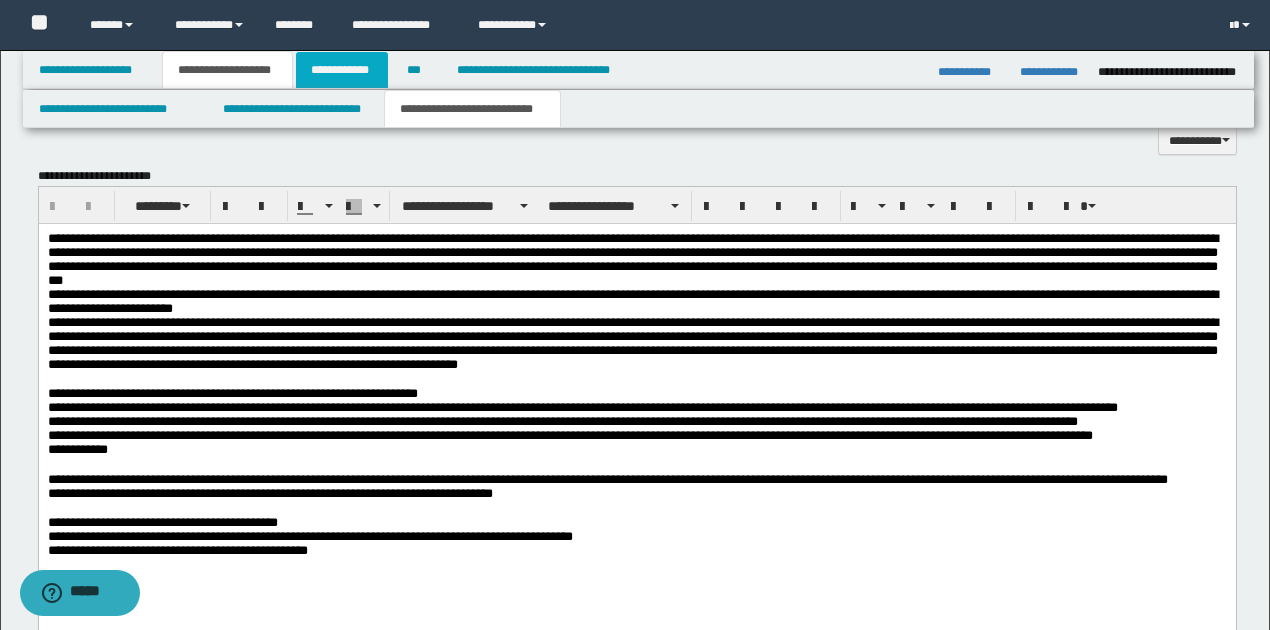 click on "**********" at bounding box center [342, 70] 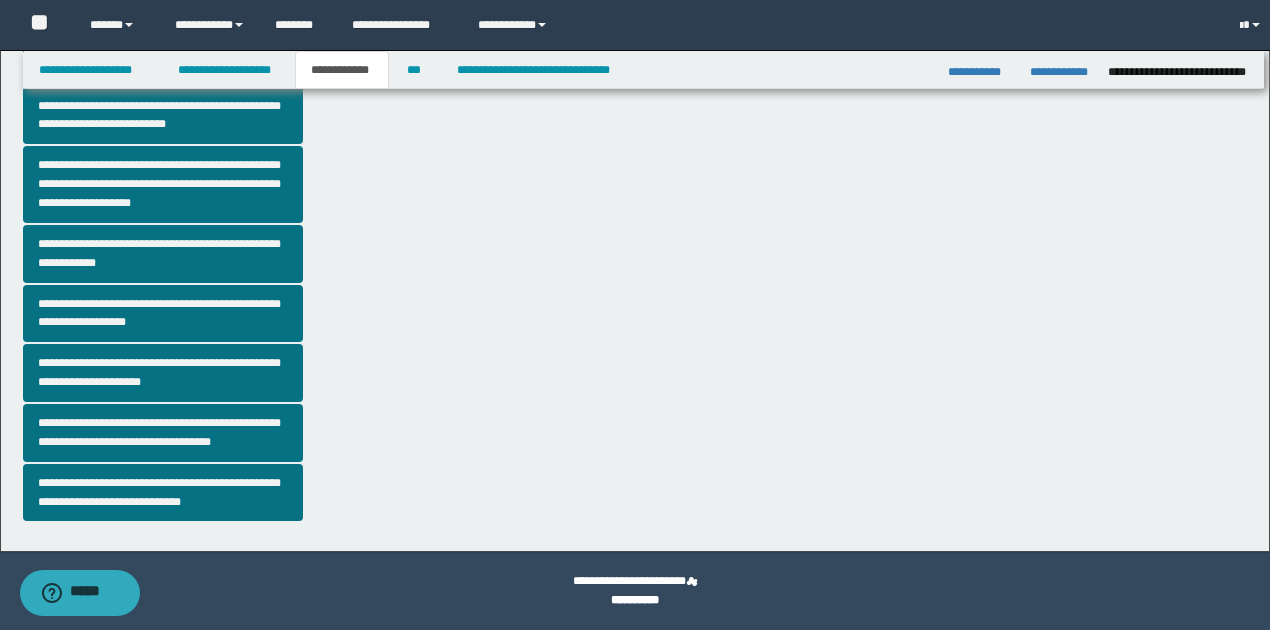 scroll, scrollTop: 518, scrollLeft: 0, axis: vertical 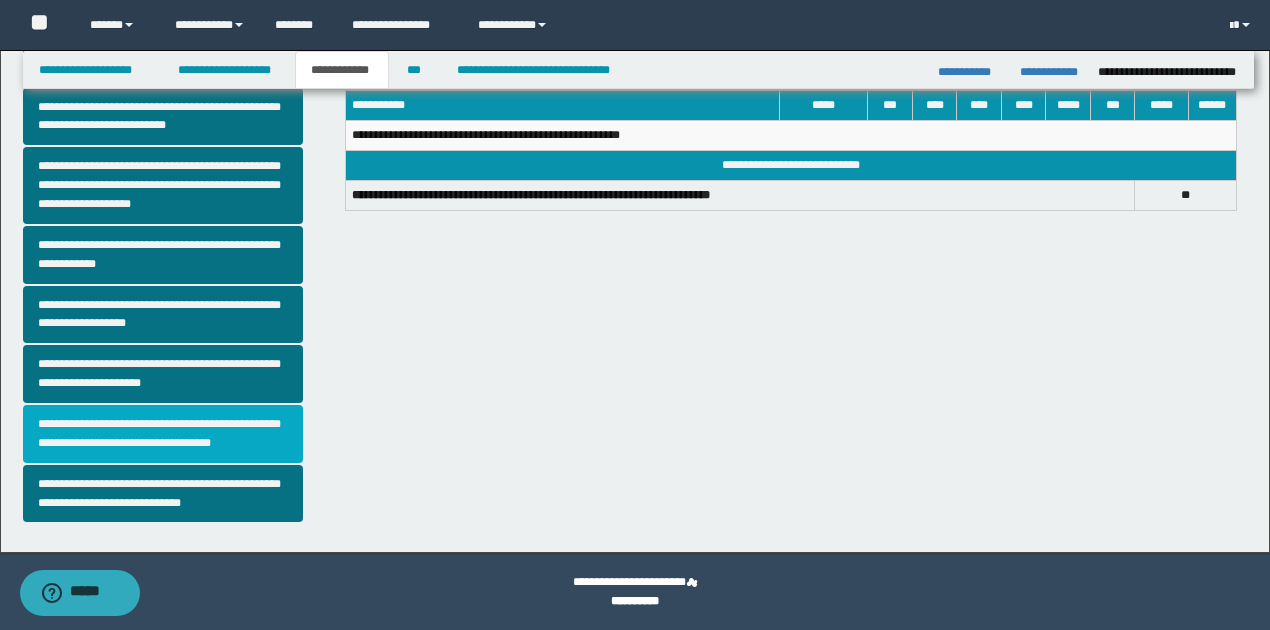 click on "**********" at bounding box center (163, 434) 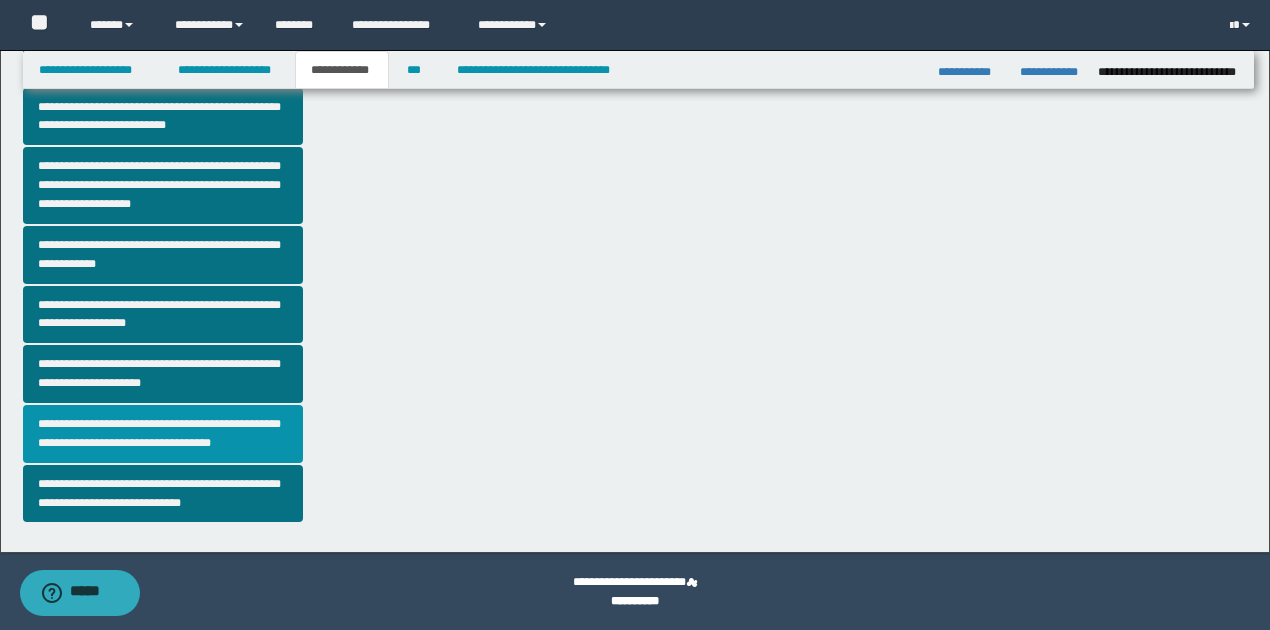 scroll, scrollTop: 0, scrollLeft: 0, axis: both 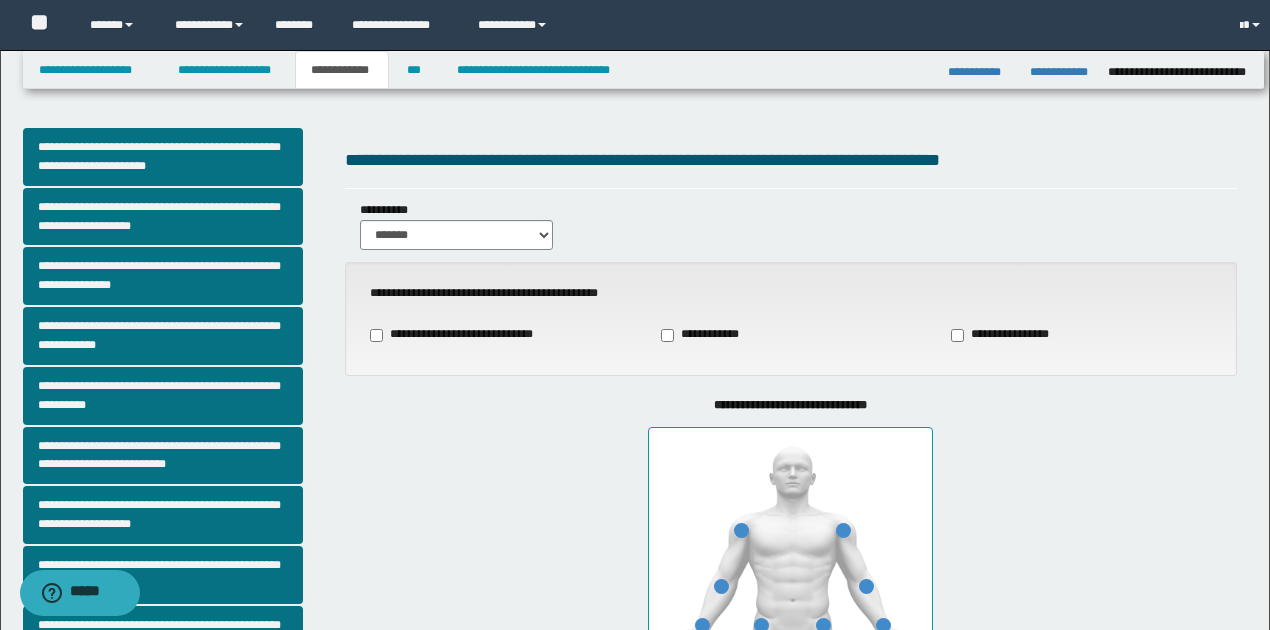 type on "***" 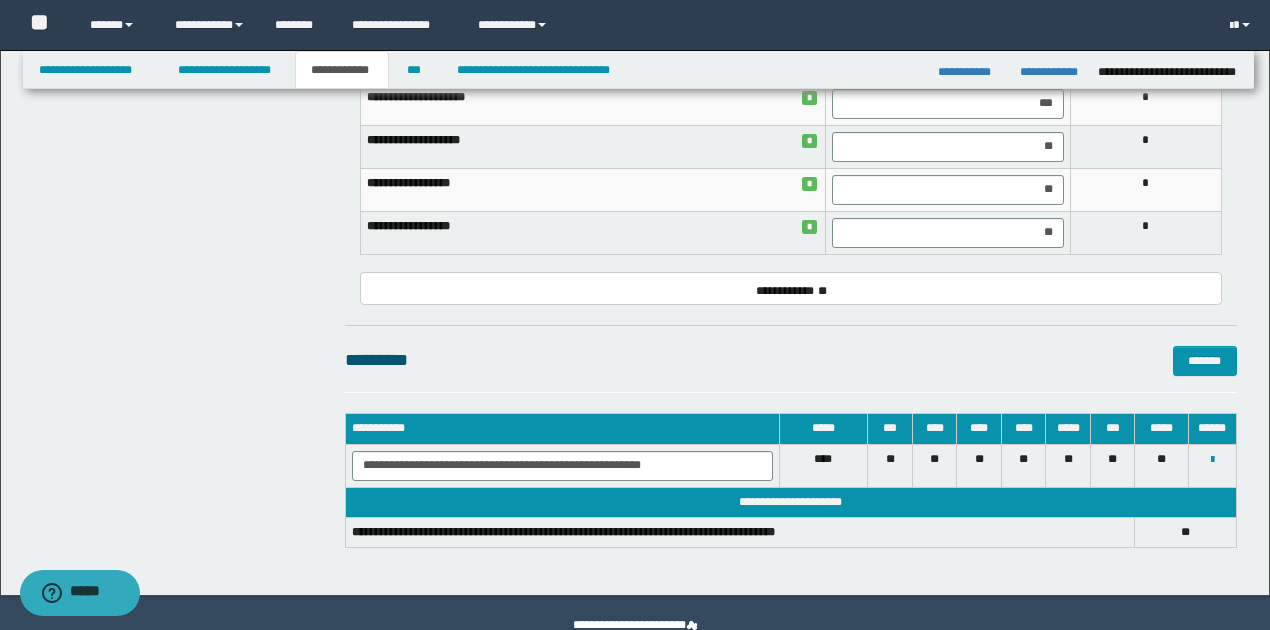 scroll, scrollTop: 1034, scrollLeft: 0, axis: vertical 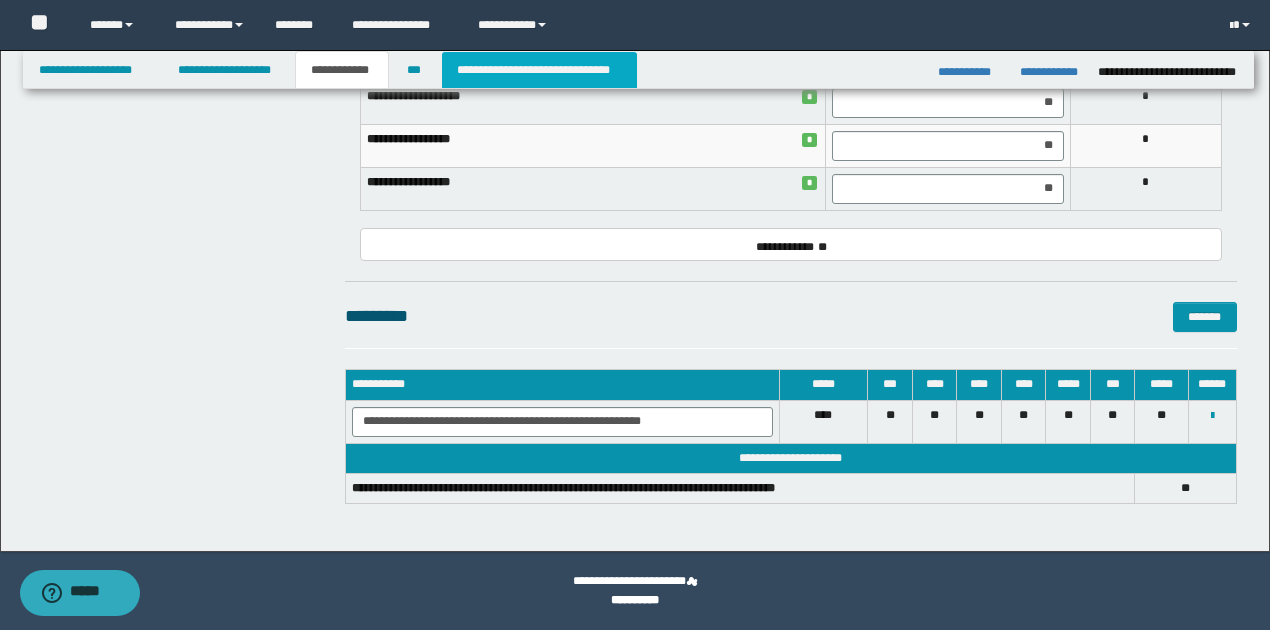 click on "**********" at bounding box center [539, 70] 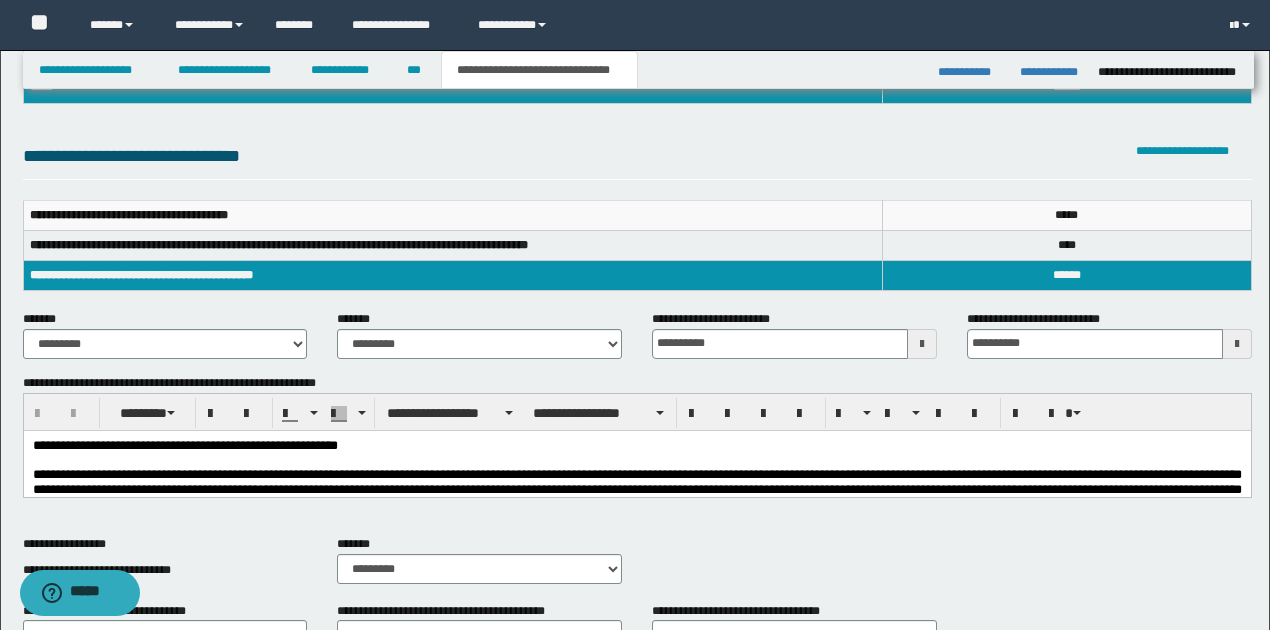 scroll, scrollTop: 172, scrollLeft: 0, axis: vertical 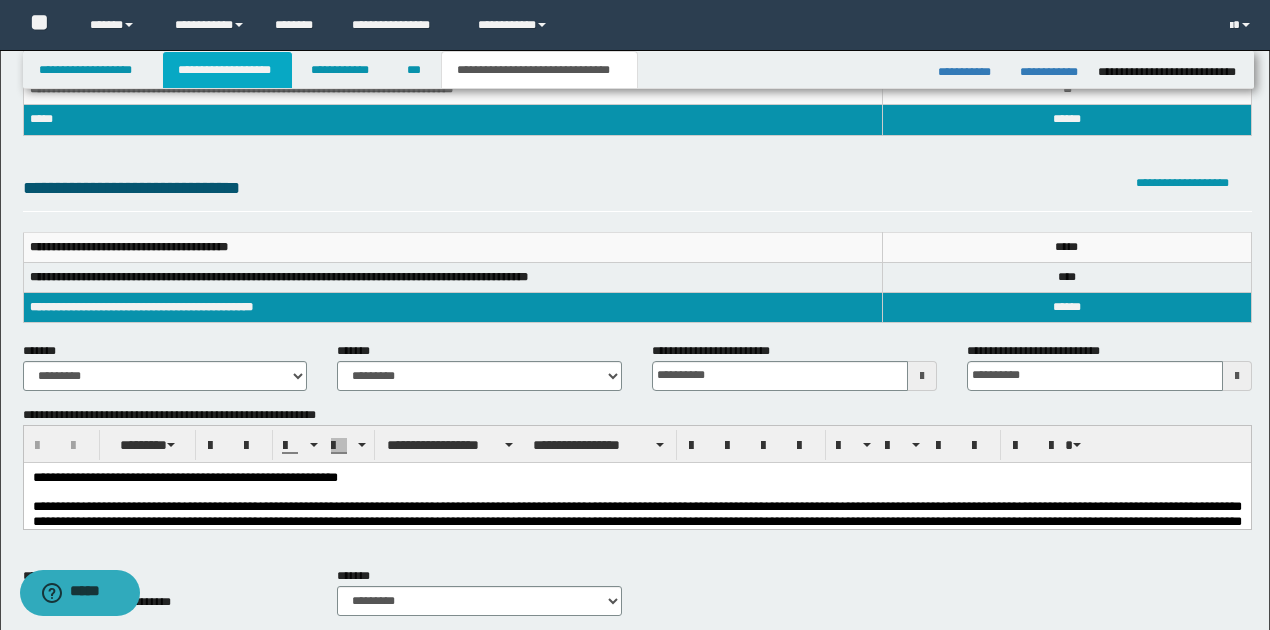 click on "**********" at bounding box center [227, 70] 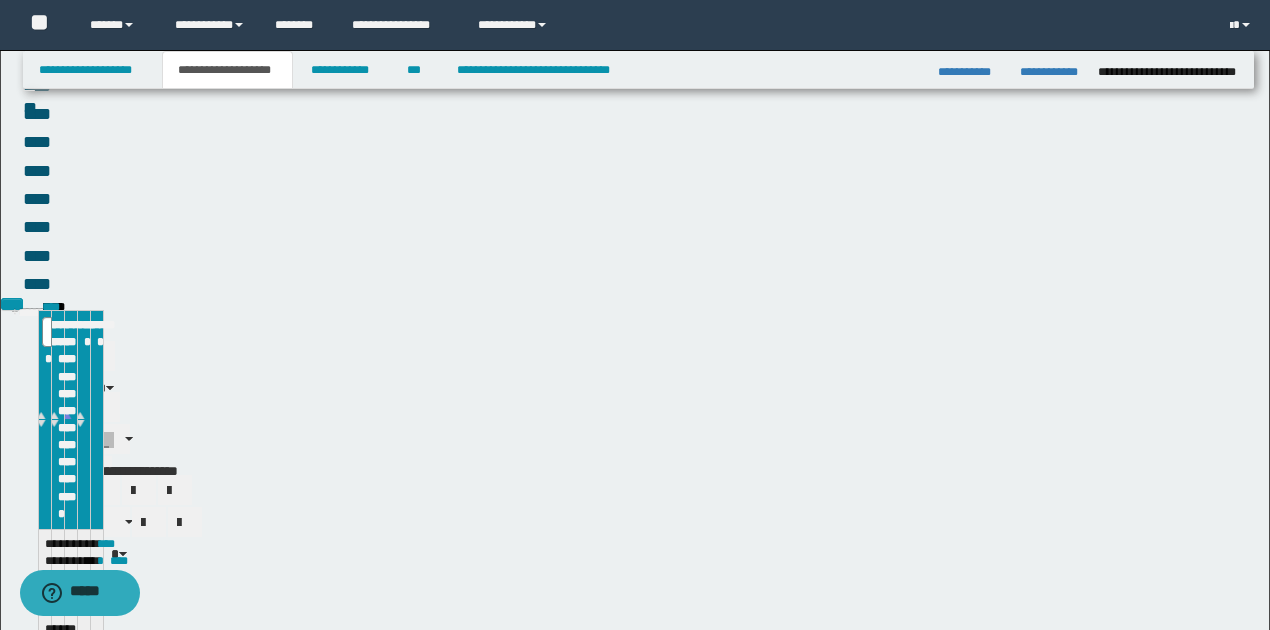 scroll, scrollTop: 202, scrollLeft: 0, axis: vertical 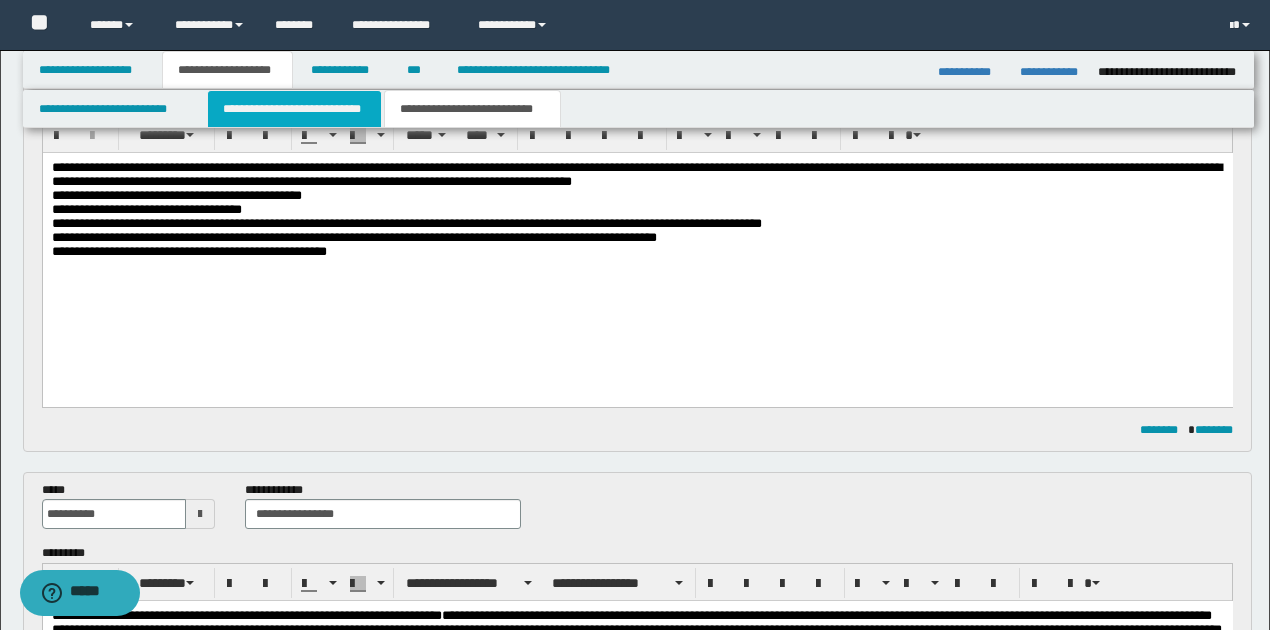 click on "**********" at bounding box center (294, 109) 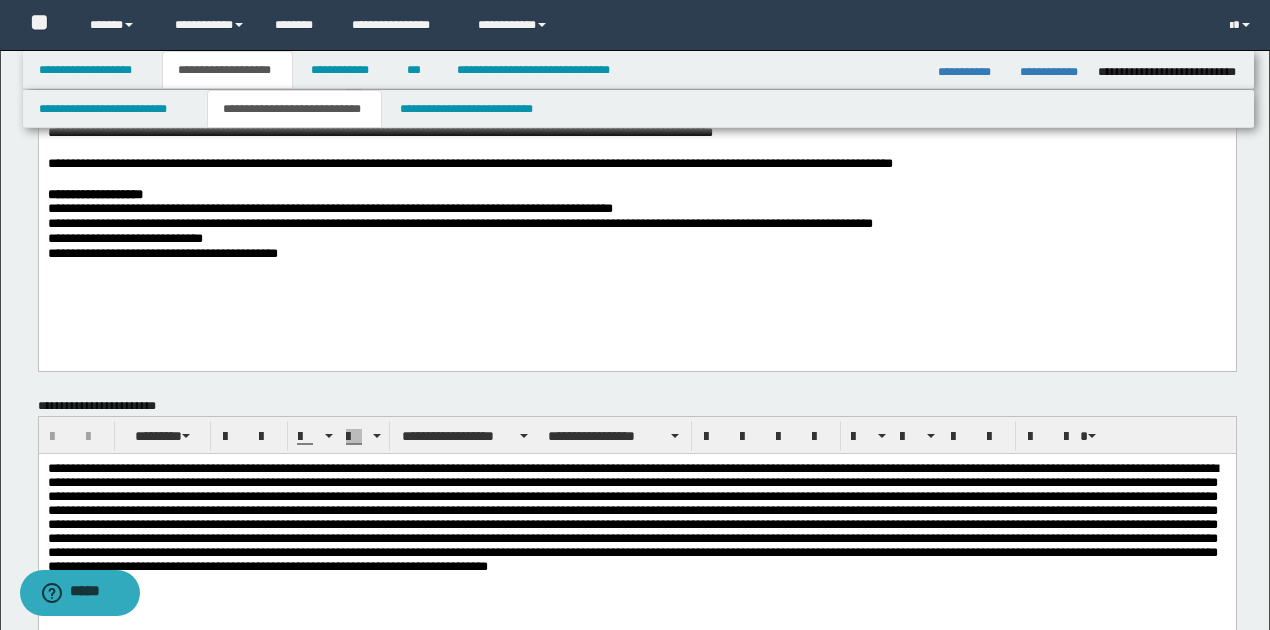 scroll, scrollTop: 0, scrollLeft: 0, axis: both 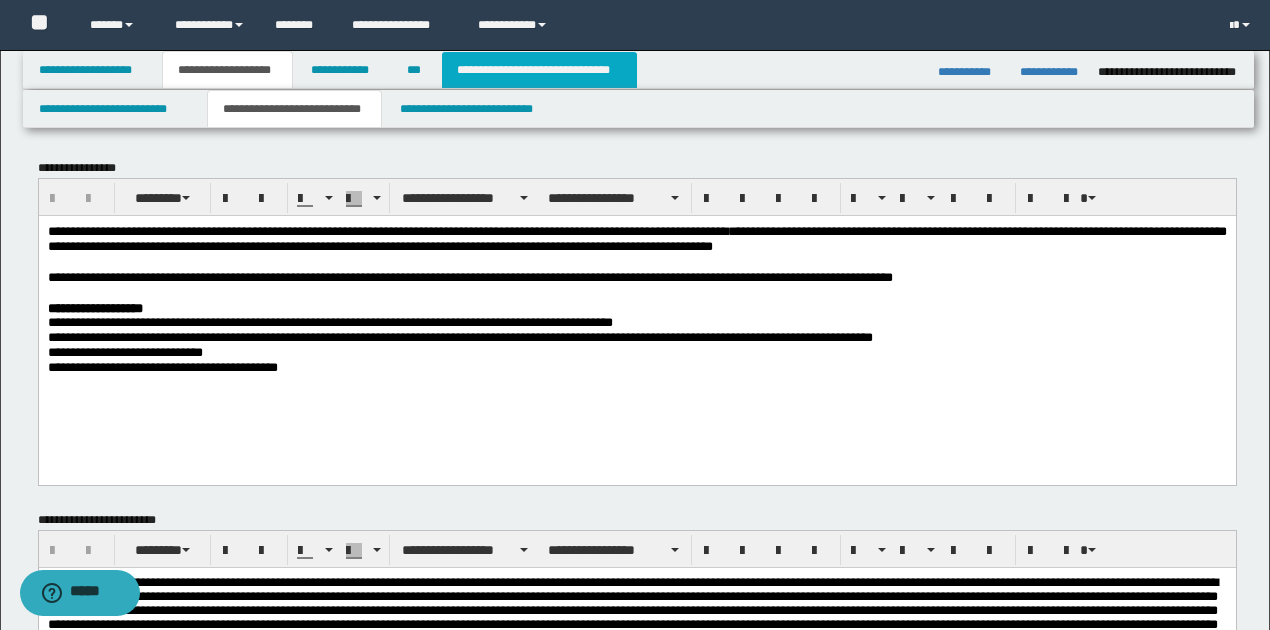 click on "**********" at bounding box center (539, 70) 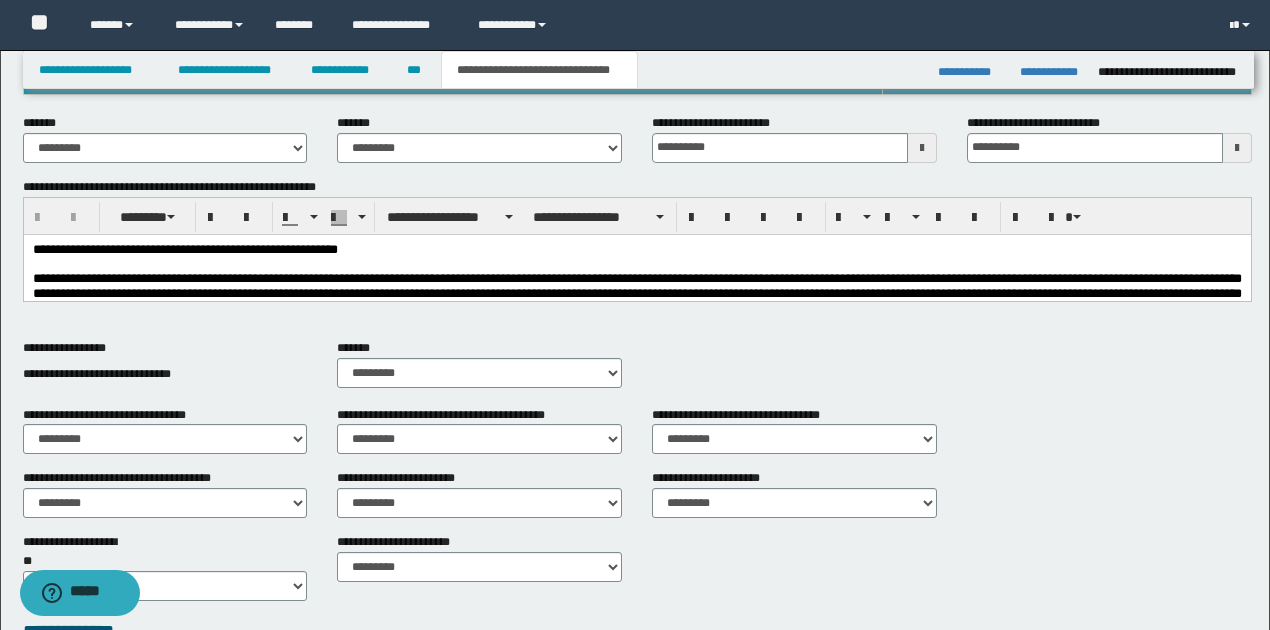 scroll, scrollTop: 466, scrollLeft: 0, axis: vertical 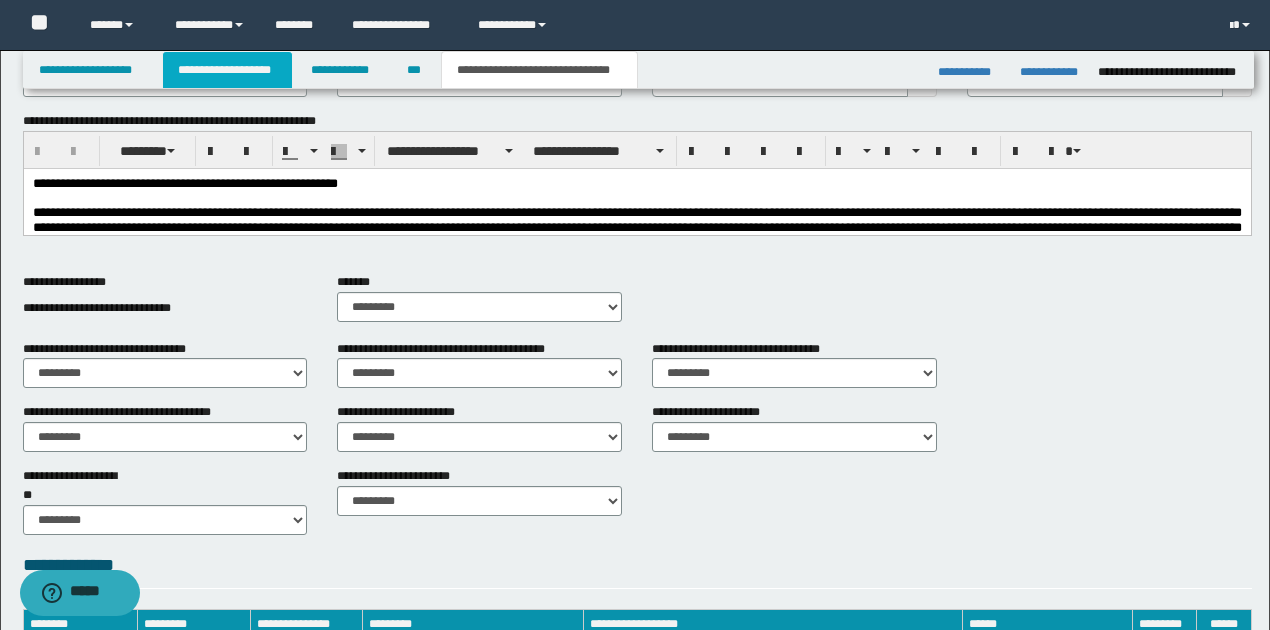 click on "**********" at bounding box center (227, 70) 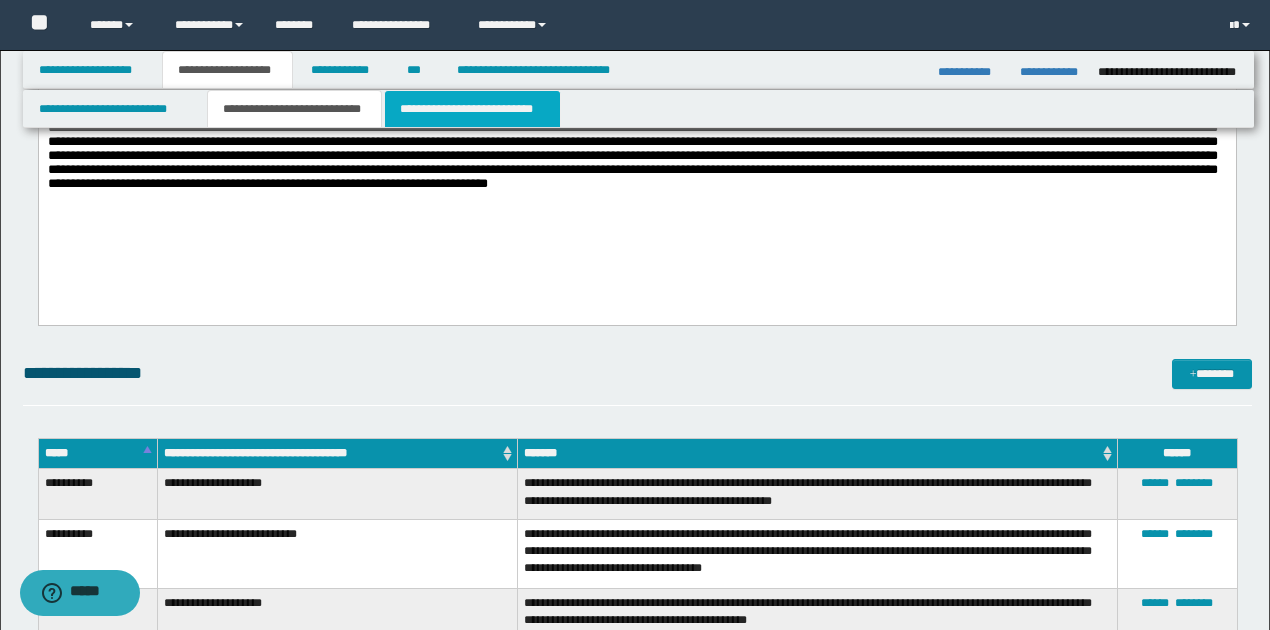 click on "**********" at bounding box center [472, 109] 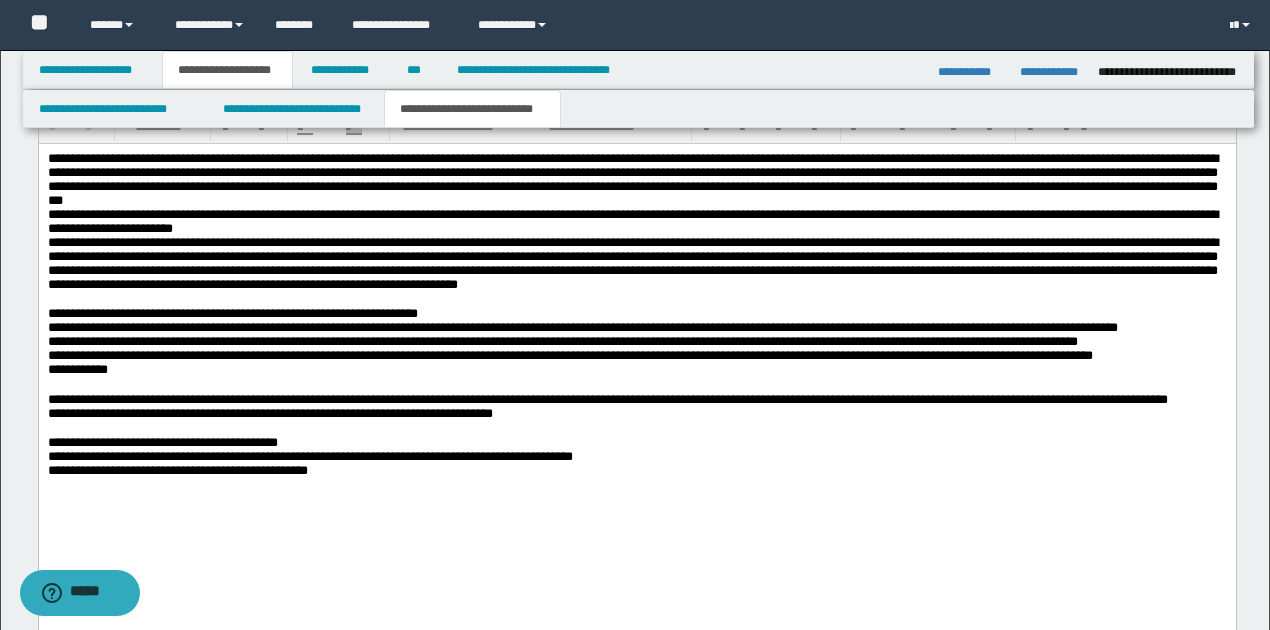 scroll, scrollTop: 1507, scrollLeft: 0, axis: vertical 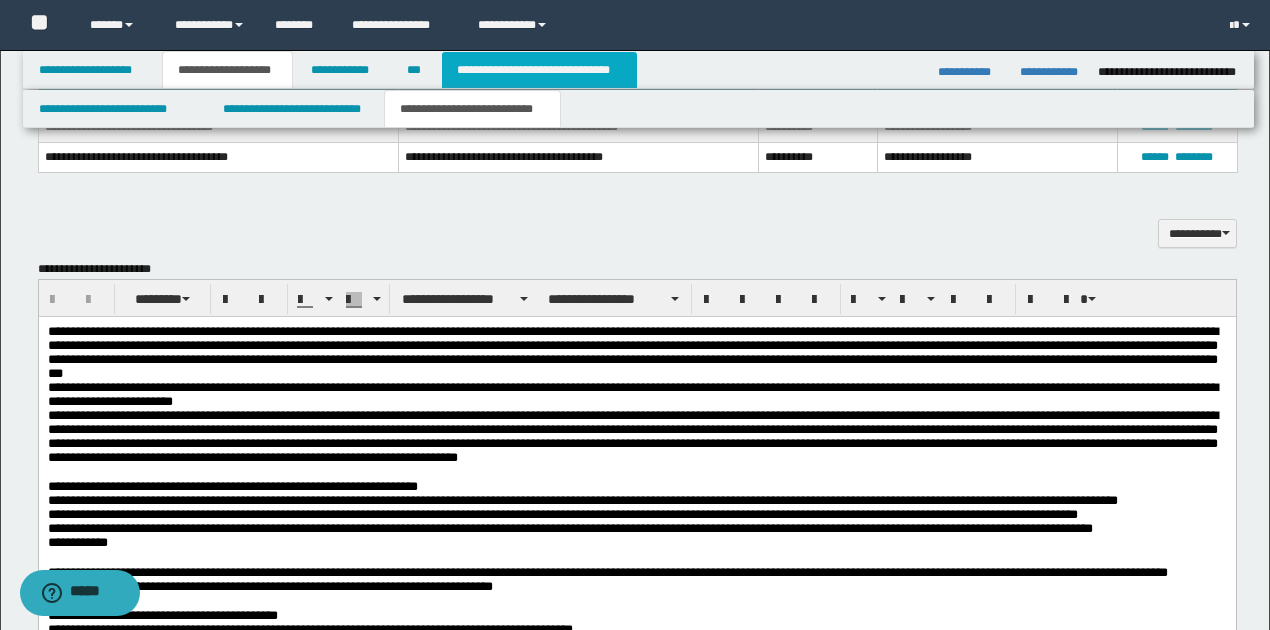 click on "**********" at bounding box center [539, 70] 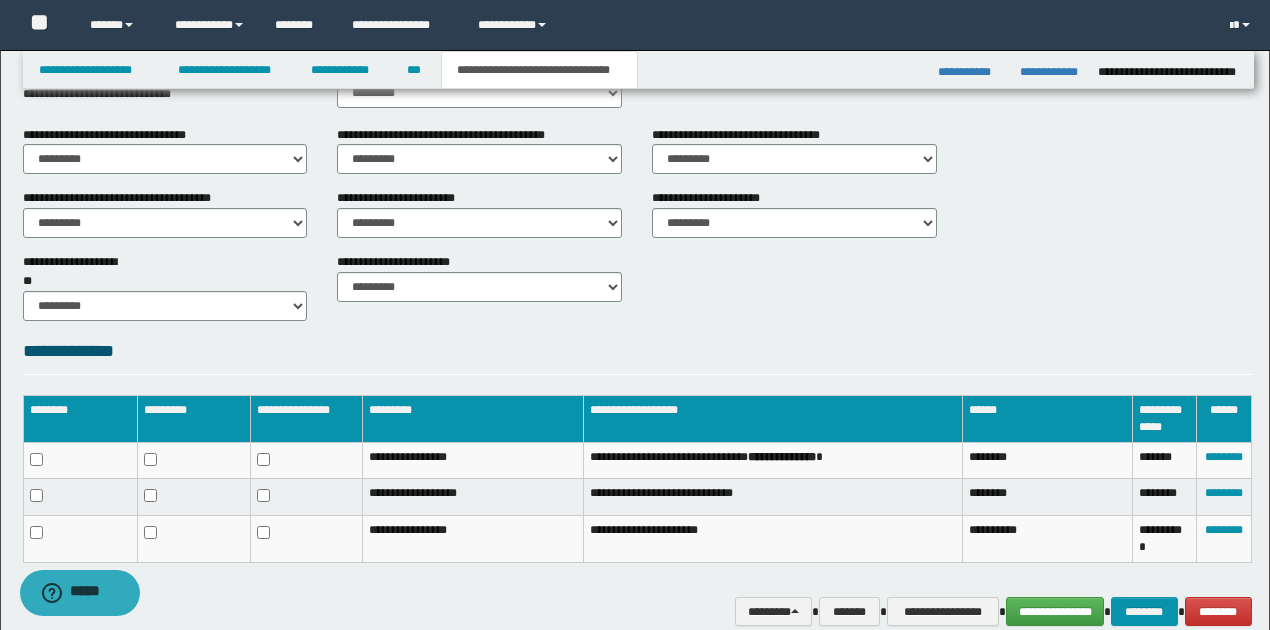 scroll, scrollTop: 438, scrollLeft: 0, axis: vertical 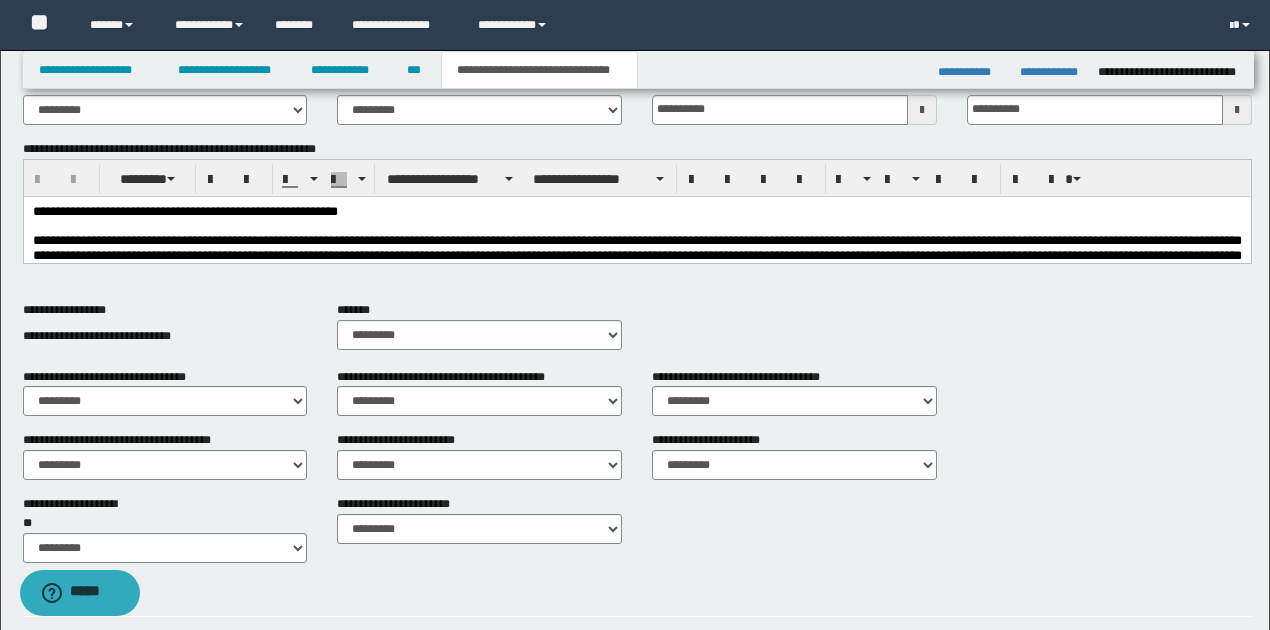 click at bounding box center [1237, 110] 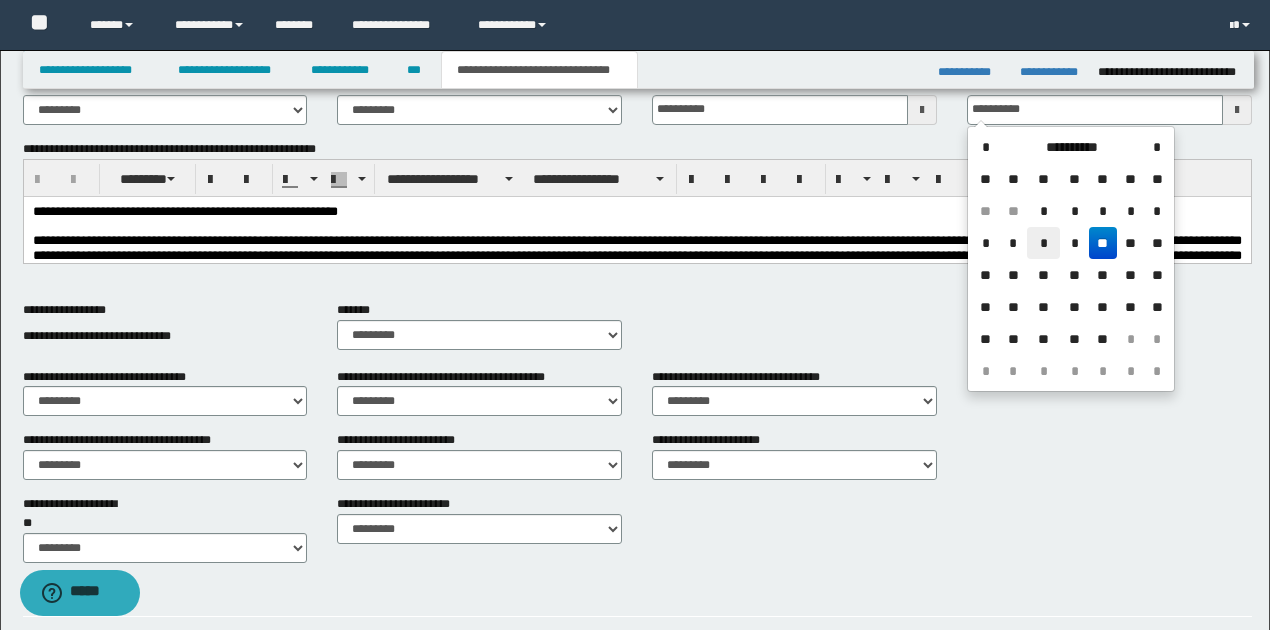 click on "*" at bounding box center (1043, 243) 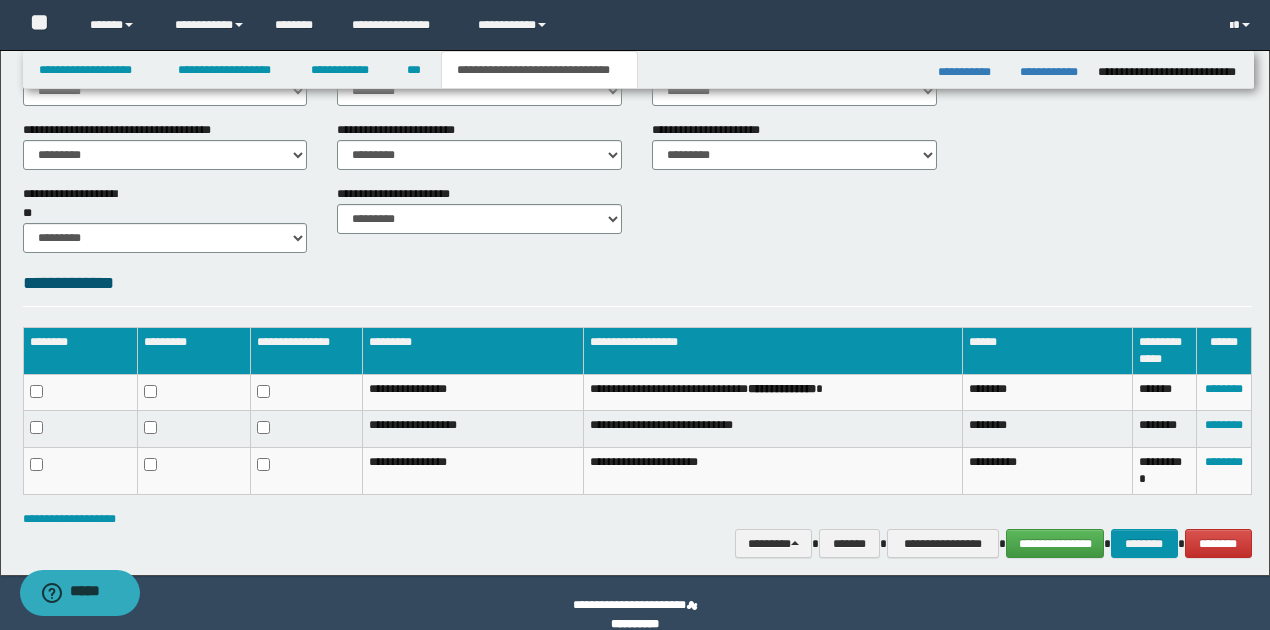 scroll, scrollTop: 772, scrollLeft: 0, axis: vertical 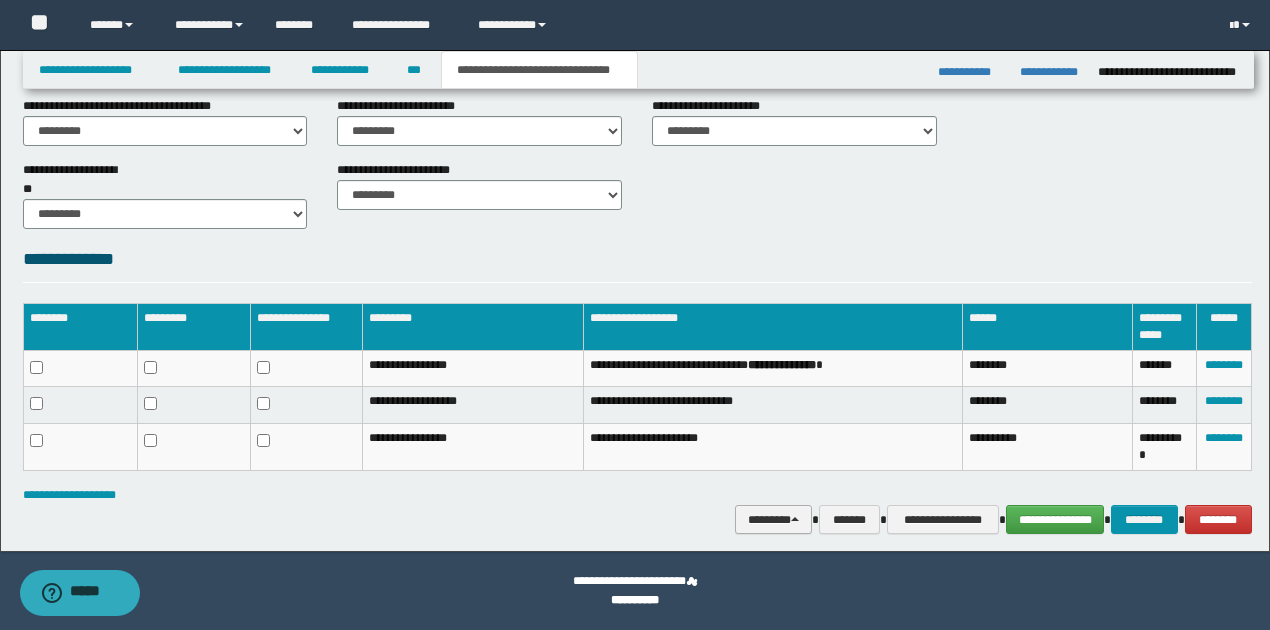 click on "********" at bounding box center [774, 519] 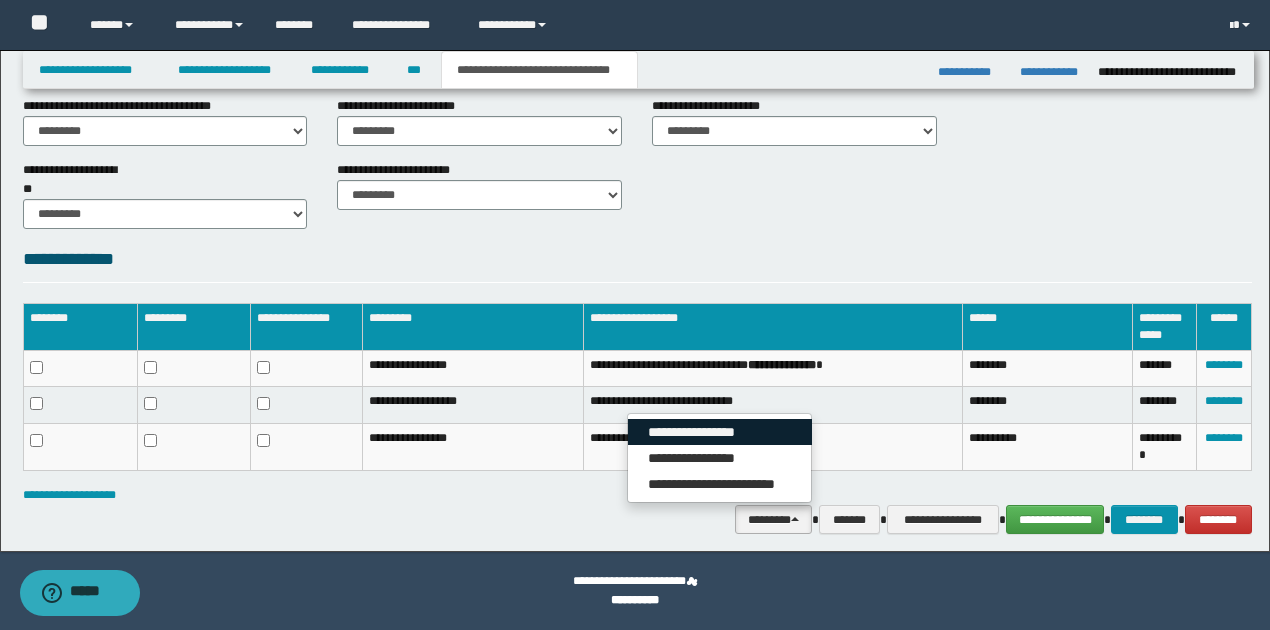 click on "**********" at bounding box center (720, 432) 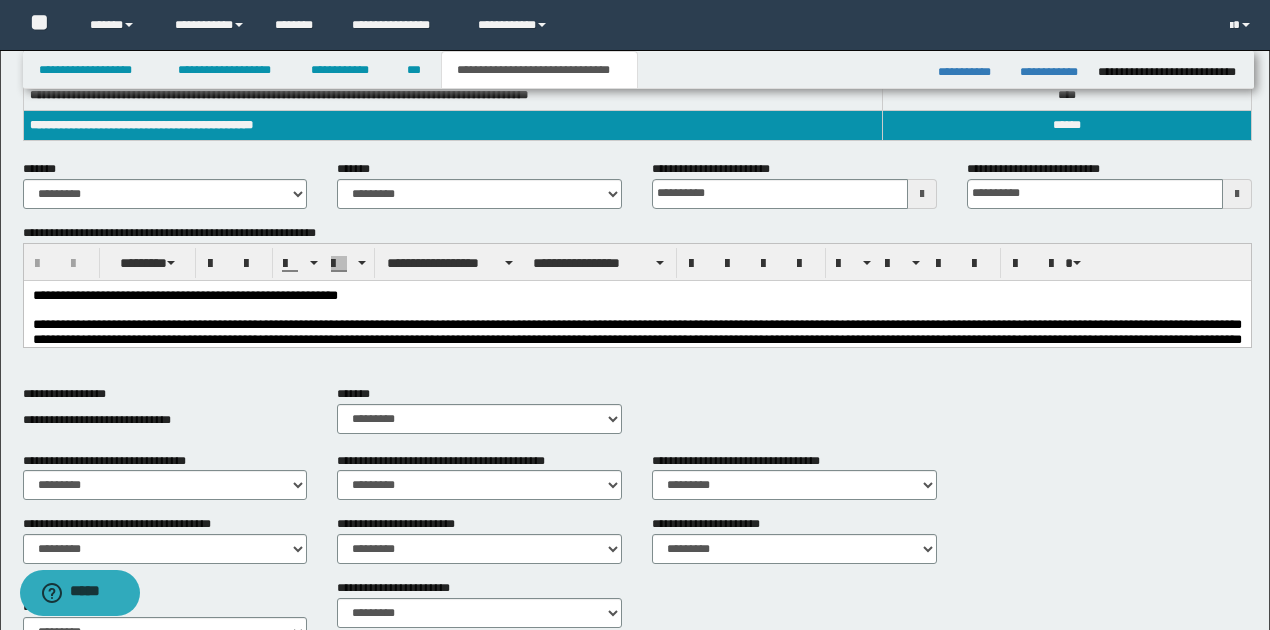 scroll, scrollTop: 238, scrollLeft: 0, axis: vertical 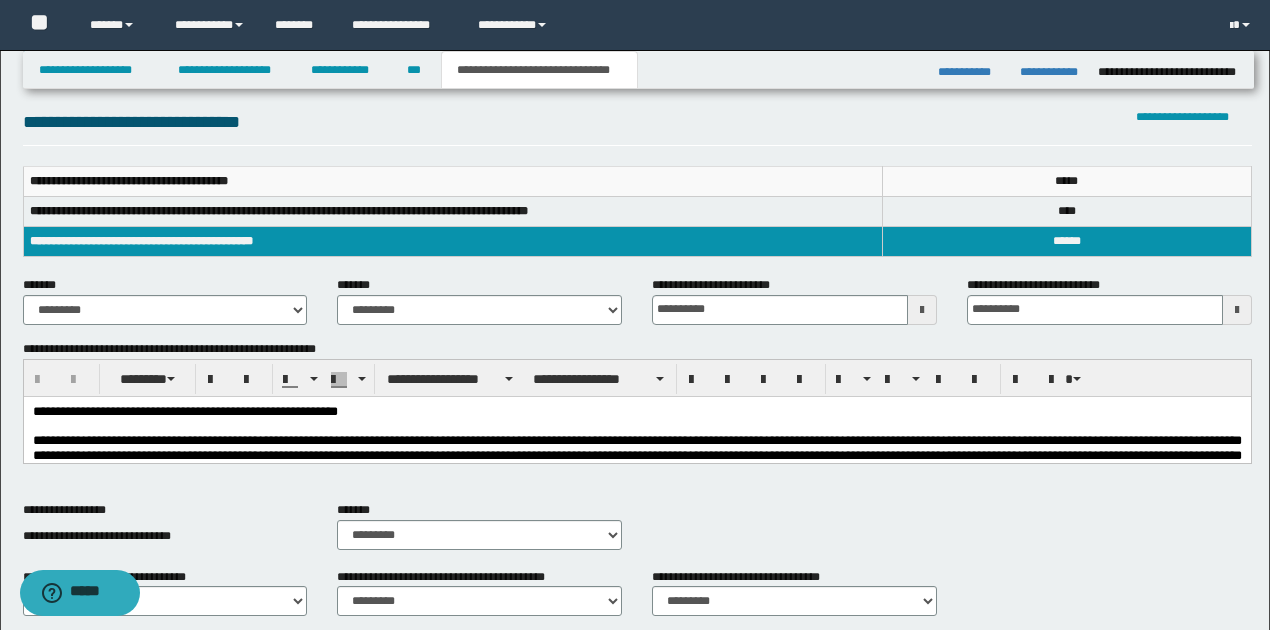 click at bounding box center (1237, 310) 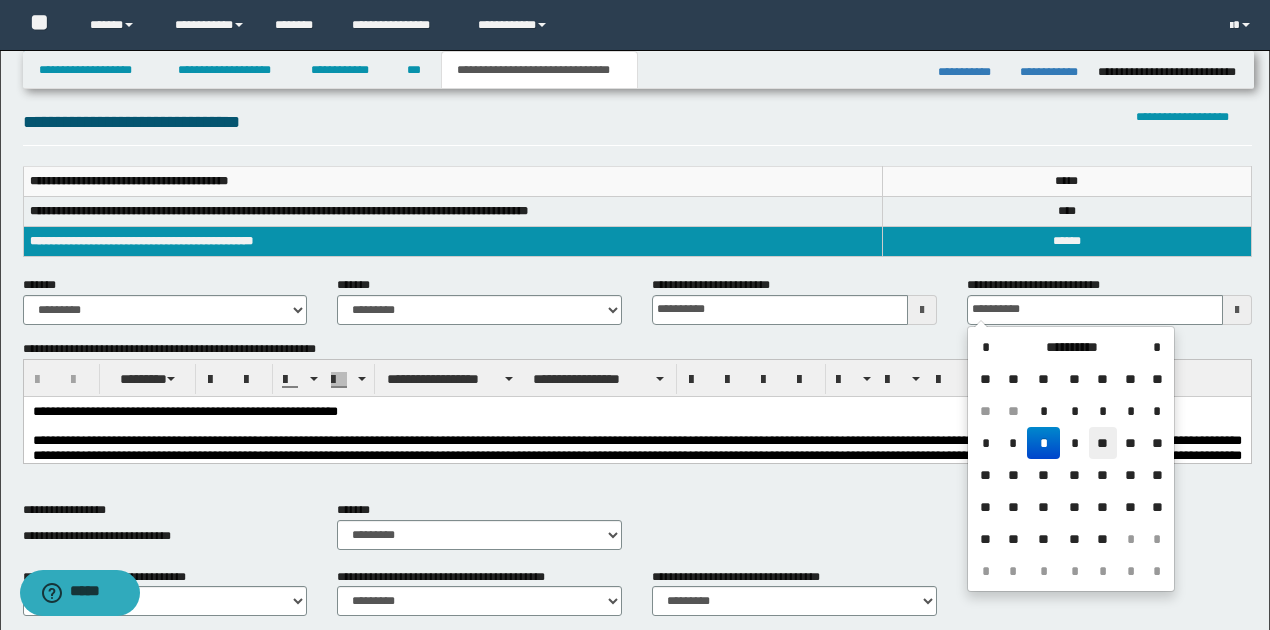 click on "**" at bounding box center (1103, 443) 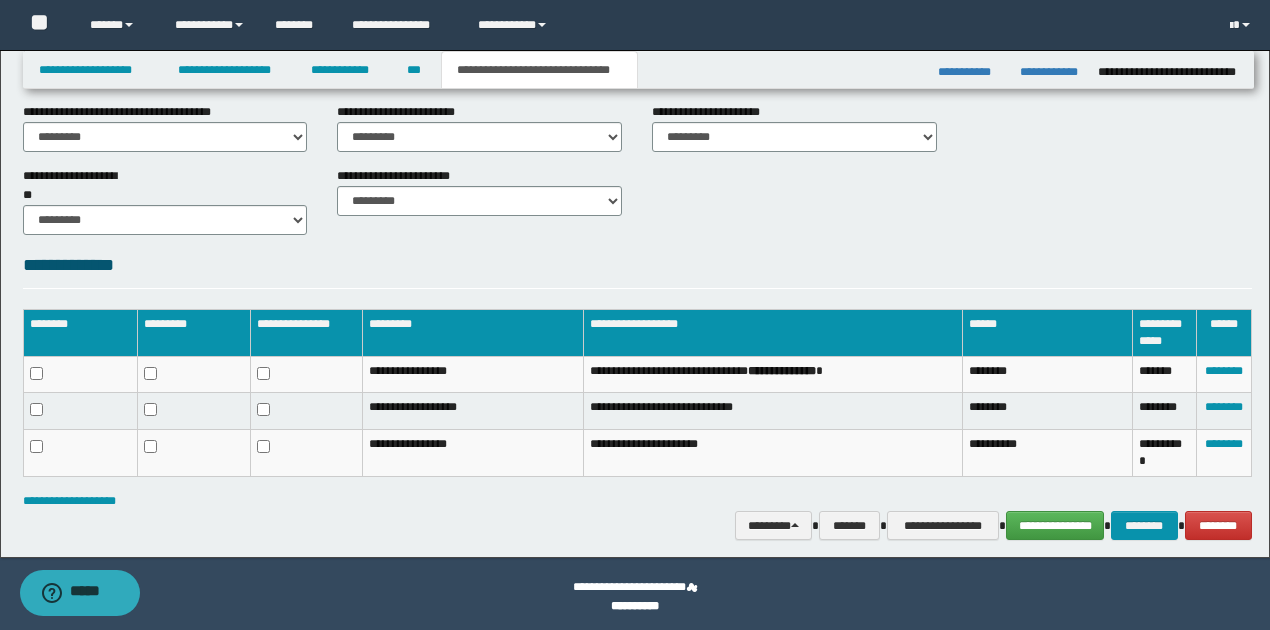 scroll, scrollTop: 772, scrollLeft: 0, axis: vertical 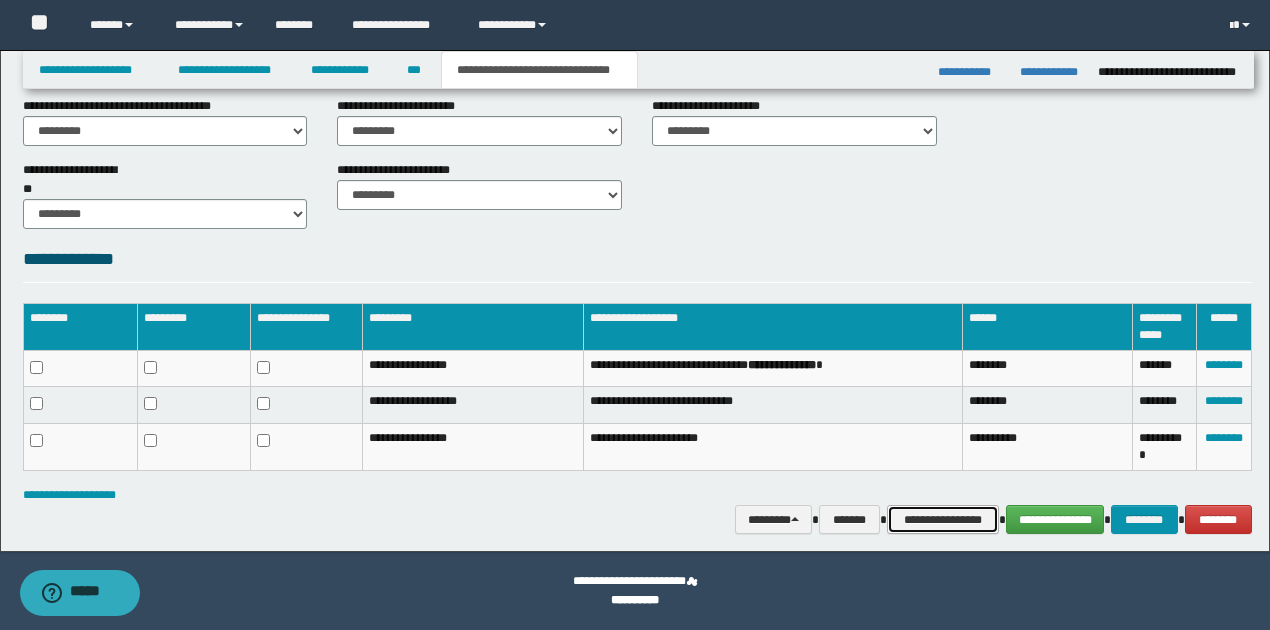 click on "**********" at bounding box center (943, 519) 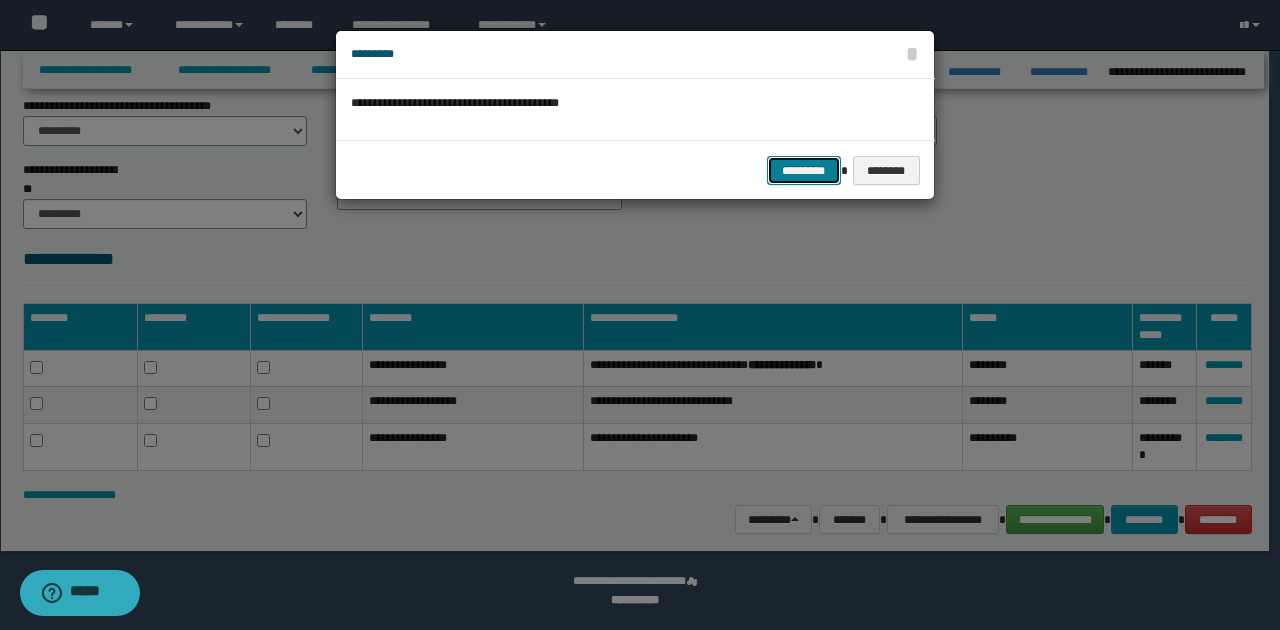 click on "*********" at bounding box center [804, 170] 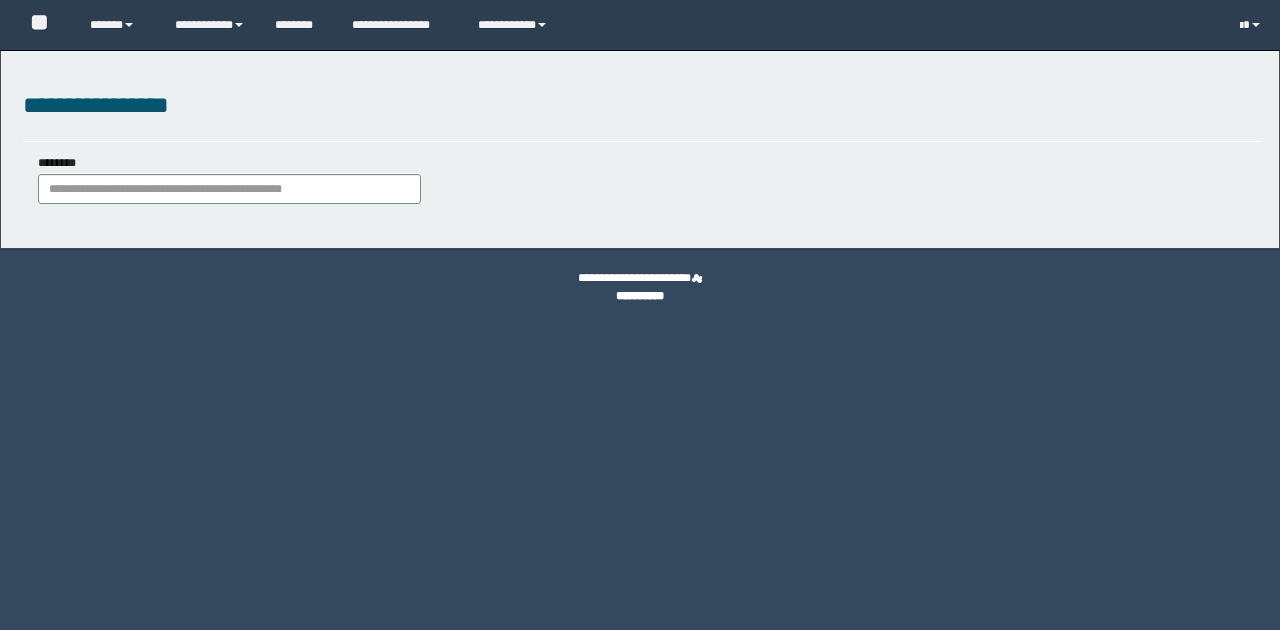 scroll, scrollTop: 0, scrollLeft: 0, axis: both 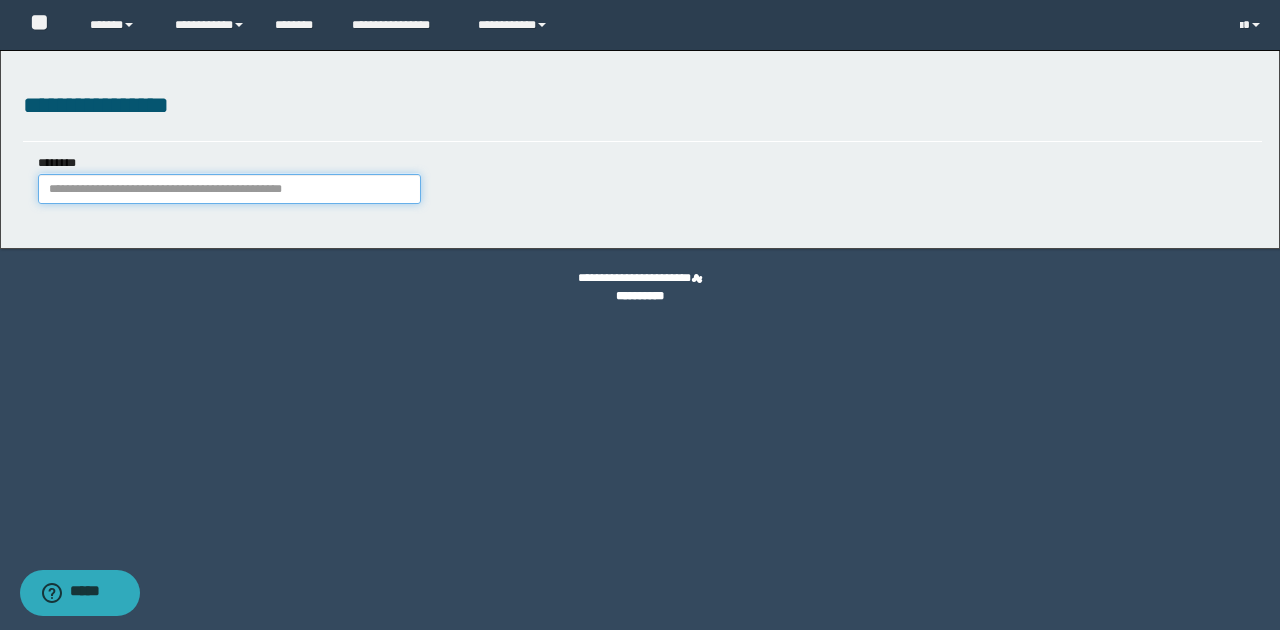 click on "********" at bounding box center [229, 189] 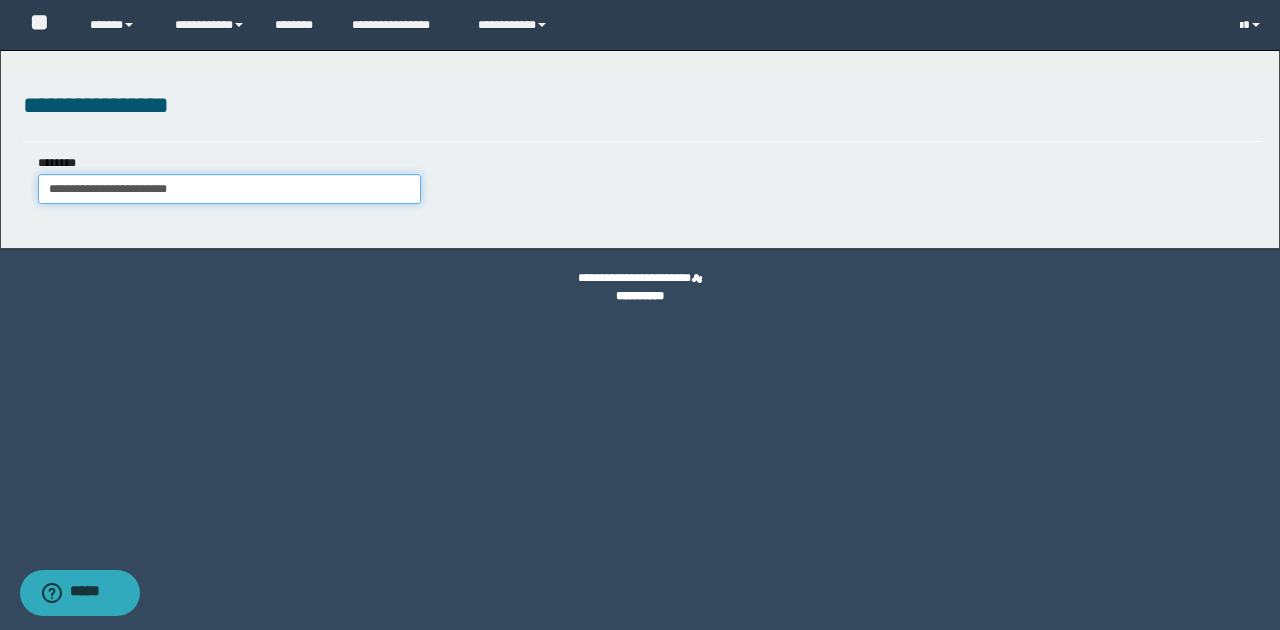 type on "**********" 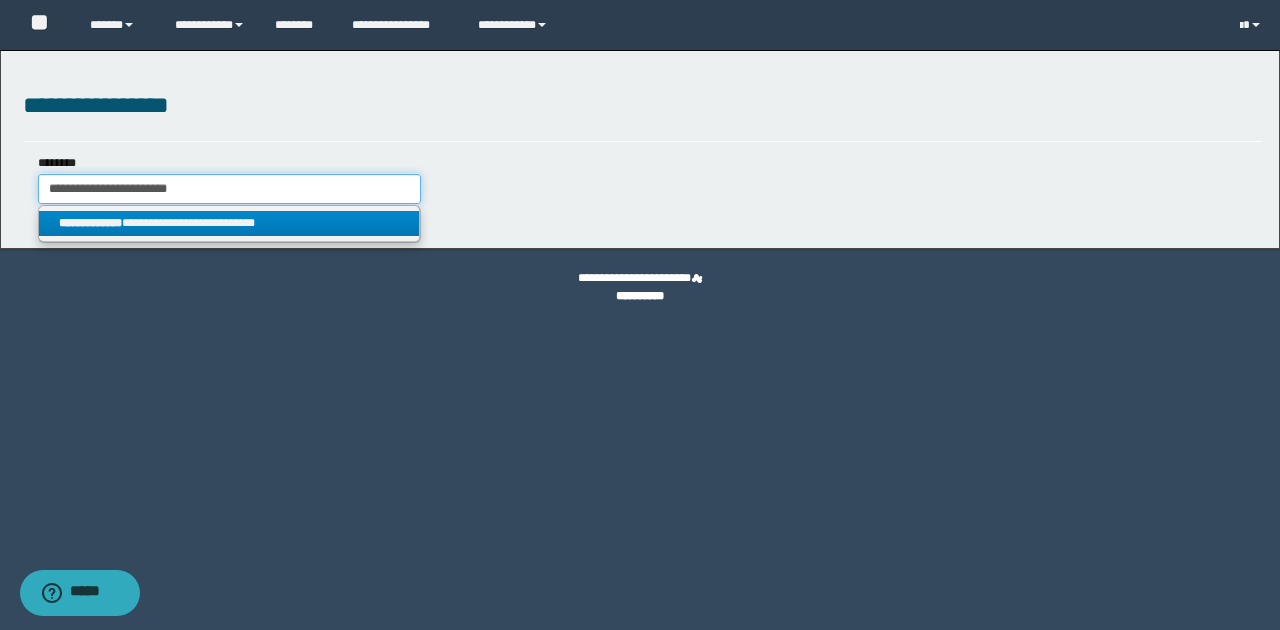 type on "**********" 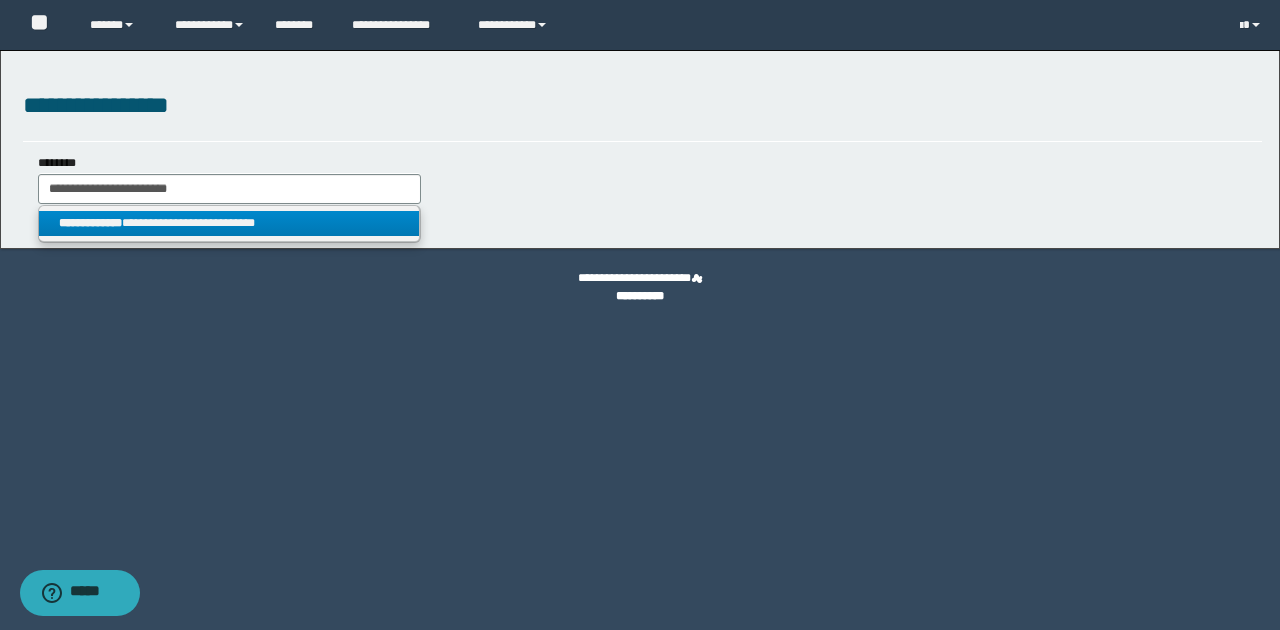click on "**********" at bounding box center [229, 223] 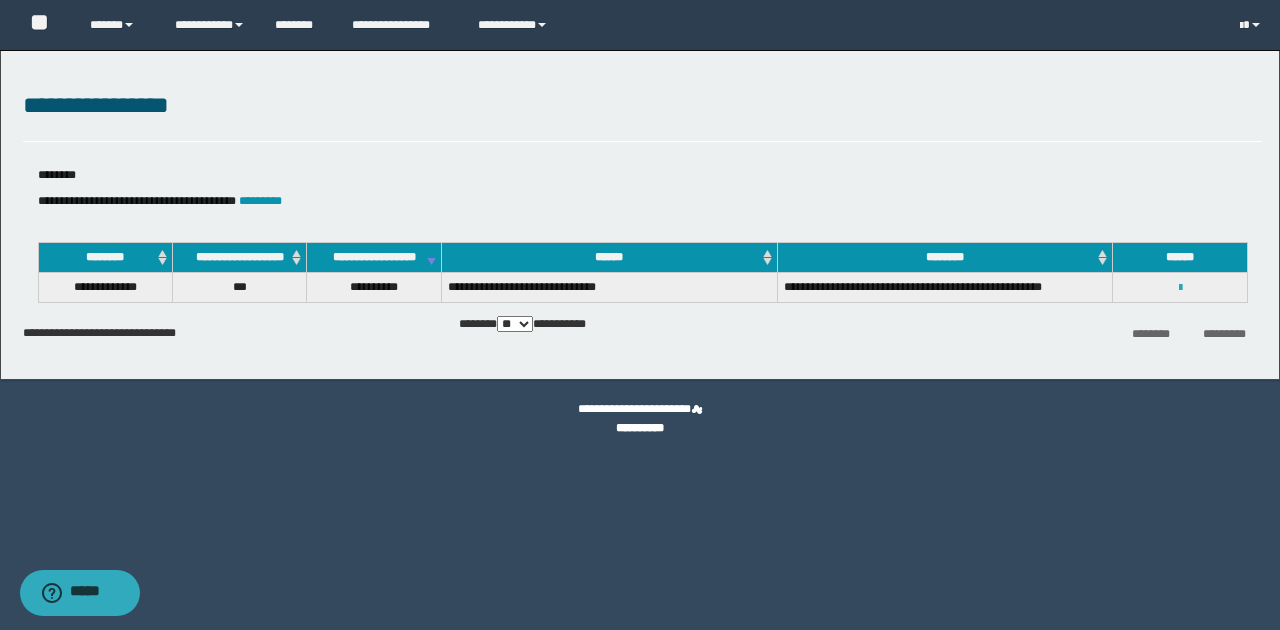 click at bounding box center (1180, 288) 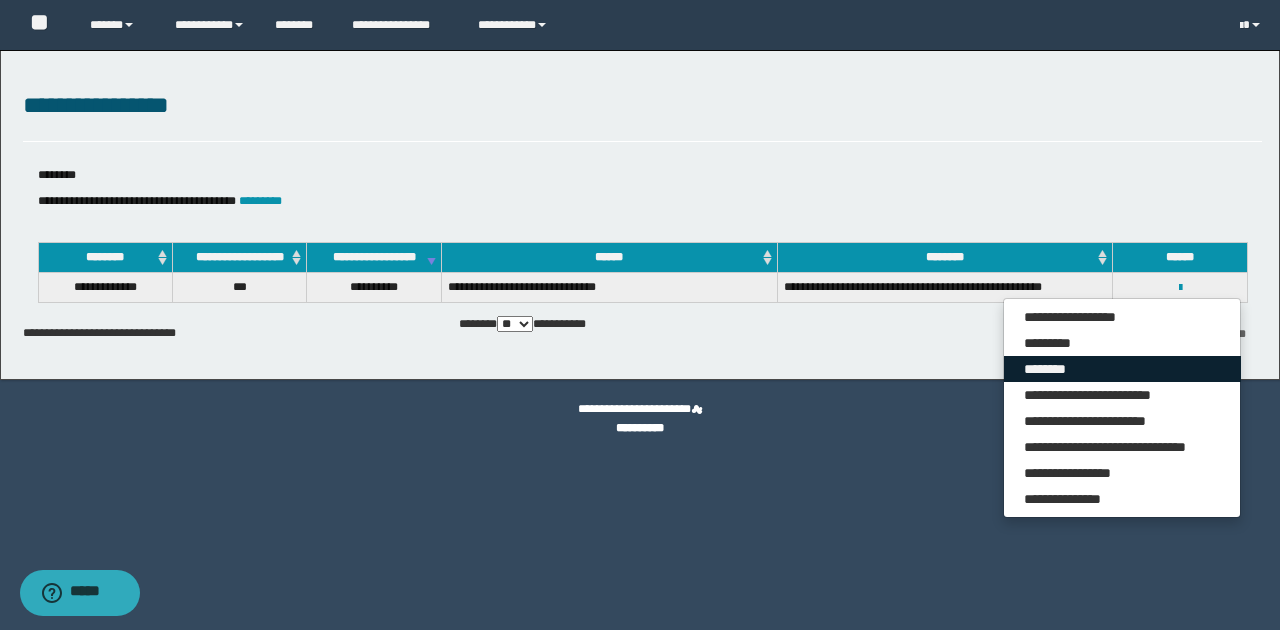 click on "********" at bounding box center (1122, 369) 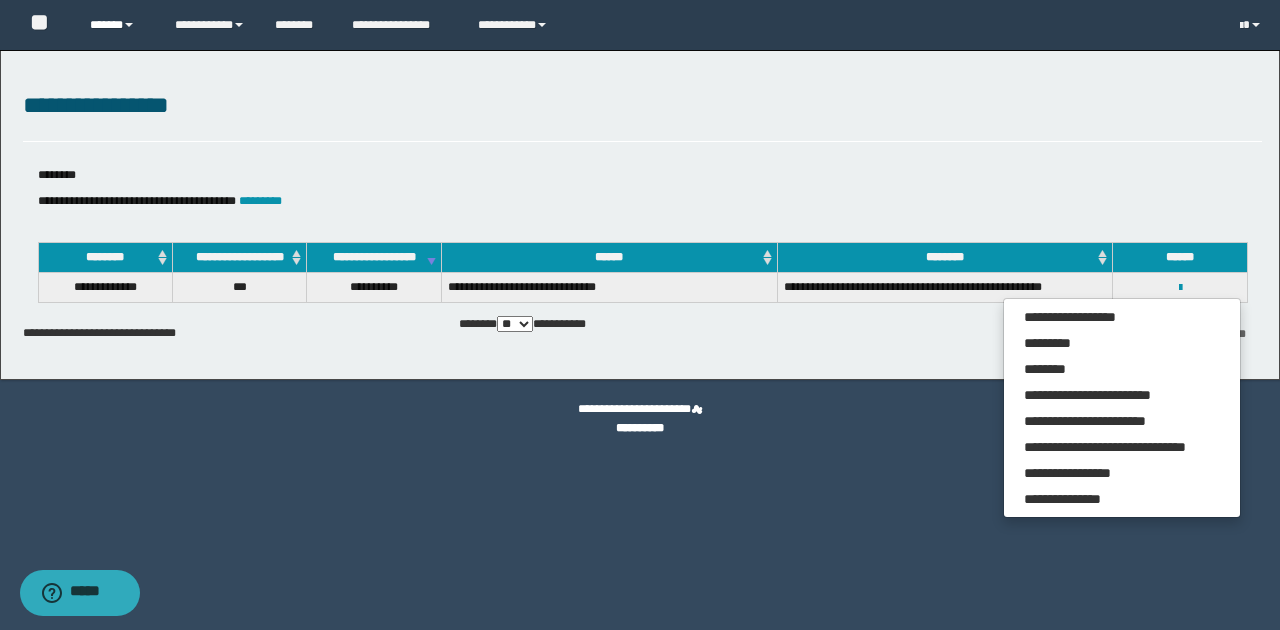 click on "******" at bounding box center (117, 25) 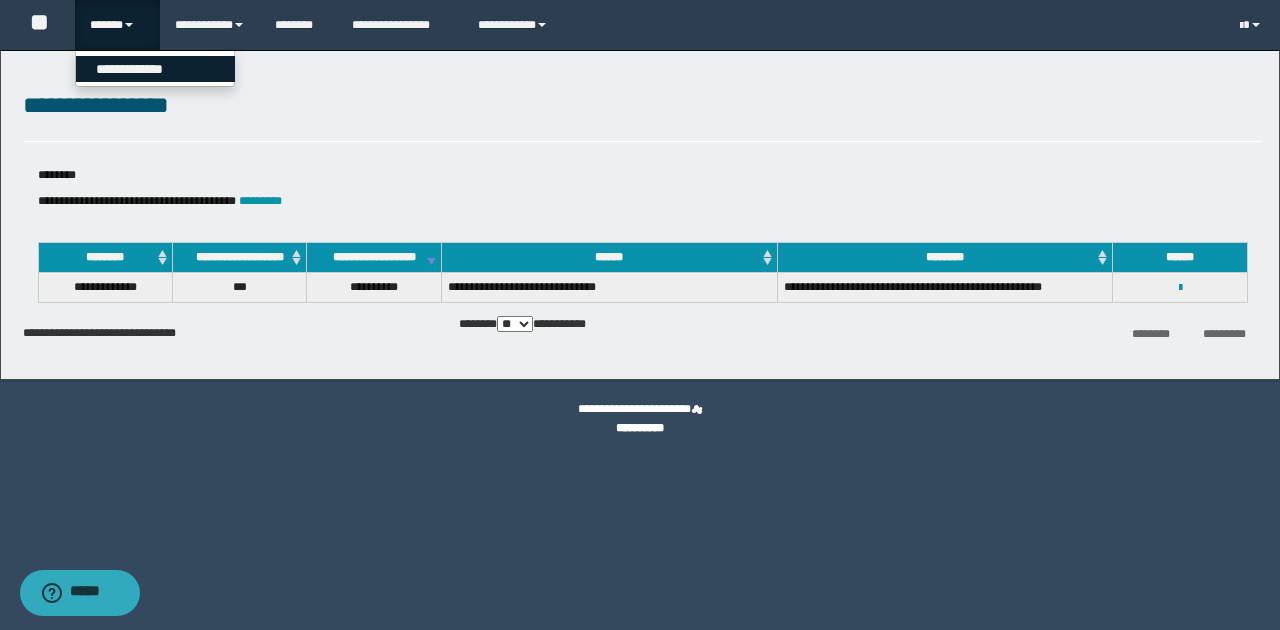 click on "**********" at bounding box center (155, 69) 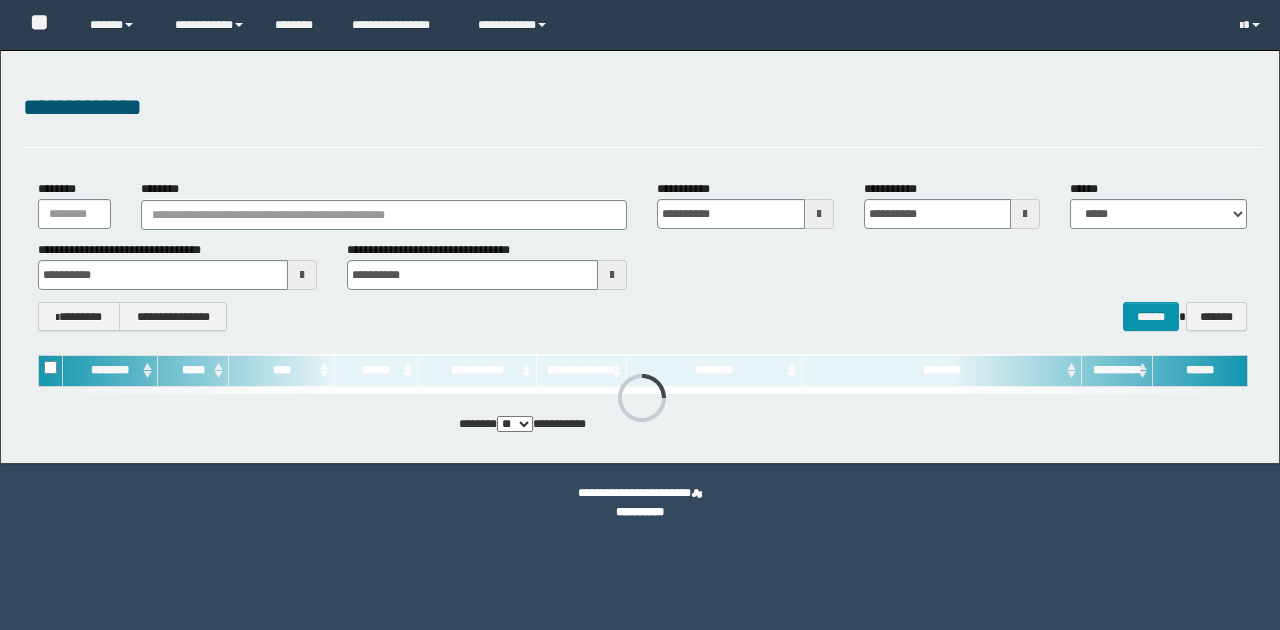 scroll, scrollTop: 0, scrollLeft: 0, axis: both 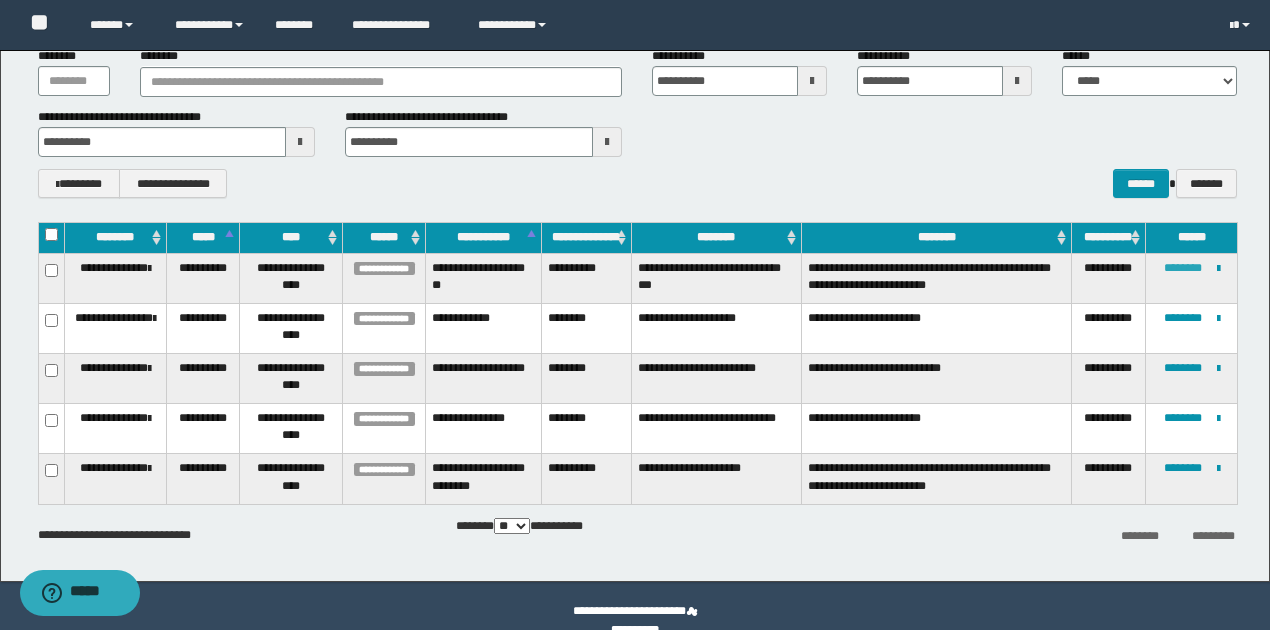 click on "********" at bounding box center [1183, 268] 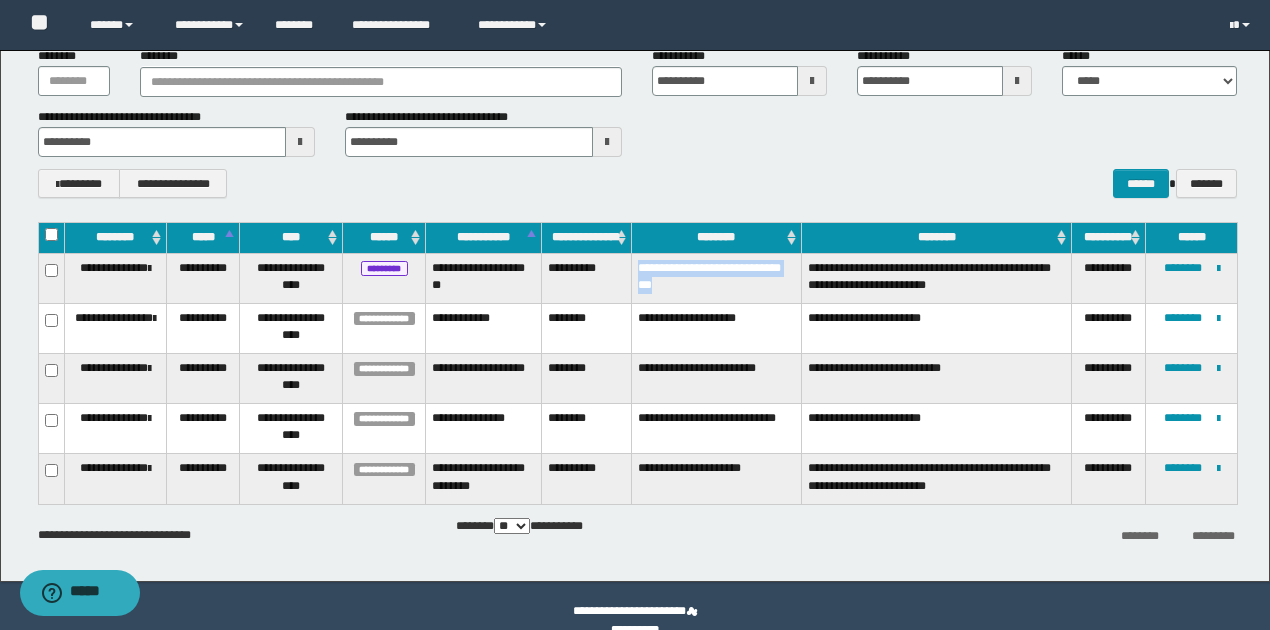 drag, startPoint x: 637, startPoint y: 263, endPoint x: 700, endPoint y: 283, distance: 66.09841 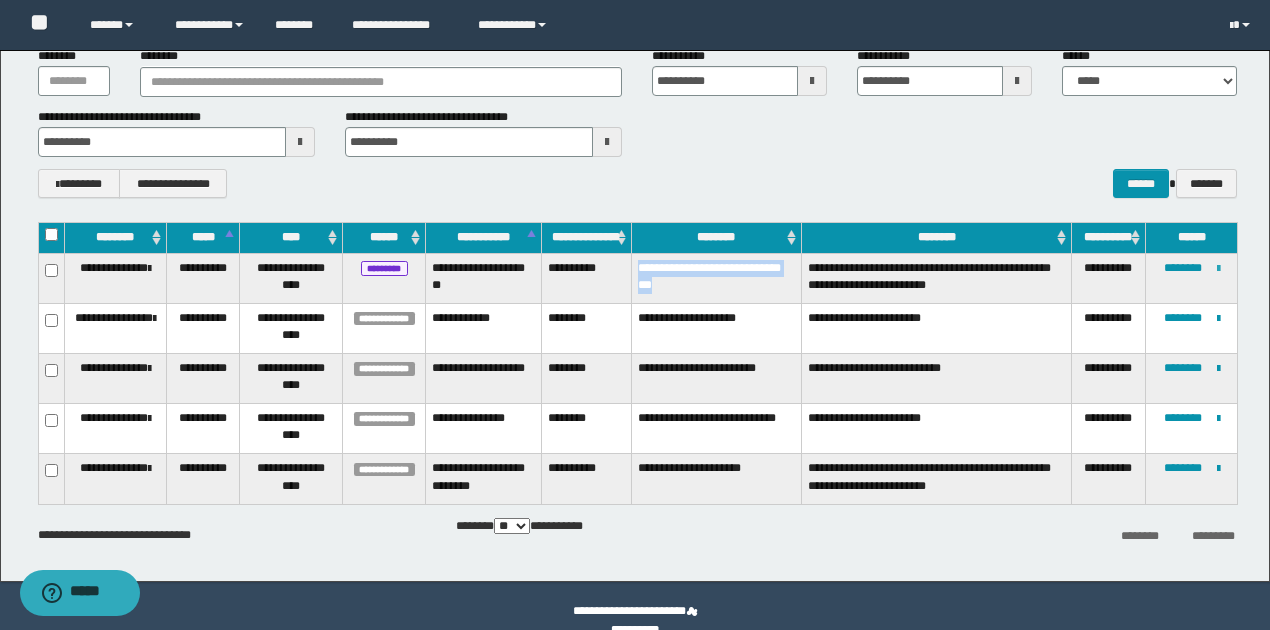 click at bounding box center [1218, 269] 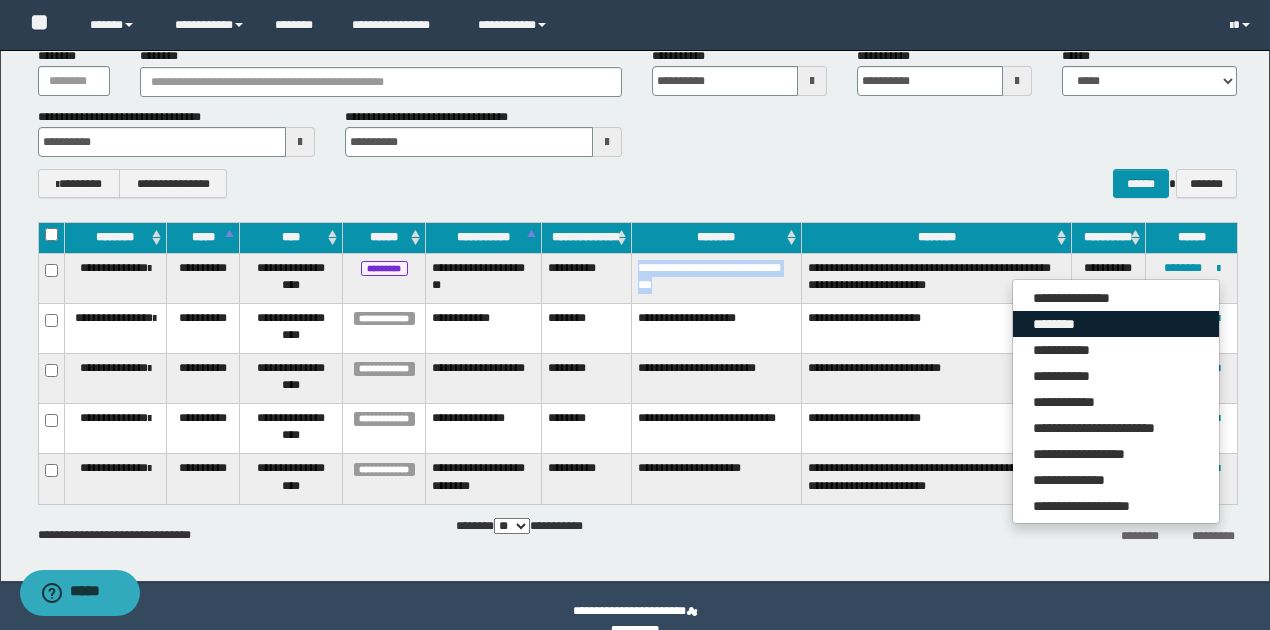 click on "********" at bounding box center [1116, 324] 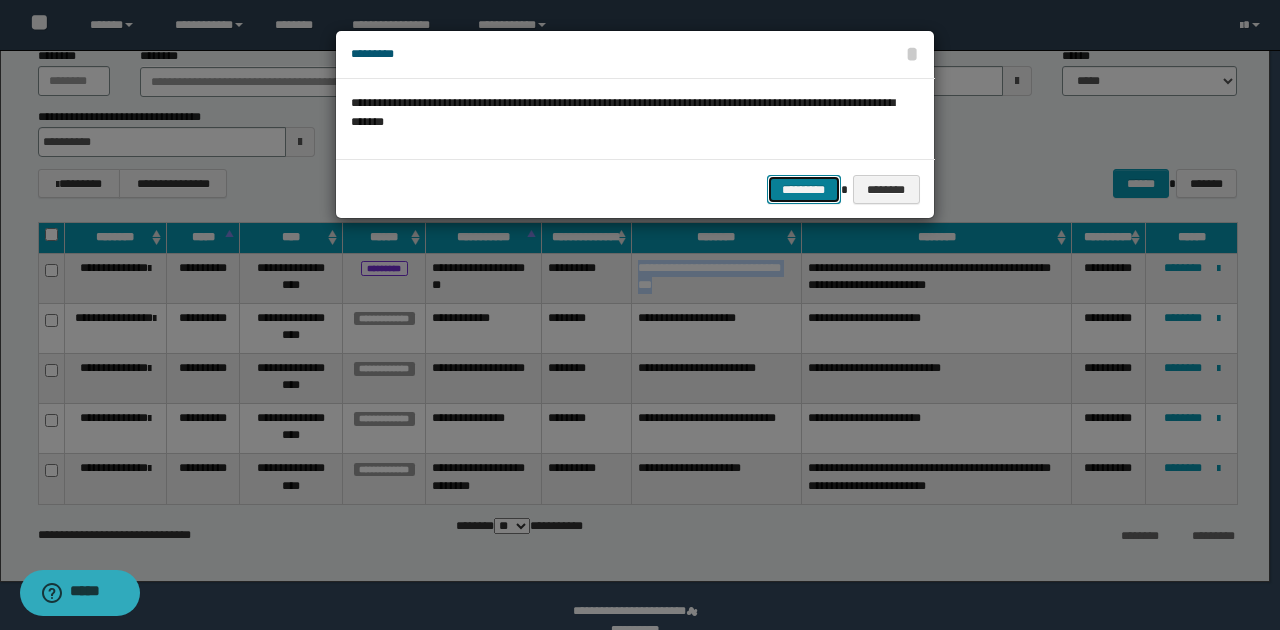 click on "*********" at bounding box center [804, 189] 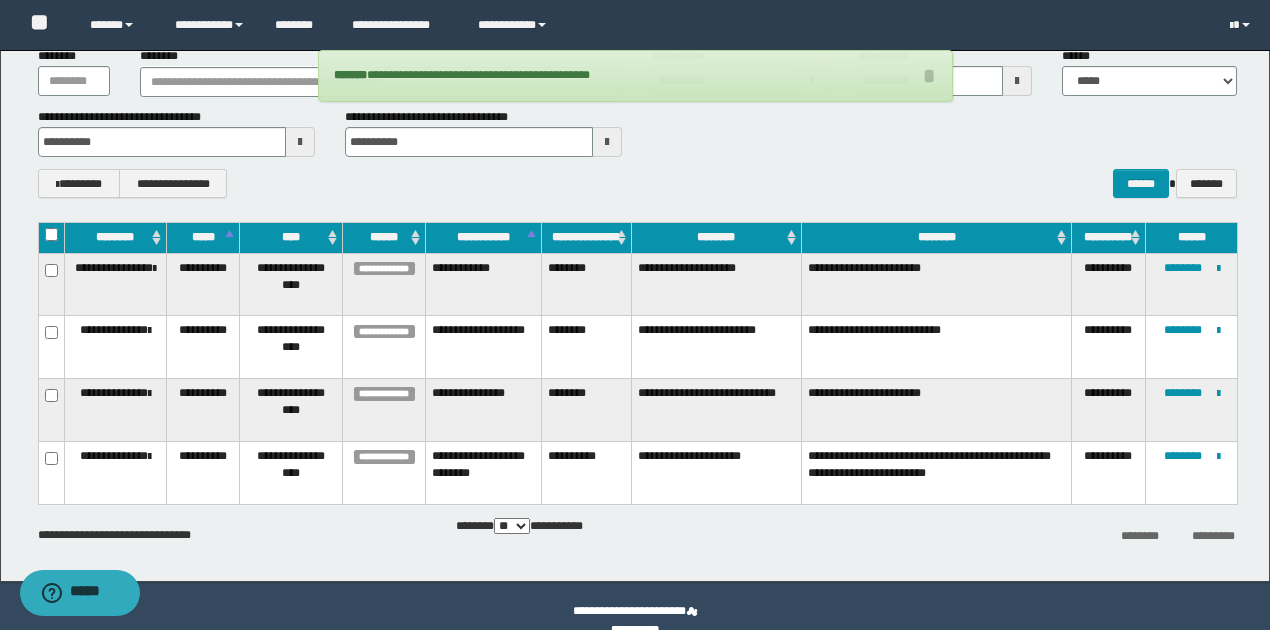 scroll, scrollTop: 116, scrollLeft: 0, axis: vertical 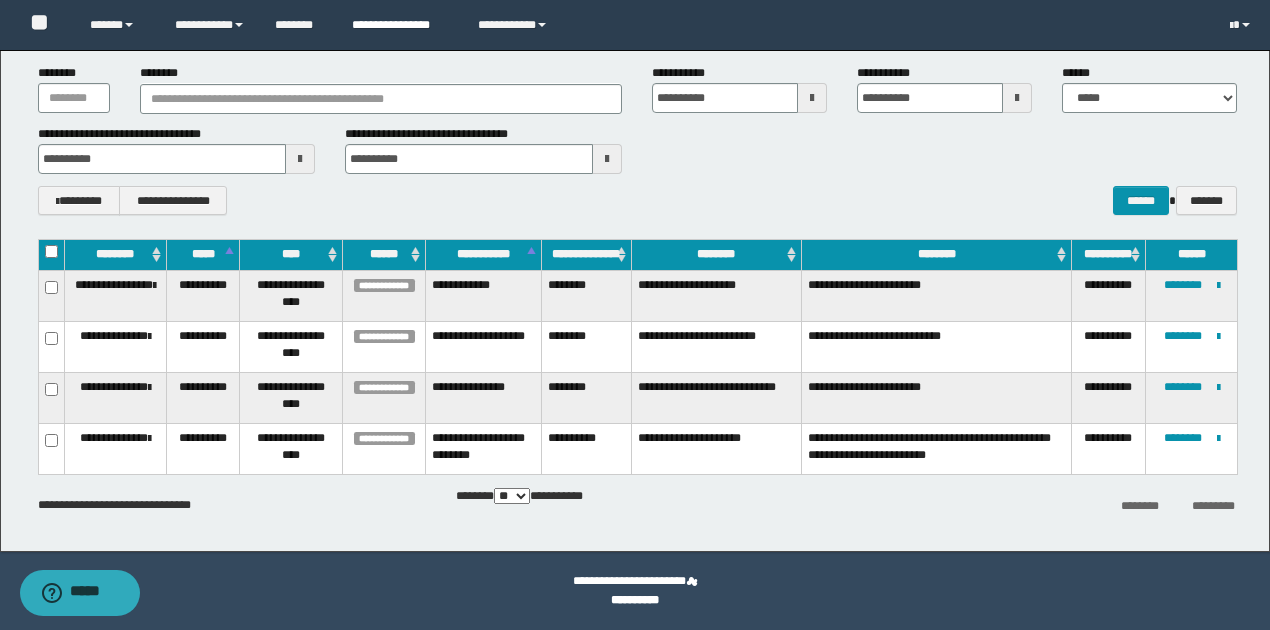 click on "**********" at bounding box center (400, 25) 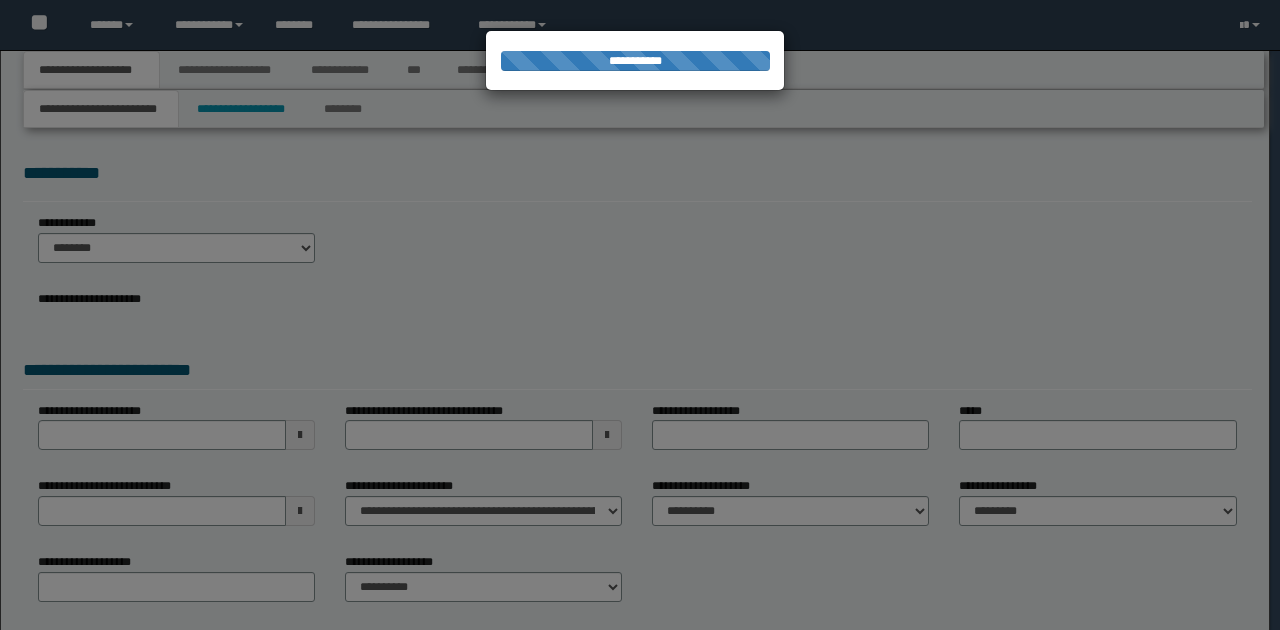 scroll, scrollTop: 0, scrollLeft: 0, axis: both 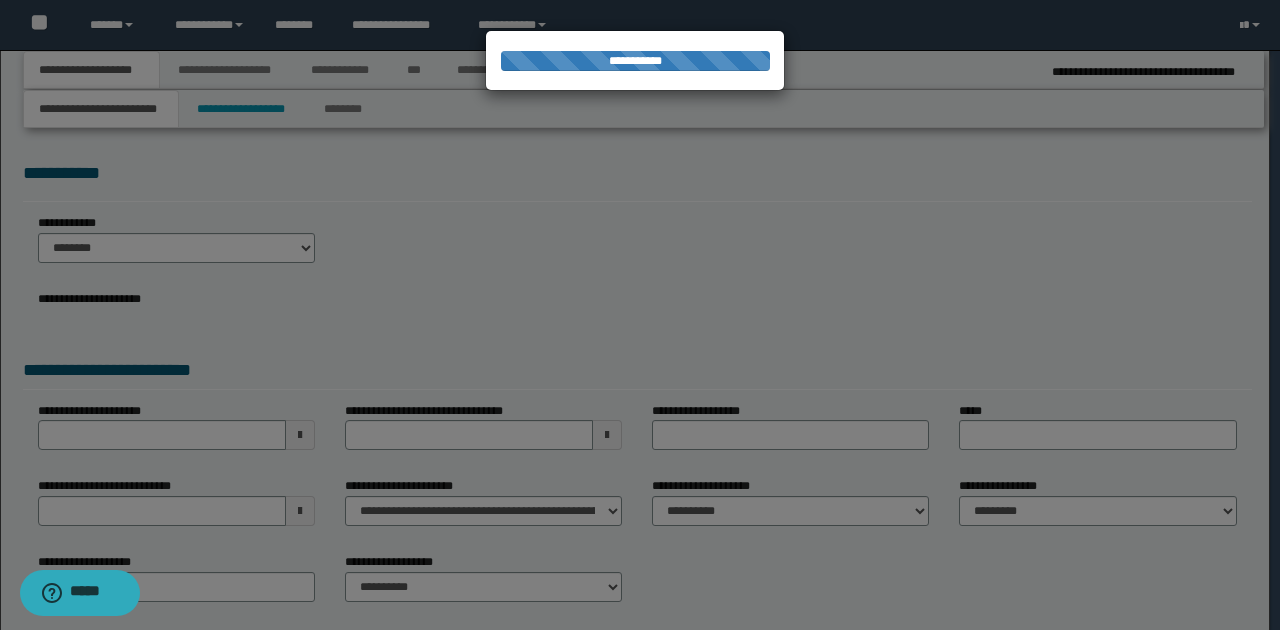 type on "**********" 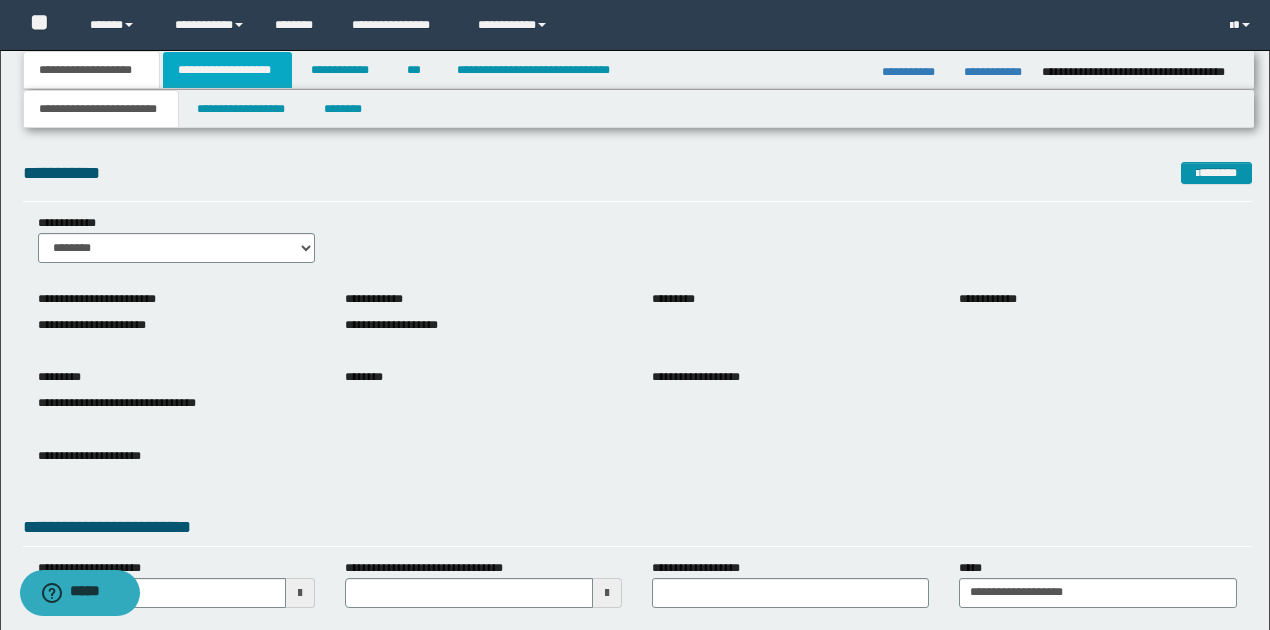 click on "**********" at bounding box center (227, 70) 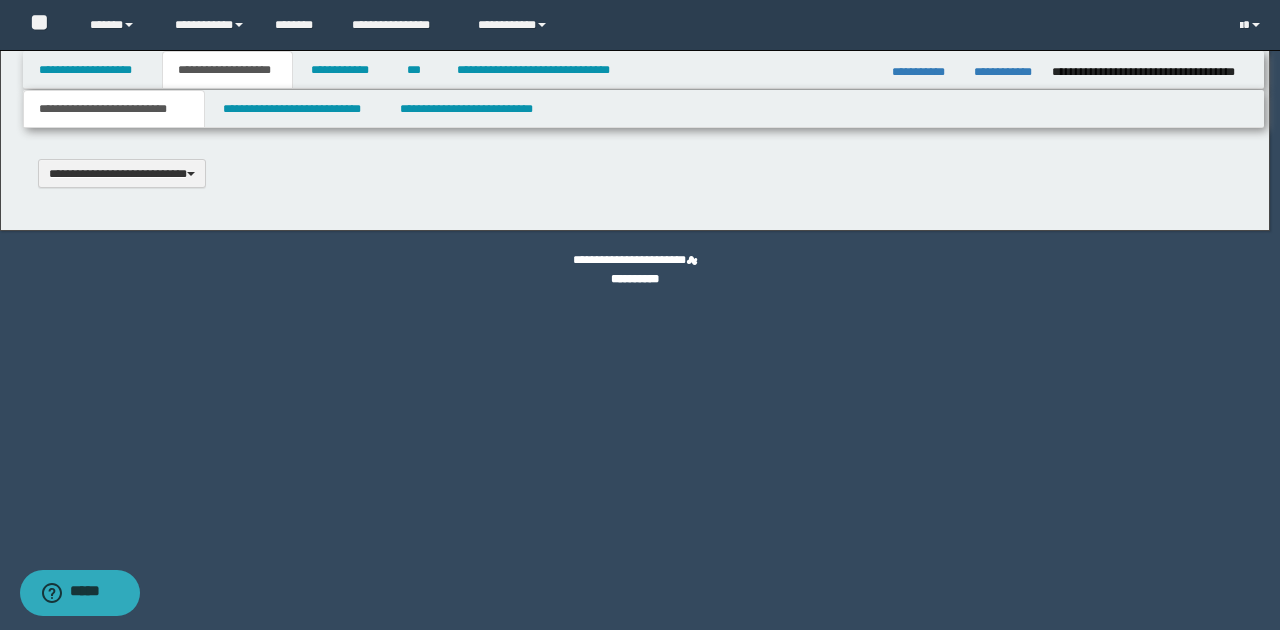 scroll, scrollTop: 0, scrollLeft: 0, axis: both 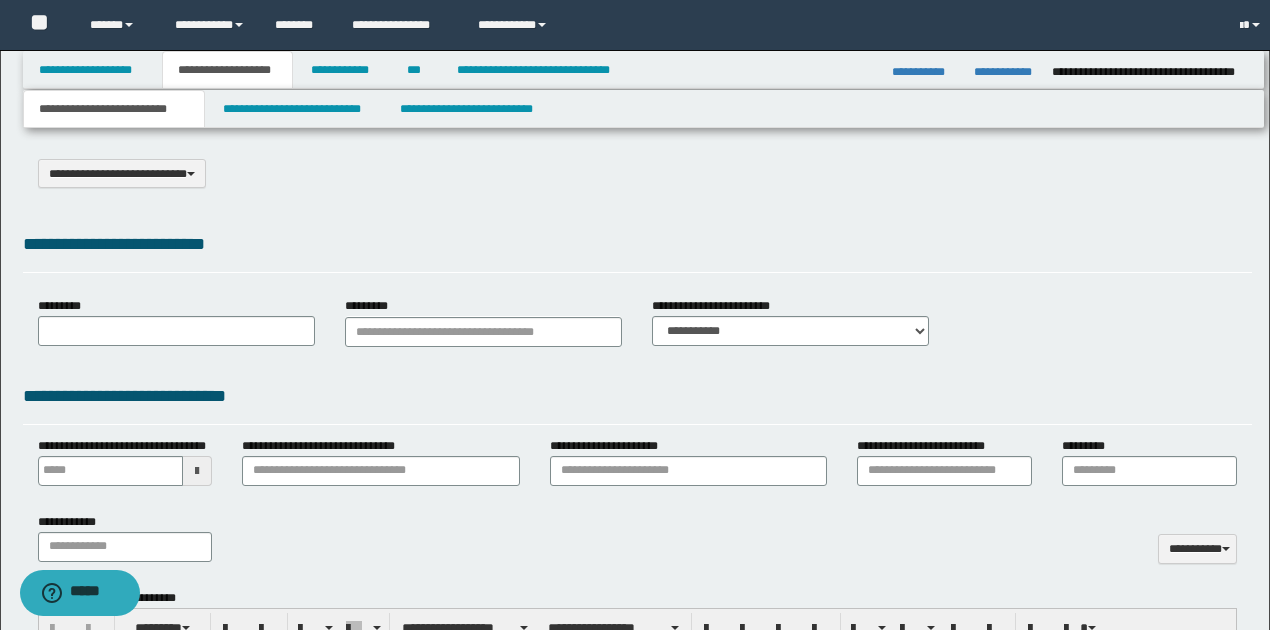 type on "*********" 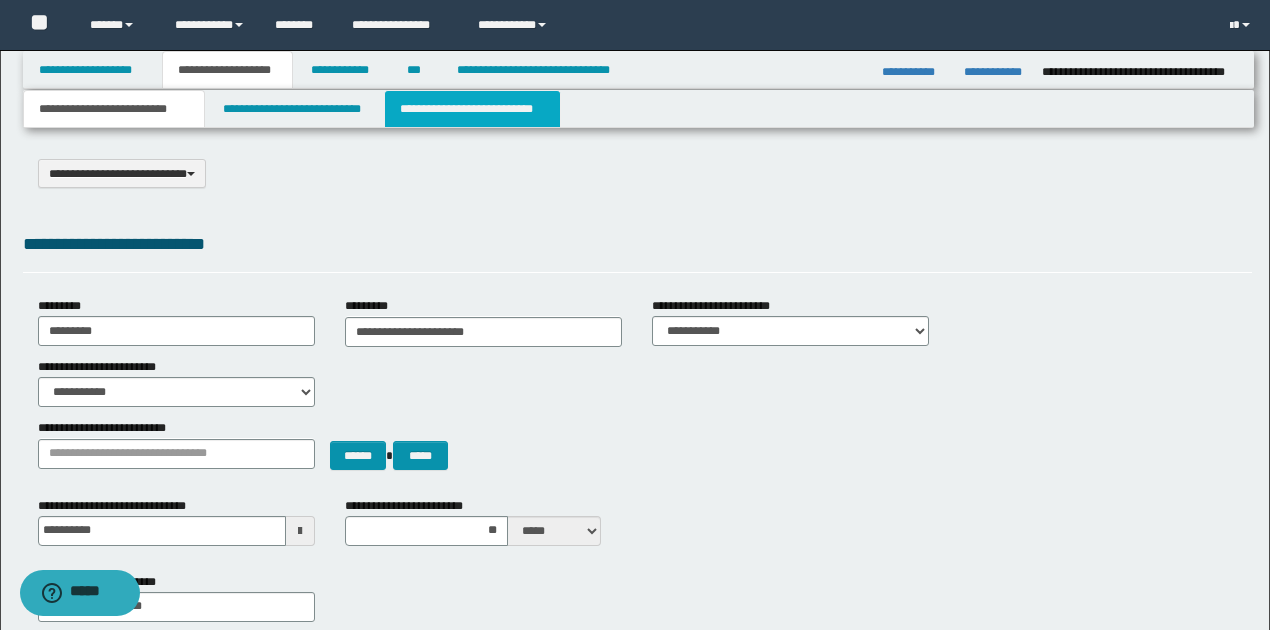 click on "**********" at bounding box center (472, 109) 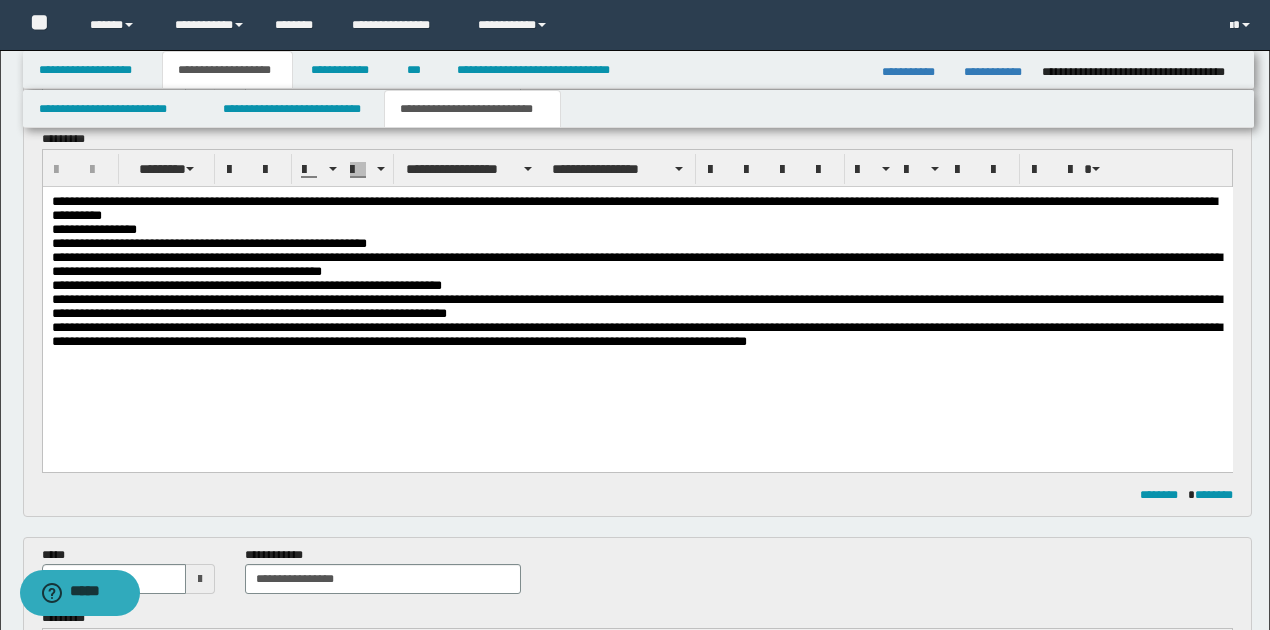 scroll, scrollTop: 200, scrollLeft: 0, axis: vertical 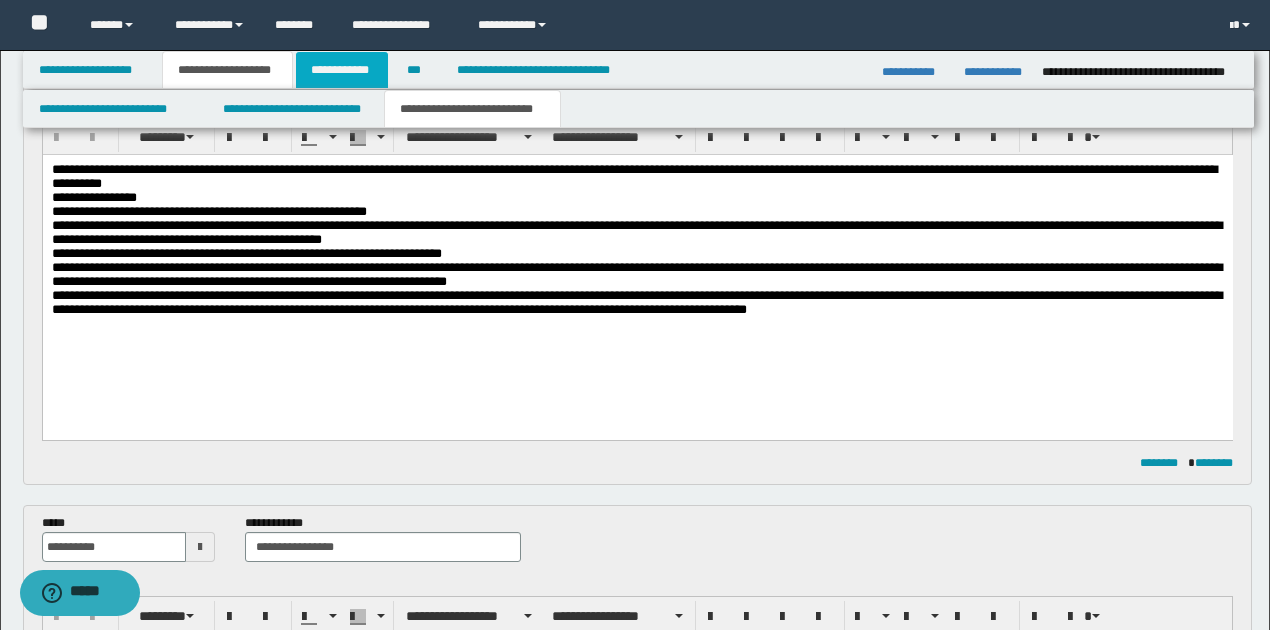 click on "**********" at bounding box center (342, 70) 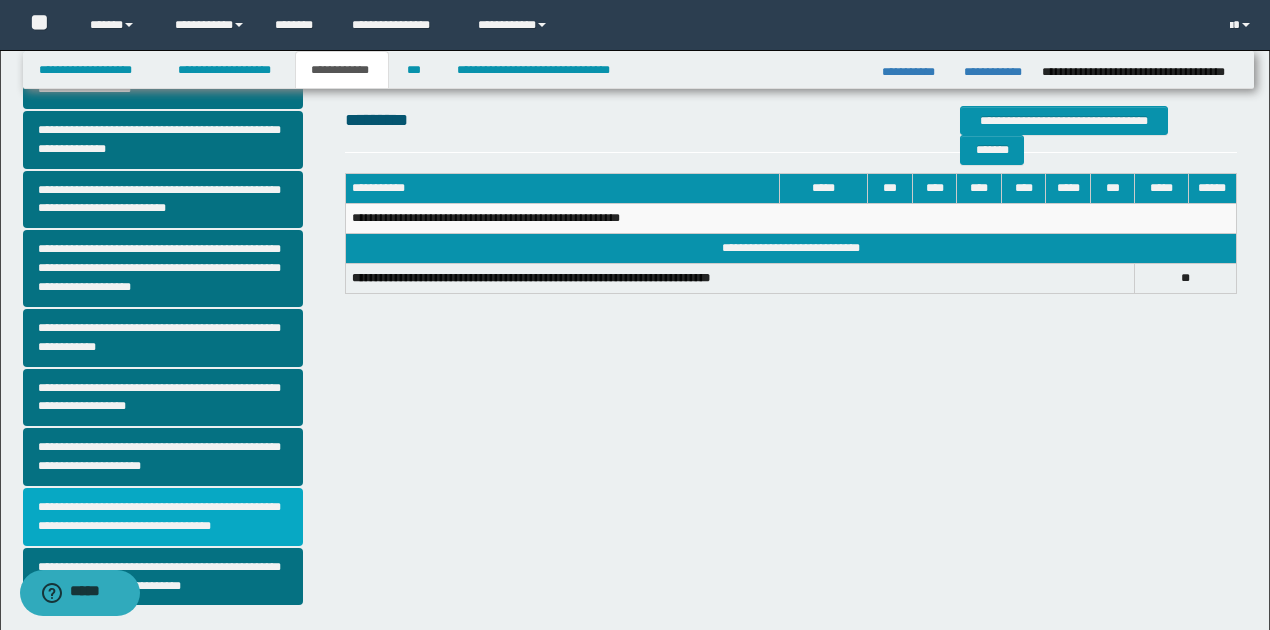 scroll, scrollTop: 436, scrollLeft: 0, axis: vertical 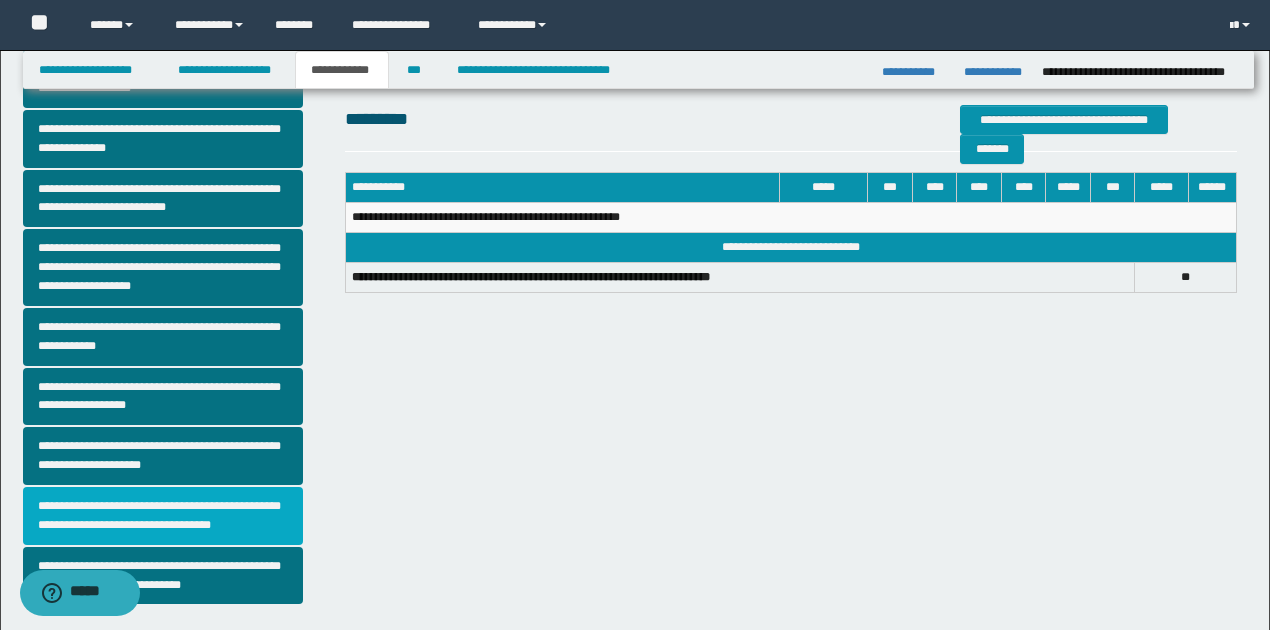 click on "**********" at bounding box center [163, 516] 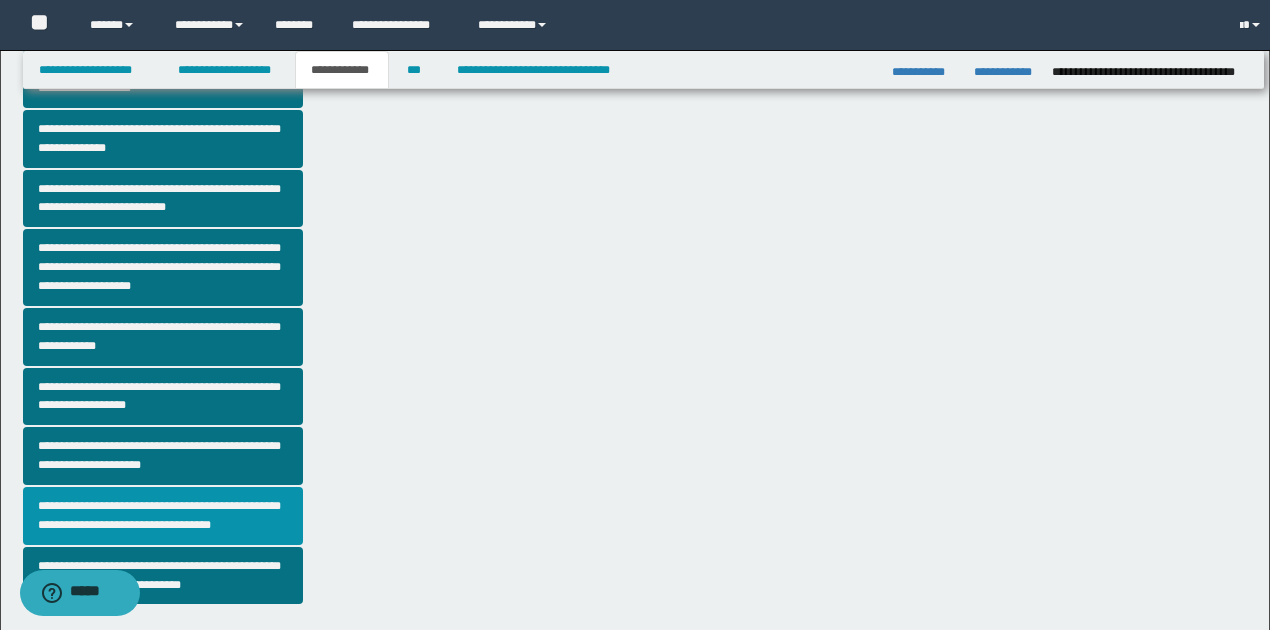 scroll, scrollTop: 0, scrollLeft: 0, axis: both 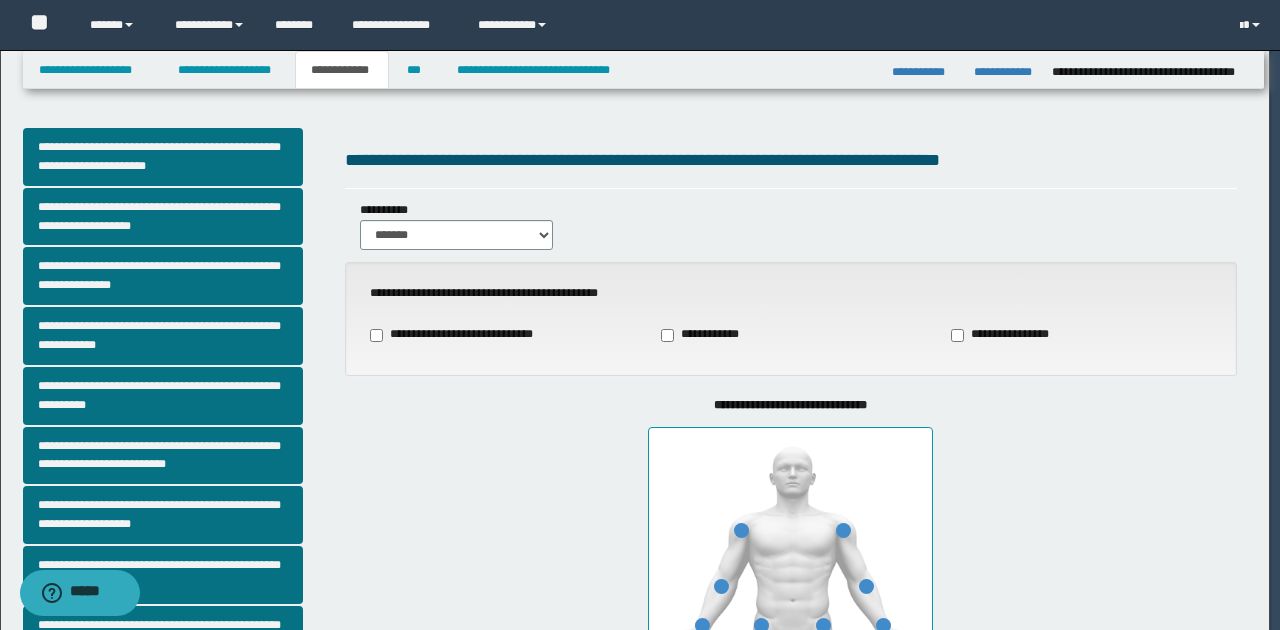 type on "***" 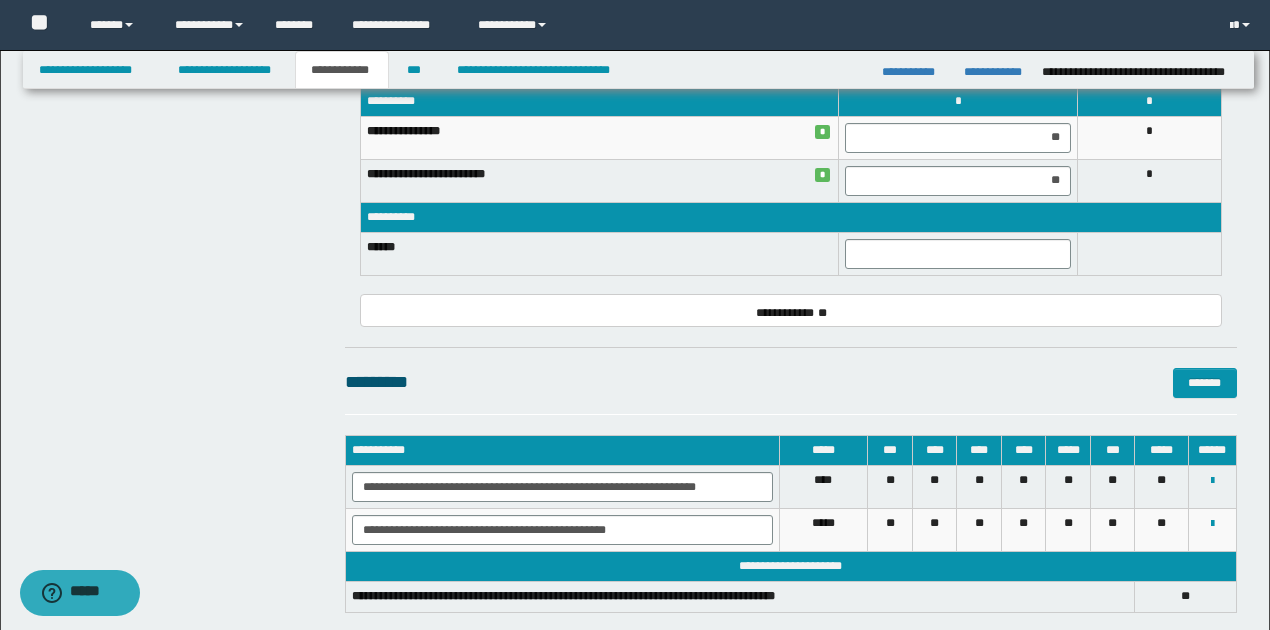 scroll, scrollTop: 1420, scrollLeft: 0, axis: vertical 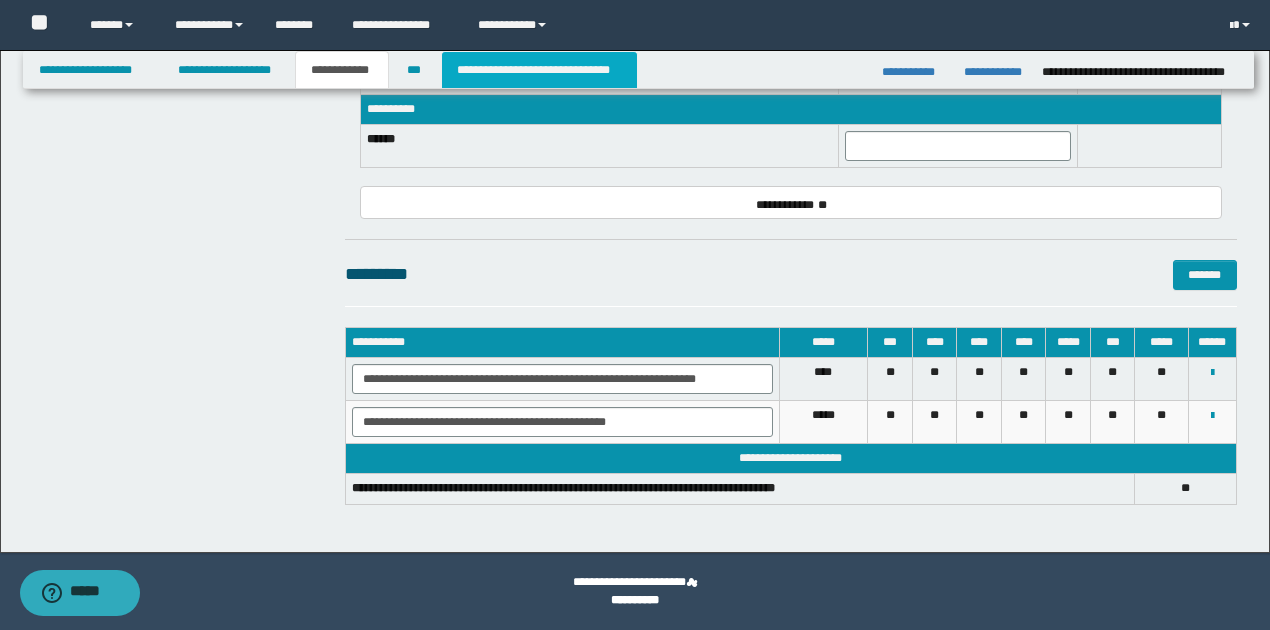 click on "**********" at bounding box center (539, 70) 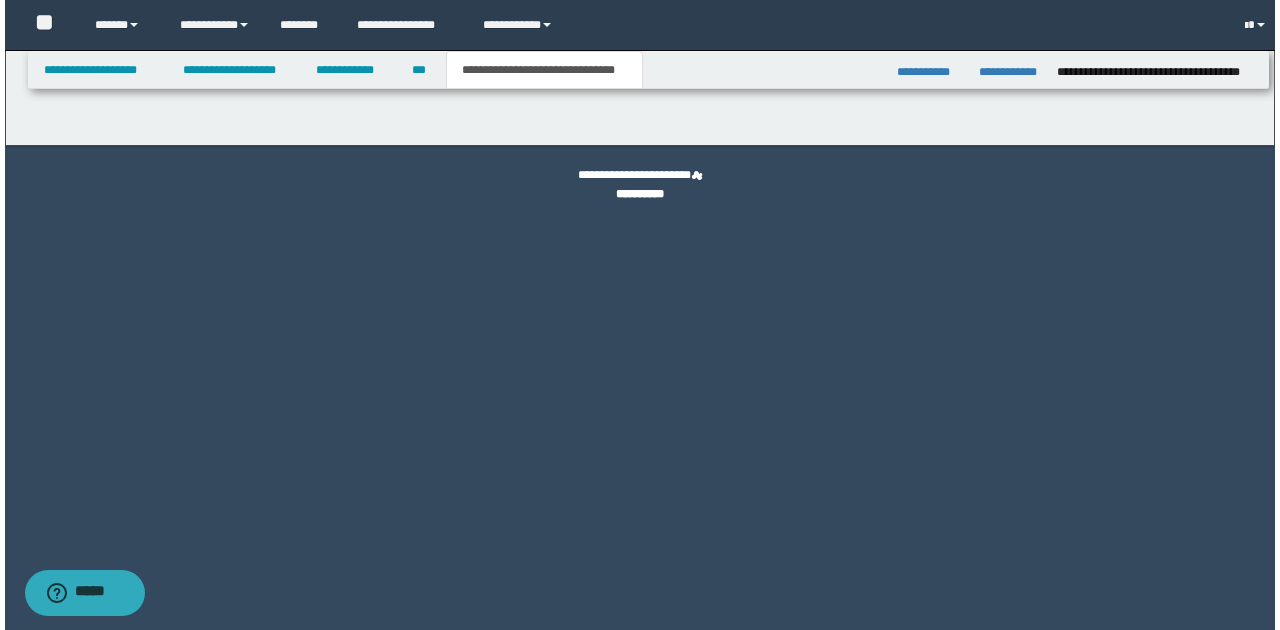 scroll, scrollTop: 0, scrollLeft: 0, axis: both 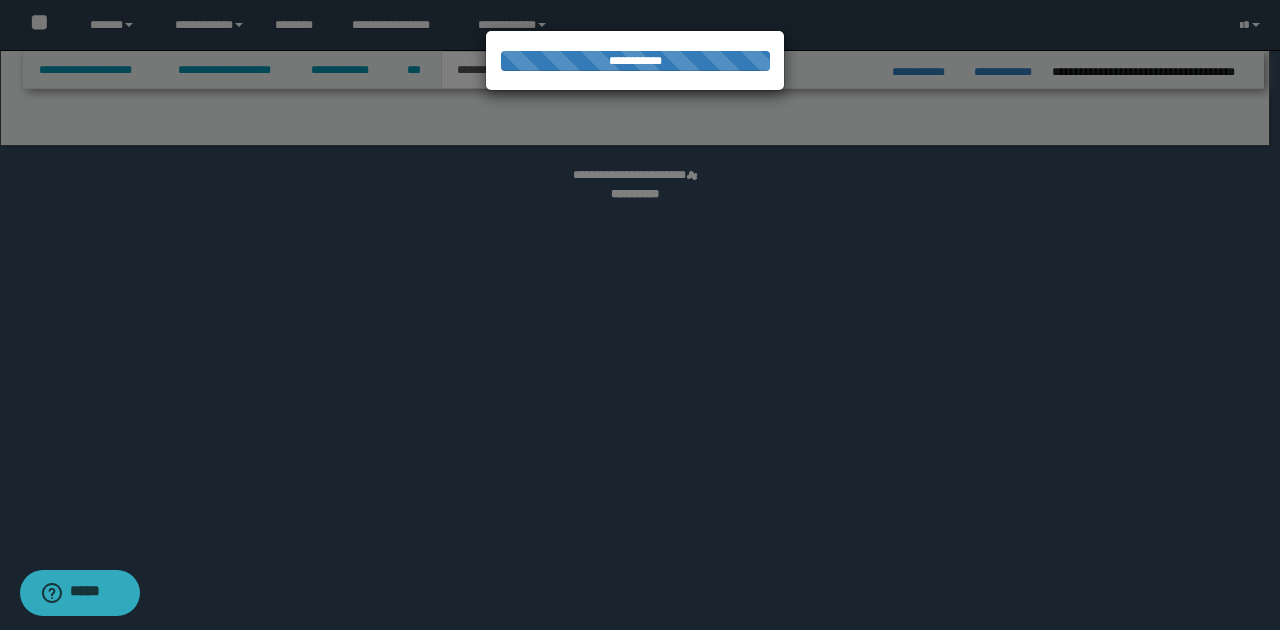 select on "*" 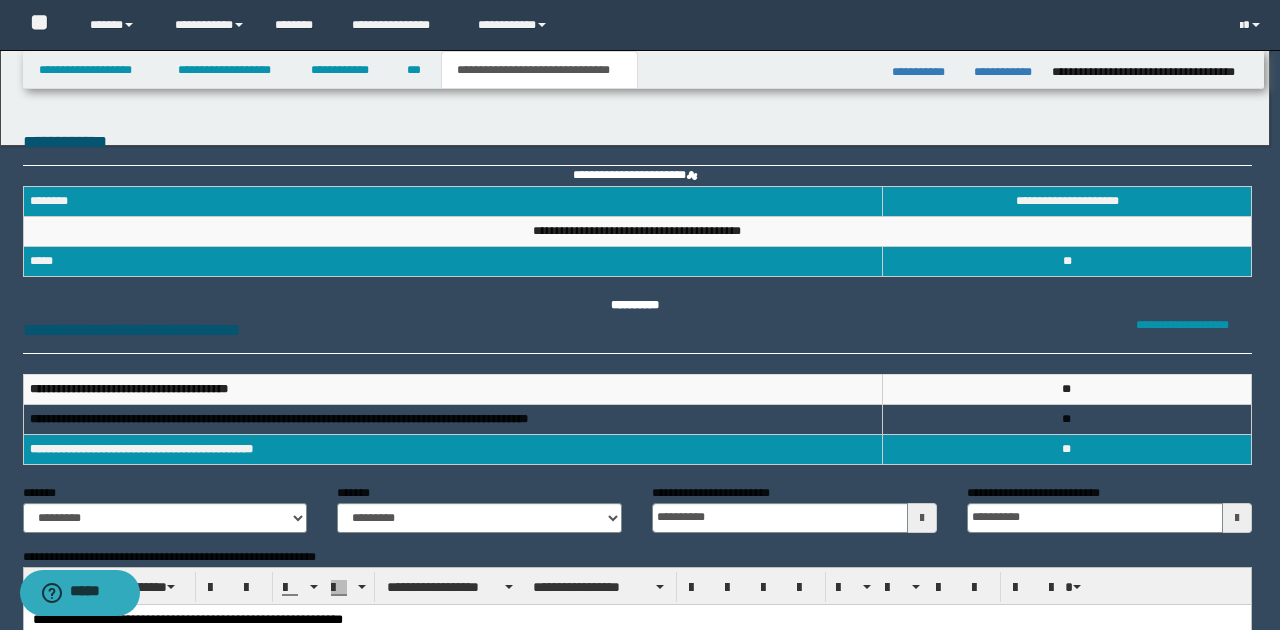 scroll, scrollTop: 0, scrollLeft: 0, axis: both 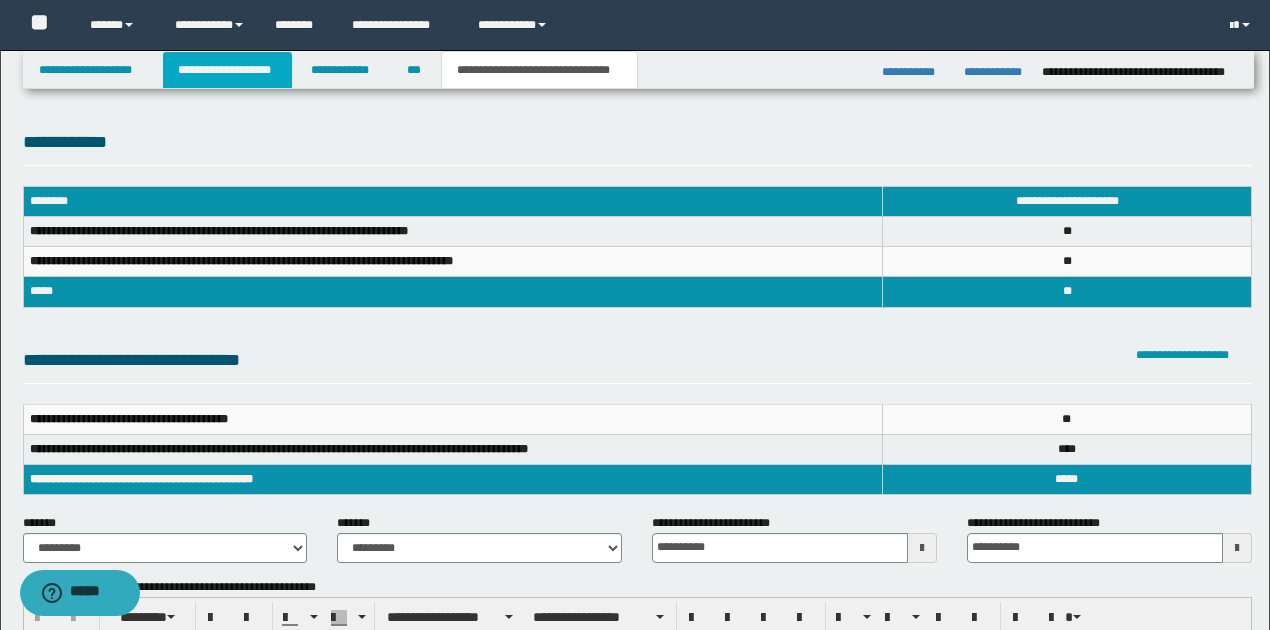 click on "**********" at bounding box center (227, 70) 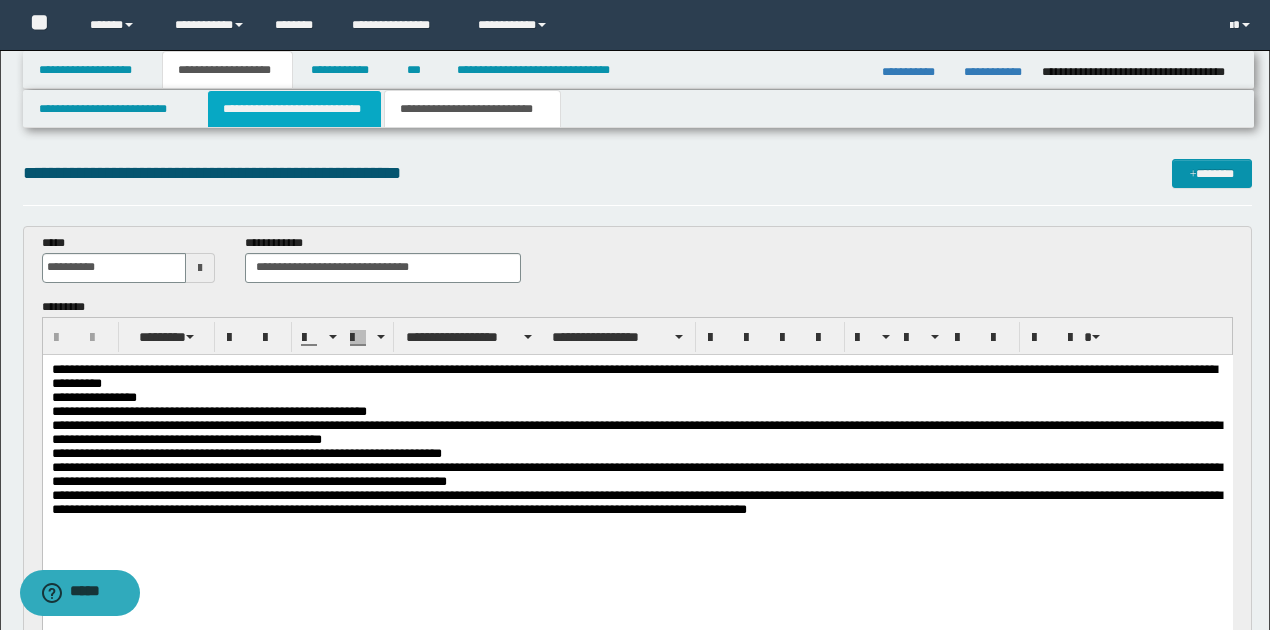 click on "**********" at bounding box center [294, 109] 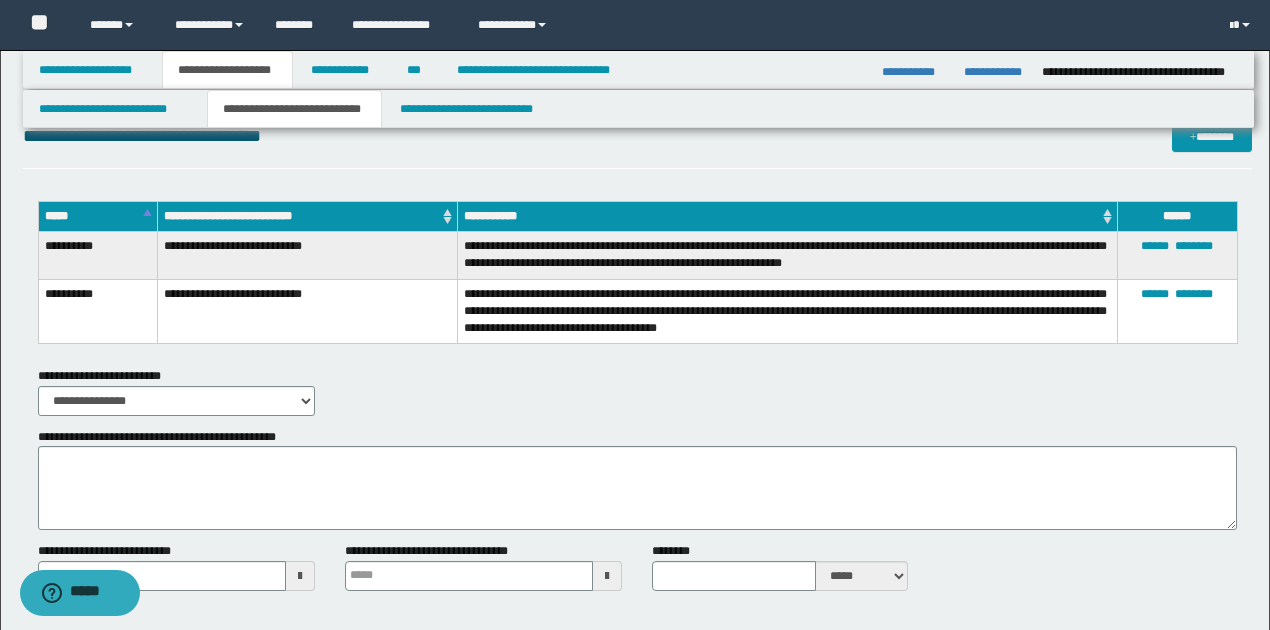 scroll, scrollTop: 2134, scrollLeft: 0, axis: vertical 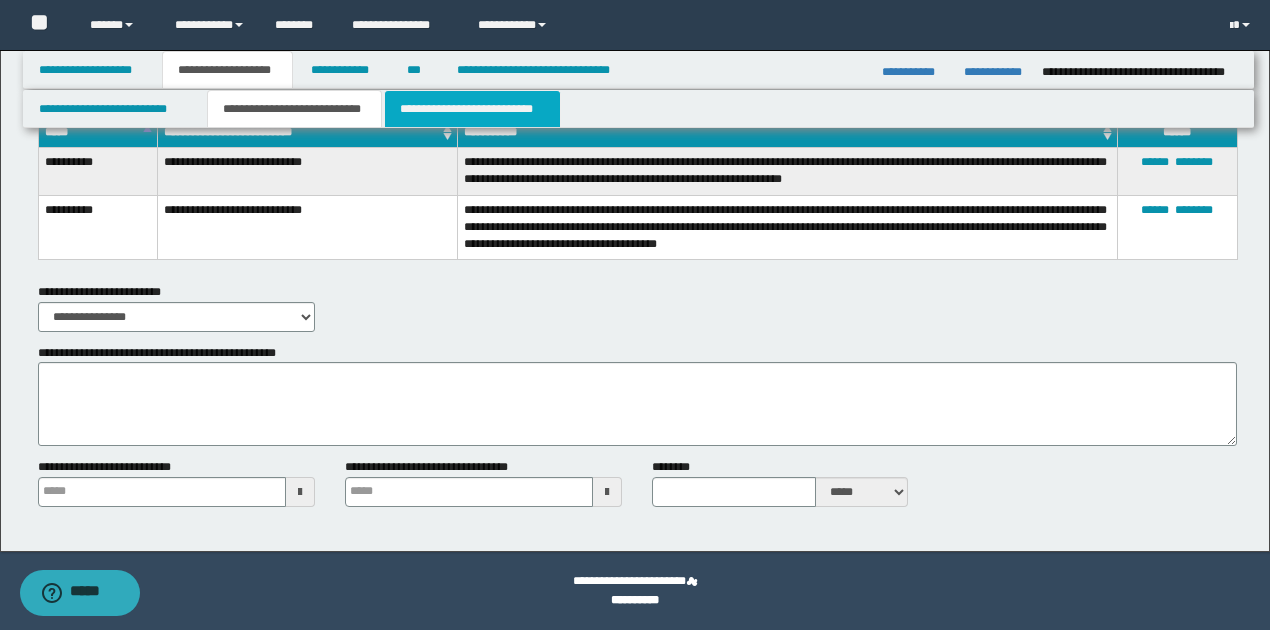 click on "**********" at bounding box center [472, 109] 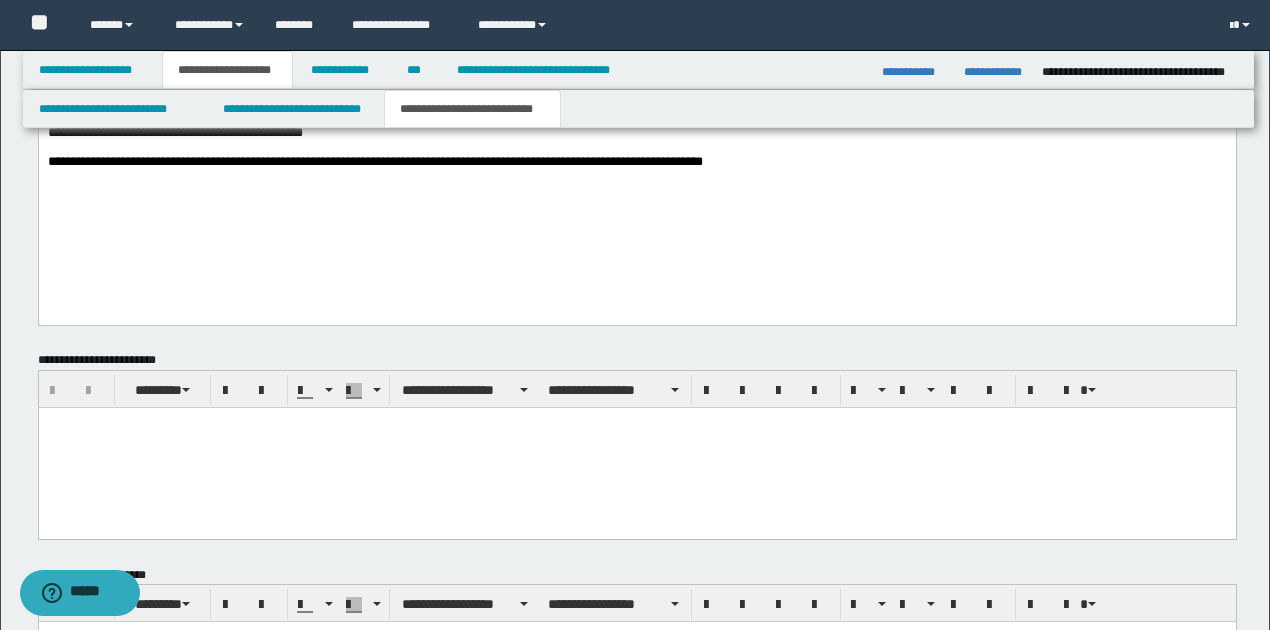 scroll, scrollTop: 1697, scrollLeft: 0, axis: vertical 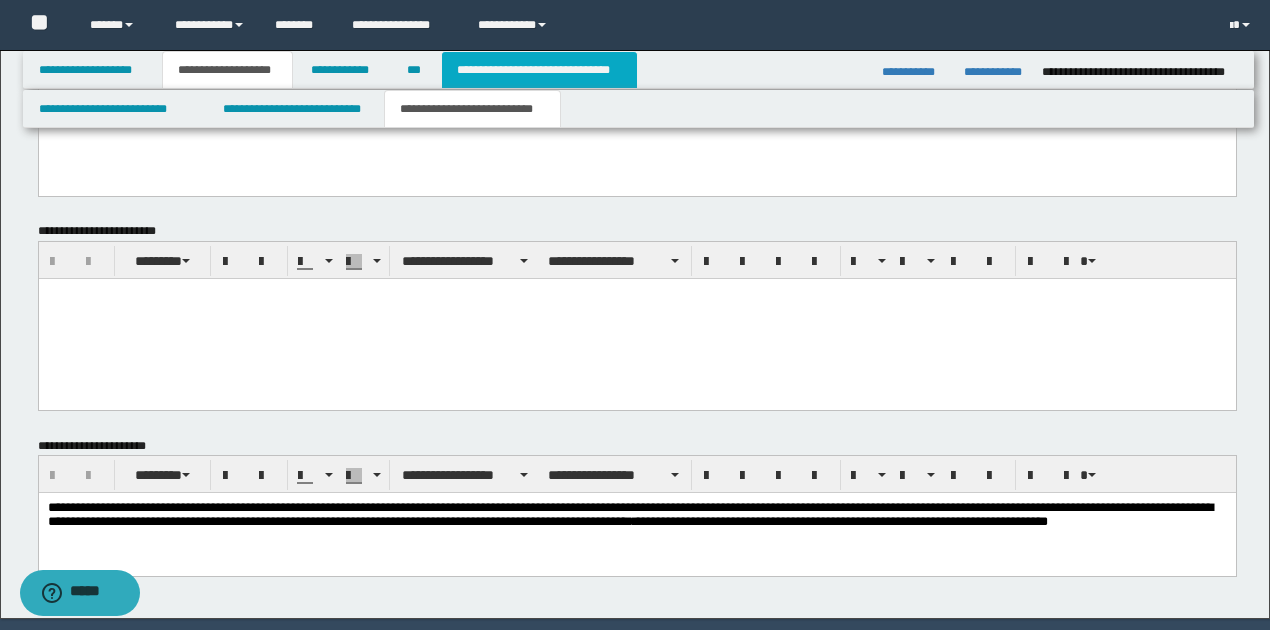 click on "**********" at bounding box center (539, 70) 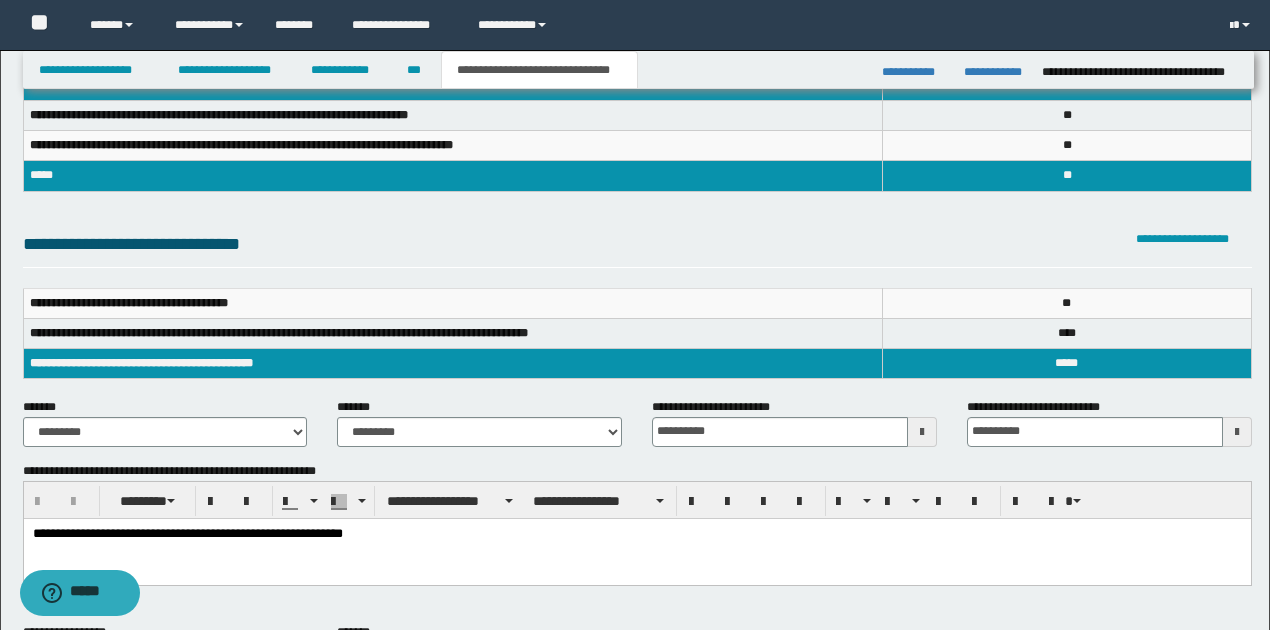 scroll, scrollTop: 105, scrollLeft: 0, axis: vertical 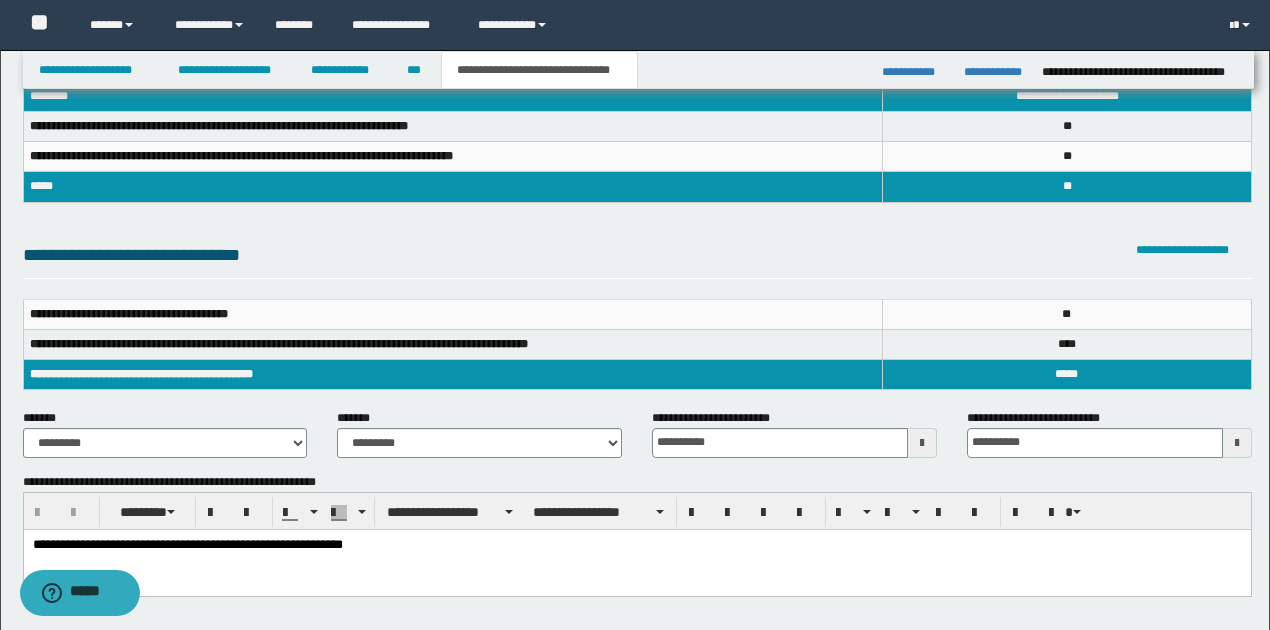 click at bounding box center (1237, 443) 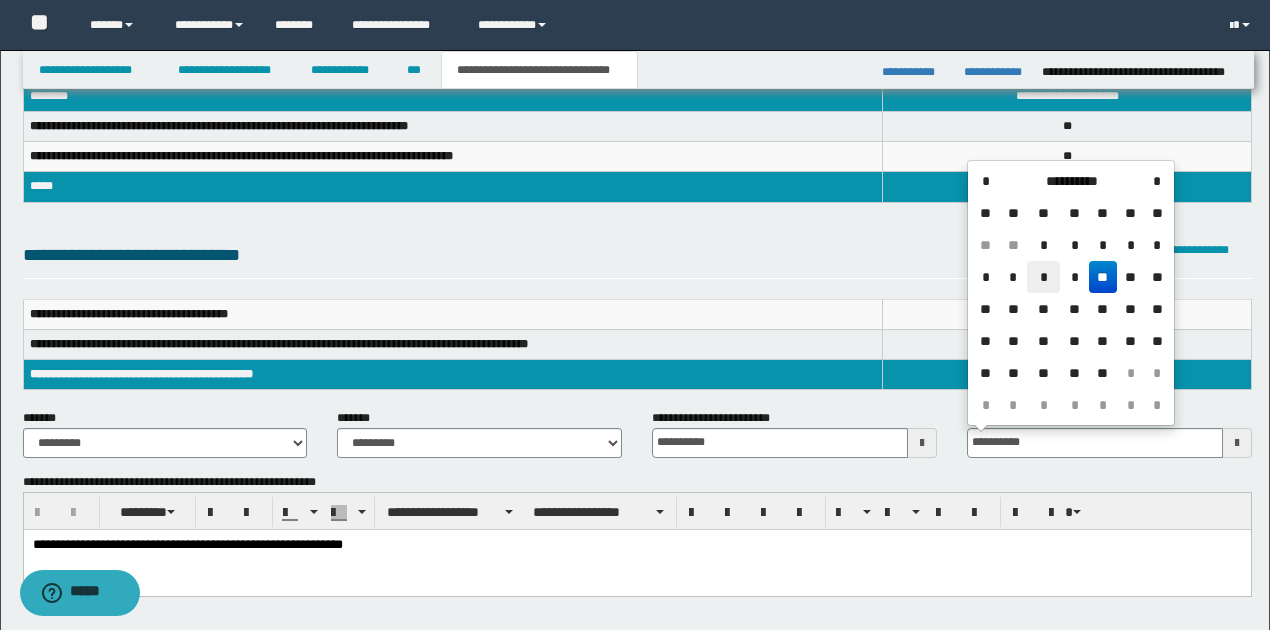 click on "*" at bounding box center (1043, 277) 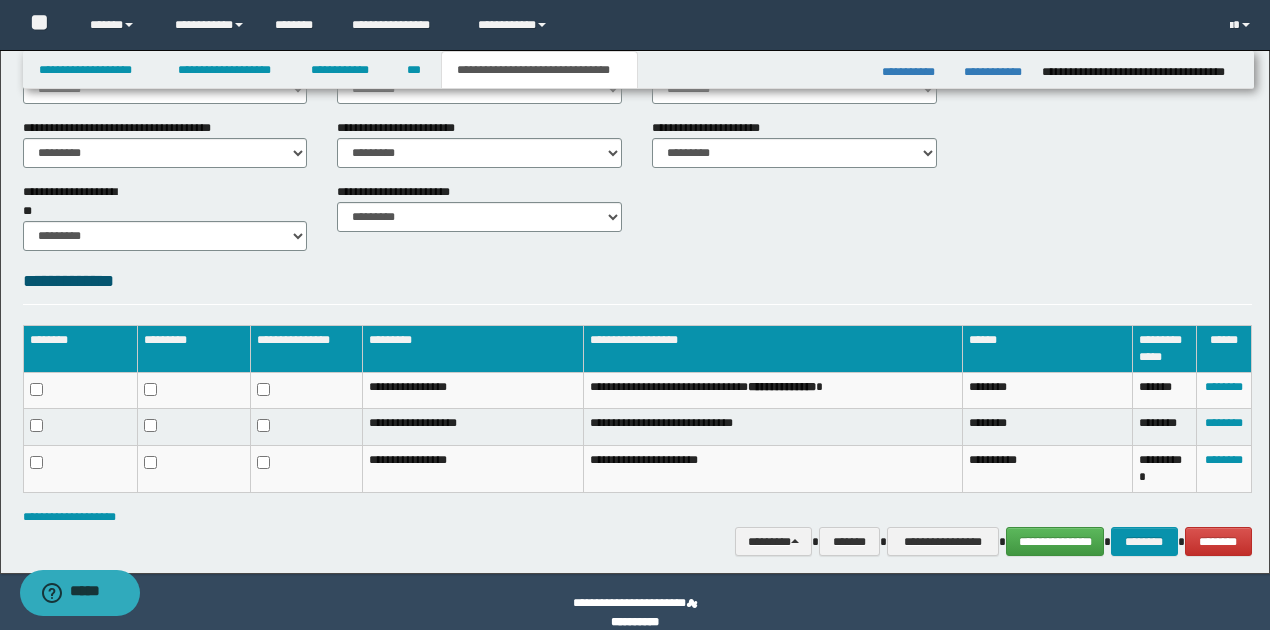 scroll, scrollTop: 772, scrollLeft: 0, axis: vertical 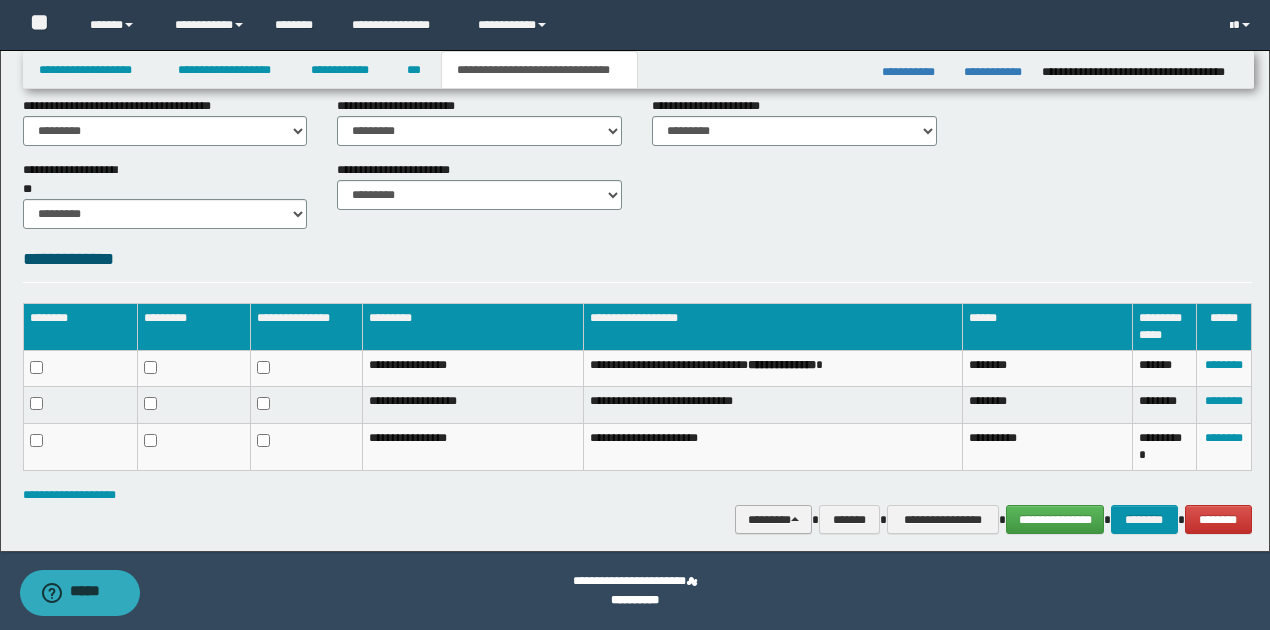 click on "********" at bounding box center (774, 519) 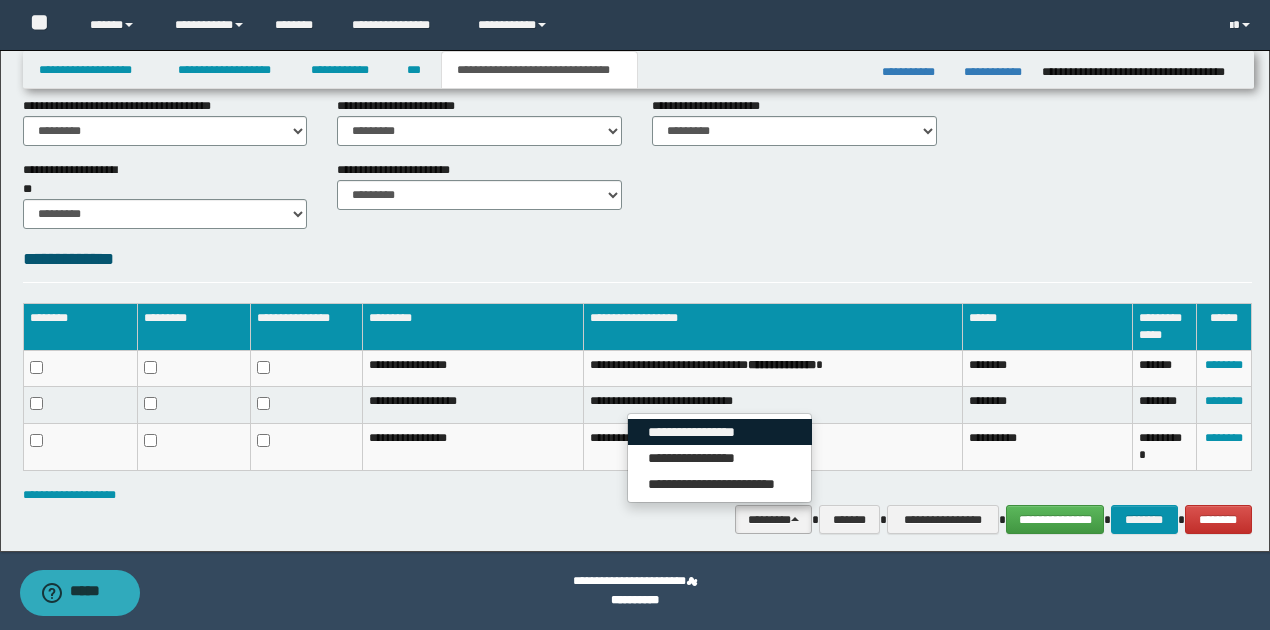 click on "**********" at bounding box center (720, 432) 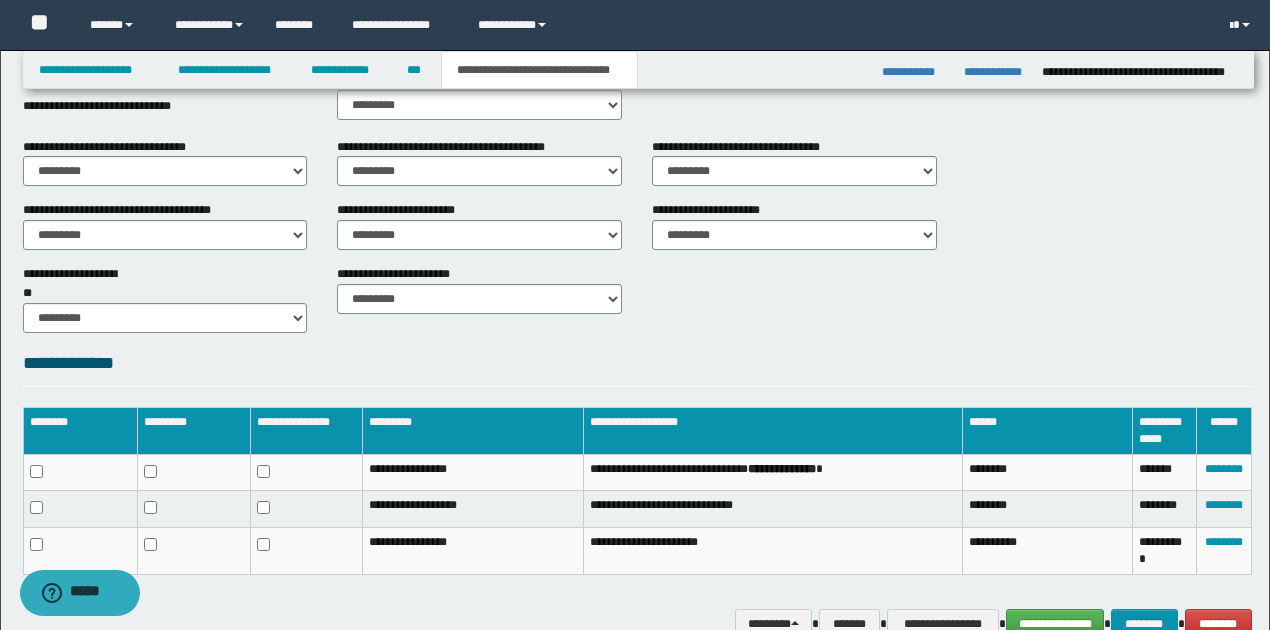 scroll, scrollTop: 372, scrollLeft: 0, axis: vertical 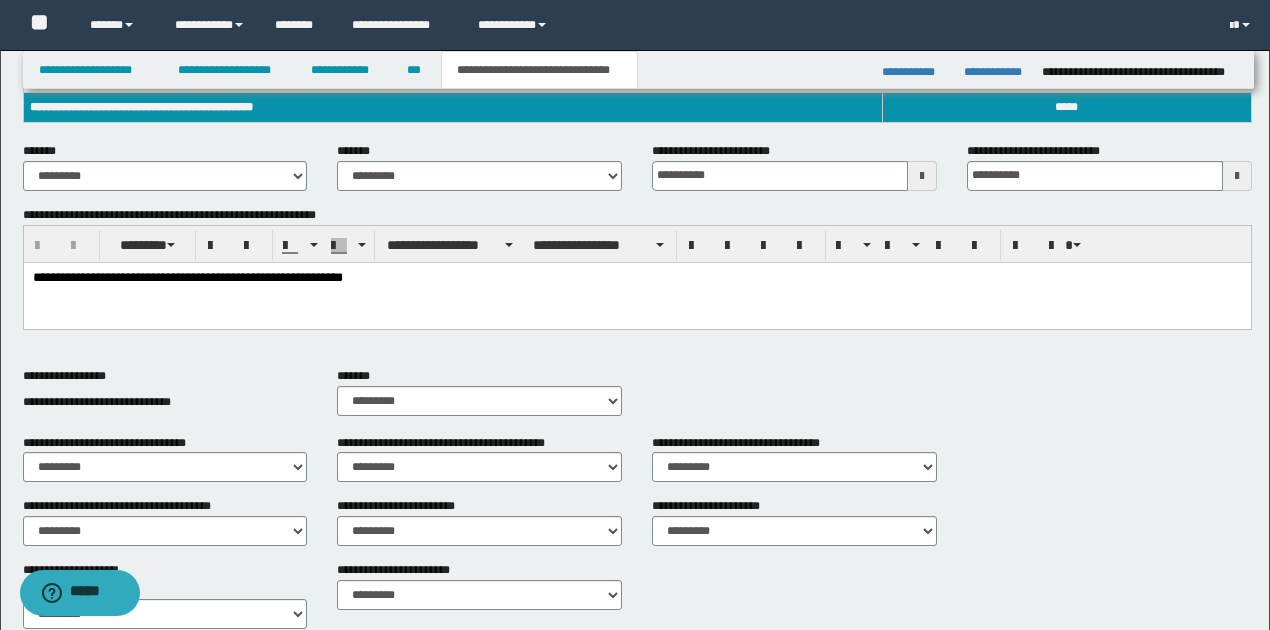 click at bounding box center (1237, 176) 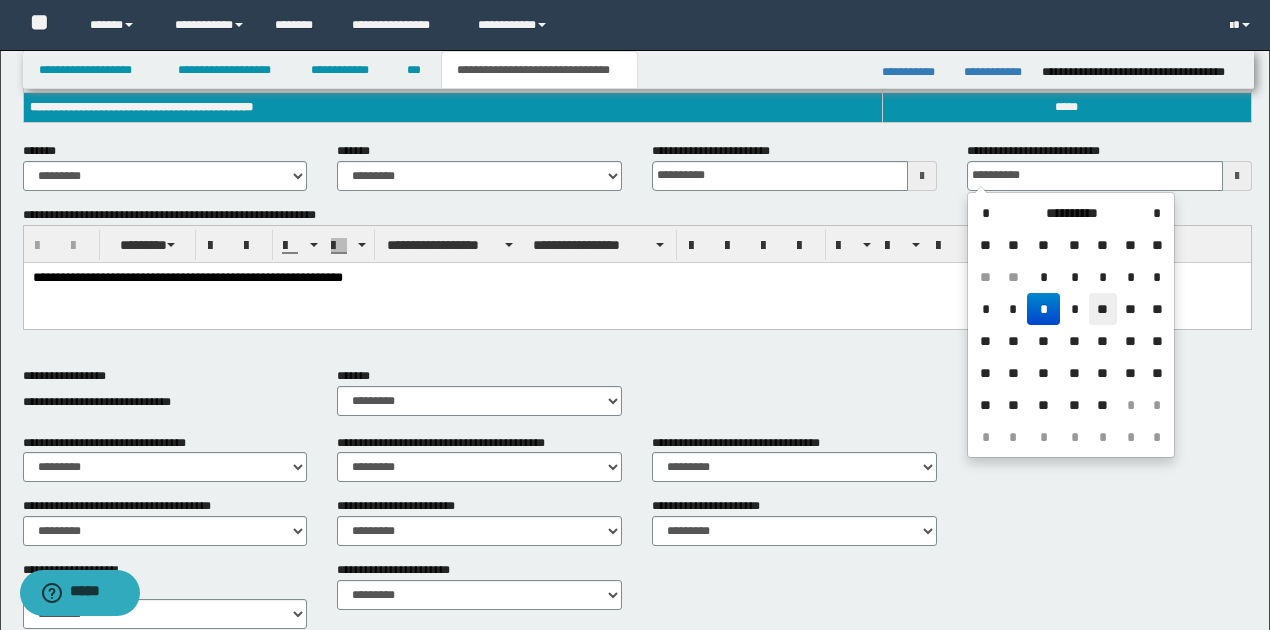 click on "**" at bounding box center (1103, 309) 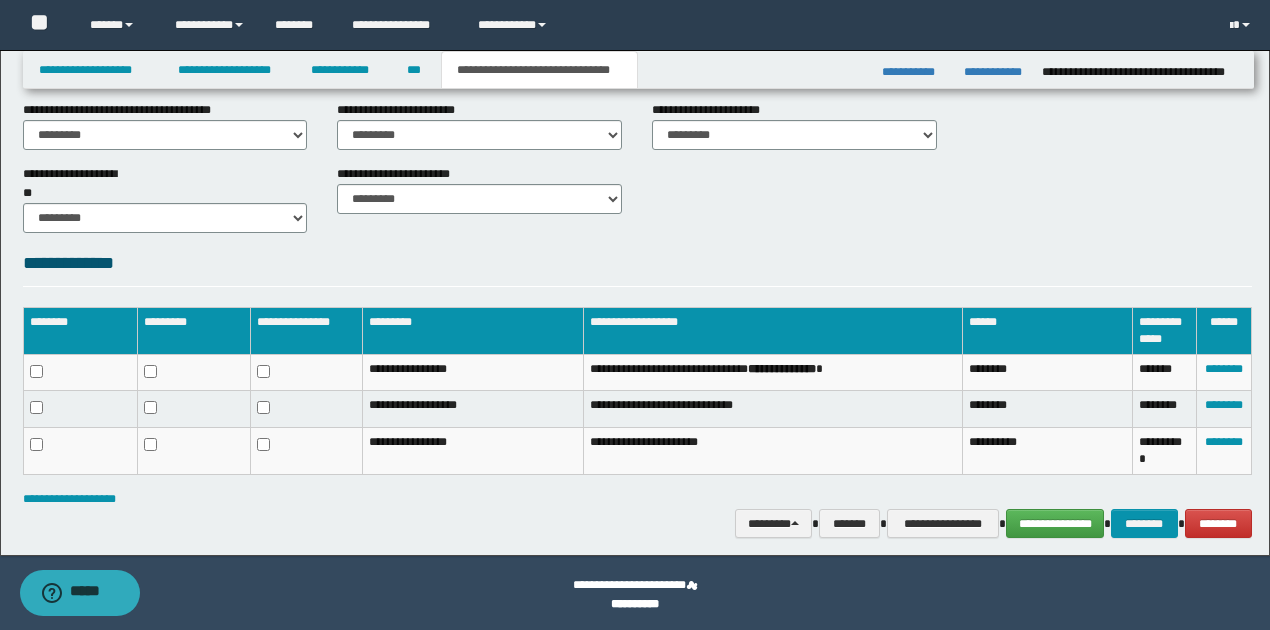 scroll, scrollTop: 772, scrollLeft: 0, axis: vertical 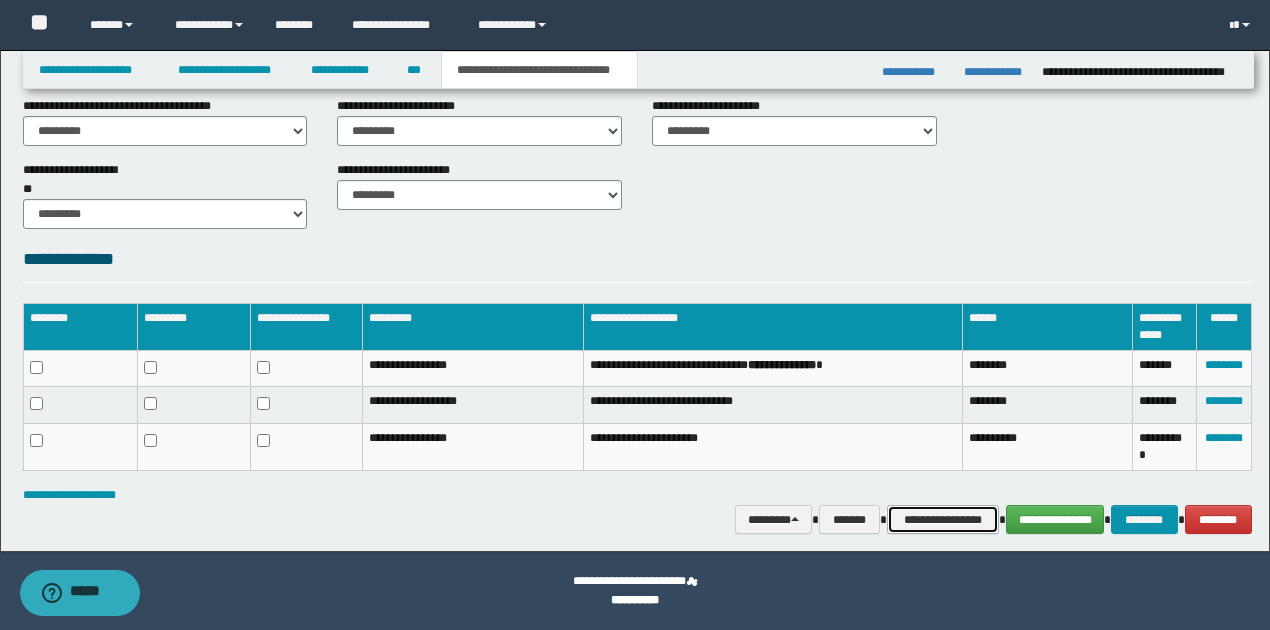 click on "**********" at bounding box center (943, 519) 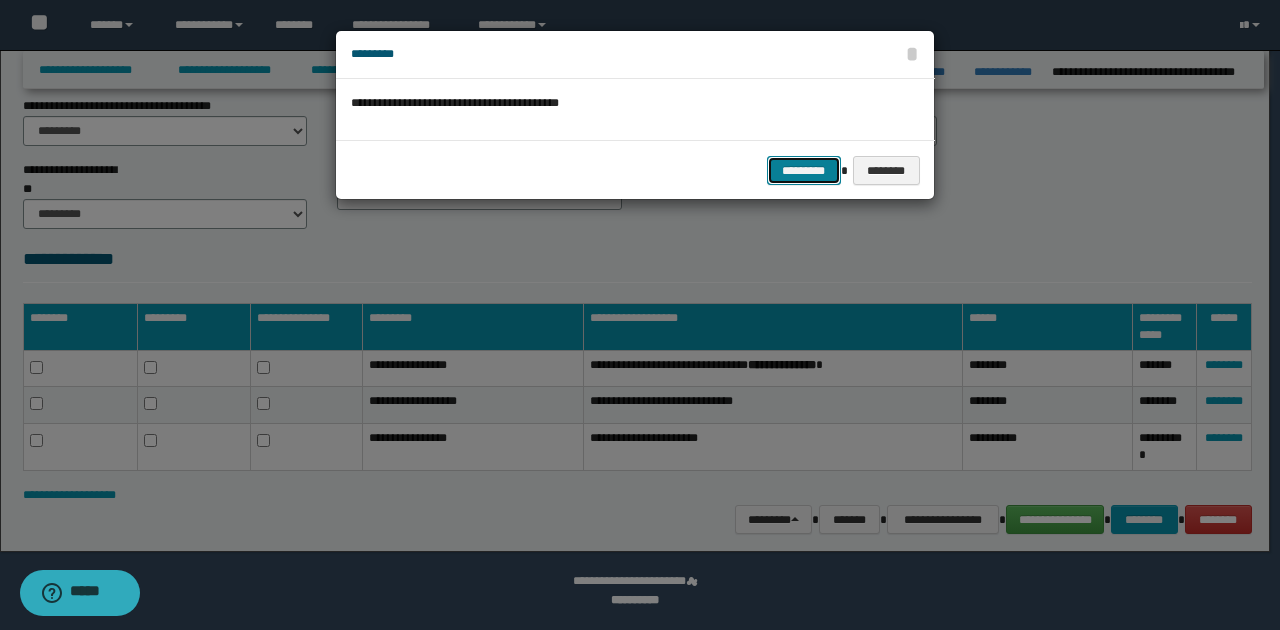 click on "*********" at bounding box center (804, 170) 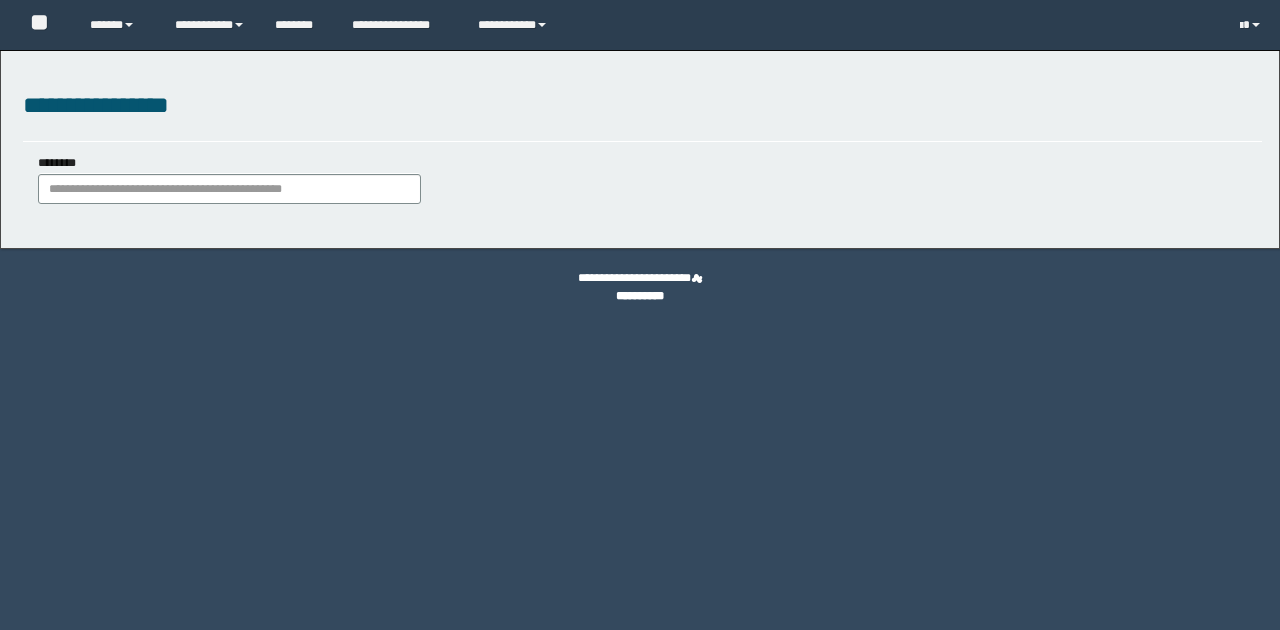 scroll, scrollTop: 0, scrollLeft: 0, axis: both 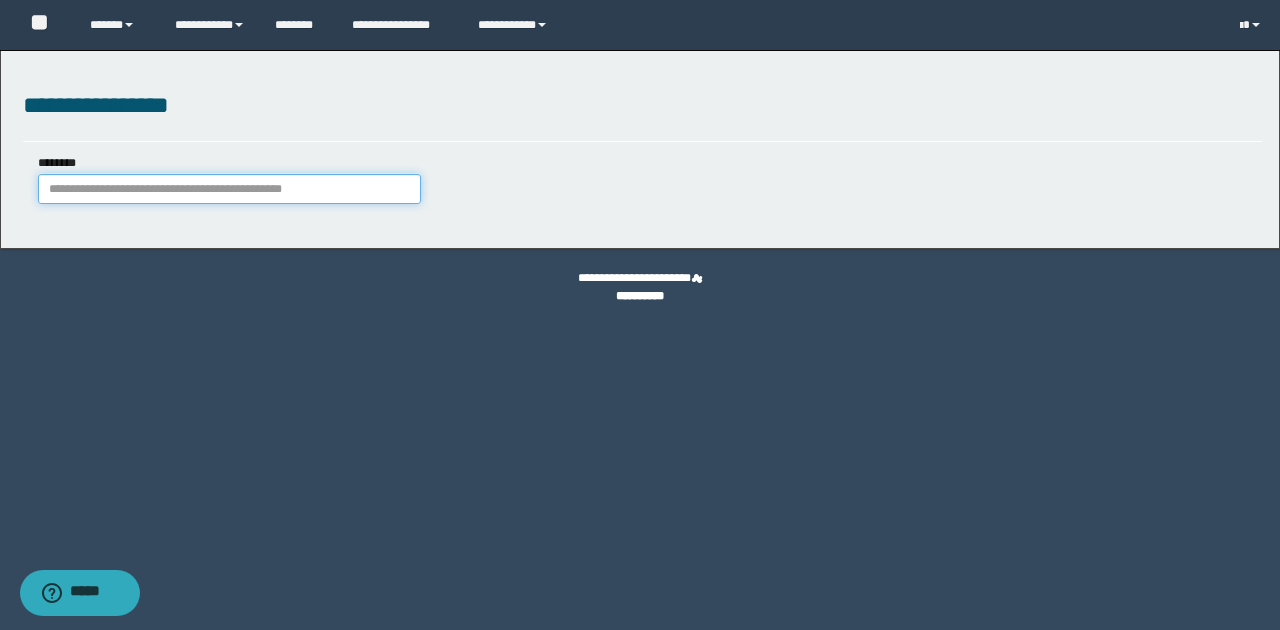 click on "********" at bounding box center (229, 189) 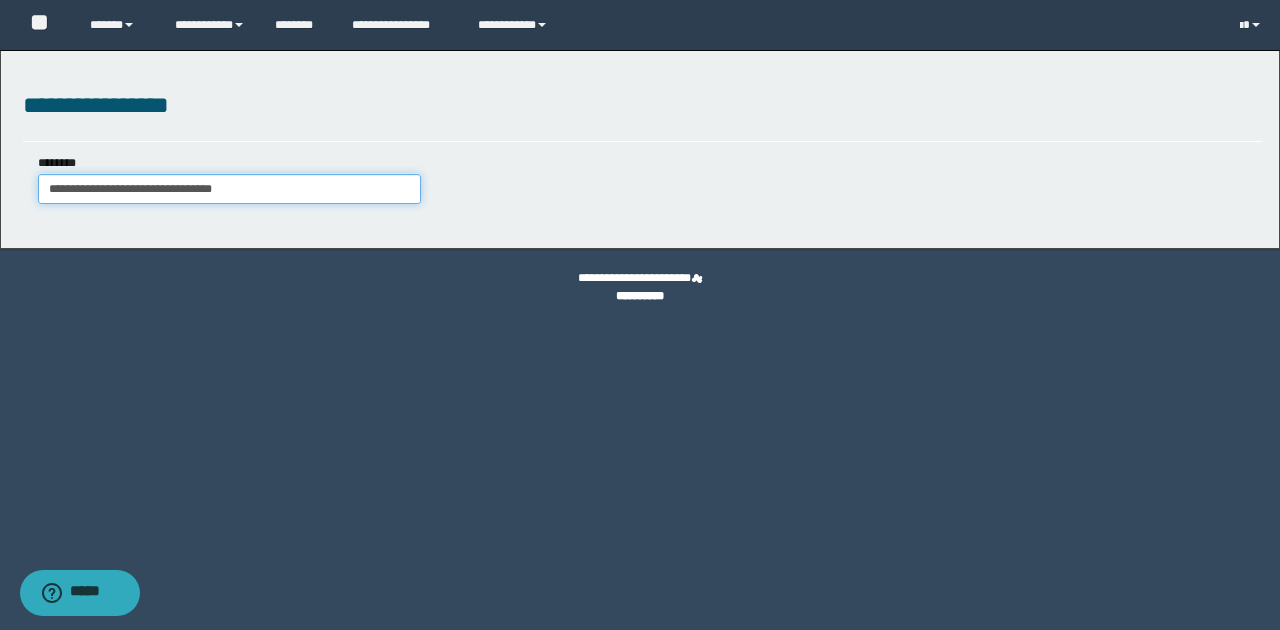 type on "**********" 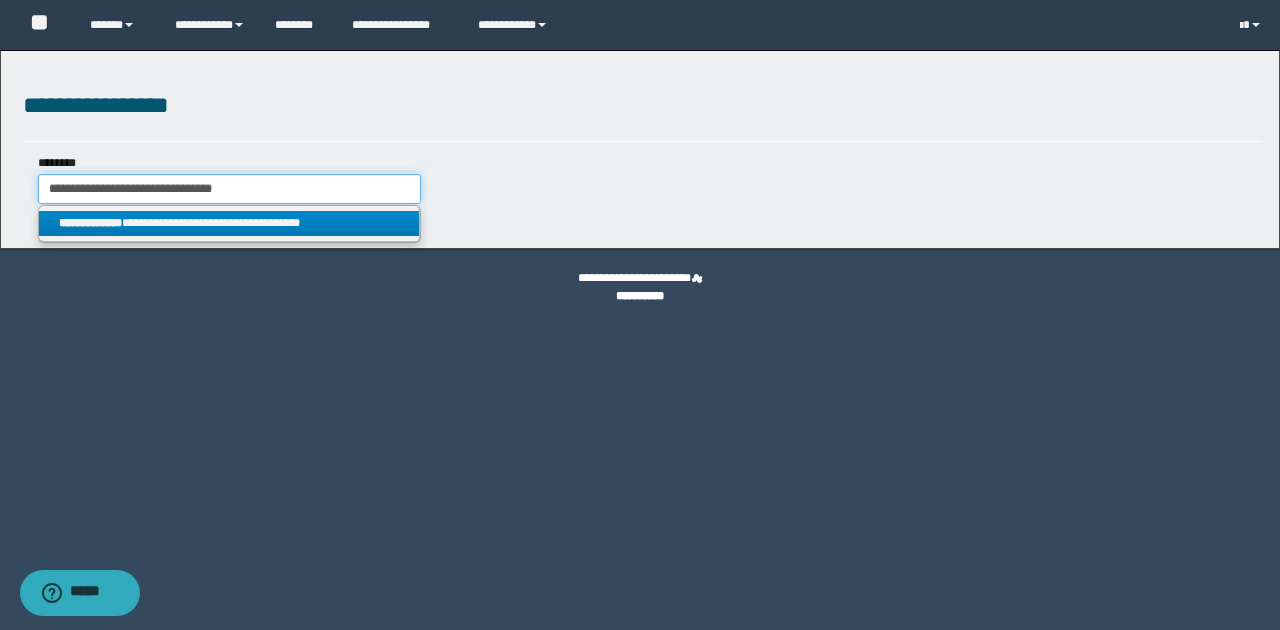 type on "**********" 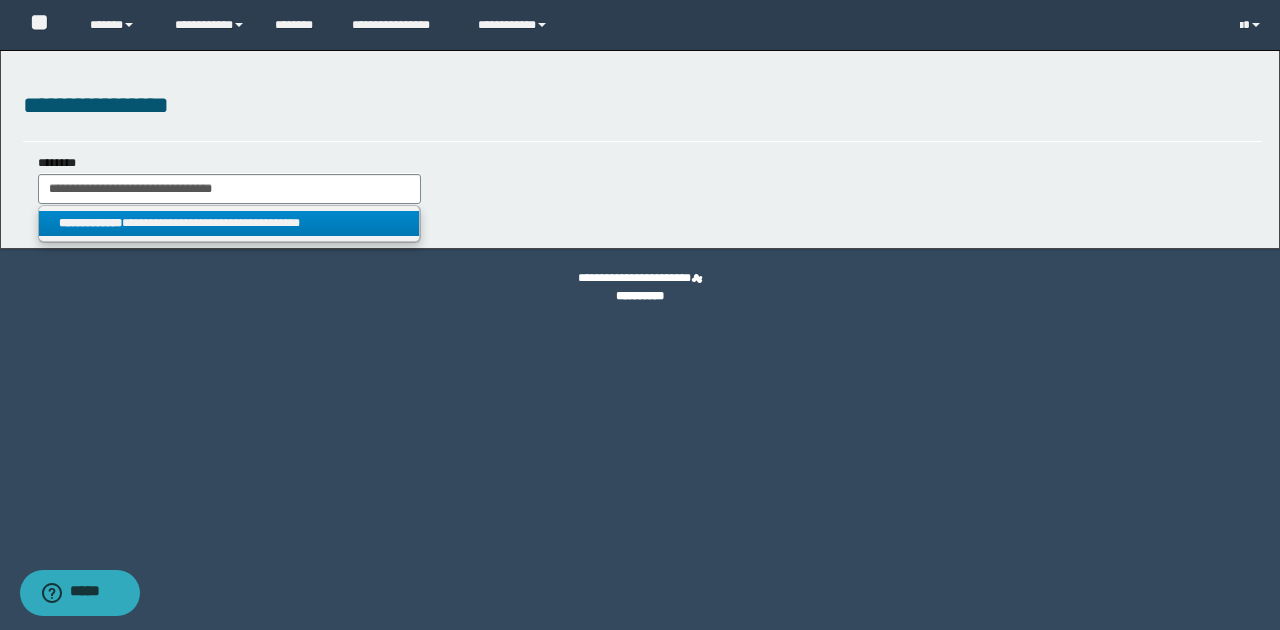 click on "**********" at bounding box center [229, 223] 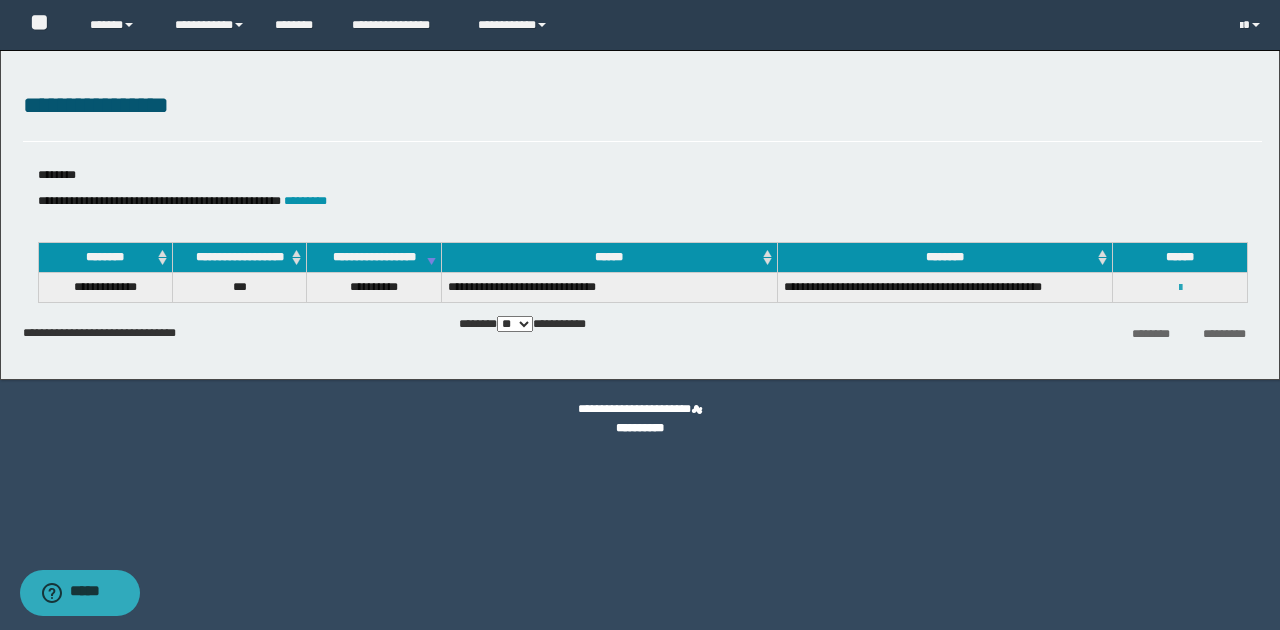 click at bounding box center [1180, 288] 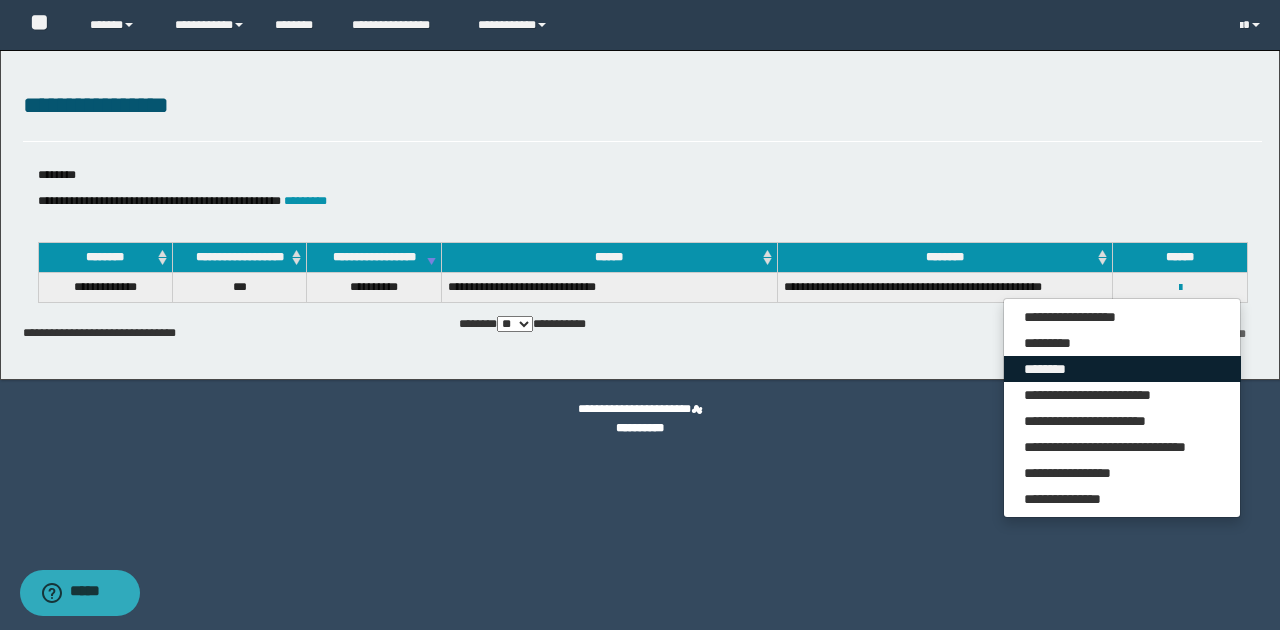 click on "********" at bounding box center [1122, 369] 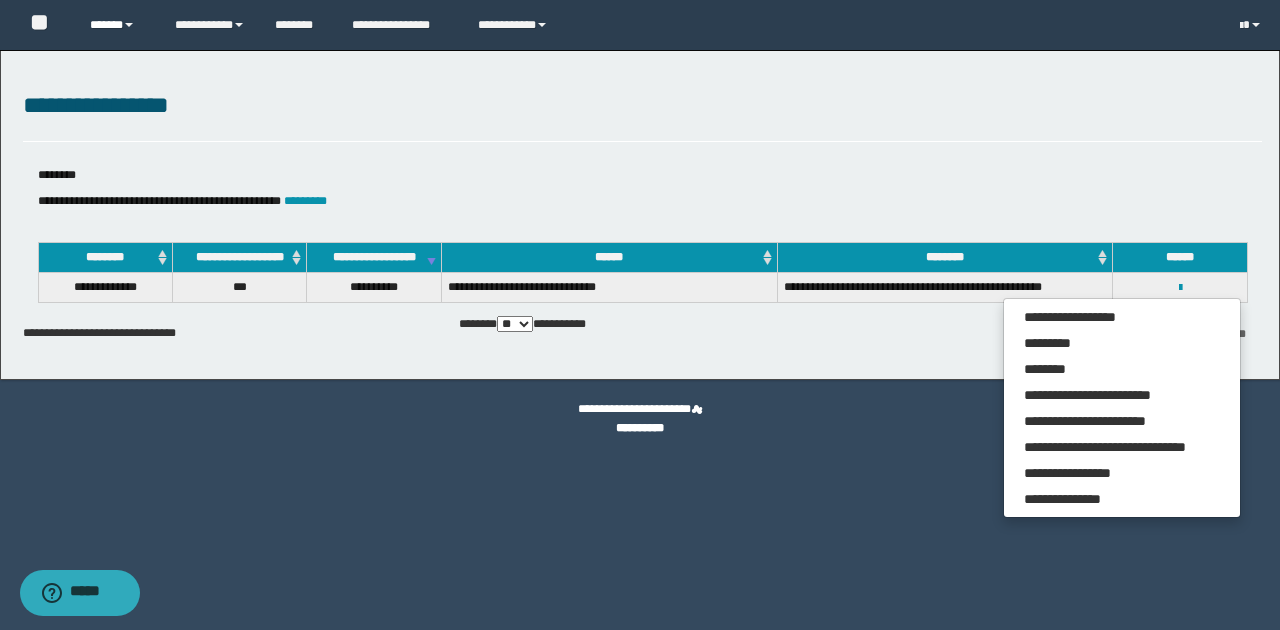 click on "******" at bounding box center (117, 25) 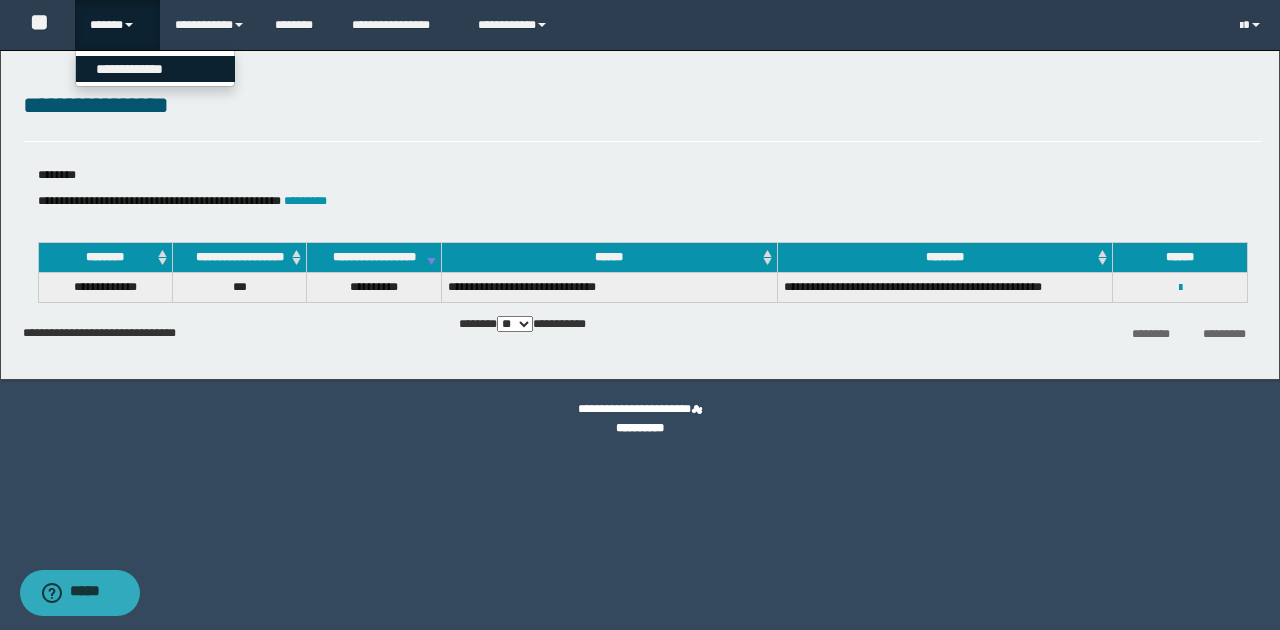click on "**********" at bounding box center [155, 69] 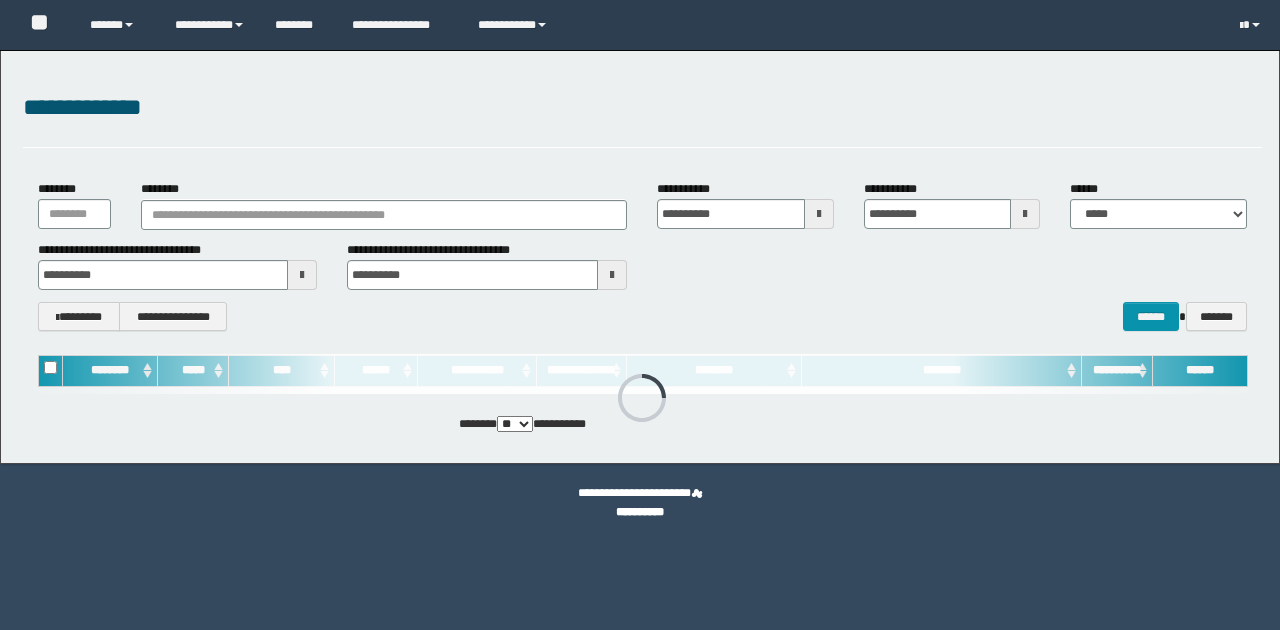 scroll, scrollTop: 0, scrollLeft: 0, axis: both 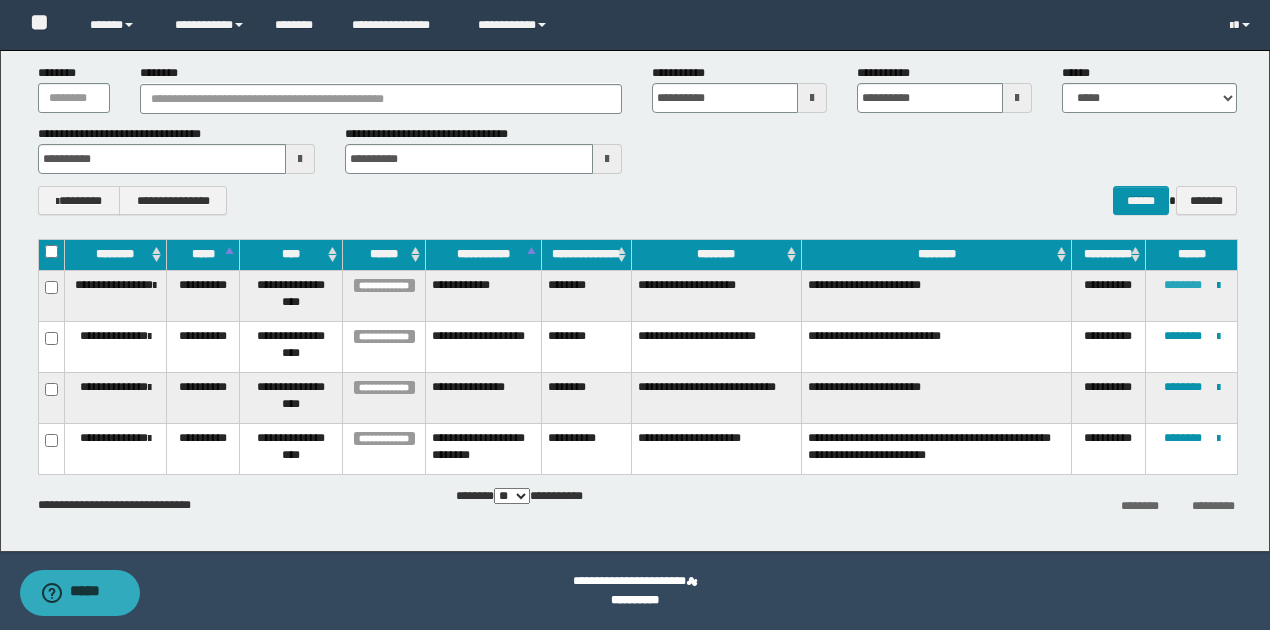 click on "********" at bounding box center [1183, 285] 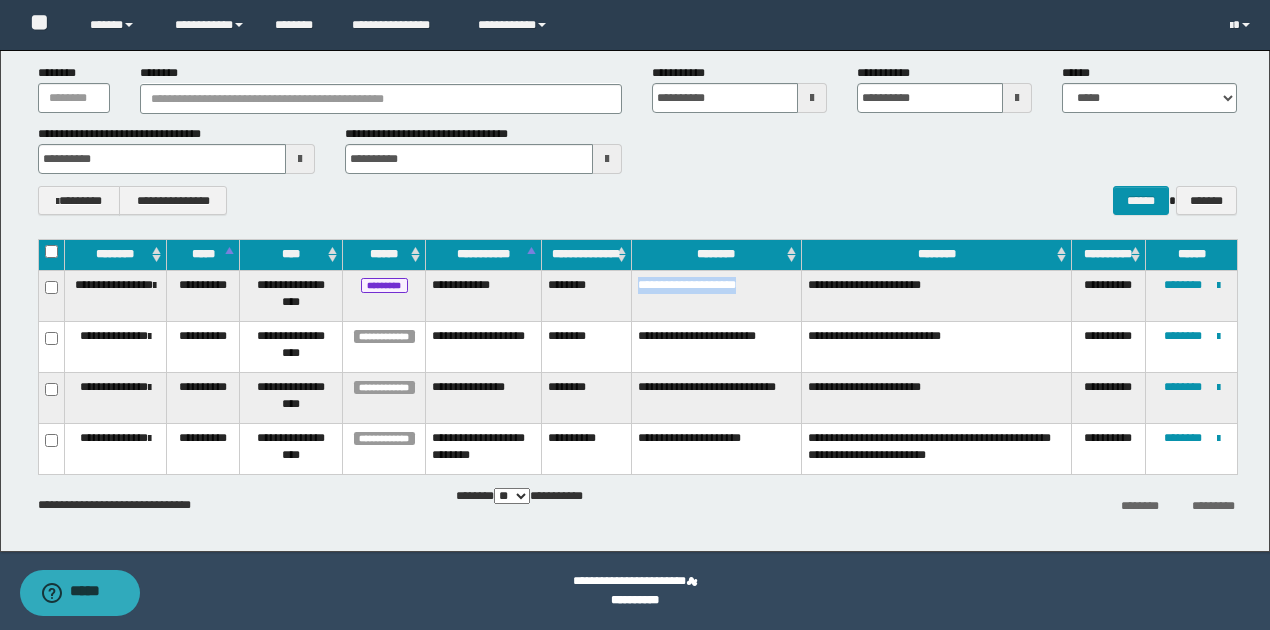 drag, startPoint x: 637, startPoint y: 281, endPoint x: 757, endPoint y: 282, distance: 120.004166 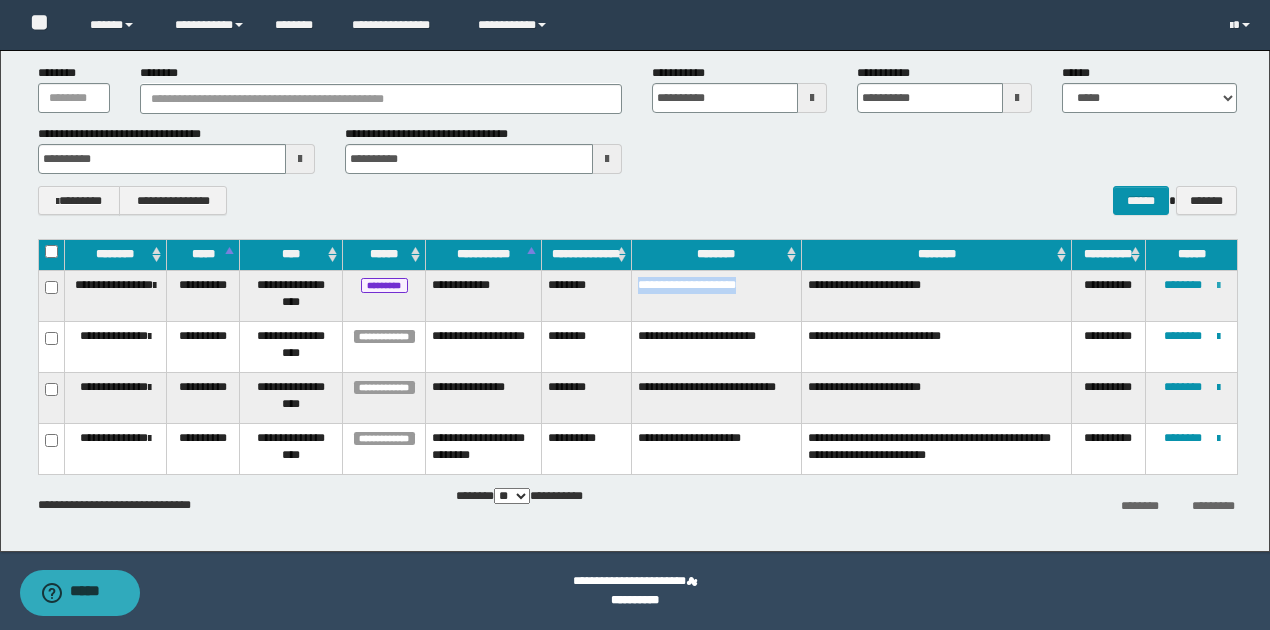 click at bounding box center [1218, 286] 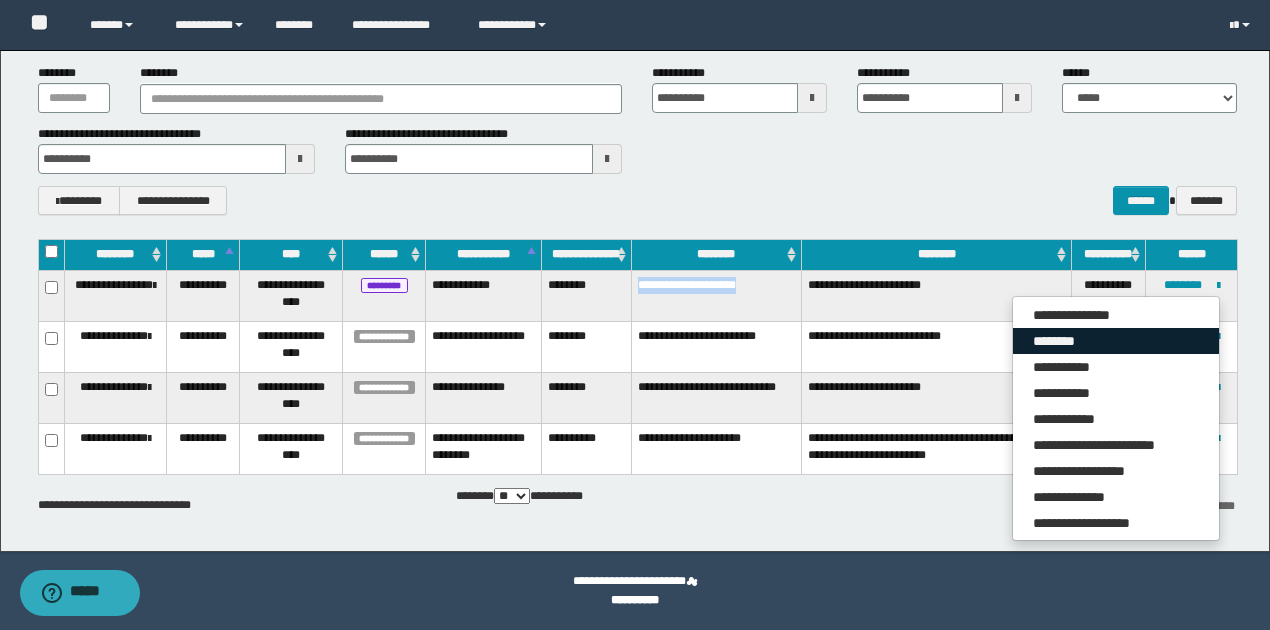 click on "********" at bounding box center [1116, 341] 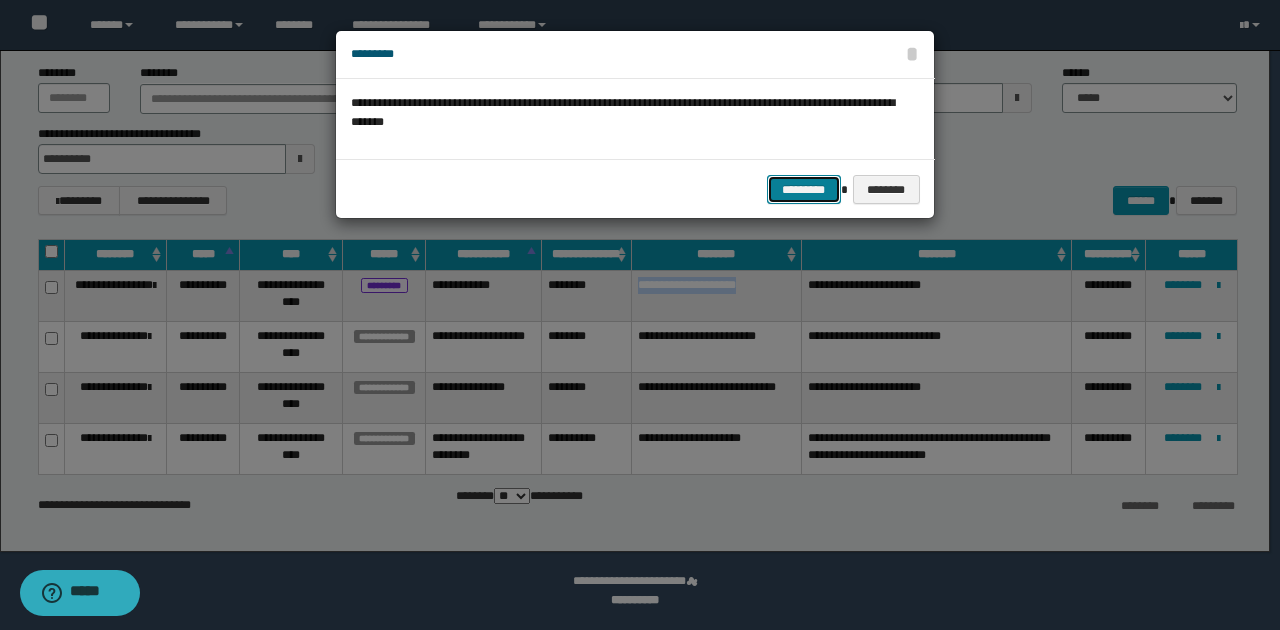 click on "*********" at bounding box center [804, 189] 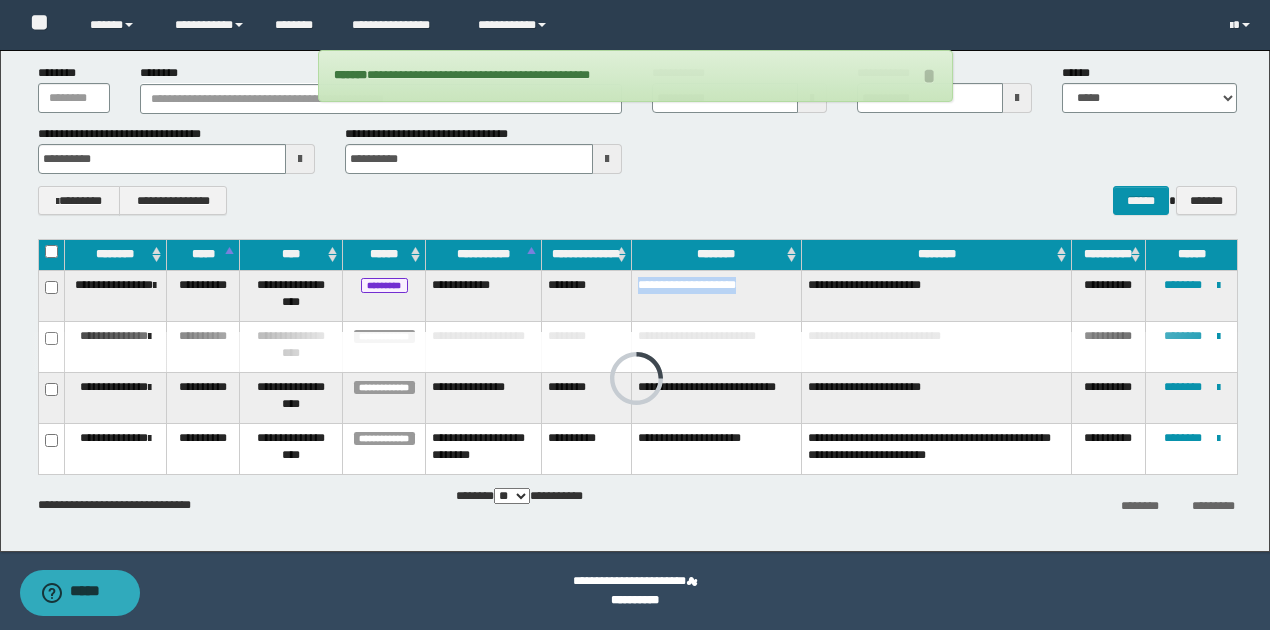scroll, scrollTop: 69, scrollLeft: 0, axis: vertical 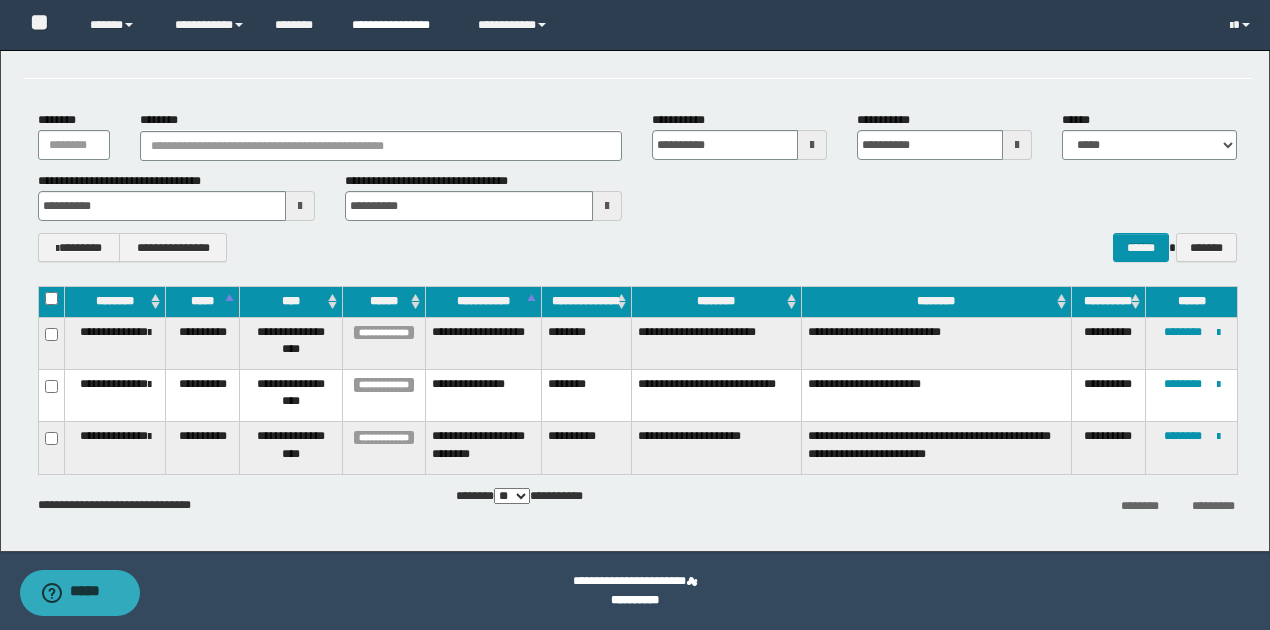 click on "**********" at bounding box center (400, 25) 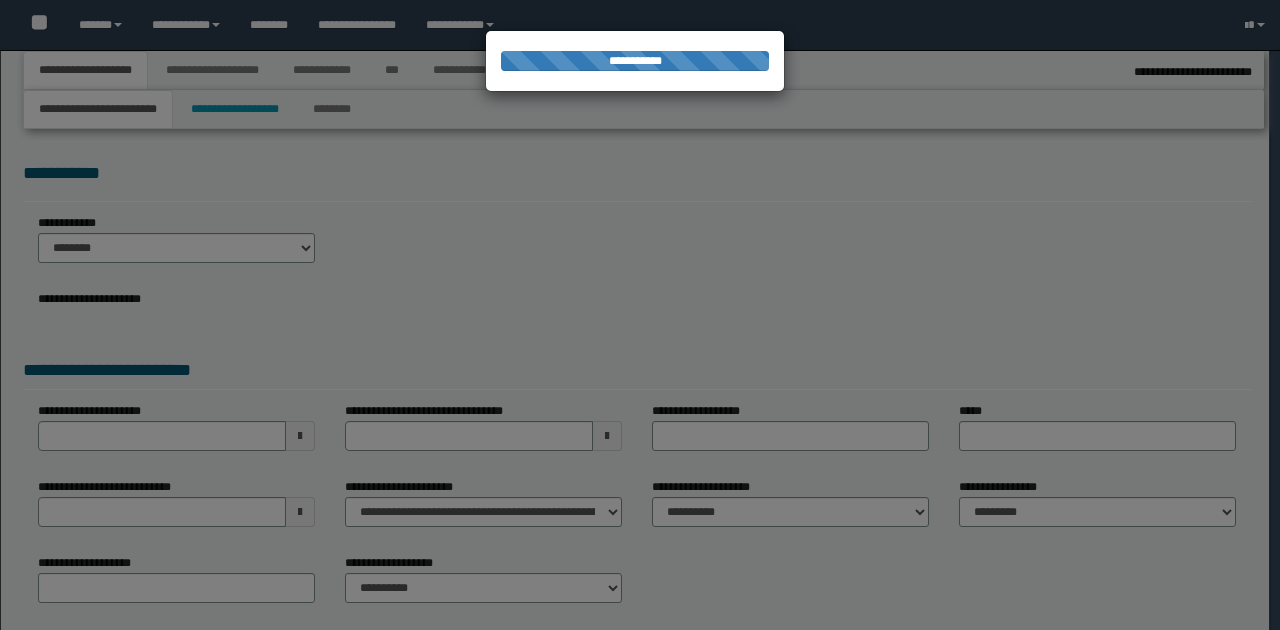 scroll, scrollTop: 0, scrollLeft: 0, axis: both 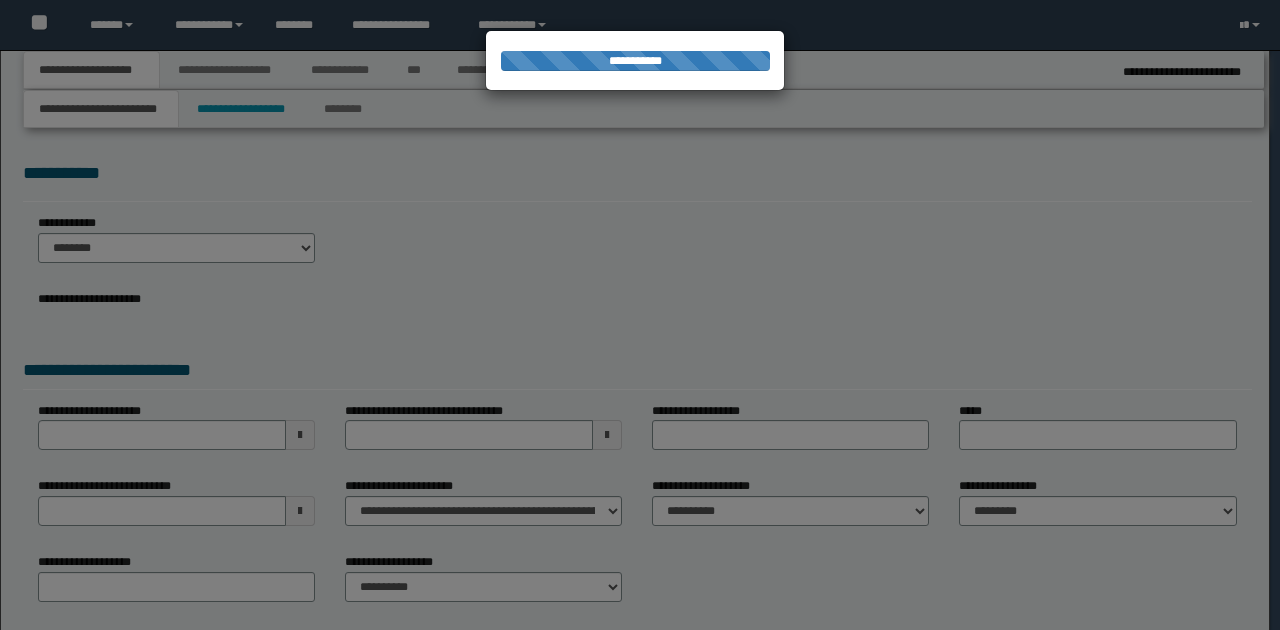 type on "**********" 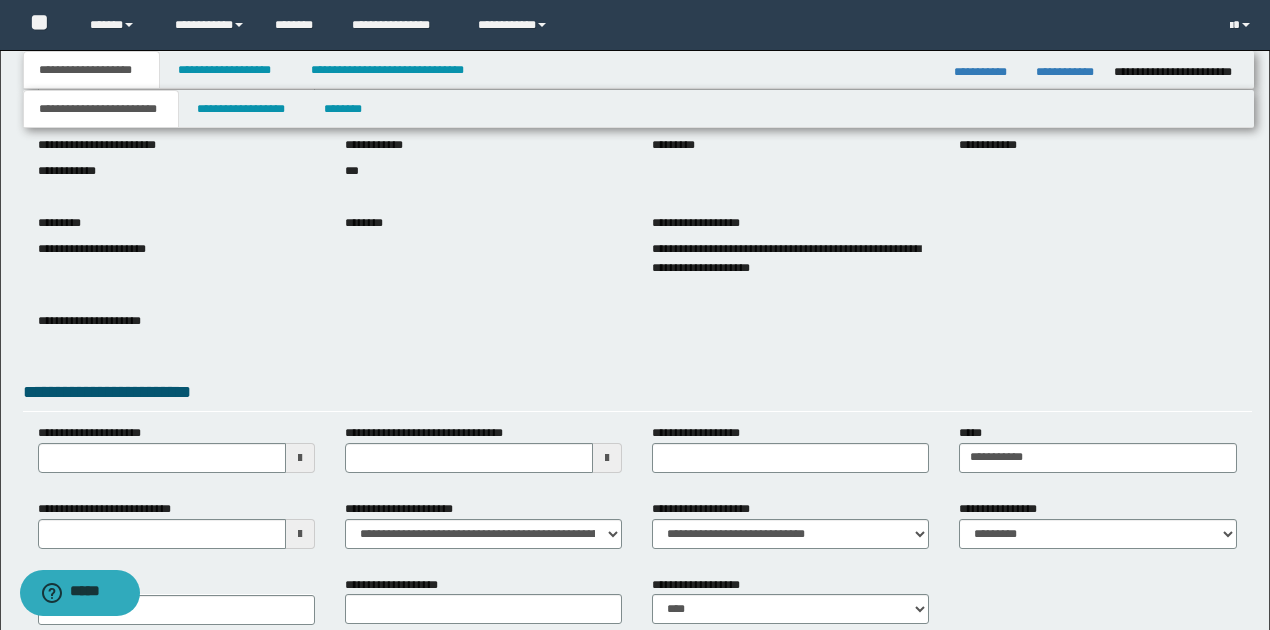 scroll, scrollTop: 200, scrollLeft: 0, axis: vertical 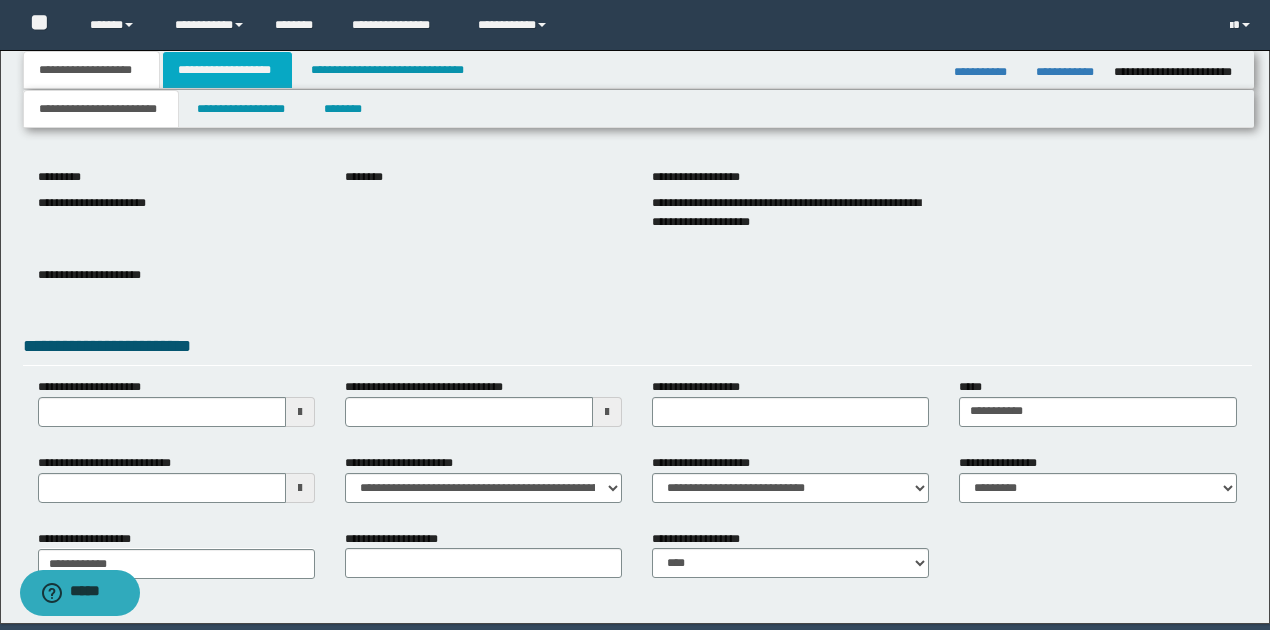 click on "**********" at bounding box center [227, 70] 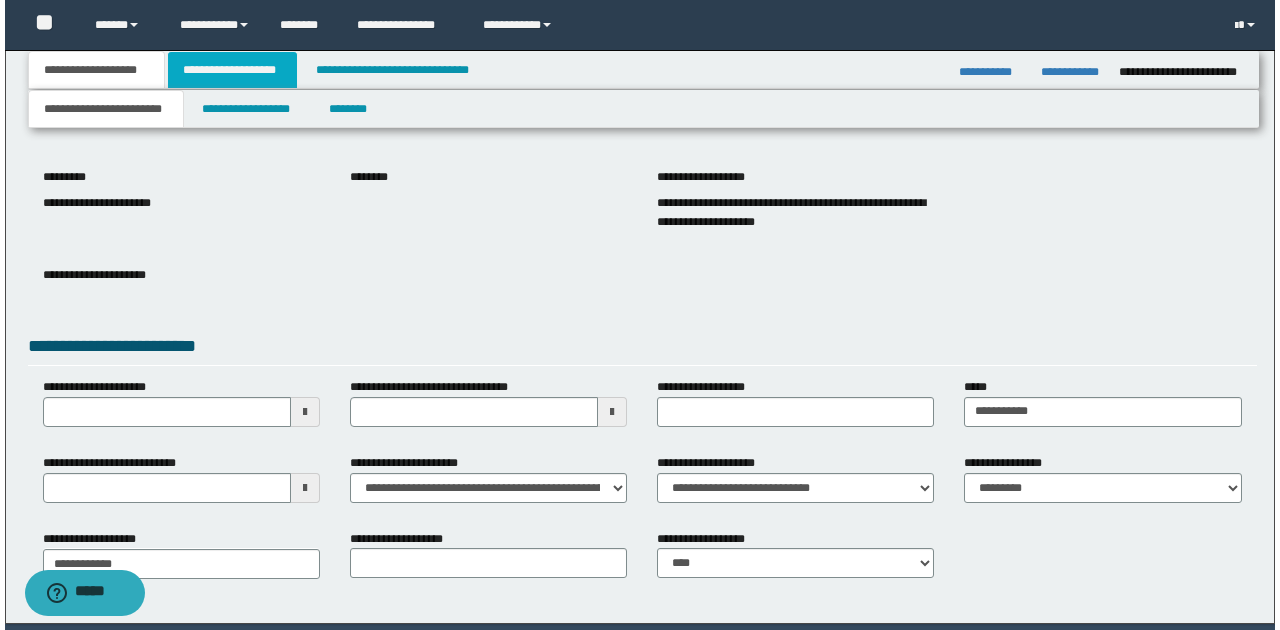 scroll, scrollTop: 0, scrollLeft: 0, axis: both 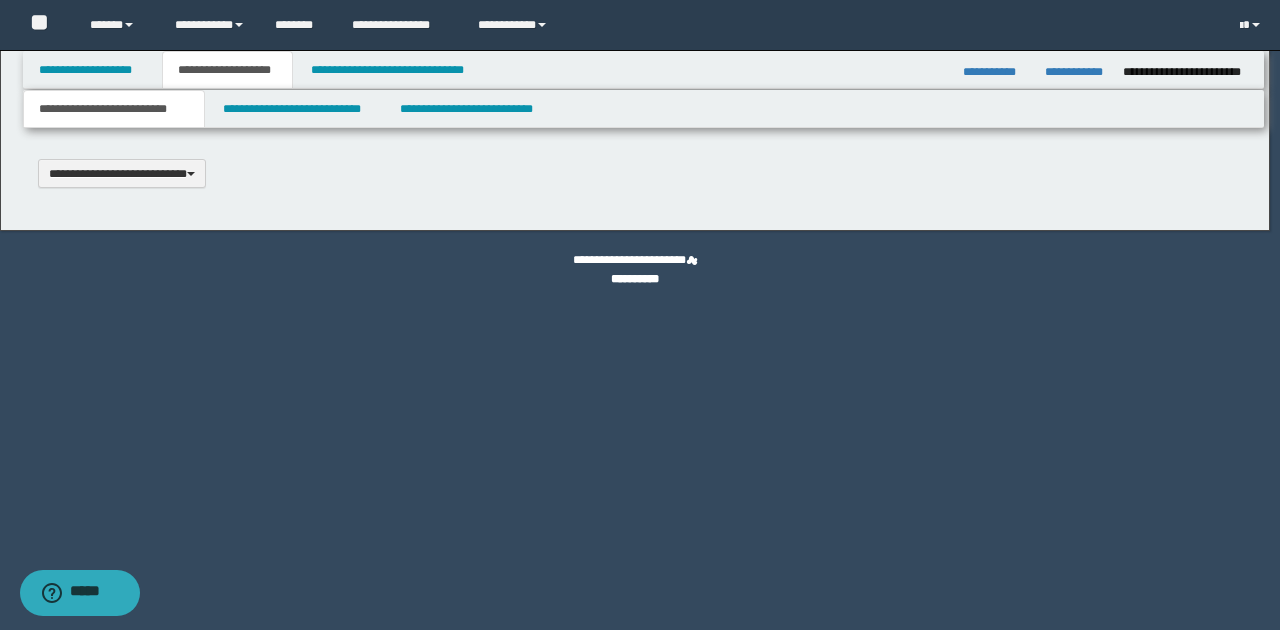type 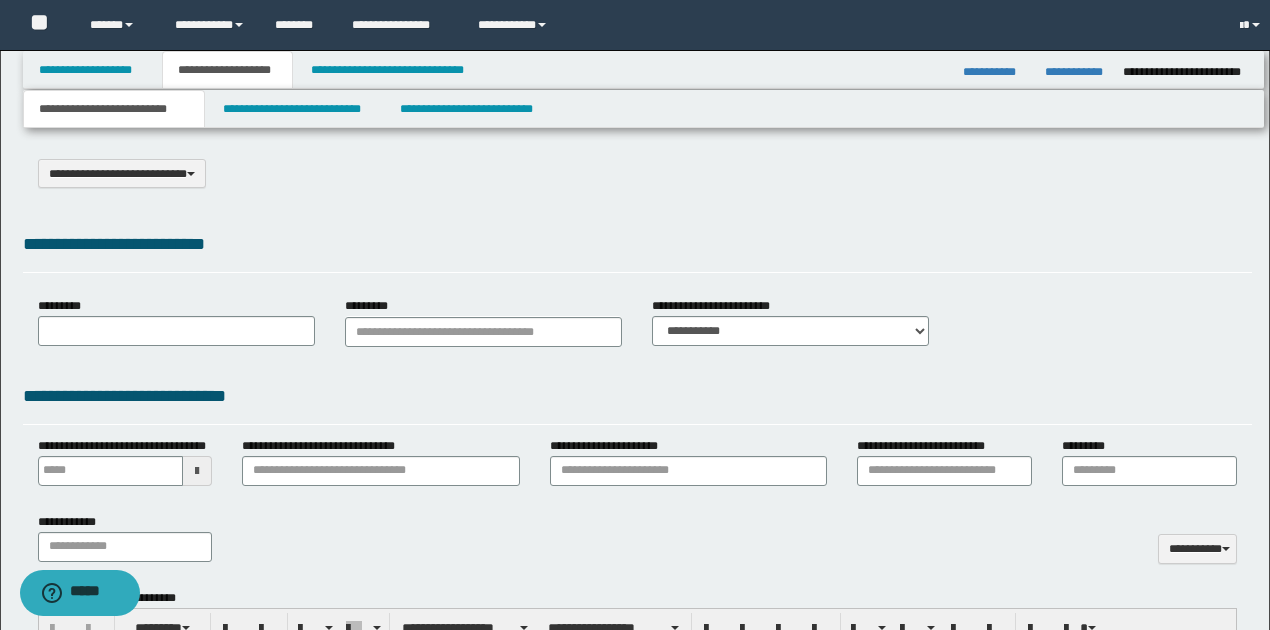 type on "*******" 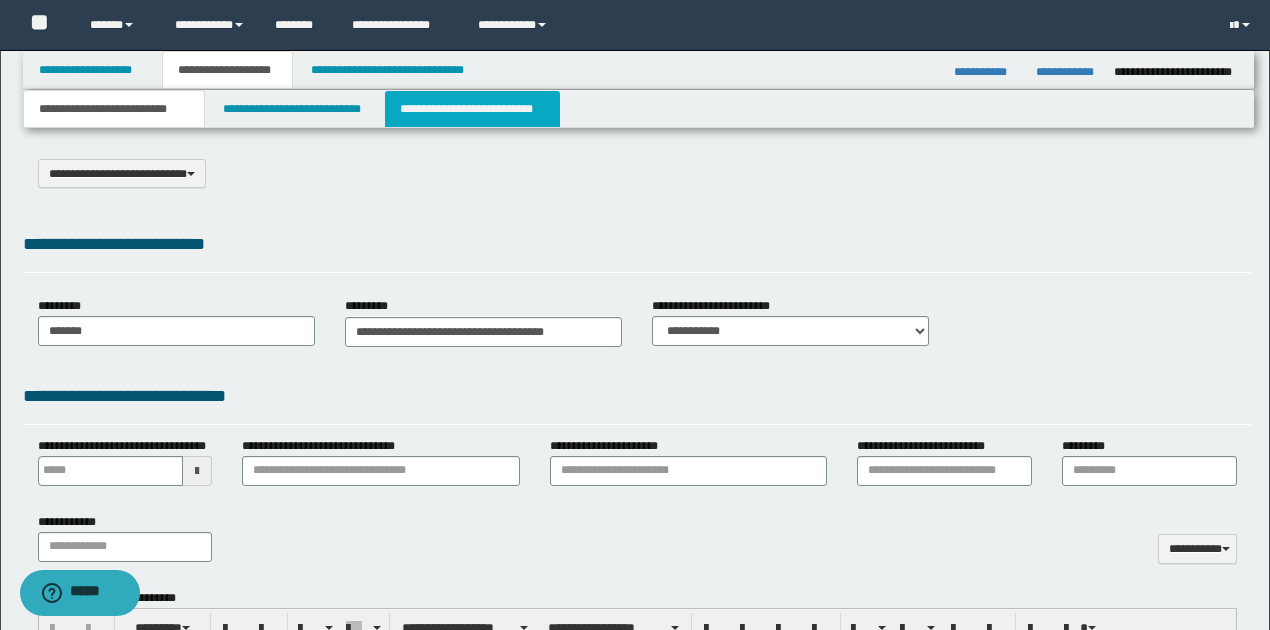 click on "**********" at bounding box center [472, 109] 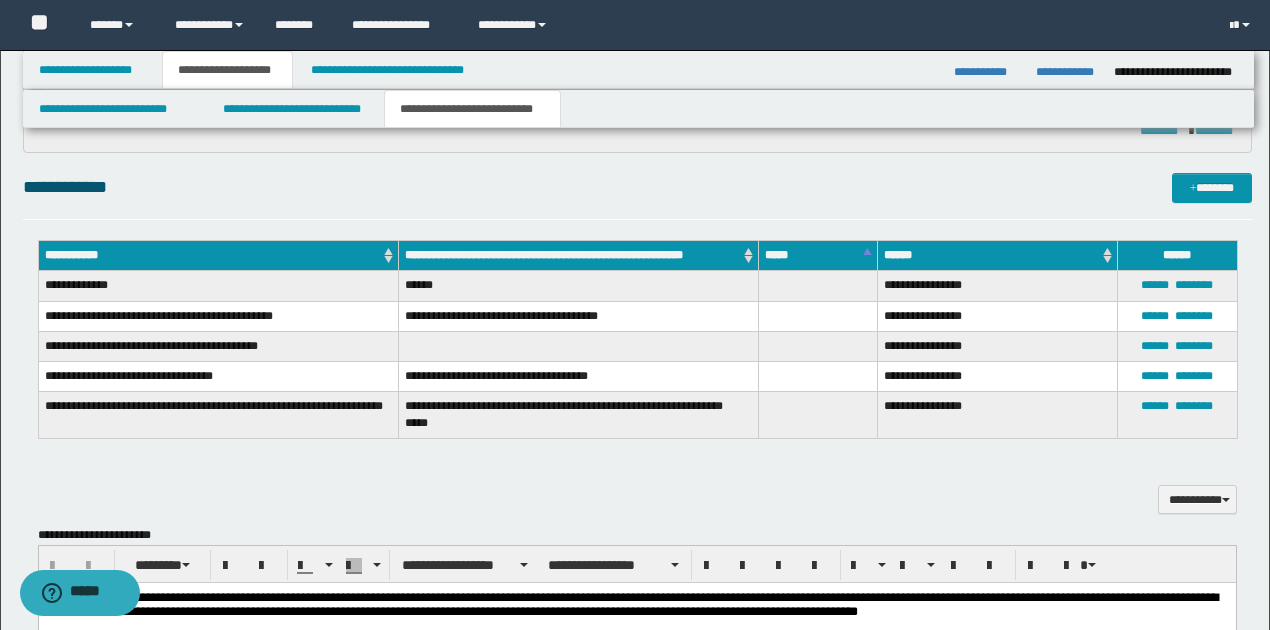 scroll, scrollTop: 533, scrollLeft: 0, axis: vertical 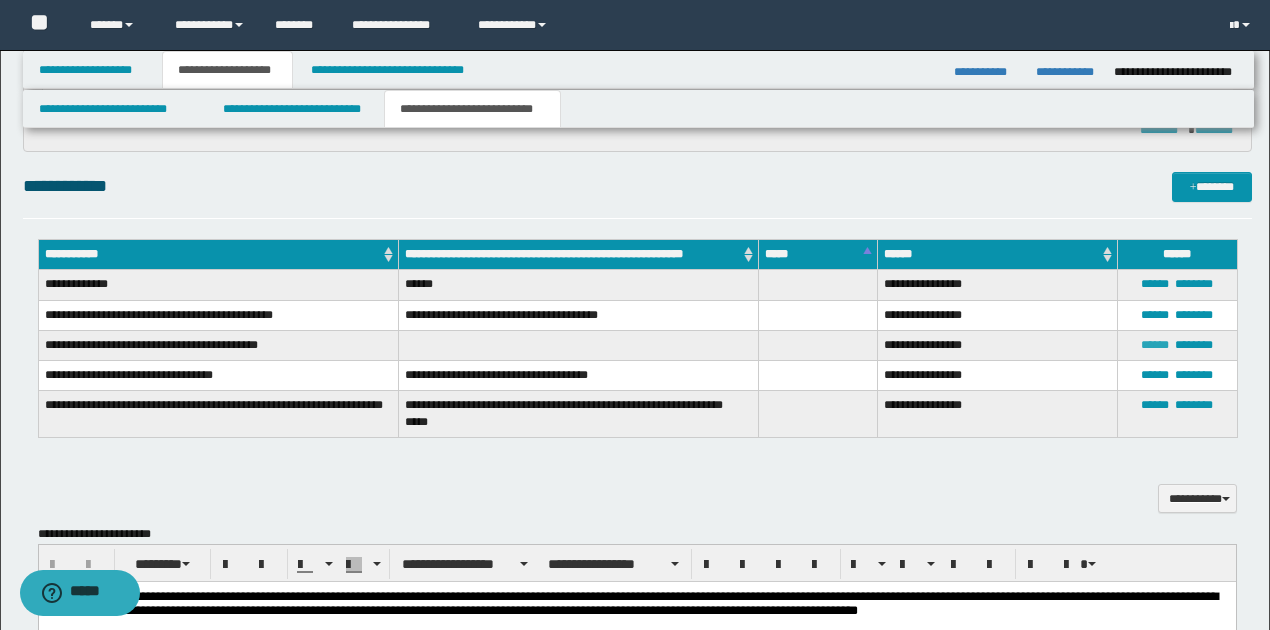 click on "******" at bounding box center [1155, 345] 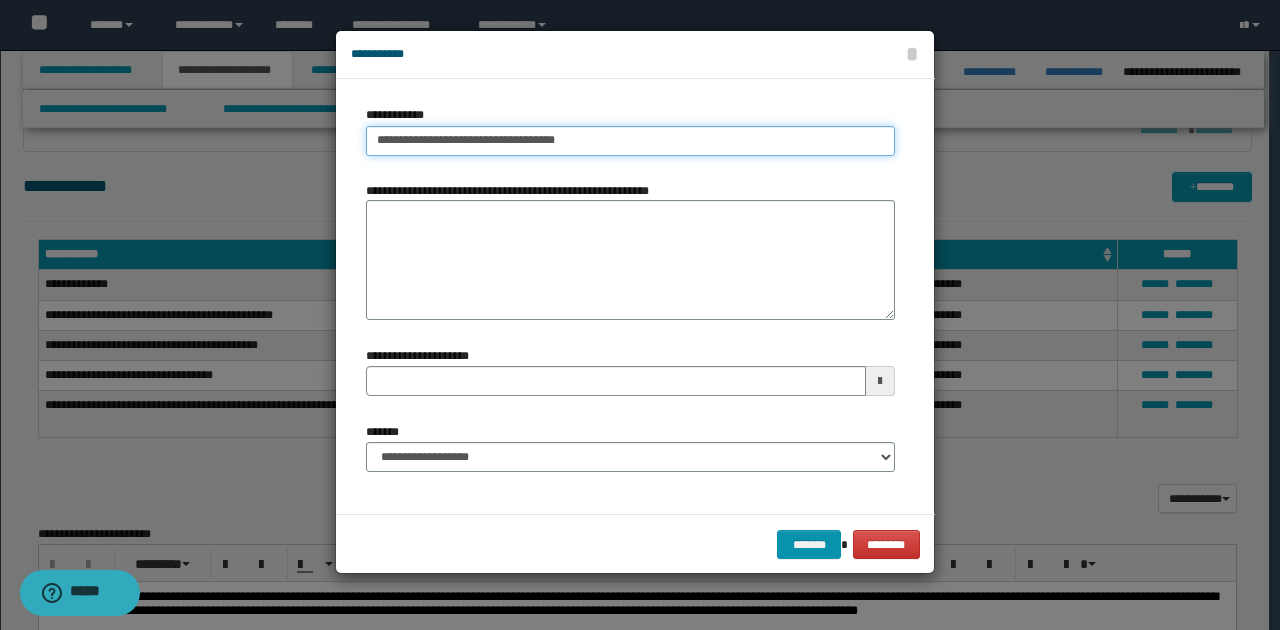 type on "**********" 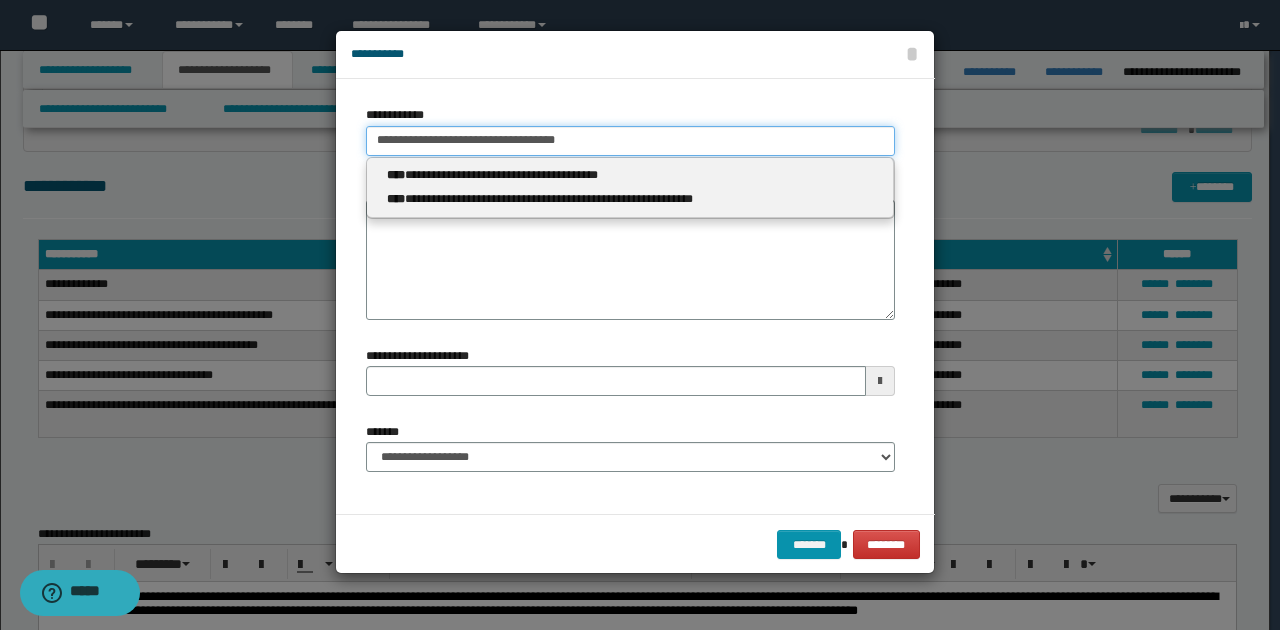 drag, startPoint x: 375, startPoint y: 139, endPoint x: 644, endPoint y: 154, distance: 269.41788 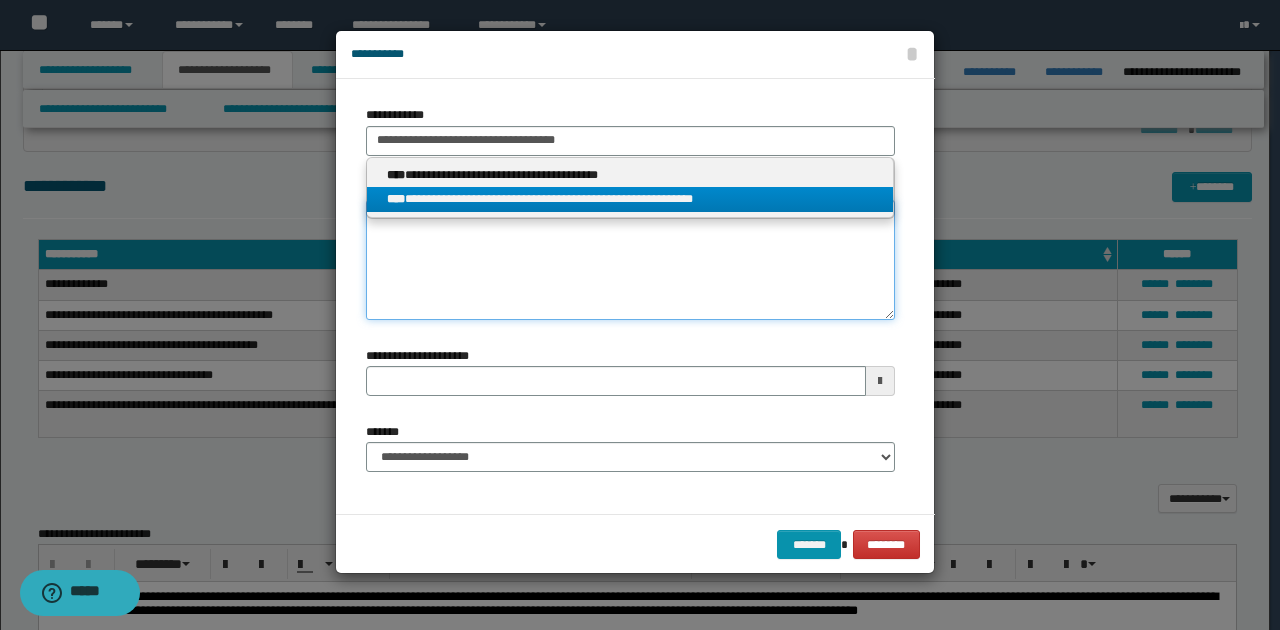 type 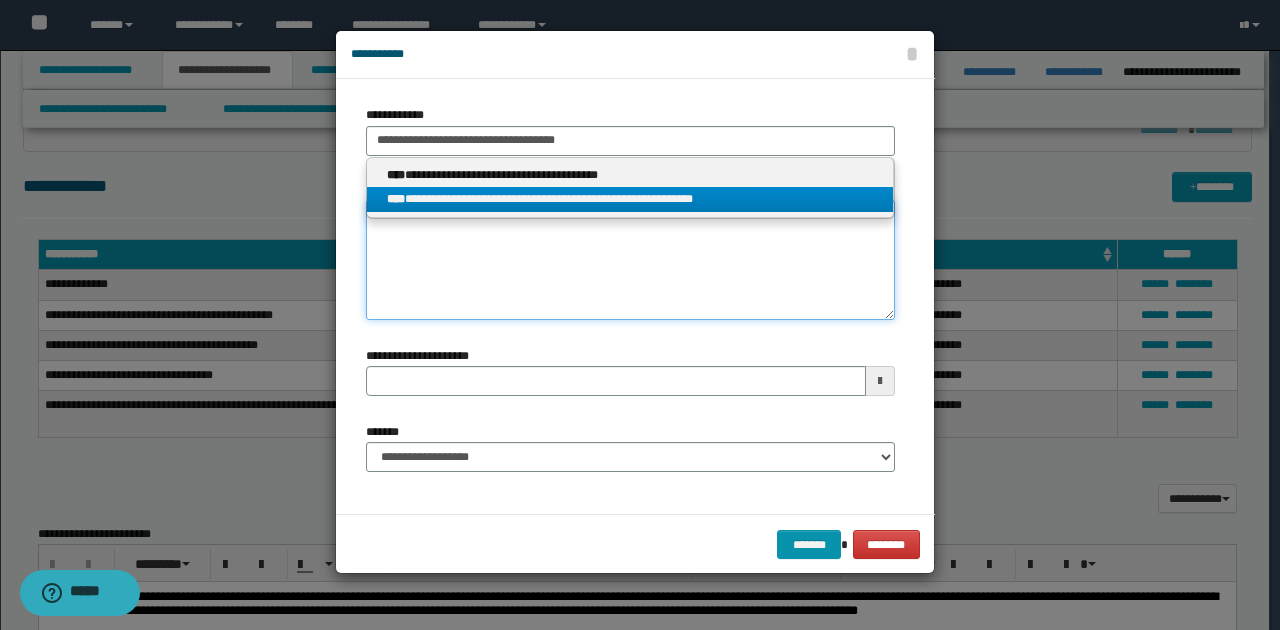 click on "**********" at bounding box center [630, 260] 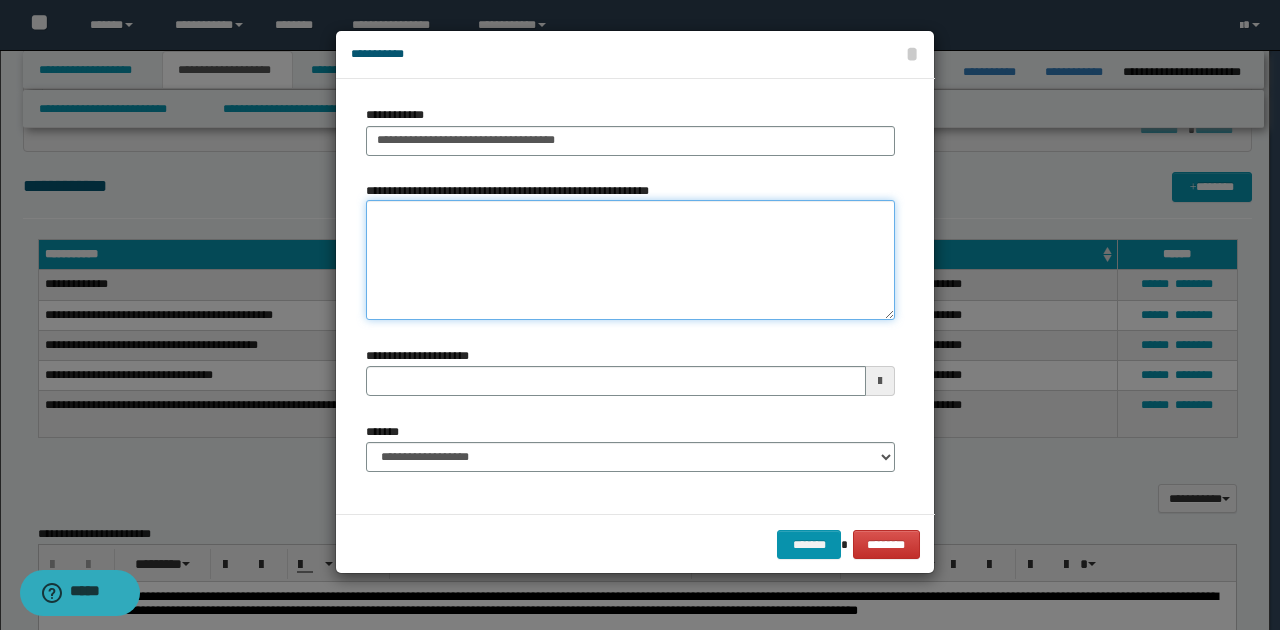 paste on "**********" 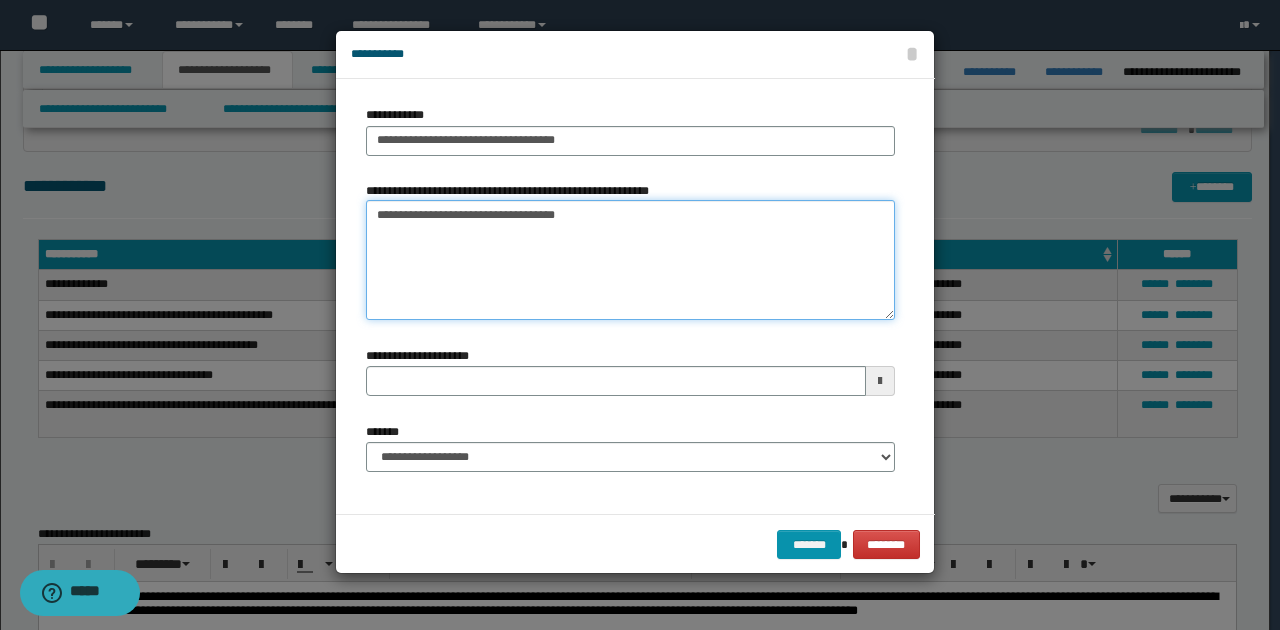 type 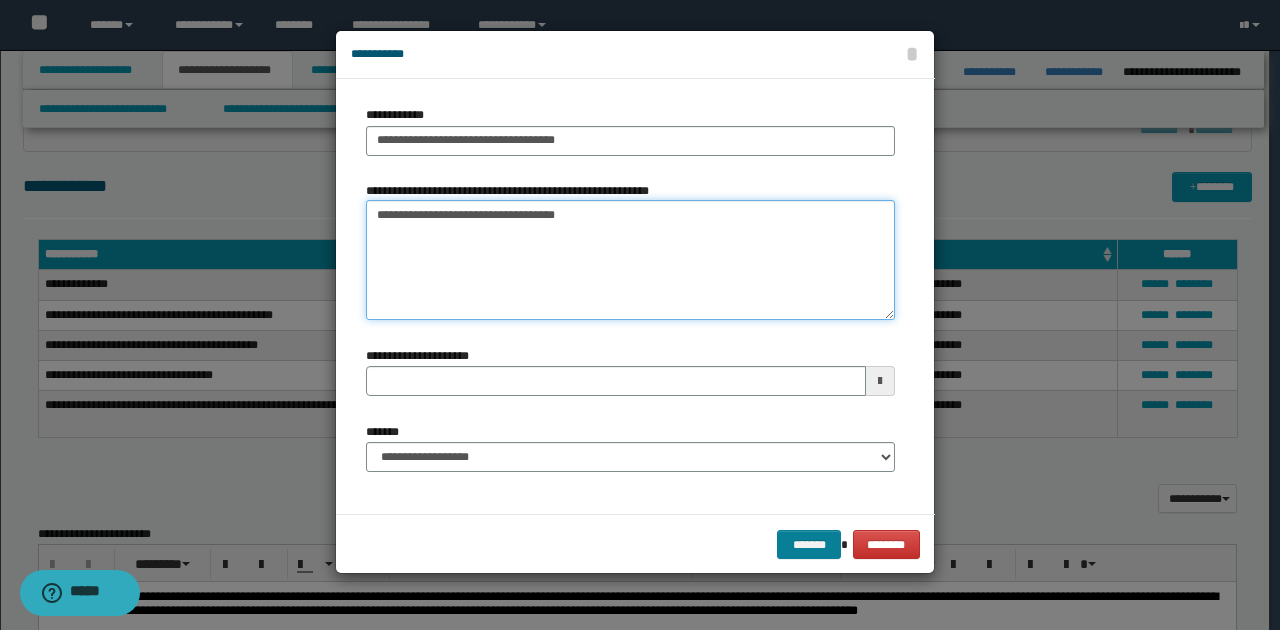 type on "**********" 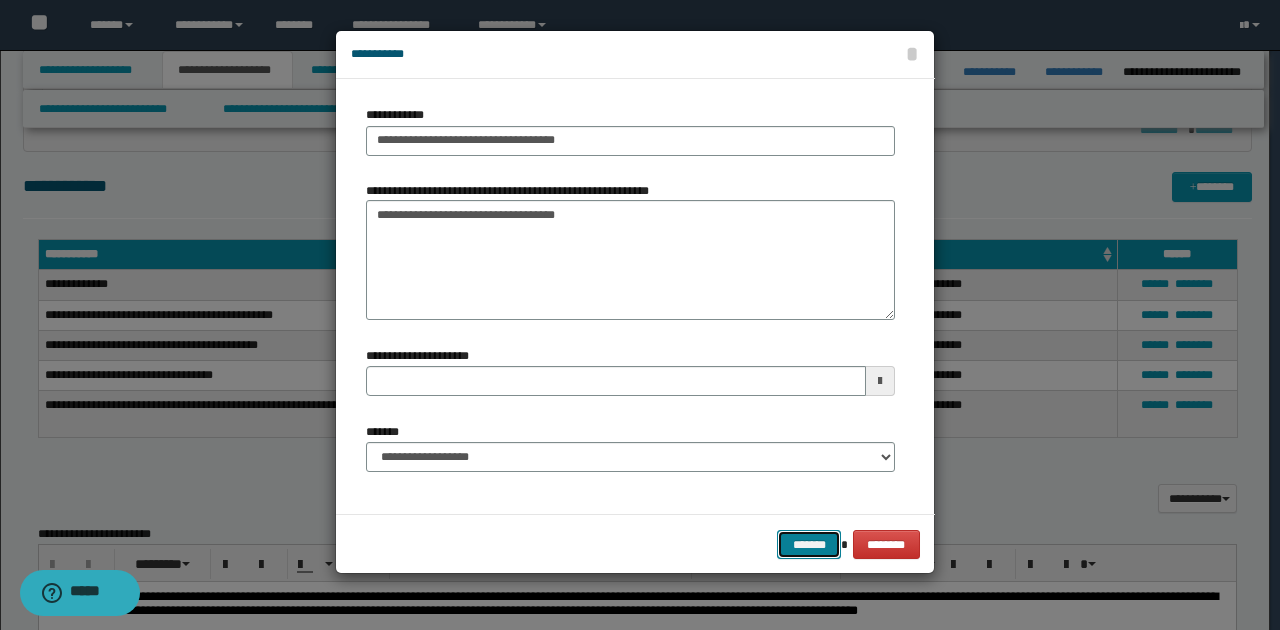 click on "*******" at bounding box center [809, 544] 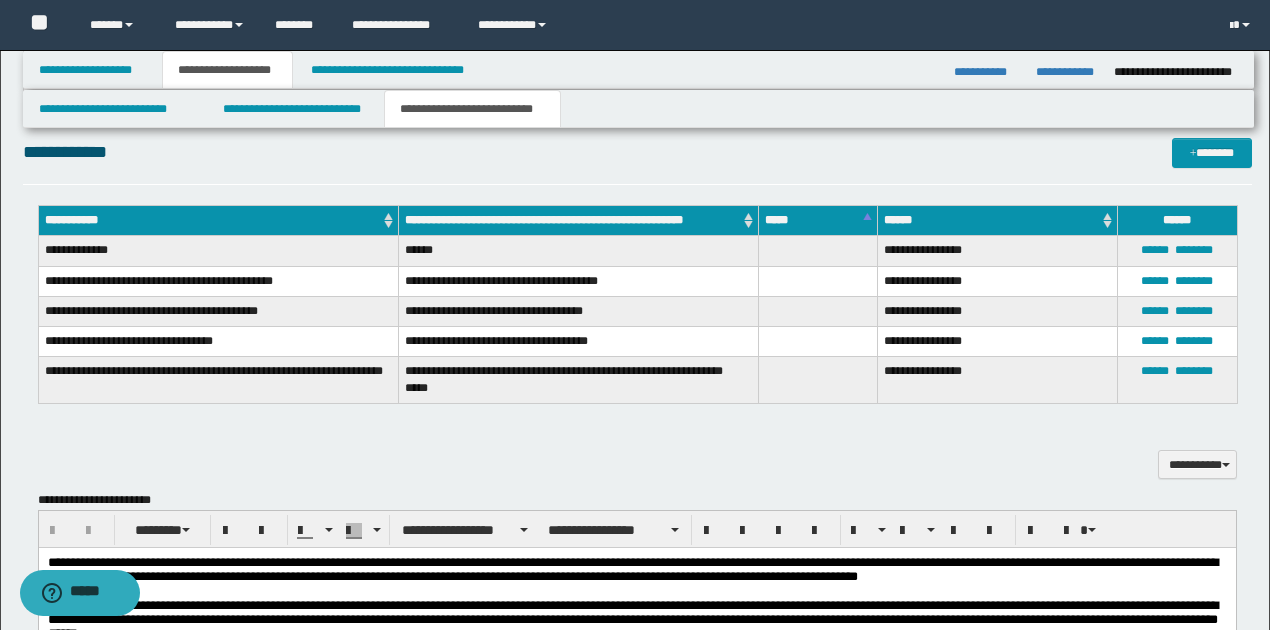 scroll, scrollTop: 600, scrollLeft: 0, axis: vertical 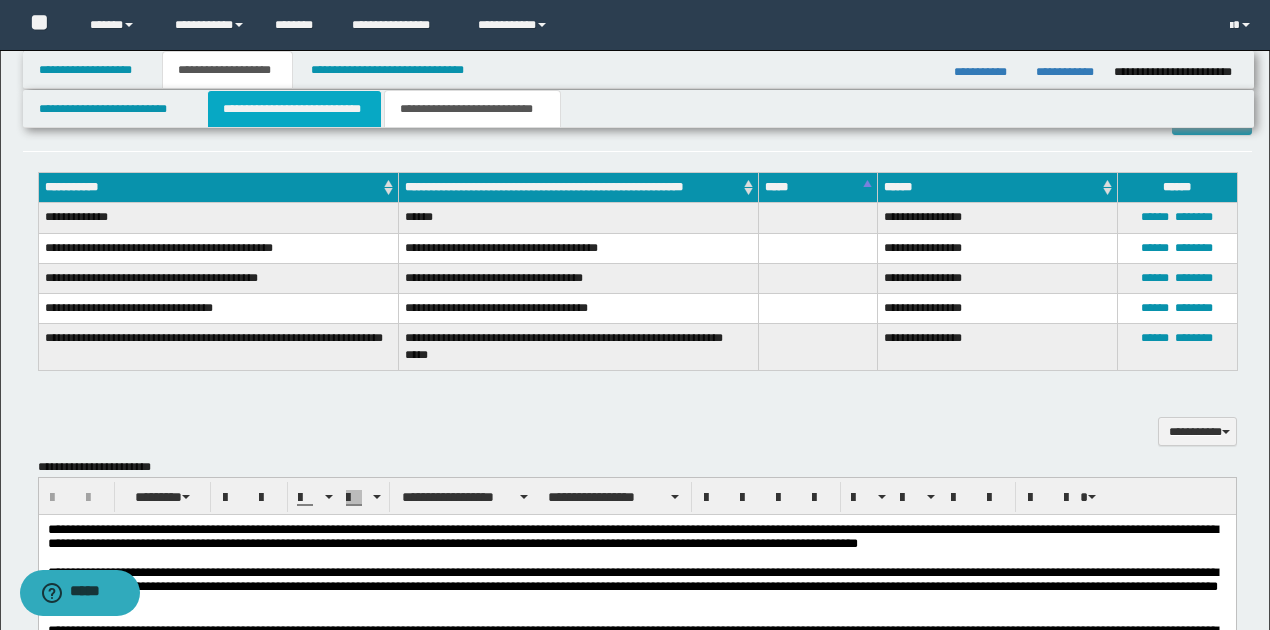 click on "**********" at bounding box center [294, 109] 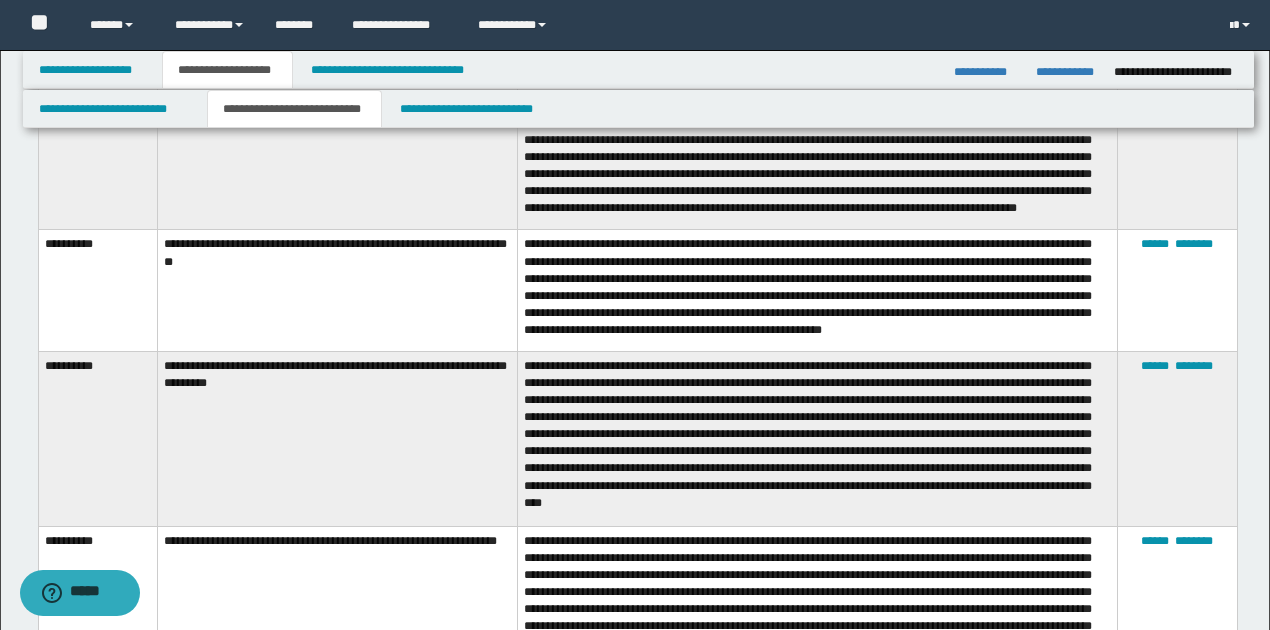 scroll, scrollTop: 2866, scrollLeft: 0, axis: vertical 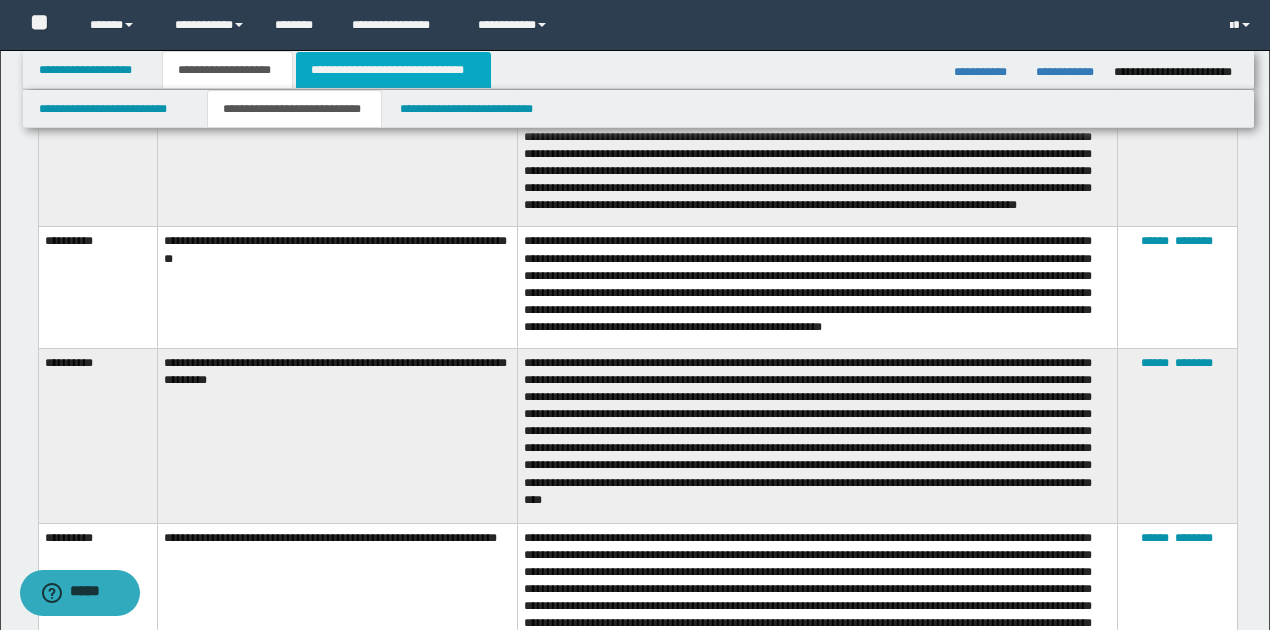 click on "**********" at bounding box center (393, 70) 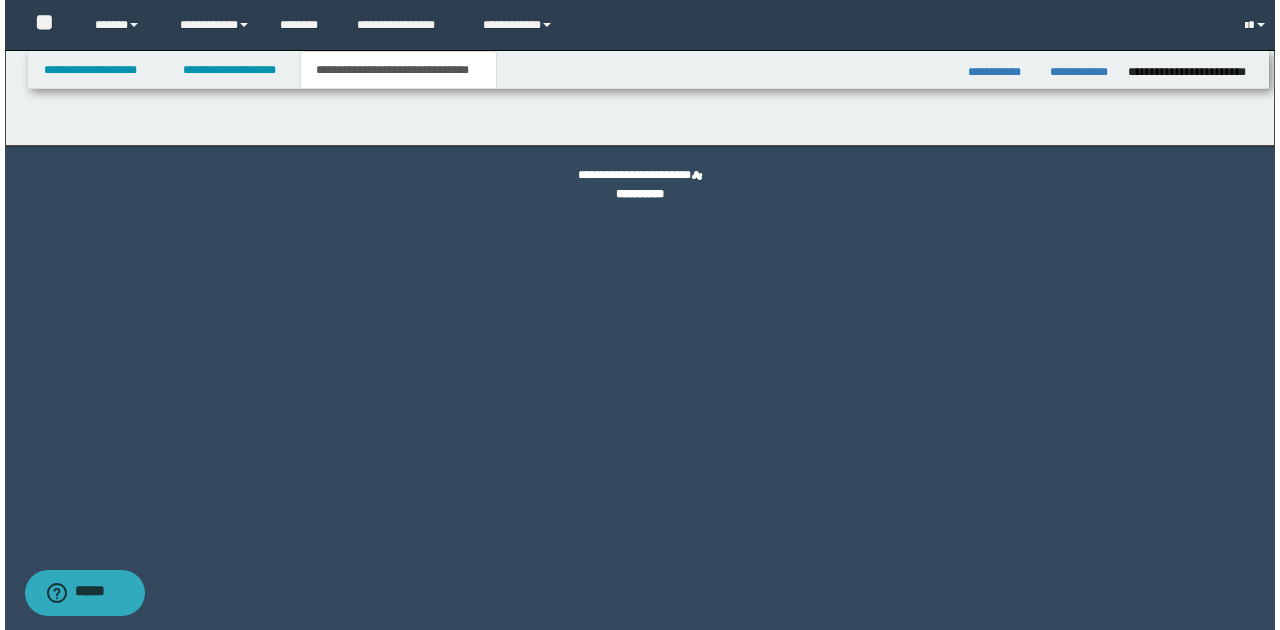 scroll, scrollTop: 0, scrollLeft: 0, axis: both 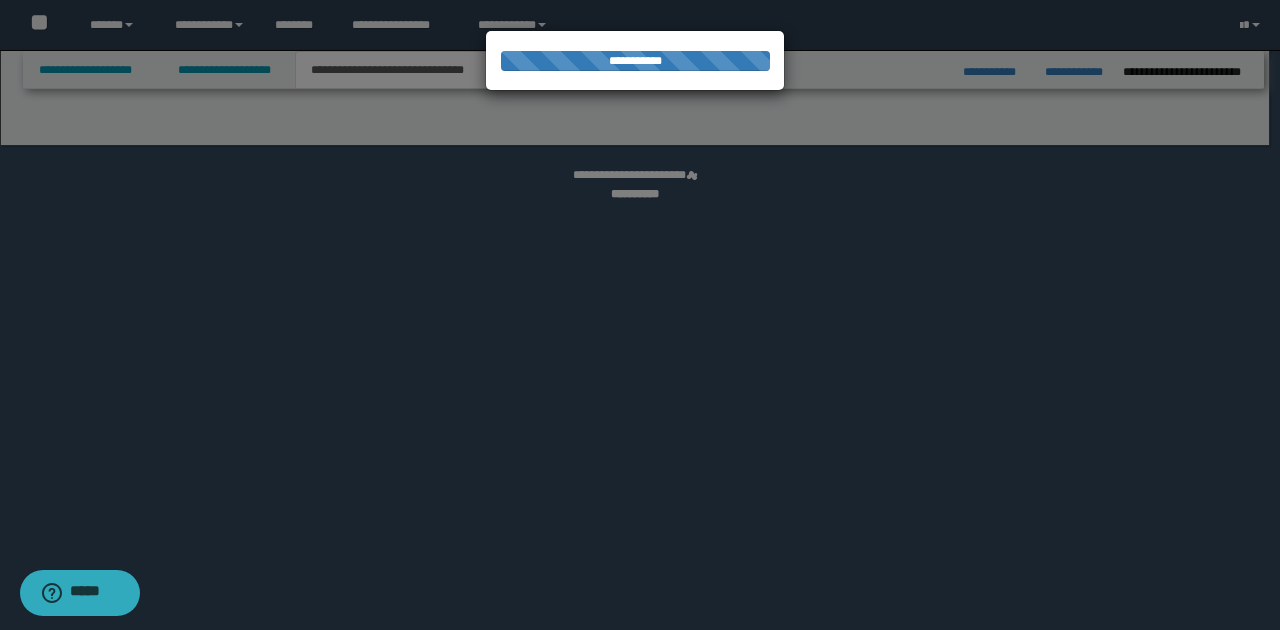 select on "*" 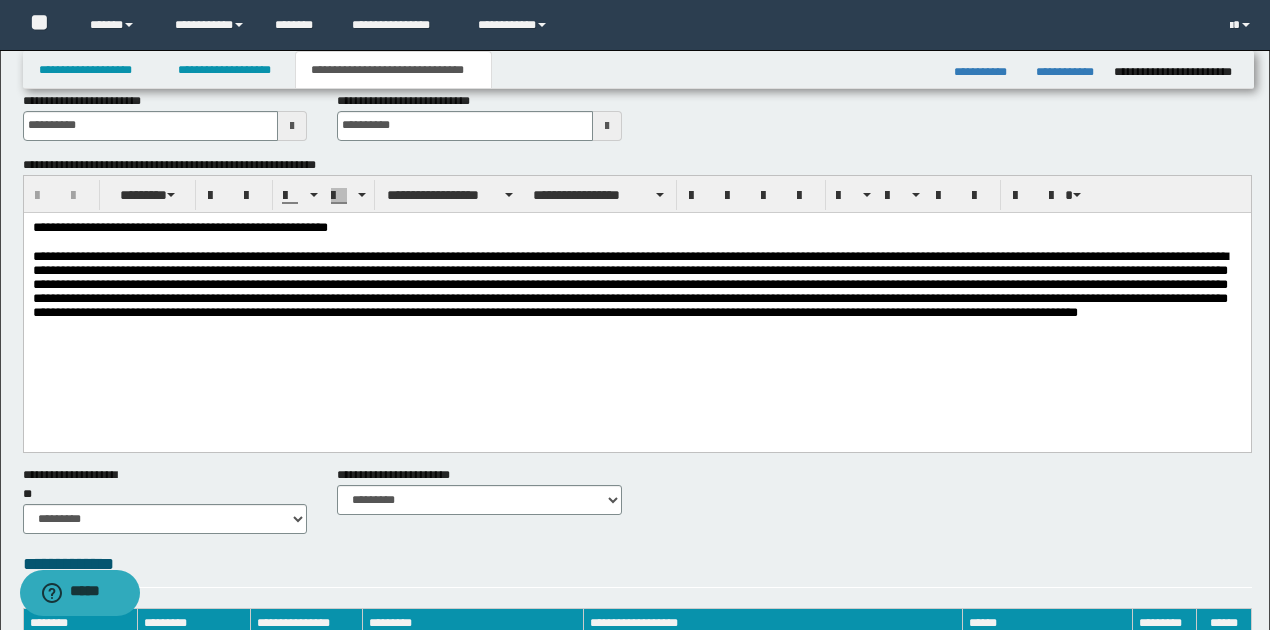 scroll, scrollTop: 66, scrollLeft: 0, axis: vertical 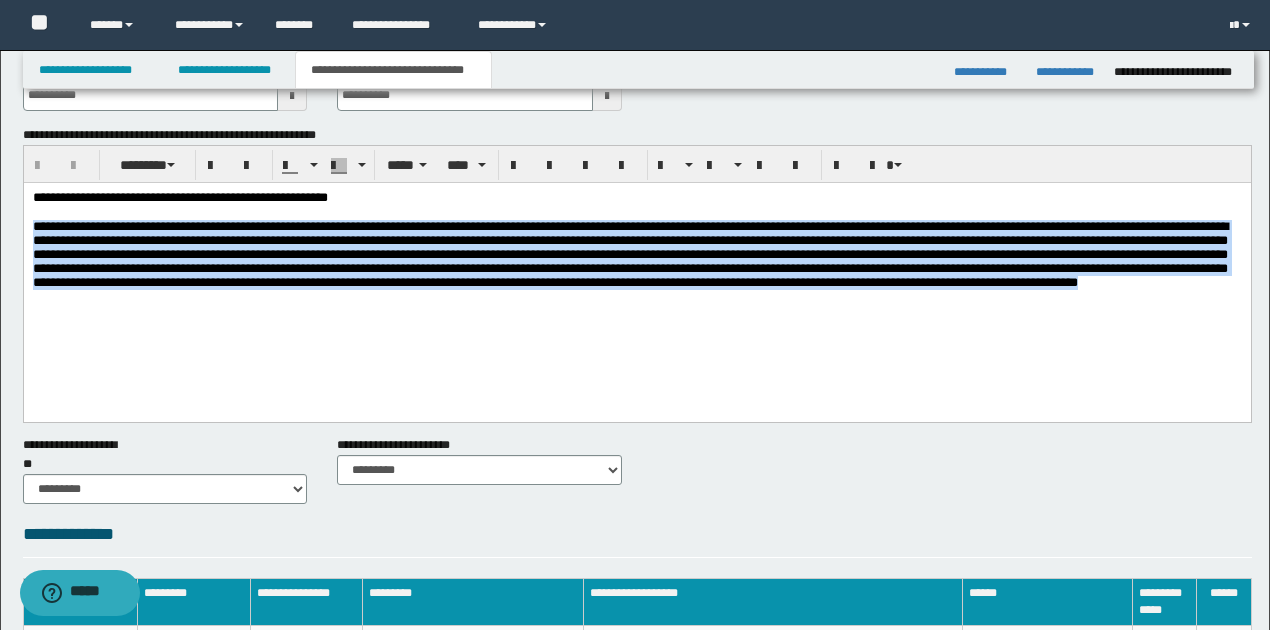 drag, startPoint x: 967, startPoint y: 308, endPoint x: 30, endPoint y: 410, distance: 942.5354 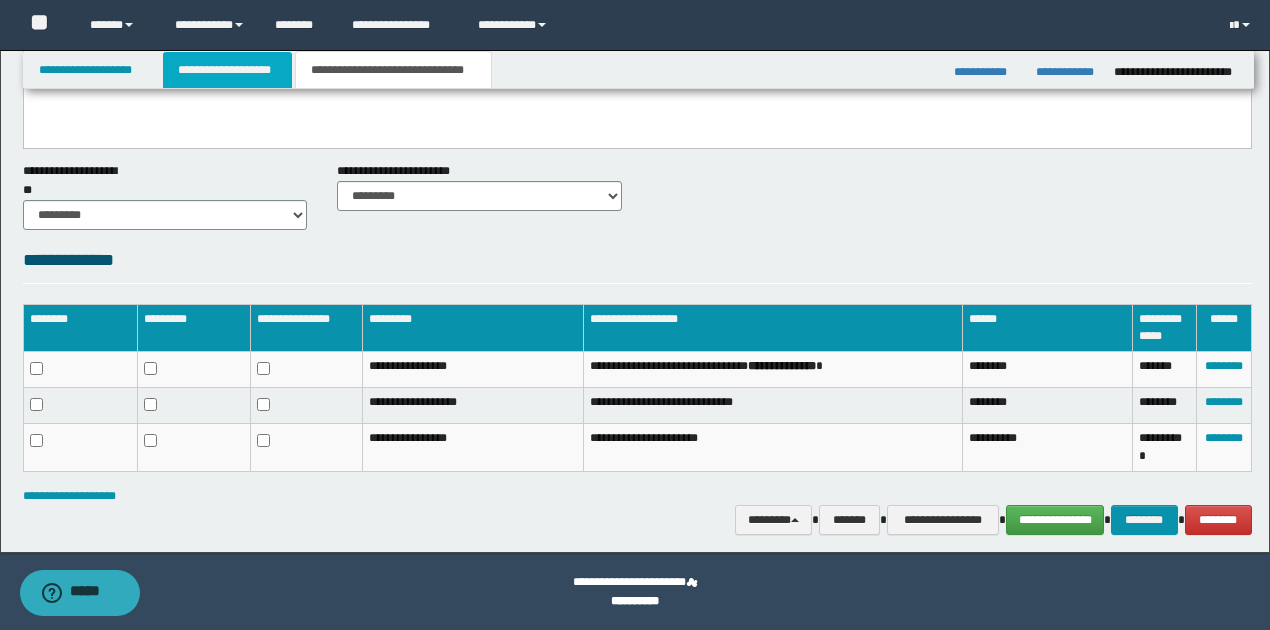 click on "**********" at bounding box center [227, 70] 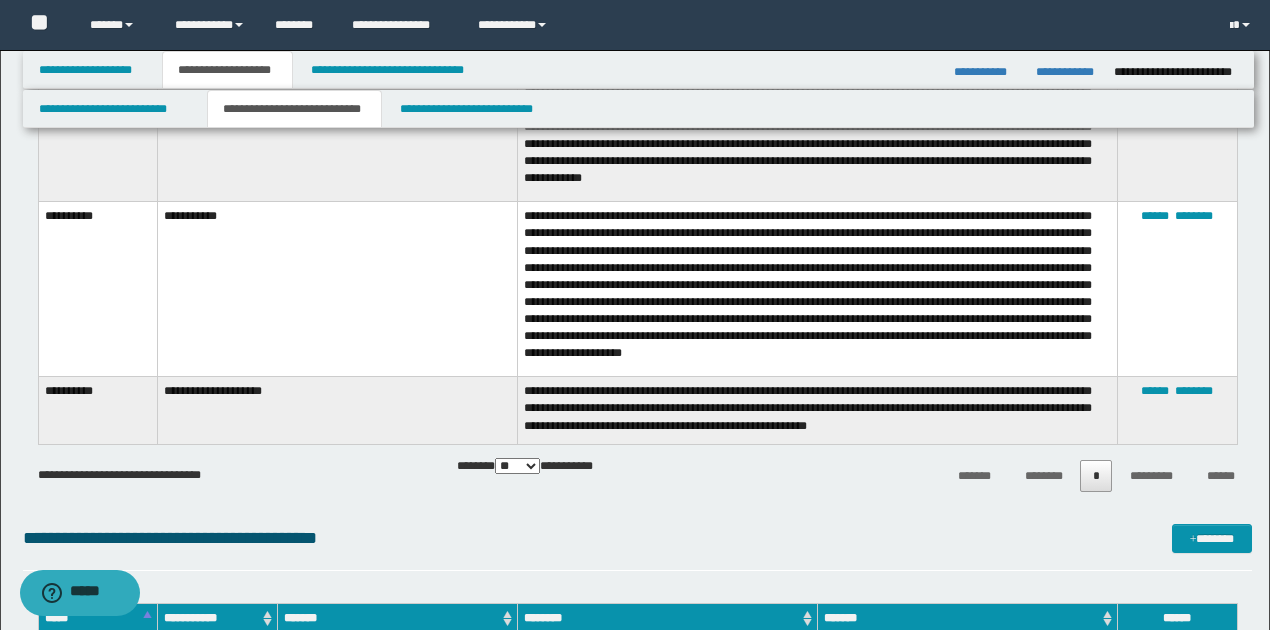scroll, scrollTop: 3596, scrollLeft: 0, axis: vertical 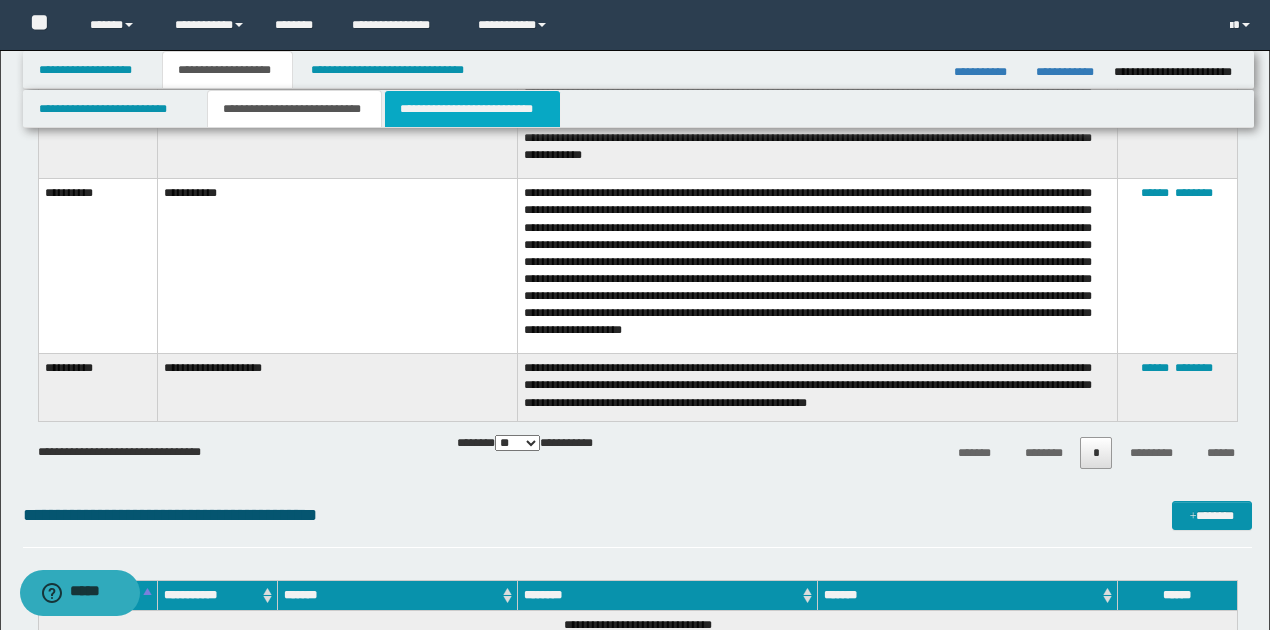 click on "**********" at bounding box center (472, 109) 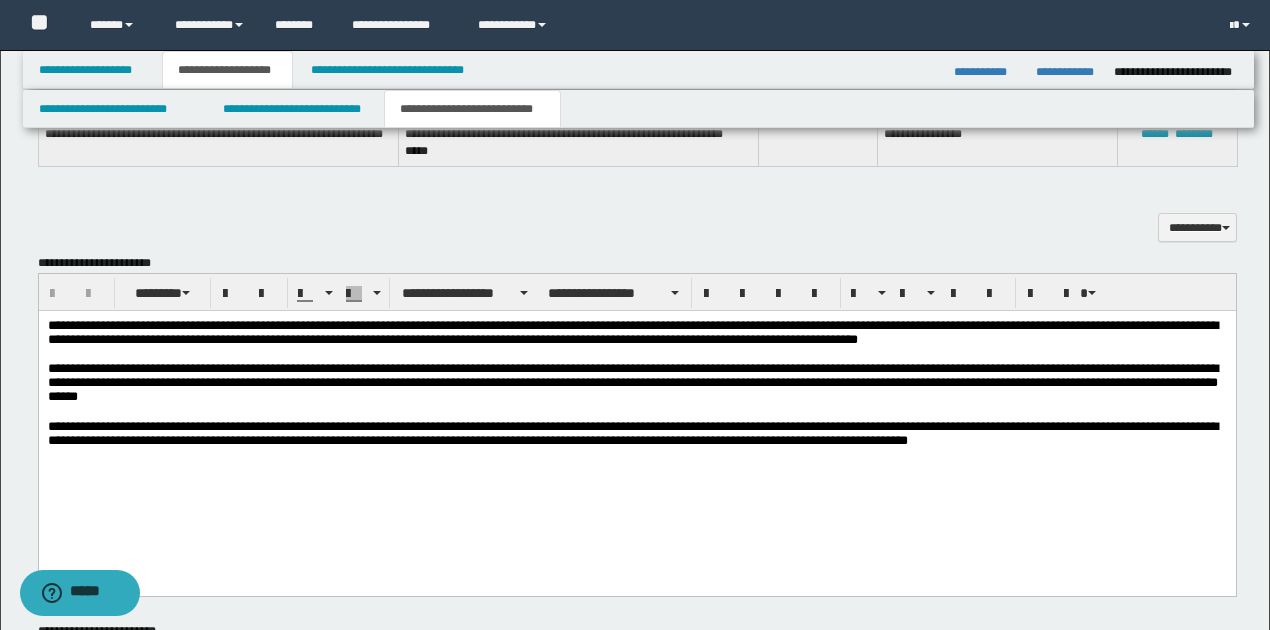scroll, scrollTop: 799, scrollLeft: 0, axis: vertical 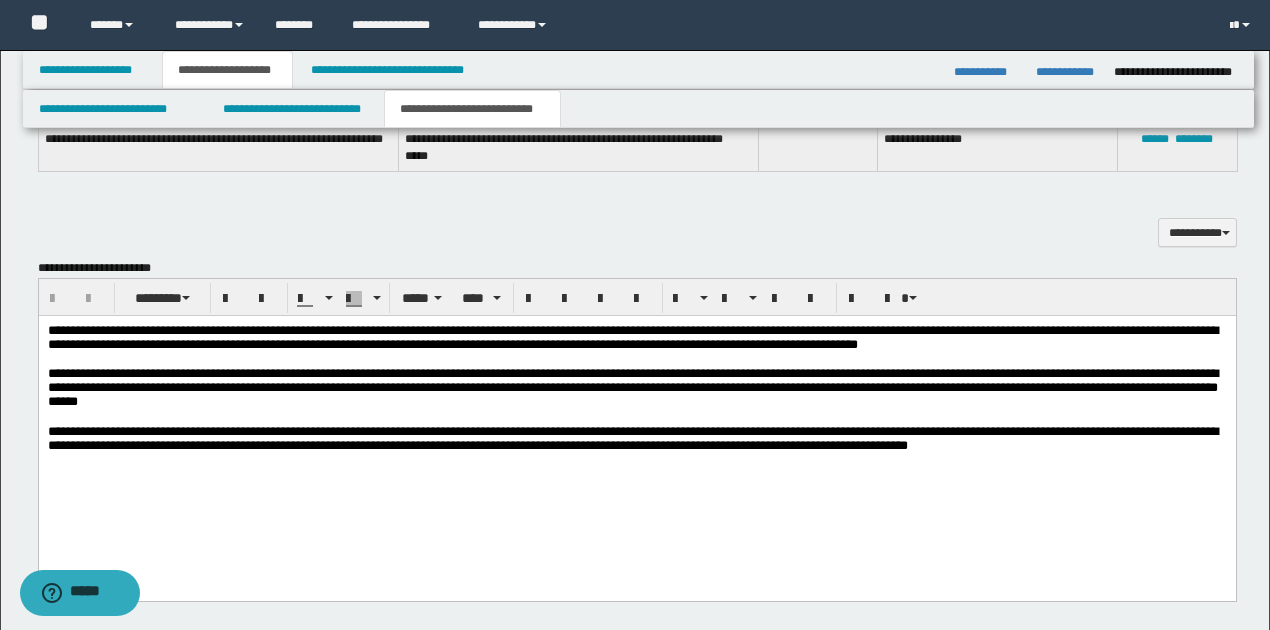 click on "**********" at bounding box center (632, 438) 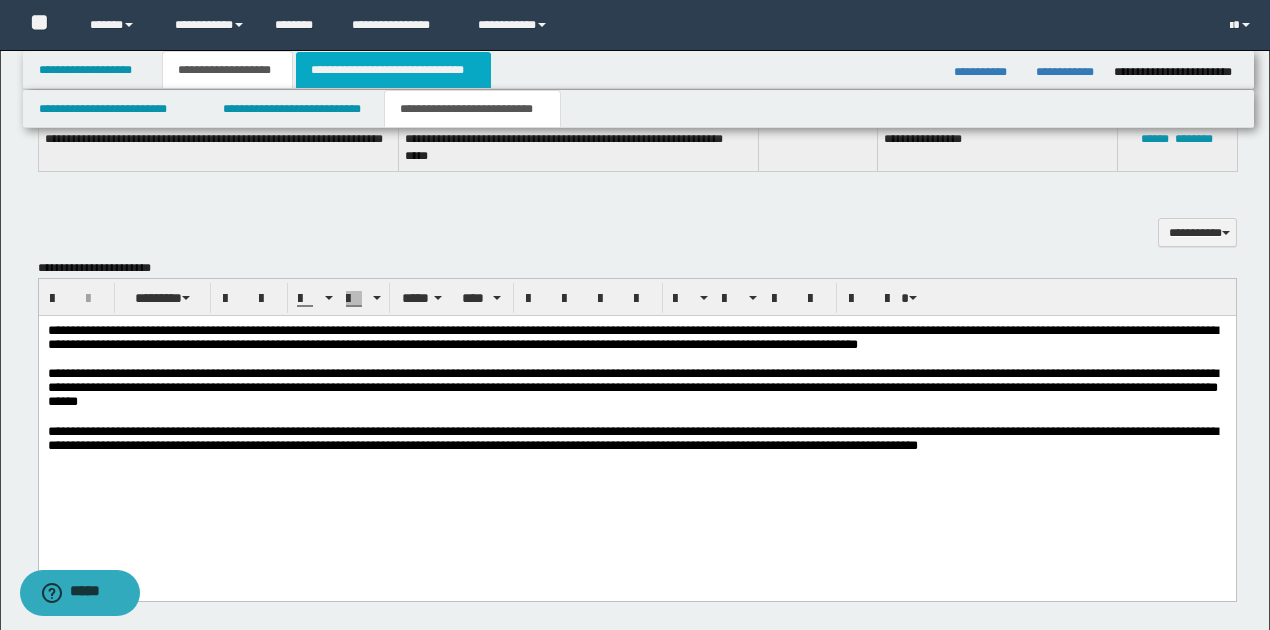 click on "**********" at bounding box center (393, 70) 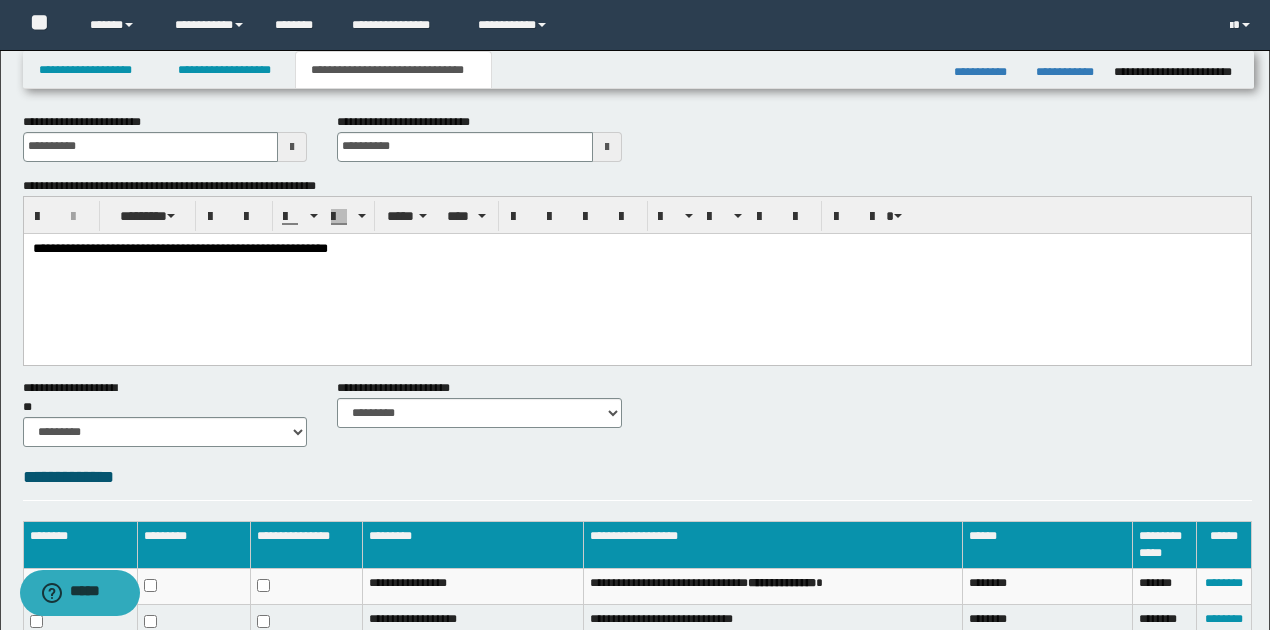 scroll, scrollTop: 0, scrollLeft: 0, axis: both 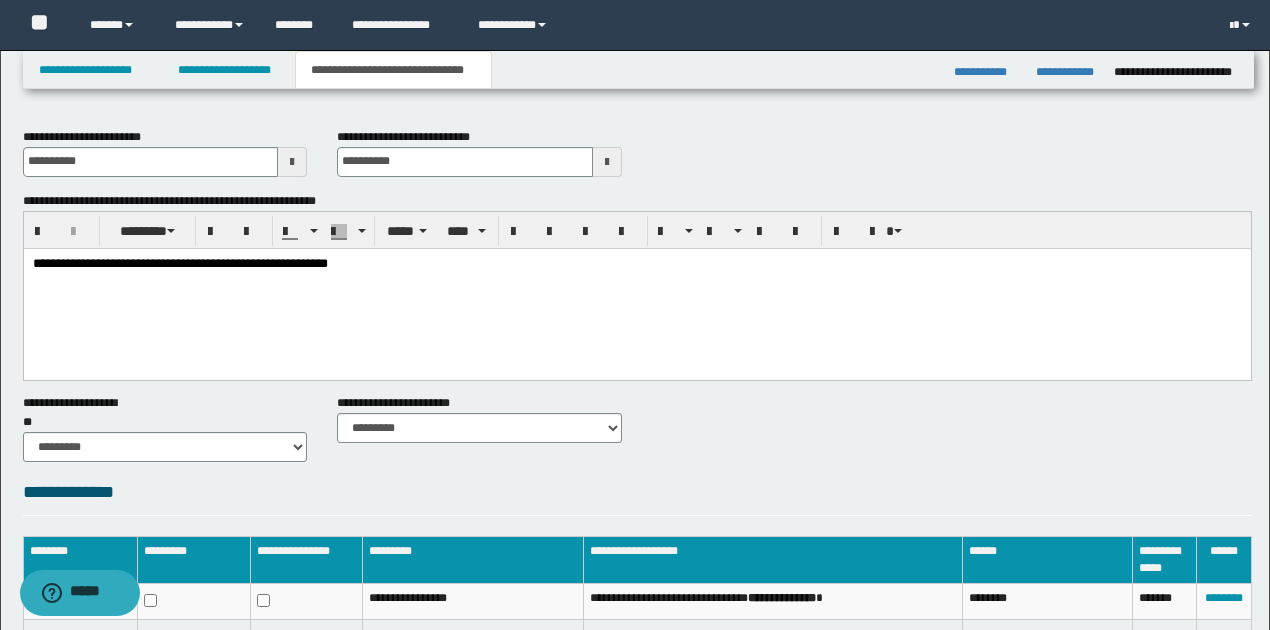 click at bounding box center (607, 162) 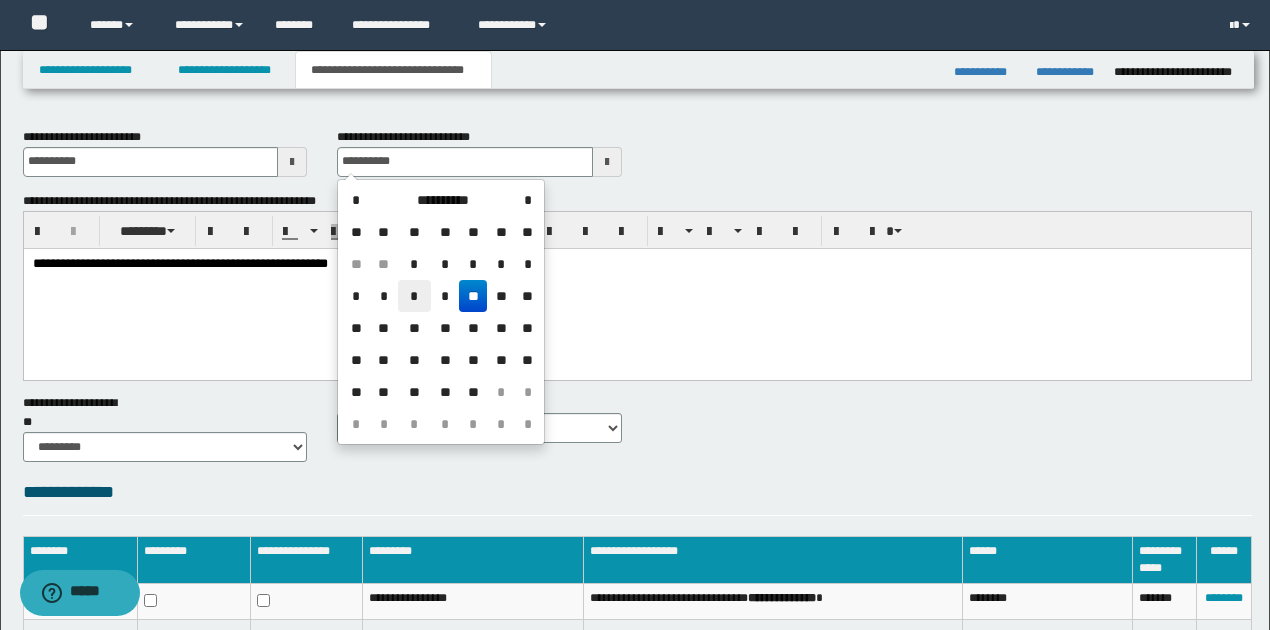 click on "*" at bounding box center (414, 296) 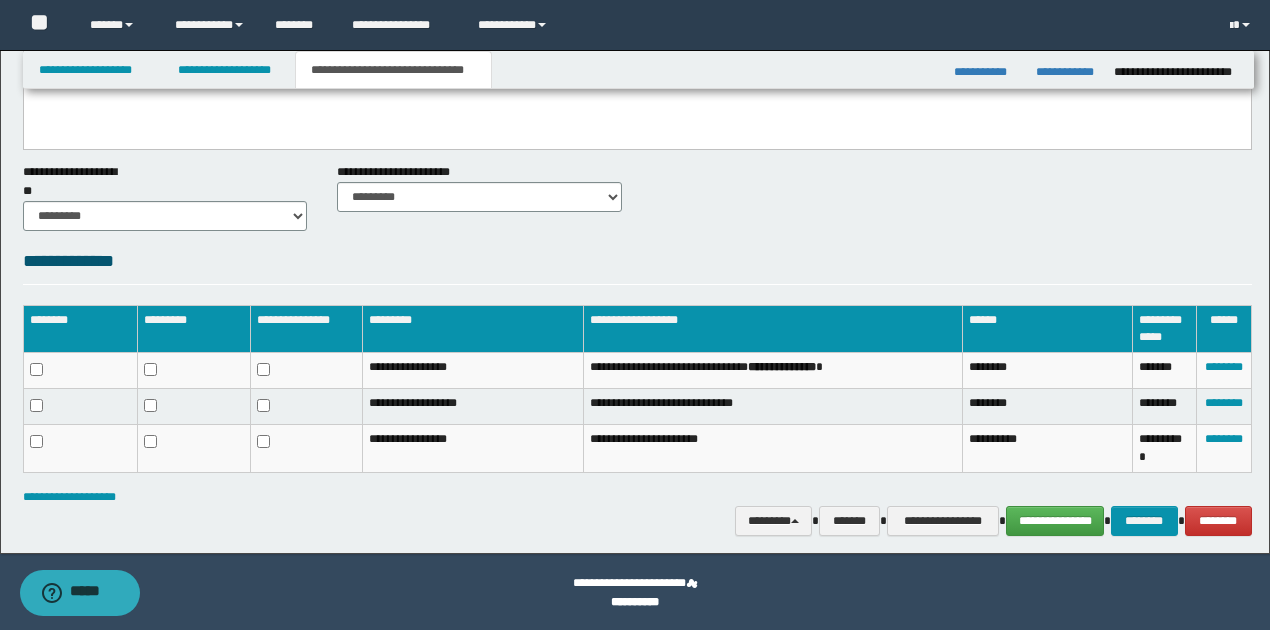 scroll, scrollTop: 232, scrollLeft: 0, axis: vertical 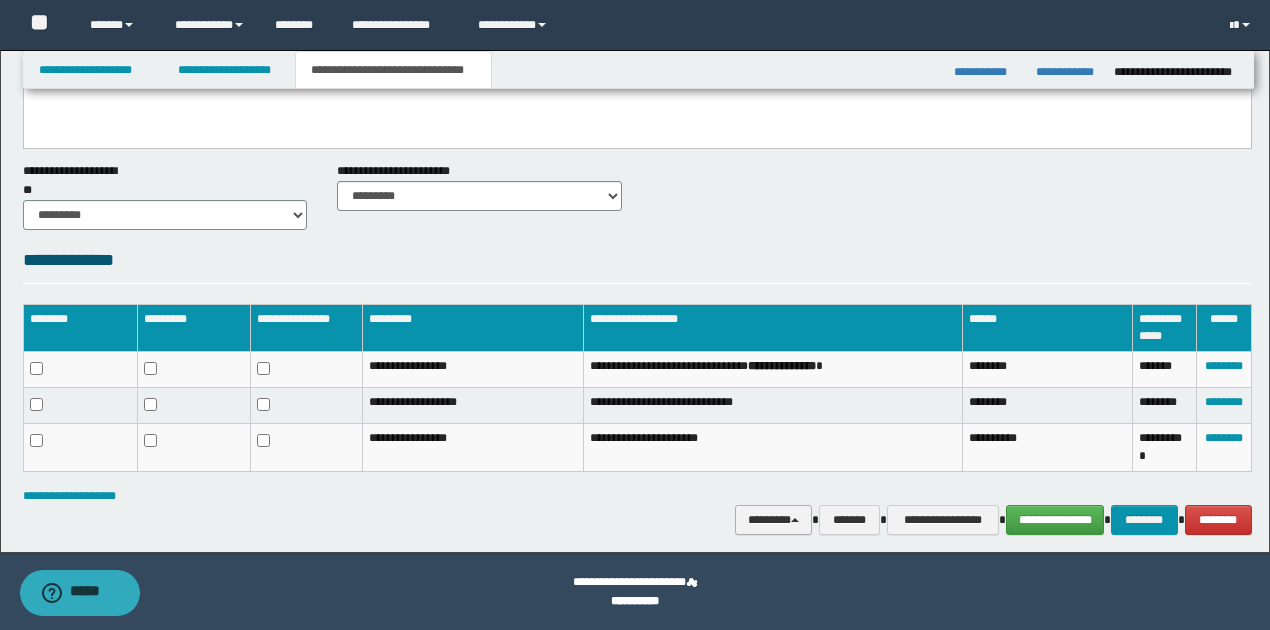 click on "********" at bounding box center [774, 519] 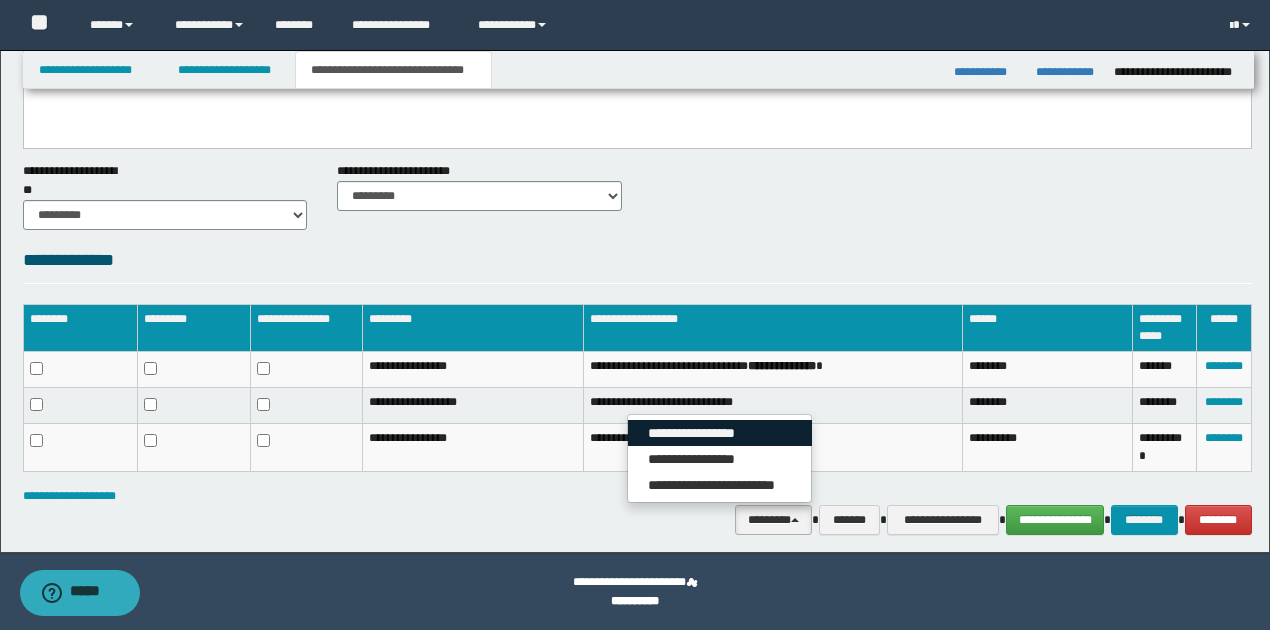 click on "**********" at bounding box center (720, 433) 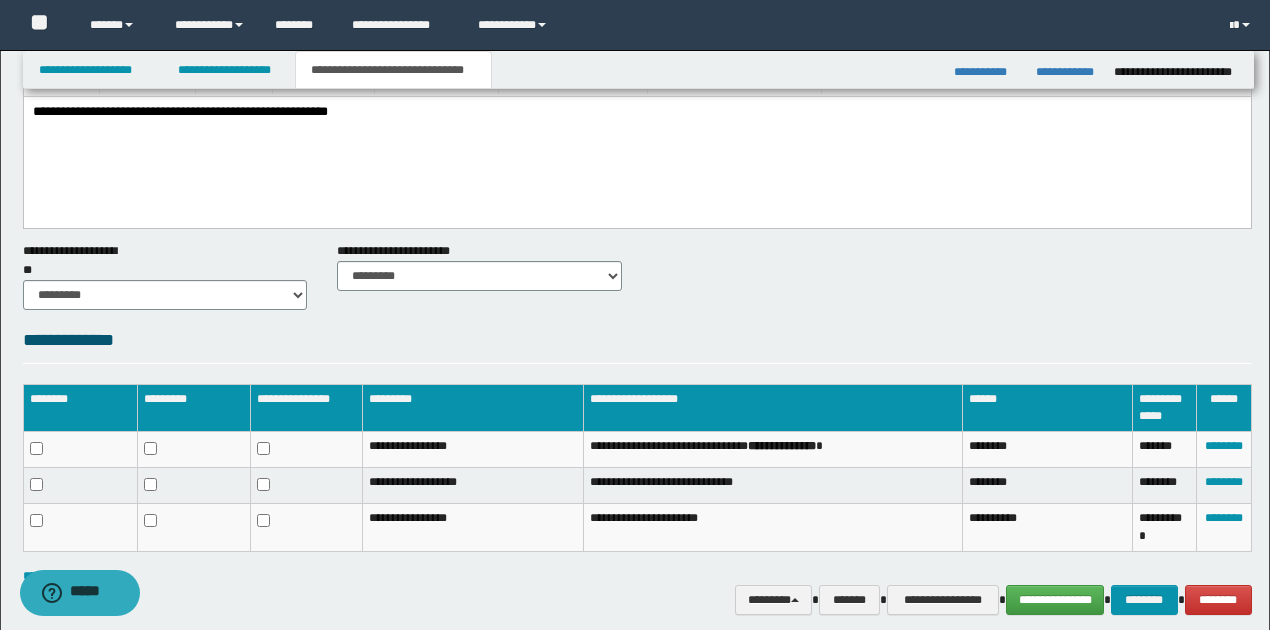 scroll, scrollTop: 0, scrollLeft: 0, axis: both 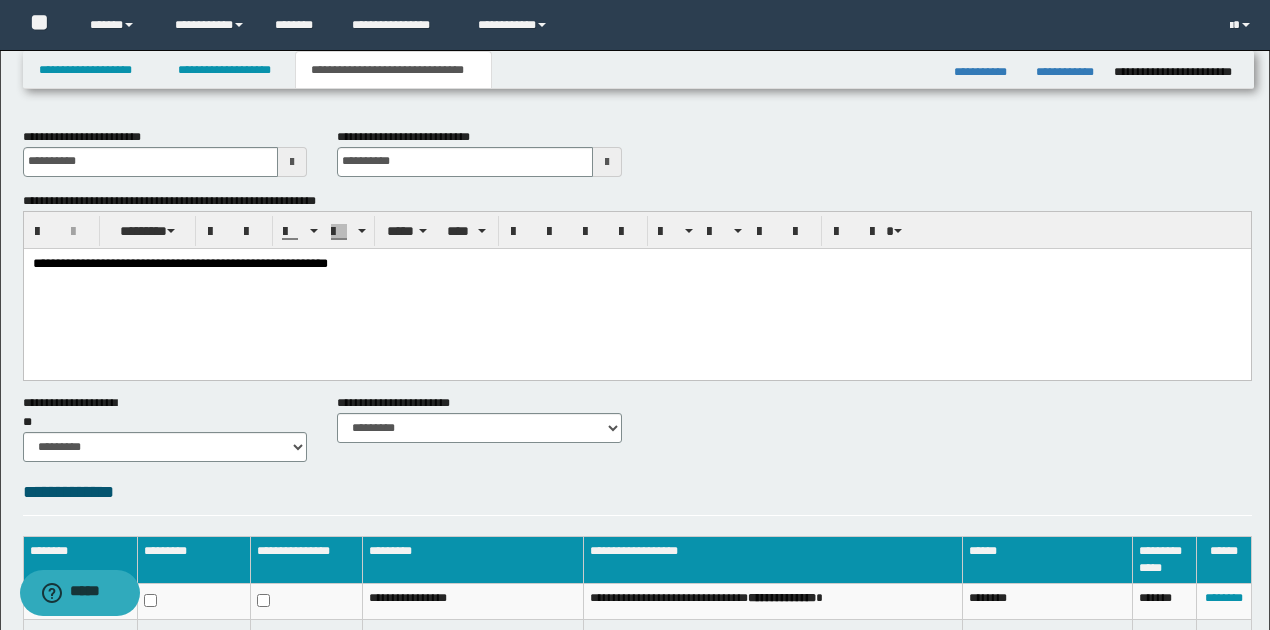 click at bounding box center [607, 162] 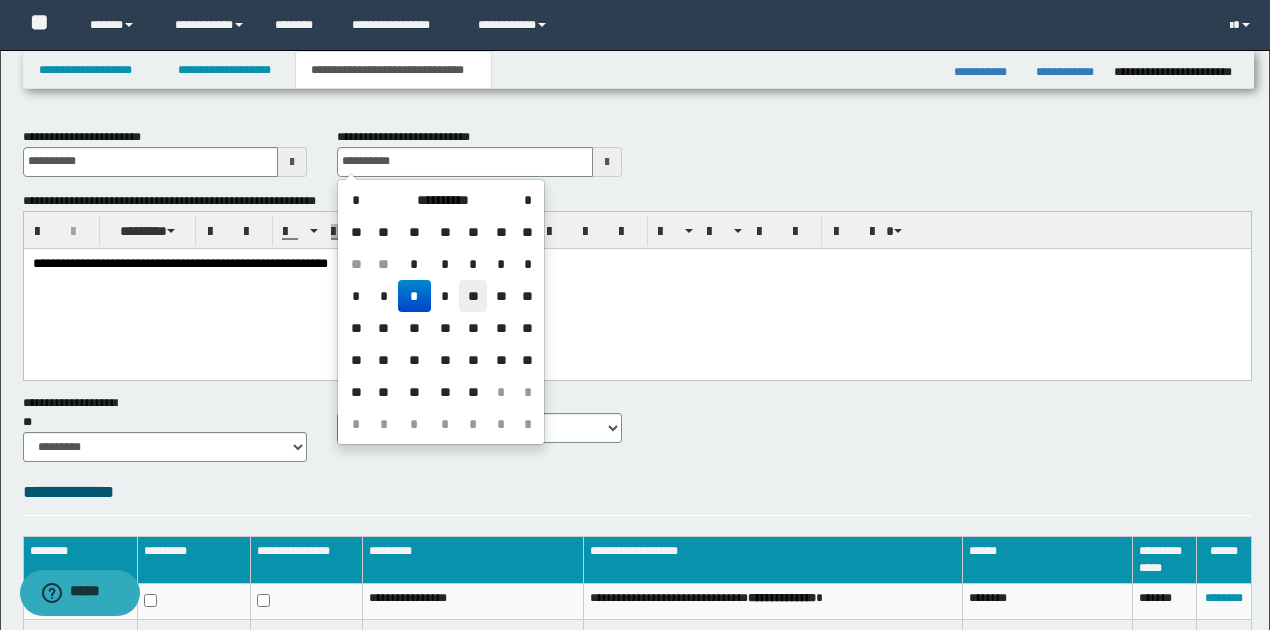 click on "**" at bounding box center (473, 296) 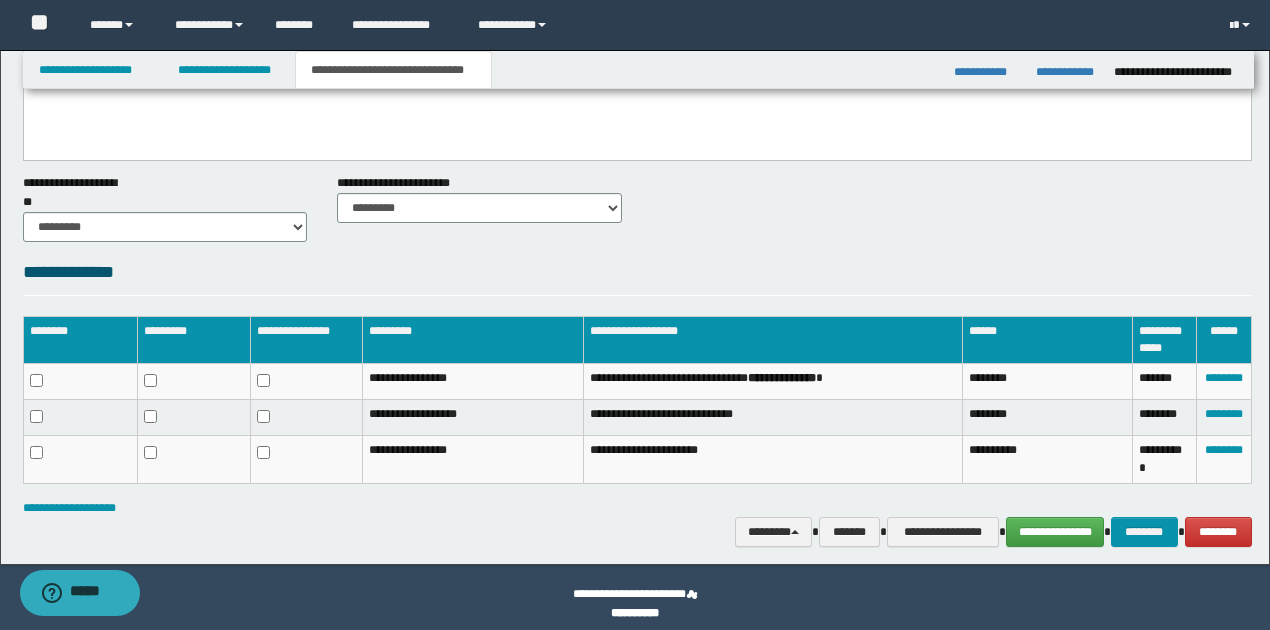 scroll, scrollTop: 232, scrollLeft: 0, axis: vertical 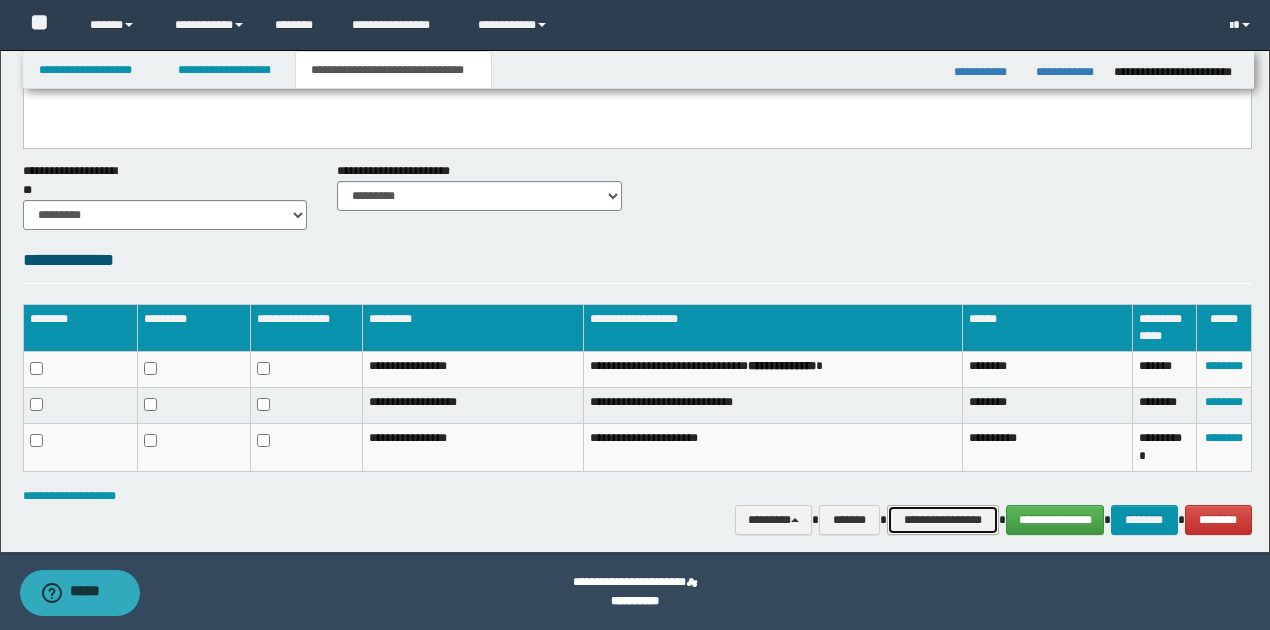 click on "**********" at bounding box center [943, 519] 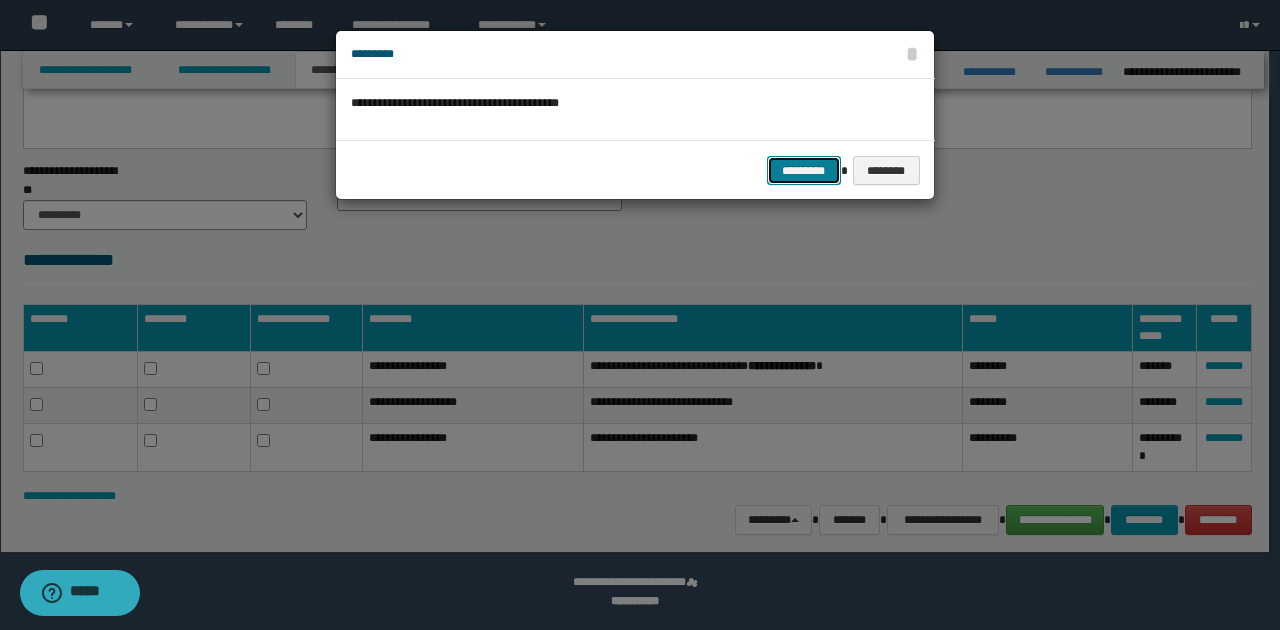 click on "*********" at bounding box center [804, 170] 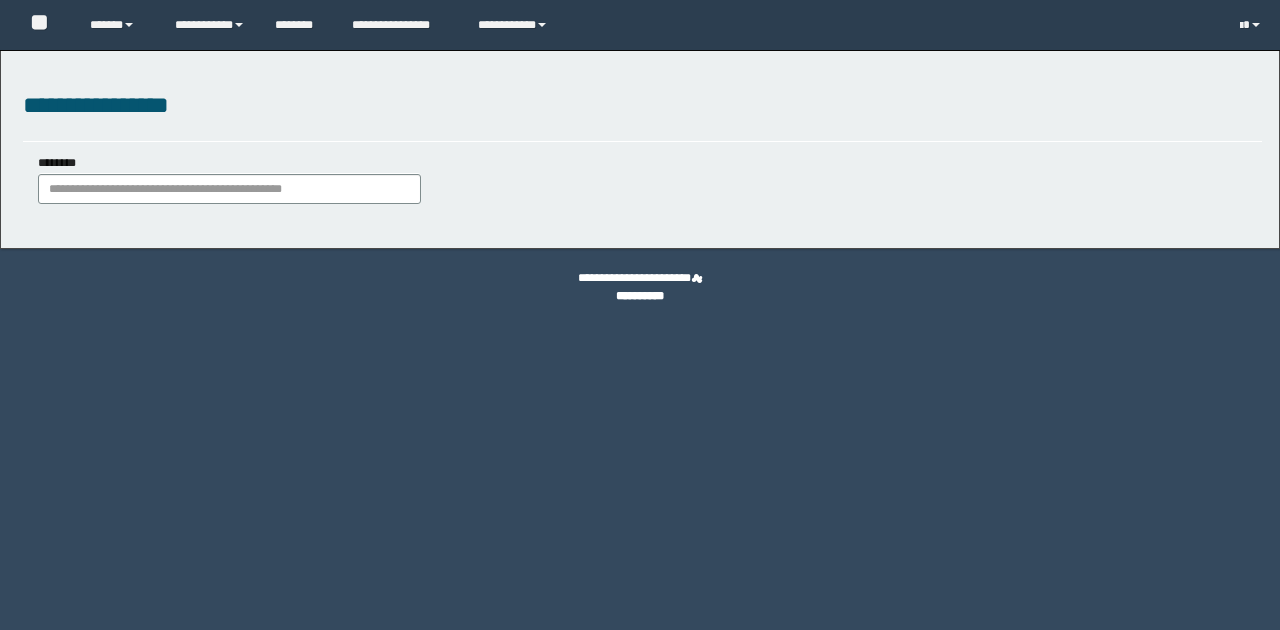 scroll, scrollTop: 0, scrollLeft: 0, axis: both 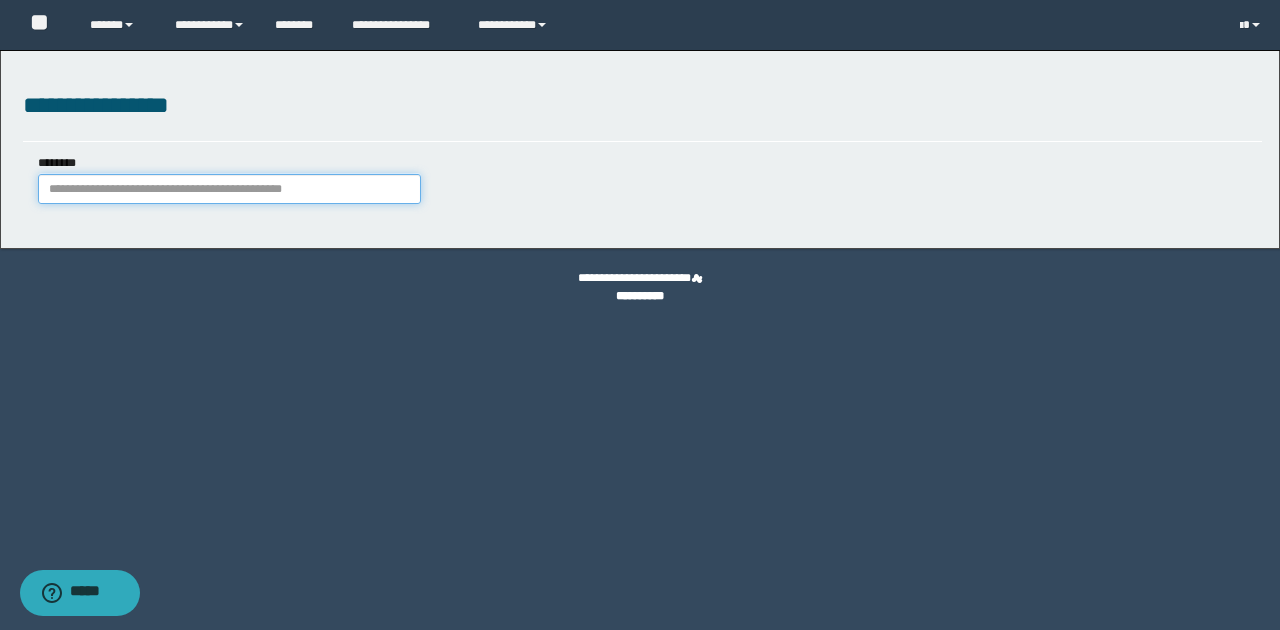 click on "********" at bounding box center [229, 189] 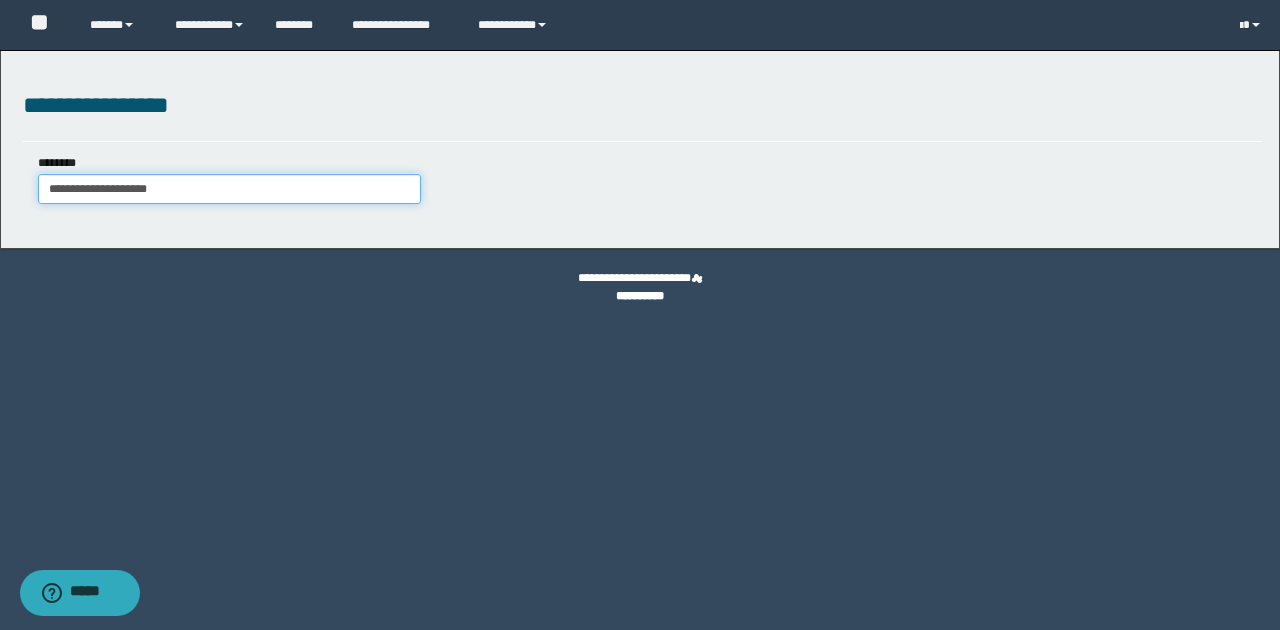 type on "**********" 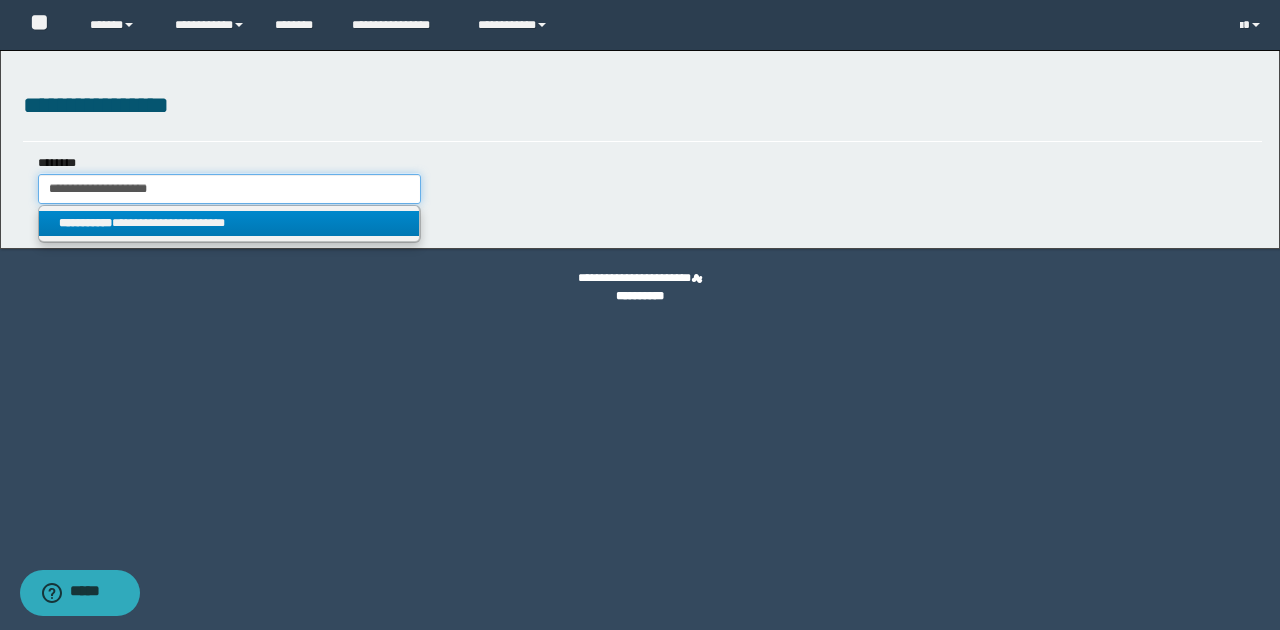 type on "**********" 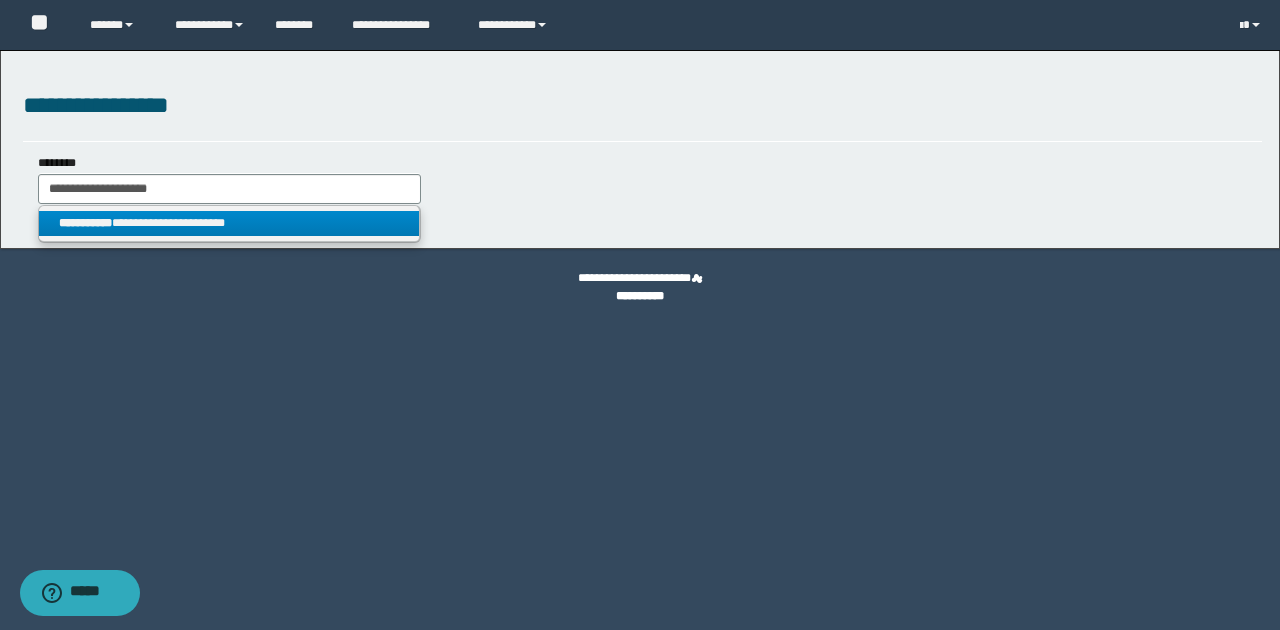 click on "**********" at bounding box center (229, 223) 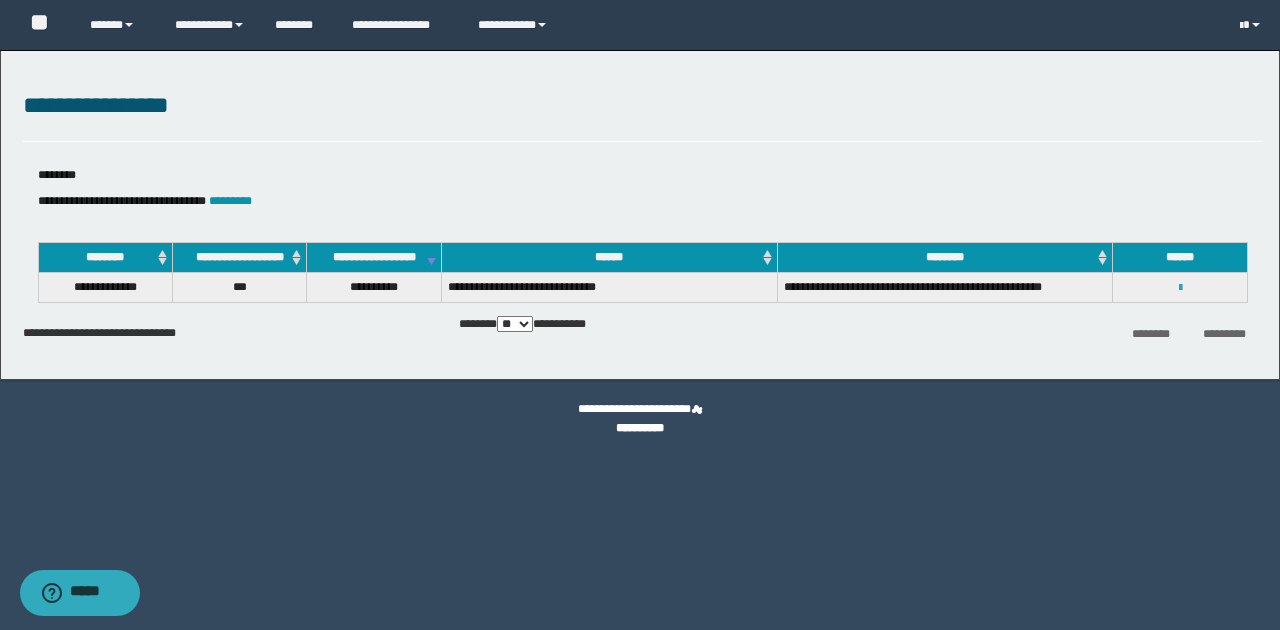 click at bounding box center [1180, 288] 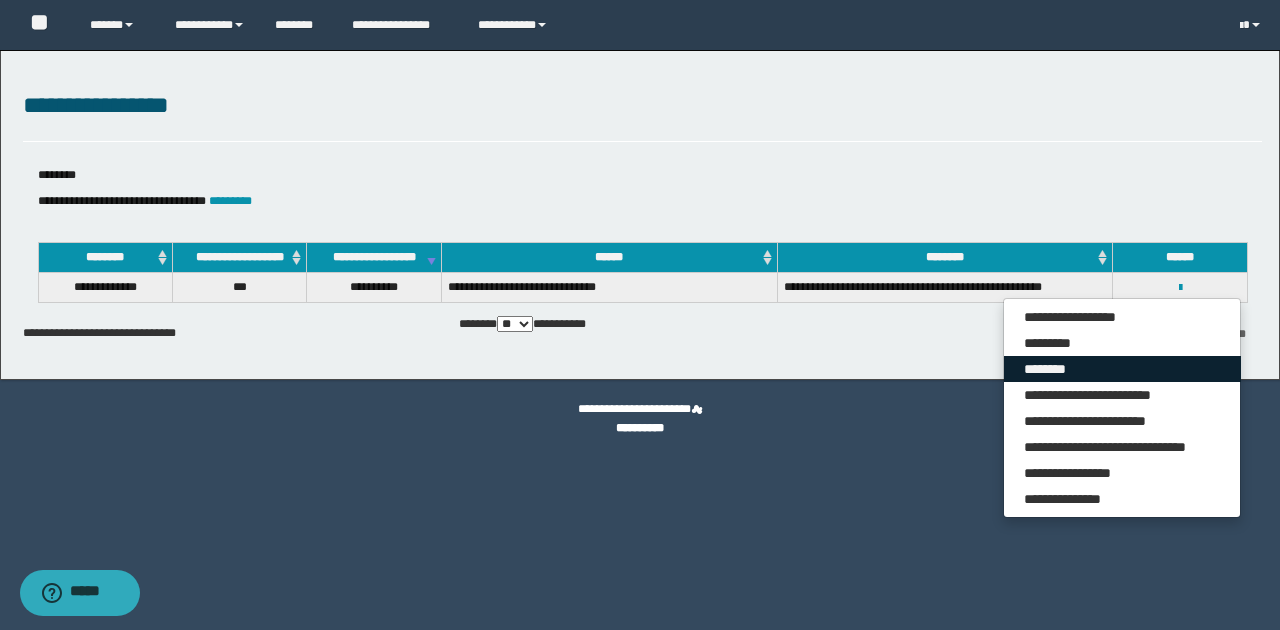 click on "********" at bounding box center [1122, 369] 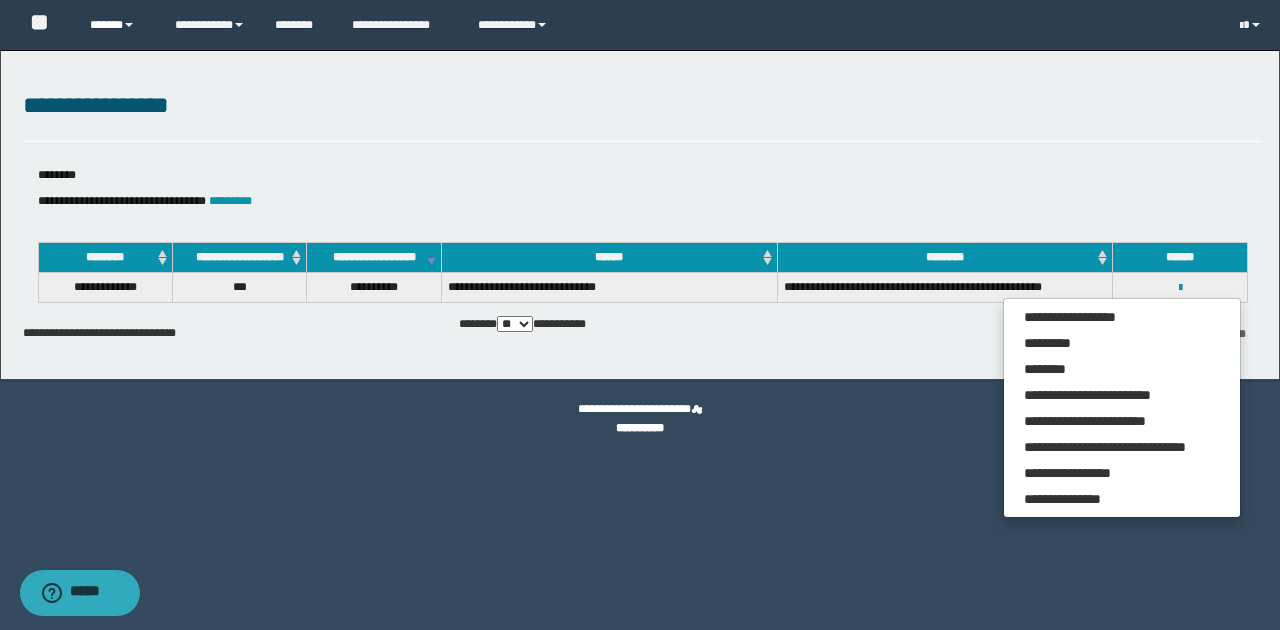 click on "******" at bounding box center [117, 25] 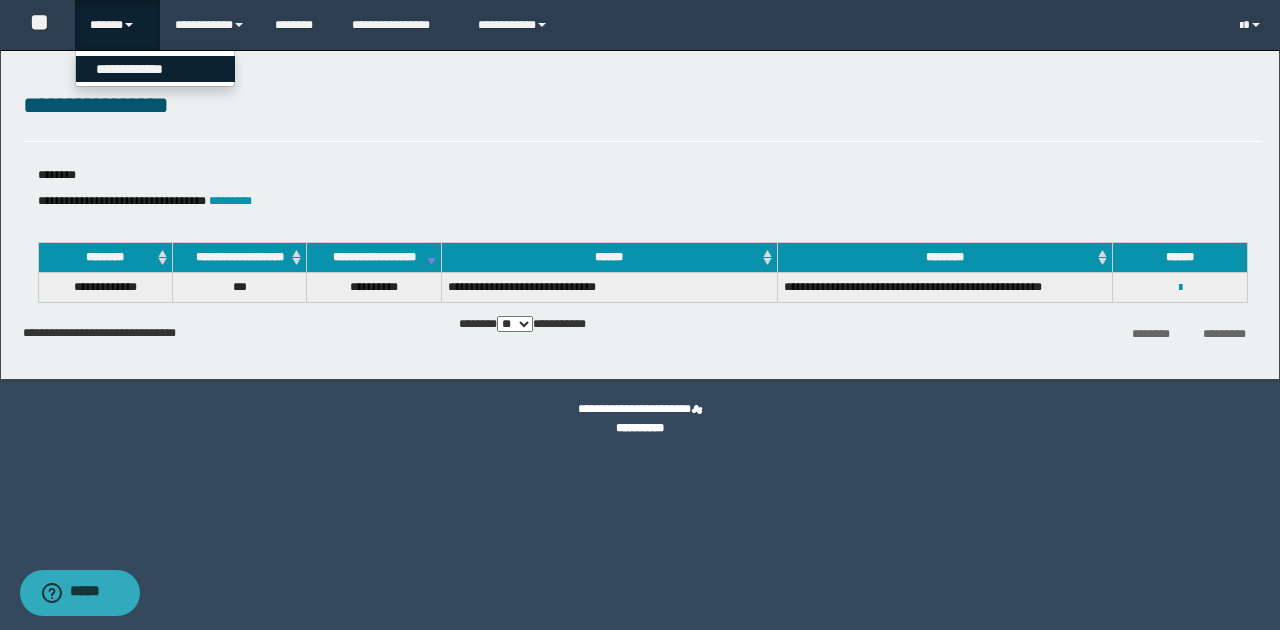 click on "**********" at bounding box center [155, 69] 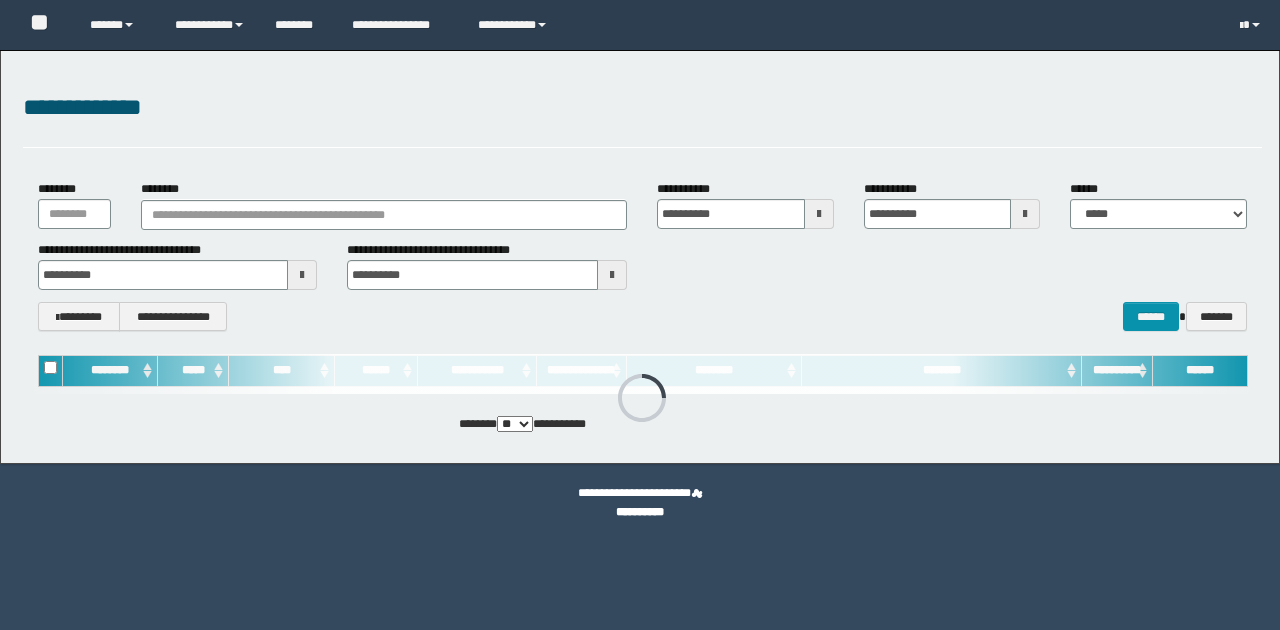 scroll, scrollTop: 0, scrollLeft: 0, axis: both 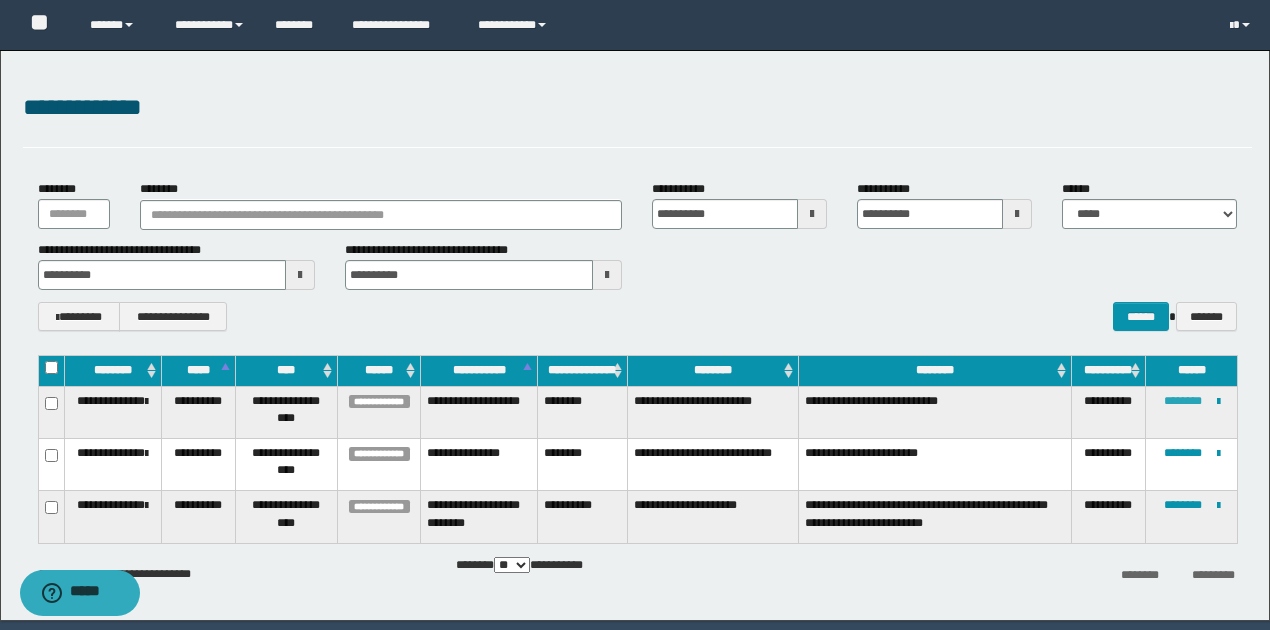 click on "********" at bounding box center [1183, 401] 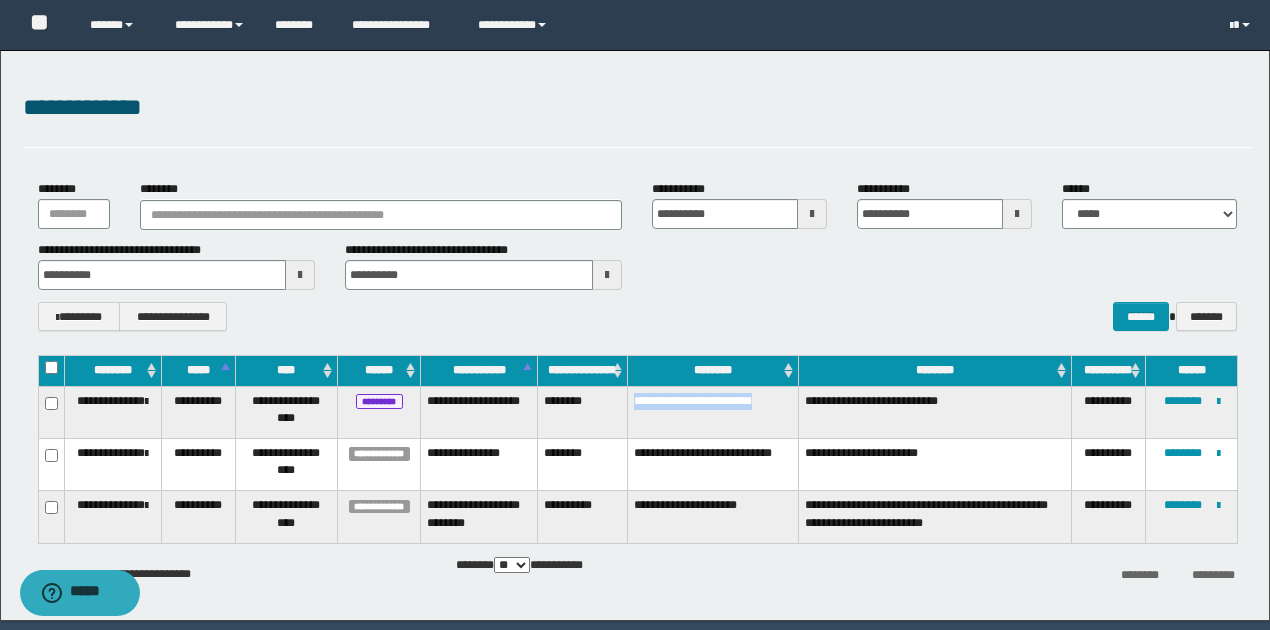 drag, startPoint x: 632, startPoint y: 398, endPoint x: 754, endPoint y: 397, distance: 122.0041 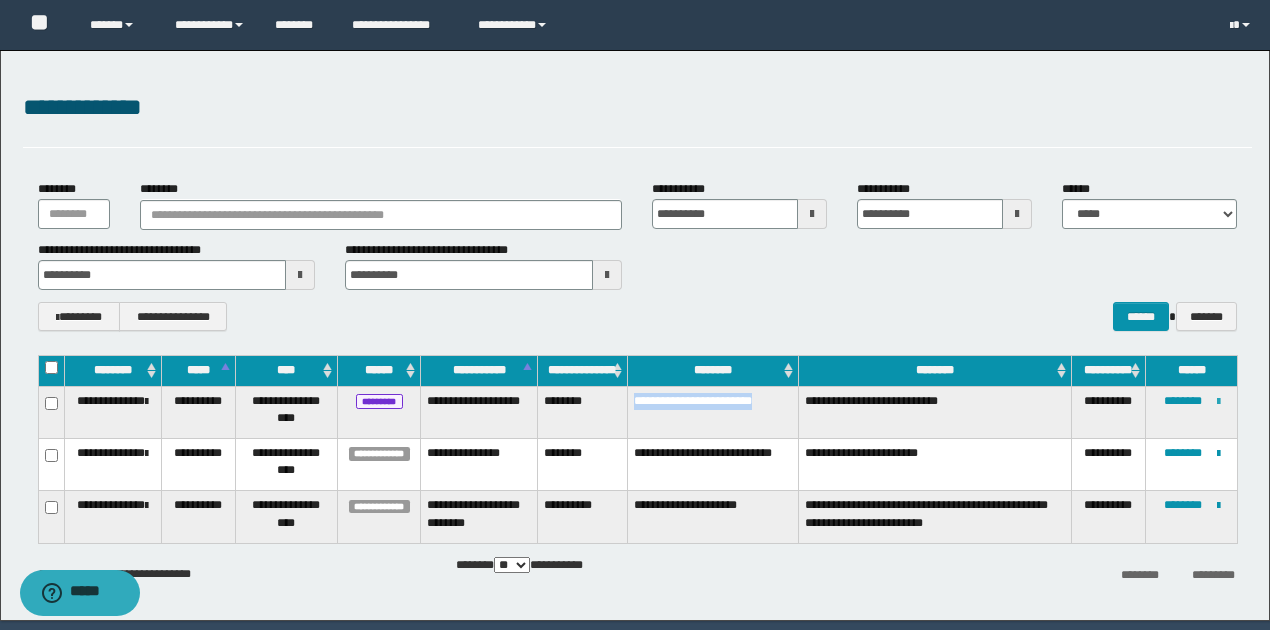 click at bounding box center [1218, 402] 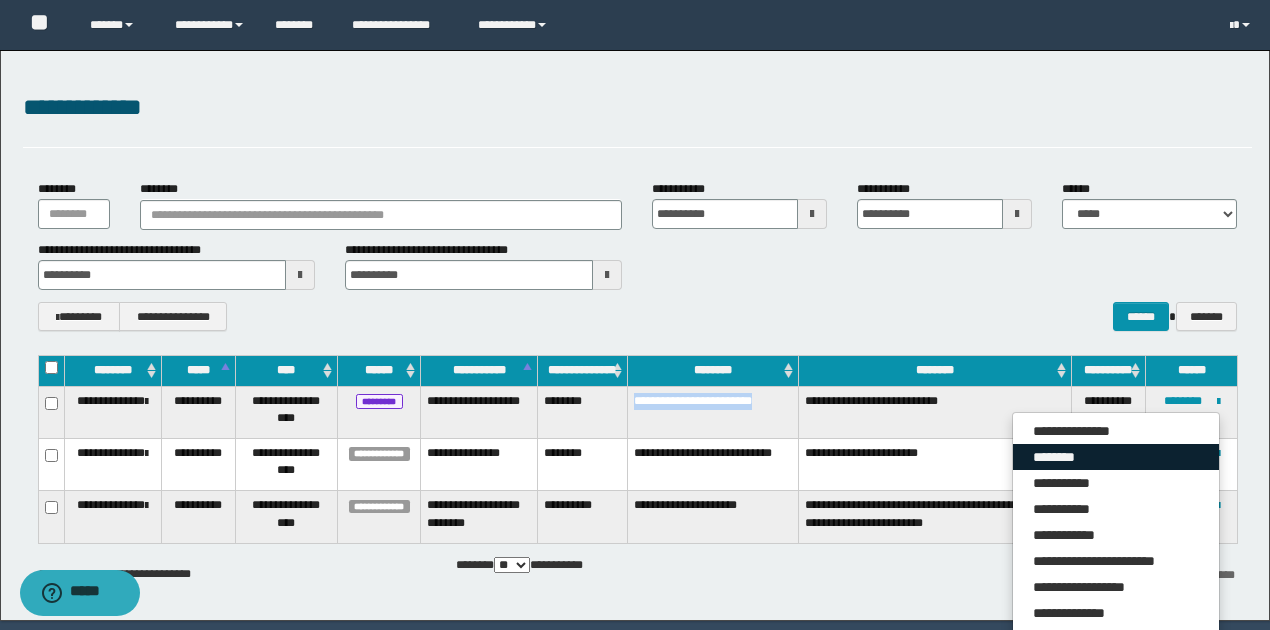 click on "********" at bounding box center (1116, 457) 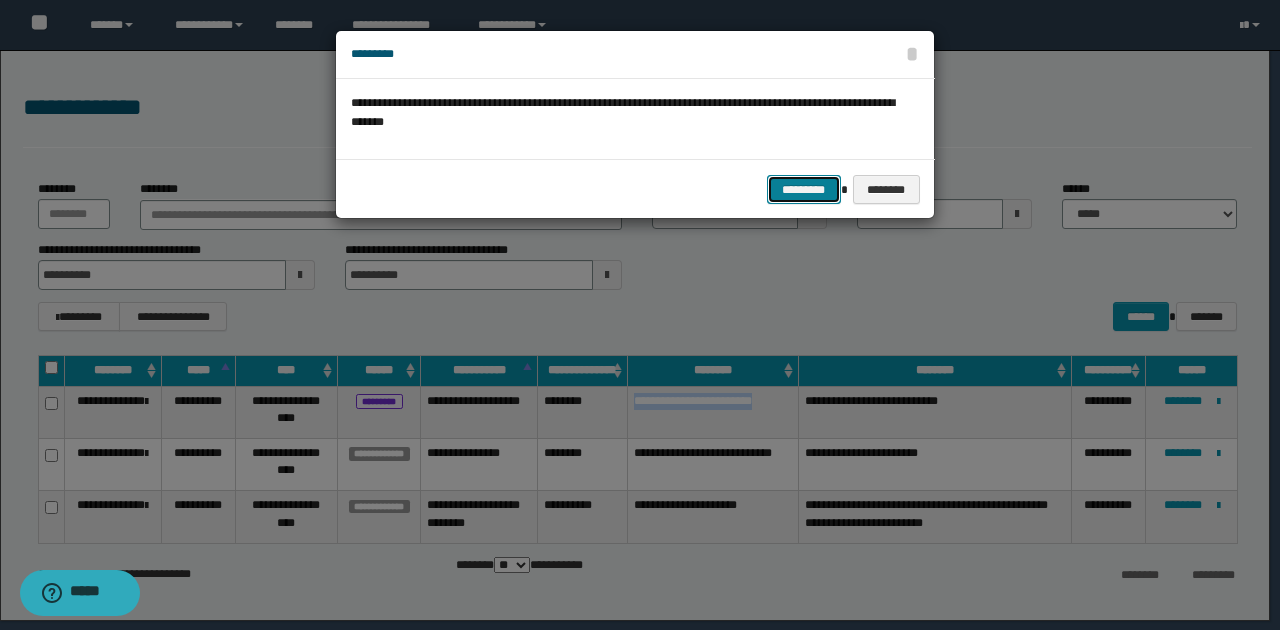 click on "*********" at bounding box center [804, 189] 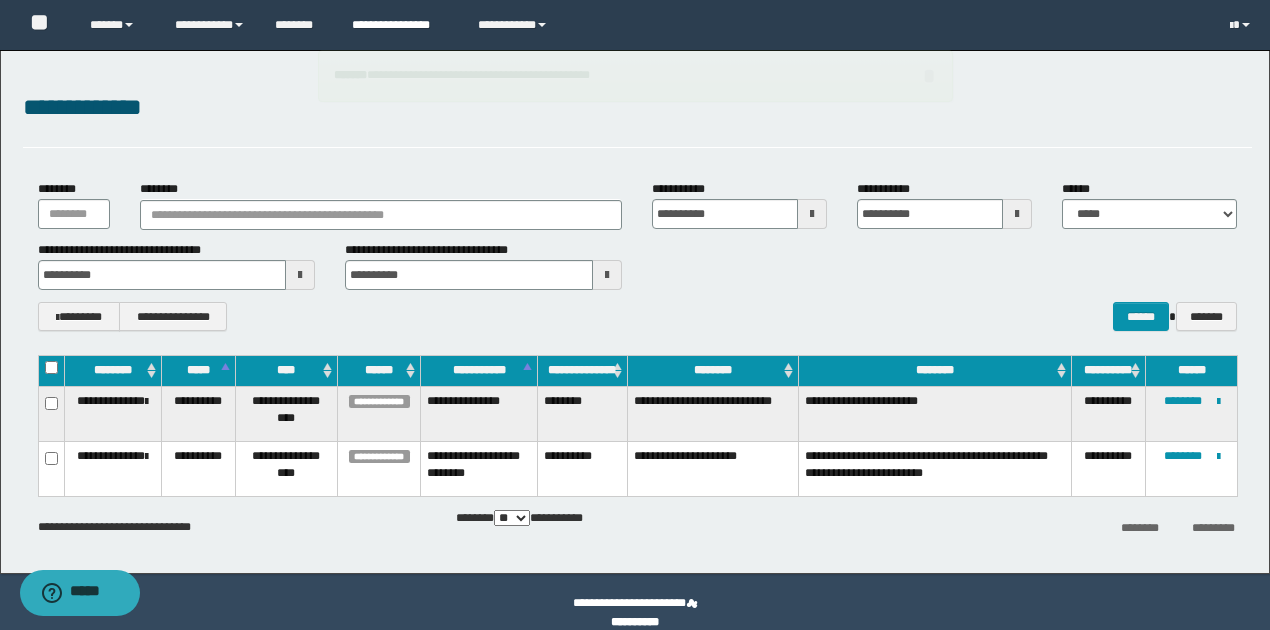 click on "**********" at bounding box center (400, 25) 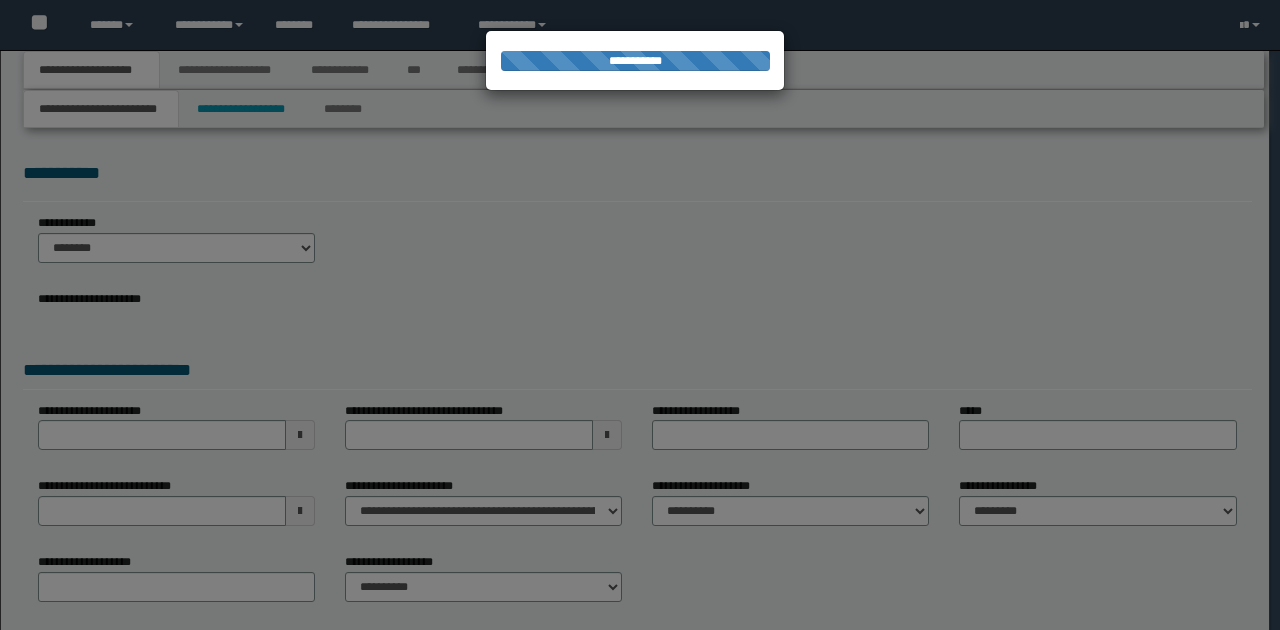 scroll, scrollTop: 0, scrollLeft: 0, axis: both 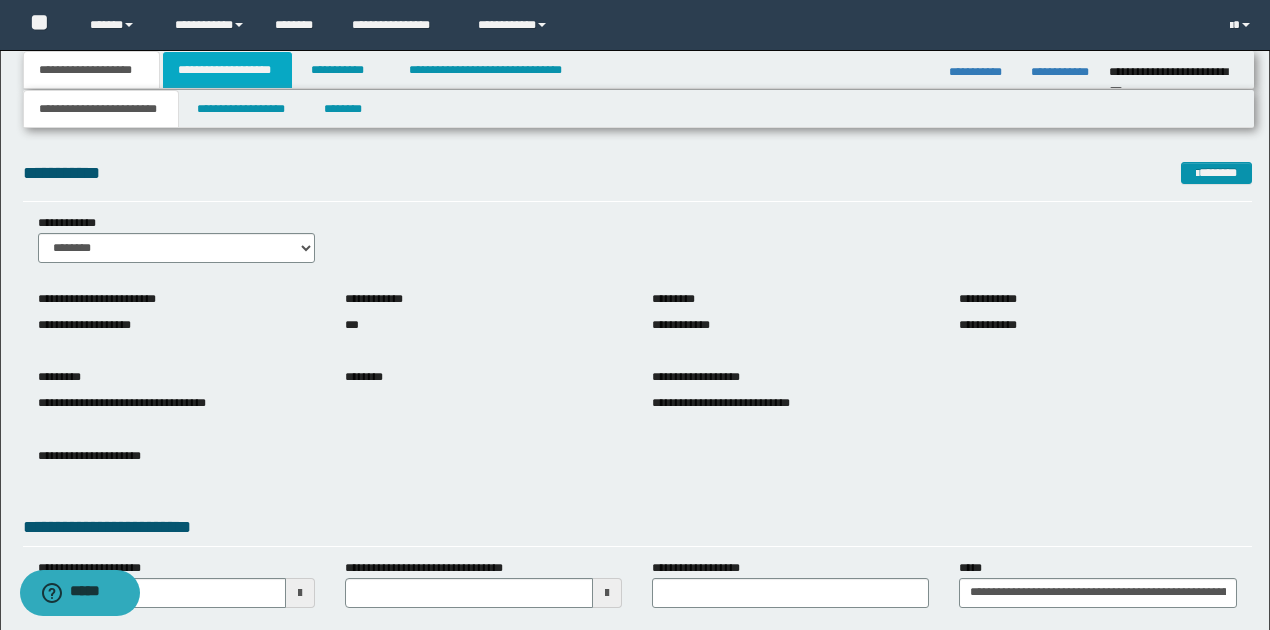 click on "**********" at bounding box center (227, 70) 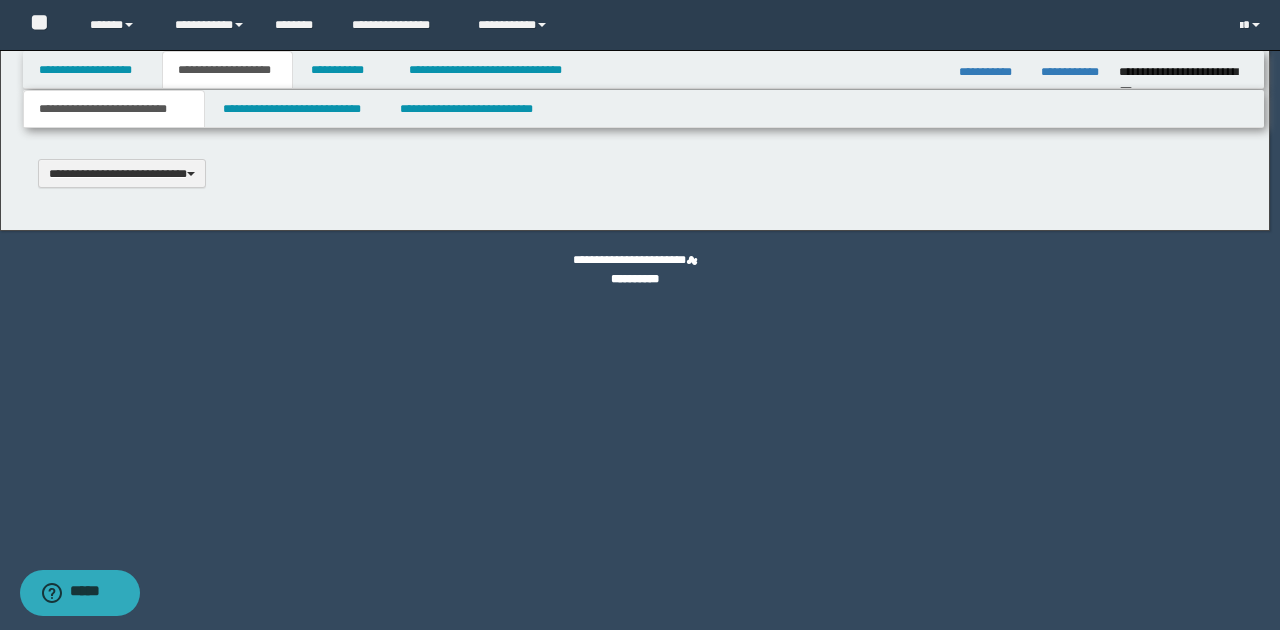 scroll, scrollTop: 0, scrollLeft: 0, axis: both 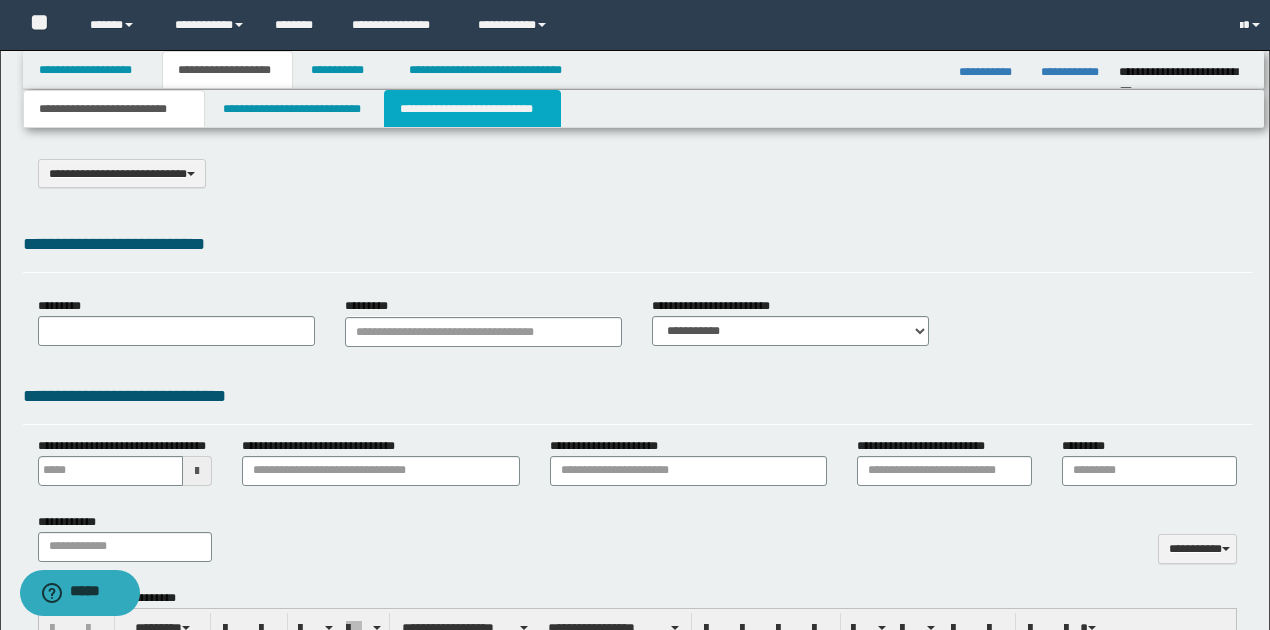 type on "*******" 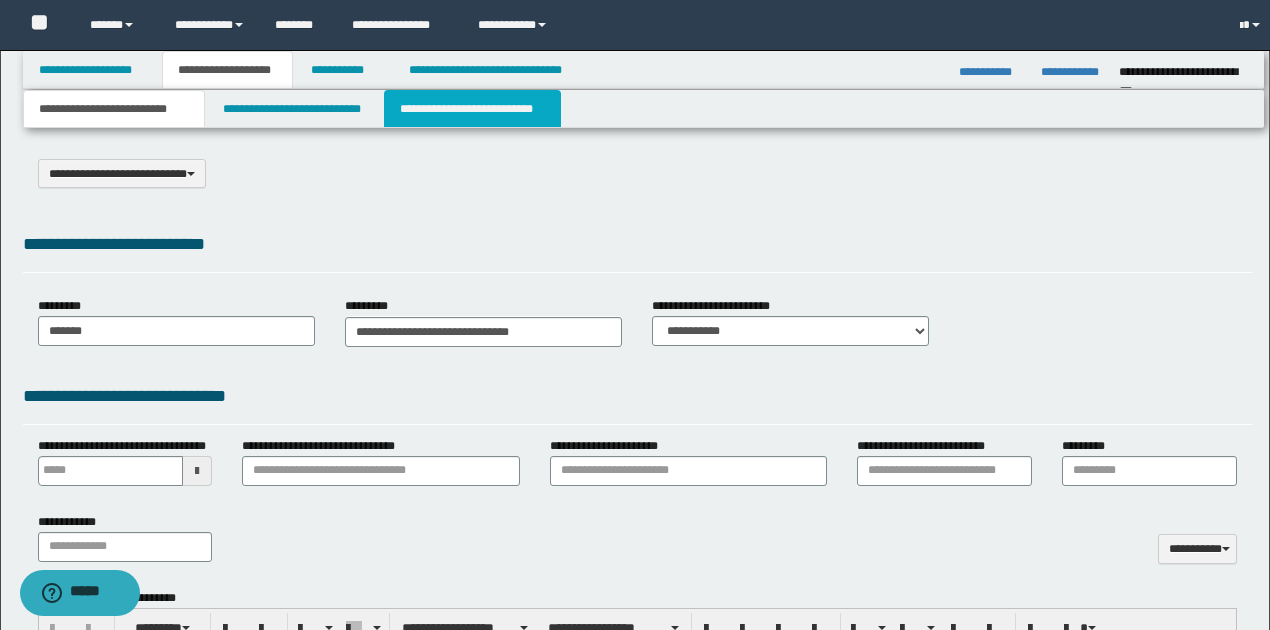 click on "**********" at bounding box center (472, 109) 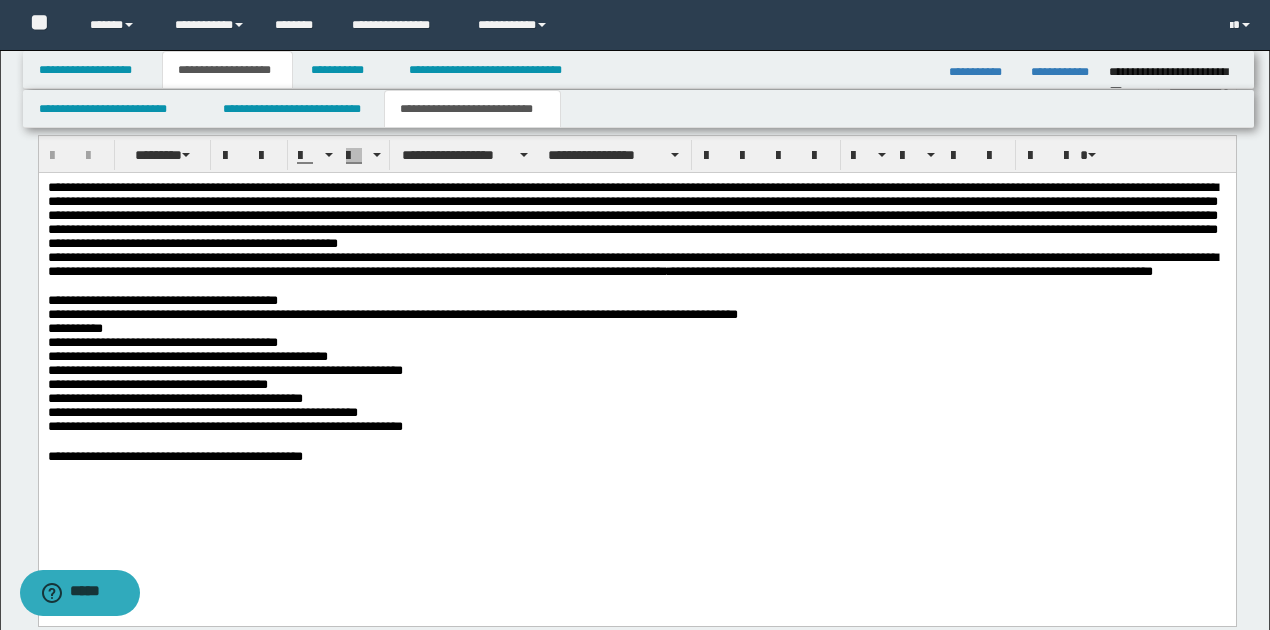 scroll, scrollTop: 1866, scrollLeft: 0, axis: vertical 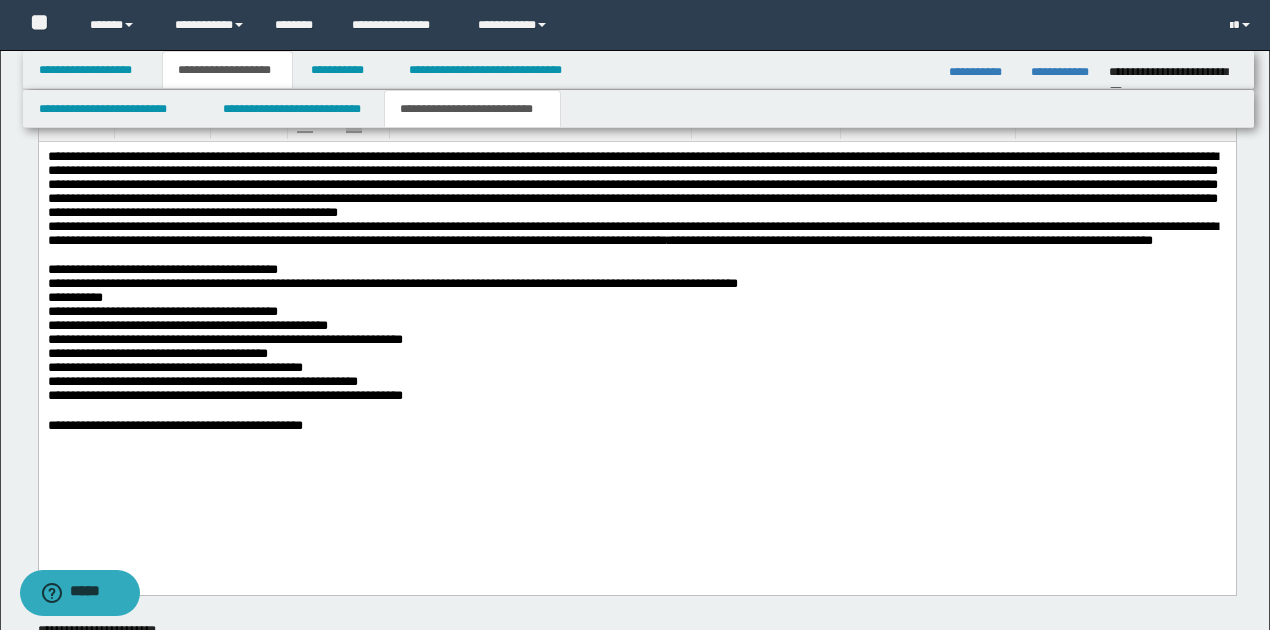 click on "**********" at bounding box center [632, 183] 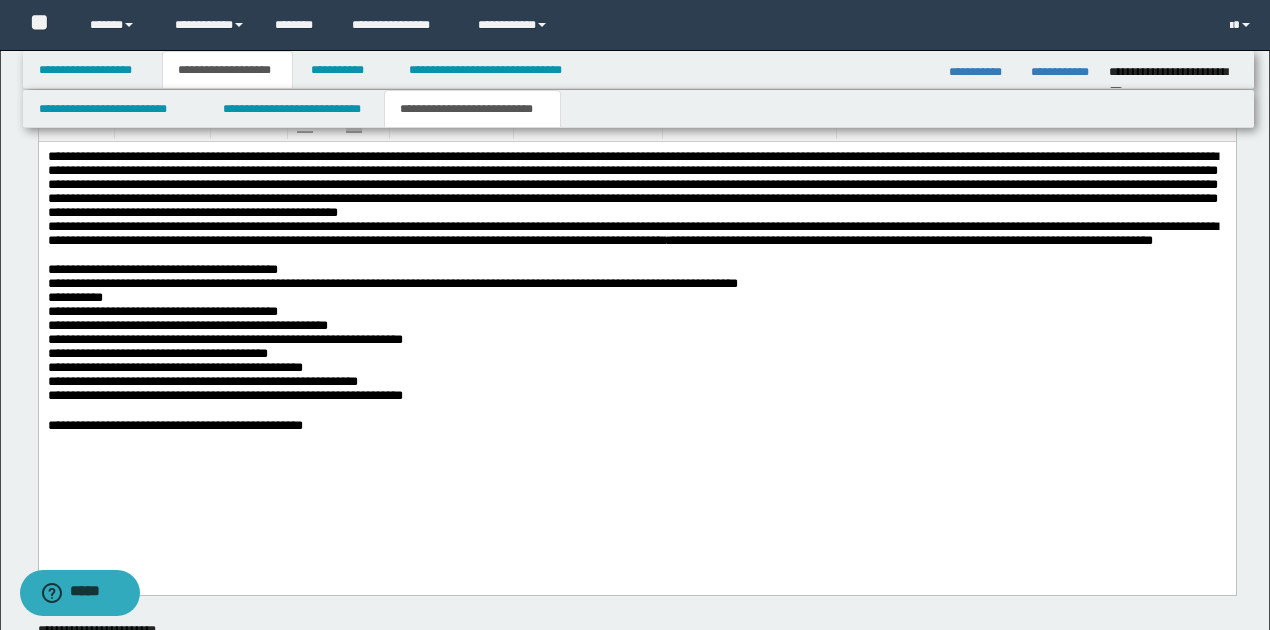 type 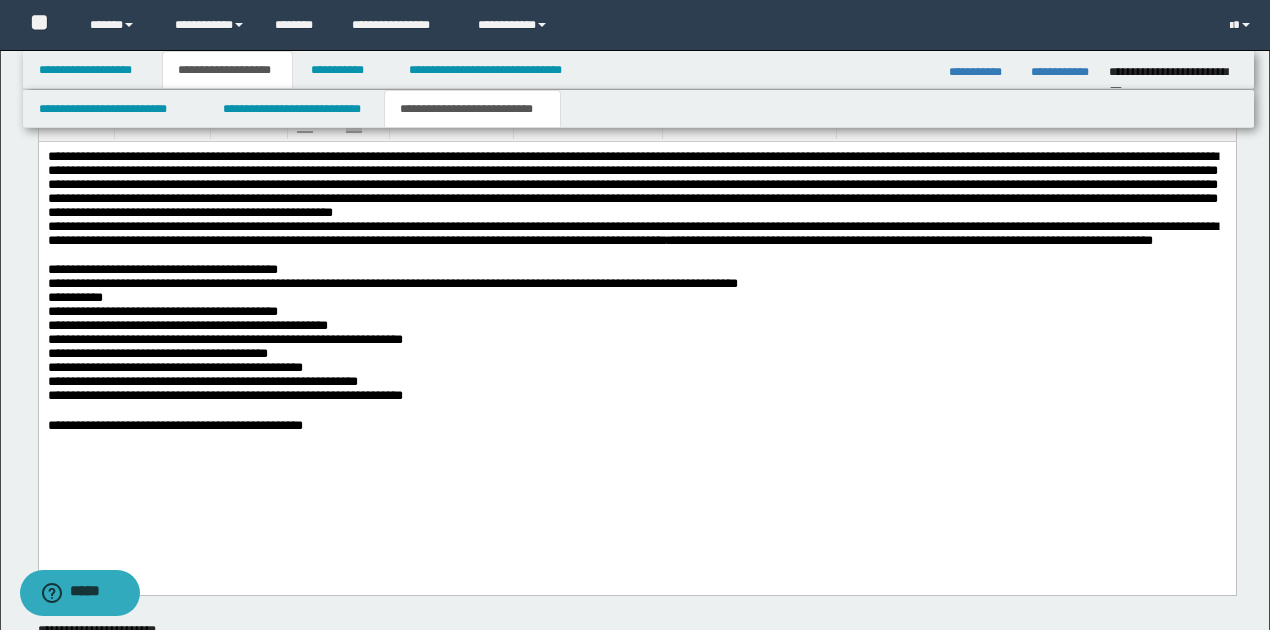 click on "**********" at bounding box center (632, 183) 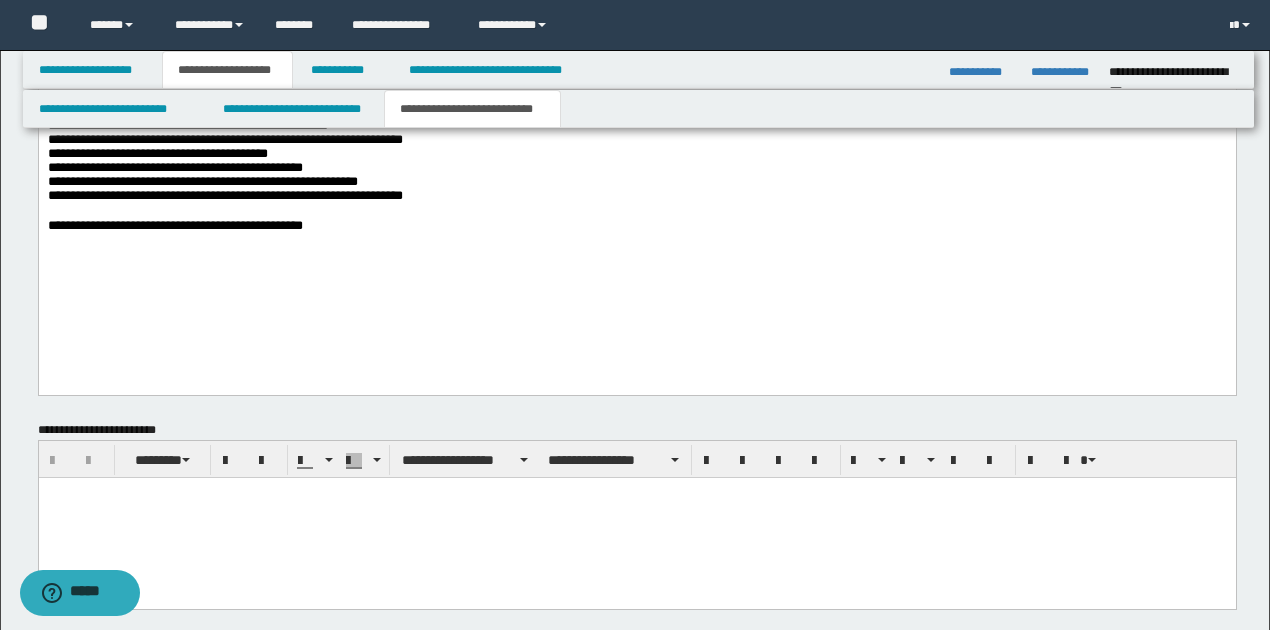 scroll, scrollTop: 2333, scrollLeft: 0, axis: vertical 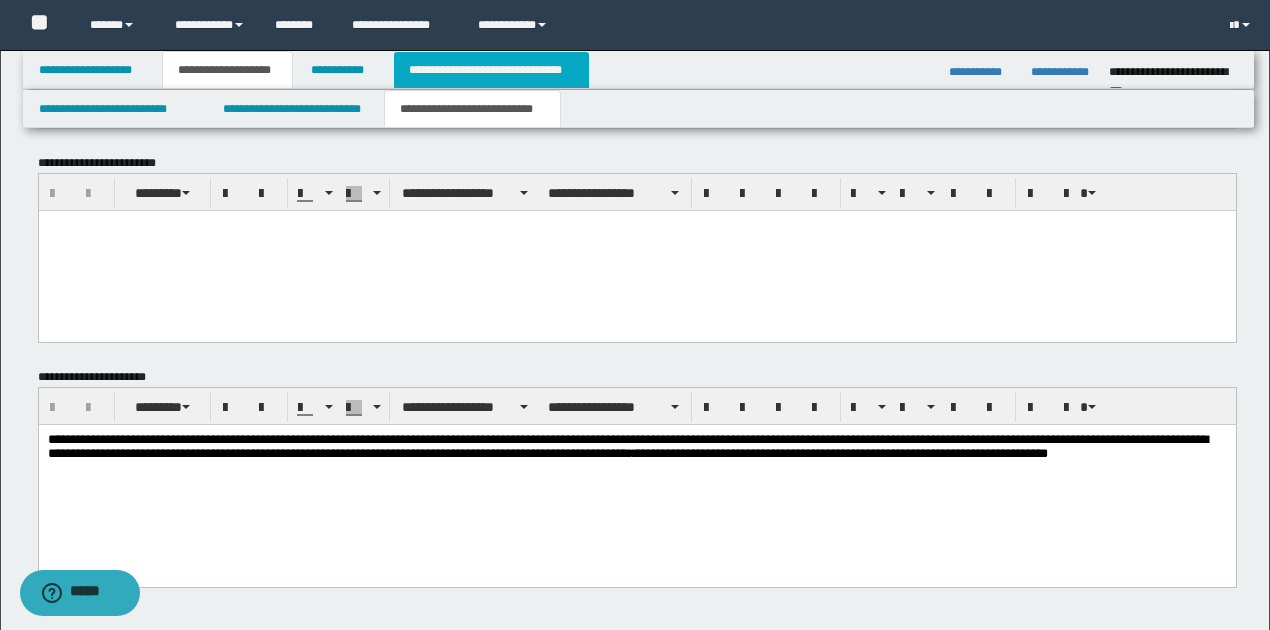 click on "**********" at bounding box center (491, 70) 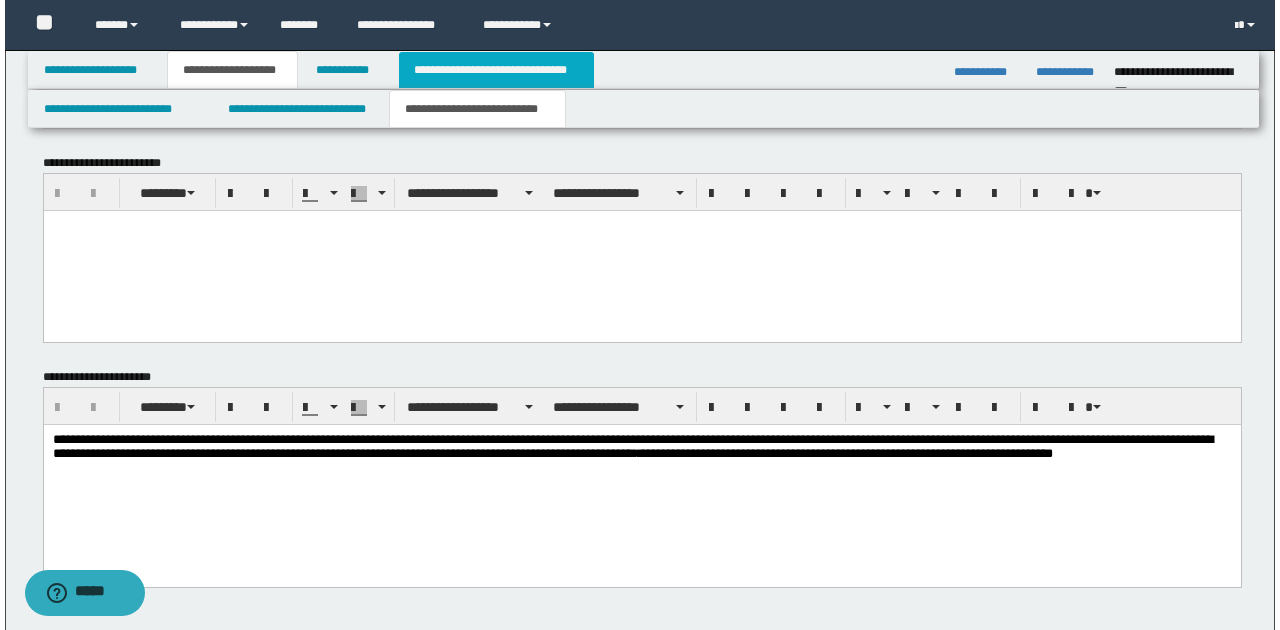 scroll, scrollTop: 0, scrollLeft: 0, axis: both 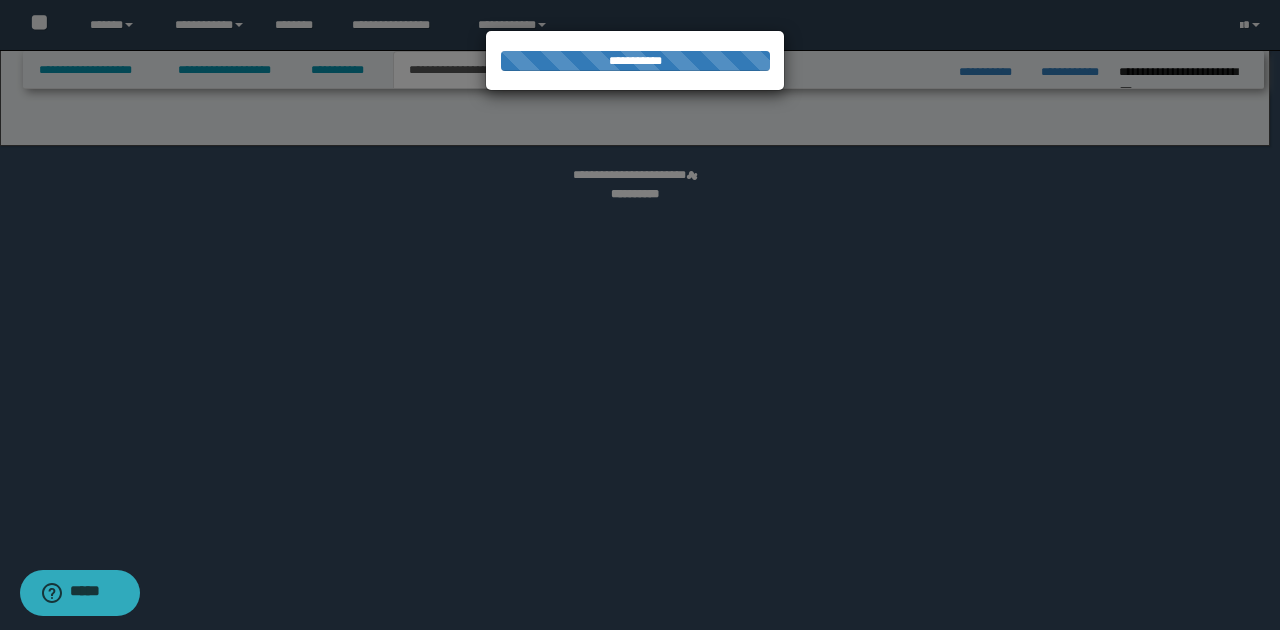 select on "*" 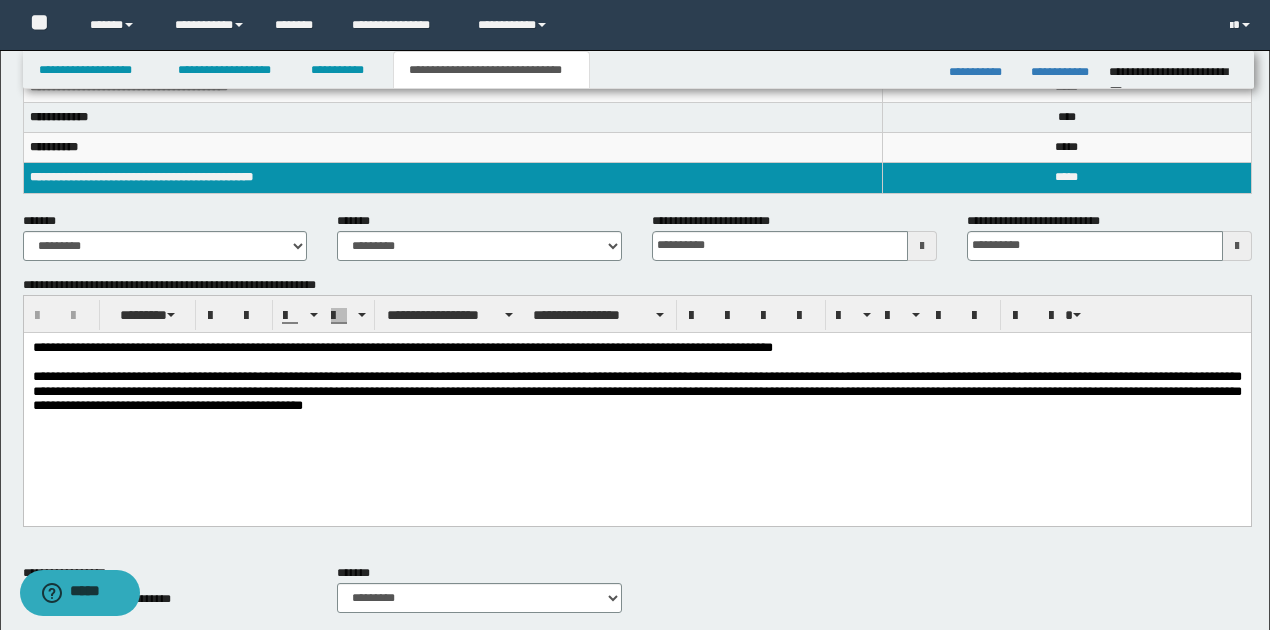 scroll, scrollTop: 111, scrollLeft: 0, axis: vertical 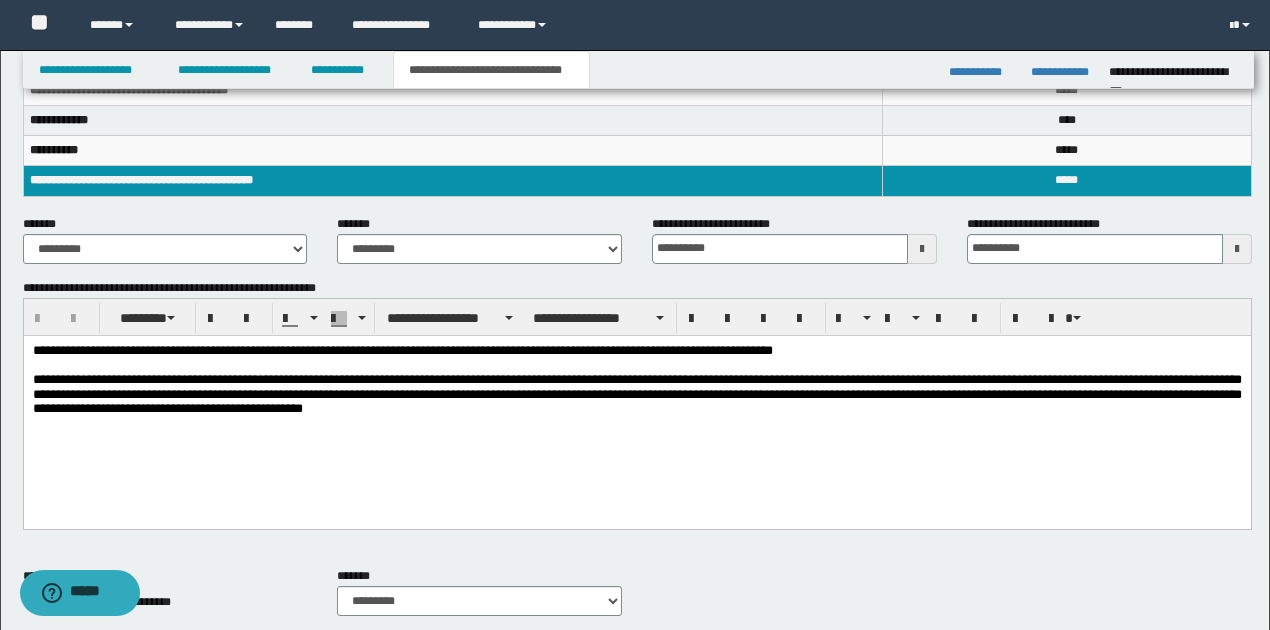 click at bounding box center (1237, 249) 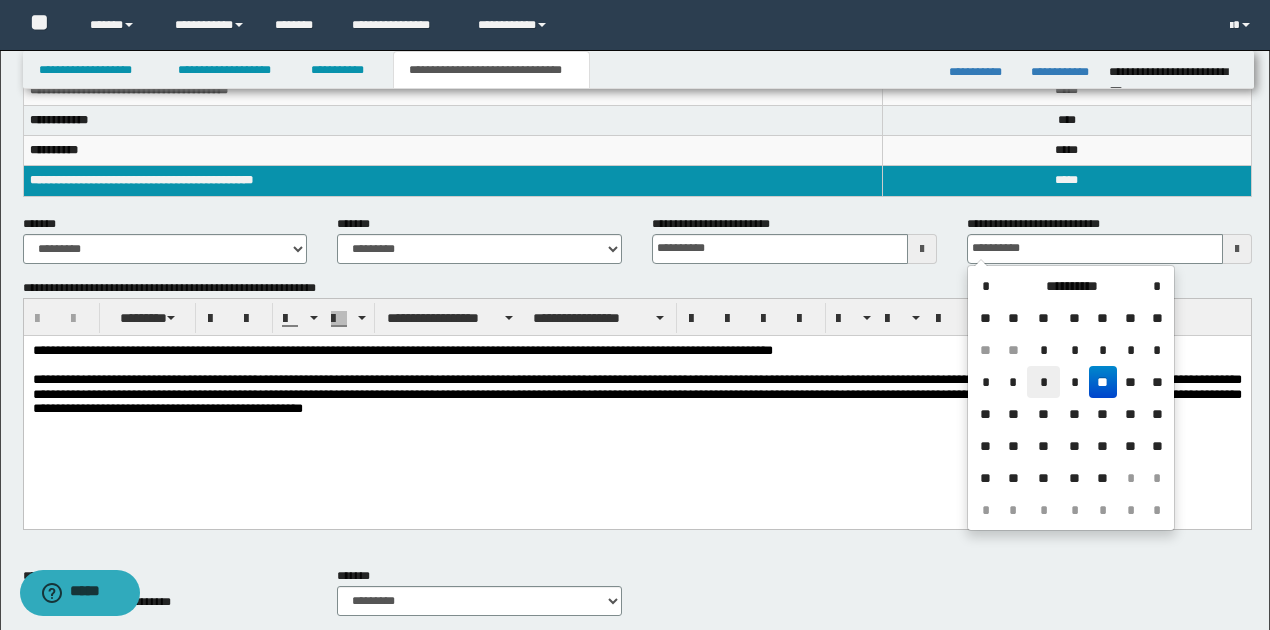 click on "*" at bounding box center [1043, 382] 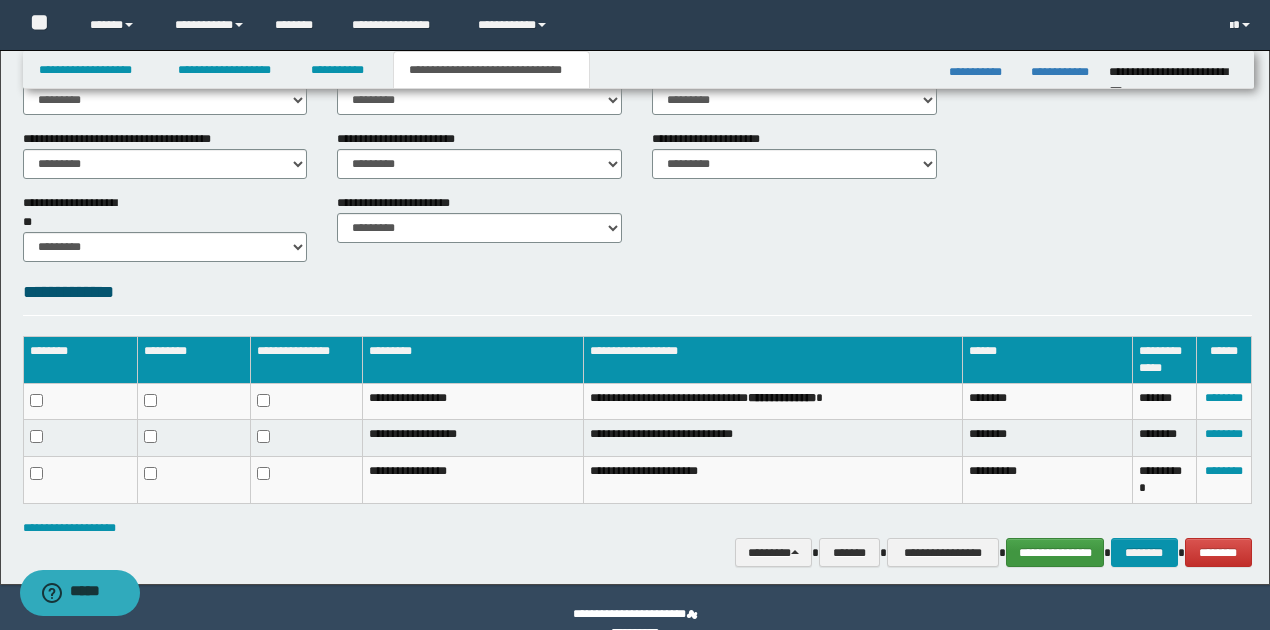 scroll, scrollTop: 711, scrollLeft: 0, axis: vertical 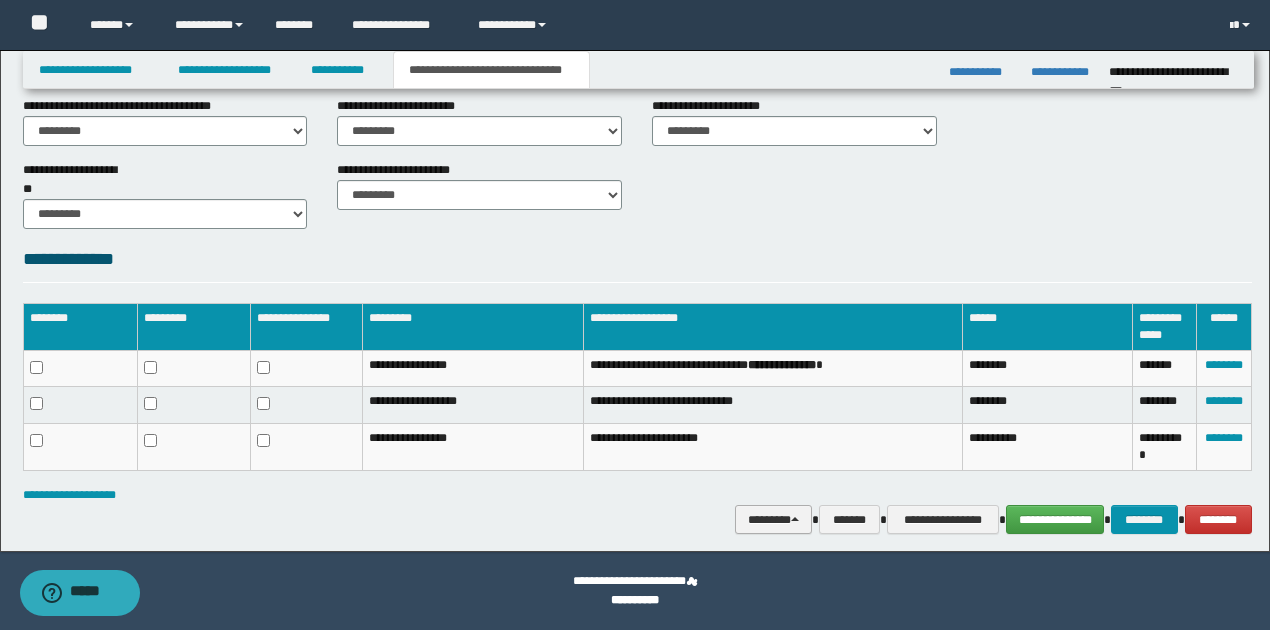 click on "********" at bounding box center (774, 519) 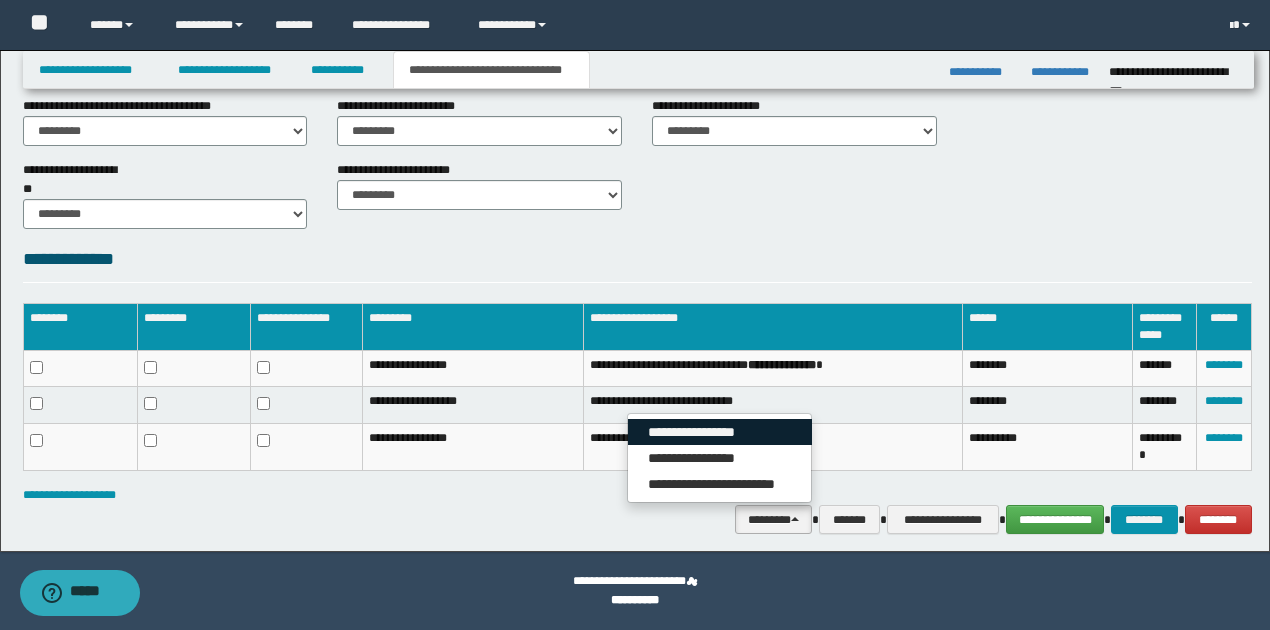 click on "**********" at bounding box center (720, 432) 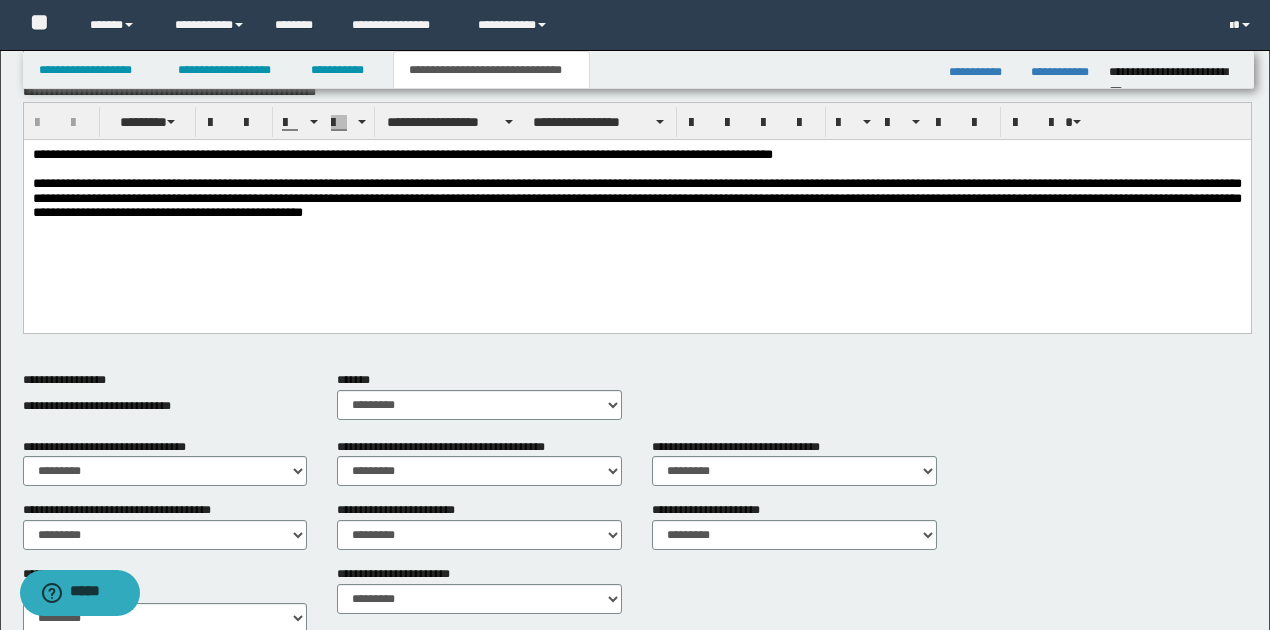 scroll, scrollTop: 0, scrollLeft: 0, axis: both 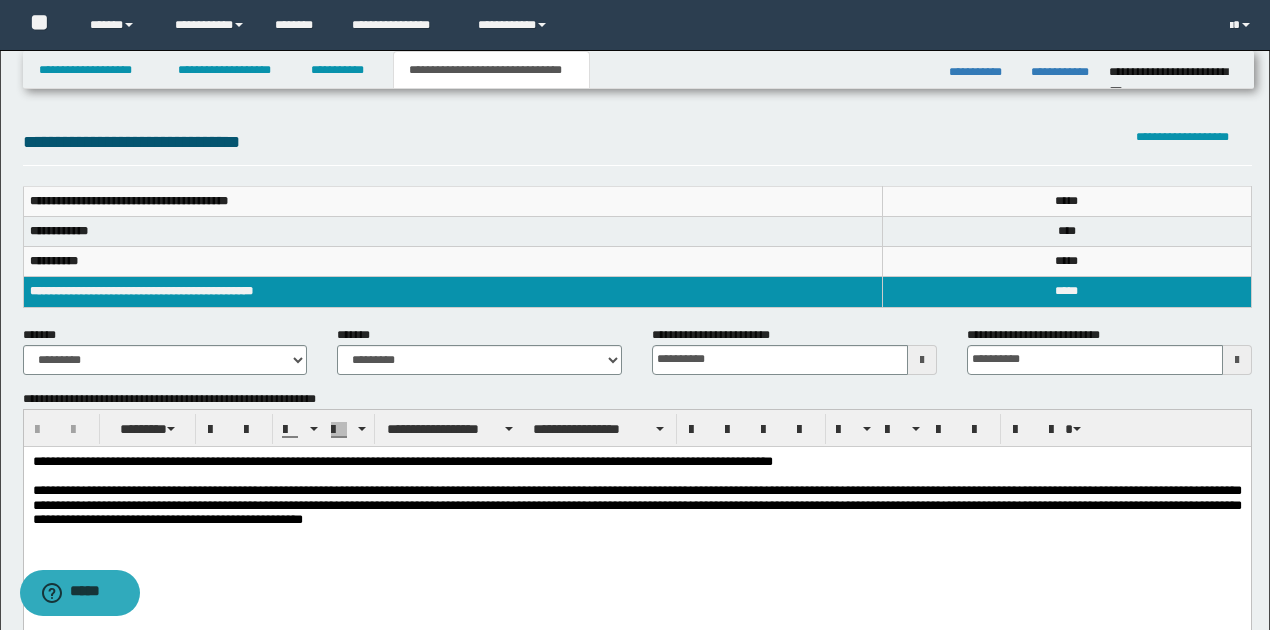 click at bounding box center [1237, 360] 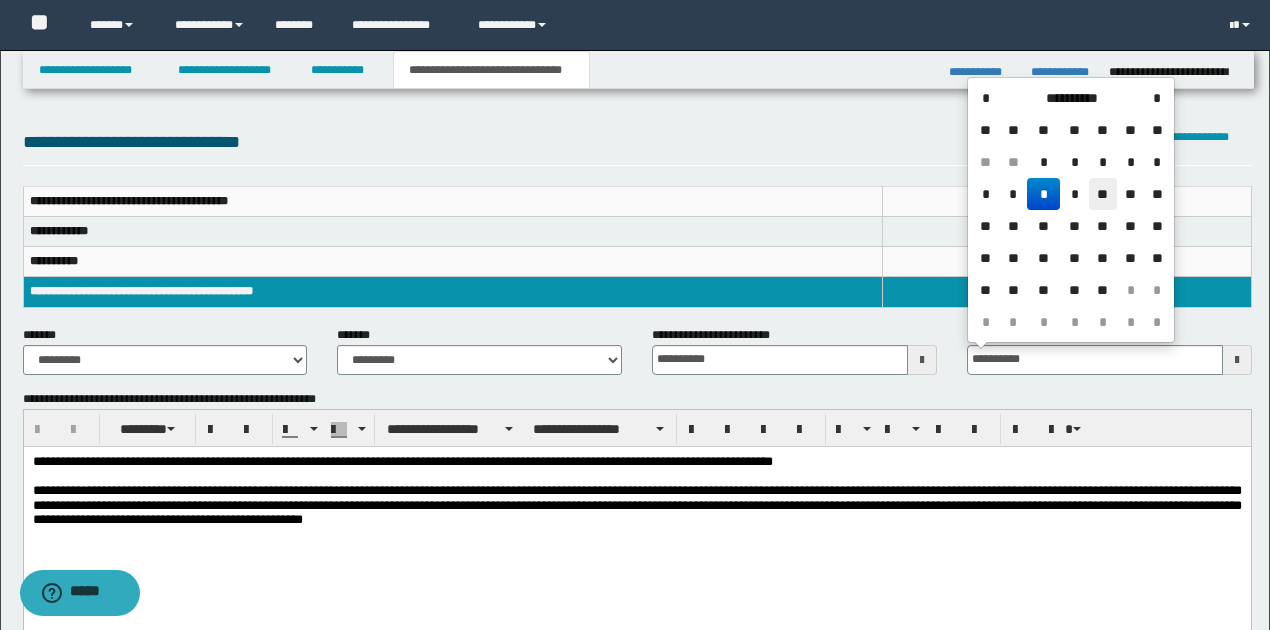 click on "**" at bounding box center [1103, 194] 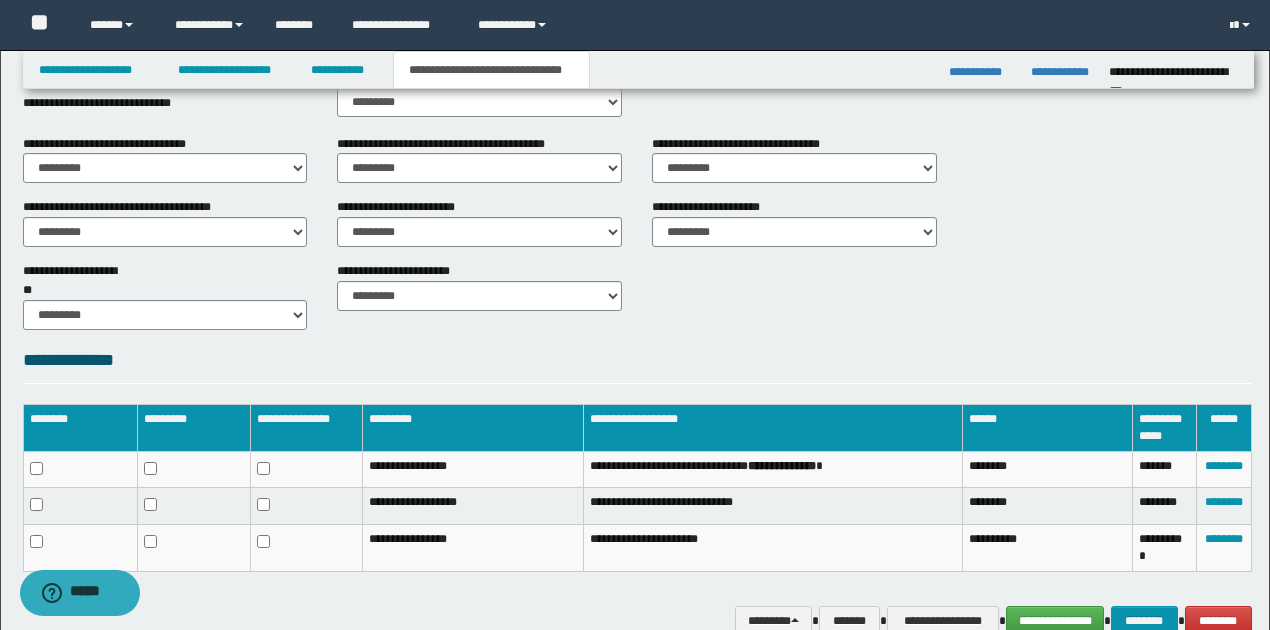 scroll, scrollTop: 711, scrollLeft: 0, axis: vertical 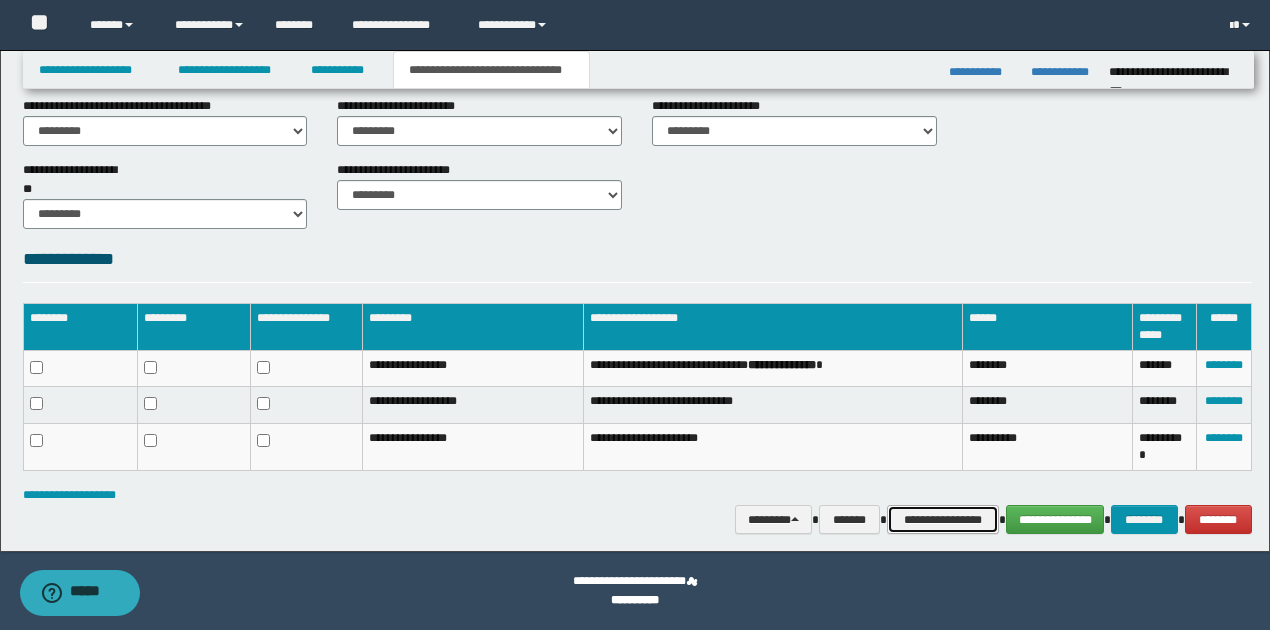 click on "**********" at bounding box center (943, 519) 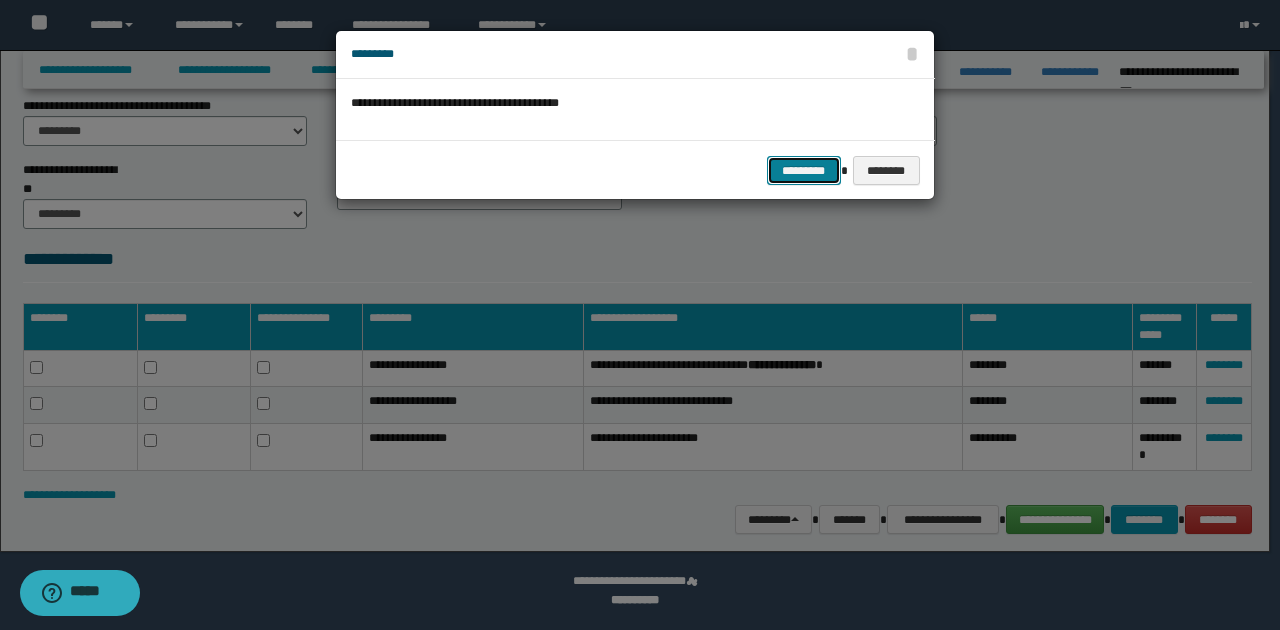 click on "*********" at bounding box center (804, 170) 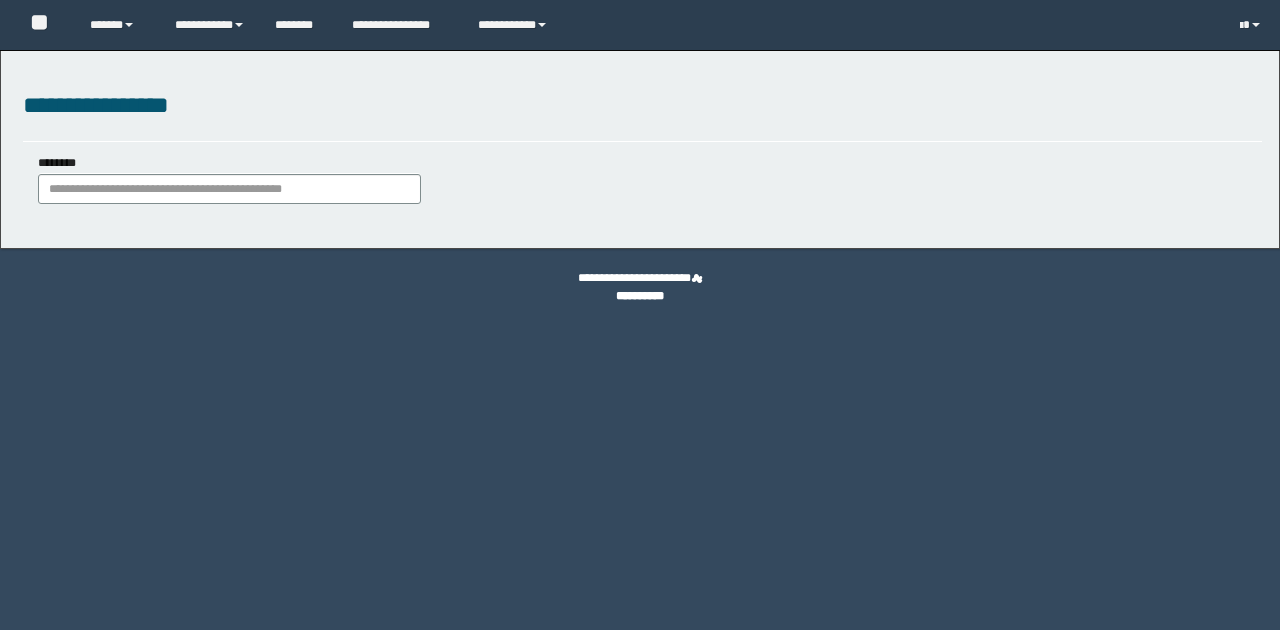 scroll, scrollTop: 0, scrollLeft: 0, axis: both 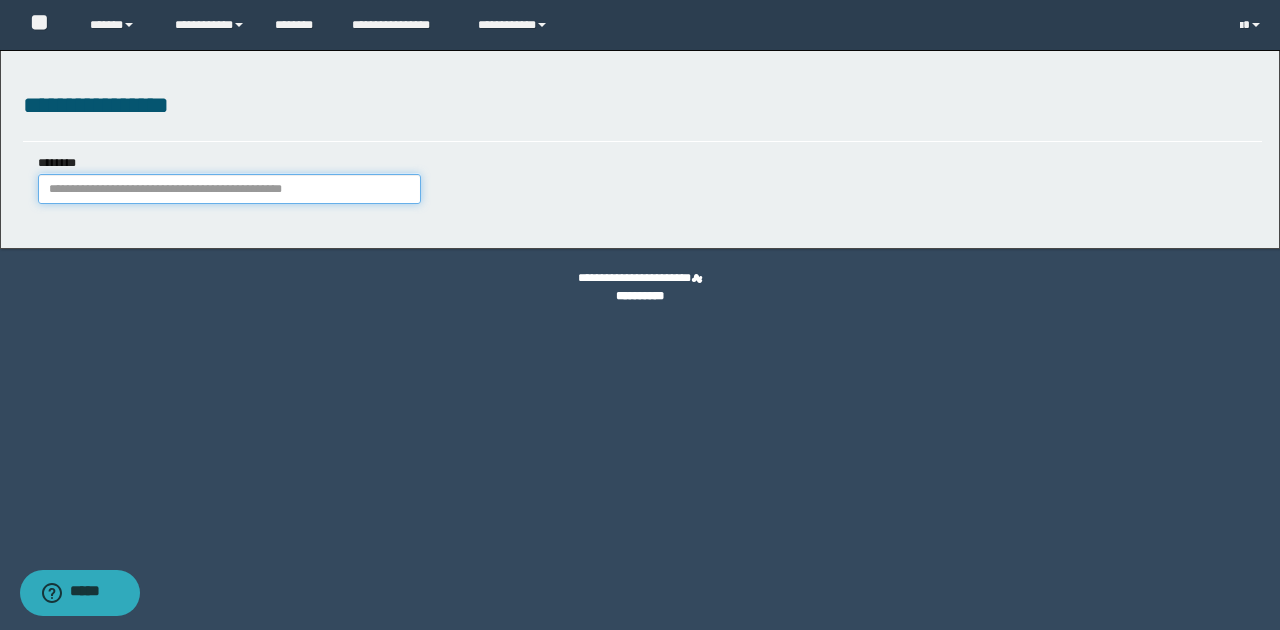 click on "********" at bounding box center (229, 189) 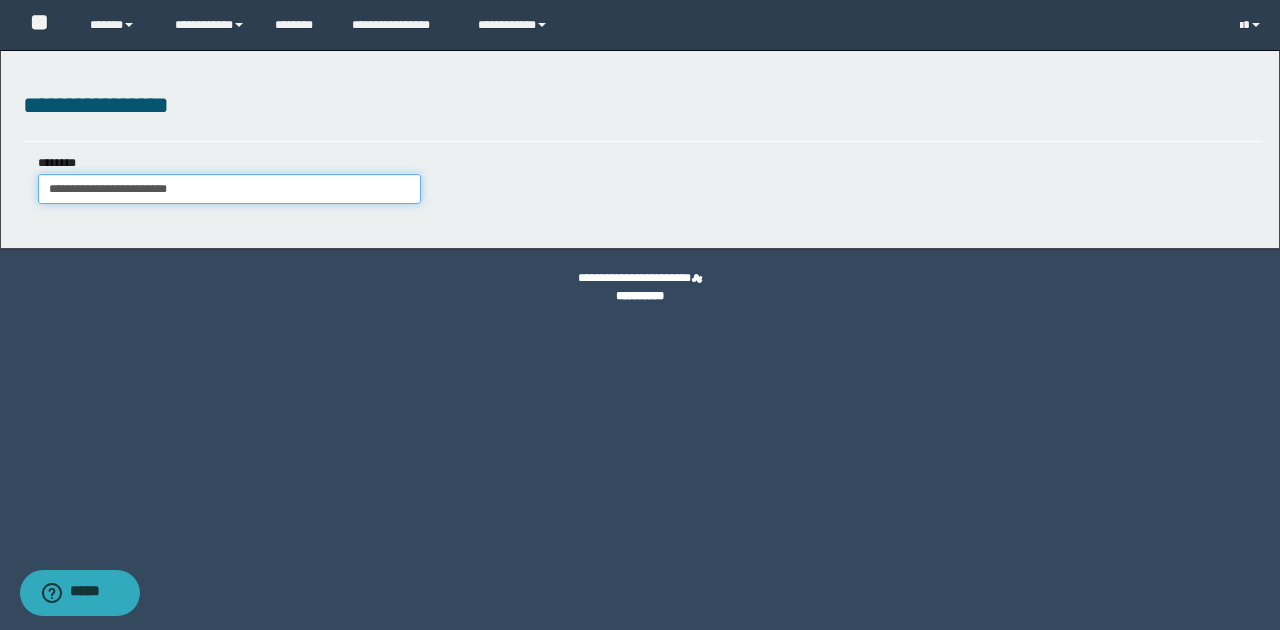 type on "**********" 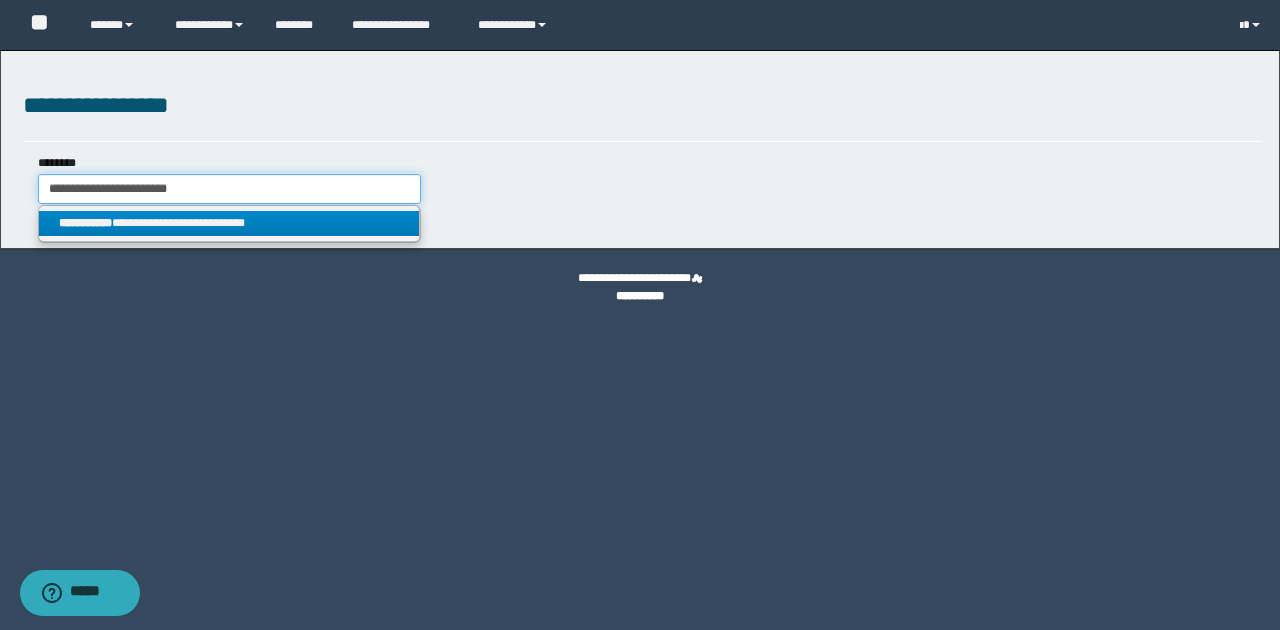 type on "**********" 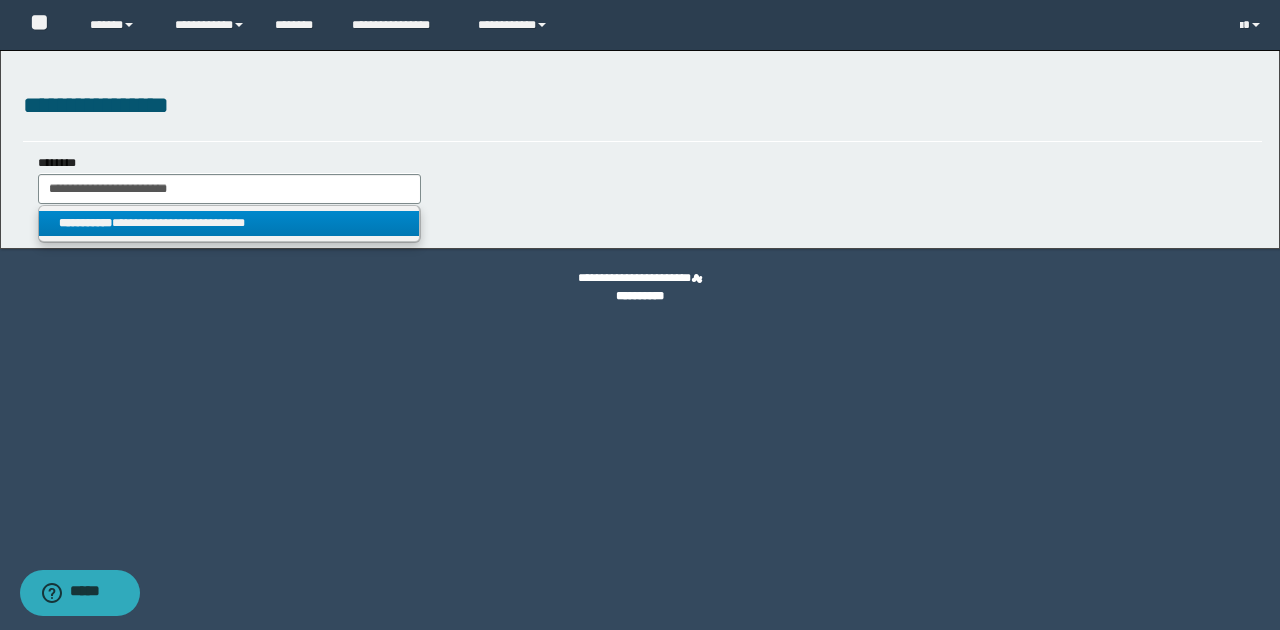 click on "**********" at bounding box center (229, 223) 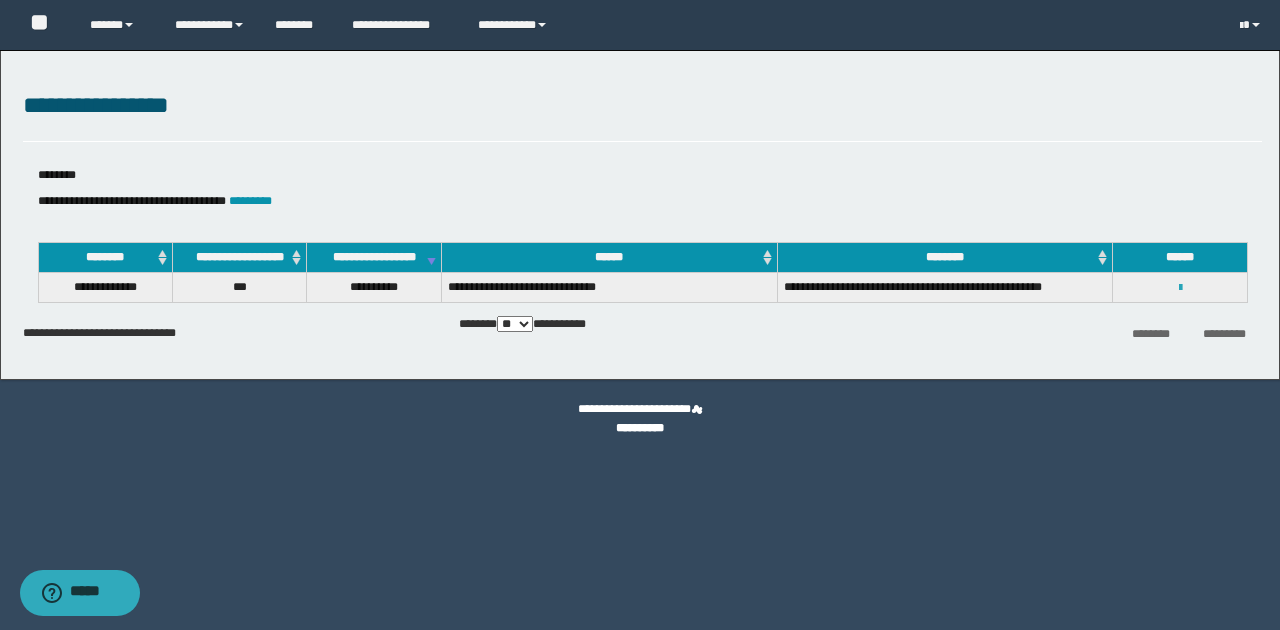 click at bounding box center [1180, 288] 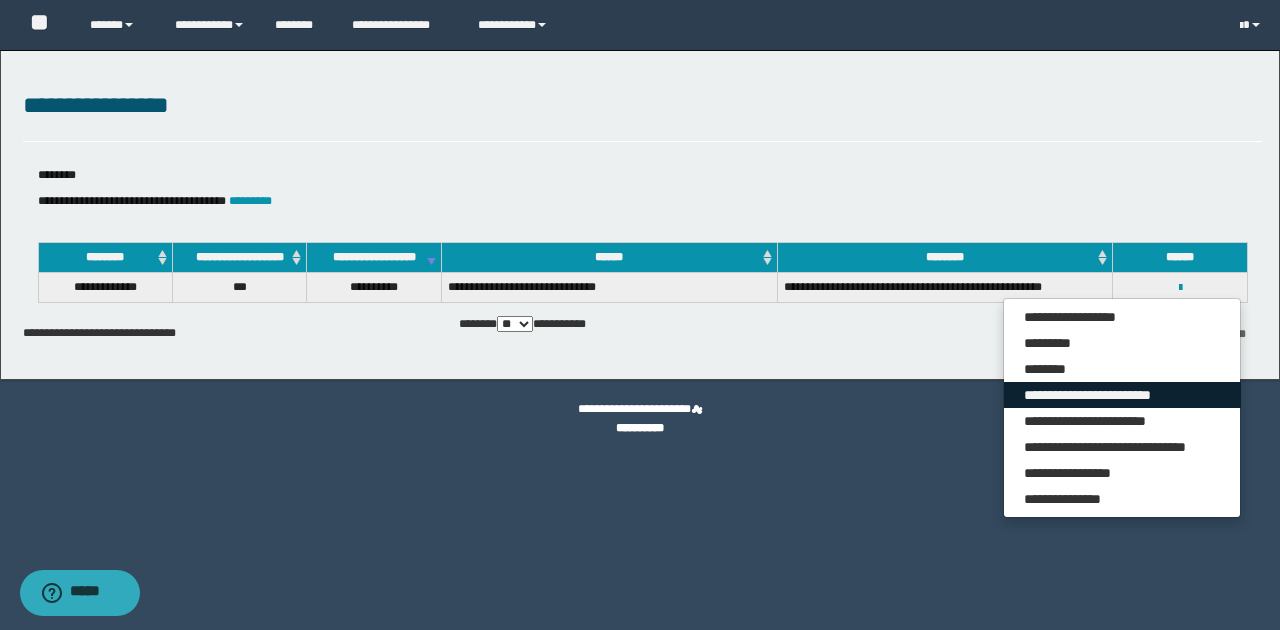 click on "**********" at bounding box center [1122, 395] 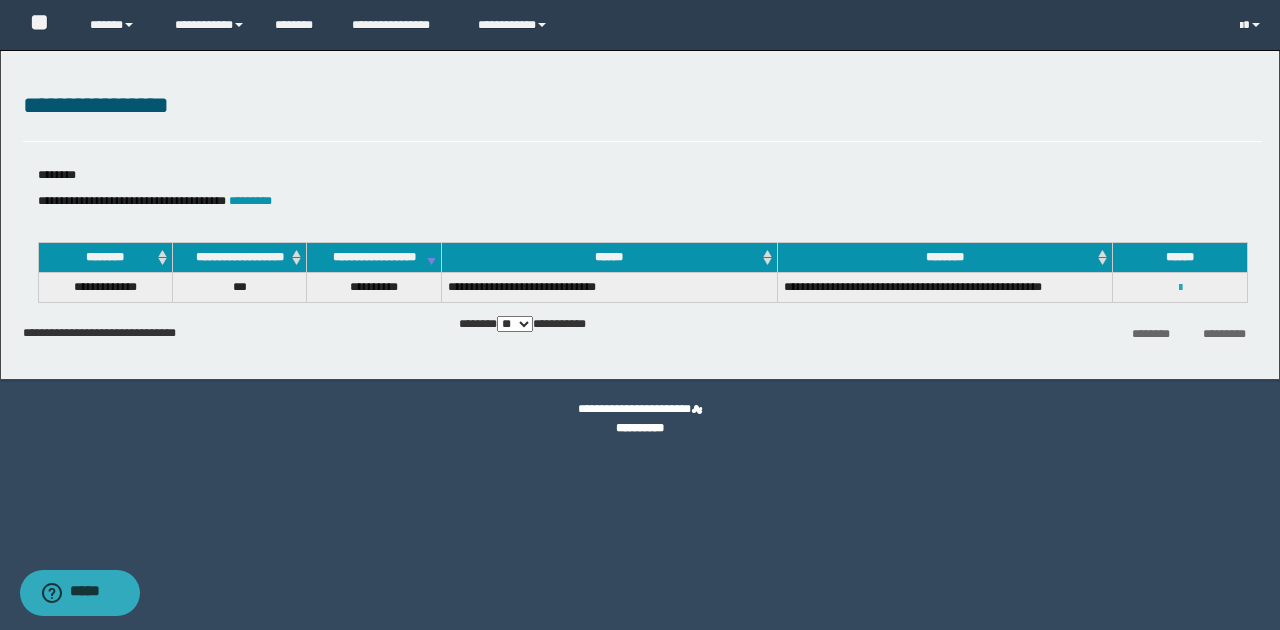 click at bounding box center [1180, 288] 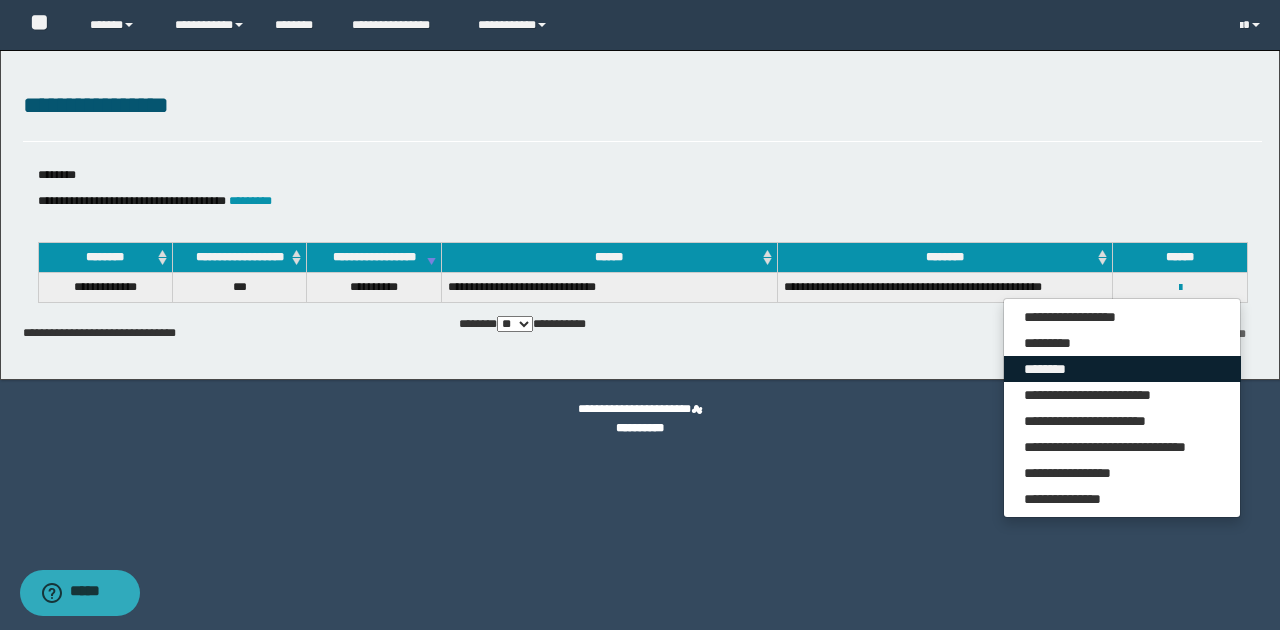click on "********" at bounding box center [1122, 369] 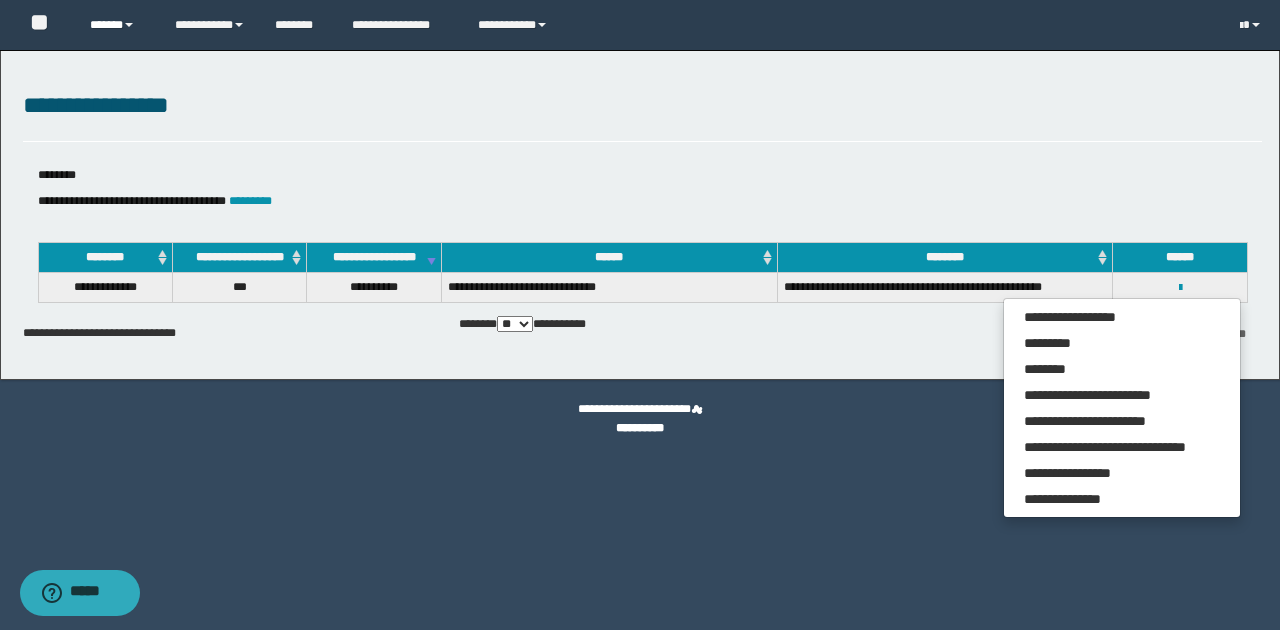 click on "******" at bounding box center (117, 25) 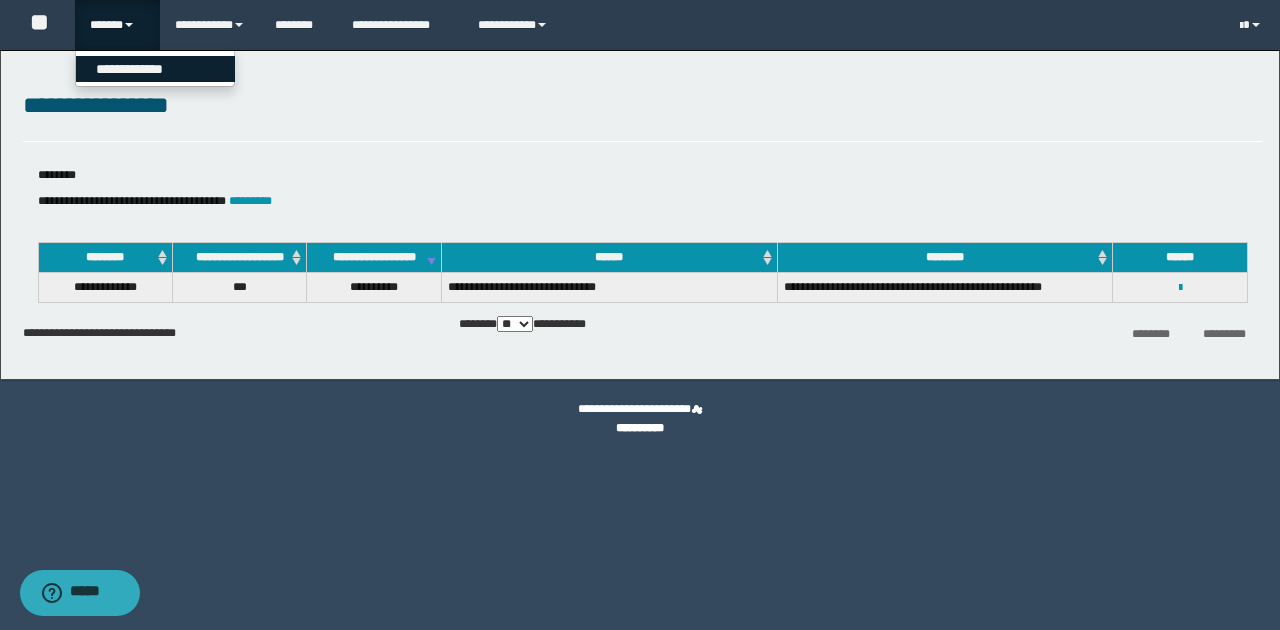 click on "**********" at bounding box center (155, 69) 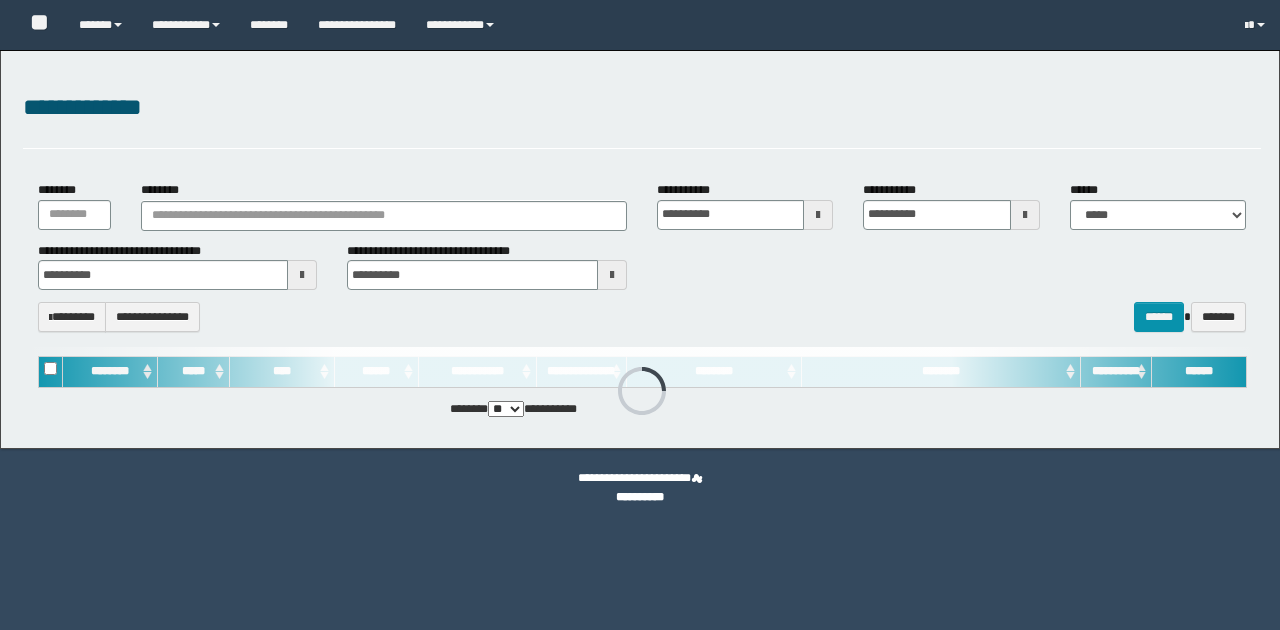 scroll, scrollTop: 0, scrollLeft: 0, axis: both 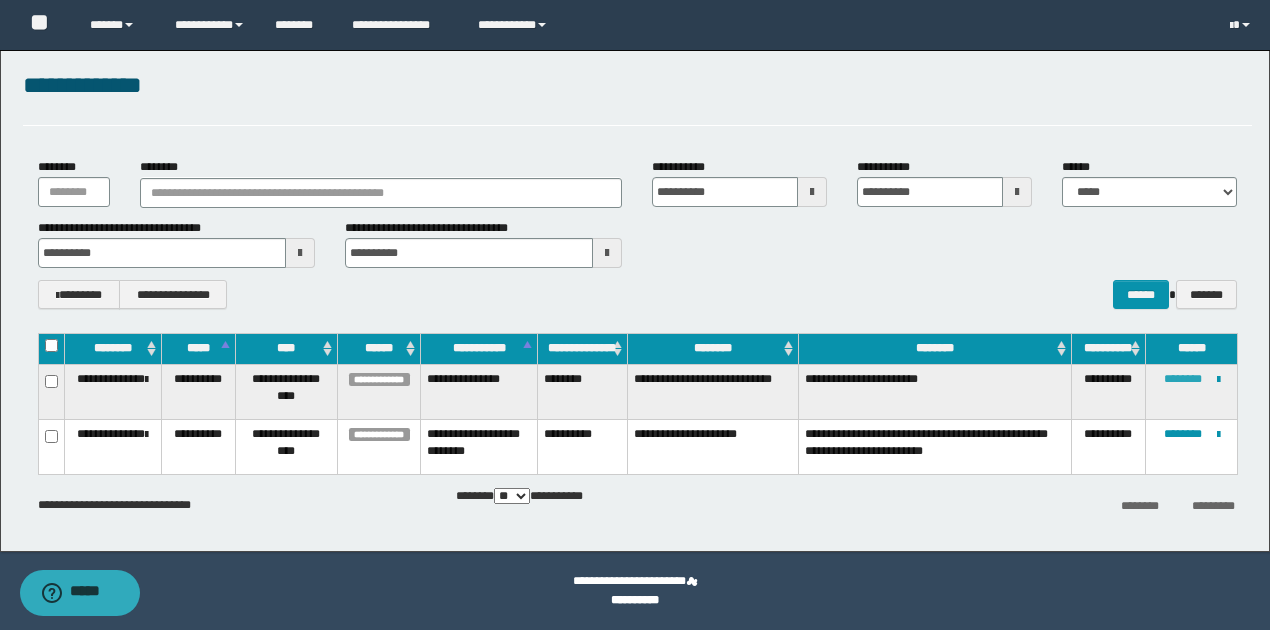 click on "********" at bounding box center [1183, 379] 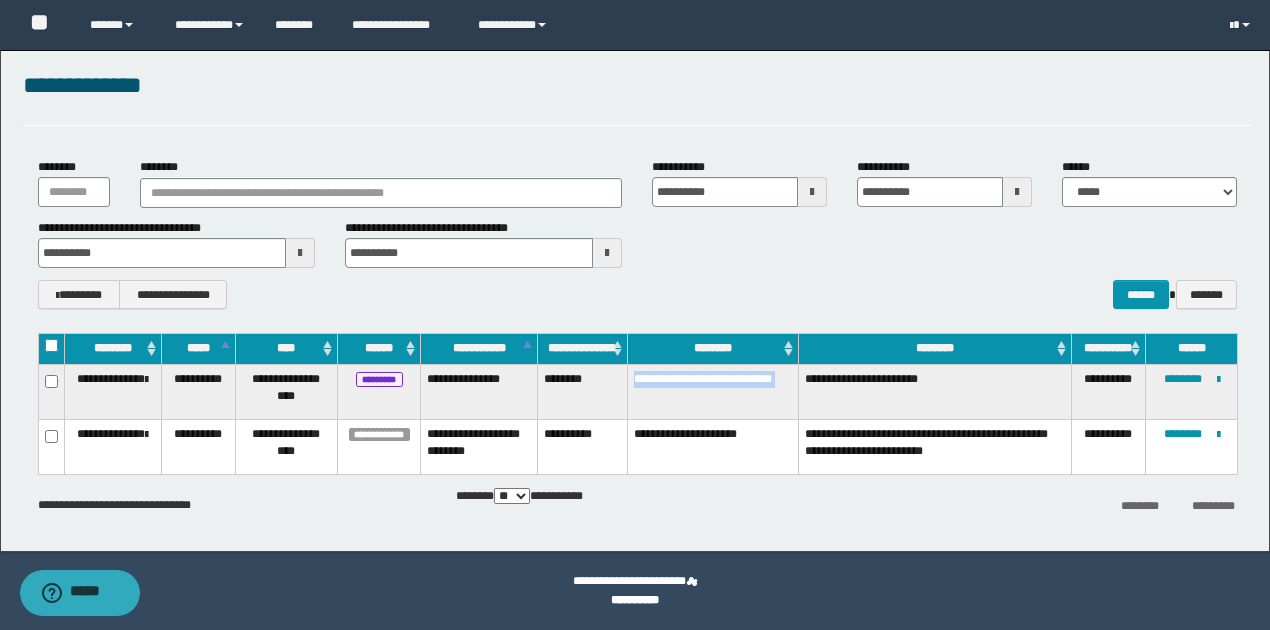 drag, startPoint x: 632, startPoint y: 380, endPoint x: 801, endPoint y: 381, distance: 169.00296 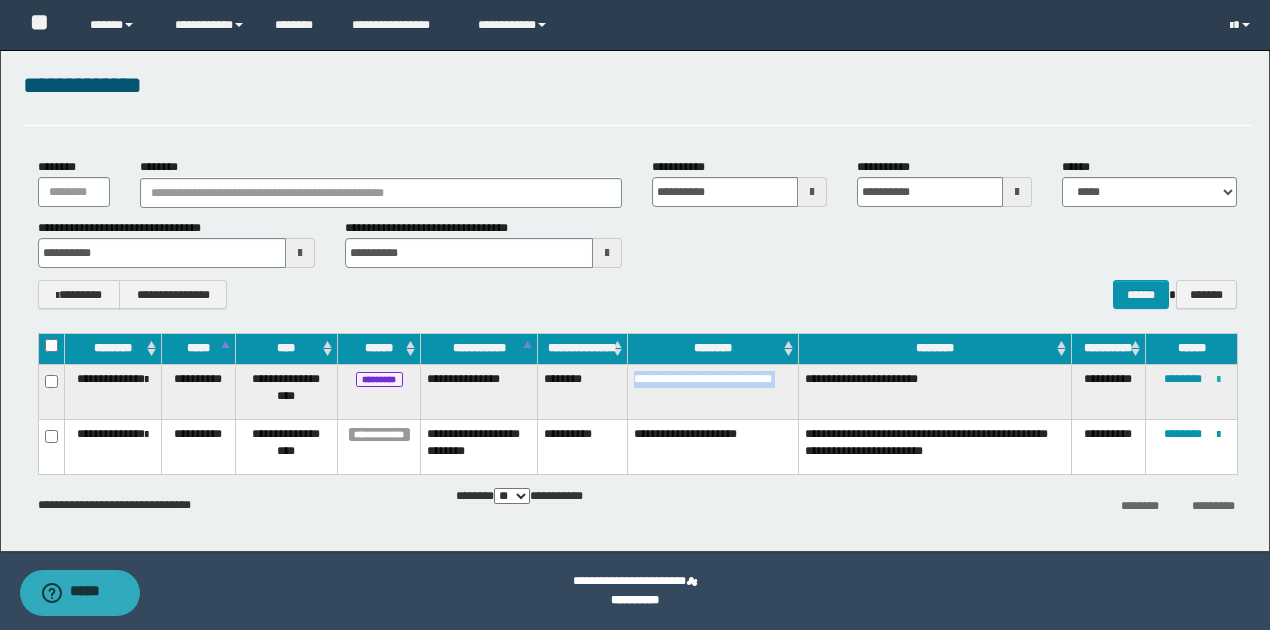 click at bounding box center (1218, 380) 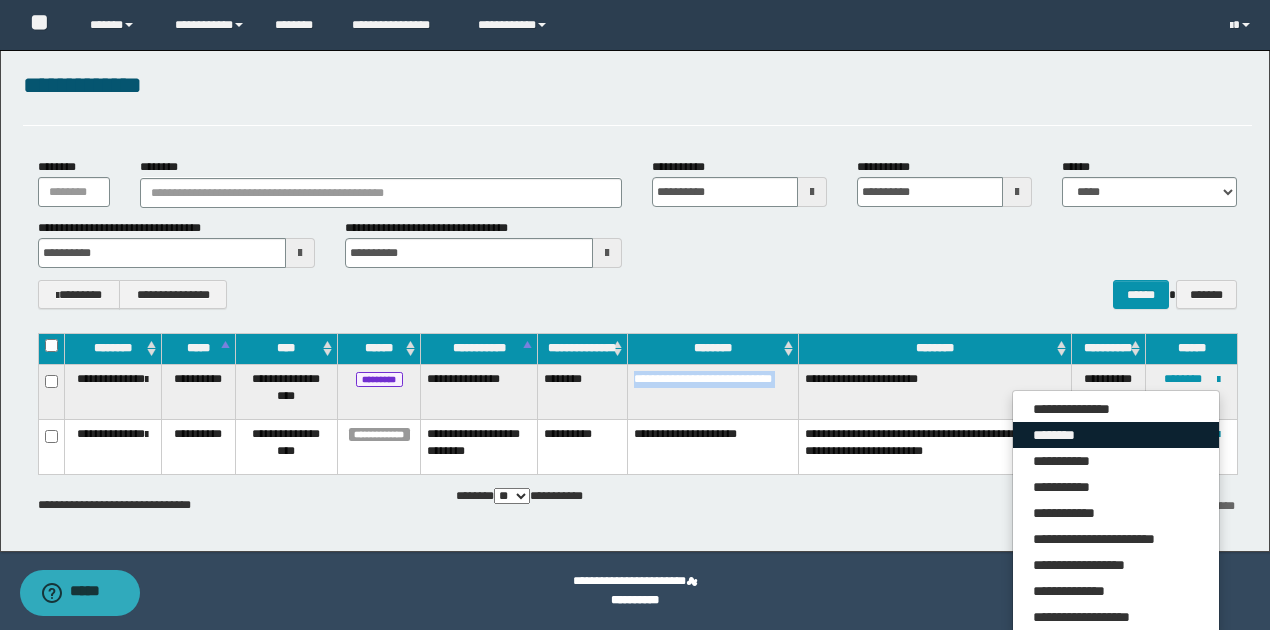 click on "********" at bounding box center (1116, 435) 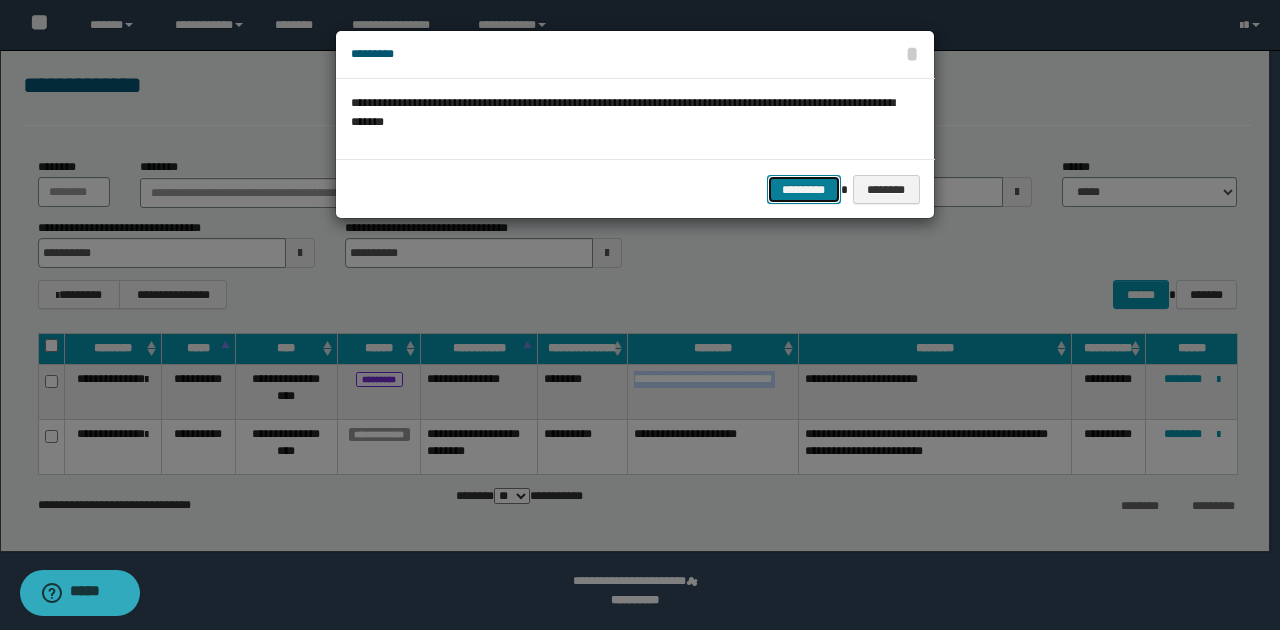 click on "*********" at bounding box center [804, 189] 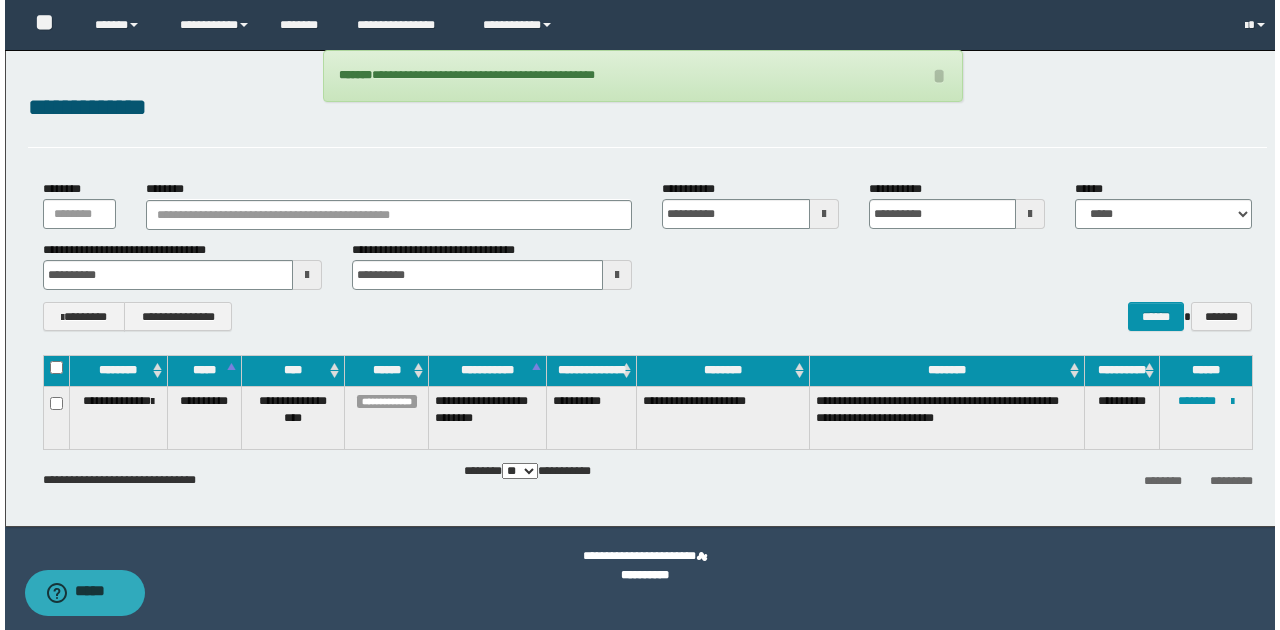 scroll, scrollTop: 0, scrollLeft: 0, axis: both 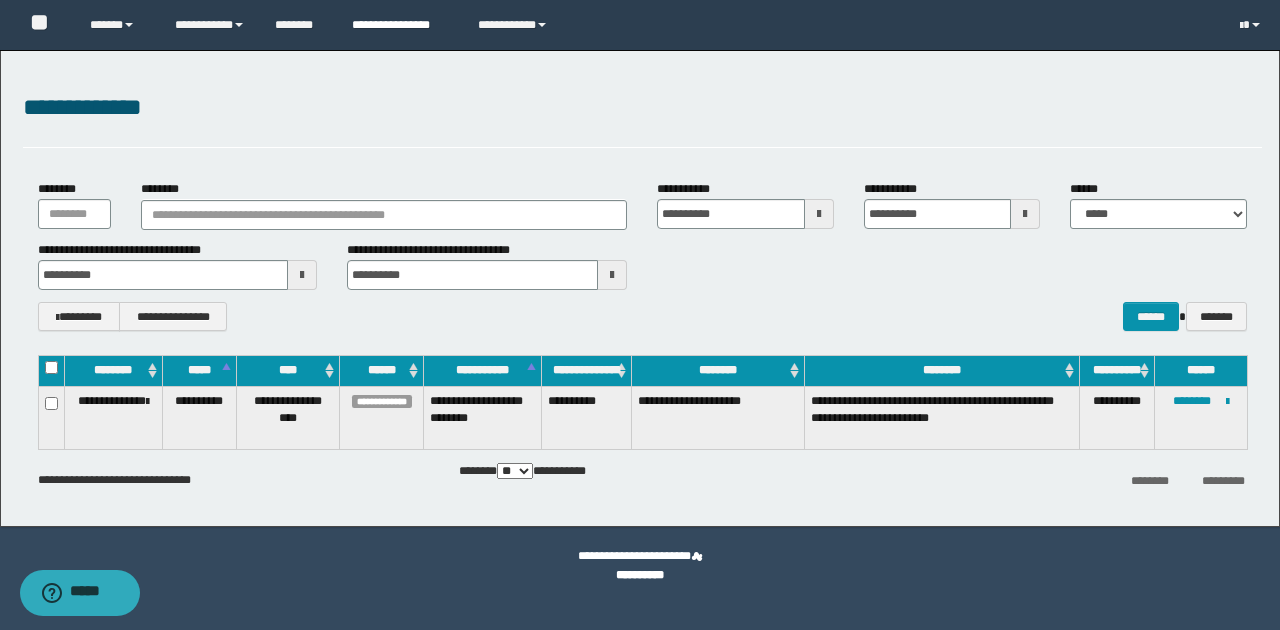click on "**********" at bounding box center [400, 25] 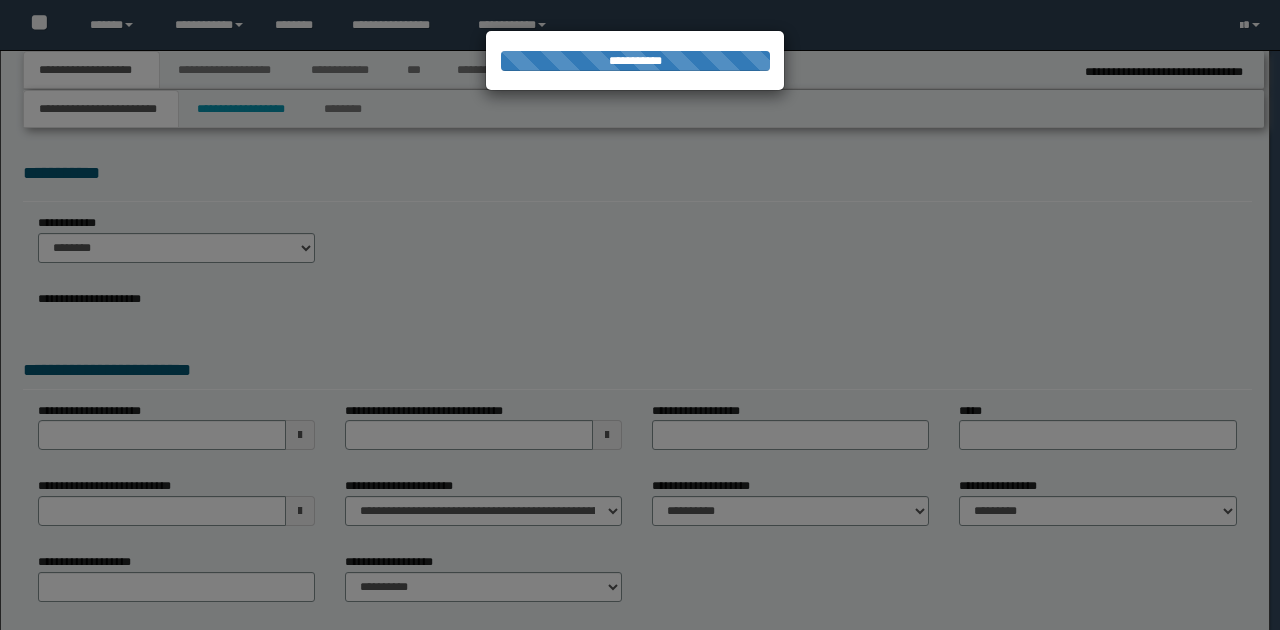scroll, scrollTop: 0, scrollLeft: 0, axis: both 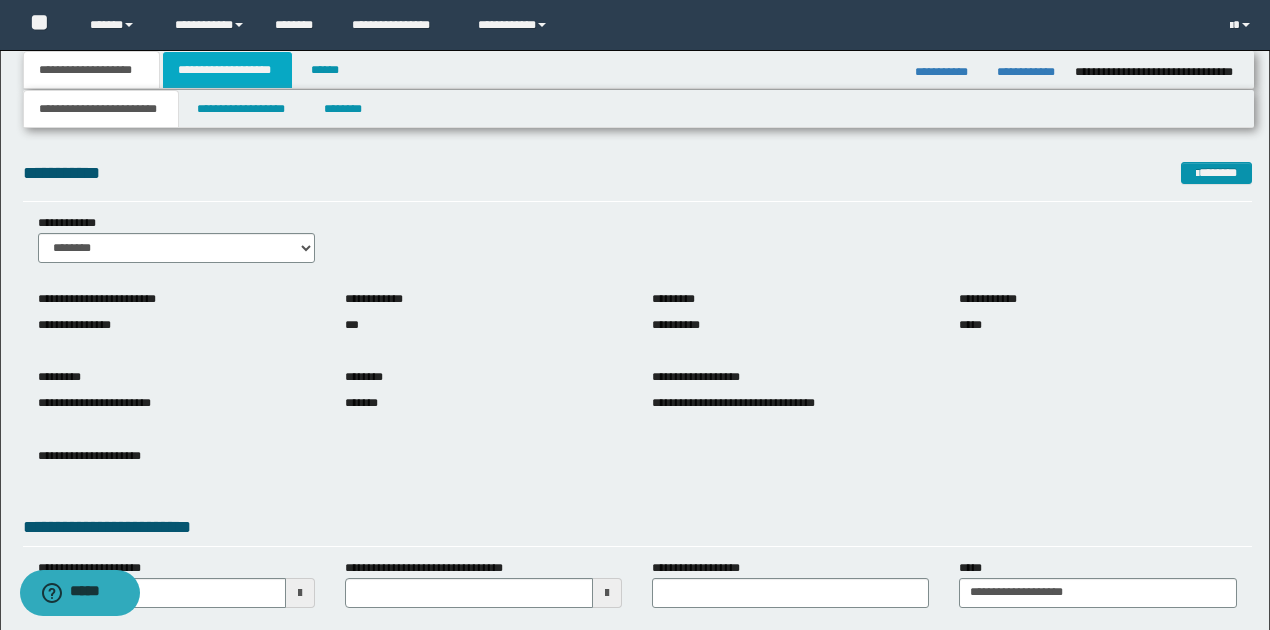 click on "**********" at bounding box center (227, 70) 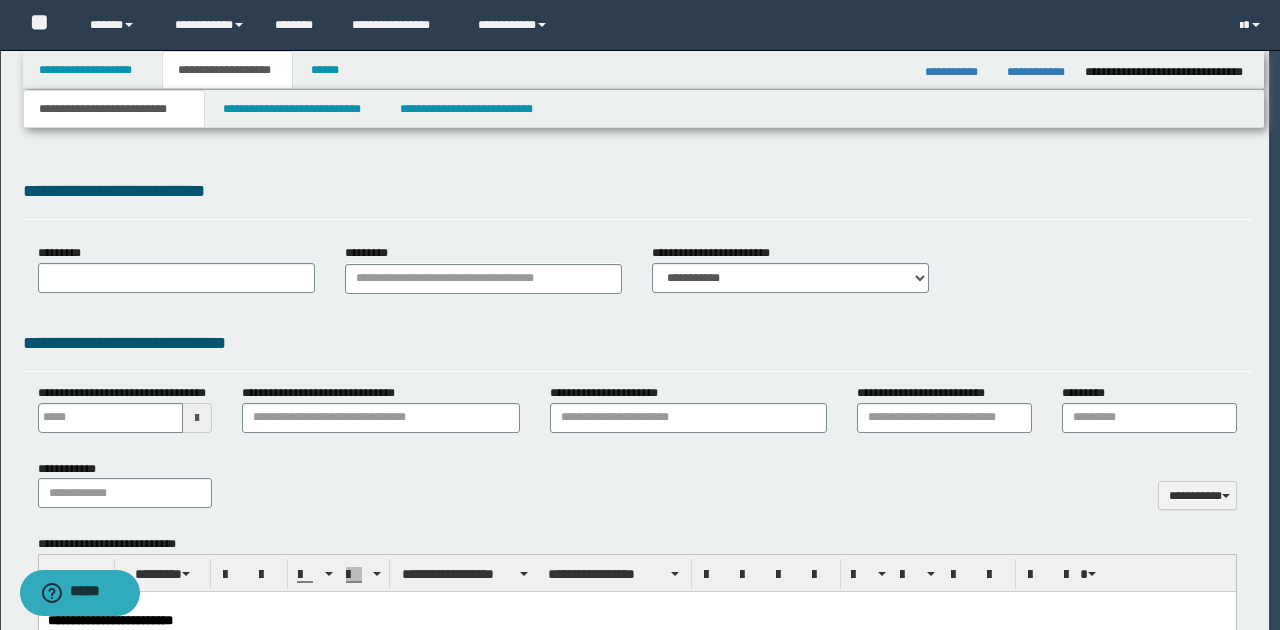 type 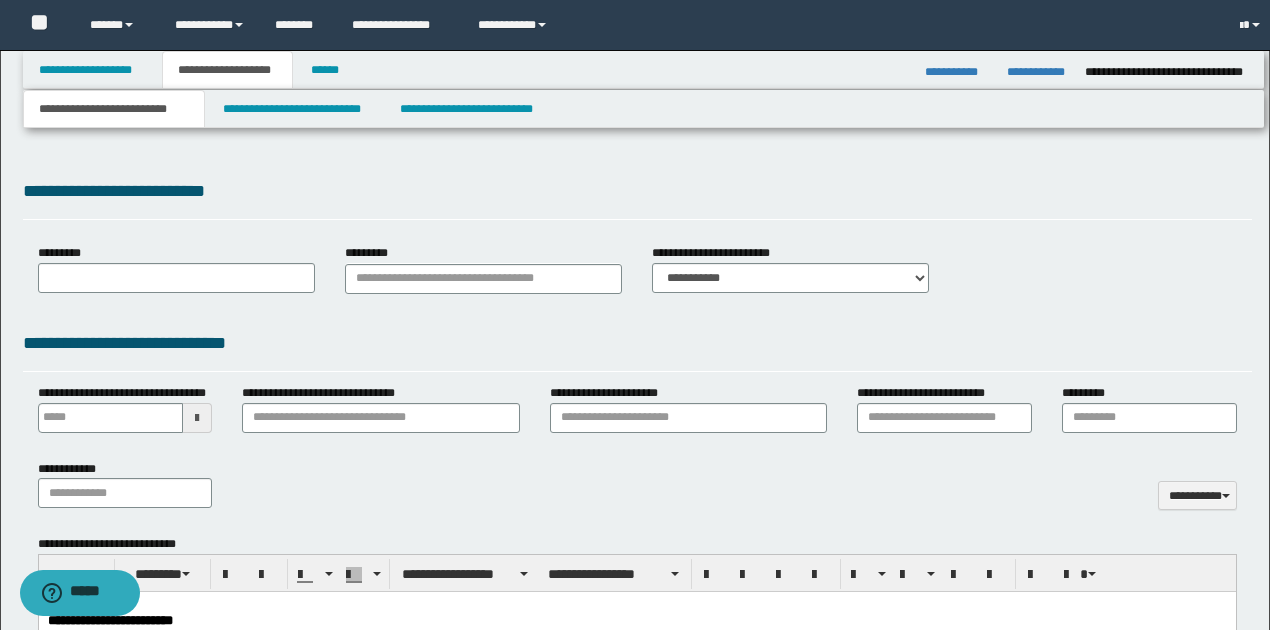 type on "**********" 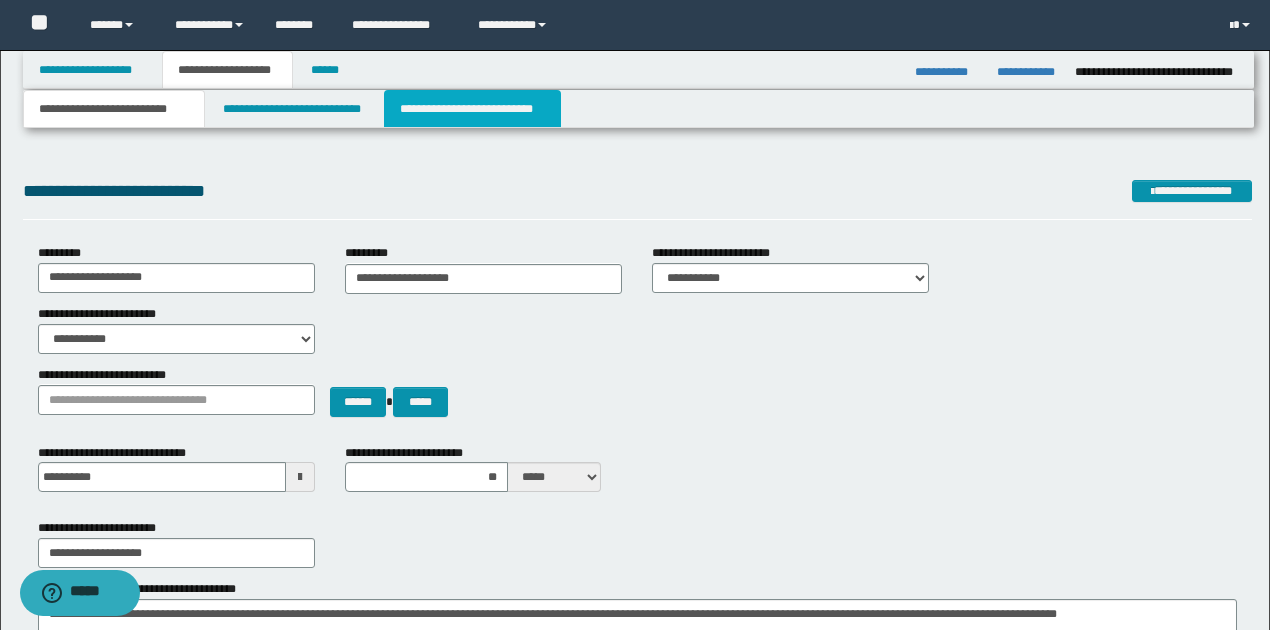 click on "**********" at bounding box center [472, 109] 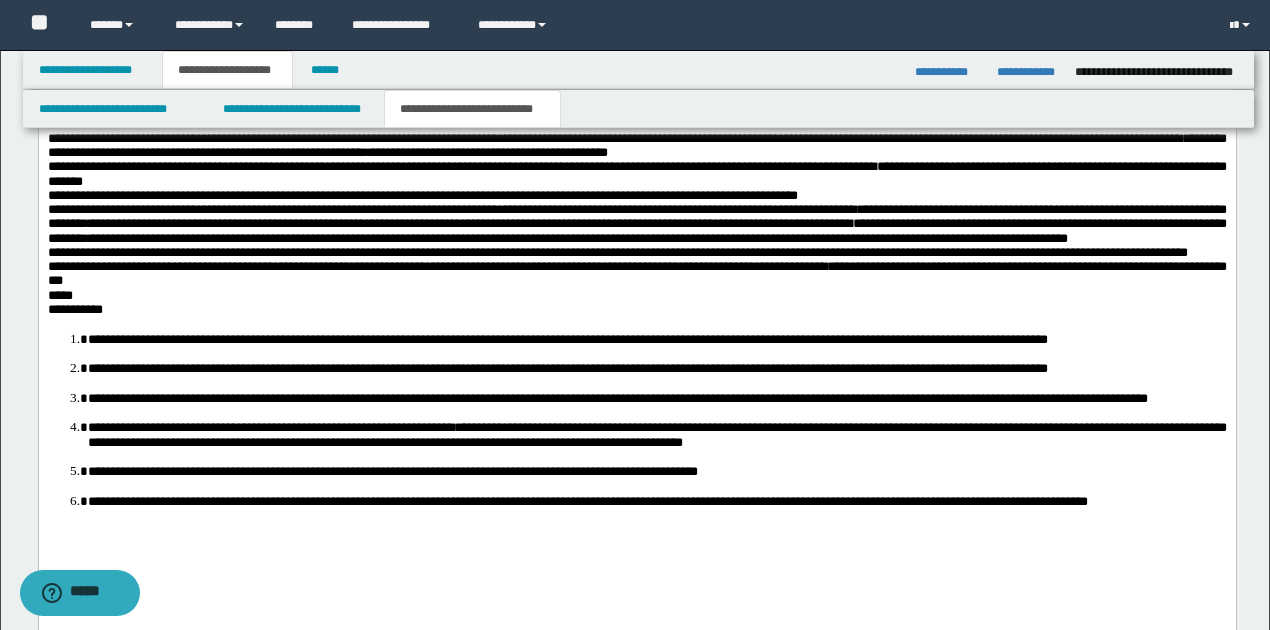 scroll, scrollTop: 3133, scrollLeft: 0, axis: vertical 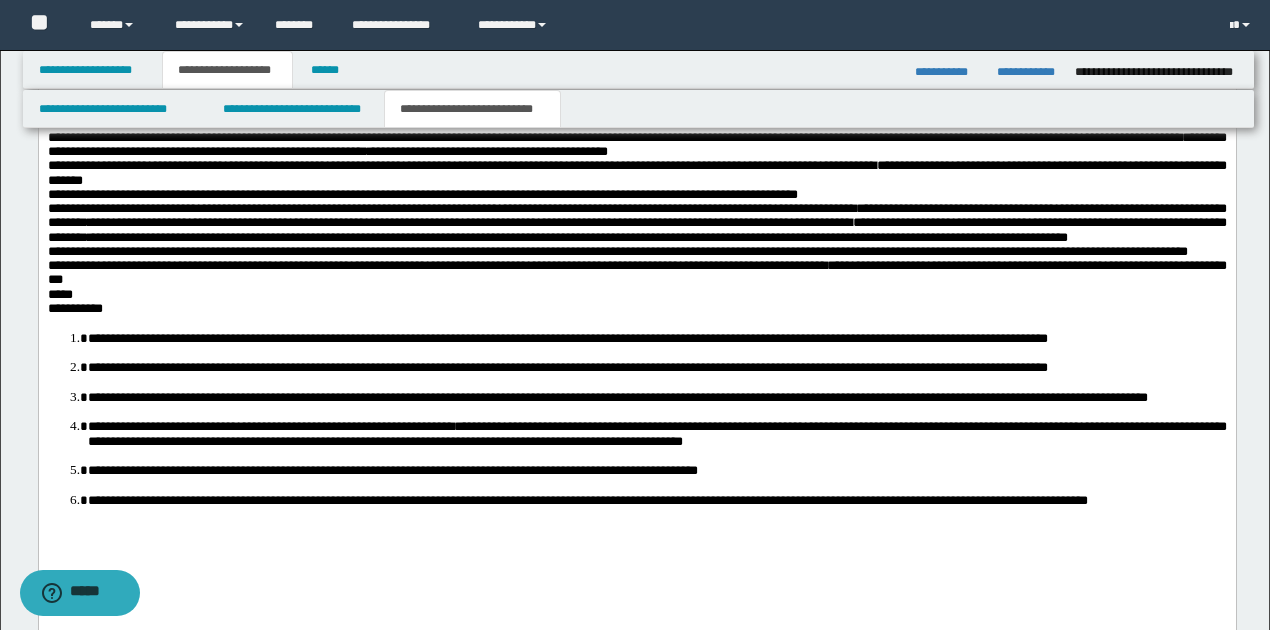 click on "**********" at bounding box center (636, 95) 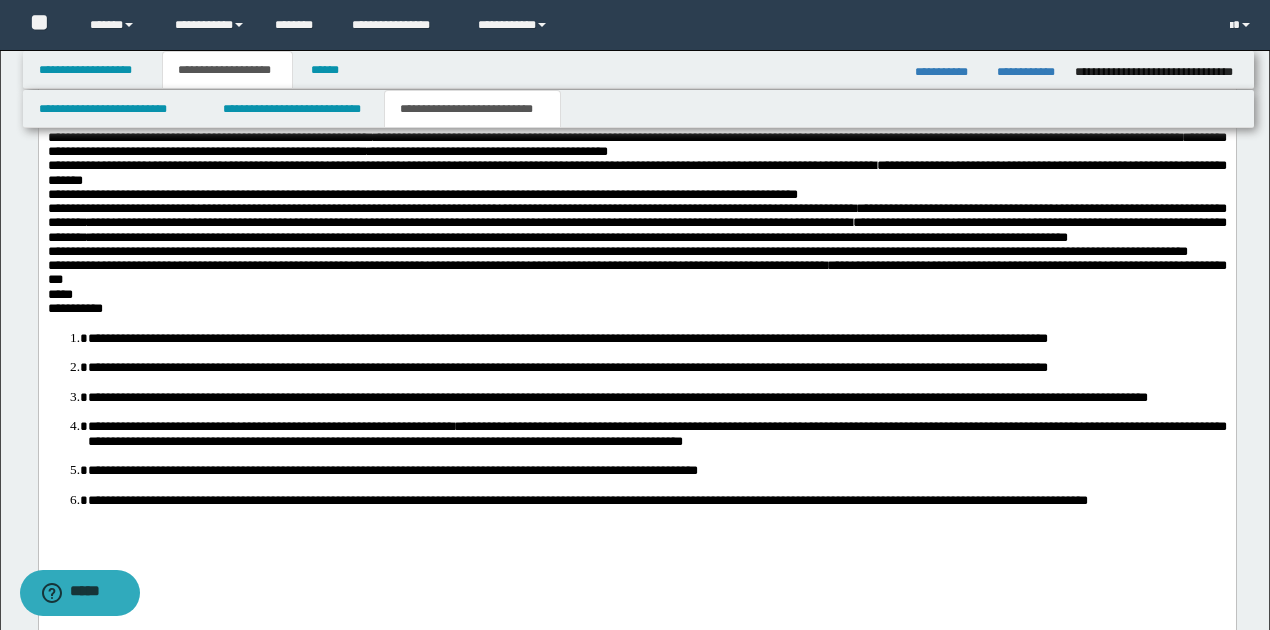 click on "**********" at bounding box center [210, 137] 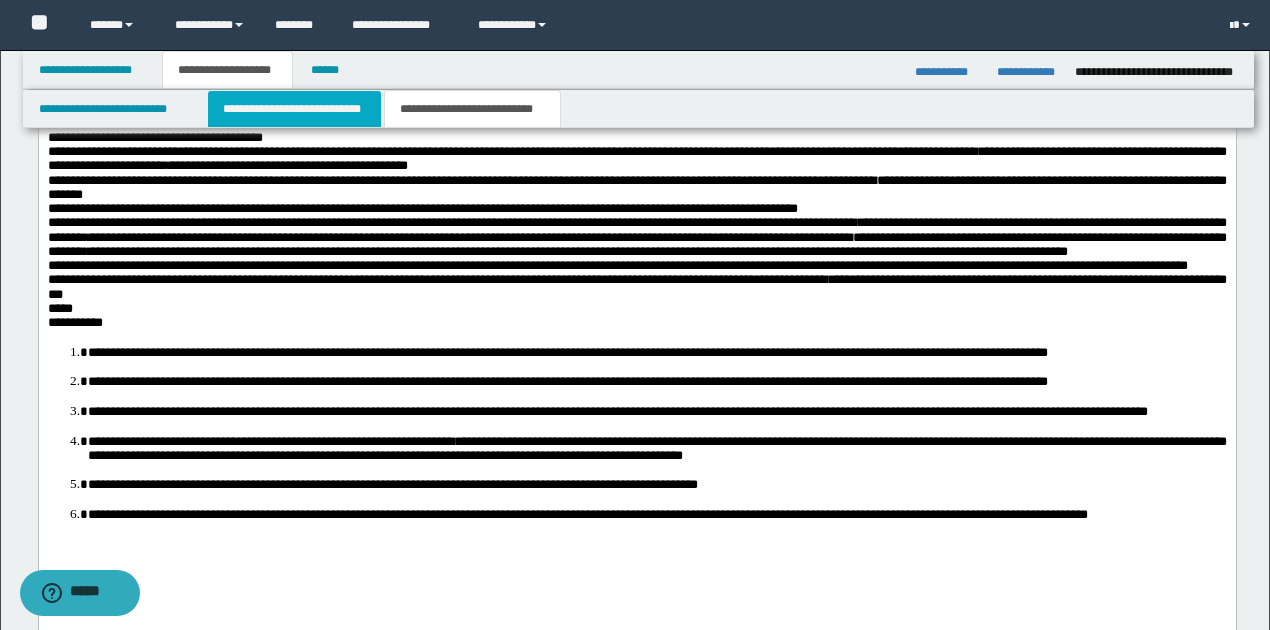 click on "**********" at bounding box center [294, 109] 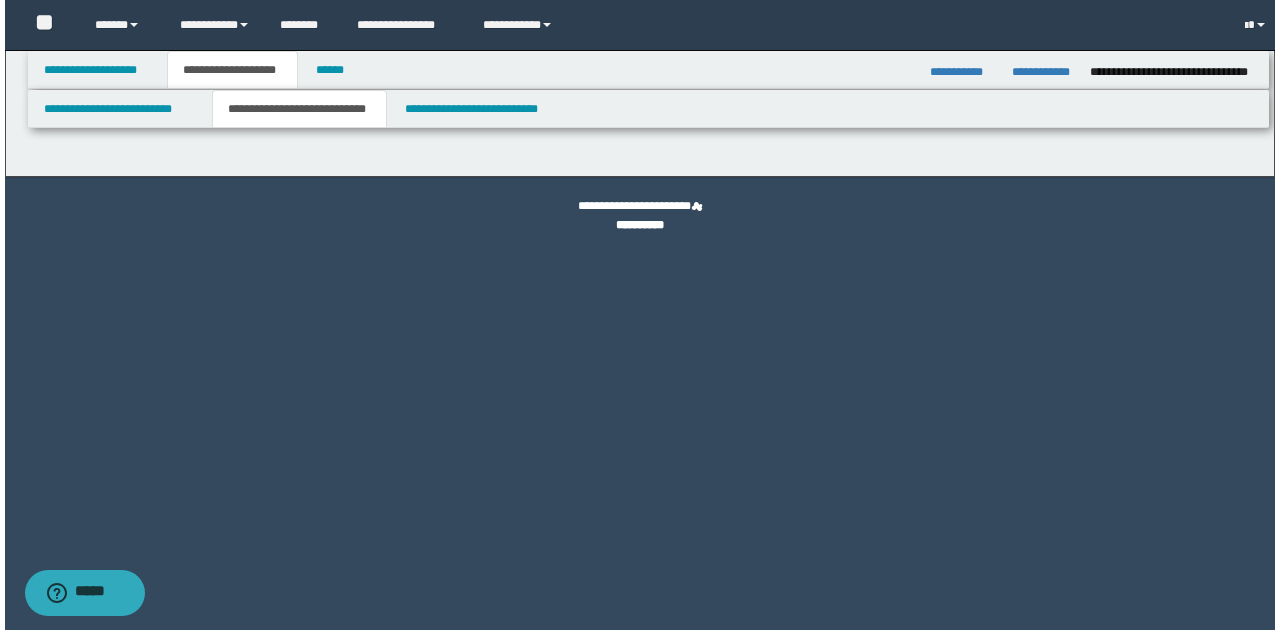 scroll, scrollTop: 0, scrollLeft: 0, axis: both 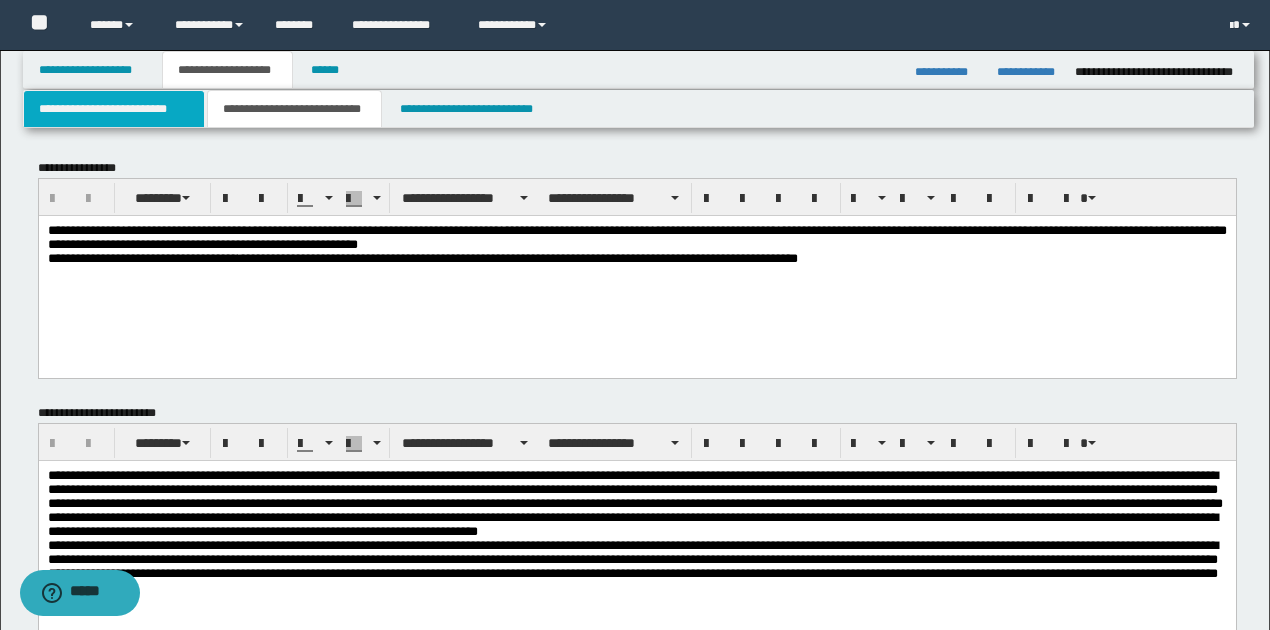 click on "**********" at bounding box center (114, 109) 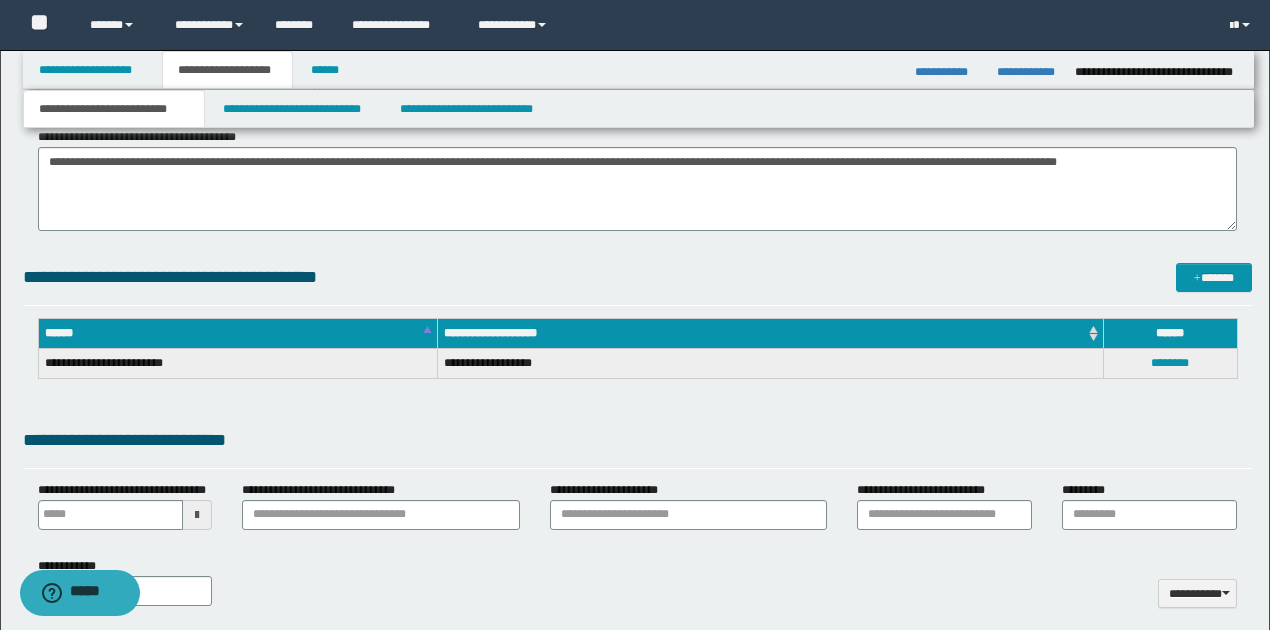 scroll, scrollTop: 533, scrollLeft: 0, axis: vertical 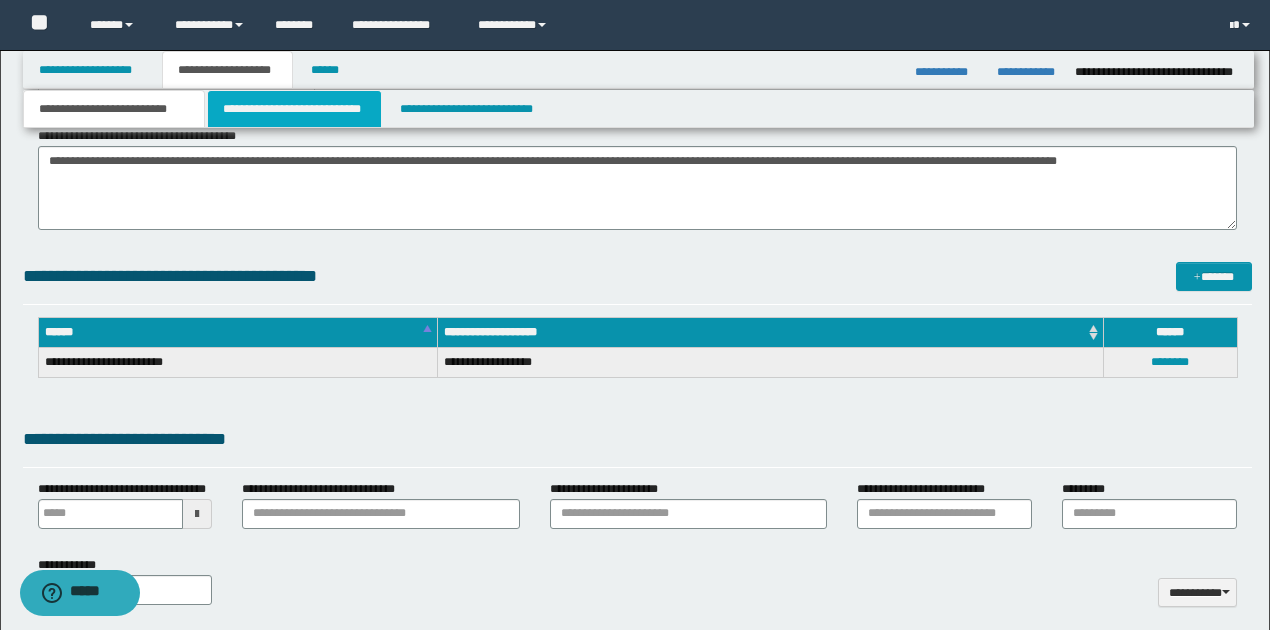 click on "**********" at bounding box center (294, 109) 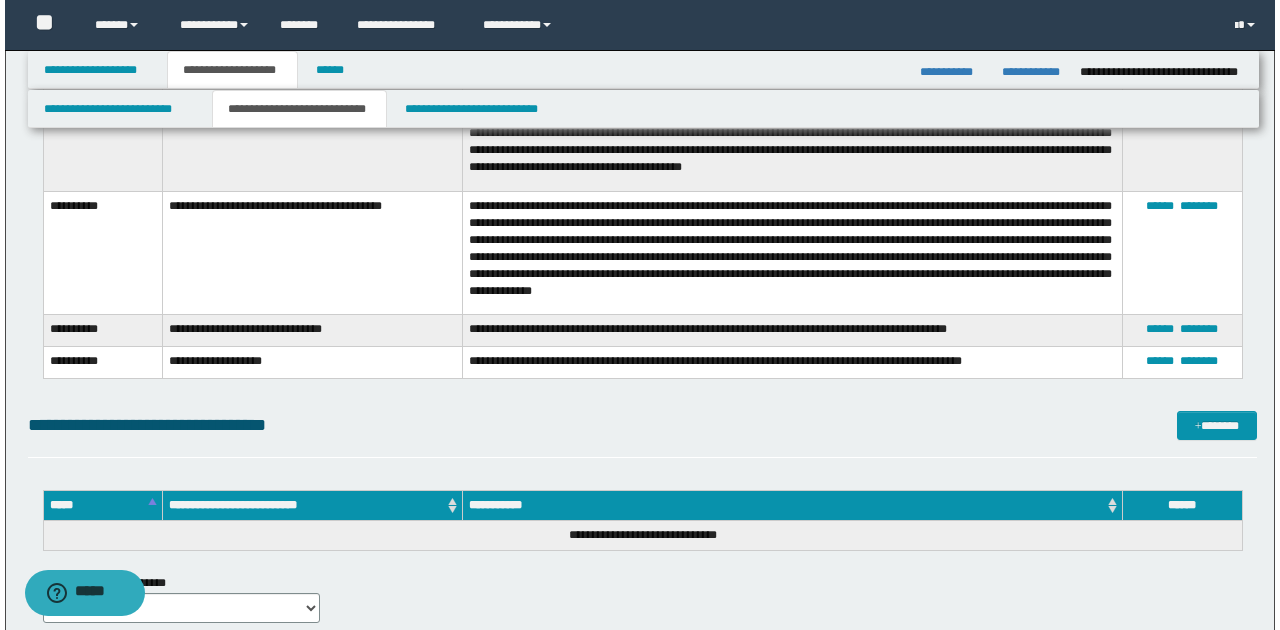 scroll, scrollTop: 1933, scrollLeft: 0, axis: vertical 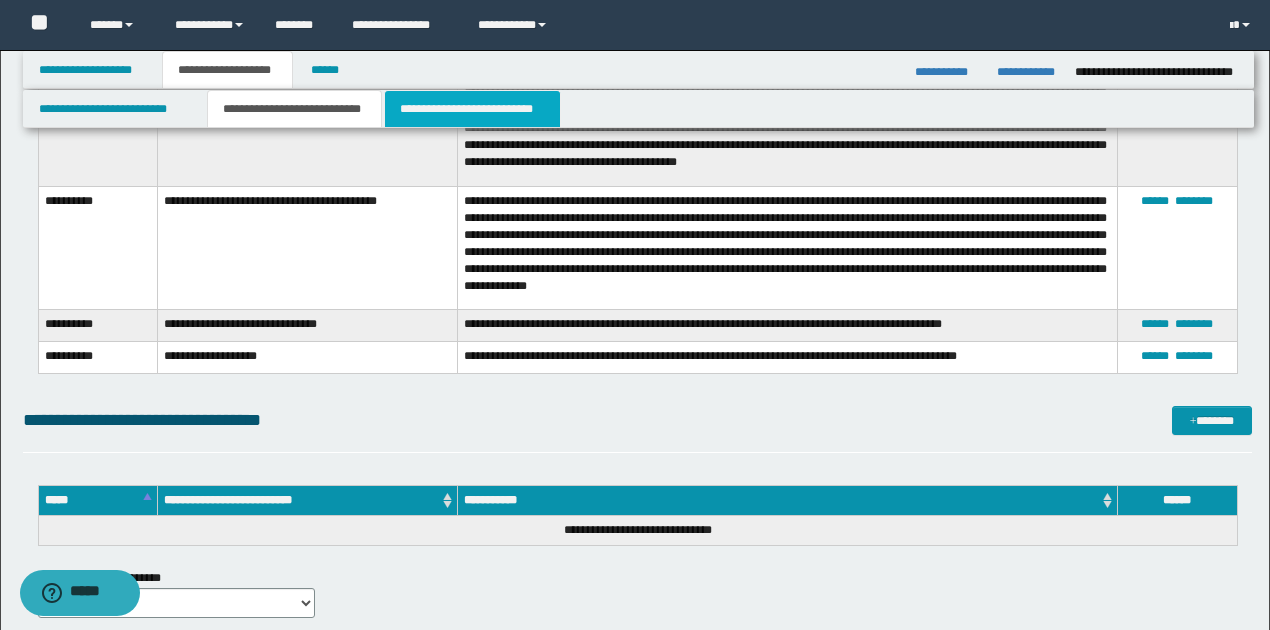 click on "**********" at bounding box center [472, 109] 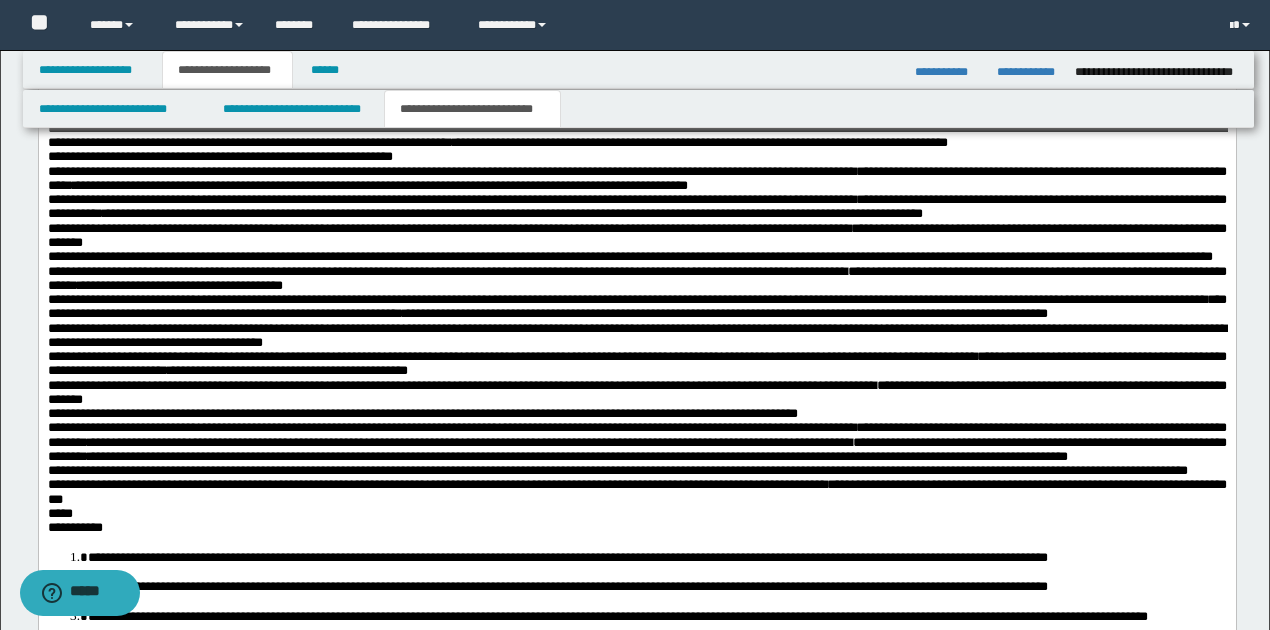 scroll, scrollTop: 2933, scrollLeft: 0, axis: vertical 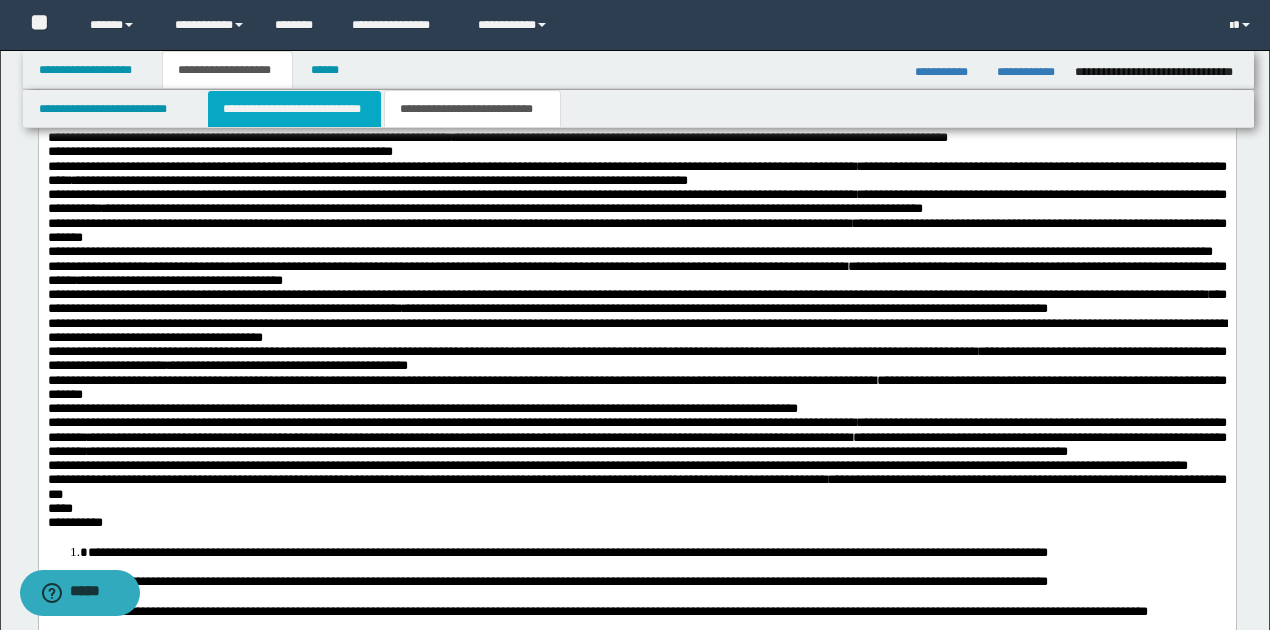 click on "**********" at bounding box center (294, 109) 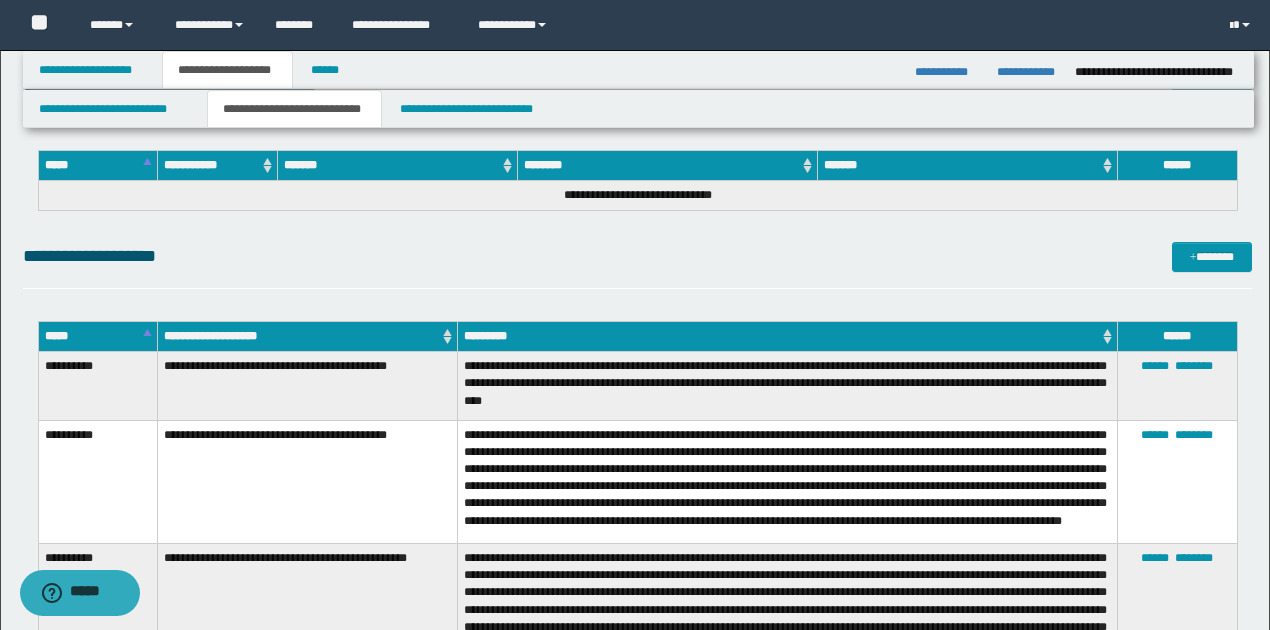 scroll, scrollTop: 1419, scrollLeft: 0, axis: vertical 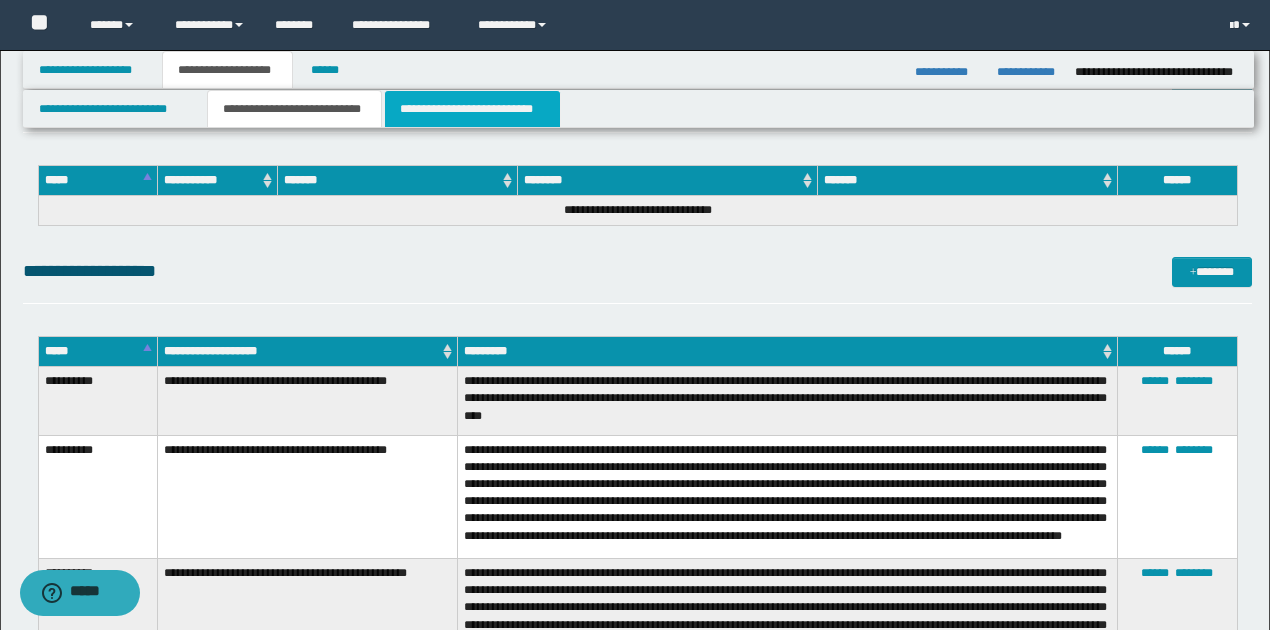 click on "**********" at bounding box center [472, 109] 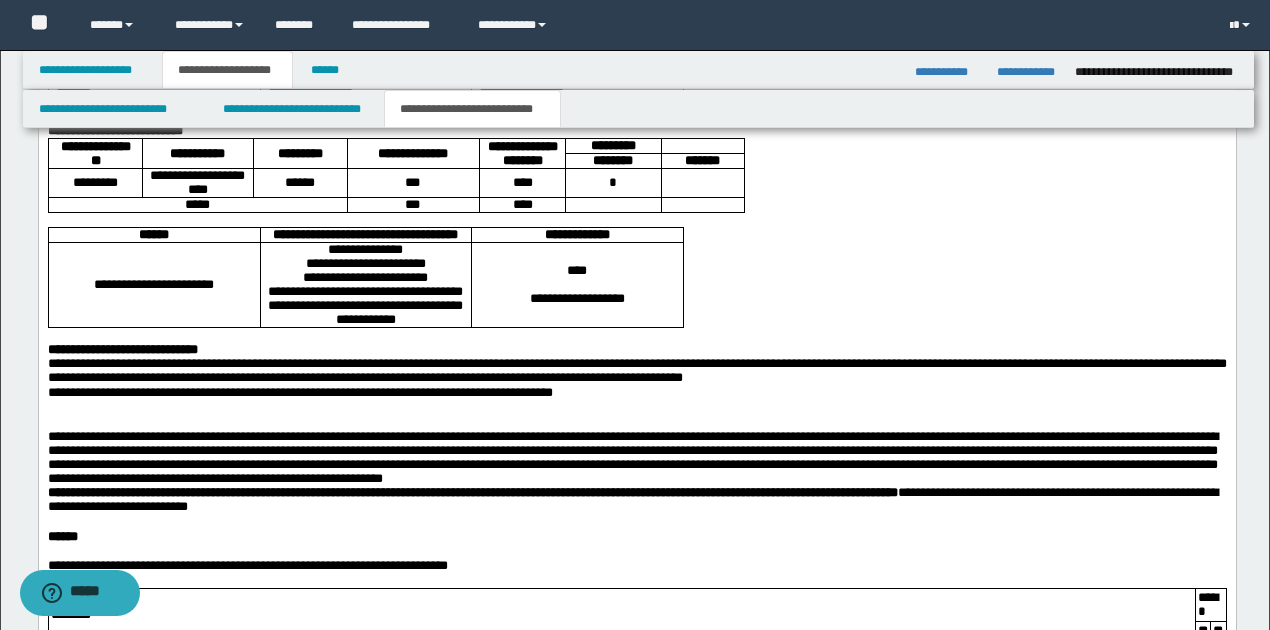 scroll, scrollTop: 1686, scrollLeft: 0, axis: vertical 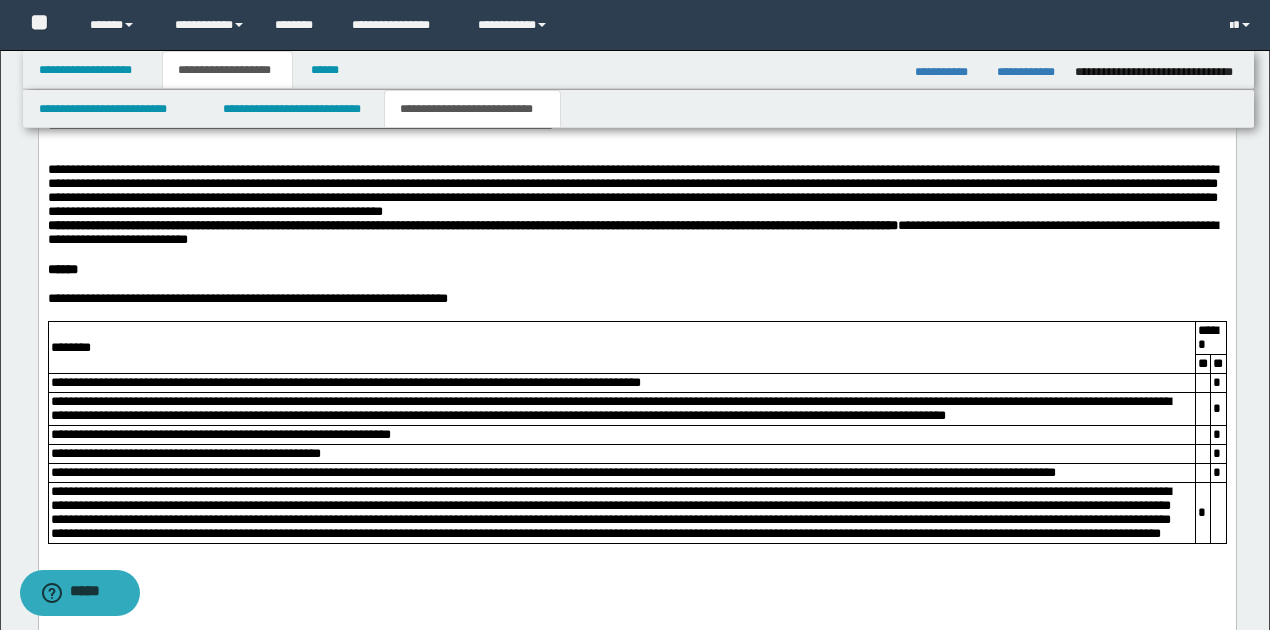 click on "**********" at bounding box center (636, 234) 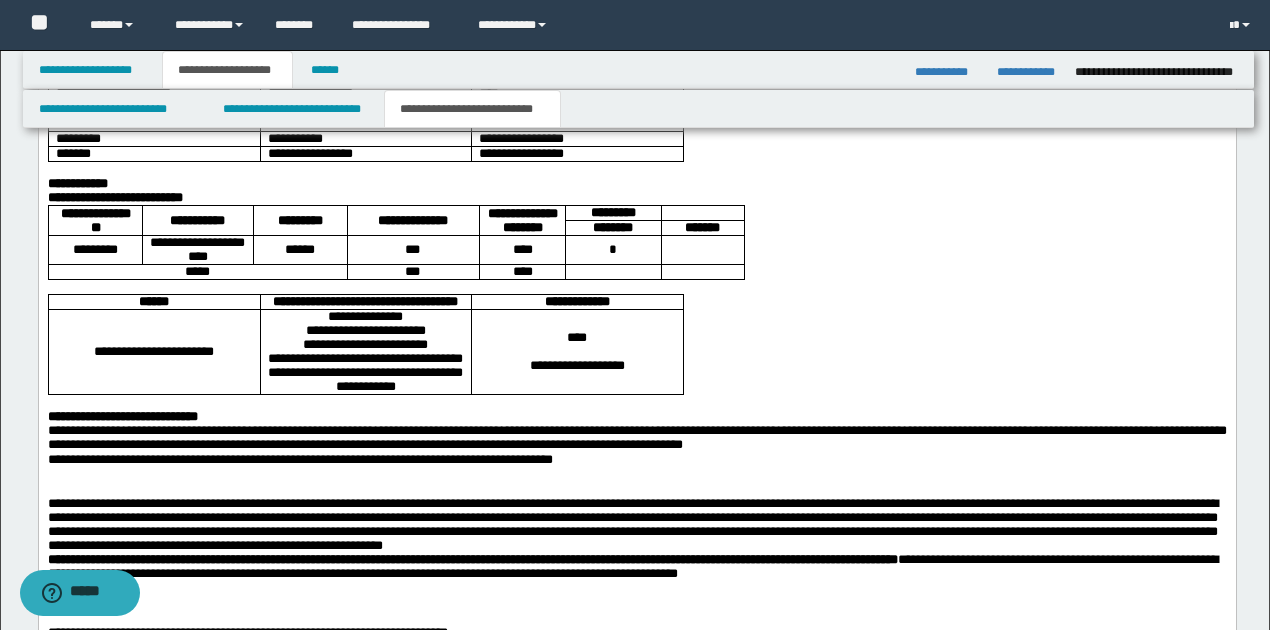 scroll, scrollTop: 1619, scrollLeft: 0, axis: vertical 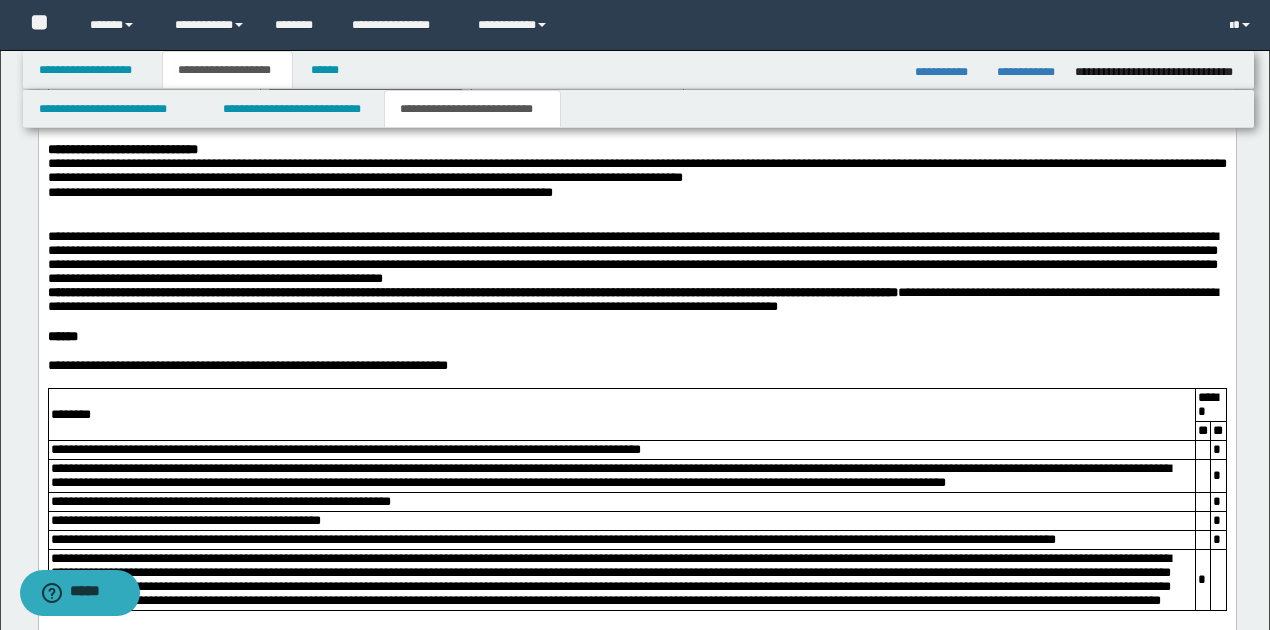 click on "**********" at bounding box center [632, 300] 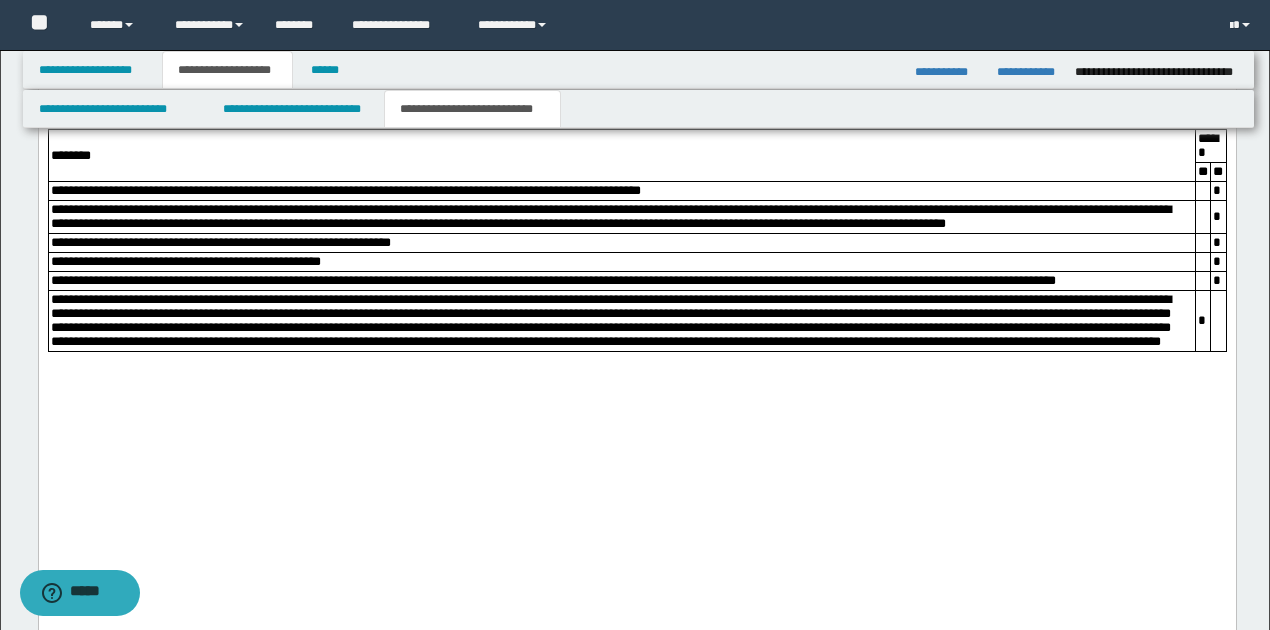 scroll, scrollTop: 1952, scrollLeft: 0, axis: vertical 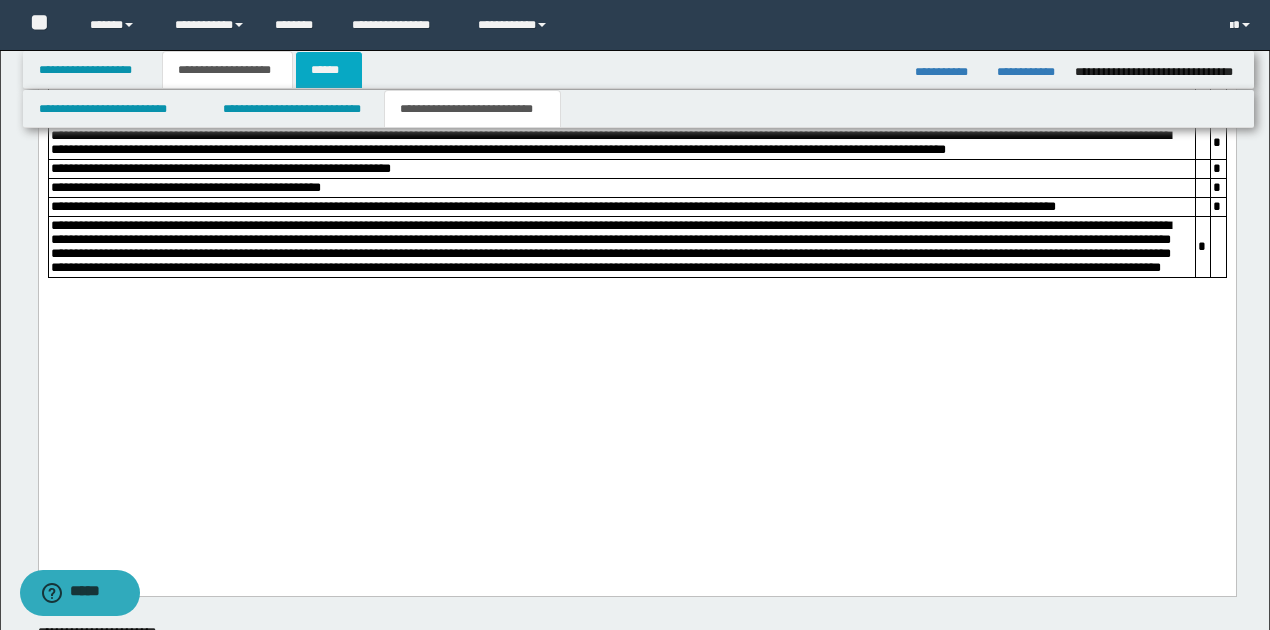 click on "******" at bounding box center (329, 70) 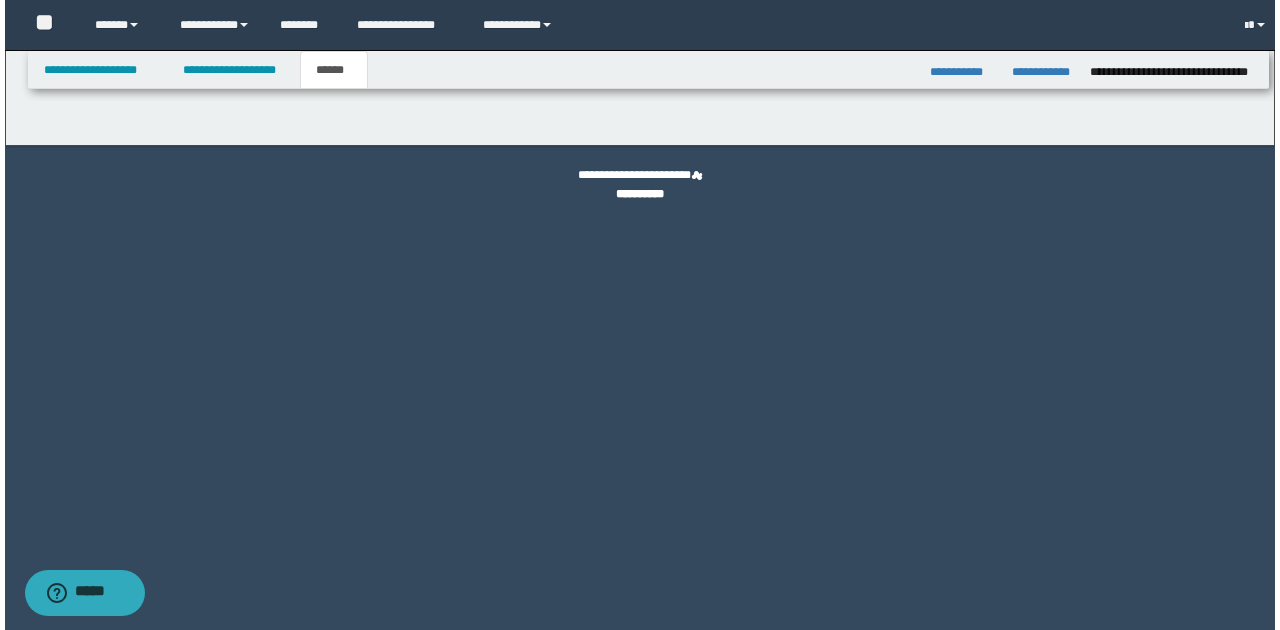 scroll, scrollTop: 0, scrollLeft: 0, axis: both 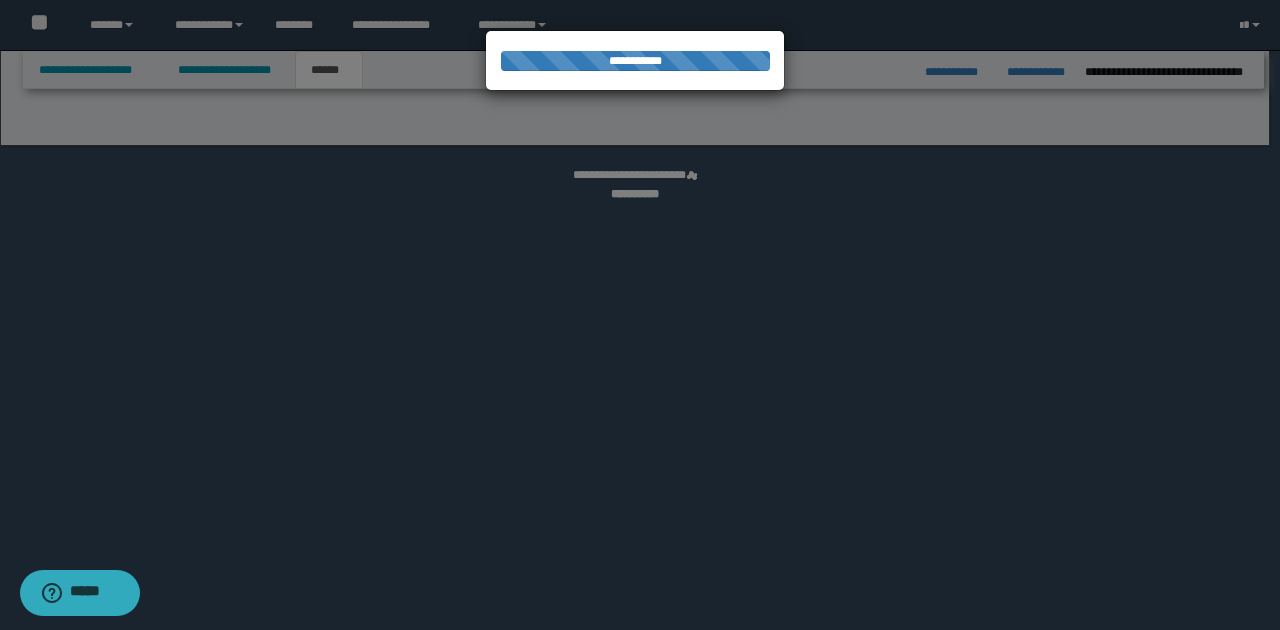 select on "*" 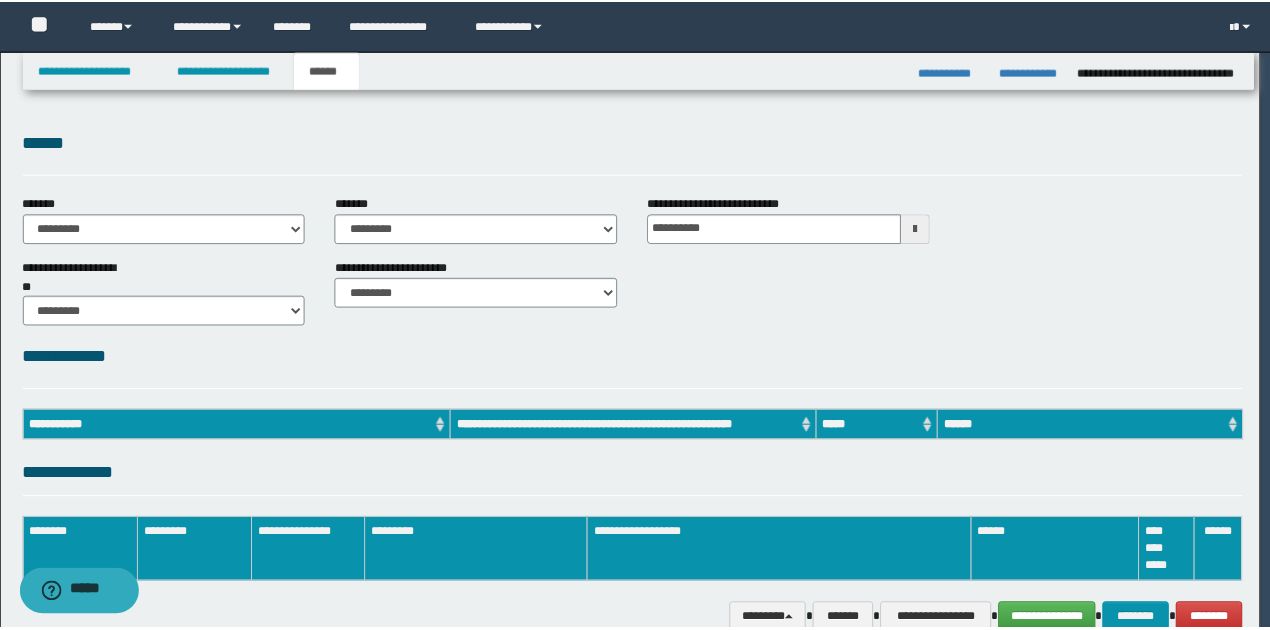 scroll, scrollTop: 0, scrollLeft: 0, axis: both 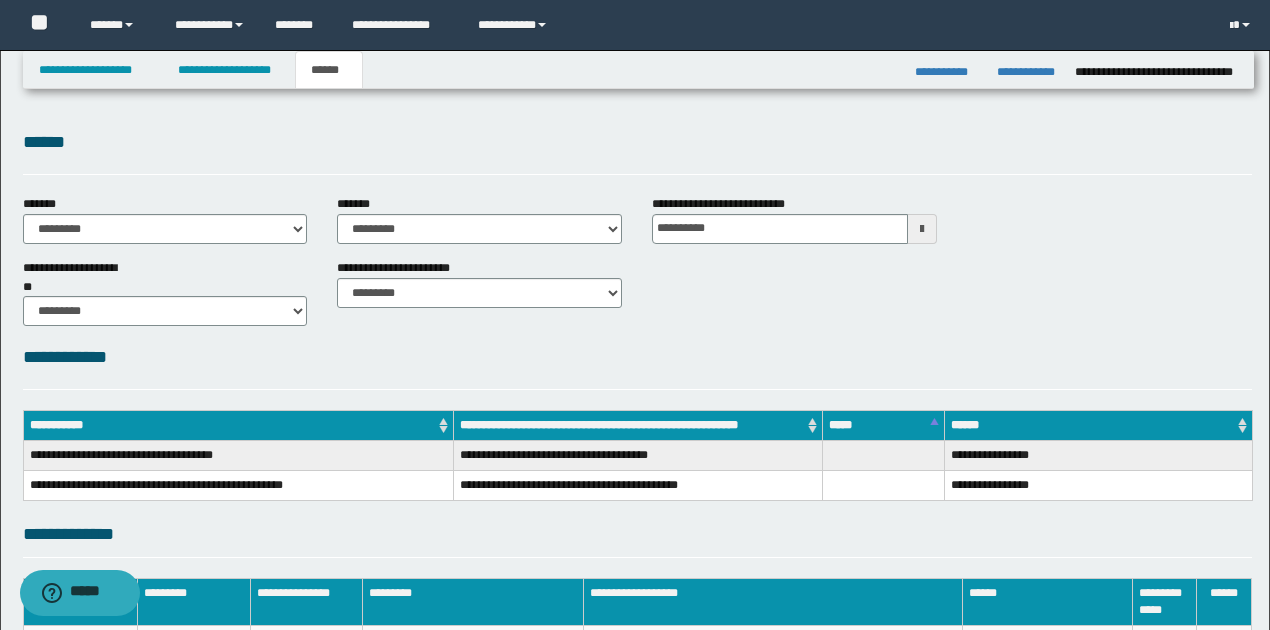 click at bounding box center (922, 229) 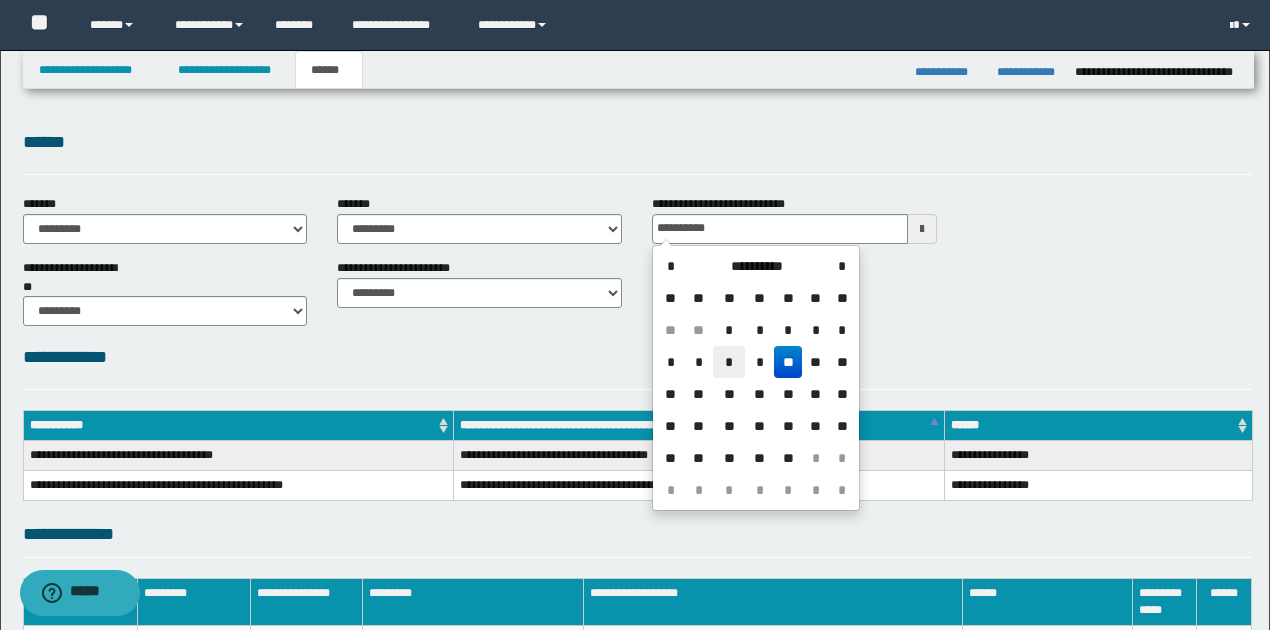 click on "*" at bounding box center [729, 362] 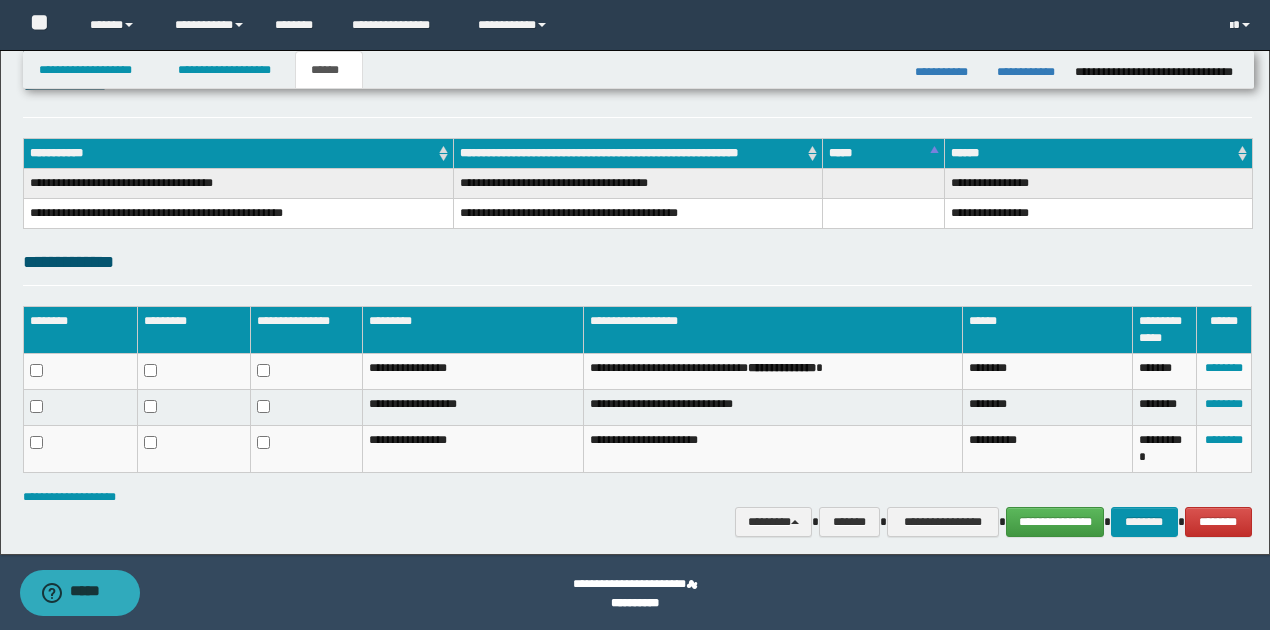 scroll, scrollTop: 274, scrollLeft: 0, axis: vertical 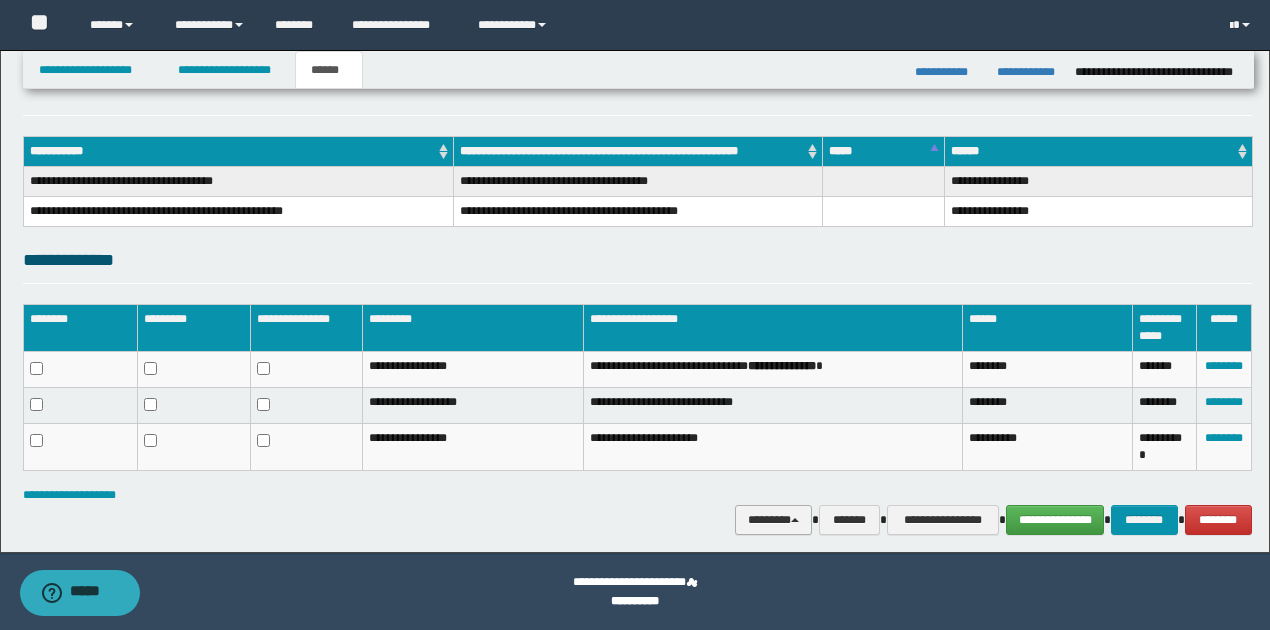 click on "********" at bounding box center (774, 519) 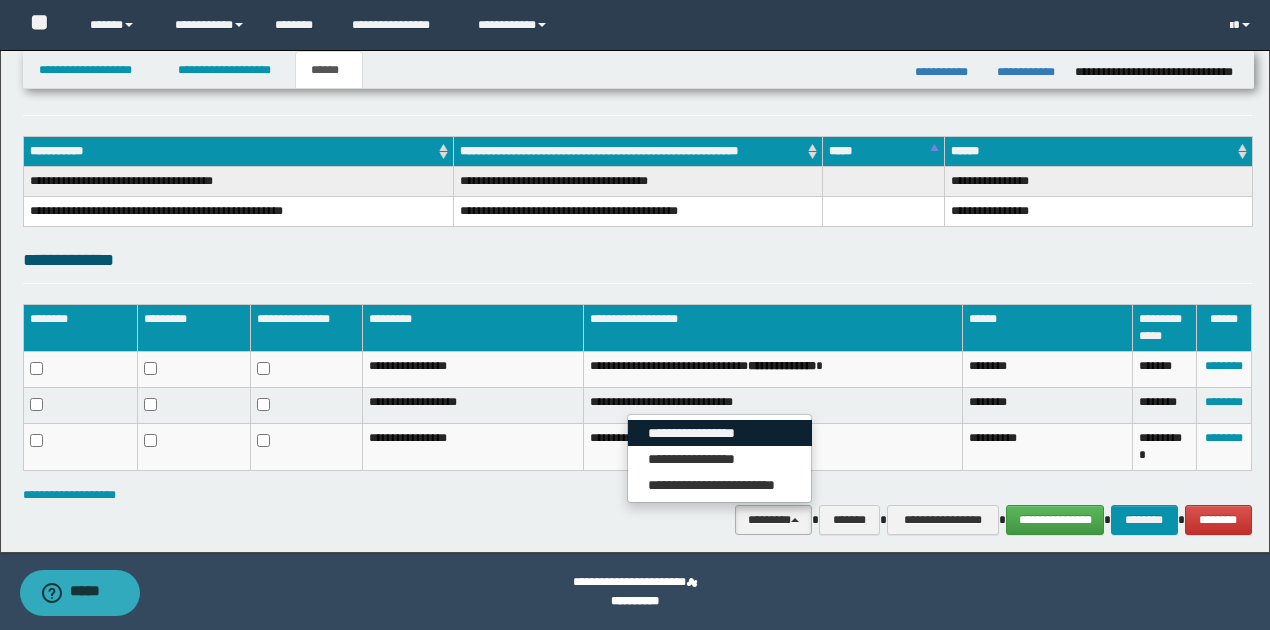 click on "**********" at bounding box center [720, 433] 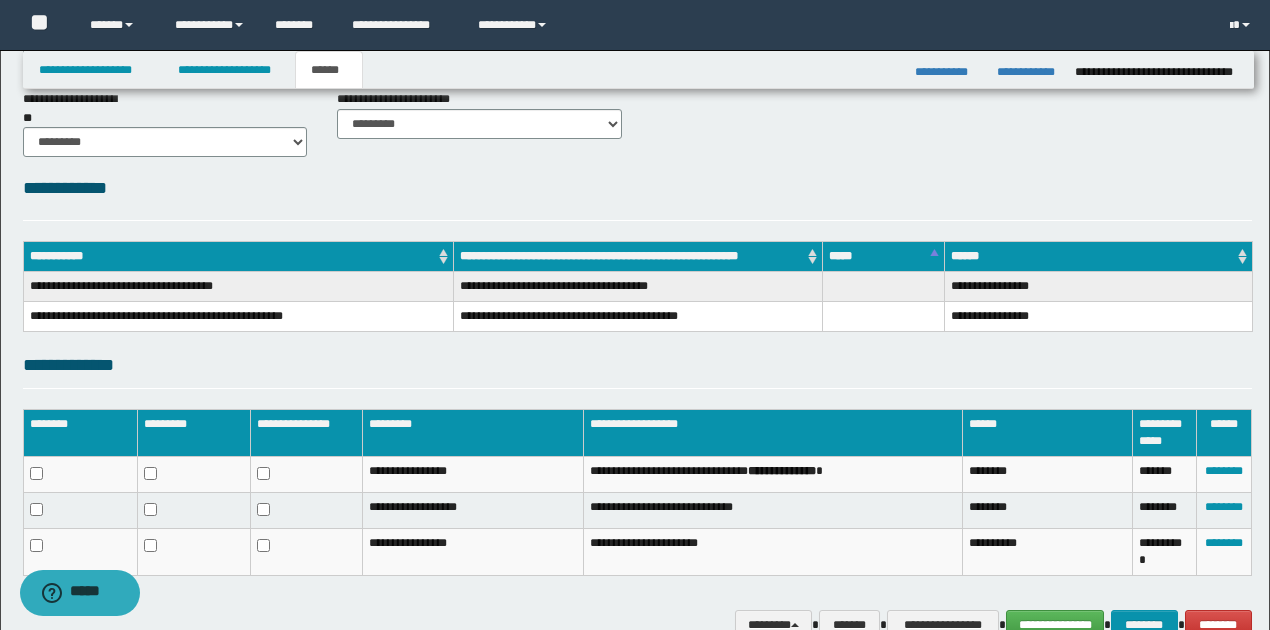 scroll, scrollTop: 0, scrollLeft: 0, axis: both 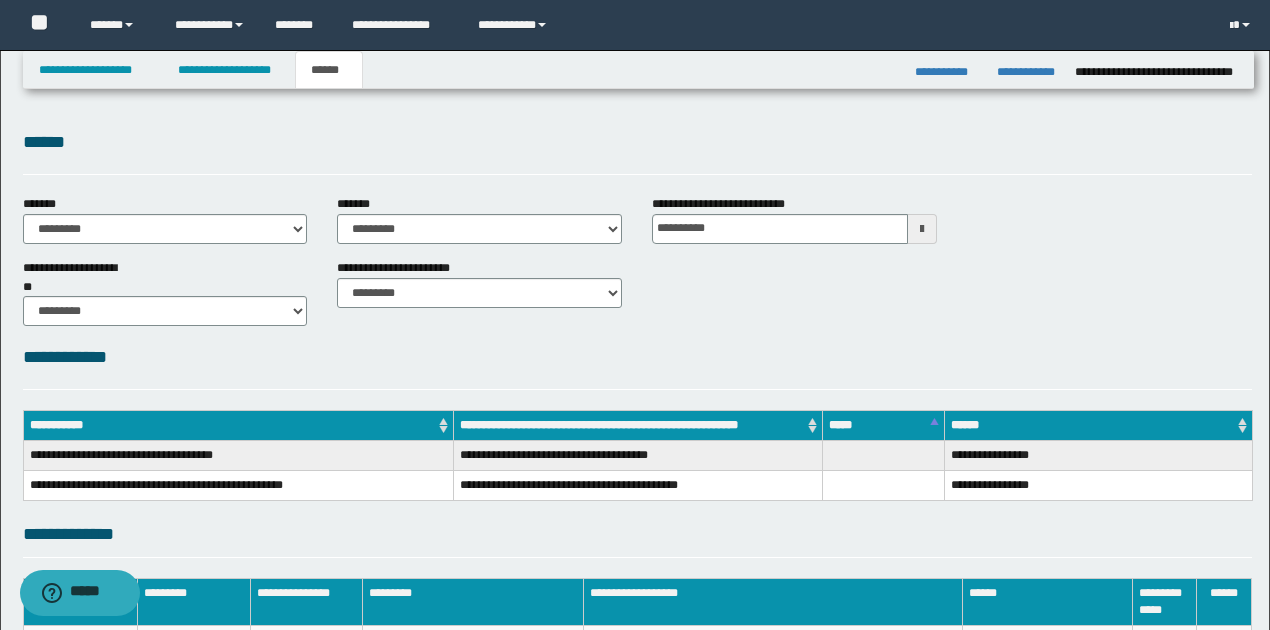 click at bounding box center (922, 229) 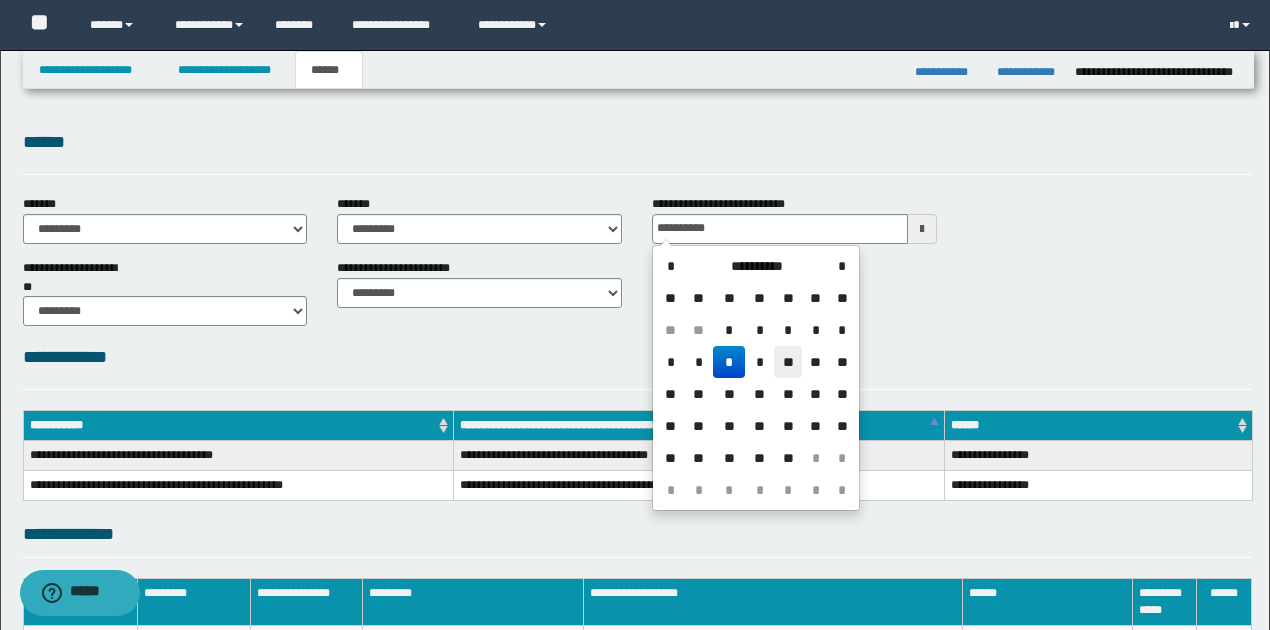 click on "**" at bounding box center (788, 362) 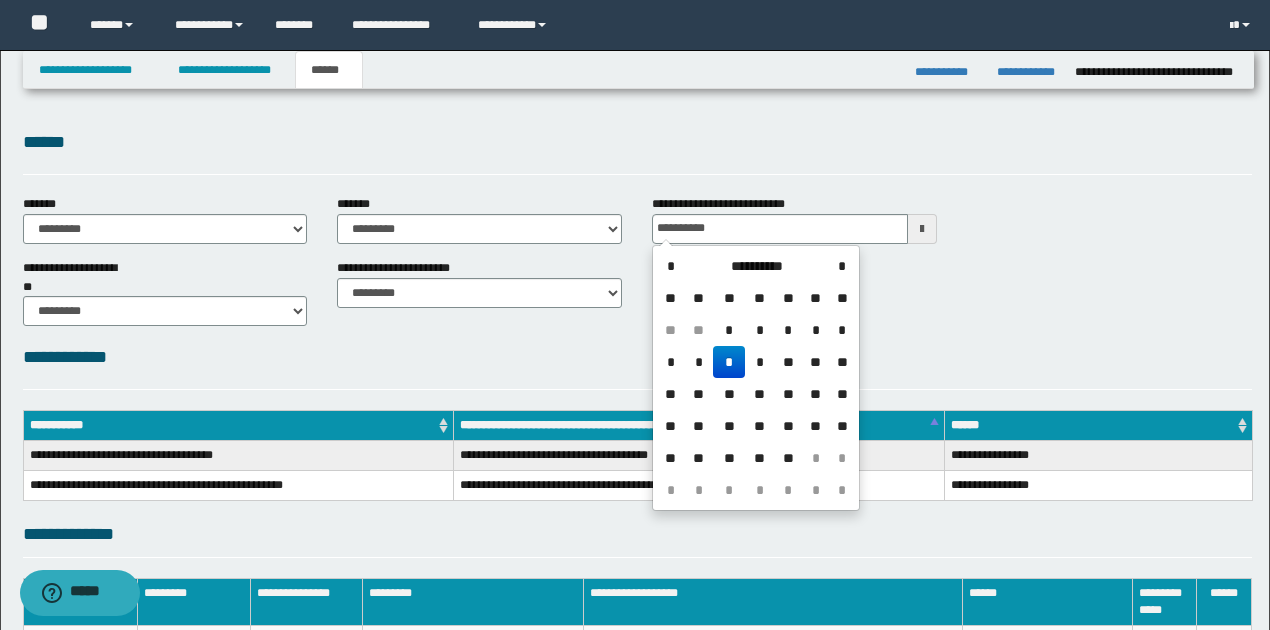 type on "**********" 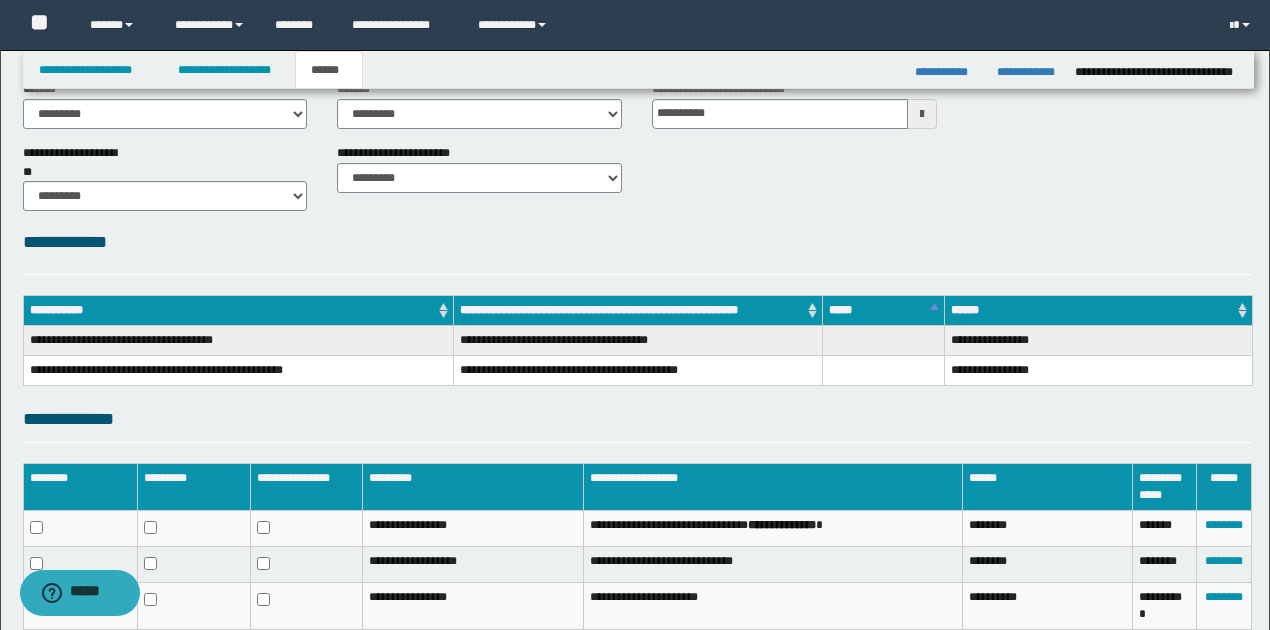 scroll, scrollTop: 266, scrollLeft: 0, axis: vertical 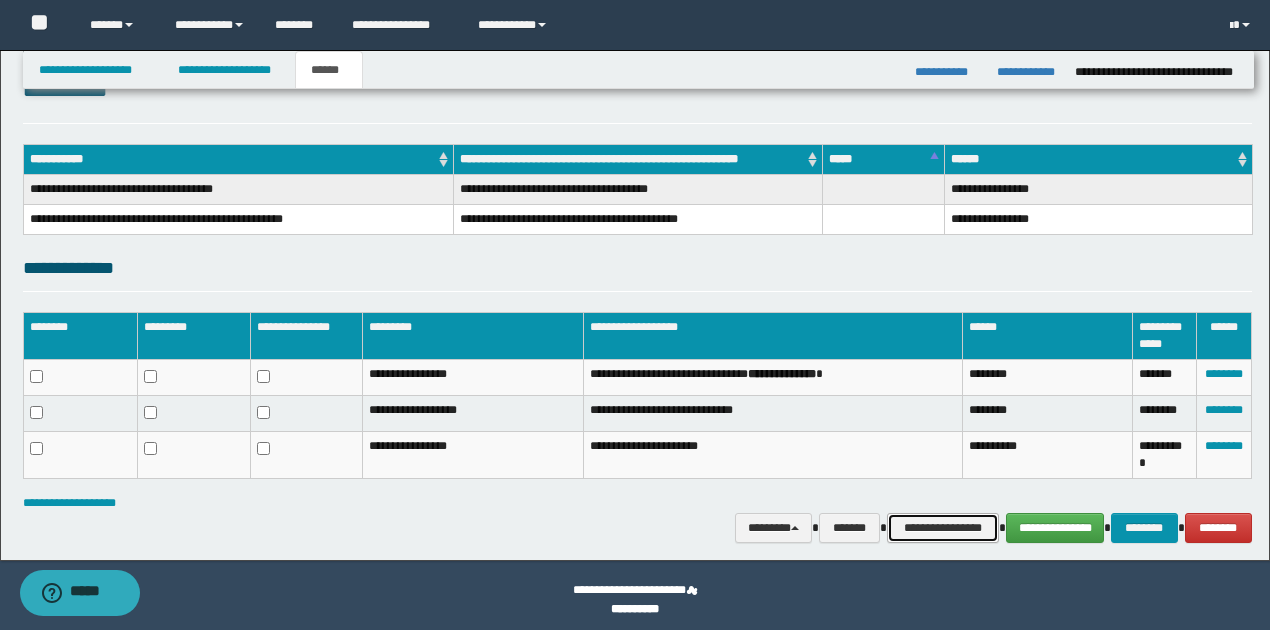 click on "**********" at bounding box center [943, 527] 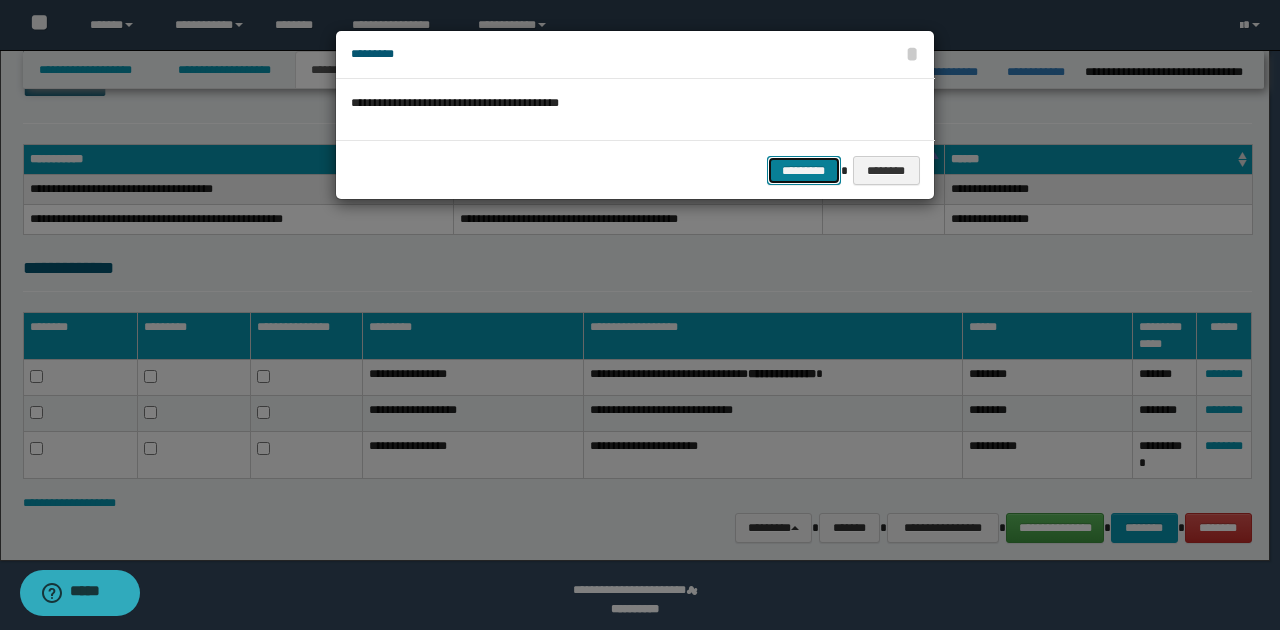 click on "*********" at bounding box center [804, 170] 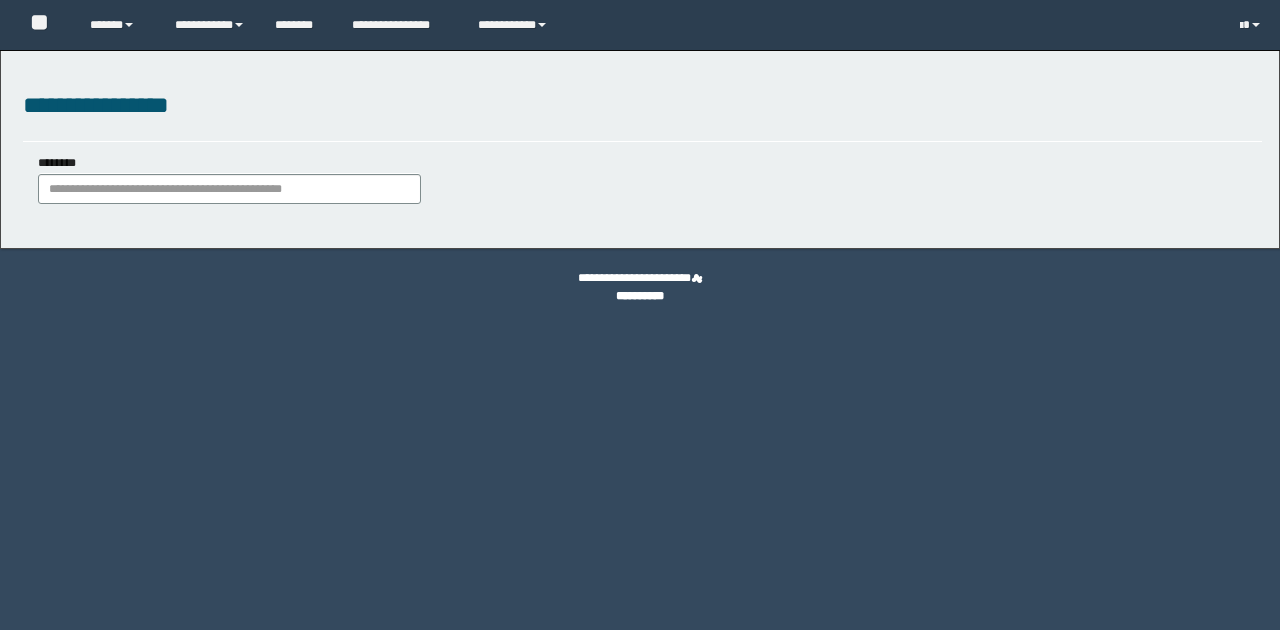 scroll, scrollTop: 0, scrollLeft: 0, axis: both 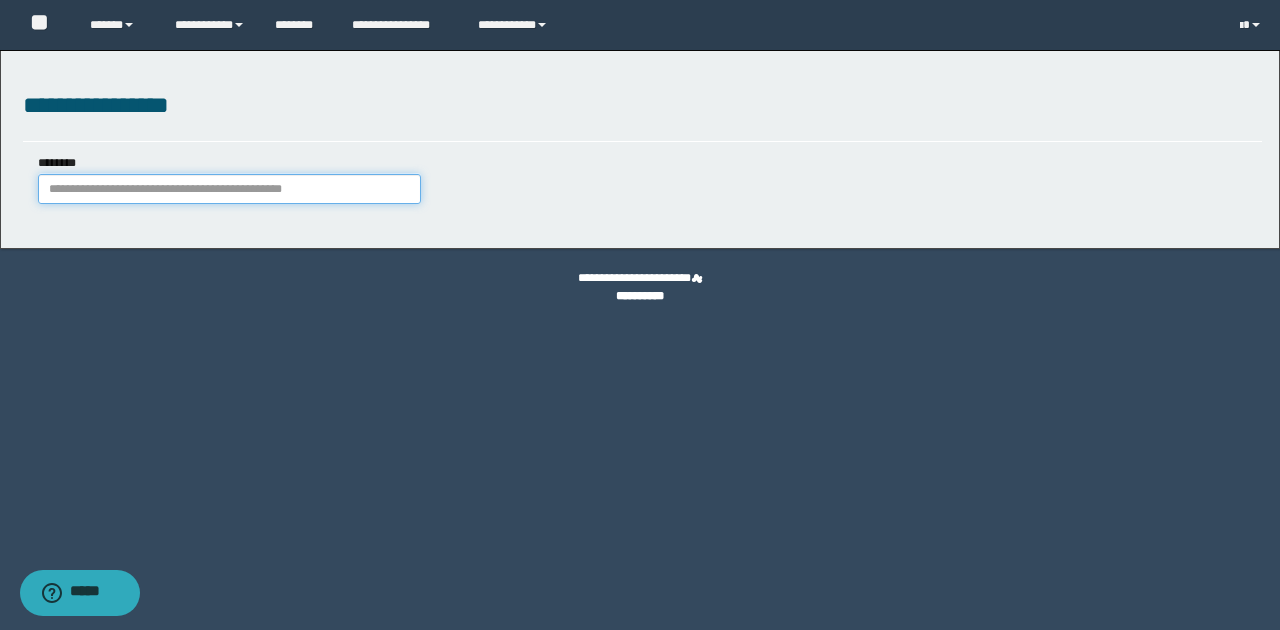 click on "********" at bounding box center [229, 189] 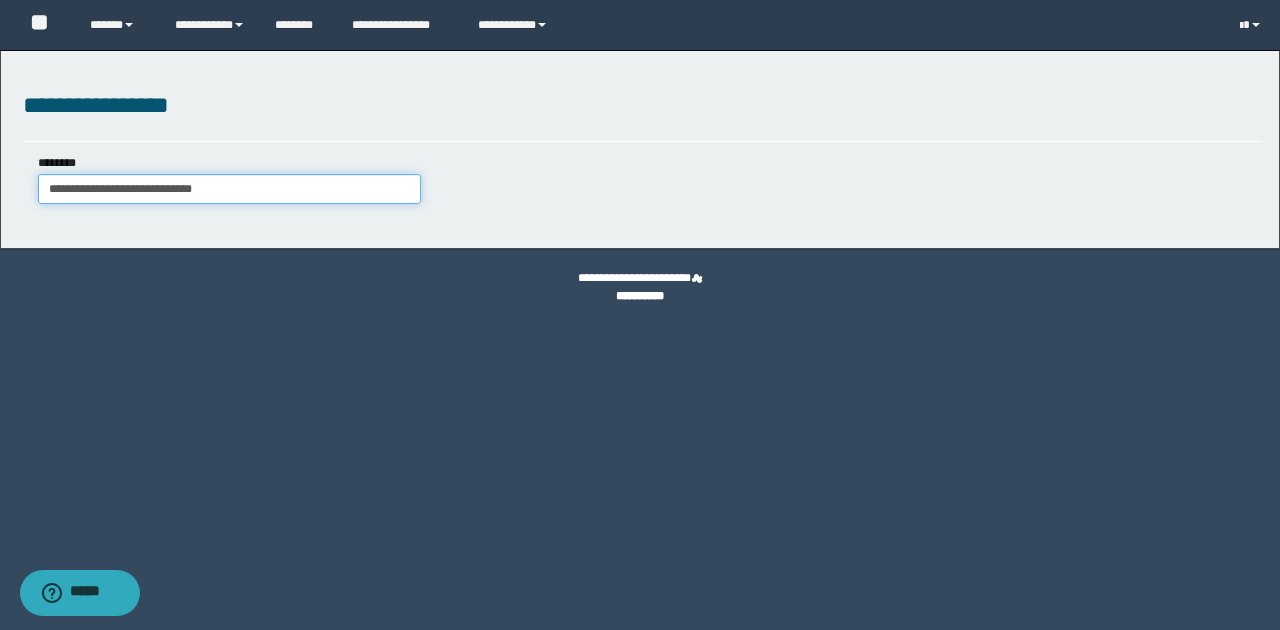 type on "**********" 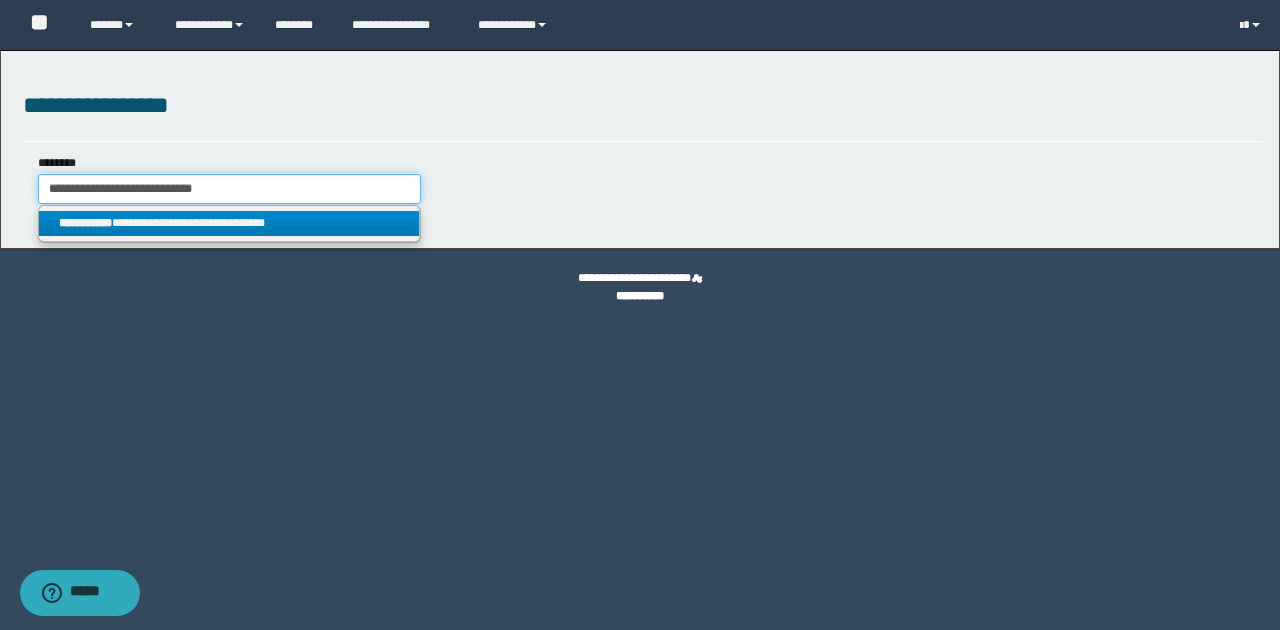 type on "**********" 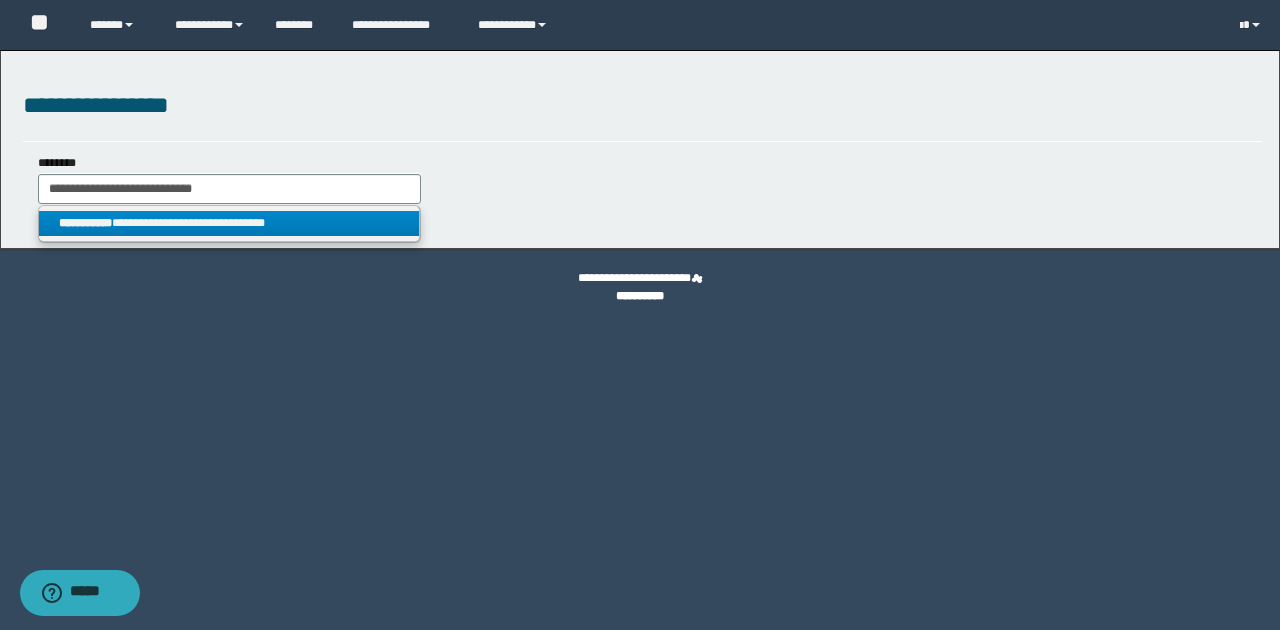 click on "**********" at bounding box center (229, 223) 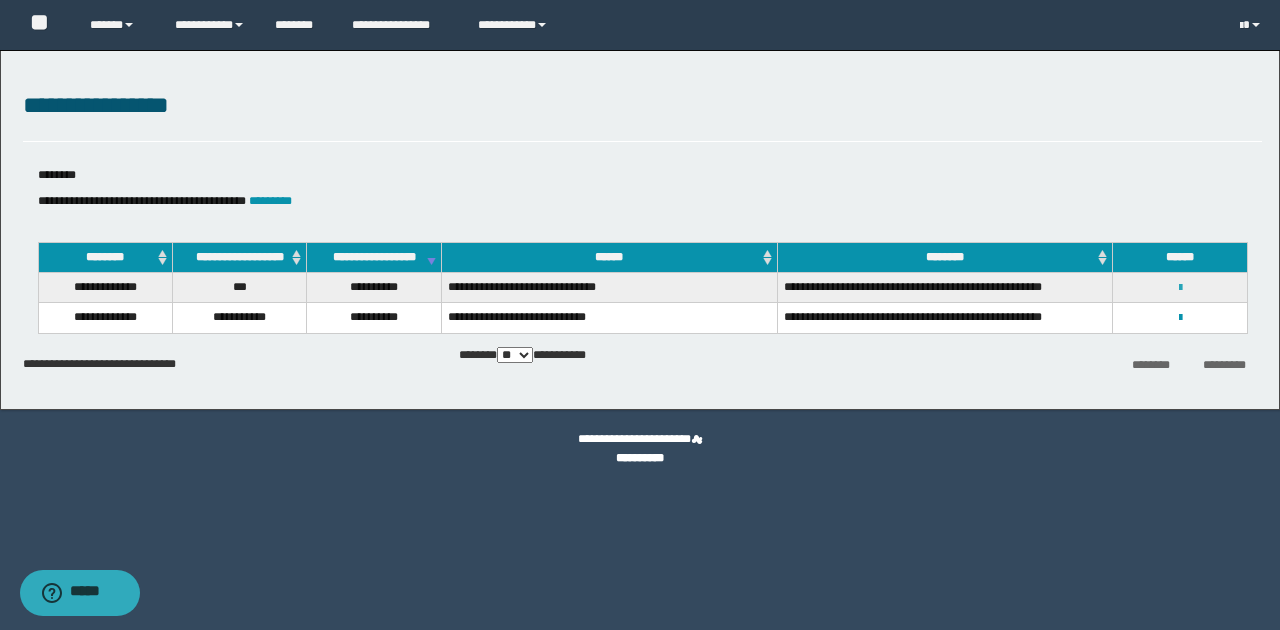 click at bounding box center [1180, 288] 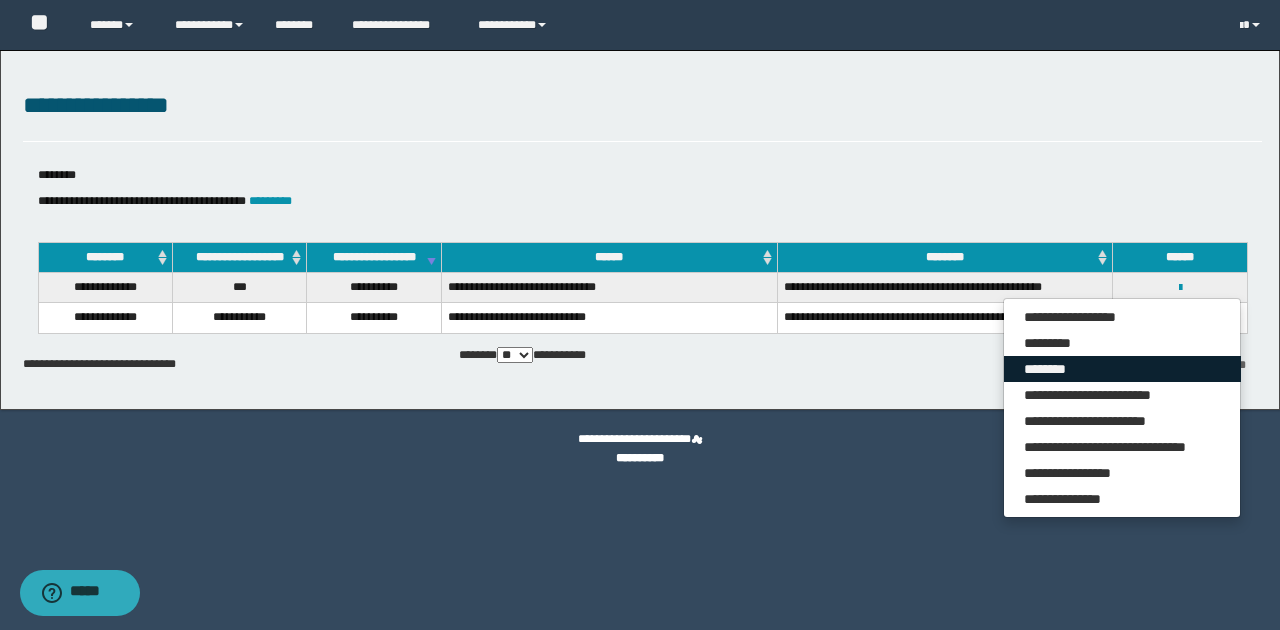 click on "********" at bounding box center (1122, 369) 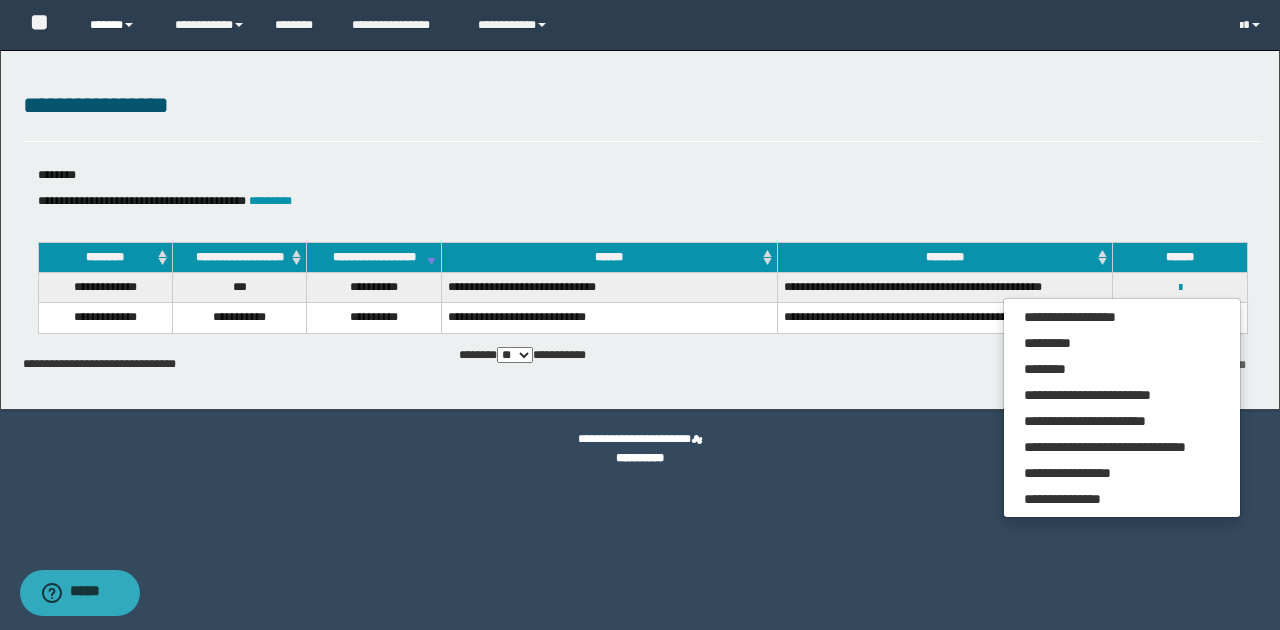 click on "******" at bounding box center [117, 25] 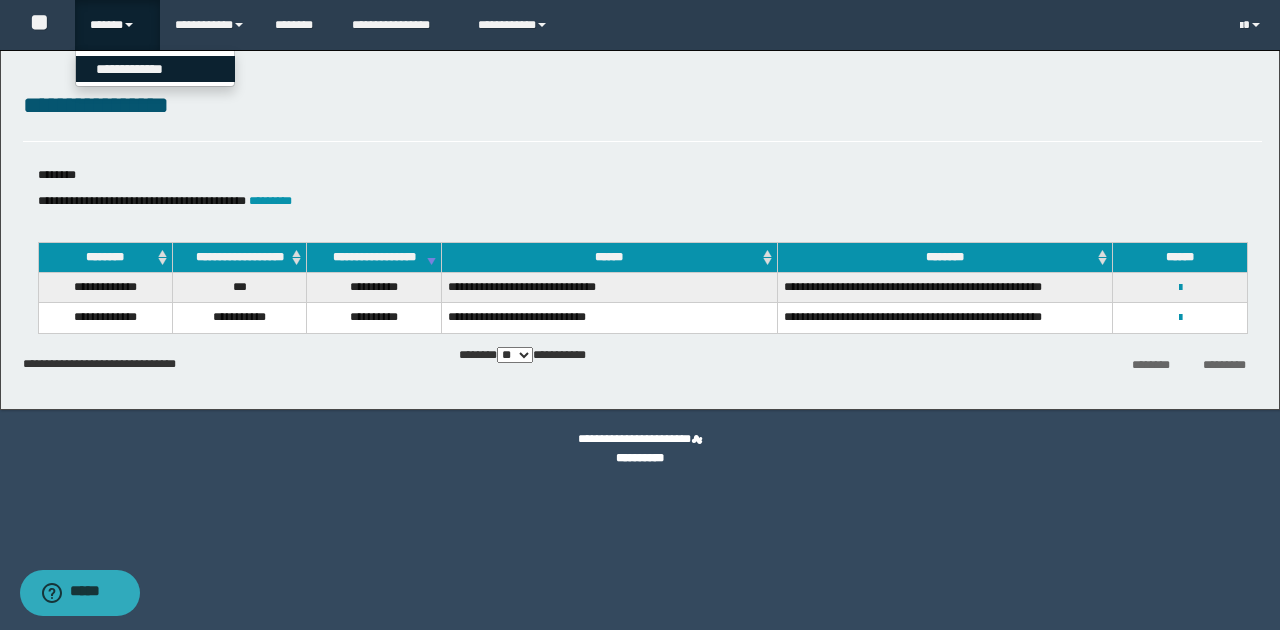 click on "**********" at bounding box center (155, 69) 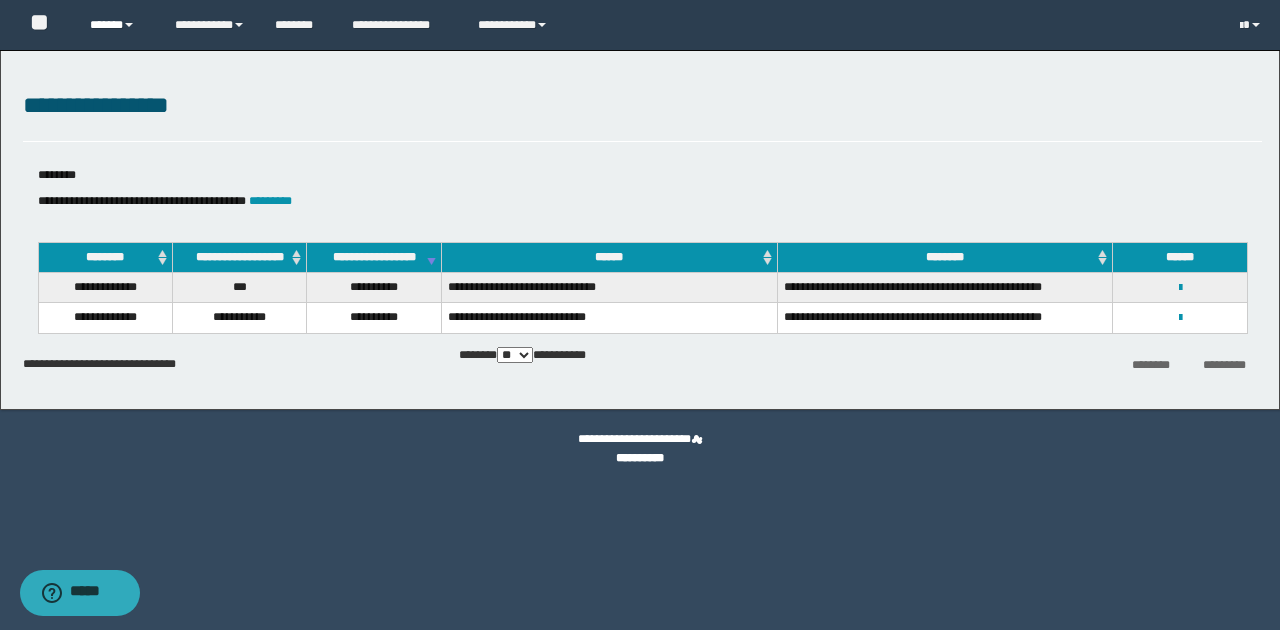 click on "******" at bounding box center [117, 25] 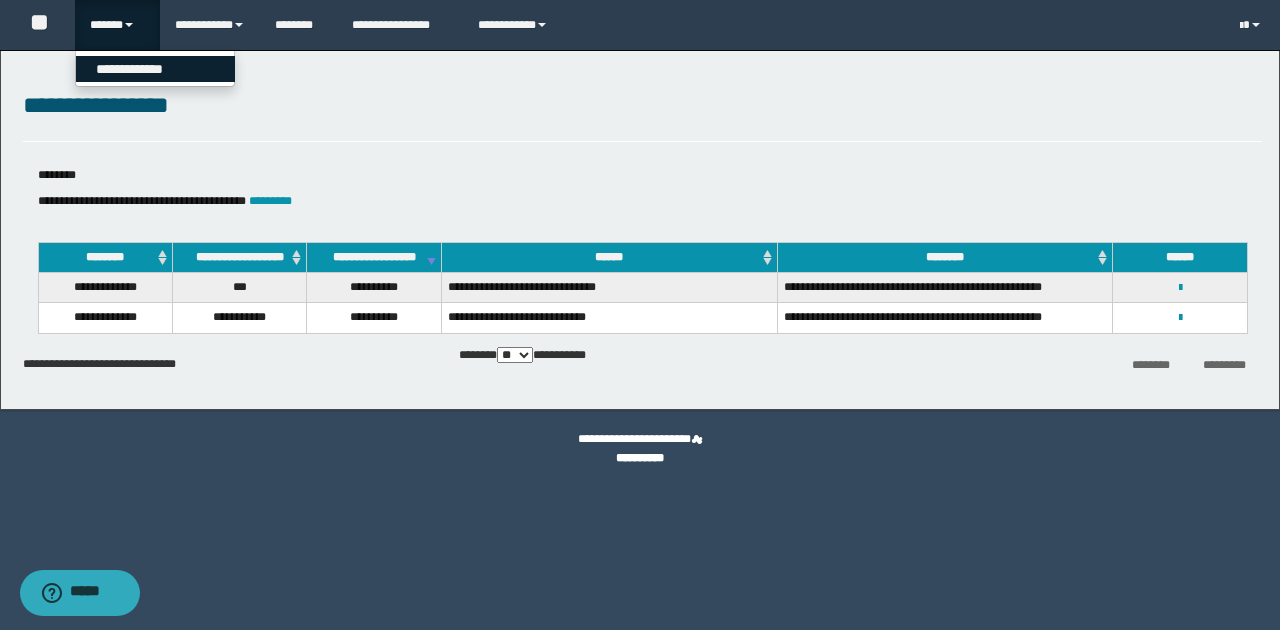 click on "**********" at bounding box center (155, 69) 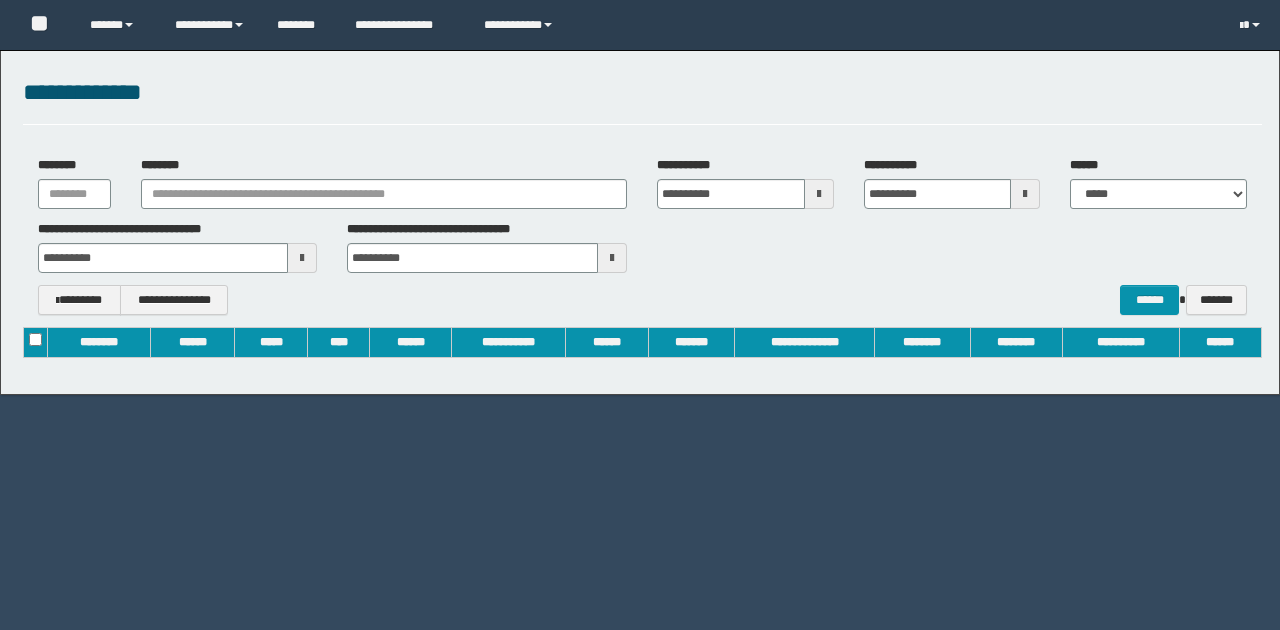 scroll, scrollTop: 0, scrollLeft: 0, axis: both 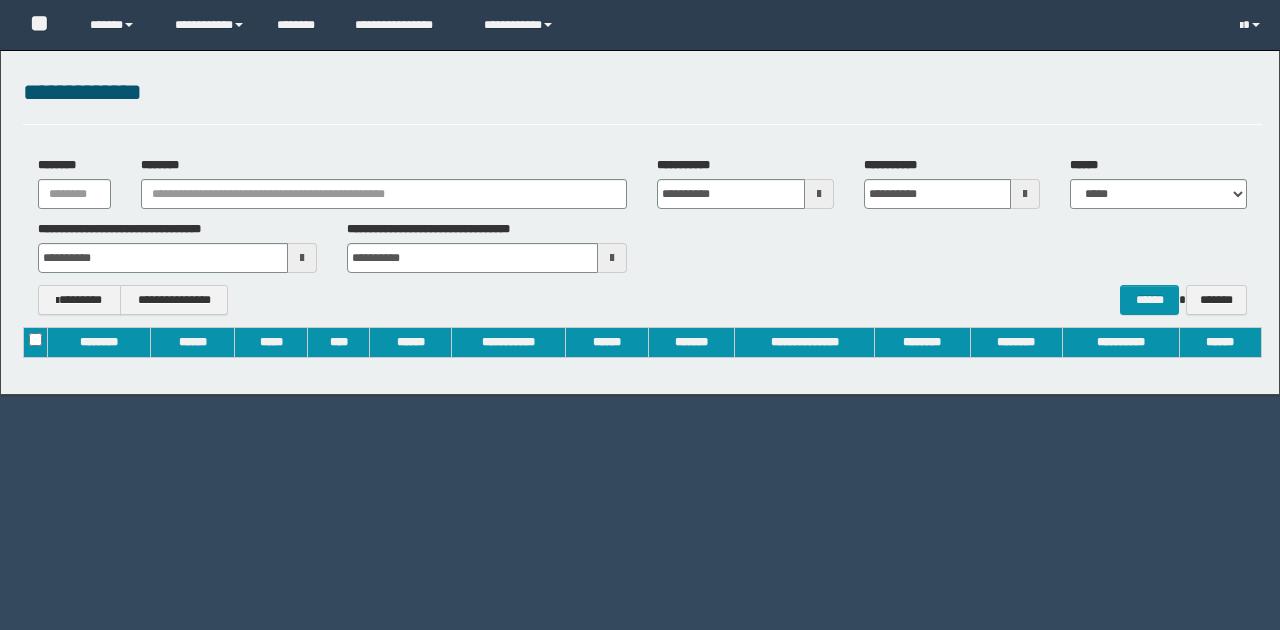 type on "**********" 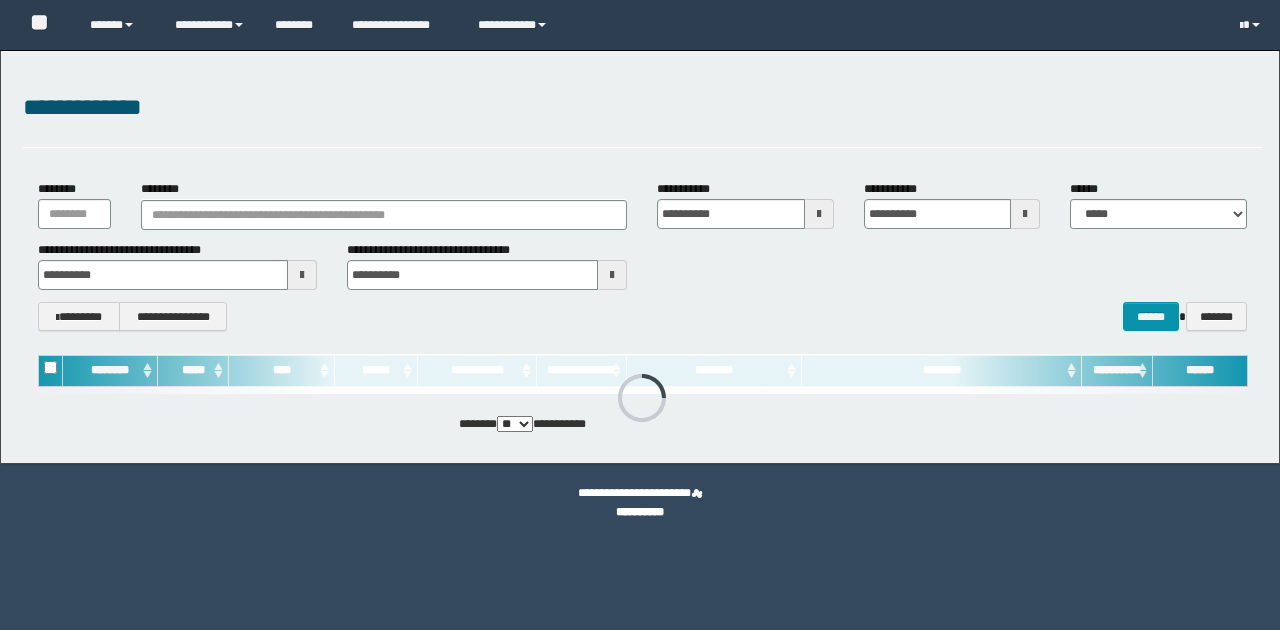 scroll, scrollTop: 0, scrollLeft: 0, axis: both 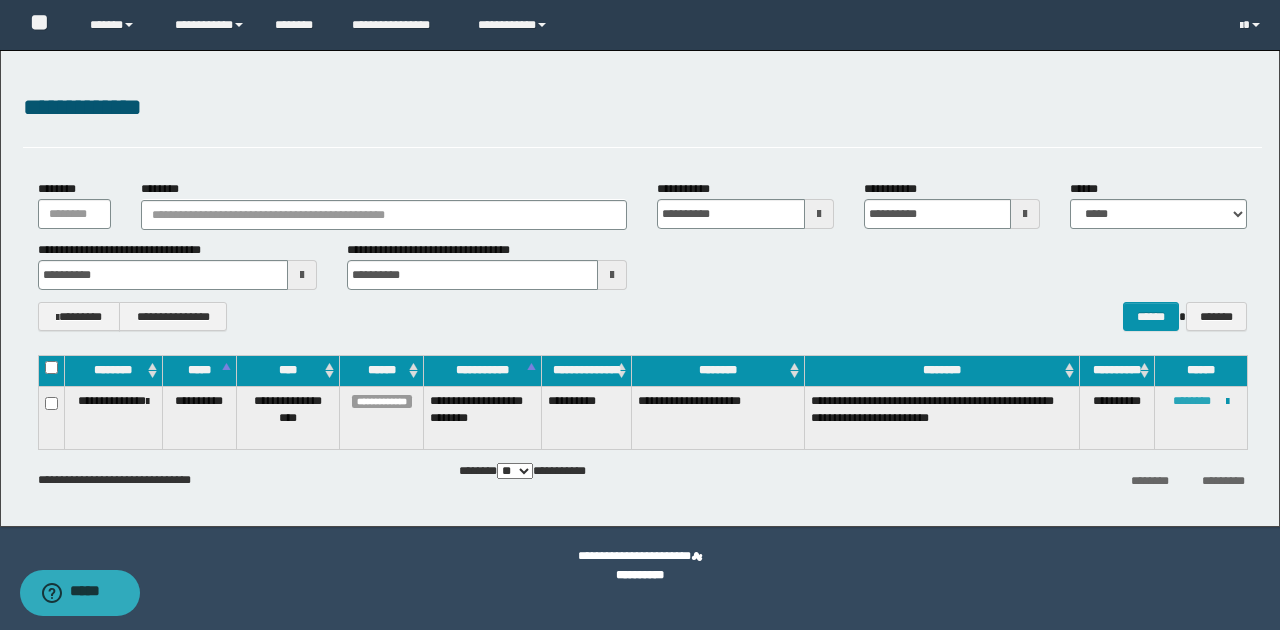 click on "********" at bounding box center [1192, 401] 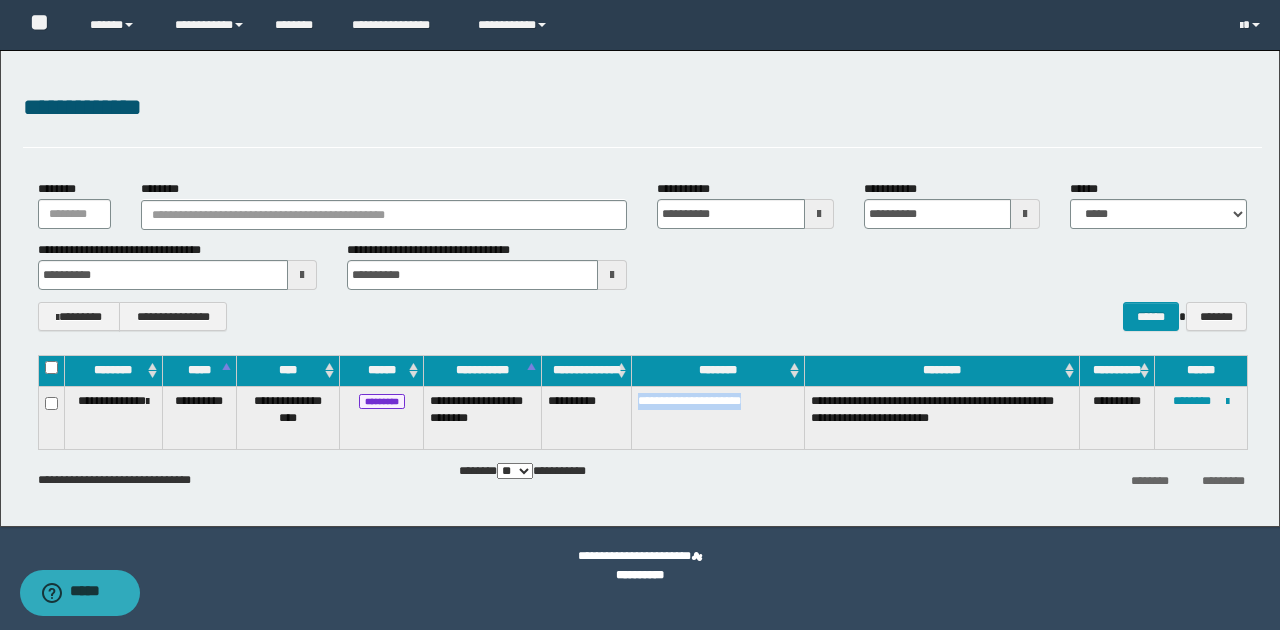 drag, startPoint x: 638, startPoint y: 399, endPoint x: 766, endPoint y: 400, distance: 128.0039 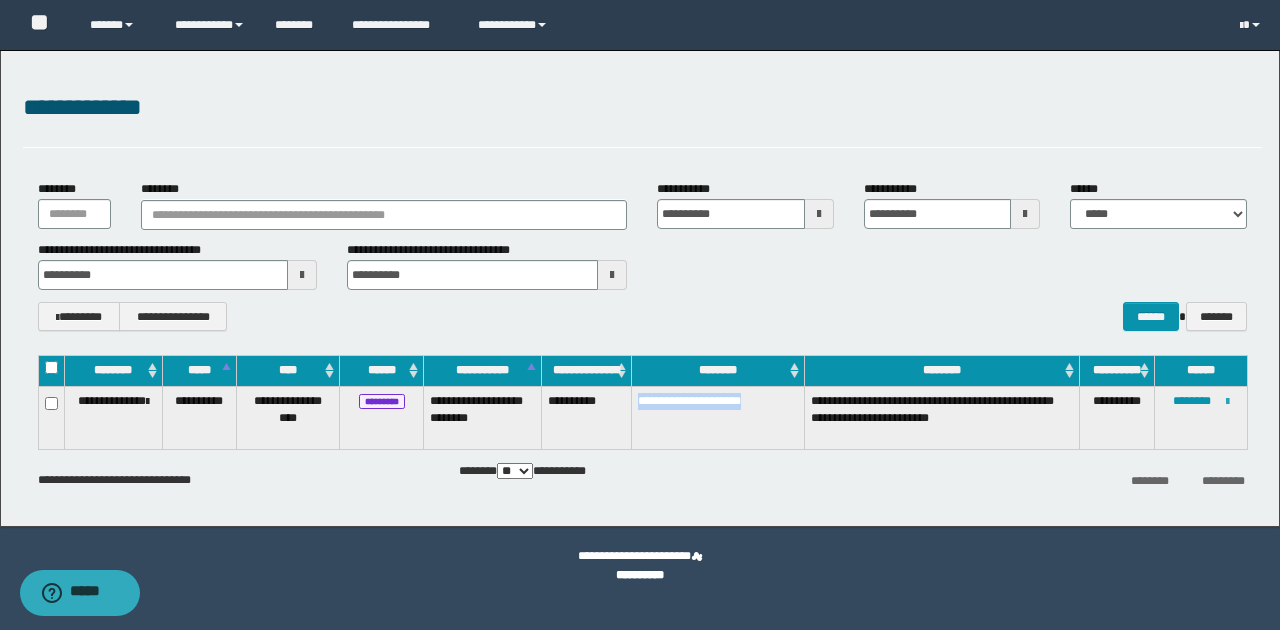 click at bounding box center (1227, 402) 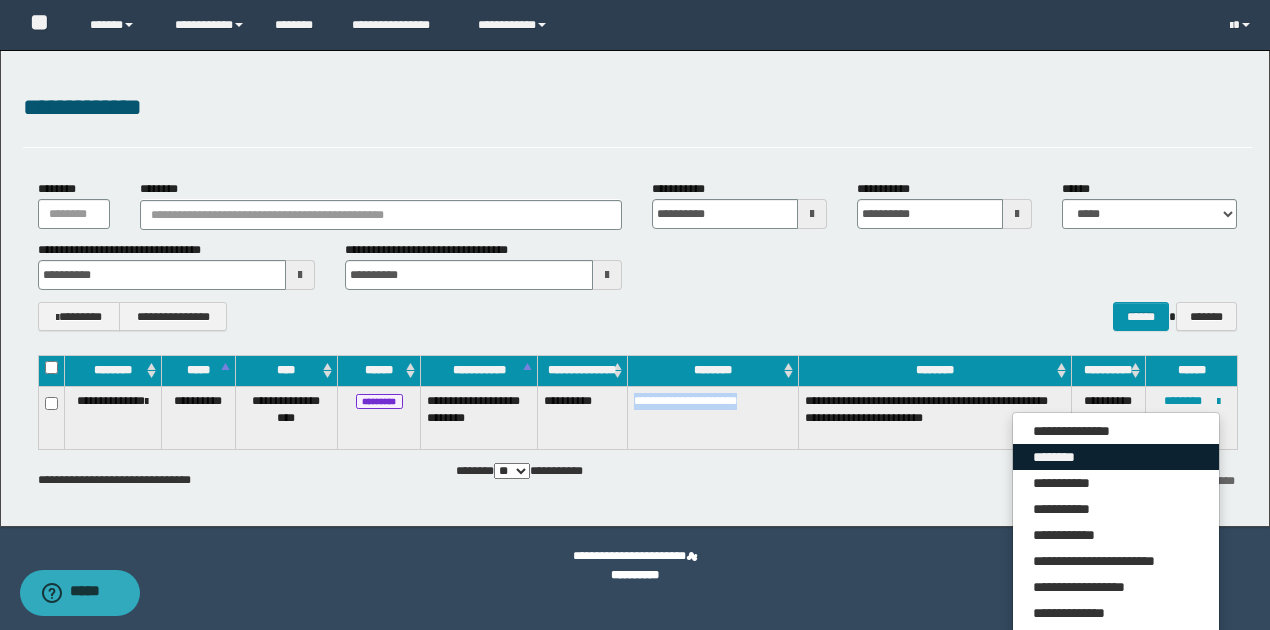 click on "********" at bounding box center (1116, 457) 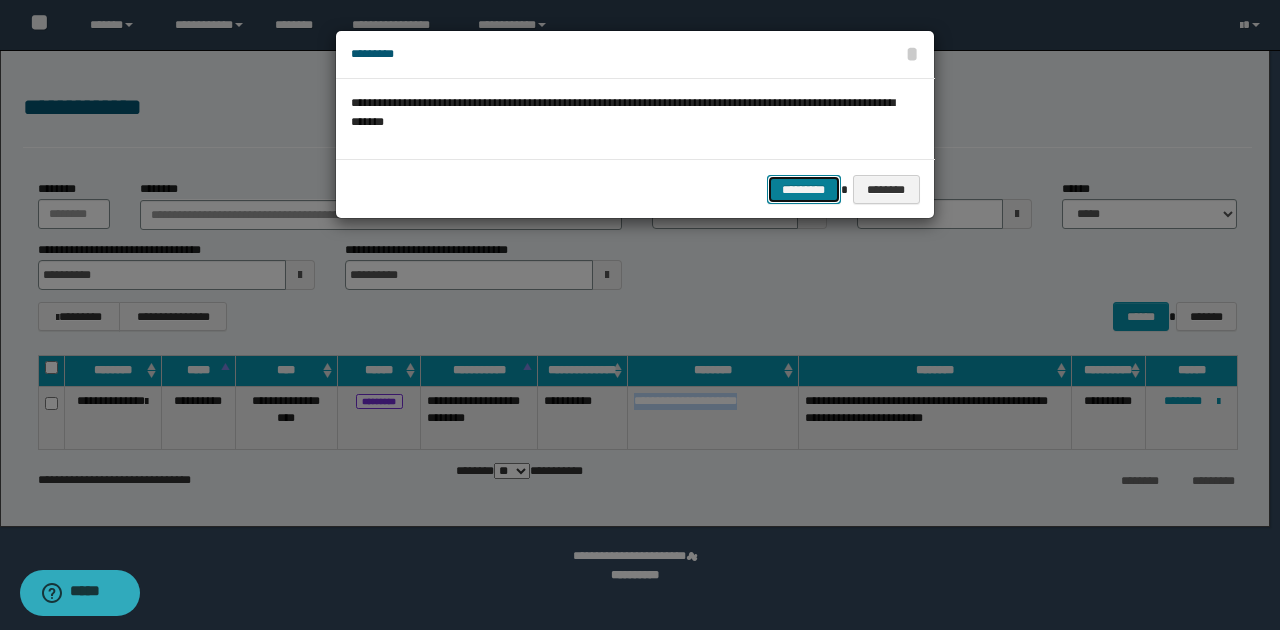 click on "*********" at bounding box center [804, 189] 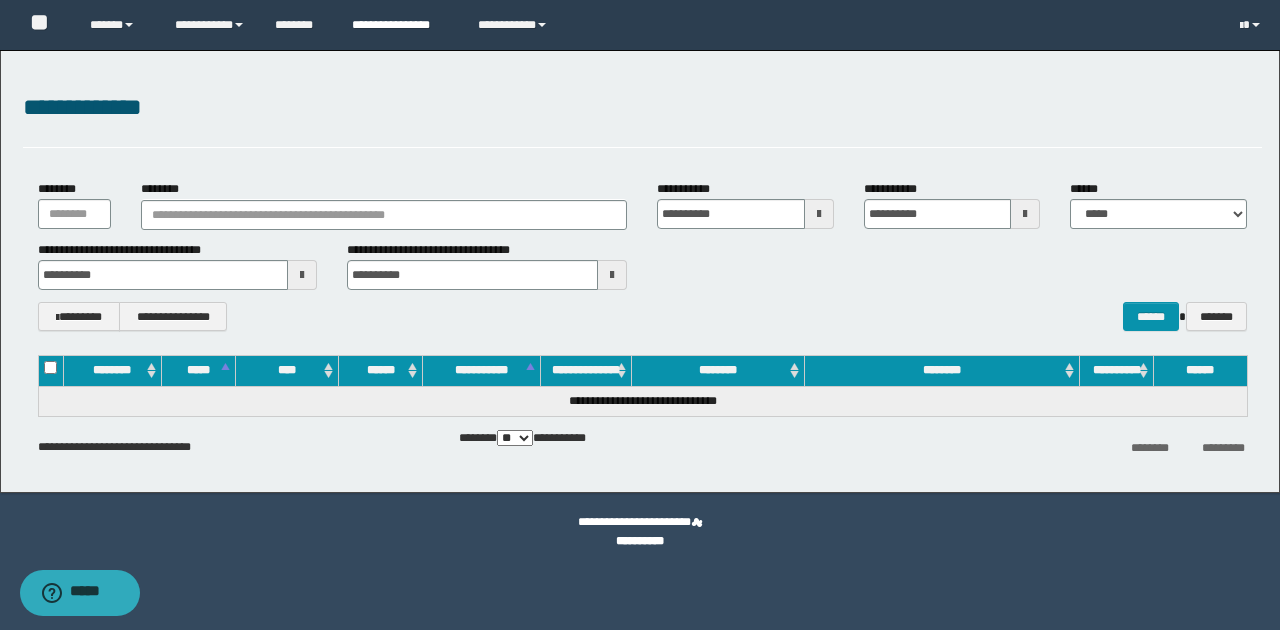 click on "**********" at bounding box center [400, 25] 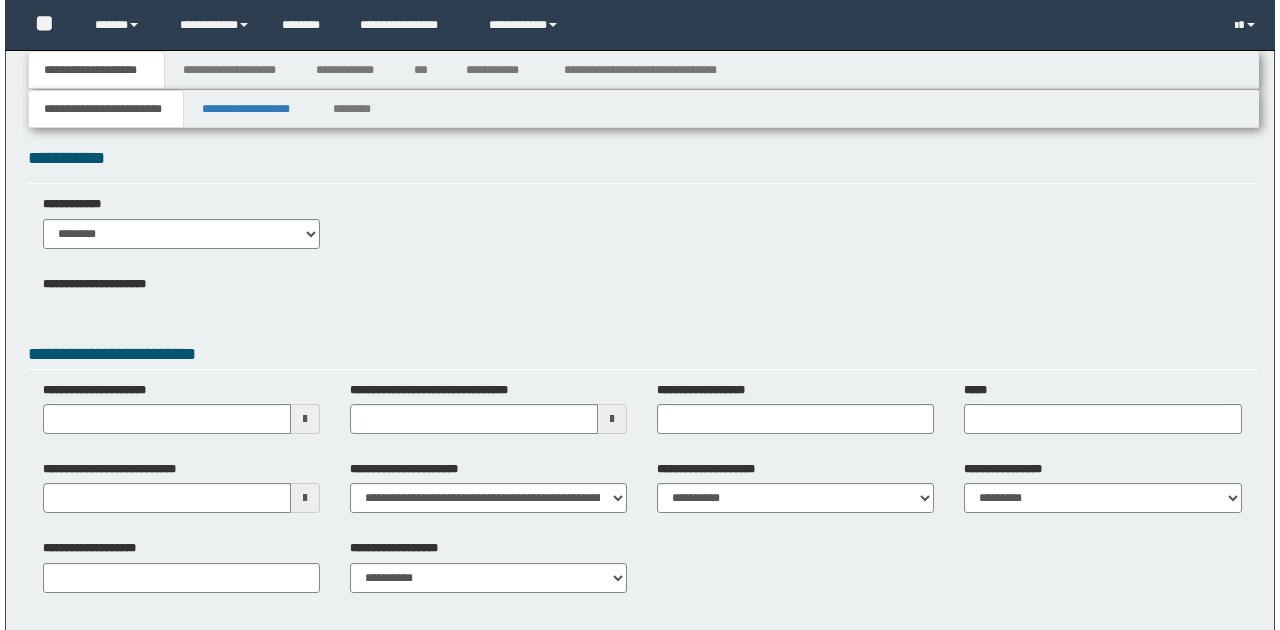 scroll, scrollTop: 0, scrollLeft: 0, axis: both 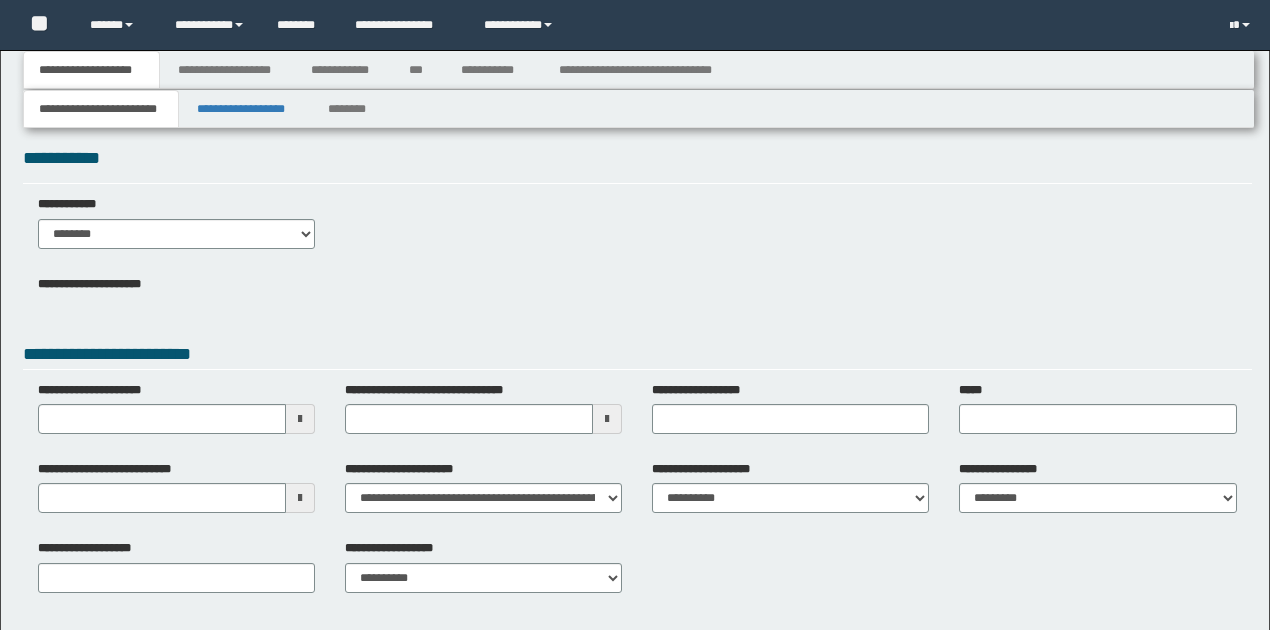 type 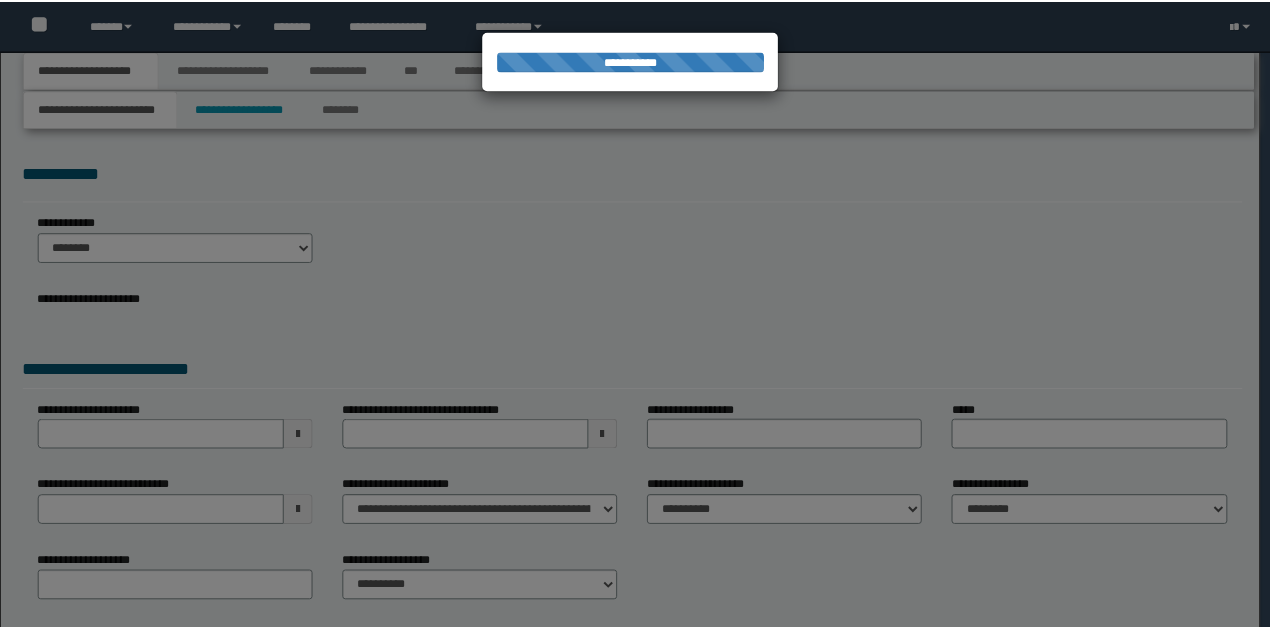 scroll, scrollTop: 0, scrollLeft: 0, axis: both 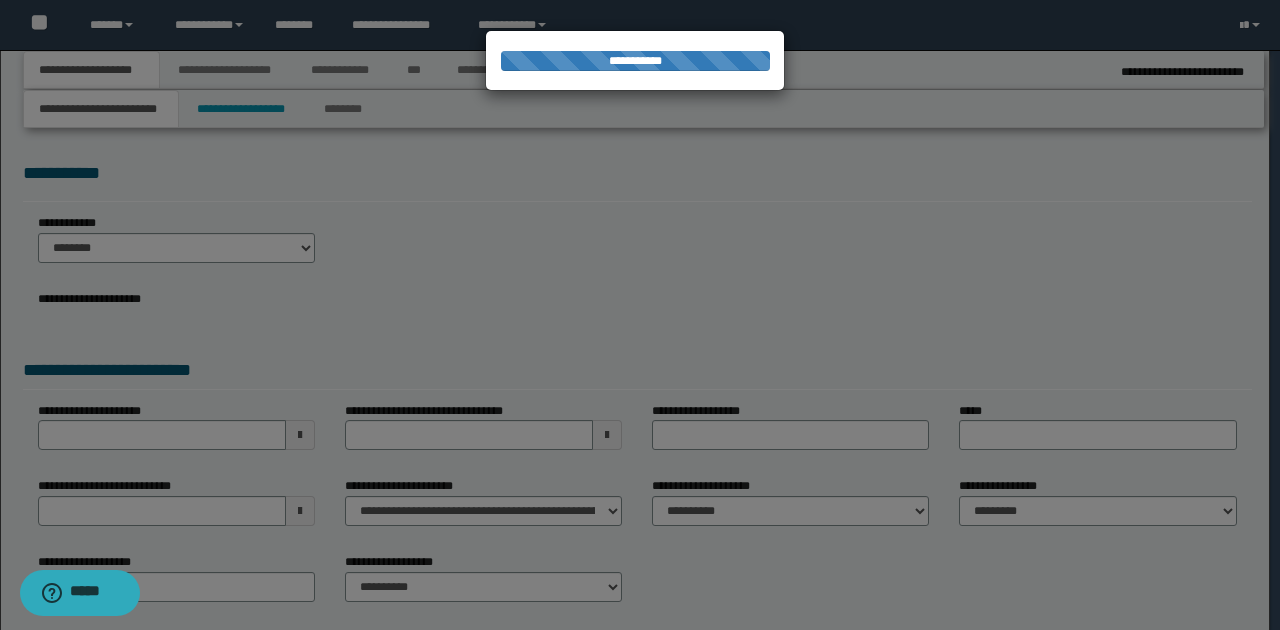type on "**********" 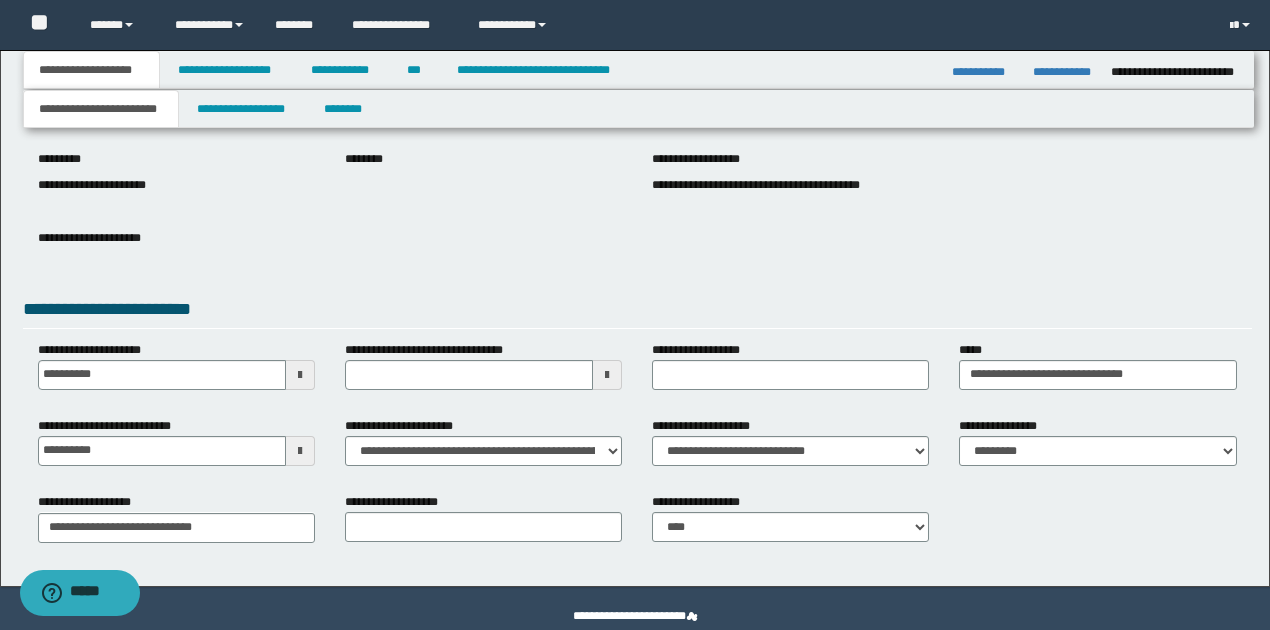scroll, scrollTop: 252, scrollLeft: 0, axis: vertical 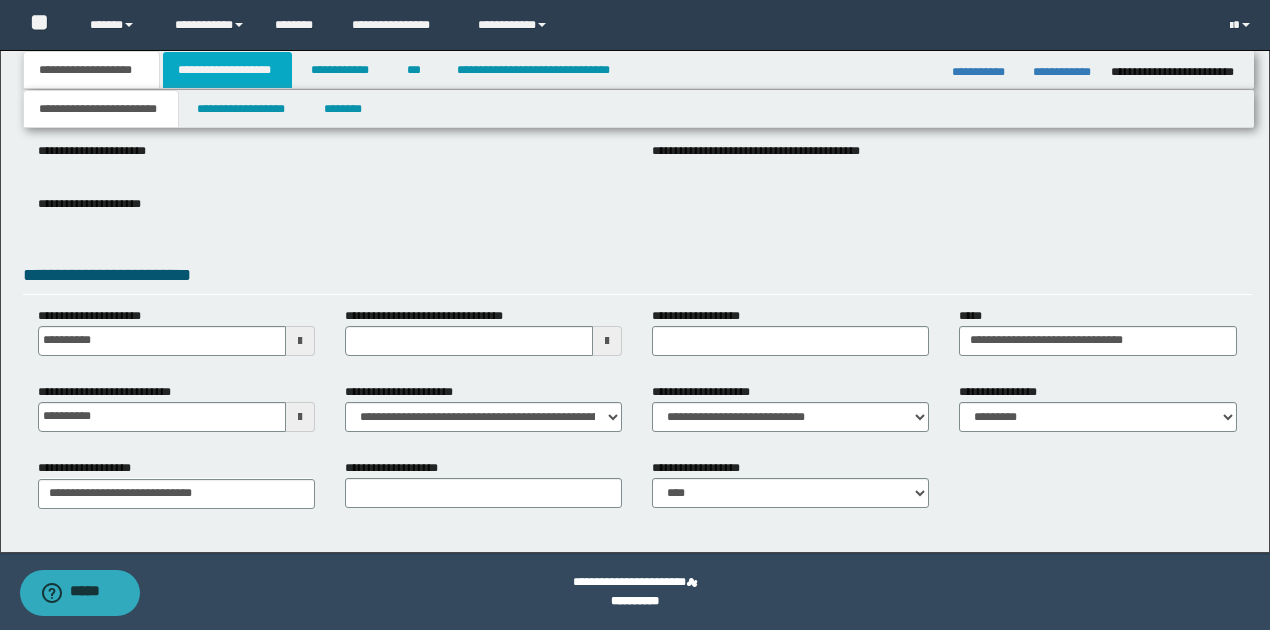 click on "**********" at bounding box center [227, 70] 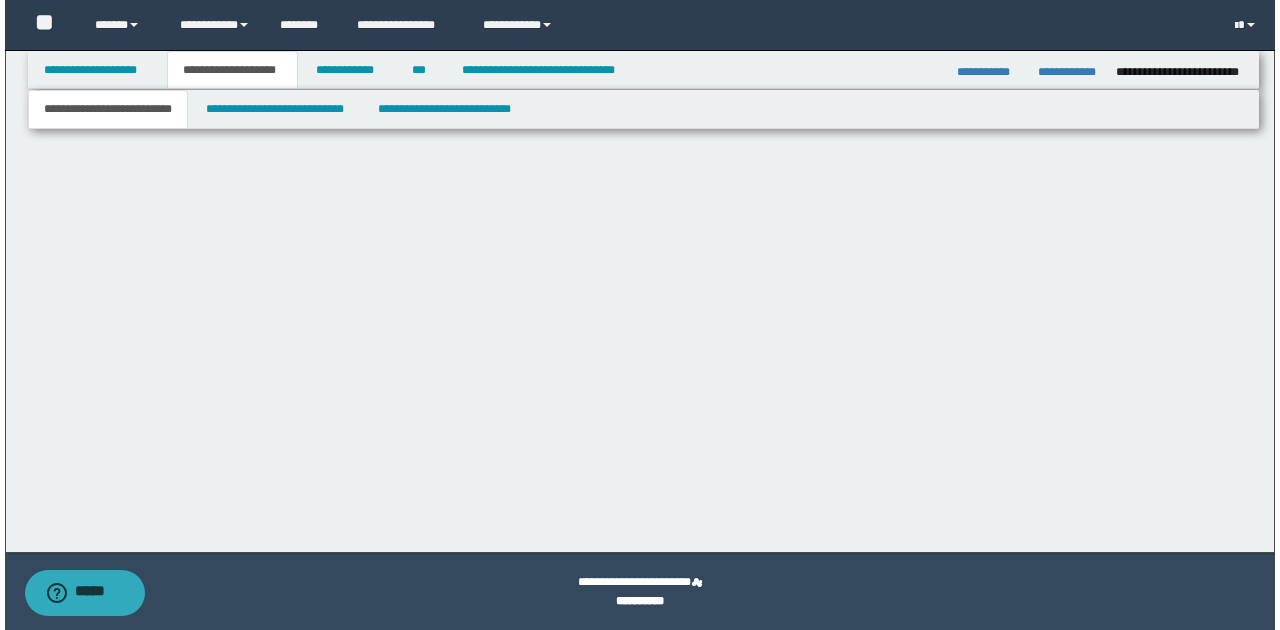 scroll, scrollTop: 0, scrollLeft: 0, axis: both 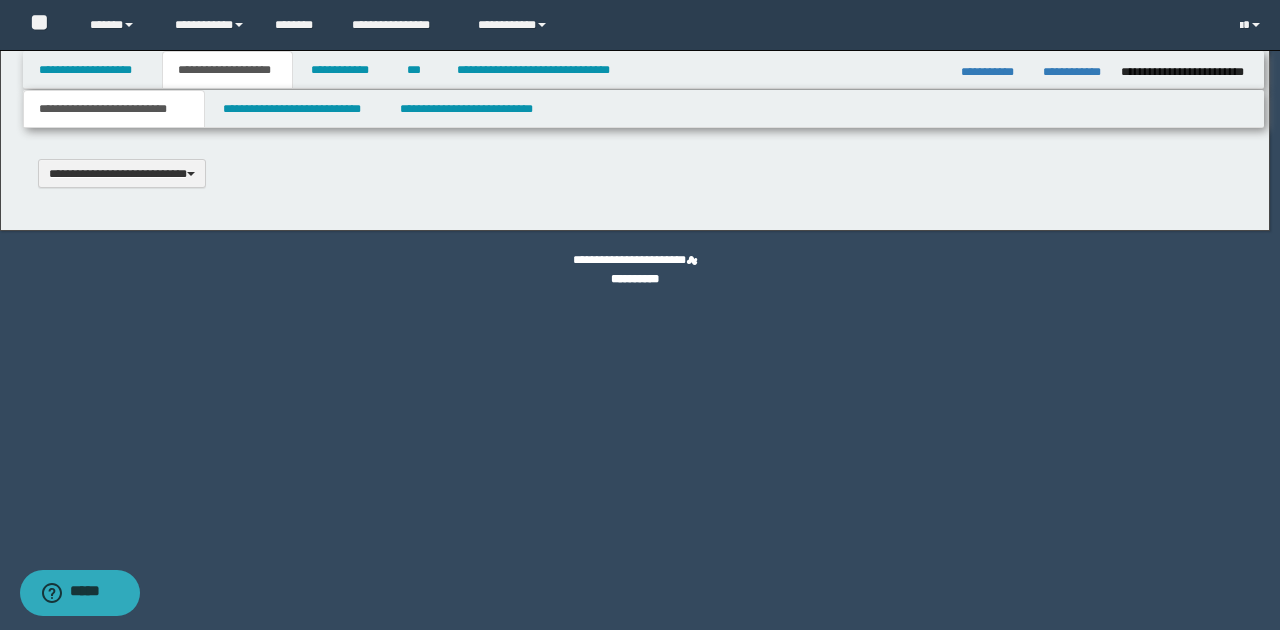 type 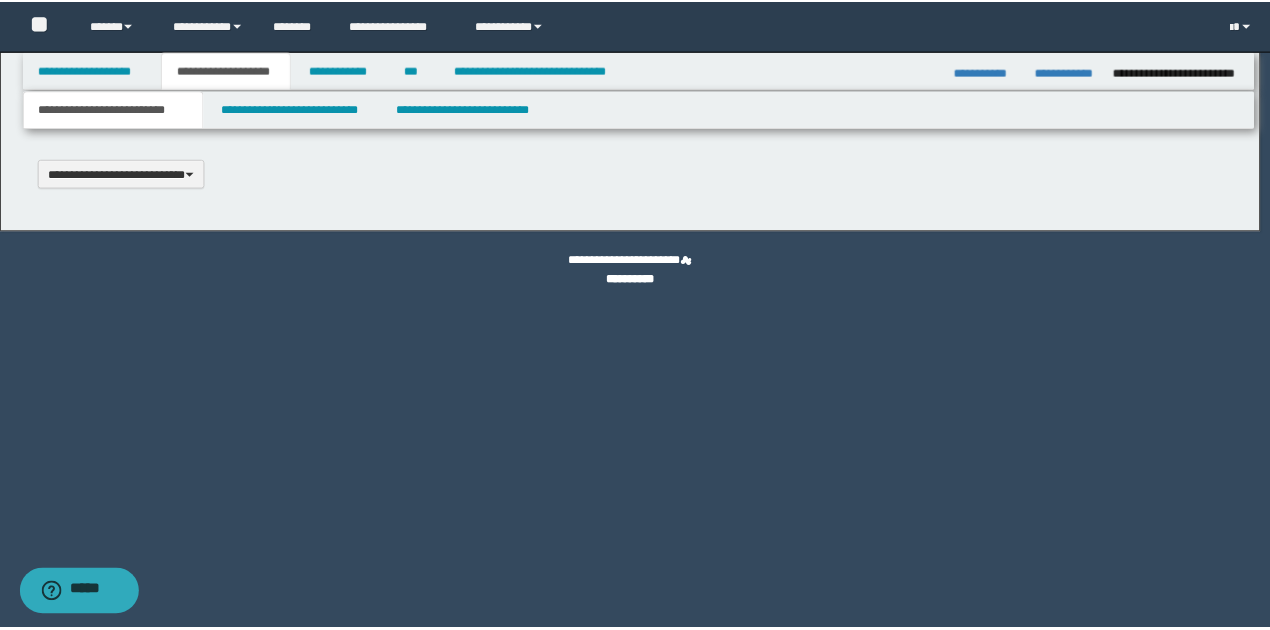 scroll, scrollTop: 0, scrollLeft: 0, axis: both 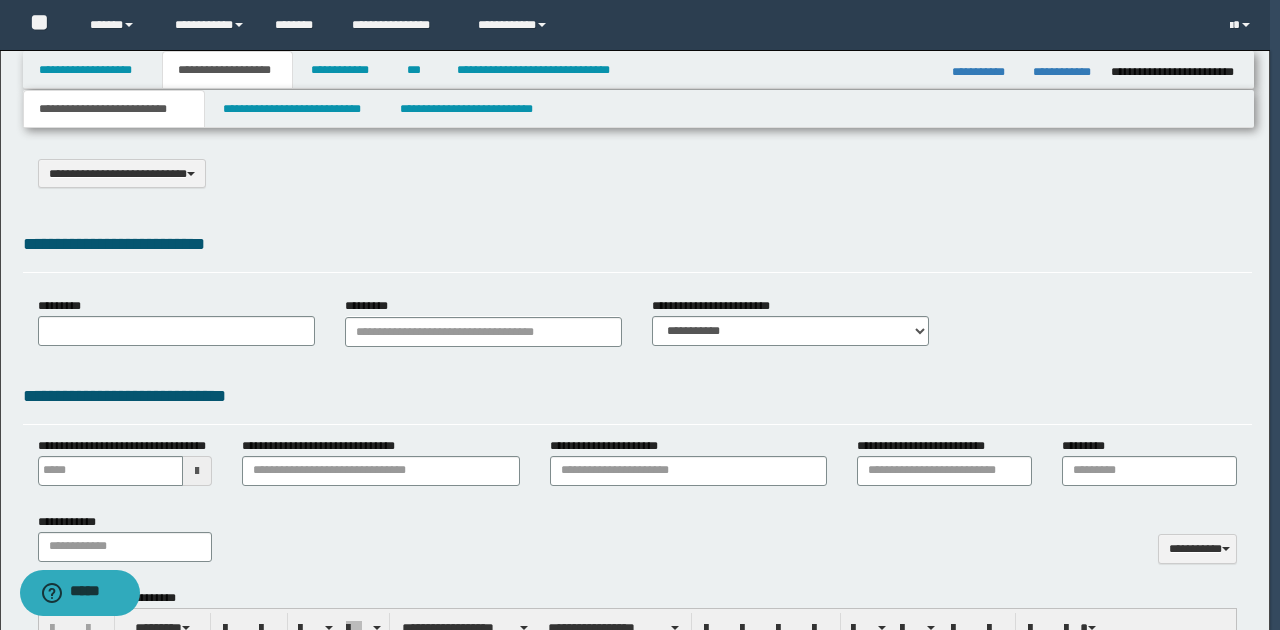 type on "*********" 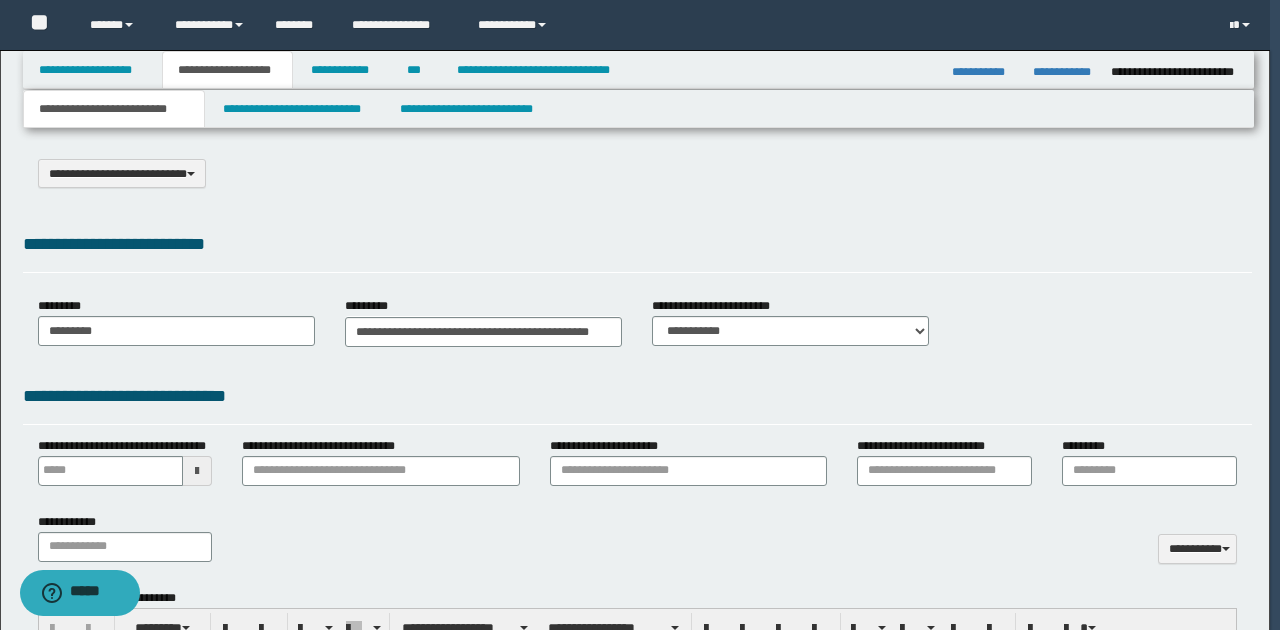 select on "*" 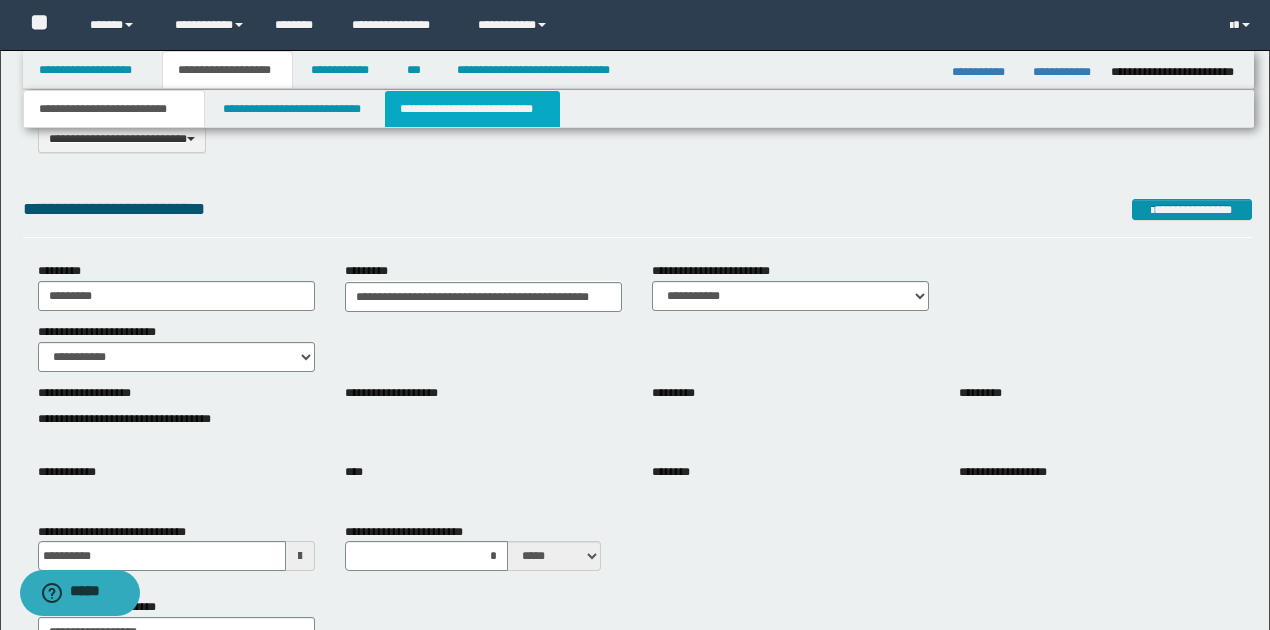 scroll, scrollTop: 66, scrollLeft: 0, axis: vertical 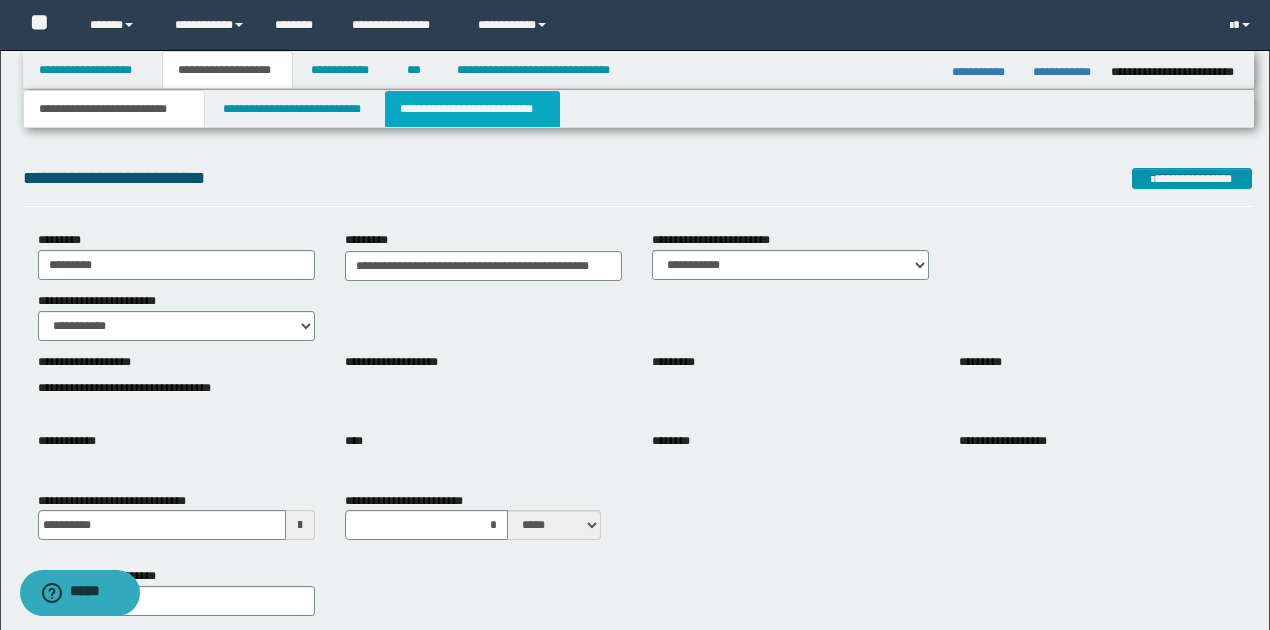 click on "**********" at bounding box center (472, 109) 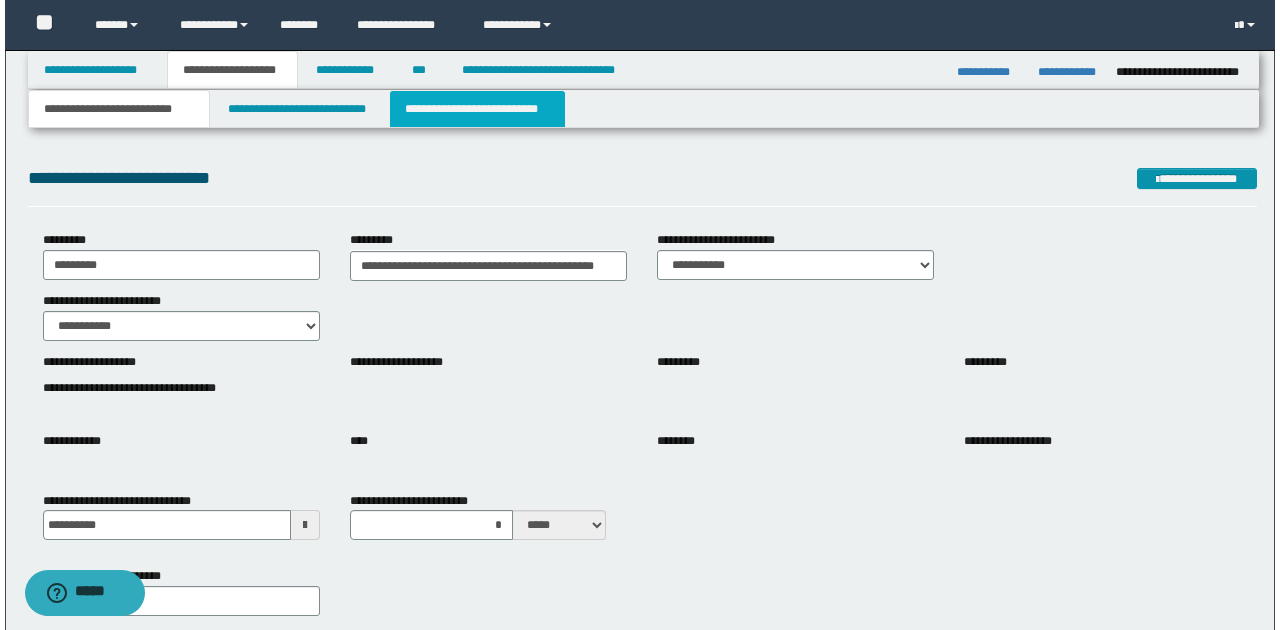 scroll, scrollTop: 0, scrollLeft: 0, axis: both 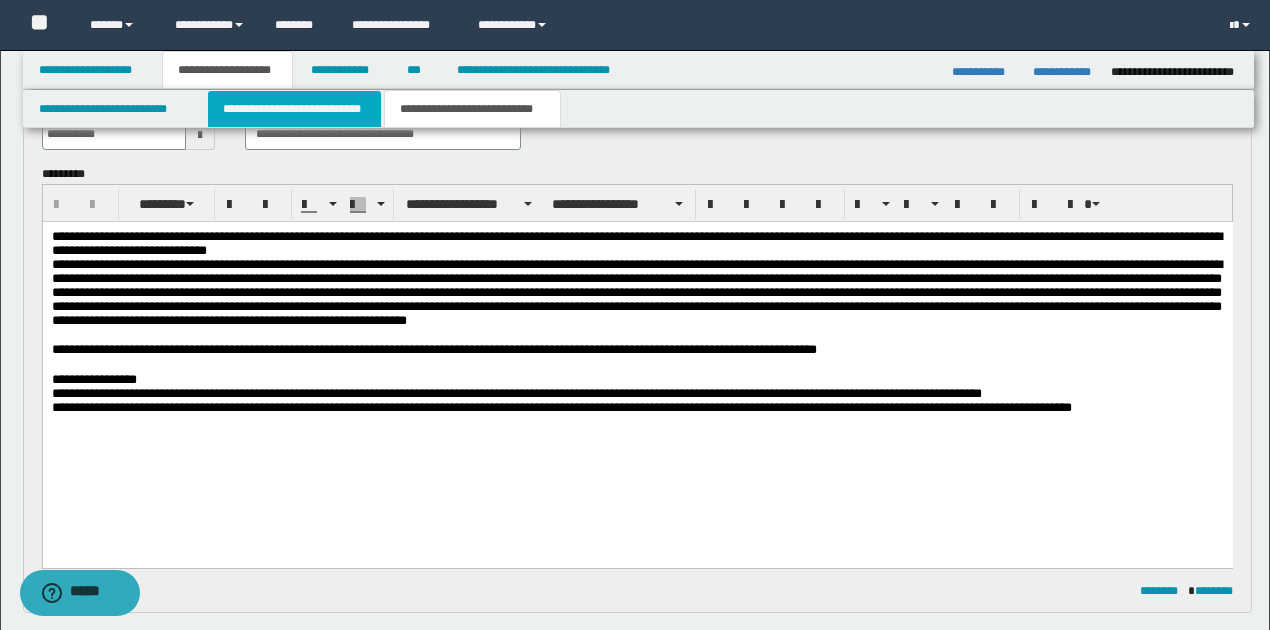 click on "**********" at bounding box center [294, 109] 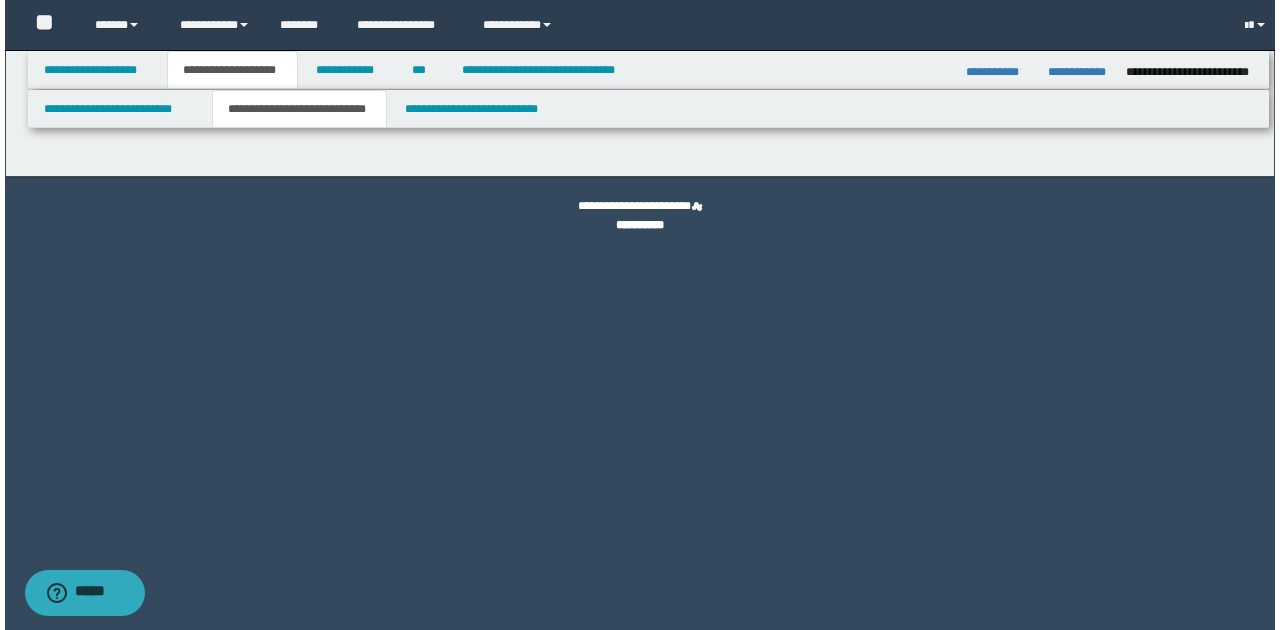 scroll, scrollTop: 0, scrollLeft: 0, axis: both 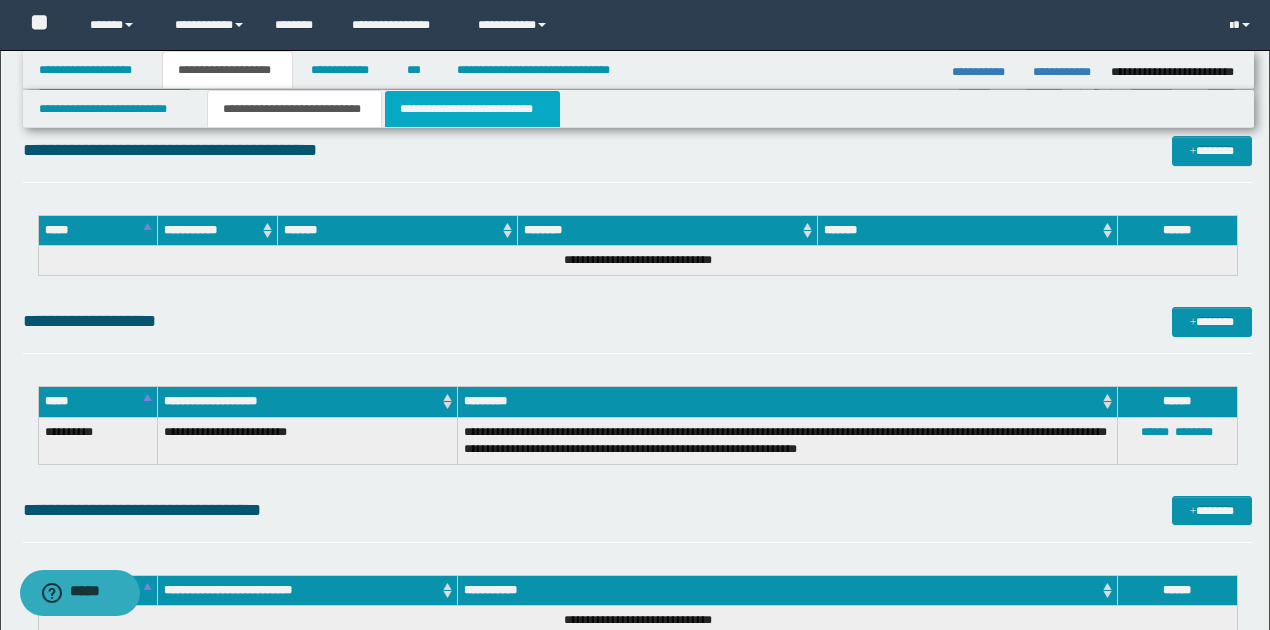 click on "**********" at bounding box center (472, 109) 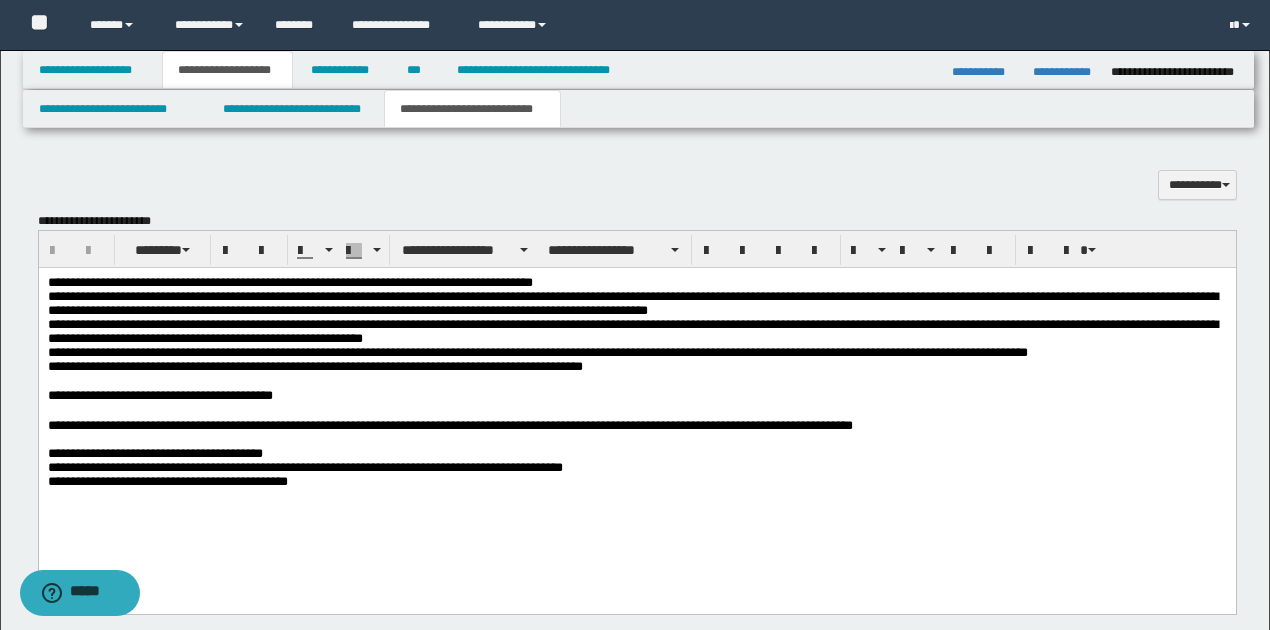 scroll, scrollTop: 733, scrollLeft: 0, axis: vertical 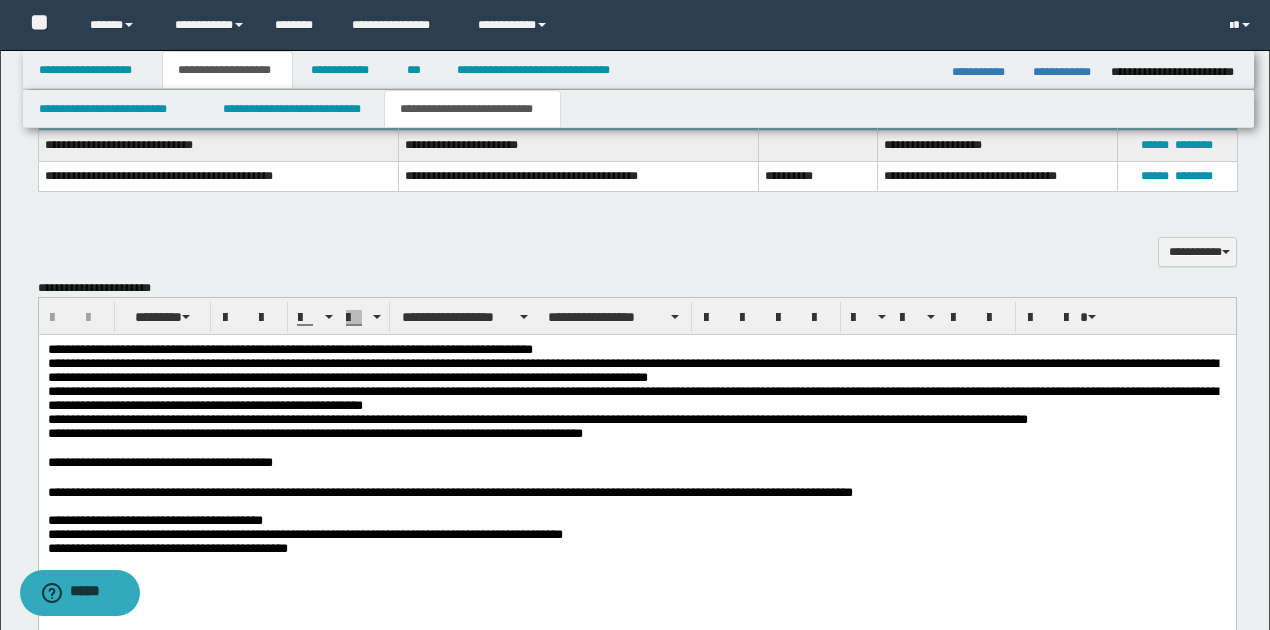 click on "**********" at bounding box center [537, 419] 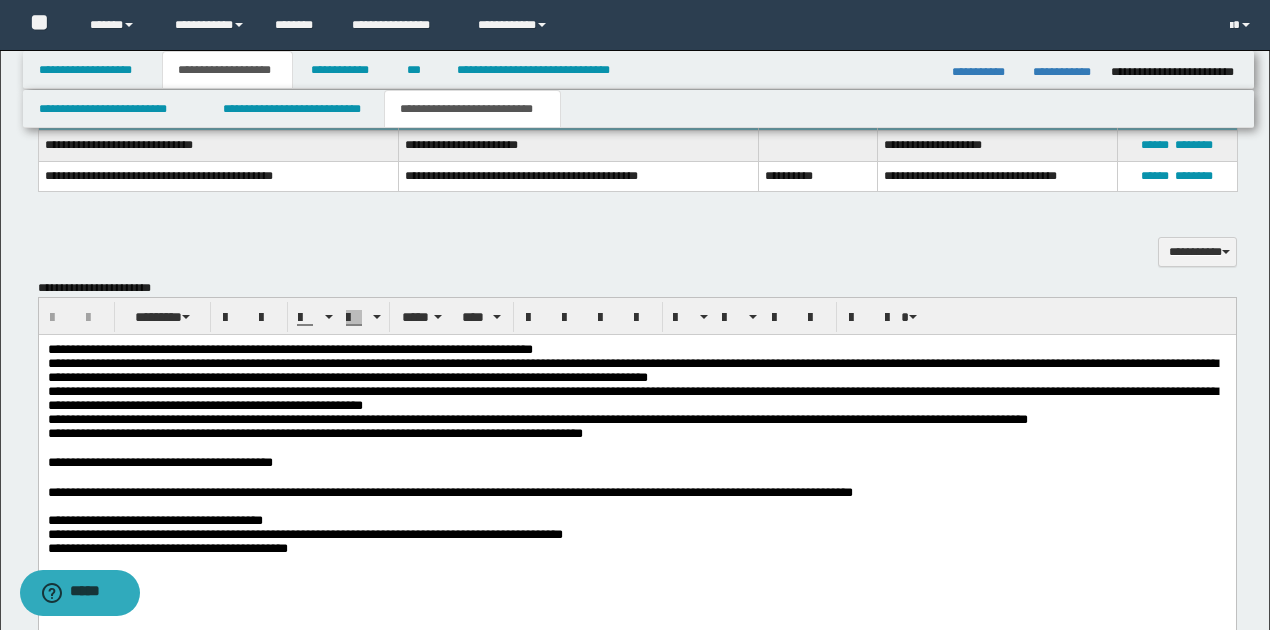 click on "**********" at bounding box center [537, 419] 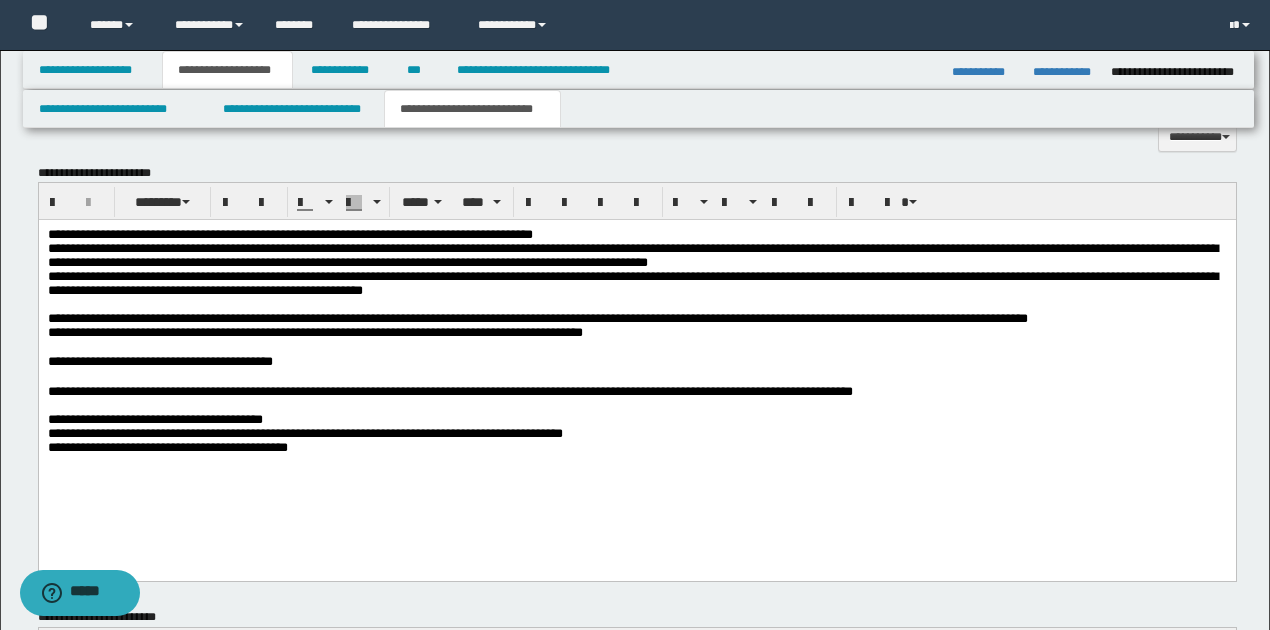 scroll, scrollTop: 866, scrollLeft: 0, axis: vertical 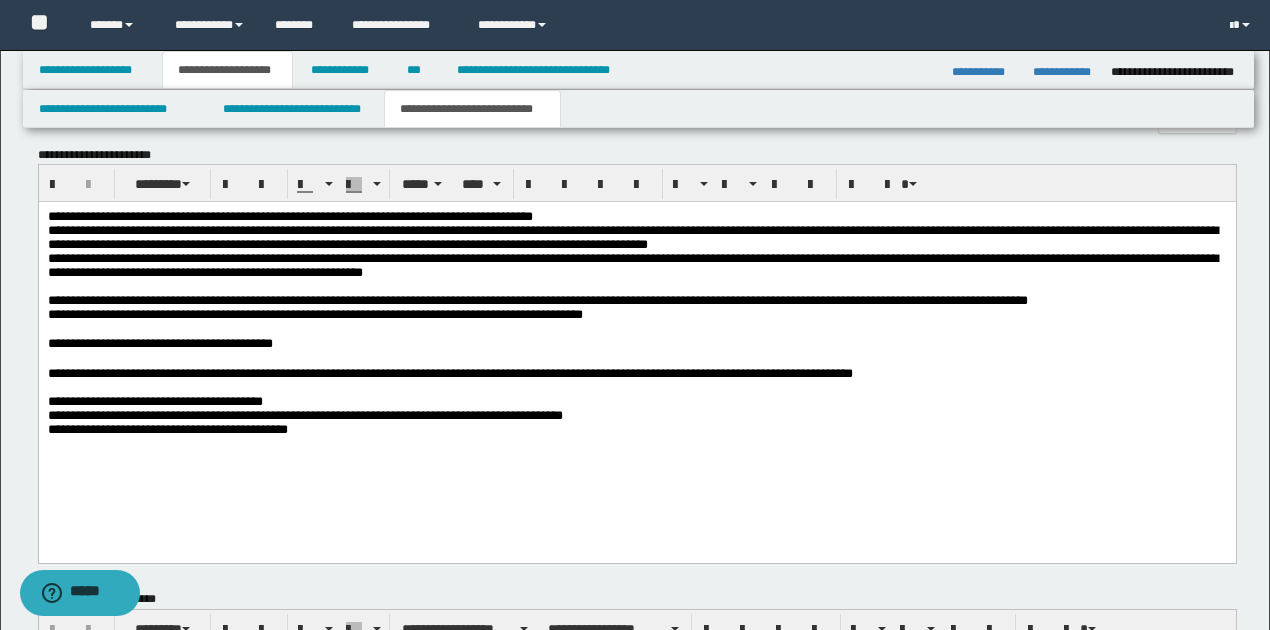 click on "**********" at bounding box center [636, 374] 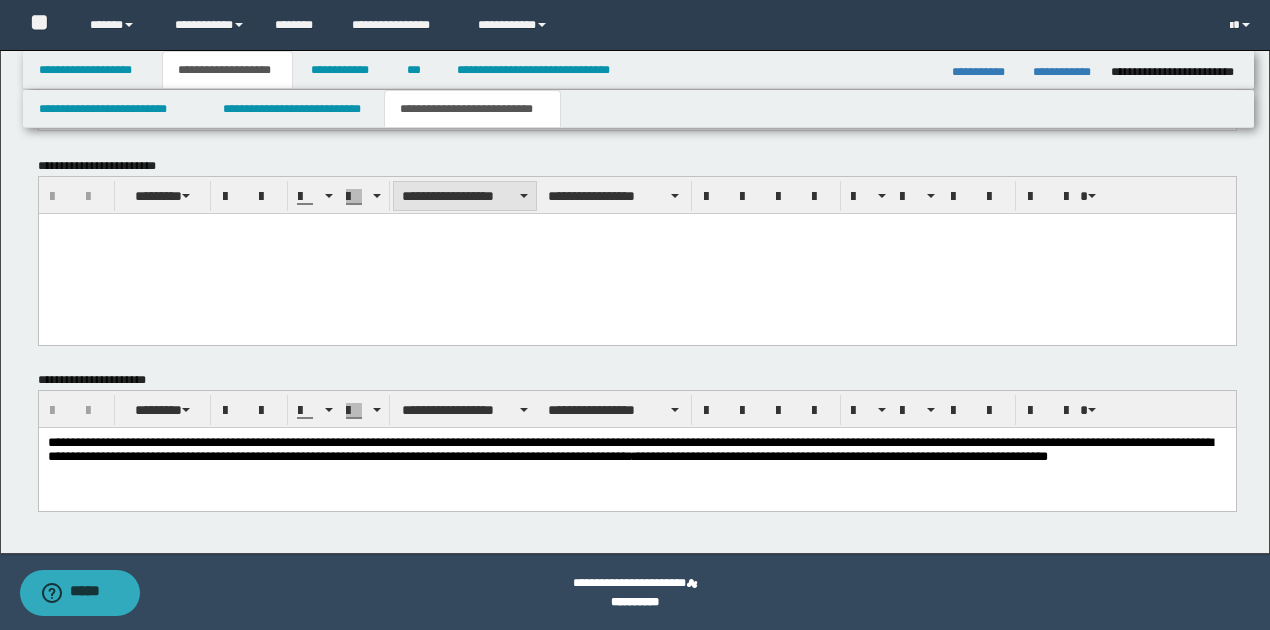 scroll, scrollTop: 1316, scrollLeft: 0, axis: vertical 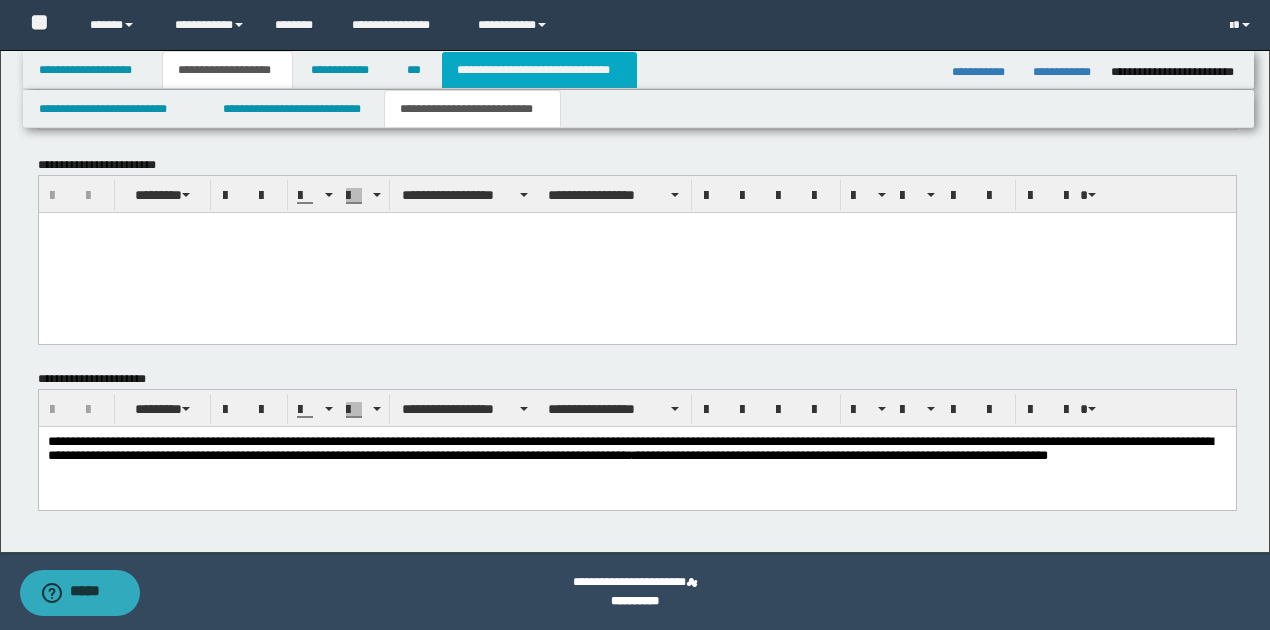 click on "**********" at bounding box center [539, 70] 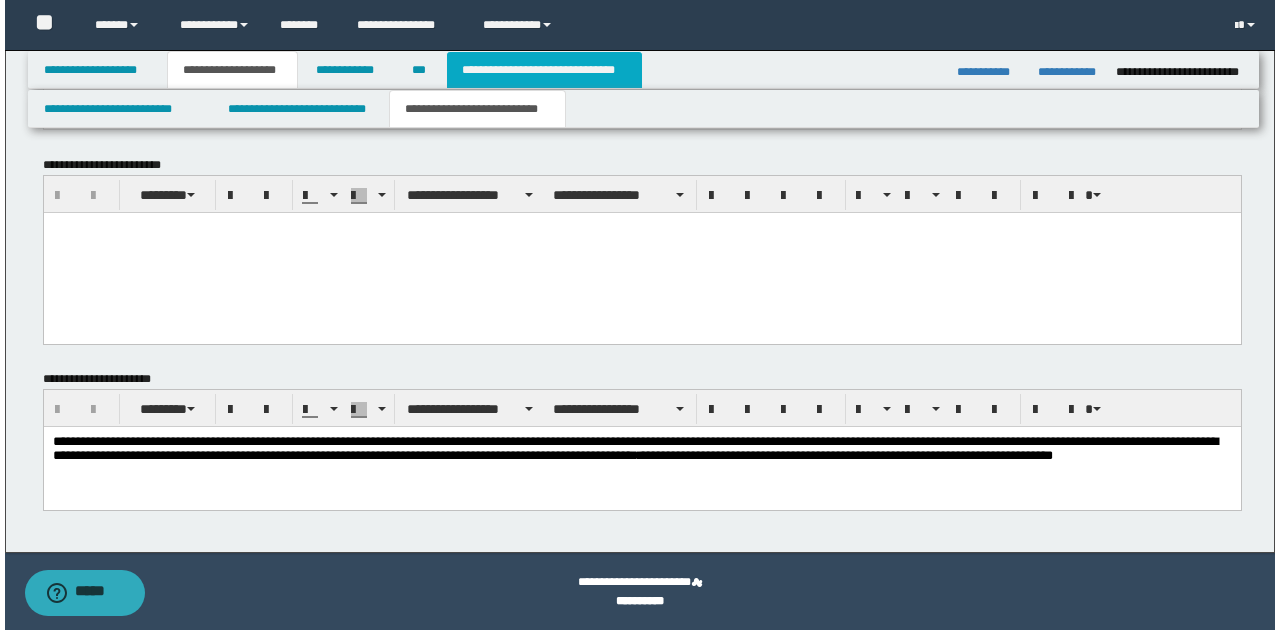 scroll, scrollTop: 0, scrollLeft: 0, axis: both 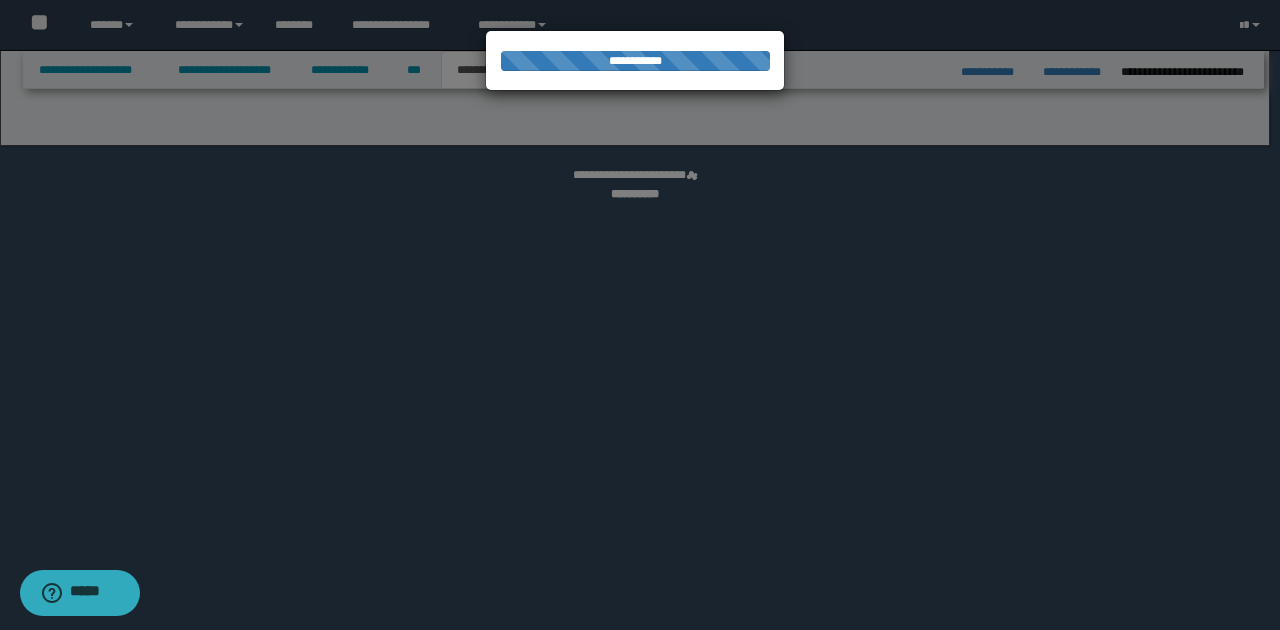 select on "*" 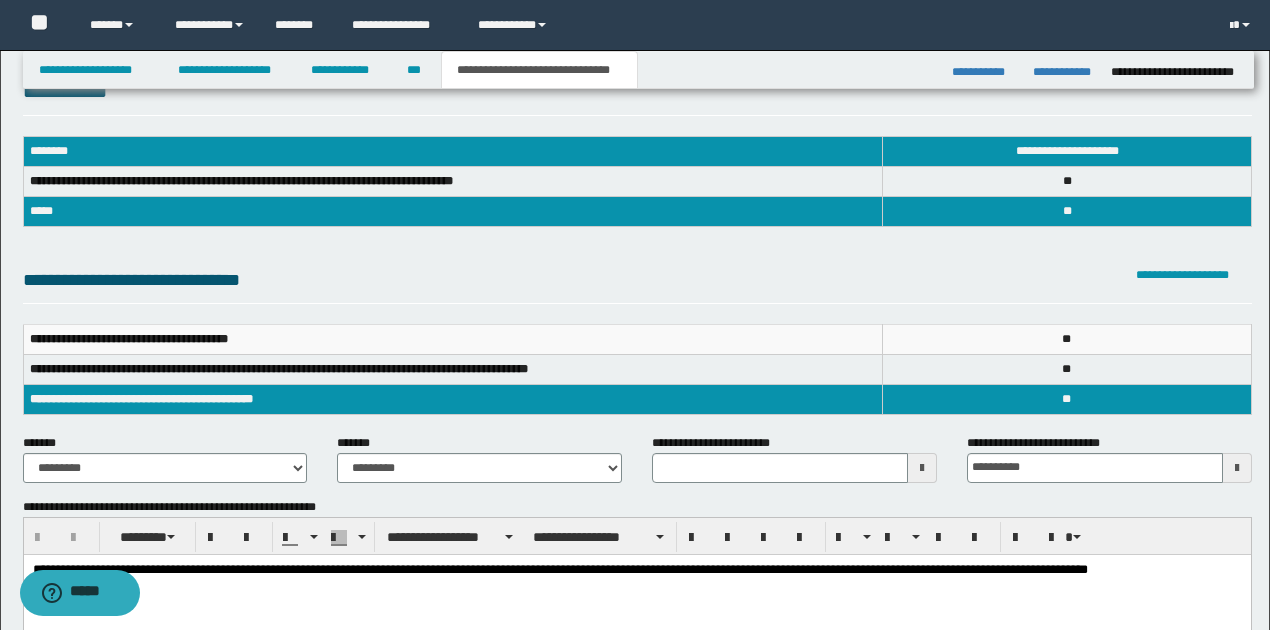scroll, scrollTop: 133, scrollLeft: 0, axis: vertical 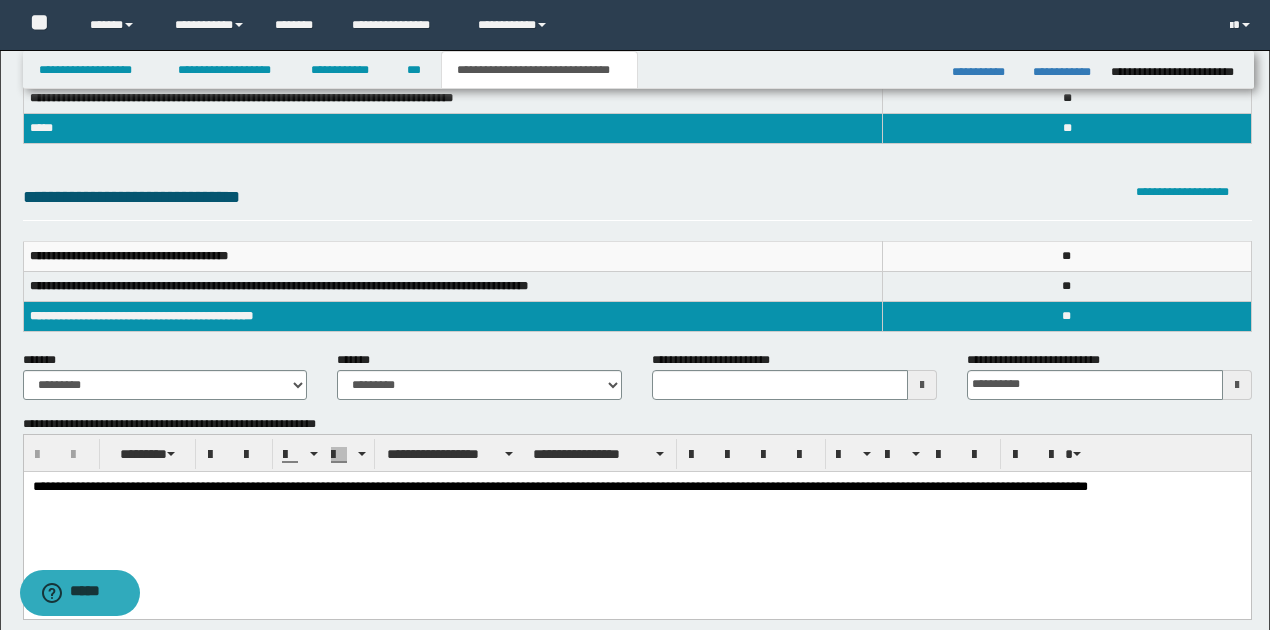 click at bounding box center (1237, 385) 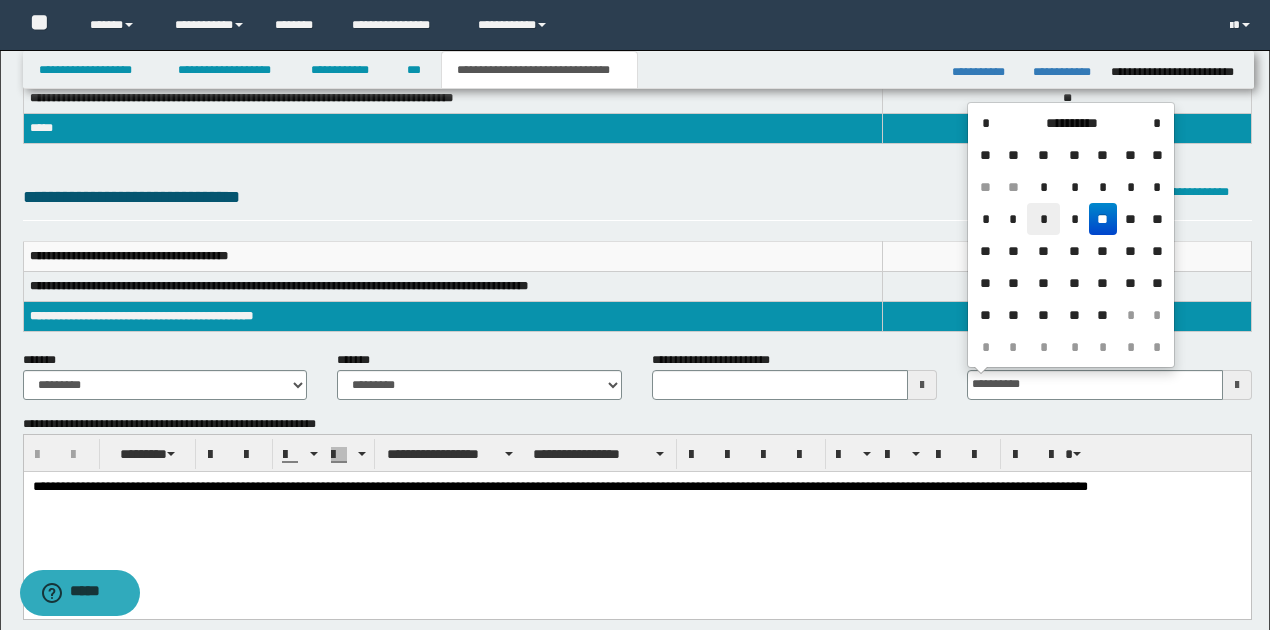 click on "*" at bounding box center [1043, 219] 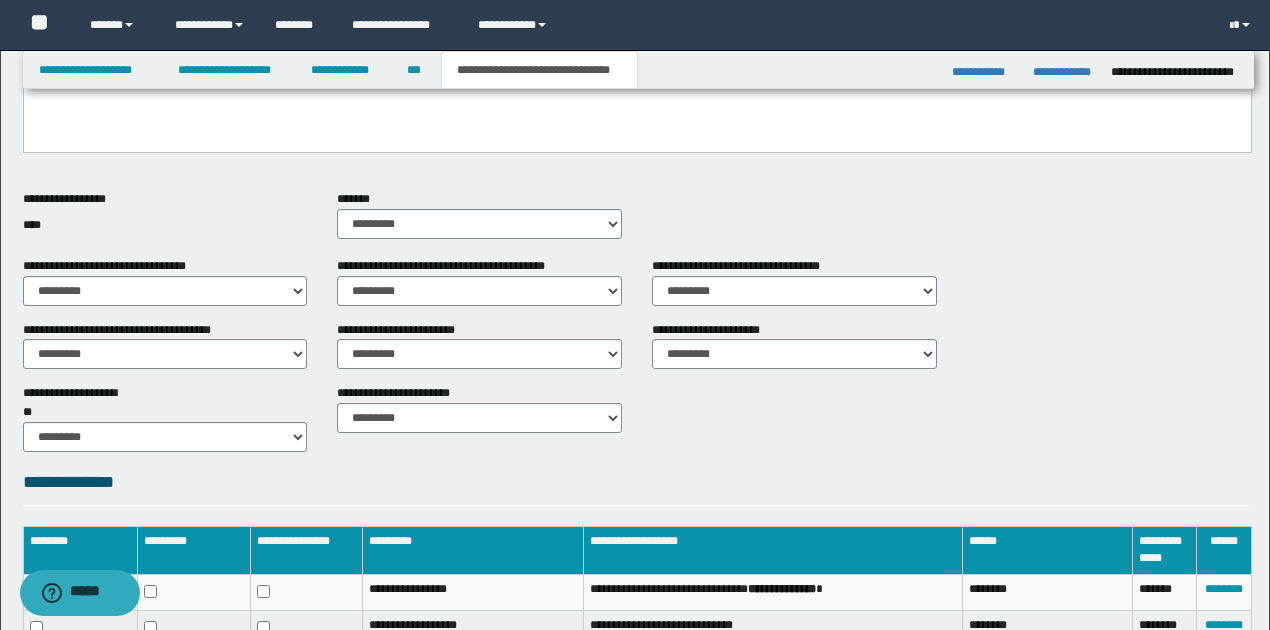 scroll, scrollTop: 823, scrollLeft: 0, axis: vertical 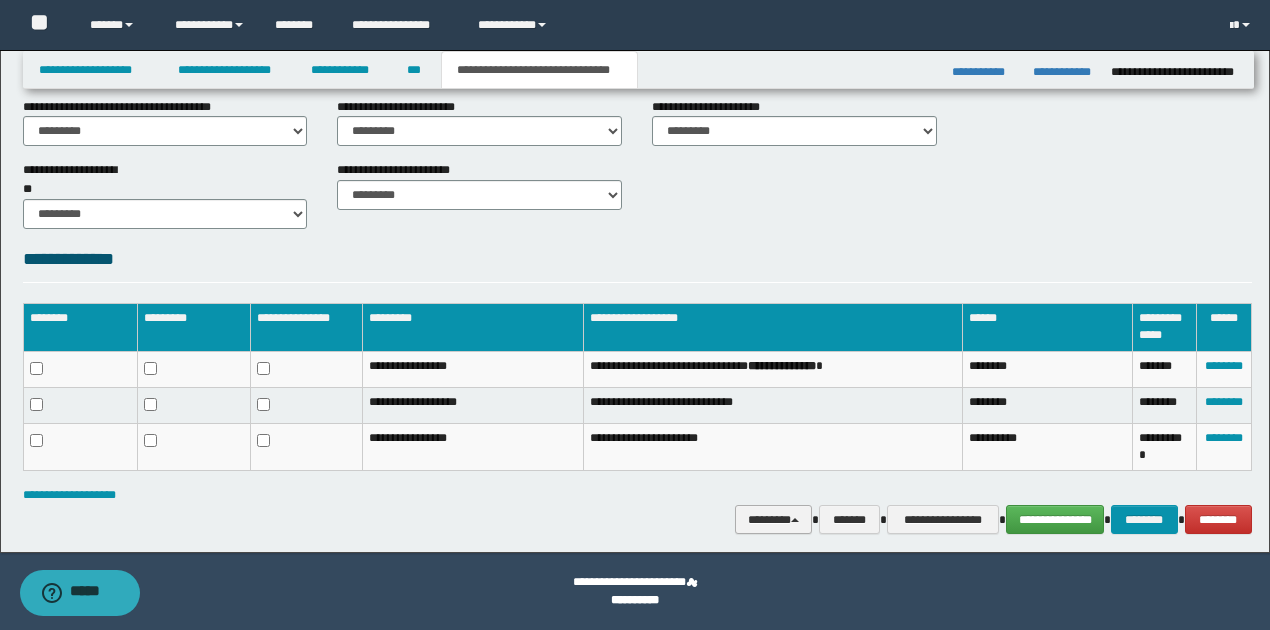 click on "********" at bounding box center [774, 519] 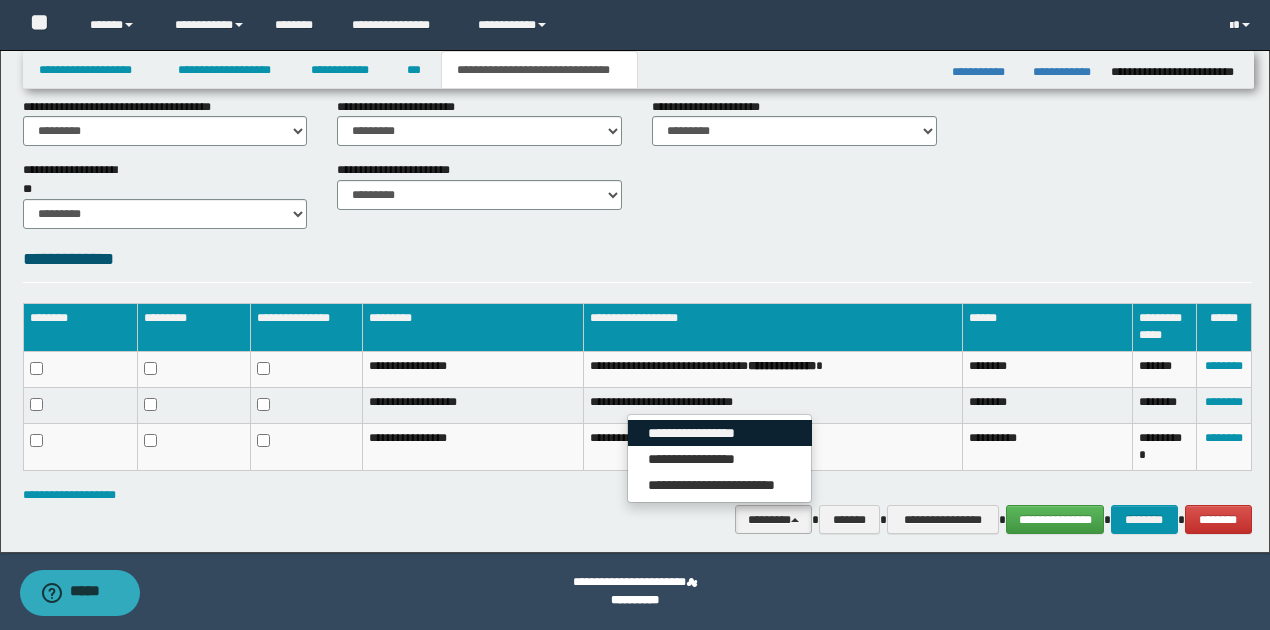 click on "**********" at bounding box center [720, 433] 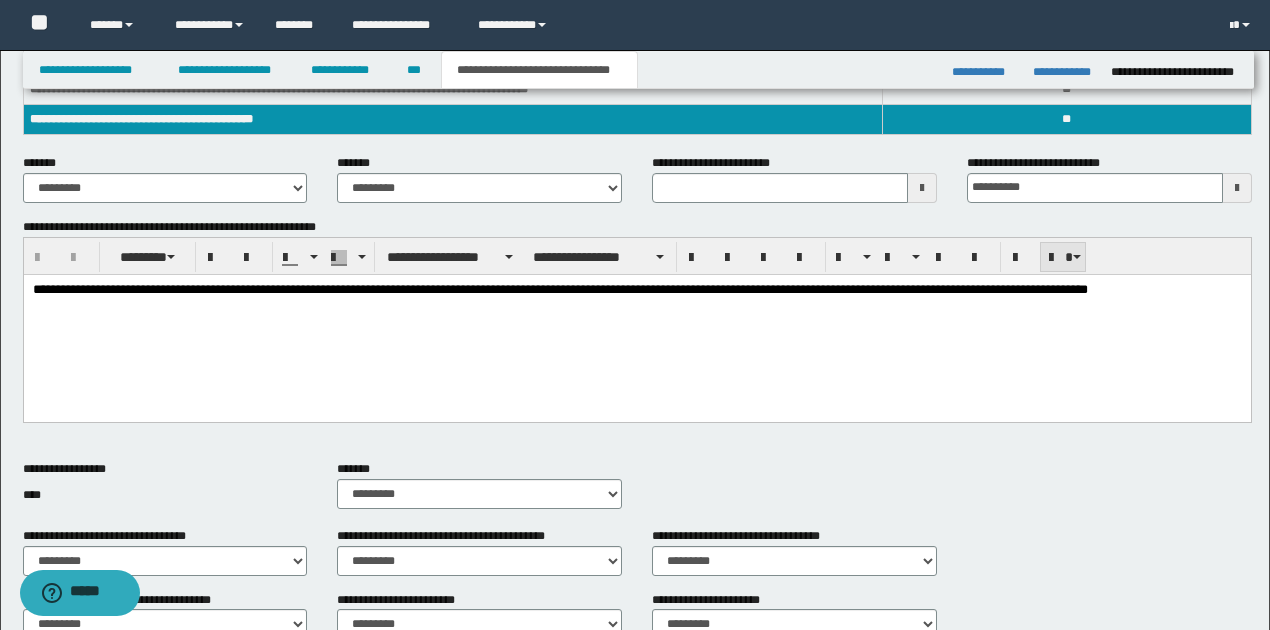 scroll, scrollTop: 156, scrollLeft: 0, axis: vertical 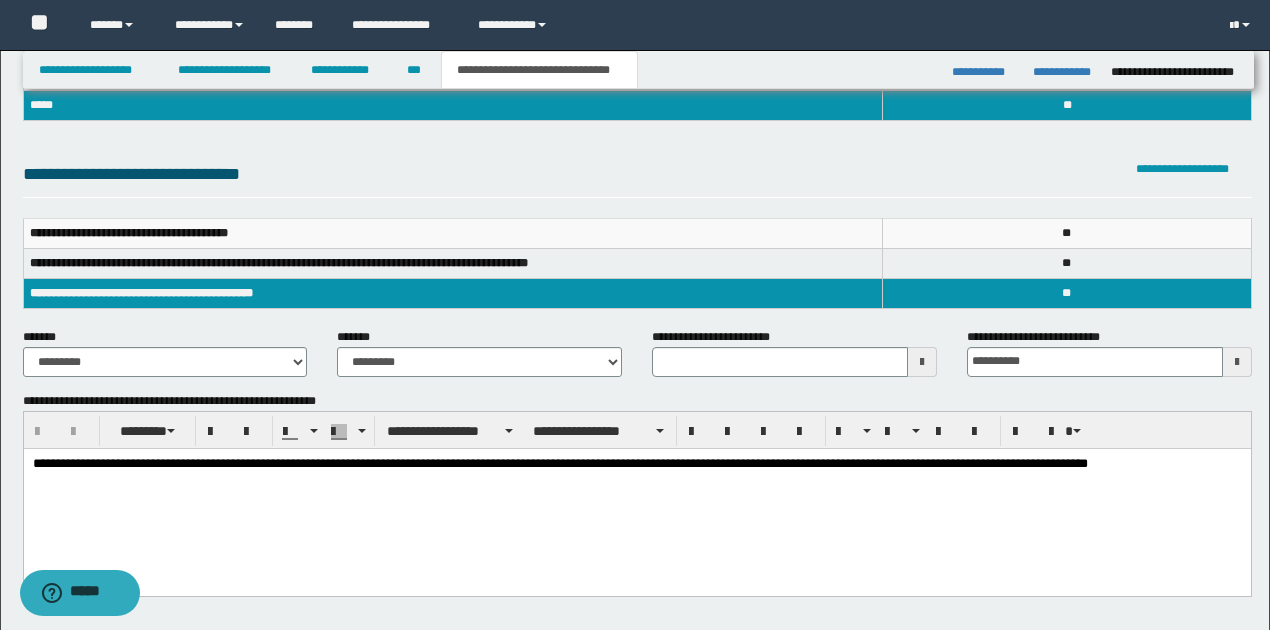 click at bounding box center (1237, 362) 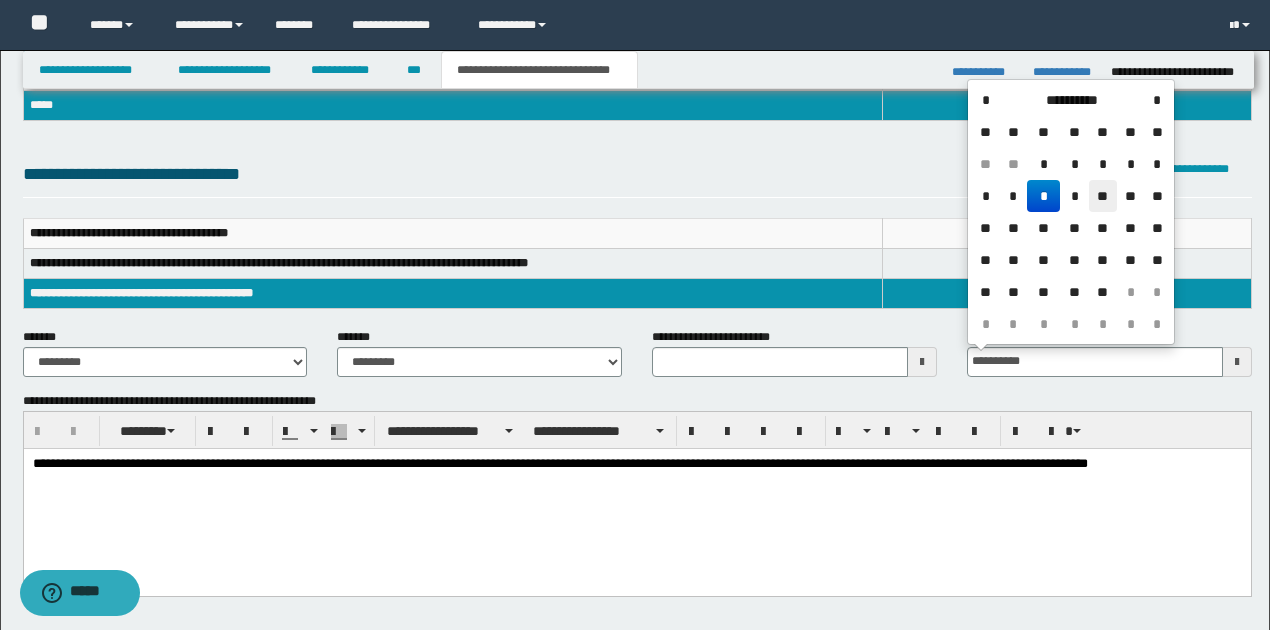 click on "**" at bounding box center [1103, 196] 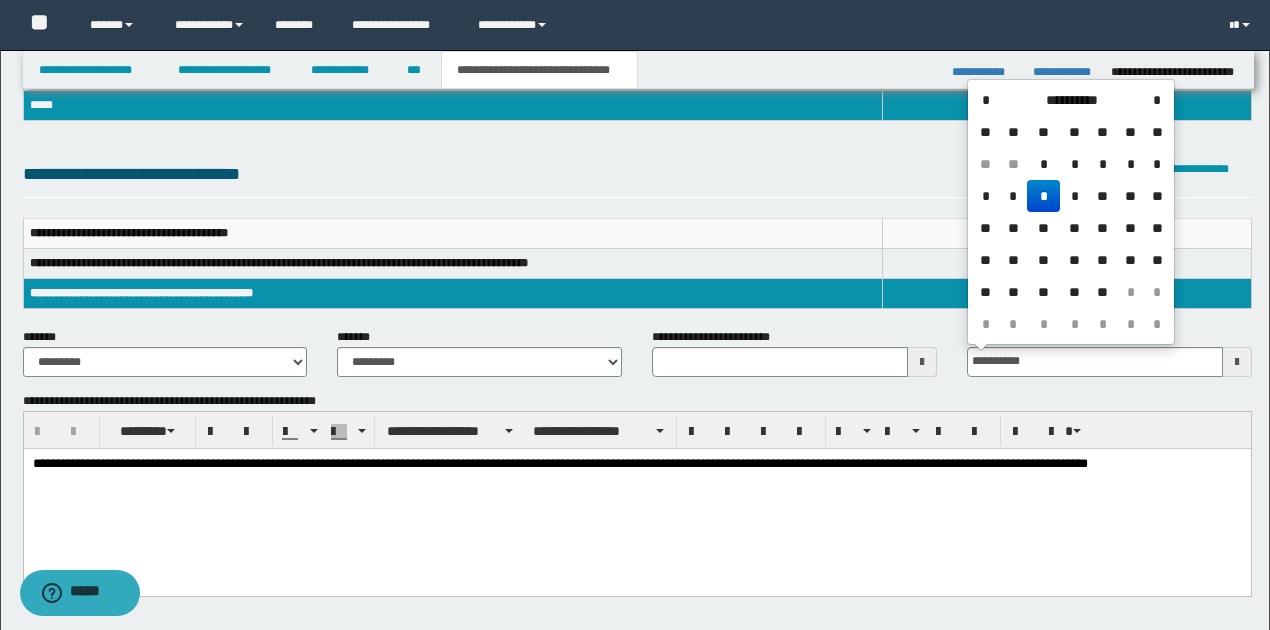 type on "**********" 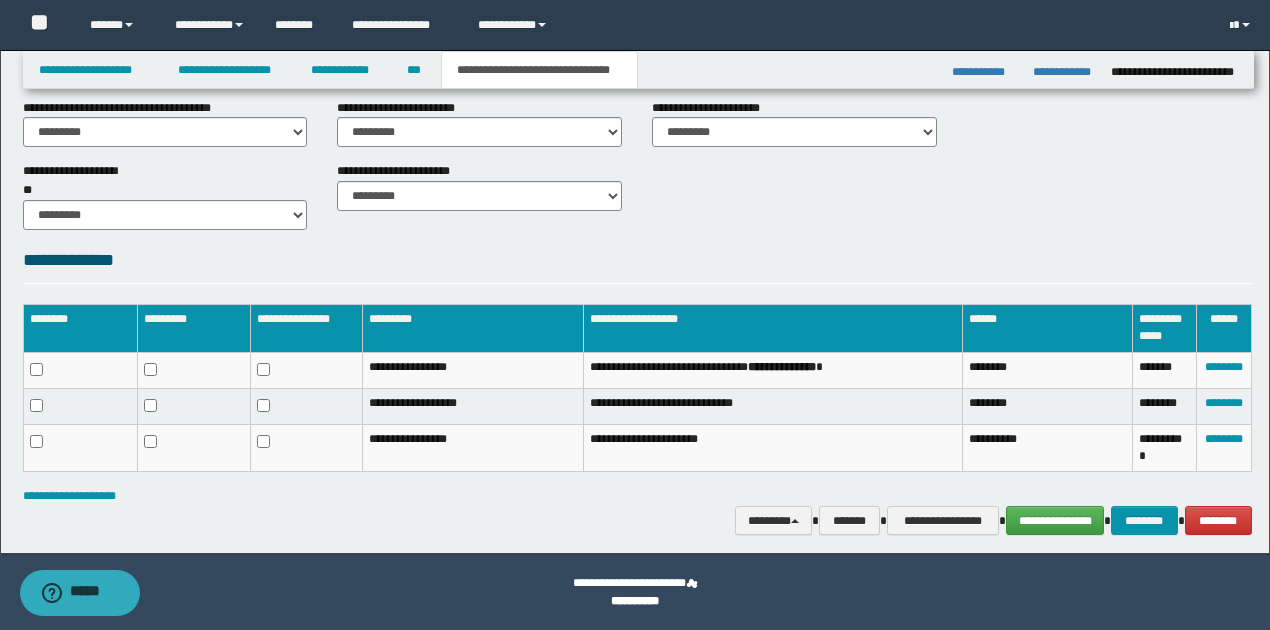 scroll, scrollTop: 823, scrollLeft: 0, axis: vertical 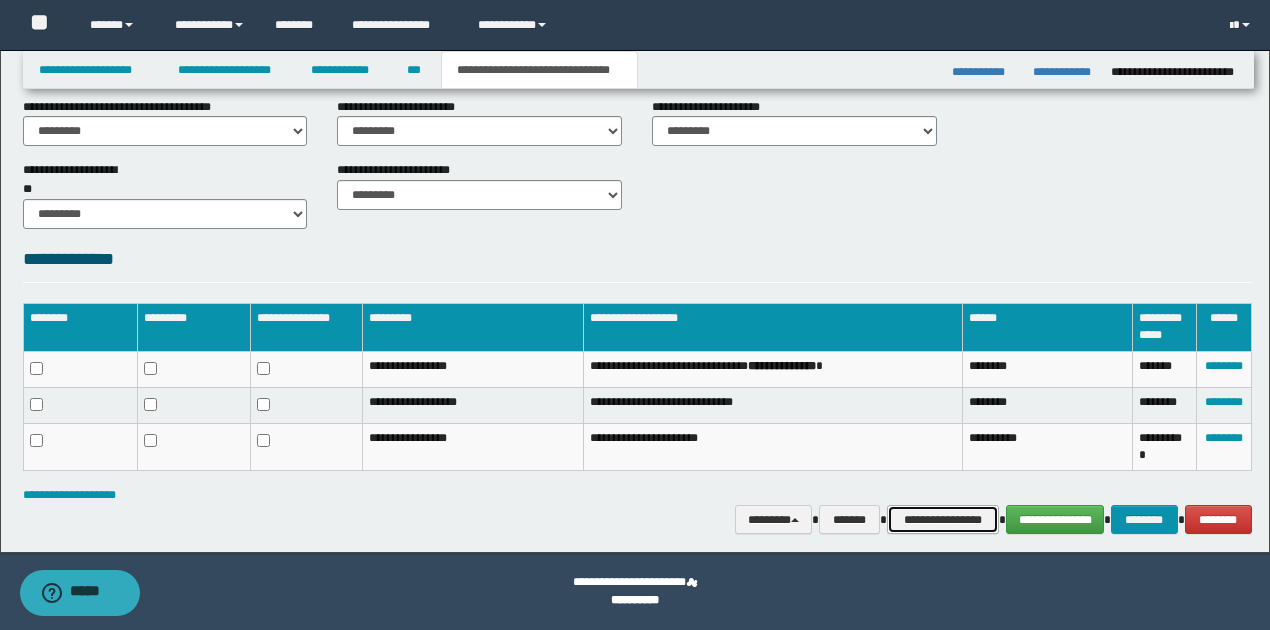 click on "**********" at bounding box center (943, 519) 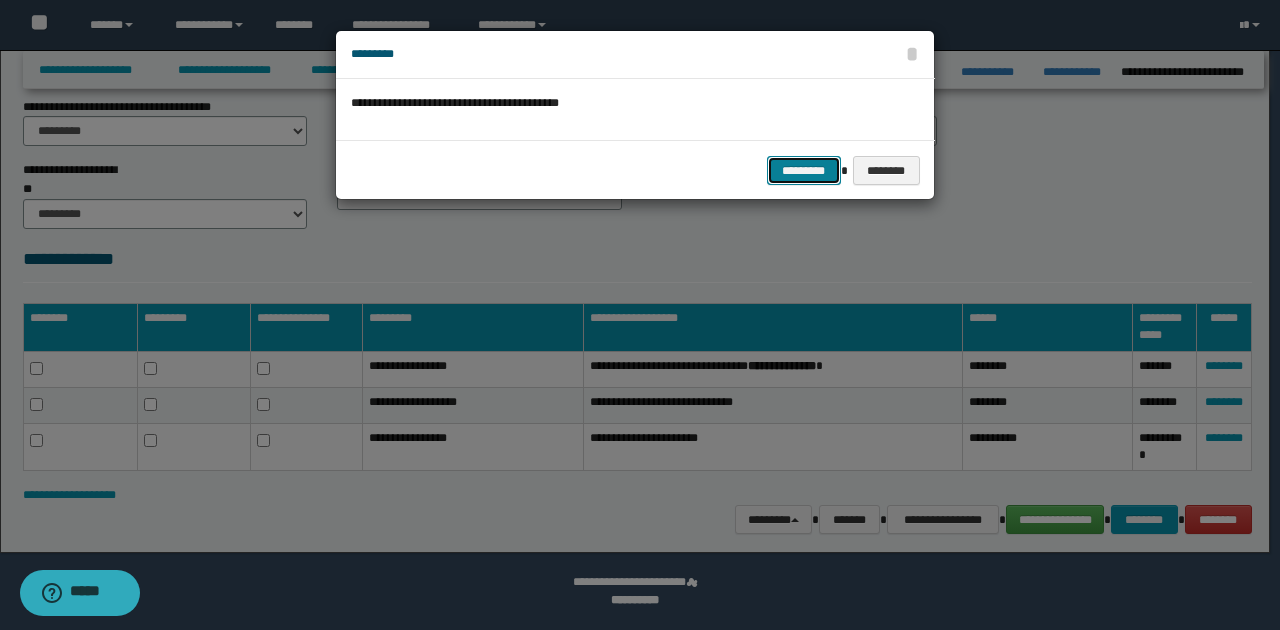 click on "*********" at bounding box center [804, 170] 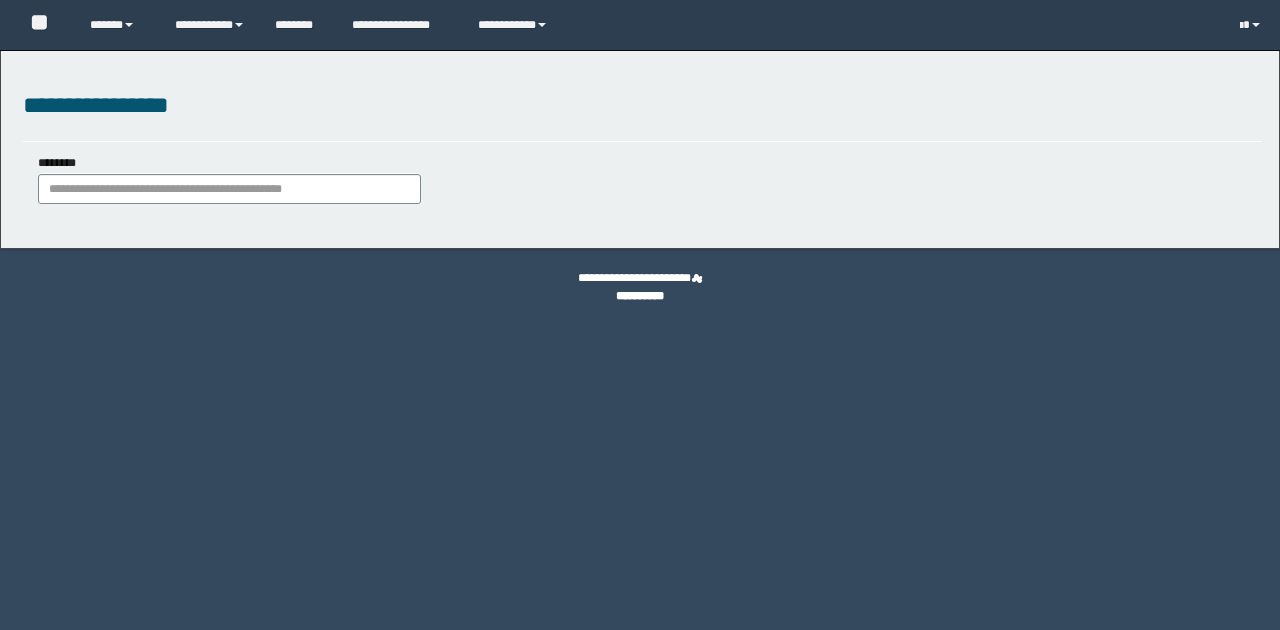 scroll, scrollTop: 0, scrollLeft: 0, axis: both 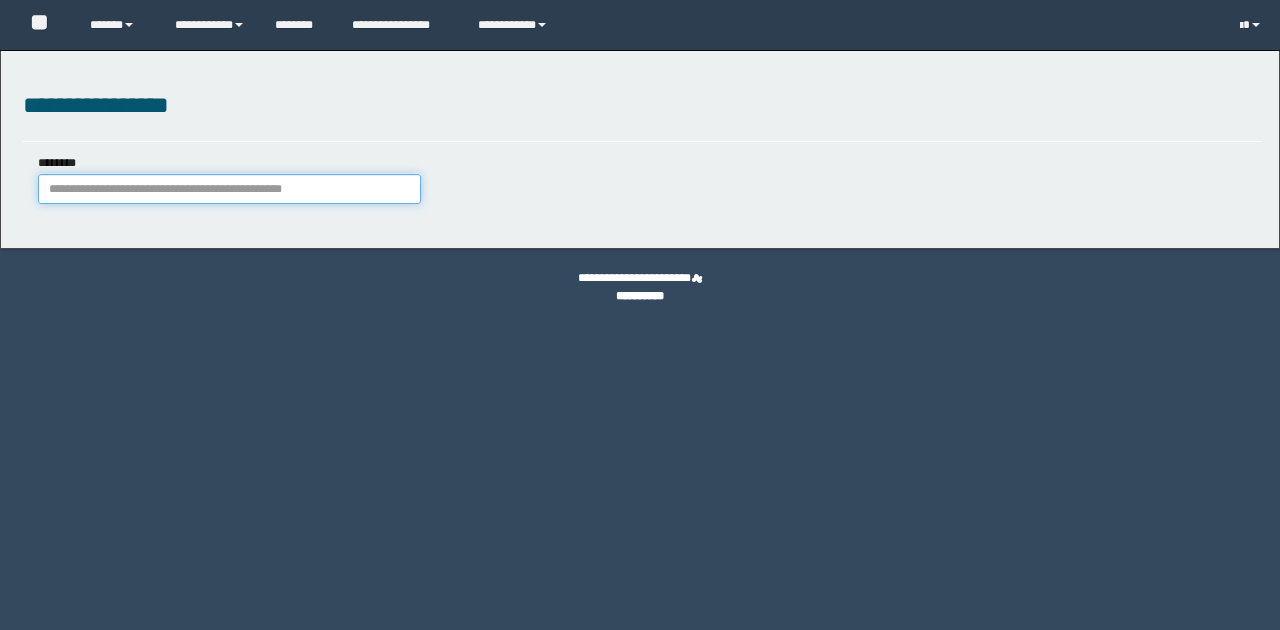 click on "********" at bounding box center (229, 189) 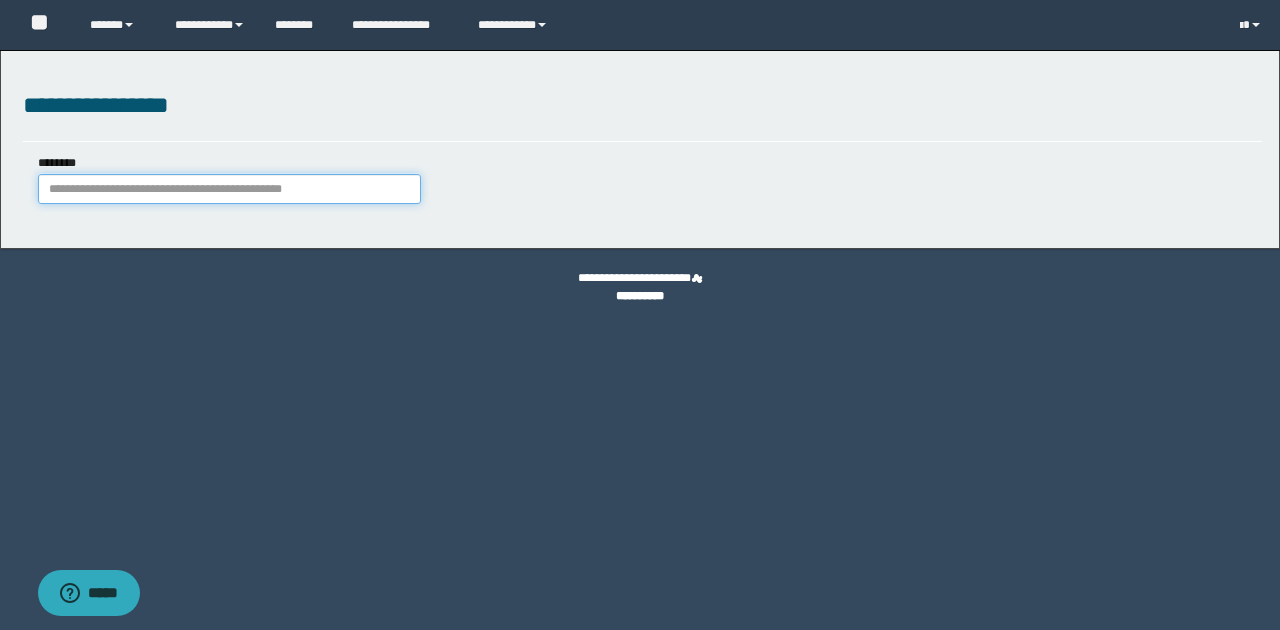 scroll, scrollTop: 0, scrollLeft: 0, axis: both 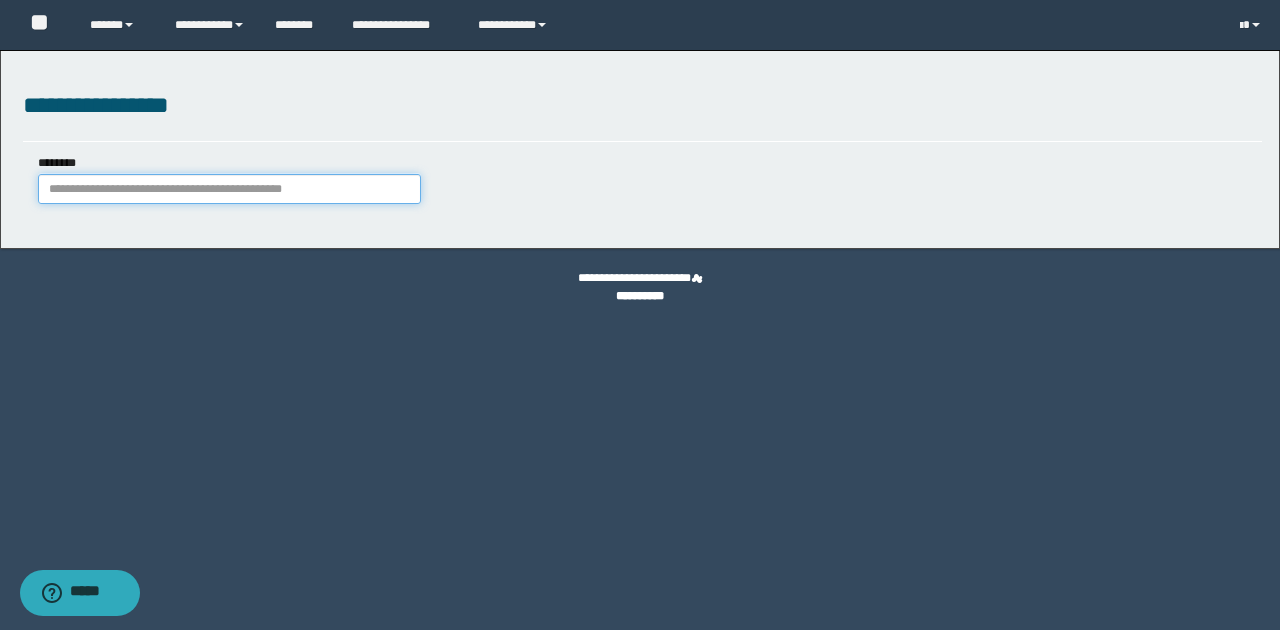 paste on "**********" 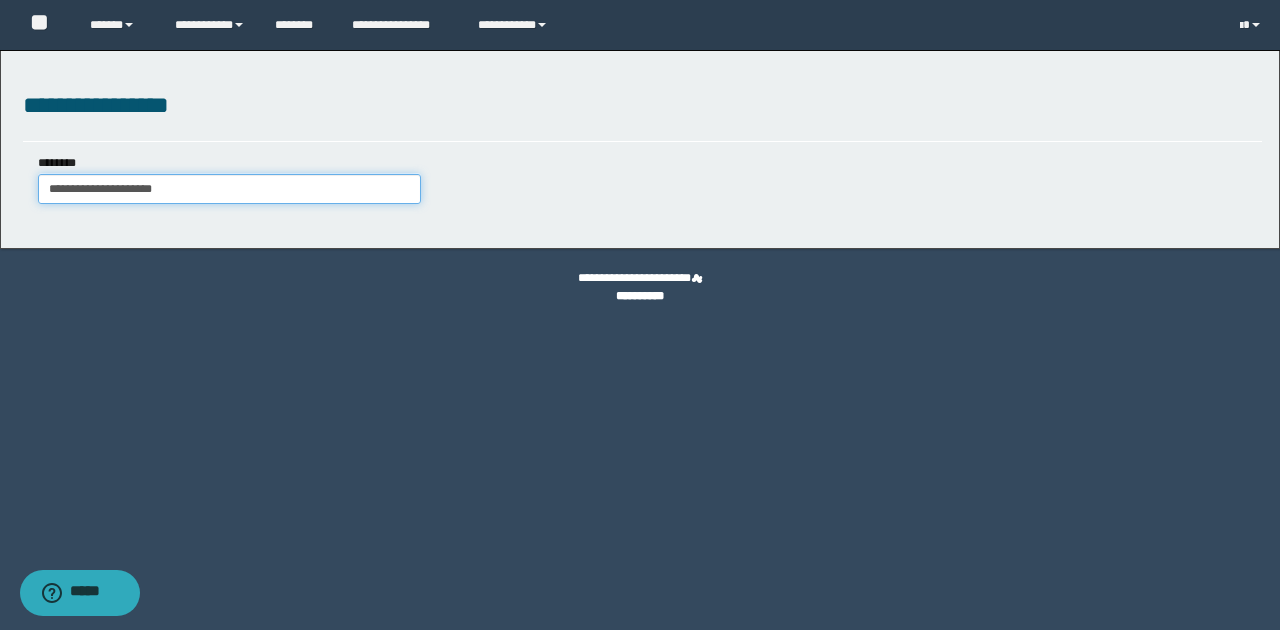 type on "**********" 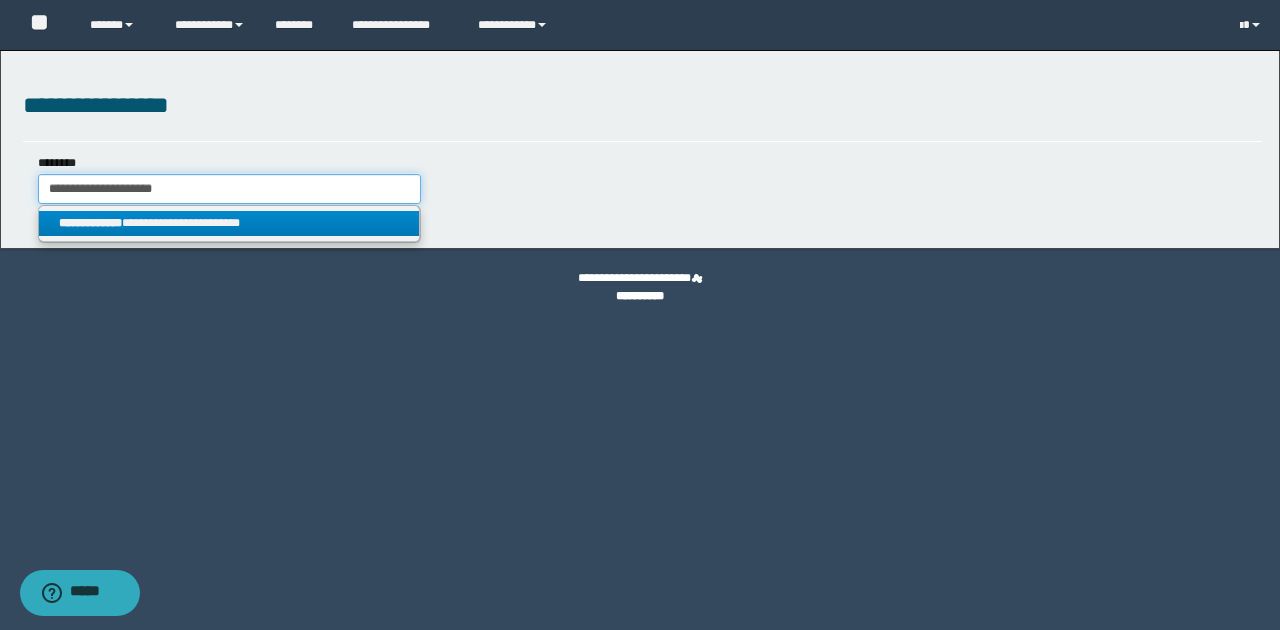 type on "**********" 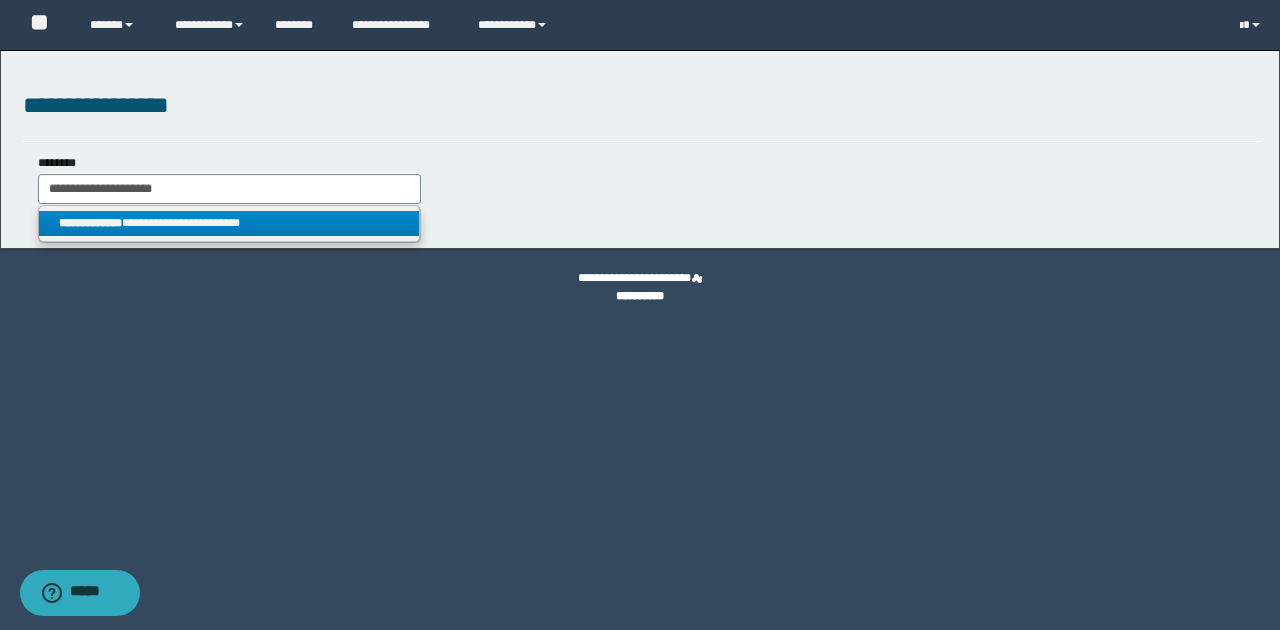 click on "**********" at bounding box center (229, 223) 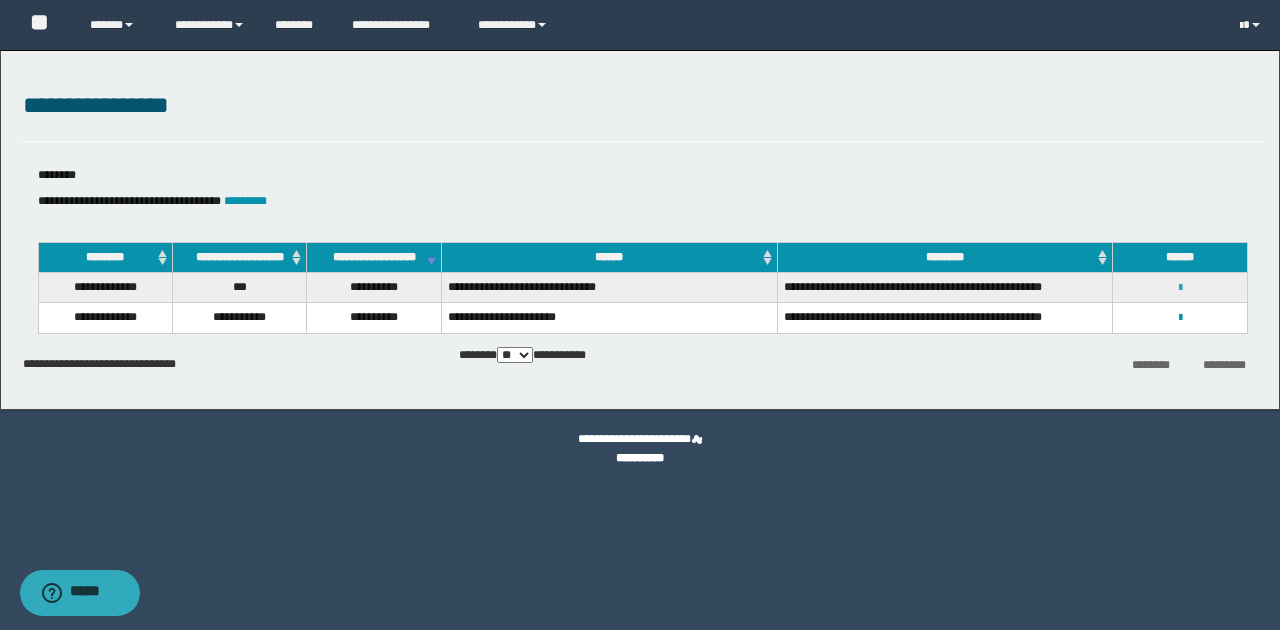click at bounding box center (1180, 288) 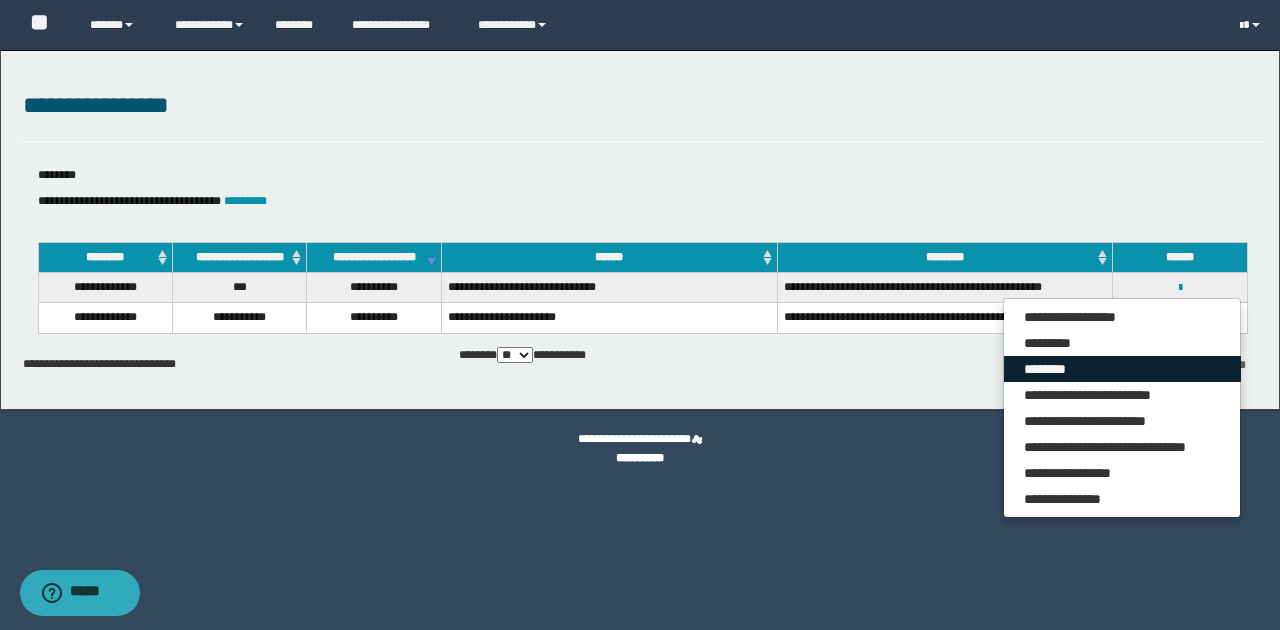 click on "********" at bounding box center [1122, 369] 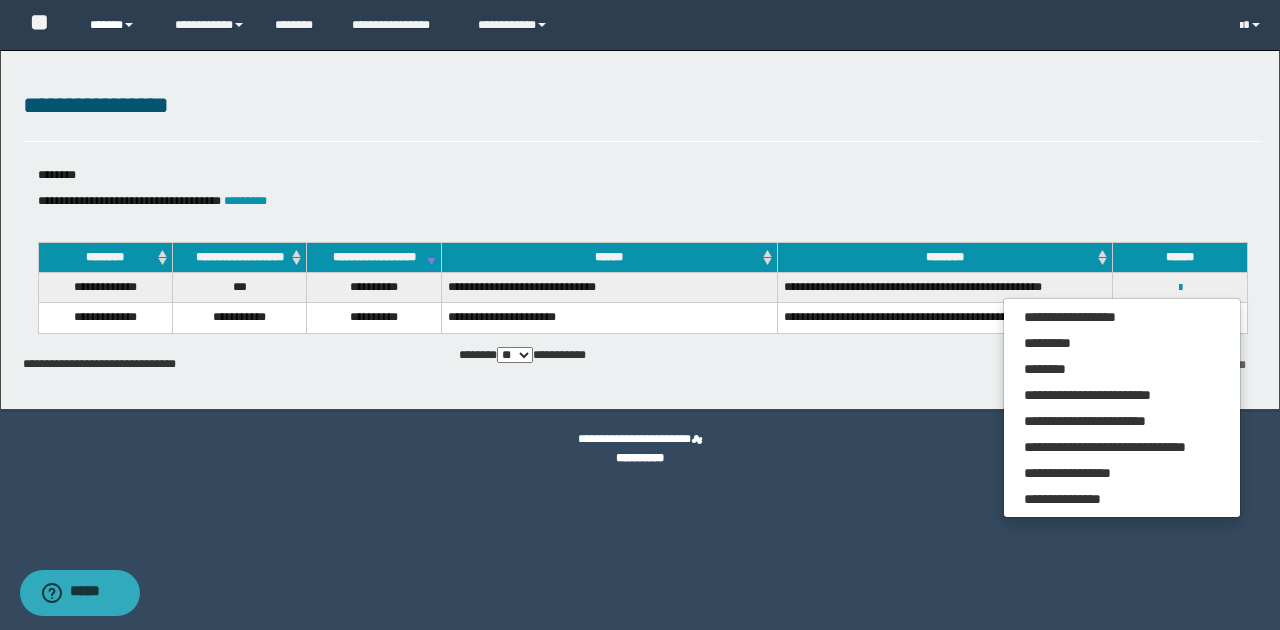 click on "******" at bounding box center [117, 25] 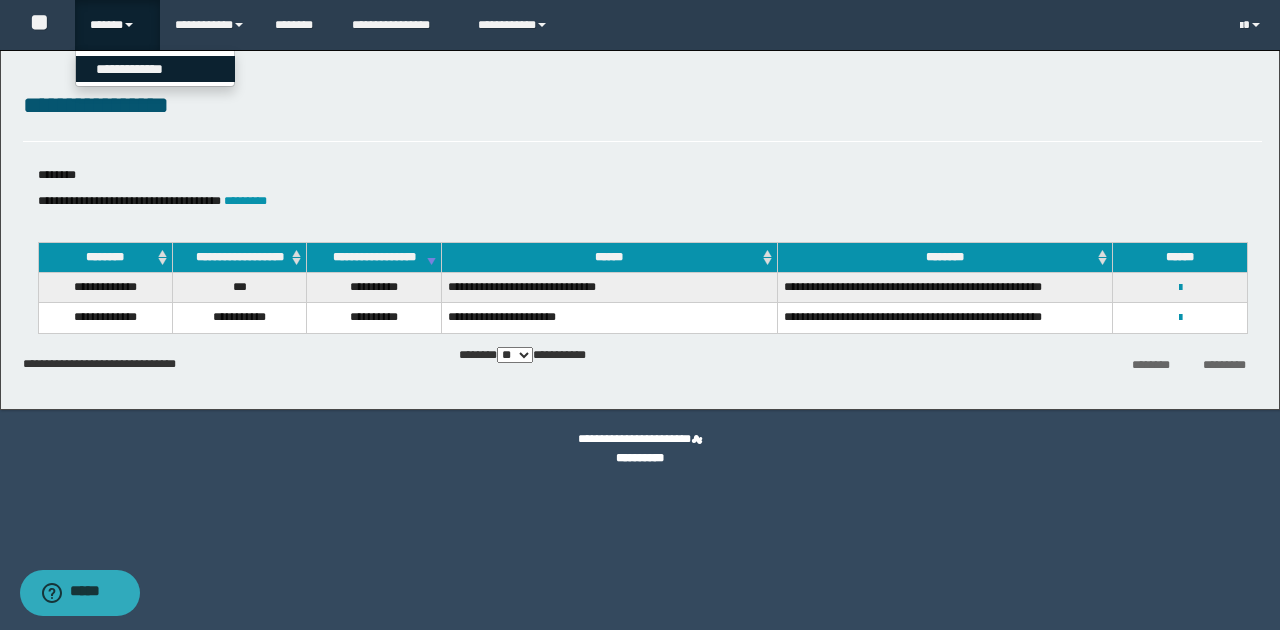 click on "**********" at bounding box center [155, 69] 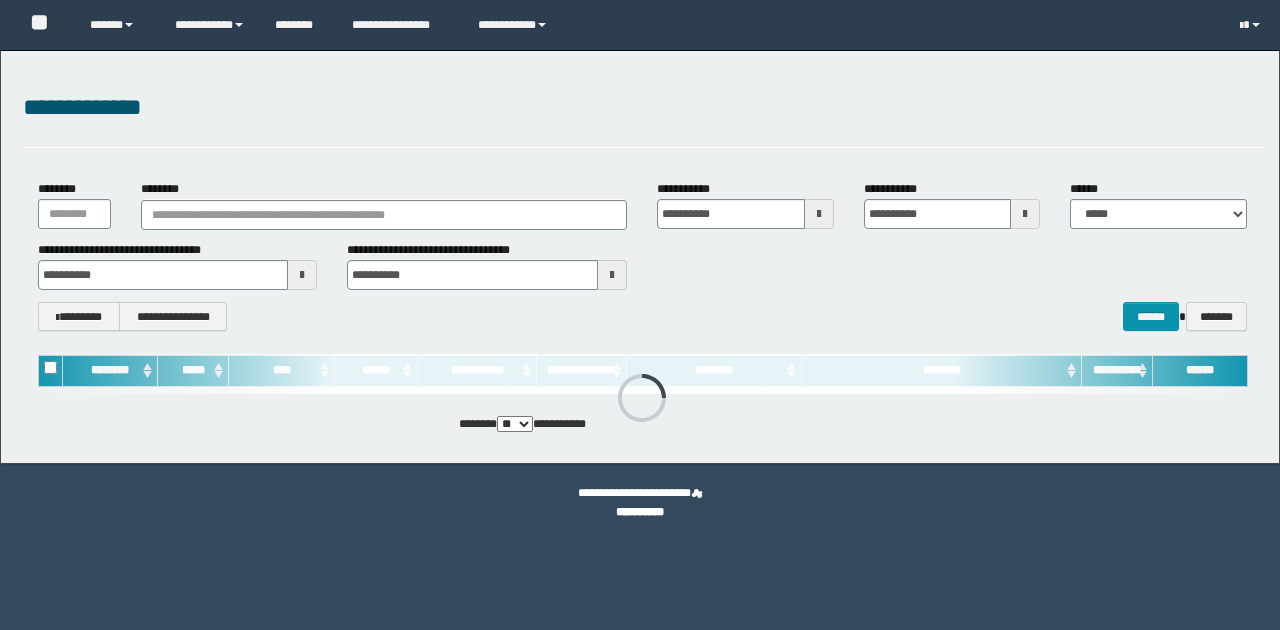 scroll, scrollTop: 0, scrollLeft: 0, axis: both 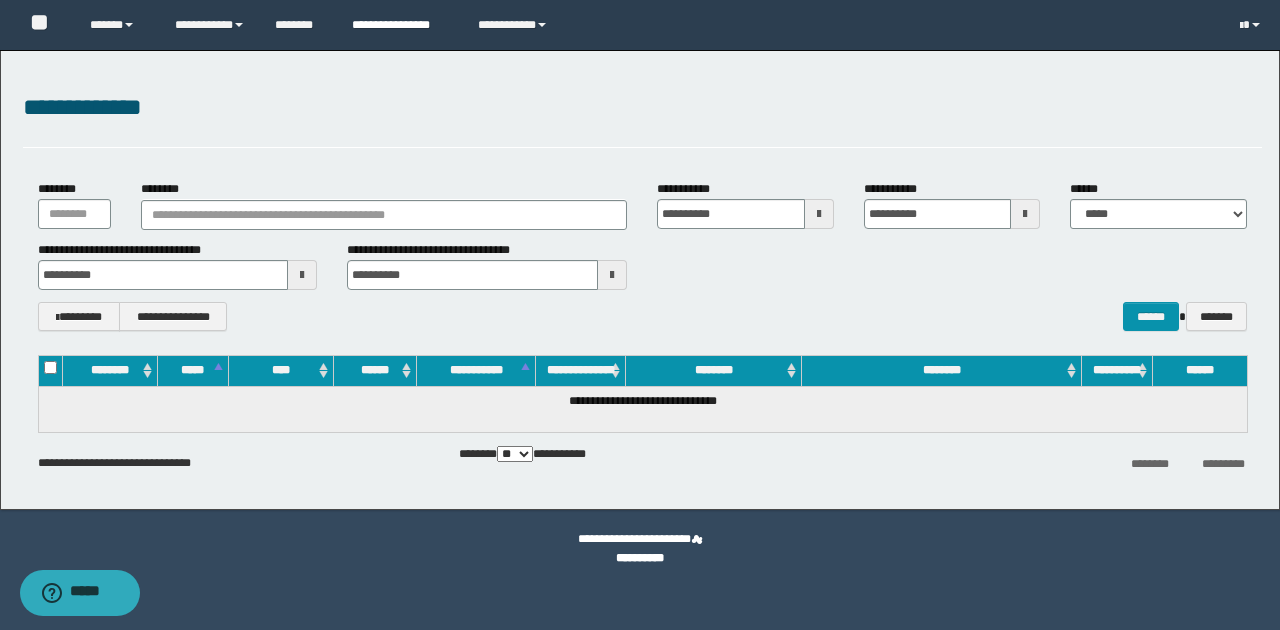 click on "**********" at bounding box center [400, 25] 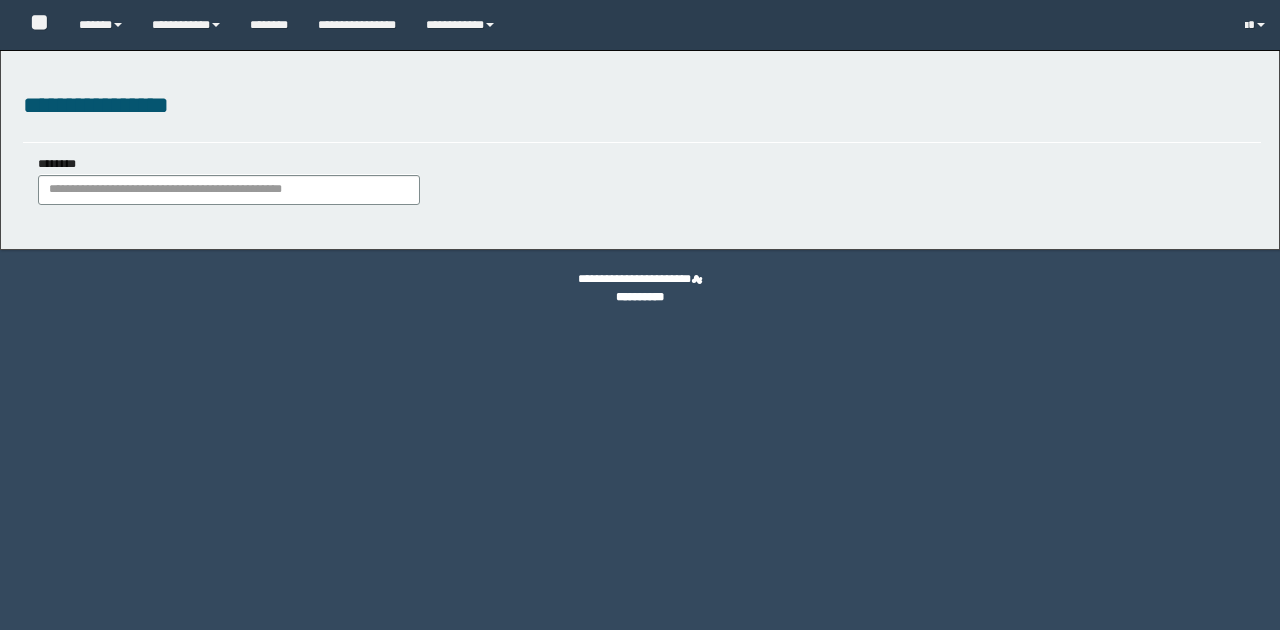 scroll, scrollTop: 0, scrollLeft: 0, axis: both 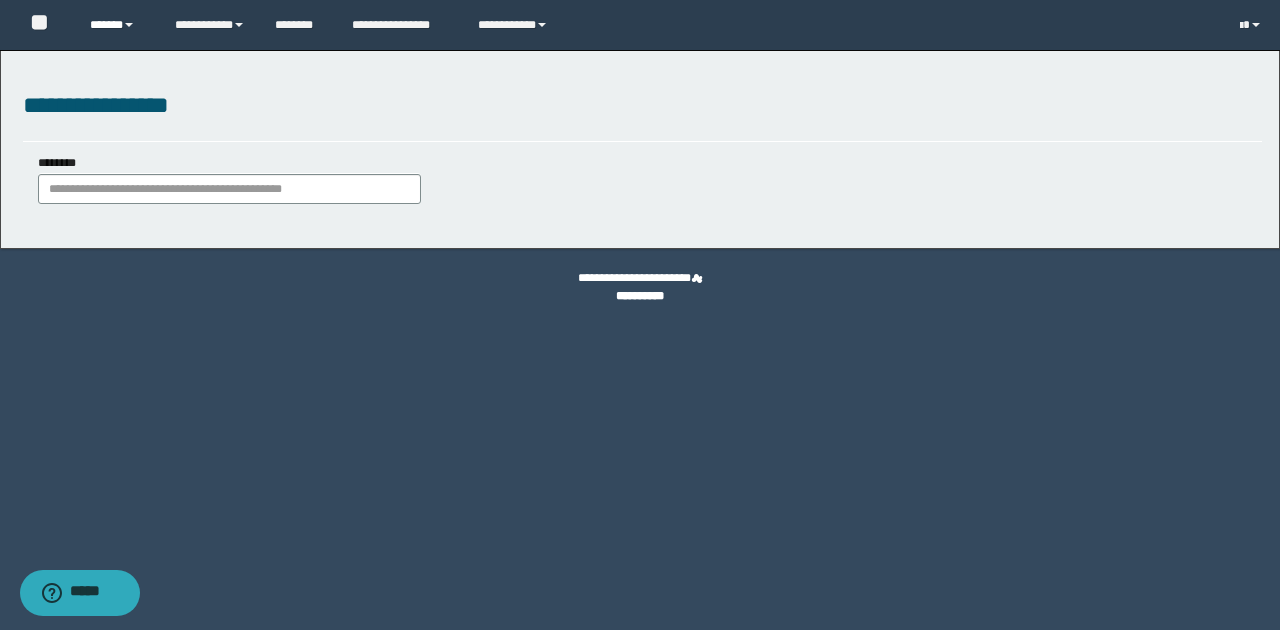 click on "******" at bounding box center [117, 25] 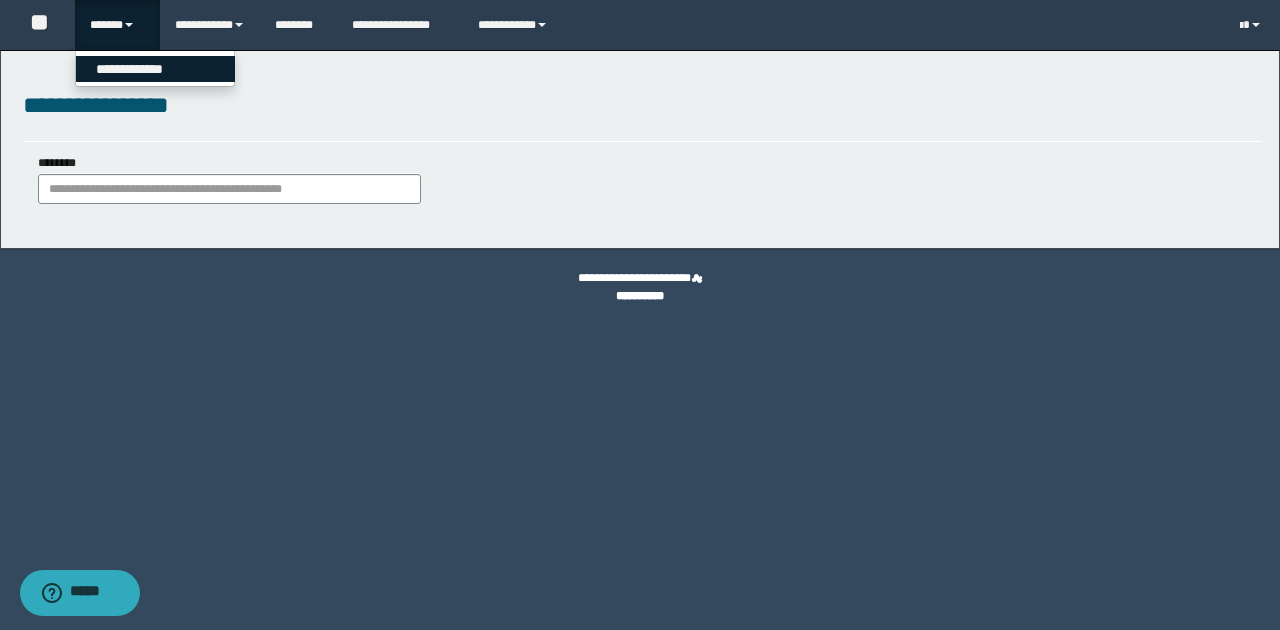 click on "**********" at bounding box center (155, 69) 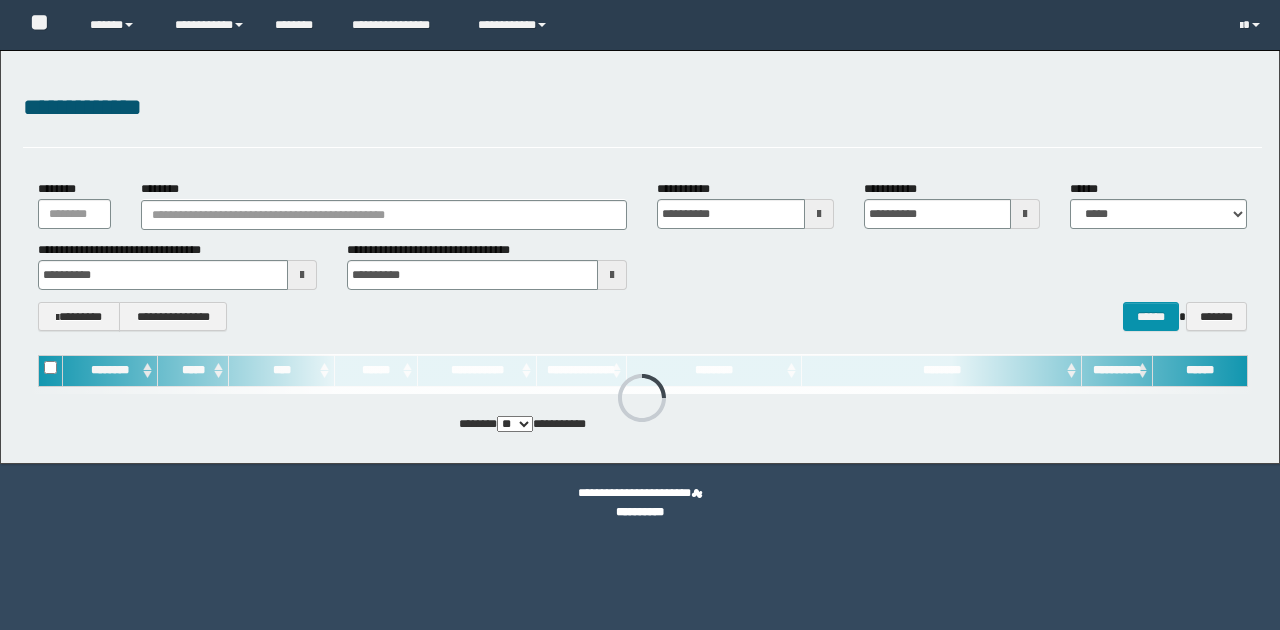 scroll, scrollTop: 0, scrollLeft: 0, axis: both 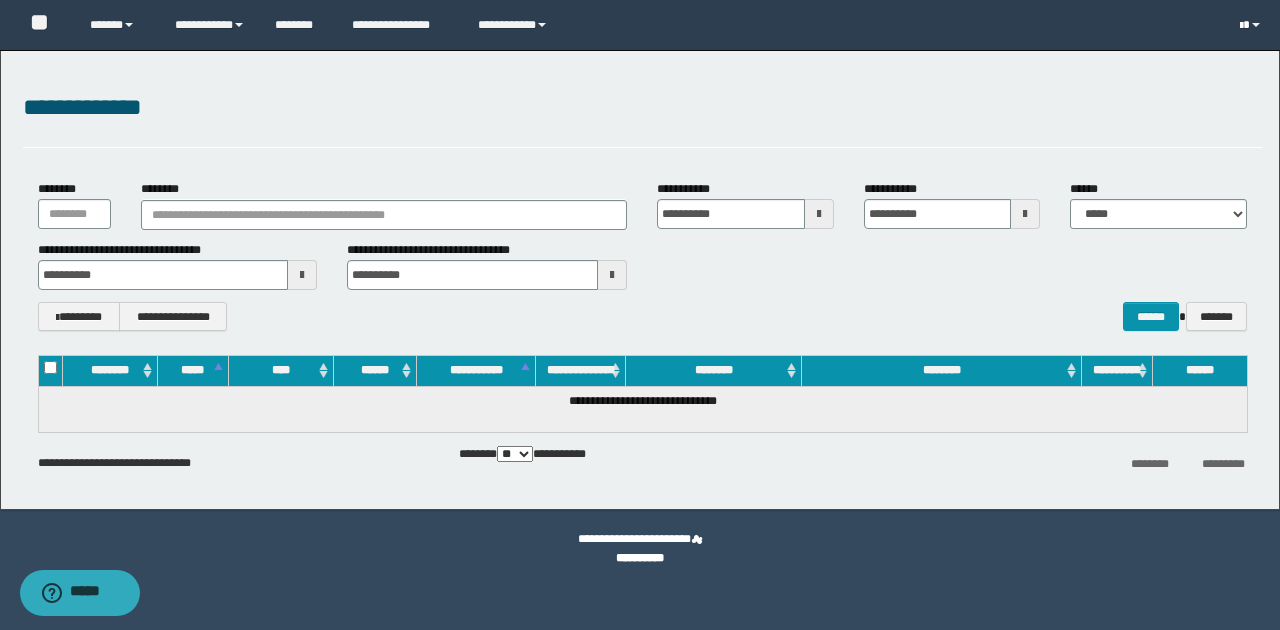 click at bounding box center [1252, 25] 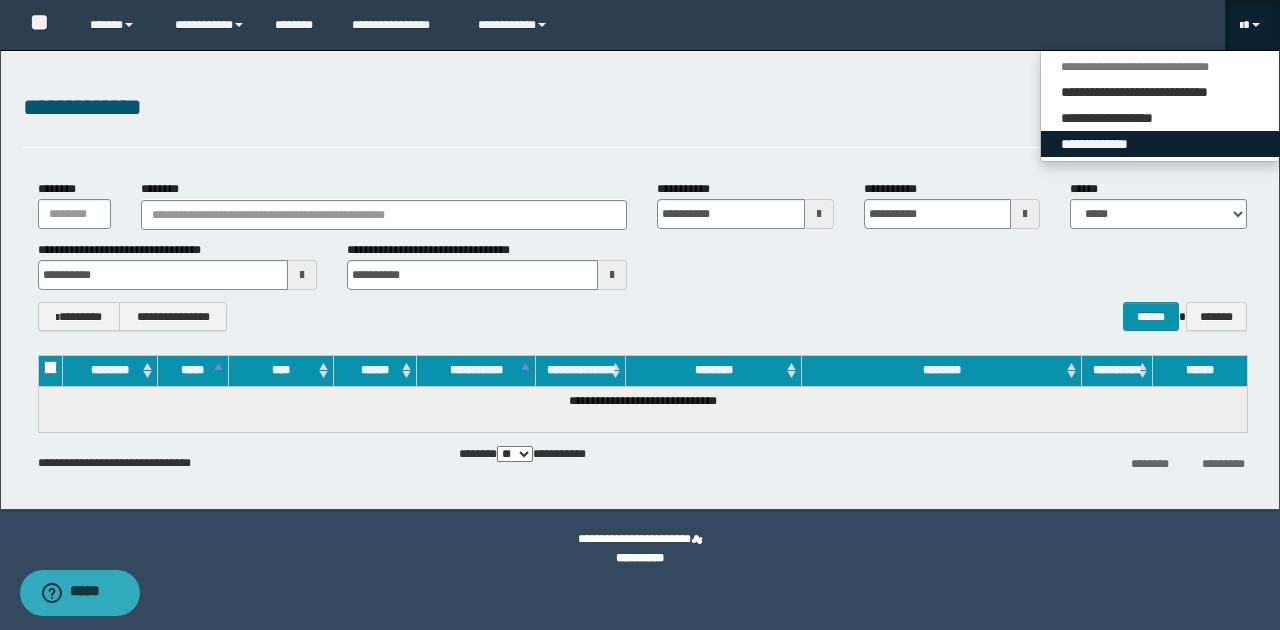 click on "**********" at bounding box center [1160, 144] 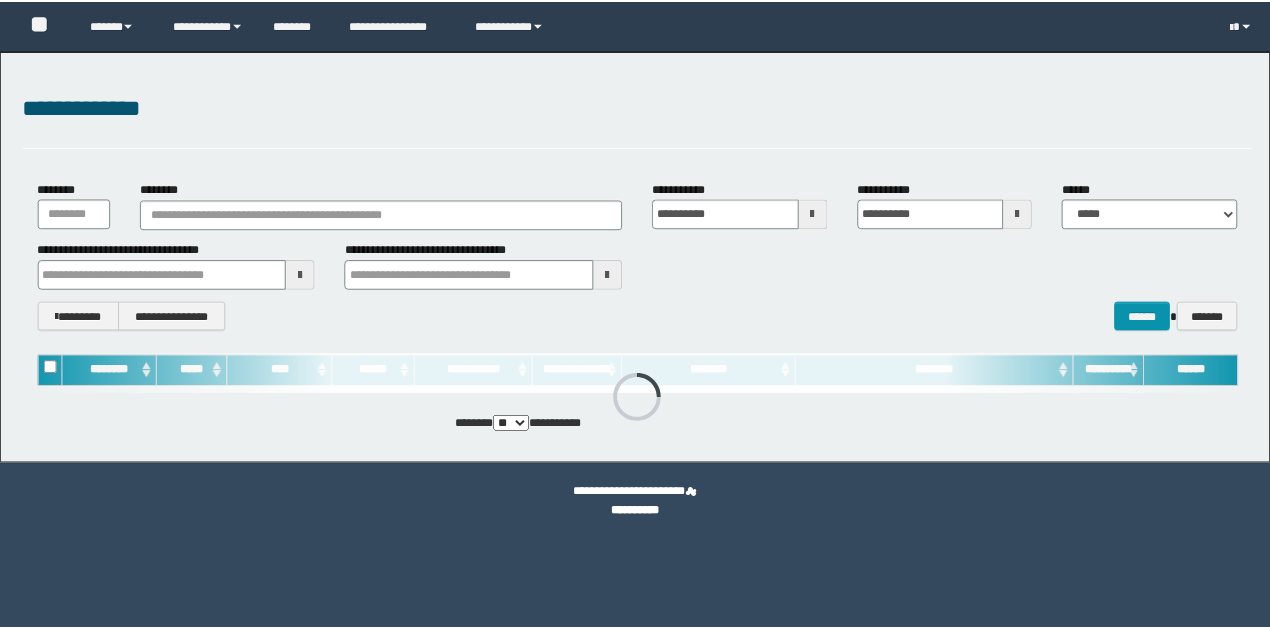 scroll, scrollTop: 0, scrollLeft: 0, axis: both 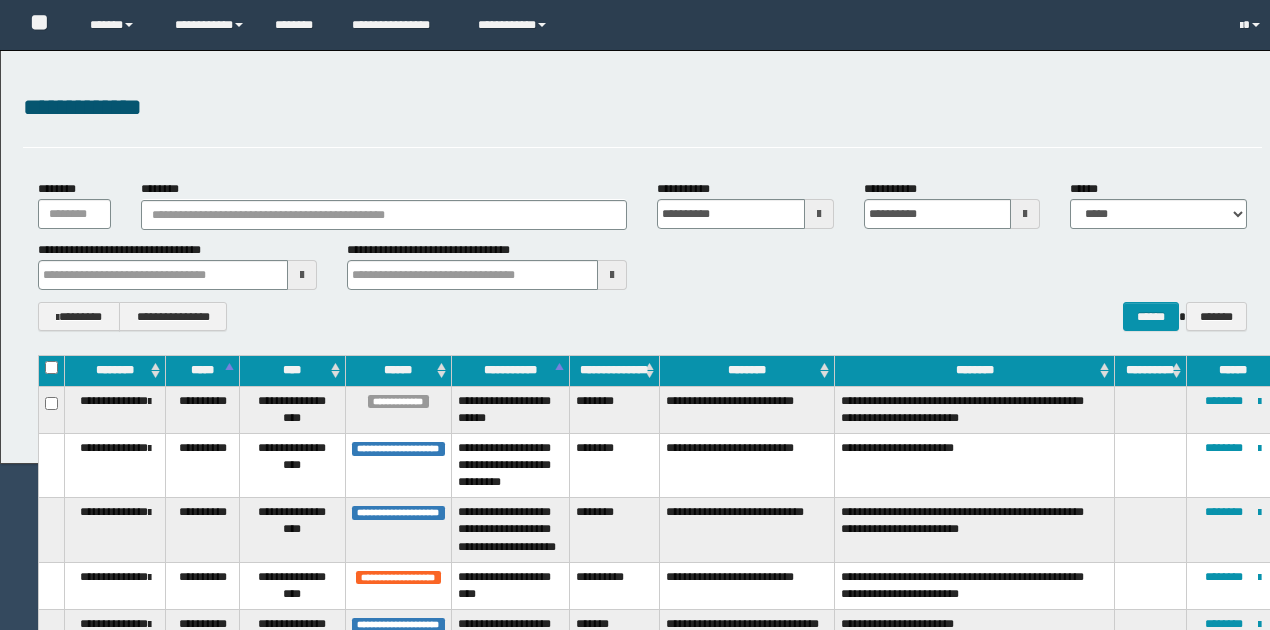 click at bounding box center (302, 275) 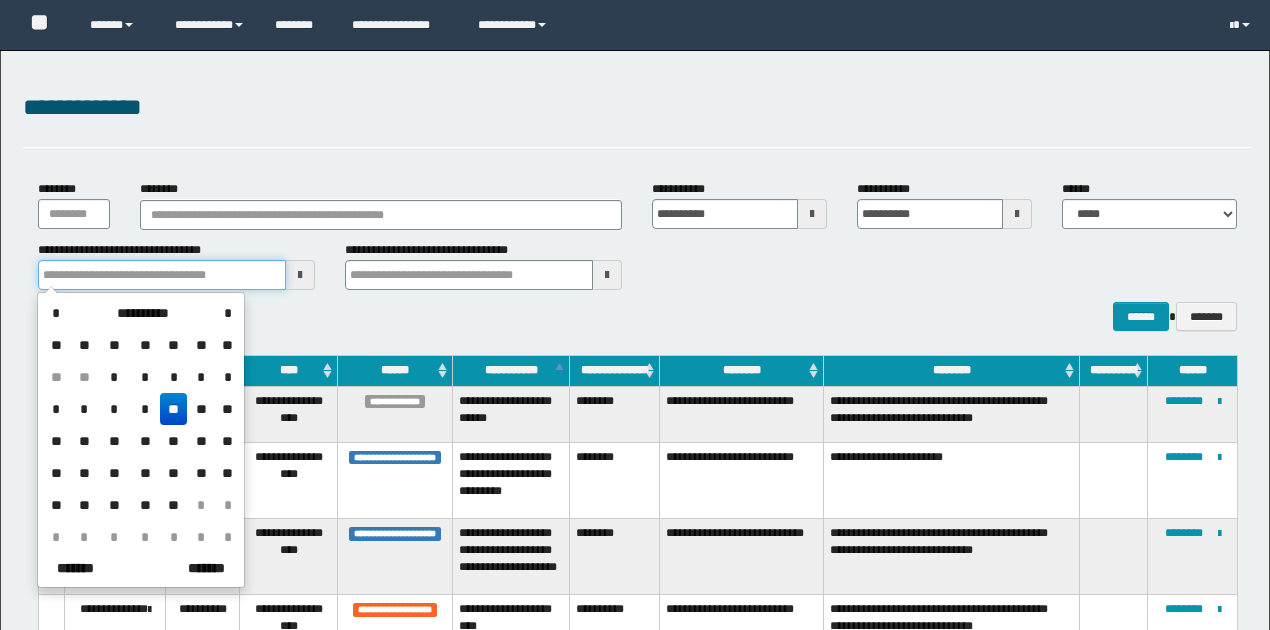 scroll, scrollTop: 0, scrollLeft: 0, axis: both 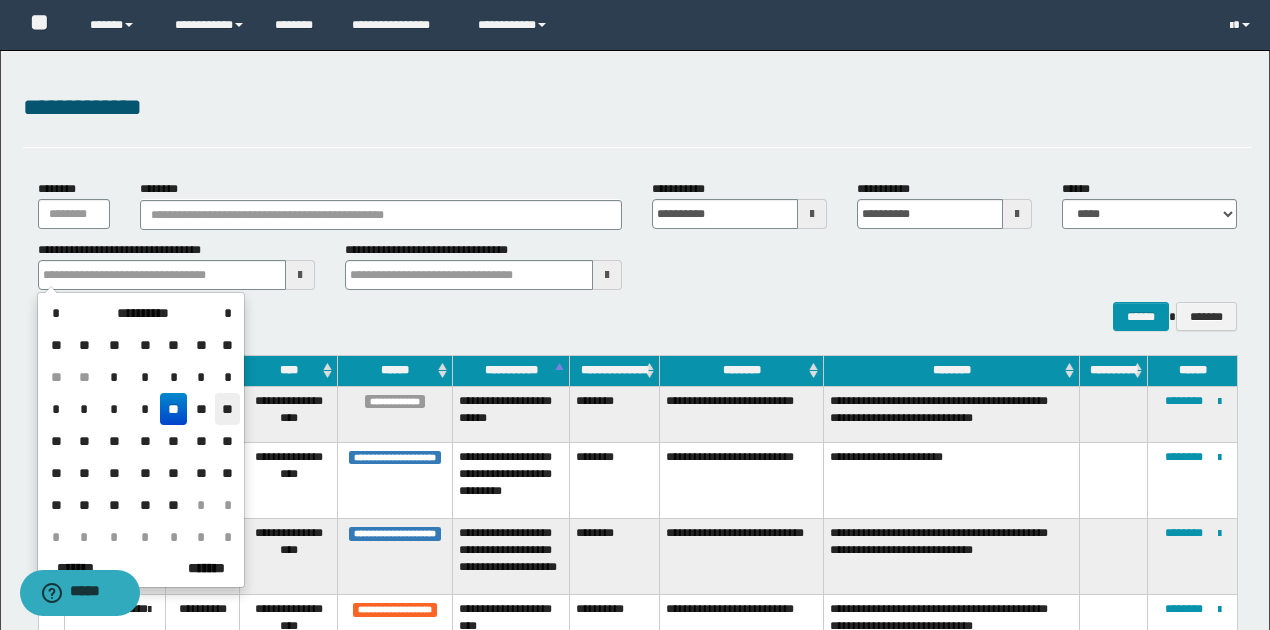 click on "**" at bounding box center [227, 409] 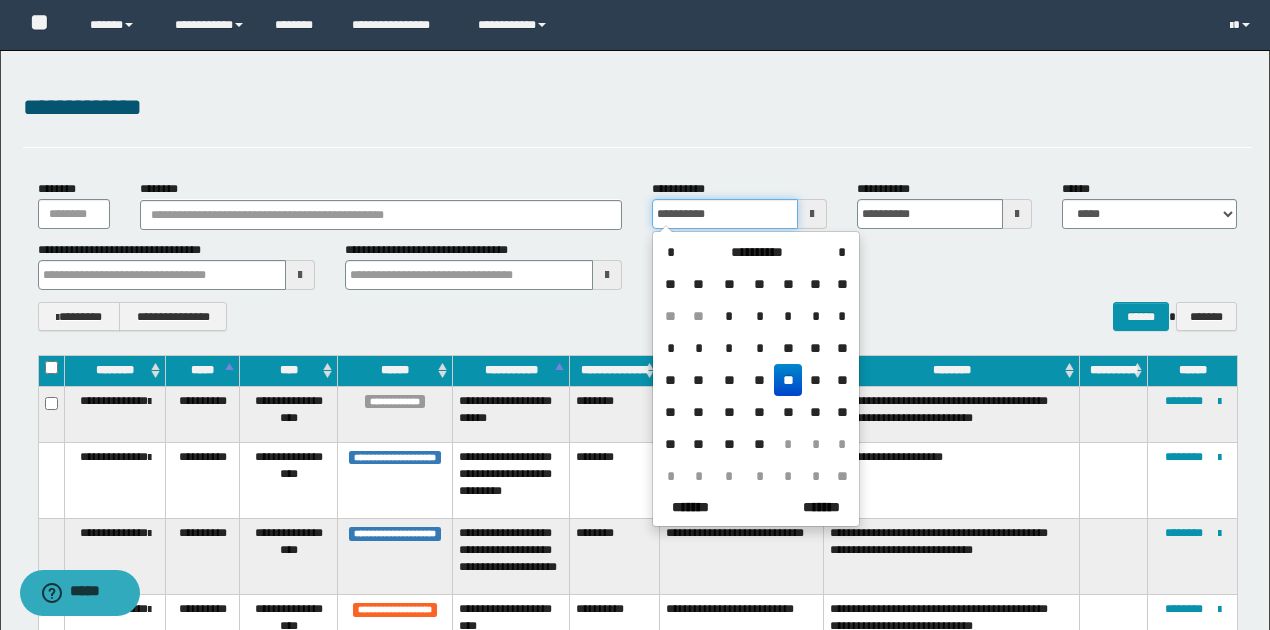 drag, startPoint x: 737, startPoint y: 212, endPoint x: 626, endPoint y: 208, distance: 111.07205 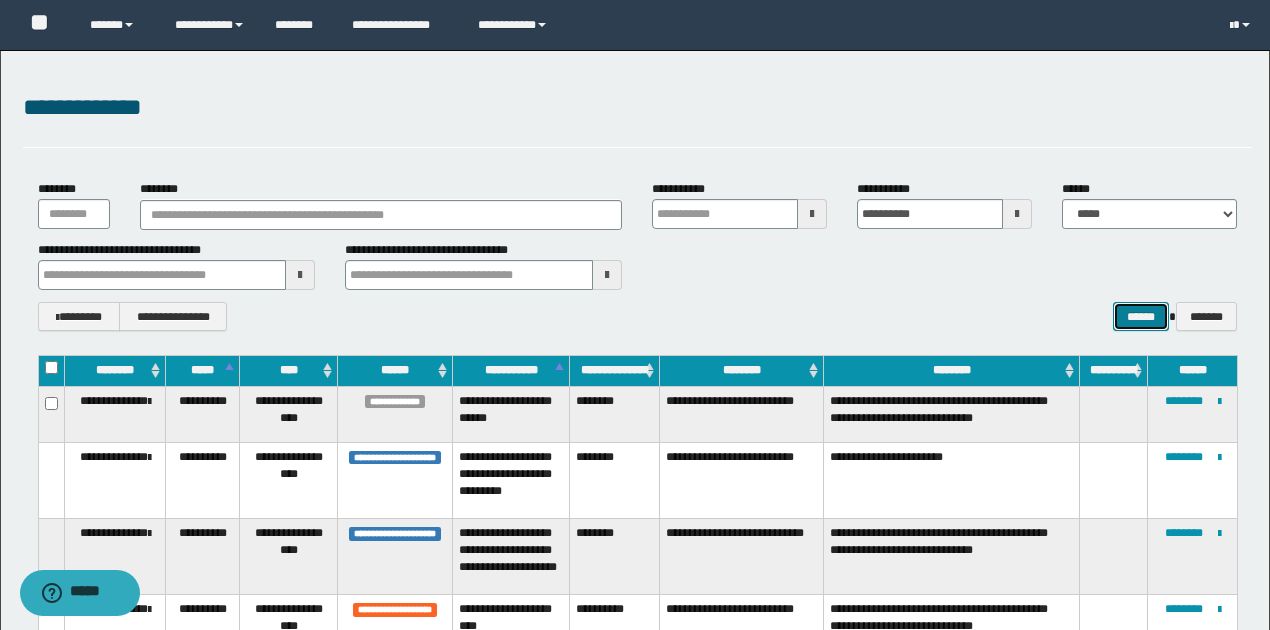 click on "******" at bounding box center [1141, 316] 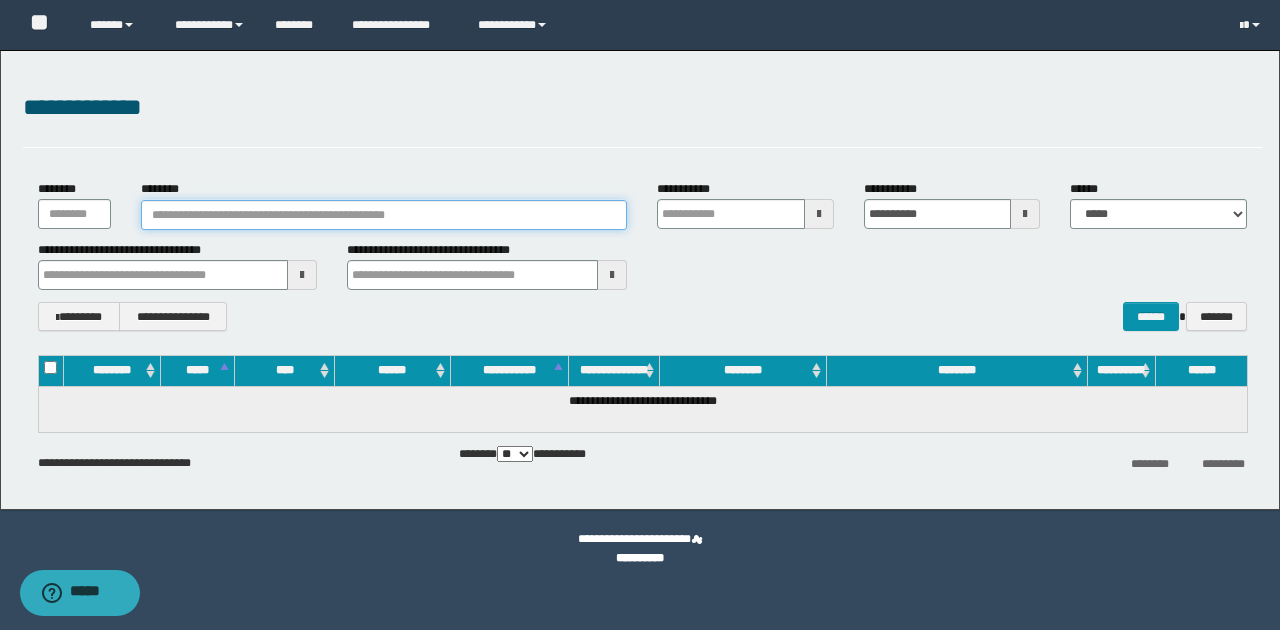 click on "********" at bounding box center [384, 215] 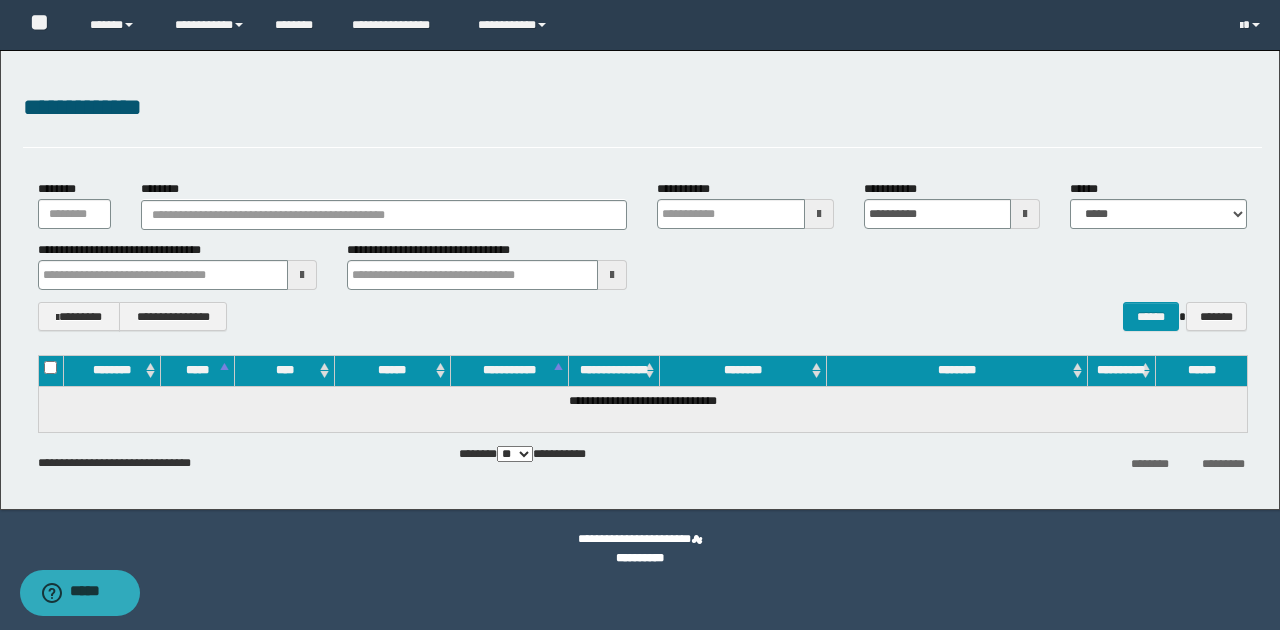 click at bounding box center (819, 214) 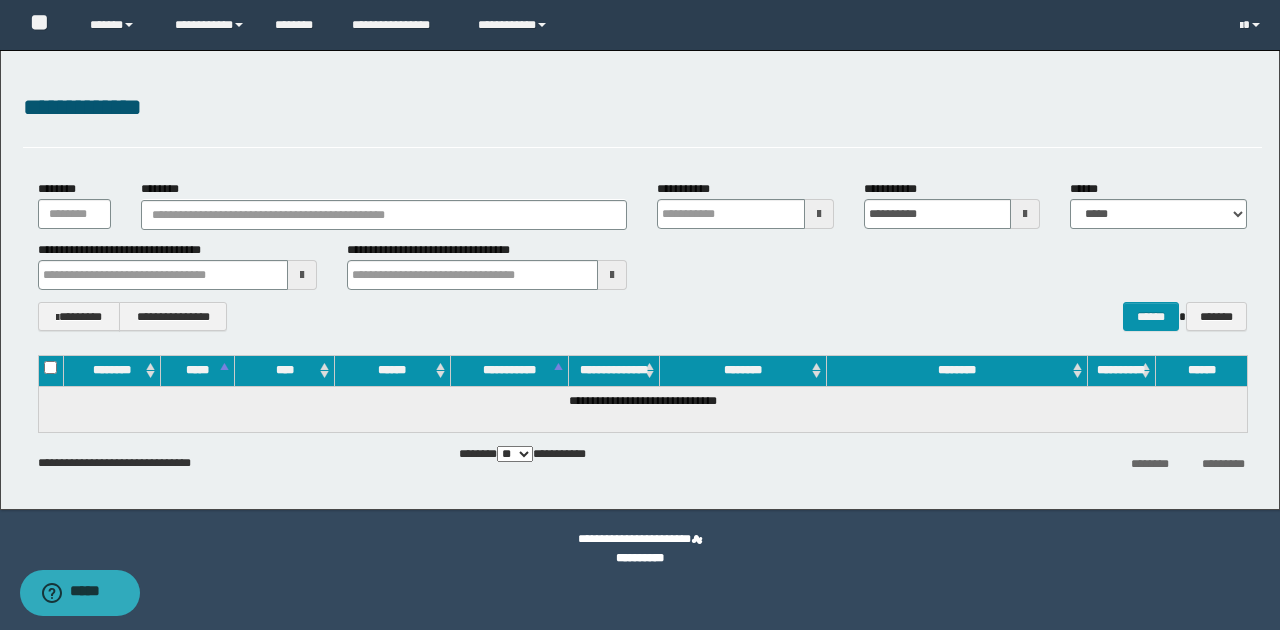 click at bounding box center [819, 214] 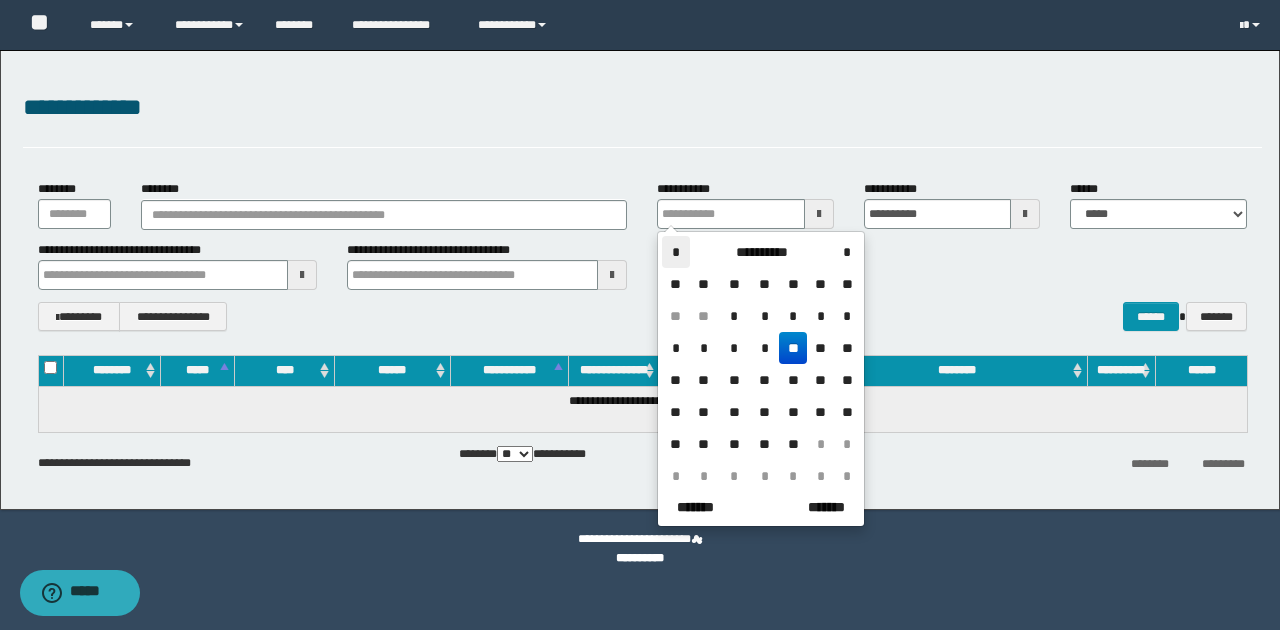 click on "*" at bounding box center (676, 252) 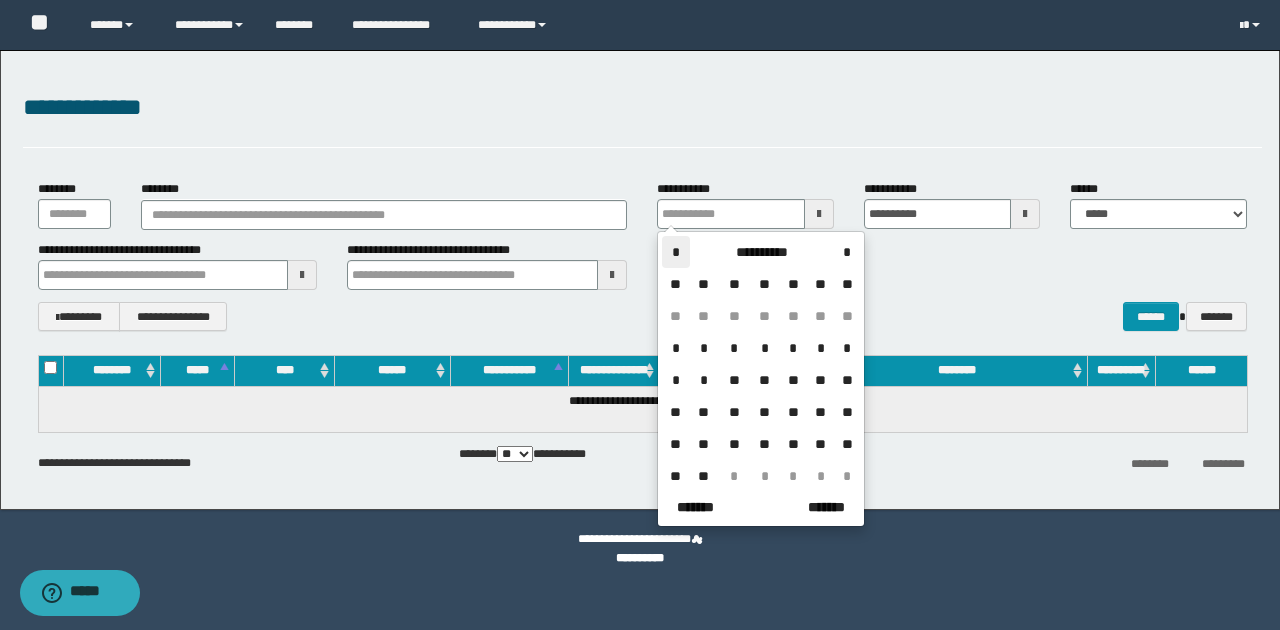 click on "*" at bounding box center (676, 252) 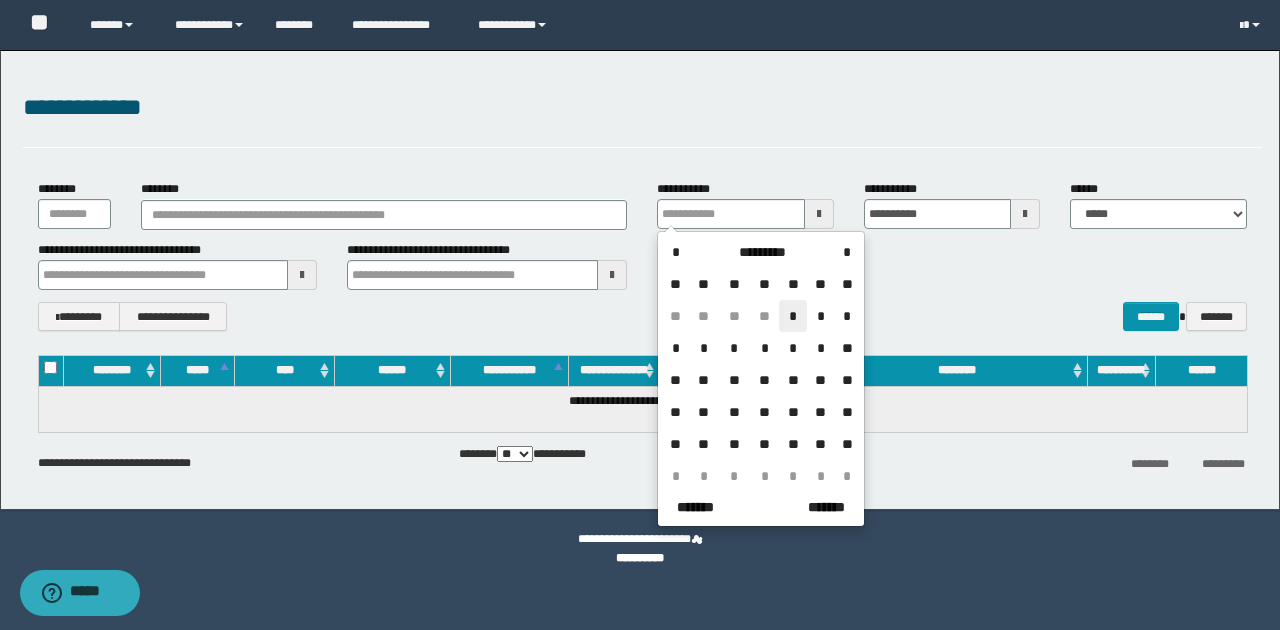 click on "*" at bounding box center (793, 316) 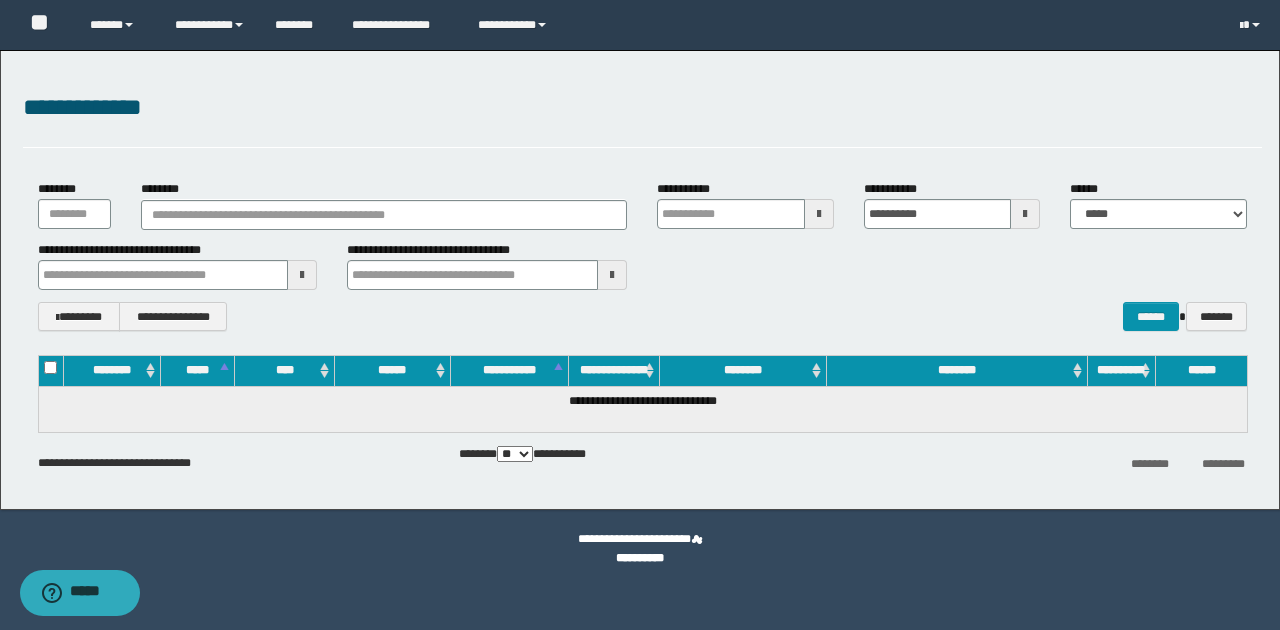 click at bounding box center (1025, 214) 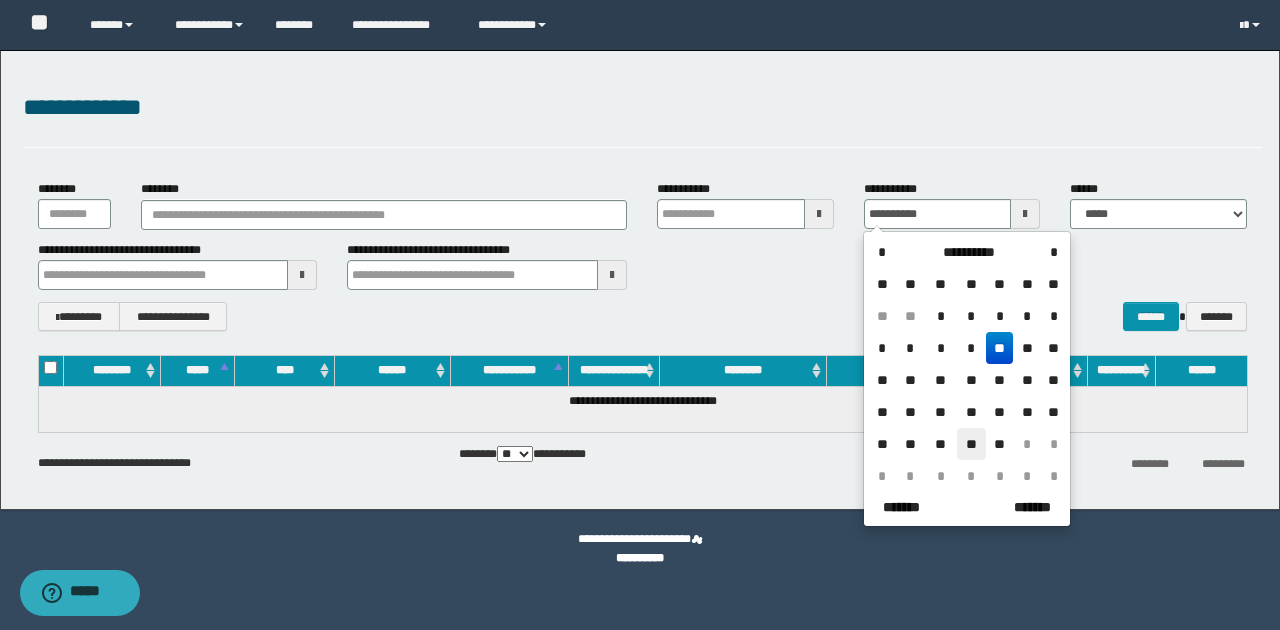 click on "**" at bounding box center [971, 444] 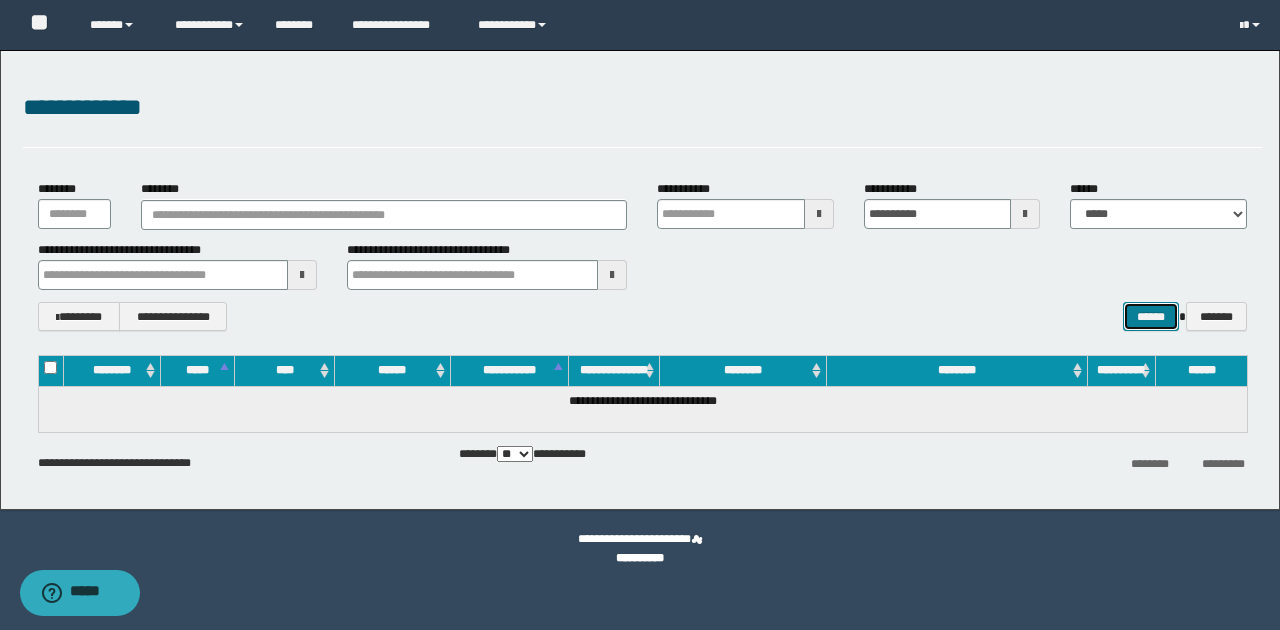 click on "******" at bounding box center [1151, 316] 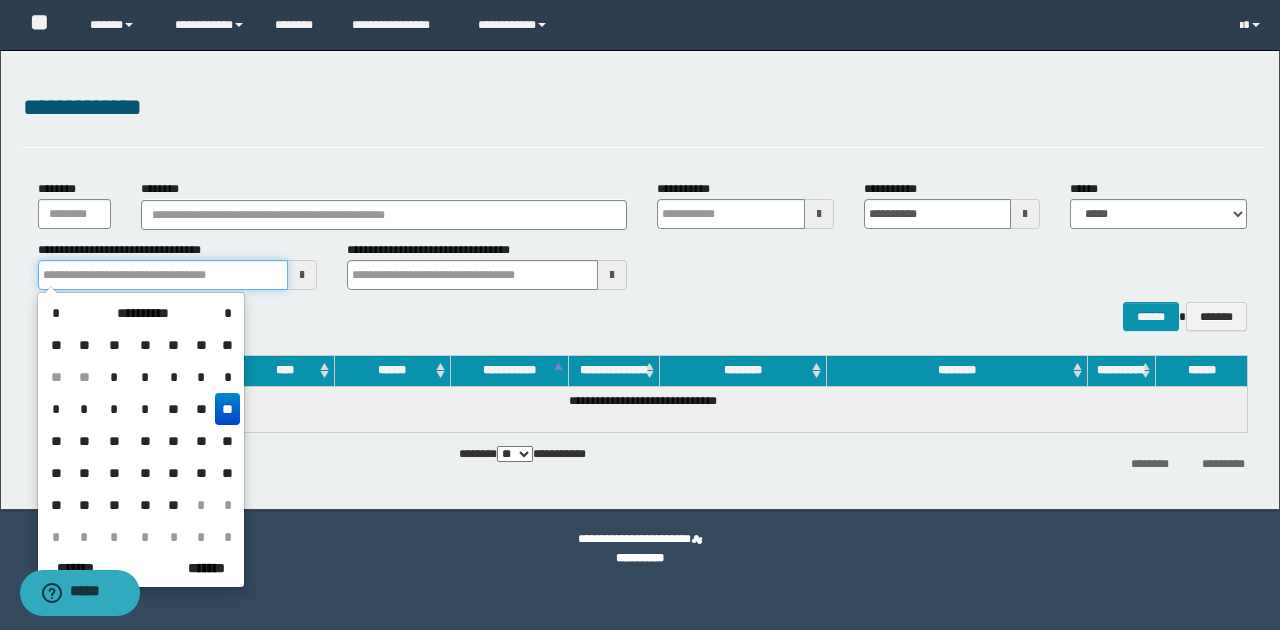 drag, startPoint x: 132, startPoint y: 264, endPoint x: 34, endPoint y: 276, distance: 98.731964 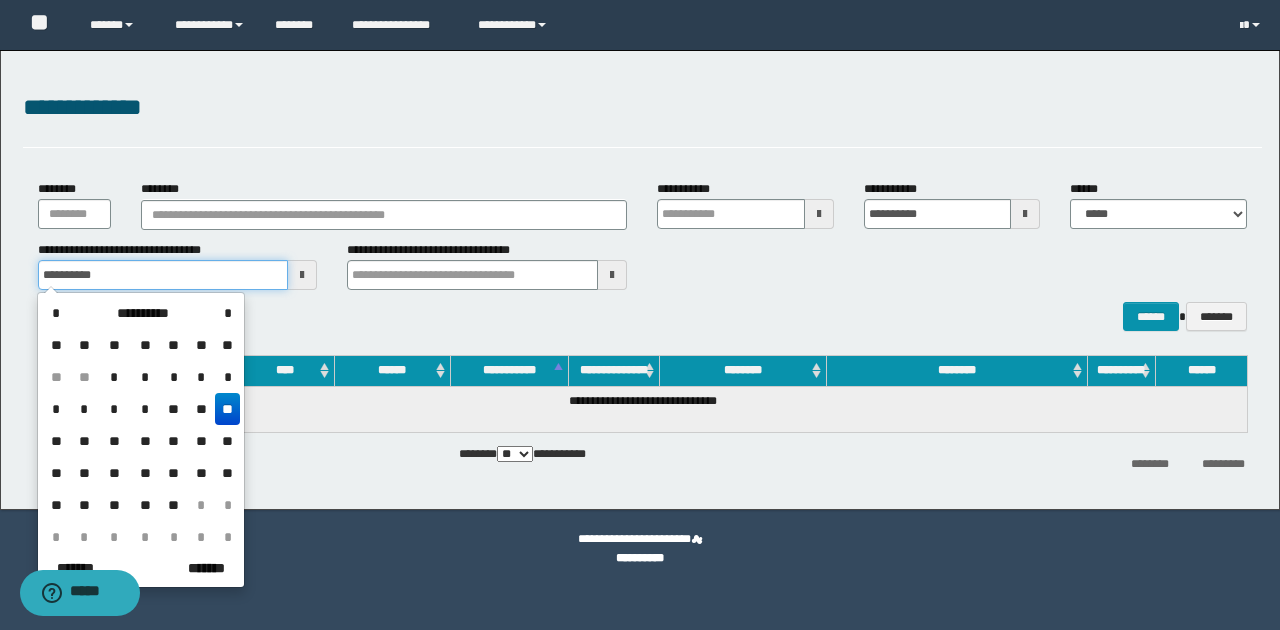 type 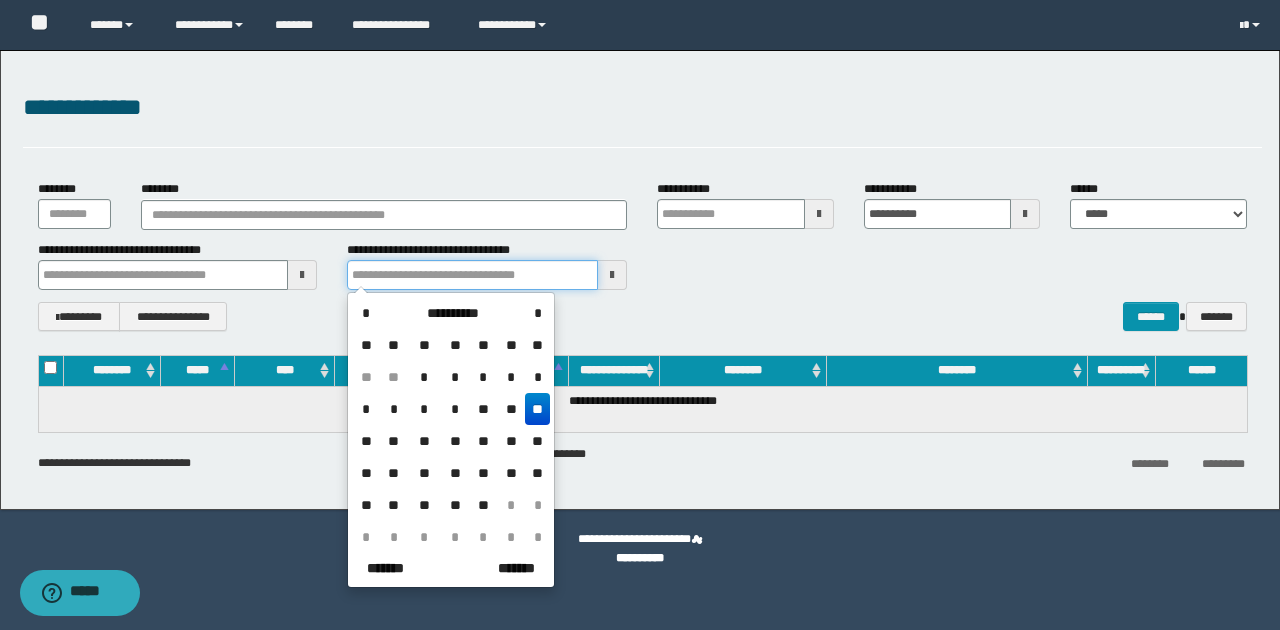 drag, startPoint x: 438, startPoint y: 276, endPoint x: 327, endPoint y: 273, distance: 111.040535 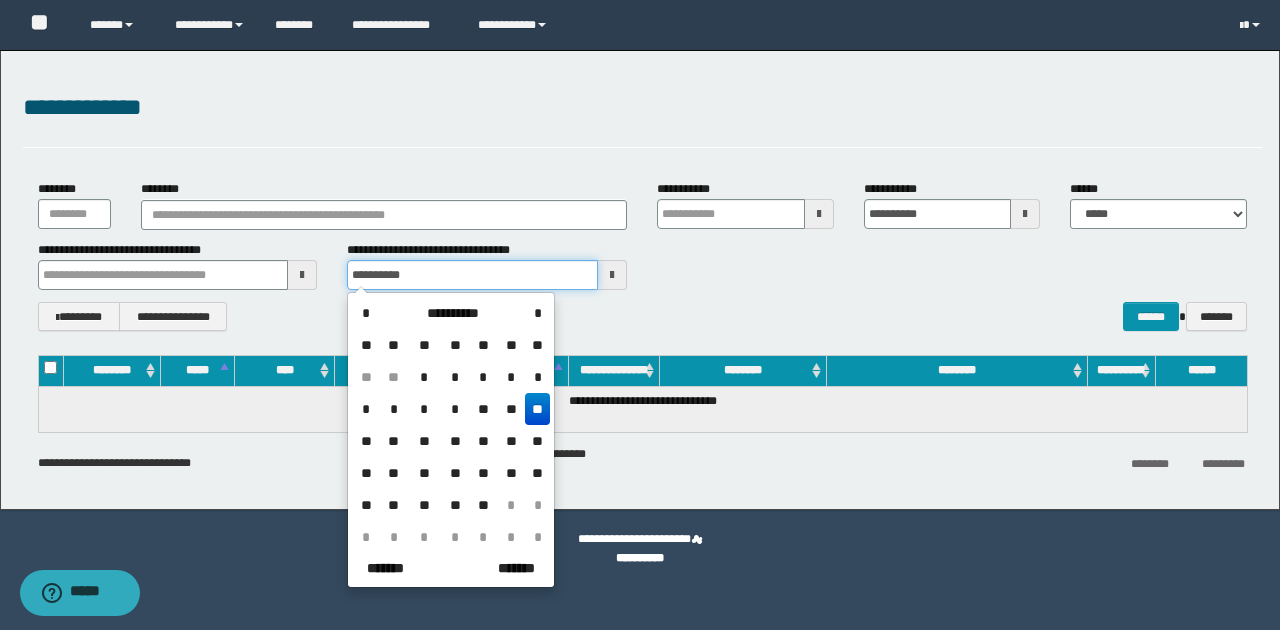 type 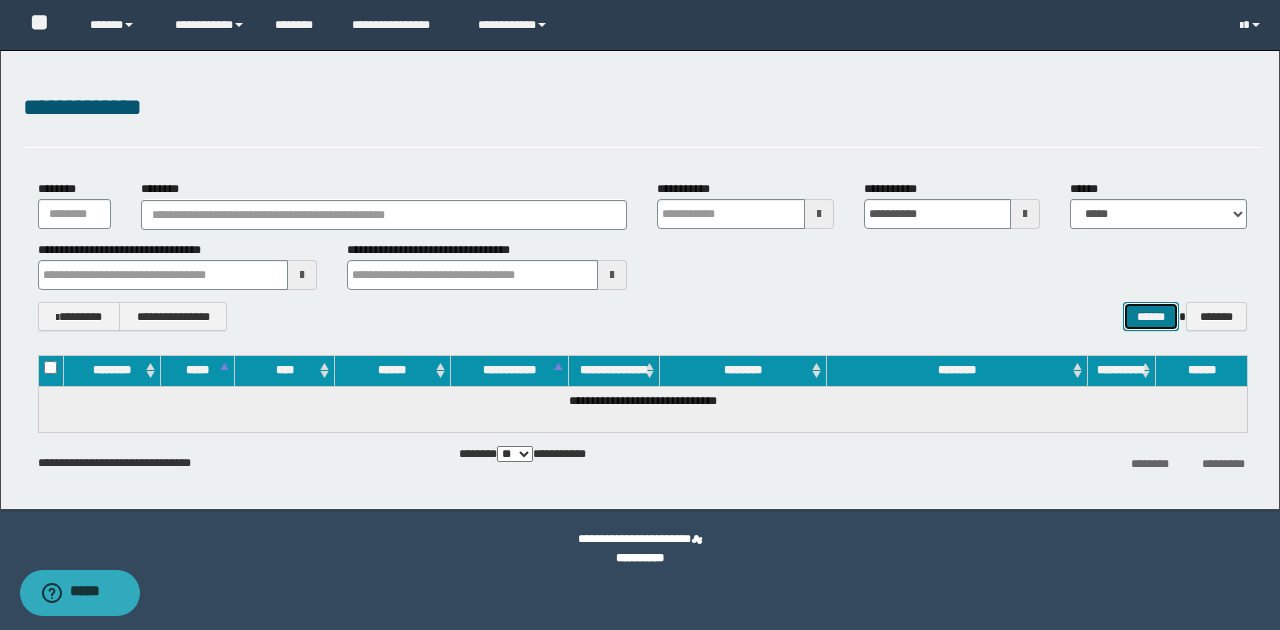 click on "******" at bounding box center [1151, 316] 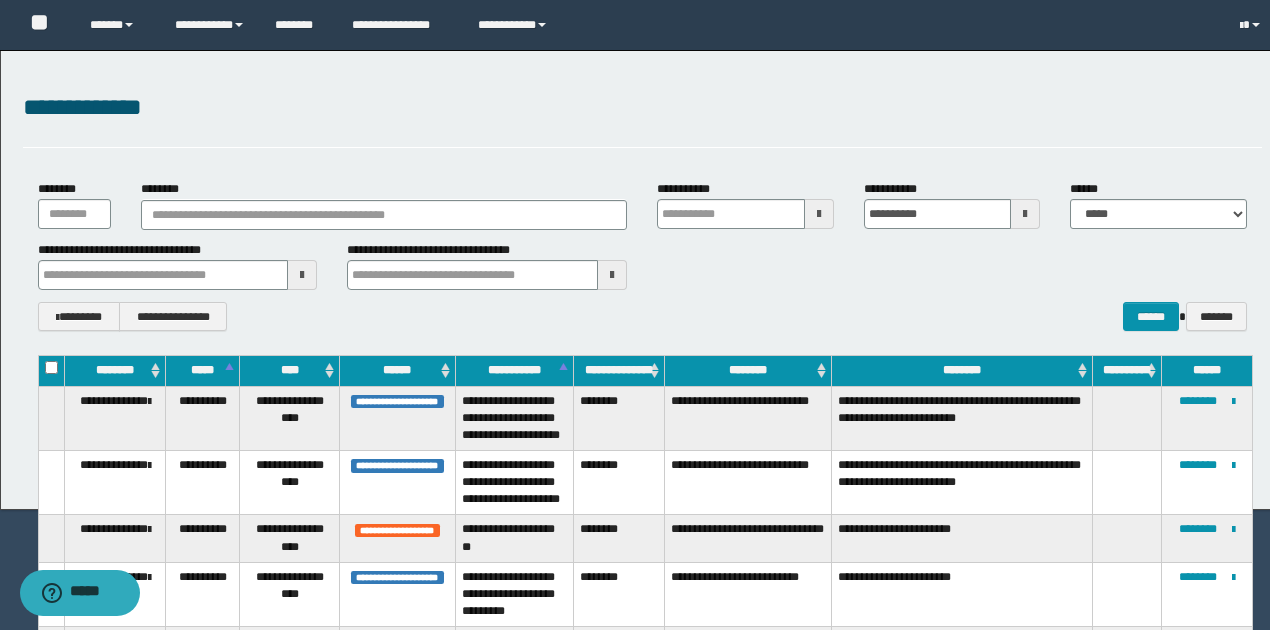 click at bounding box center (1025, 214) 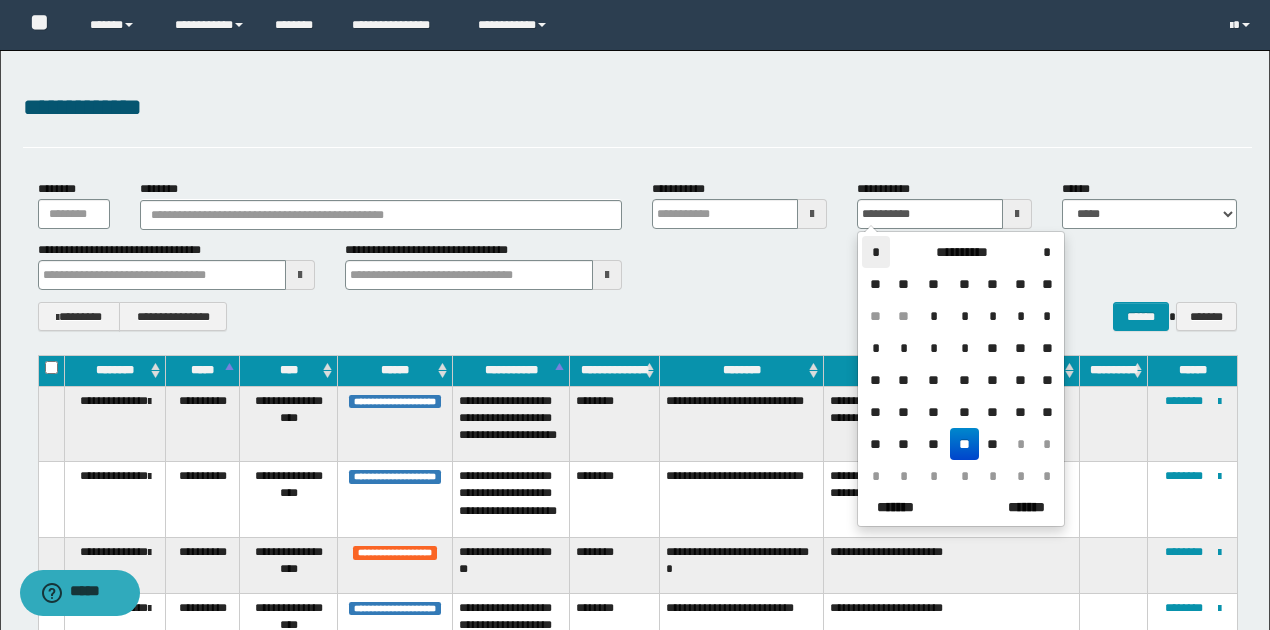 click on "*" at bounding box center (876, 252) 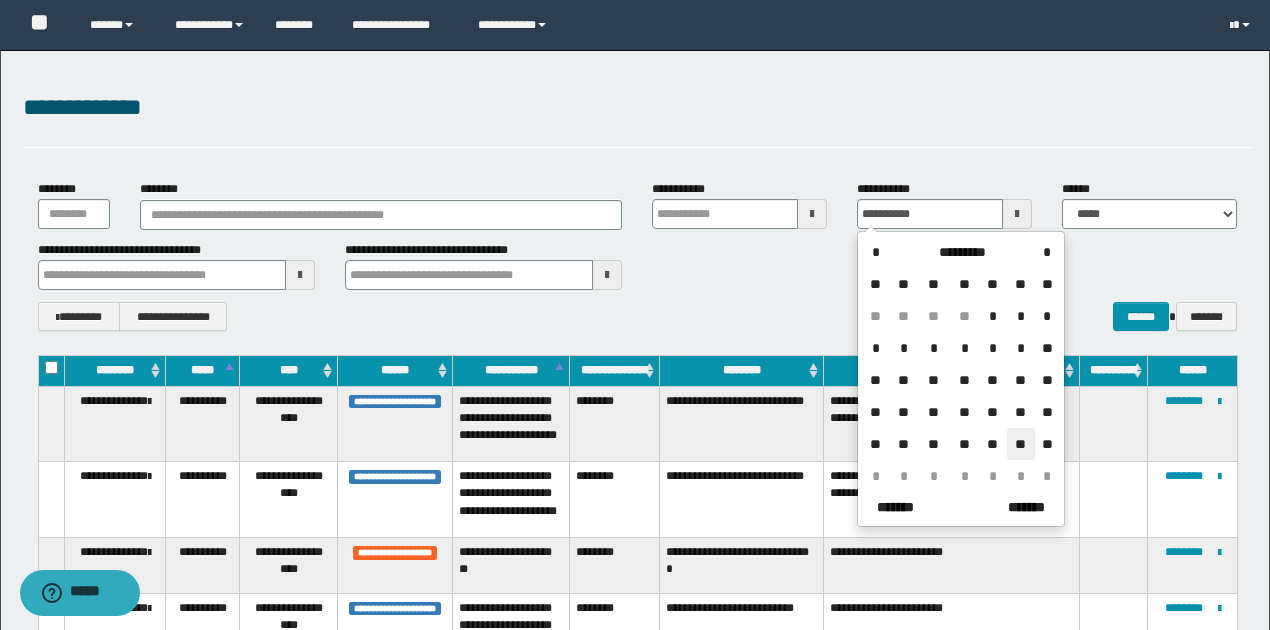 click on "**" at bounding box center [1021, 444] 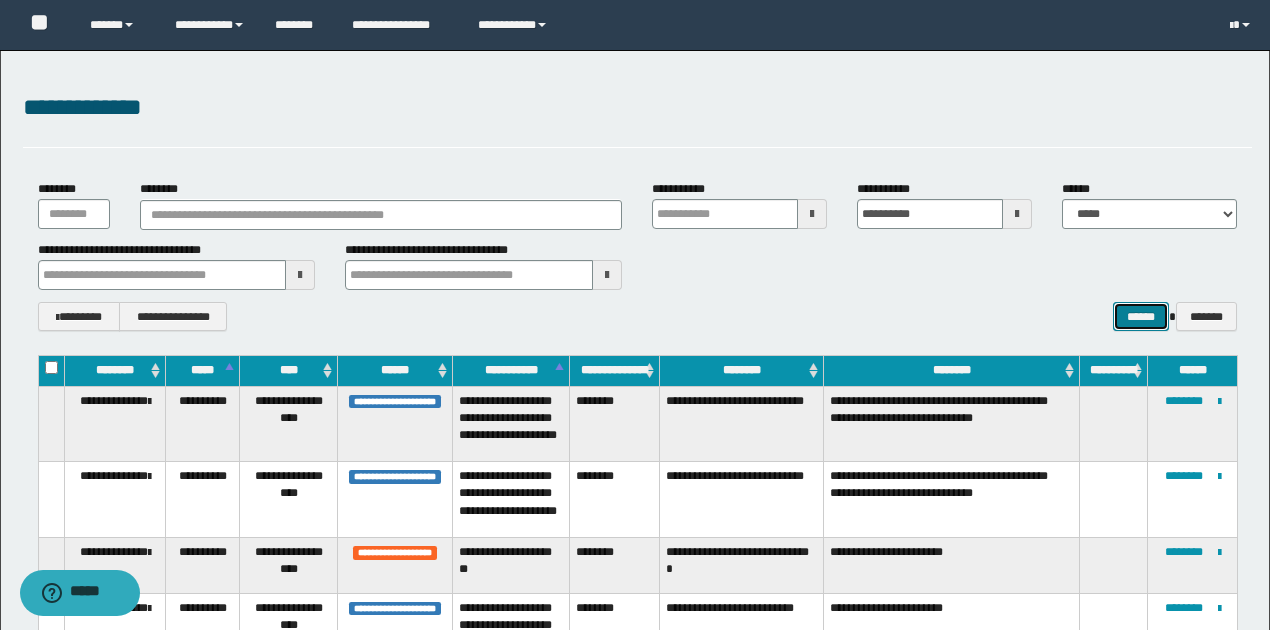 click on "******" at bounding box center (1141, 316) 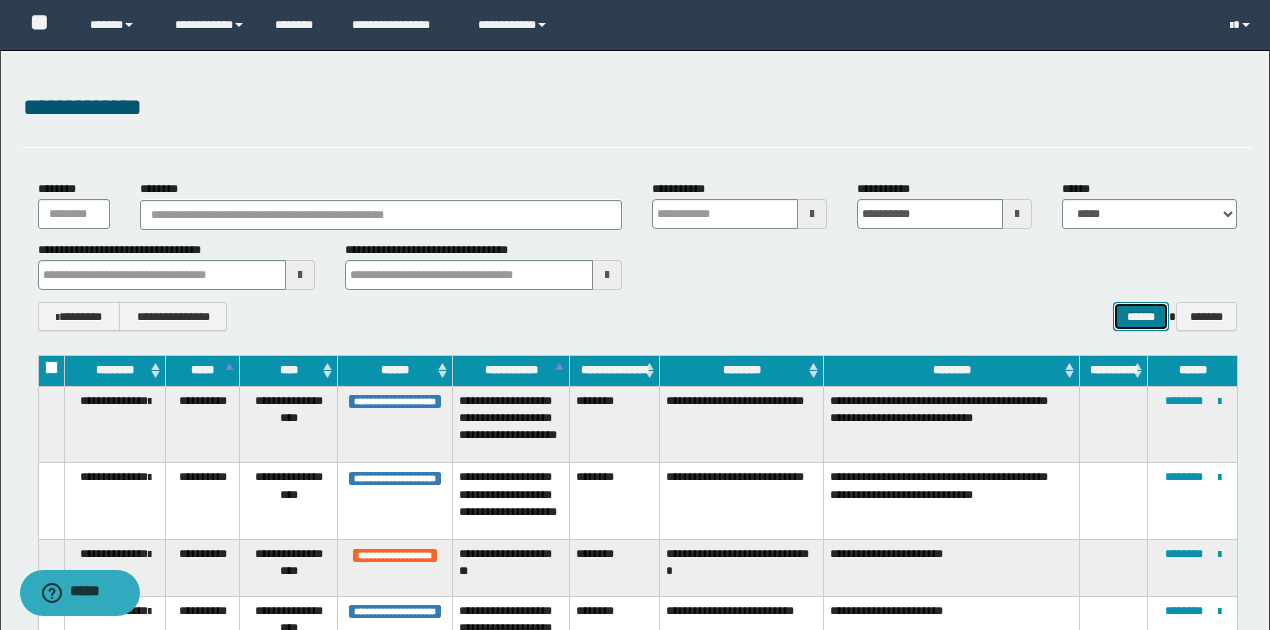 click on "******" at bounding box center (1141, 316) 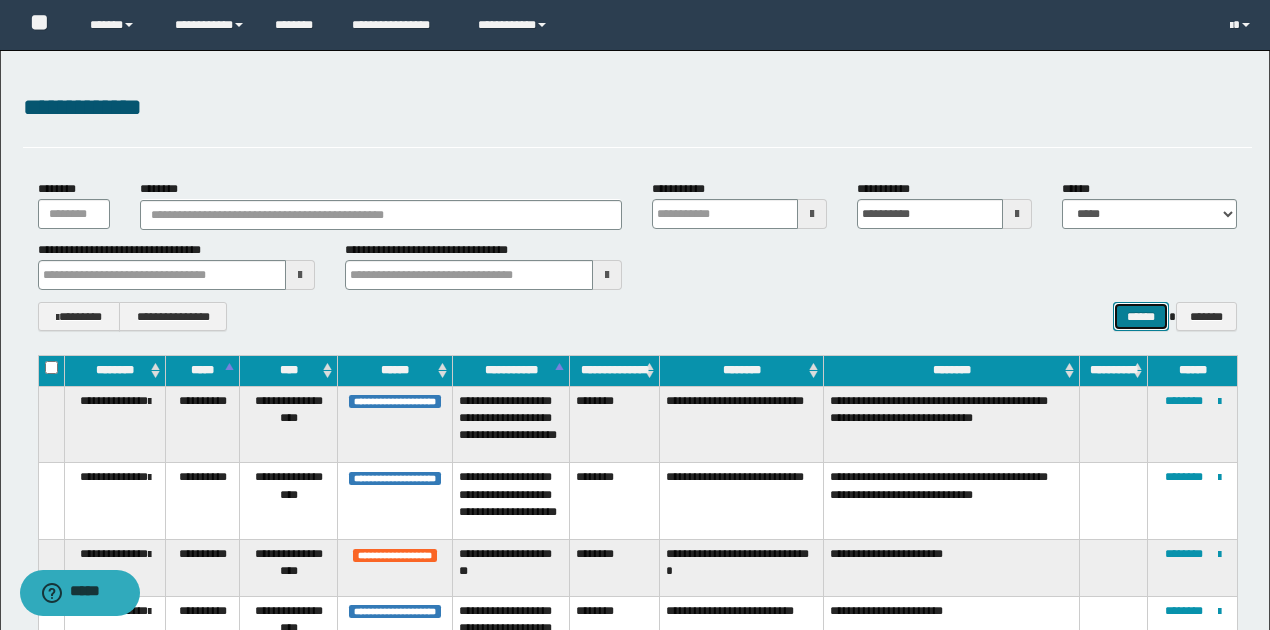 click on "******" at bounding box center [1141, 316] 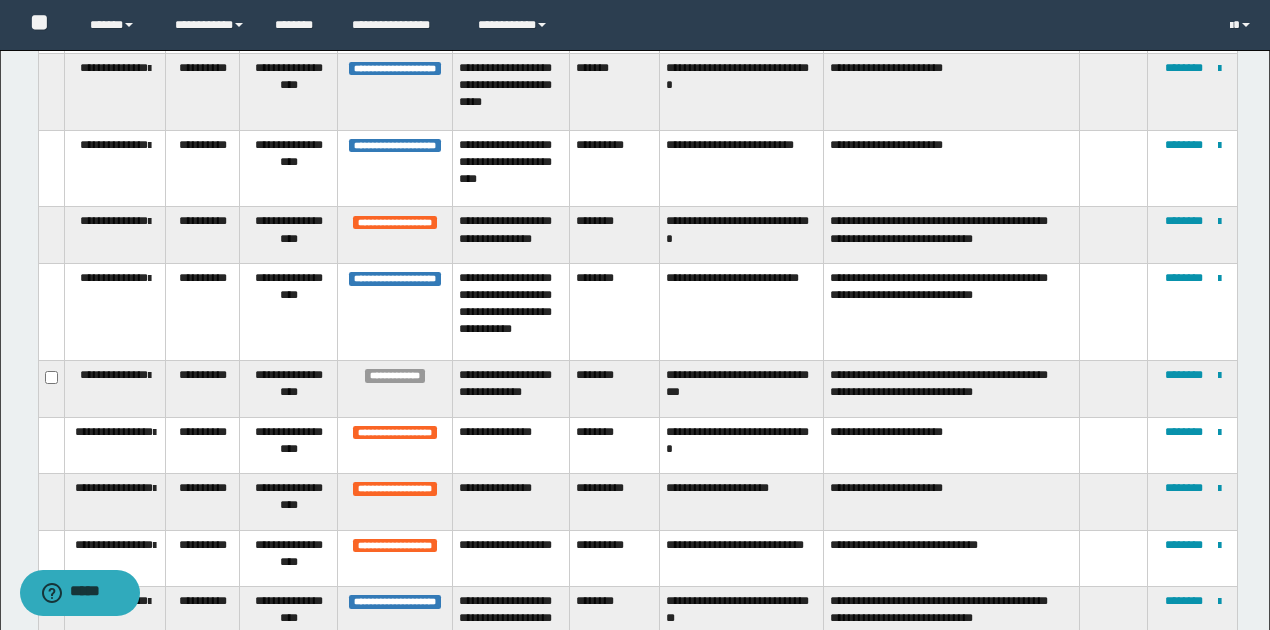 scroll, scrollTop: 933, scrollLeft: 0, axis: vertical 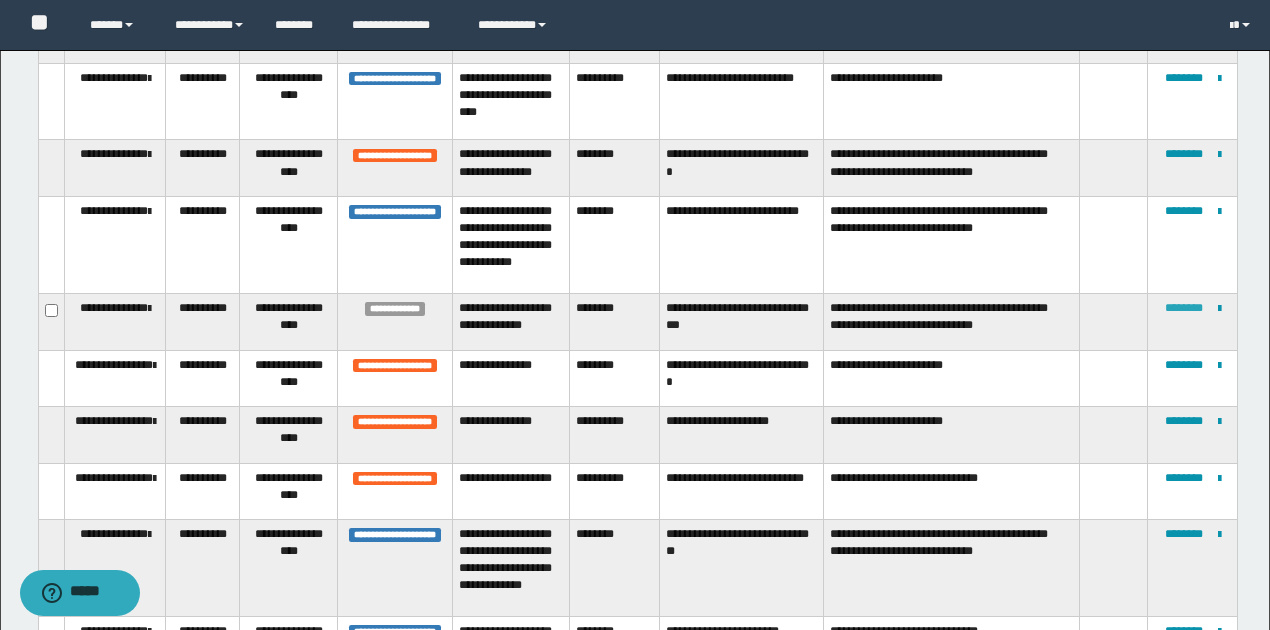 click on "********" at bounding box center [1184, 308] 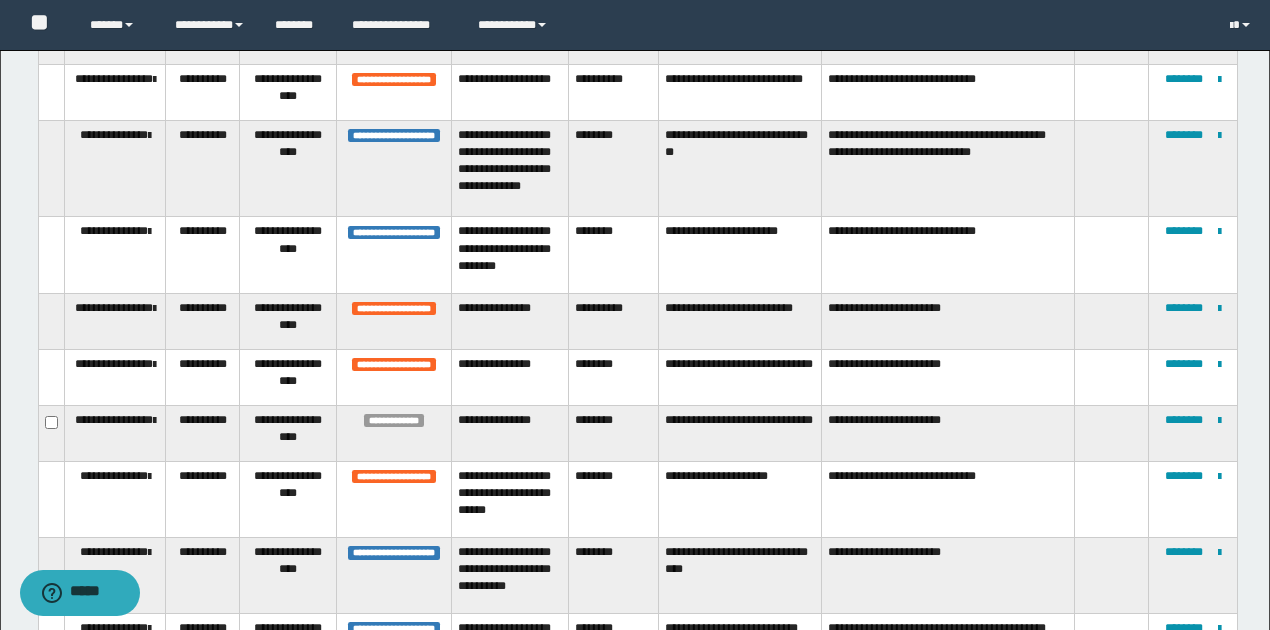 scroll, scrollTop: 1355, scrollLeft: 0, axis: vertical 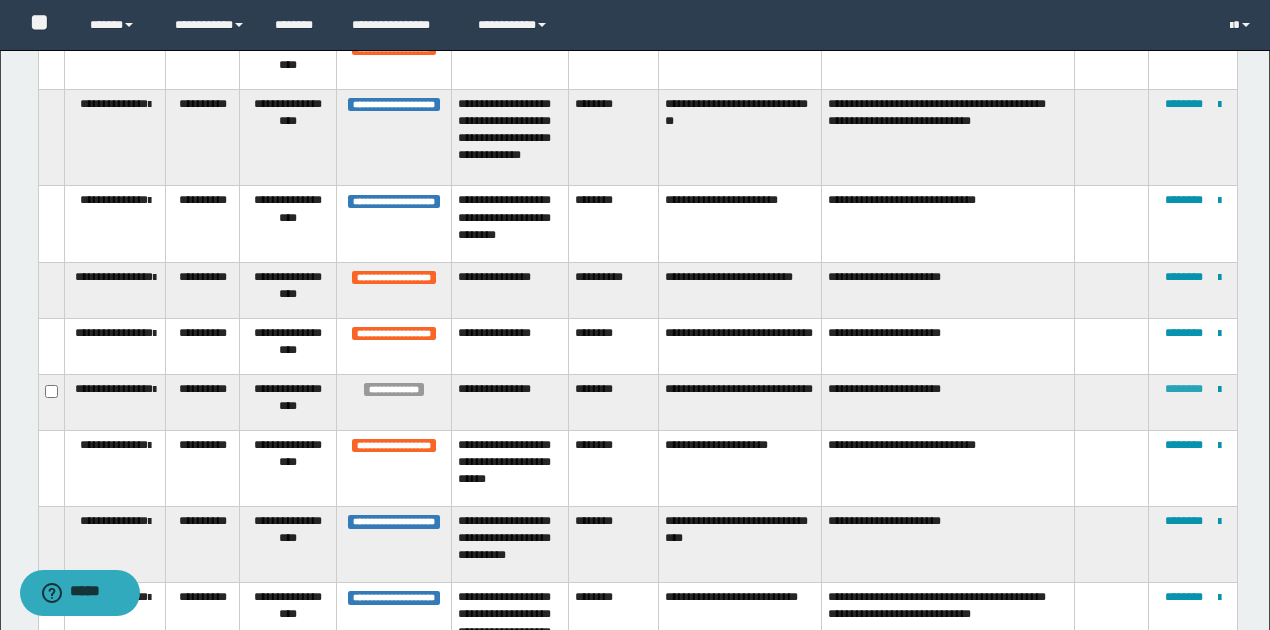 click on "********" at bounding box center [1184, 389] 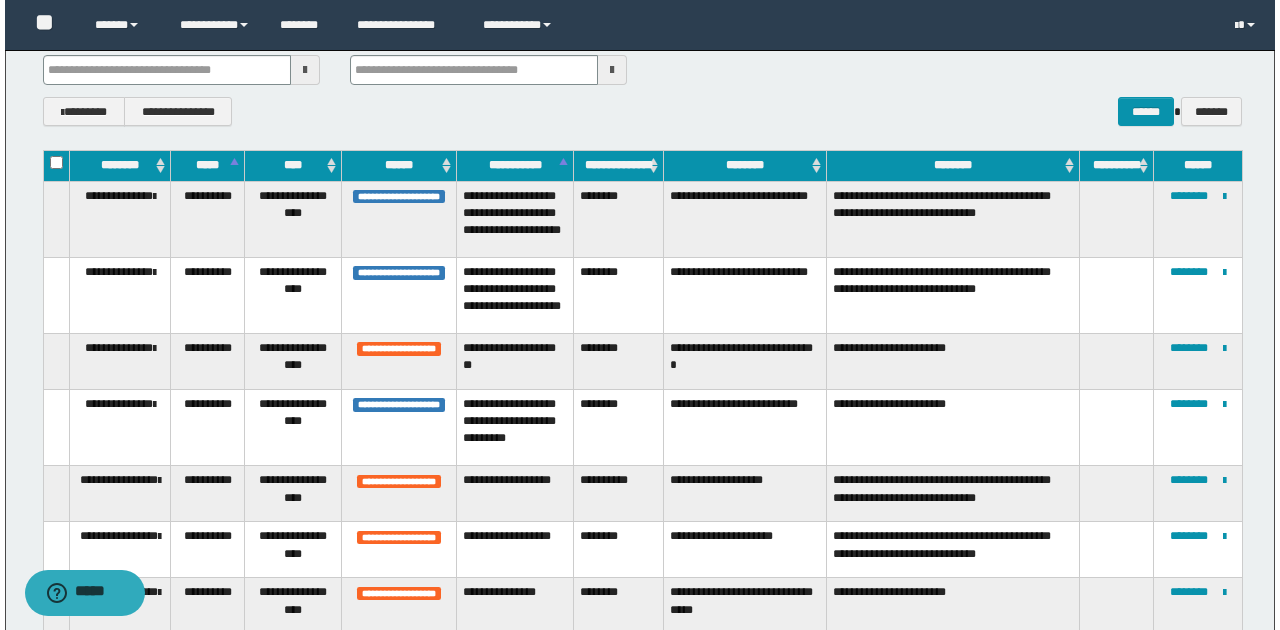 scroll, scrollTop: 0, scrollLeft: 0, axis: both 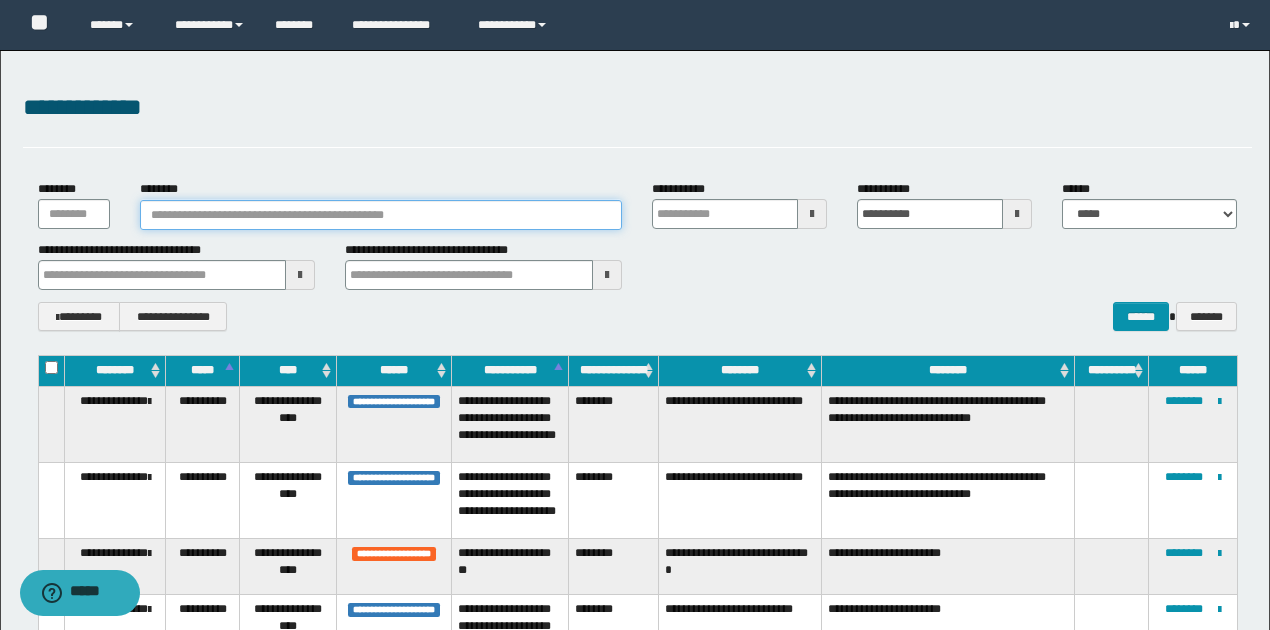 click on "********" at bounding box center [381, 215] 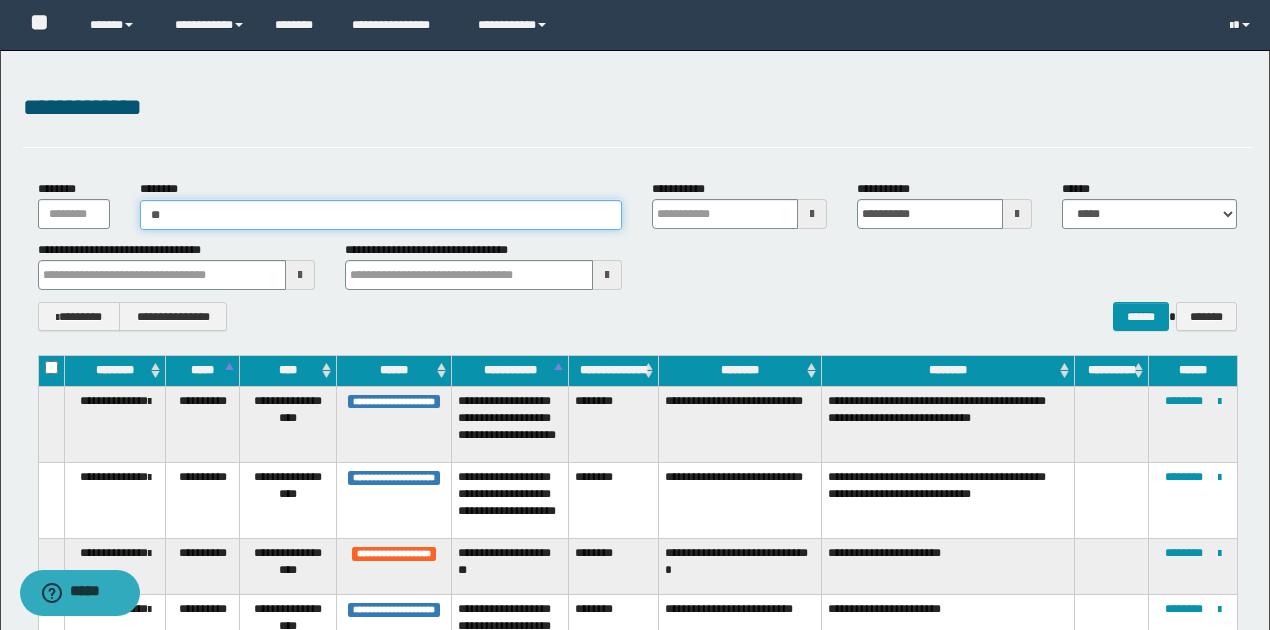 type on "*" 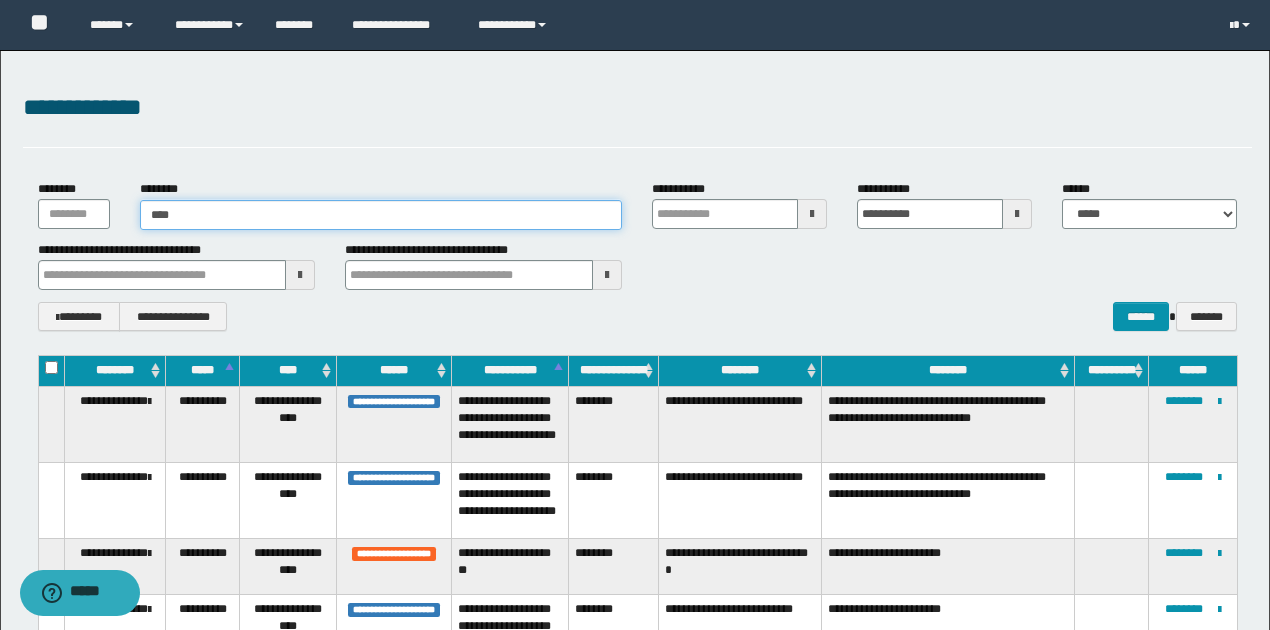 type on "*****" 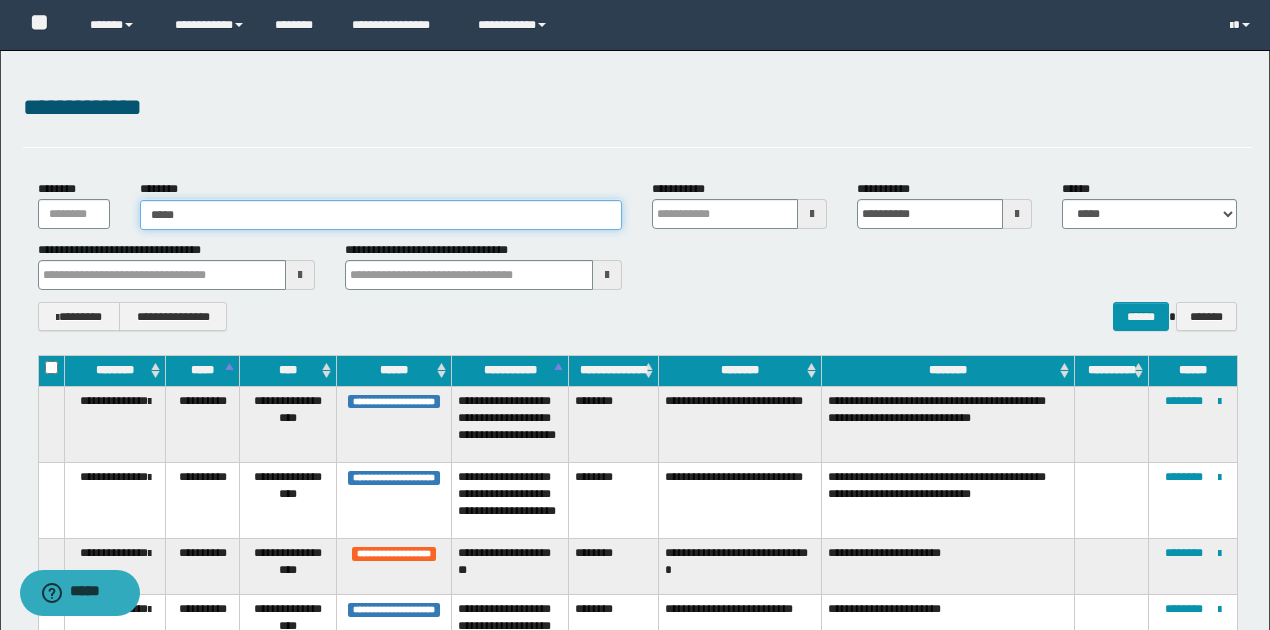 type on "*****" 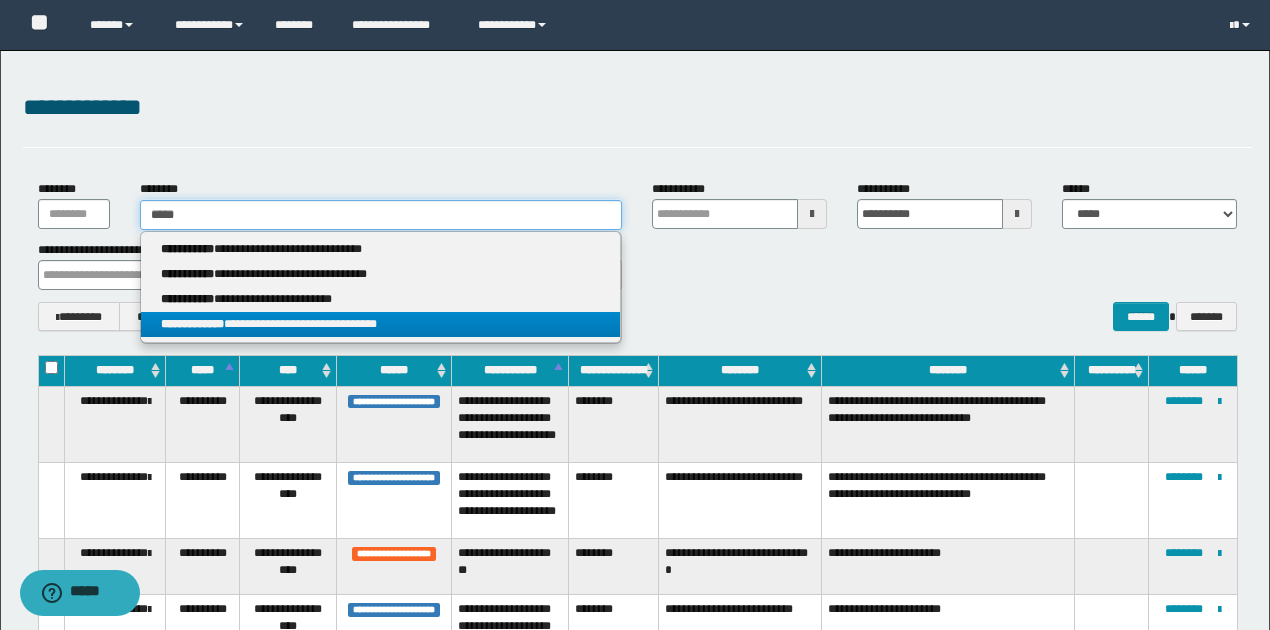 type on "*****" 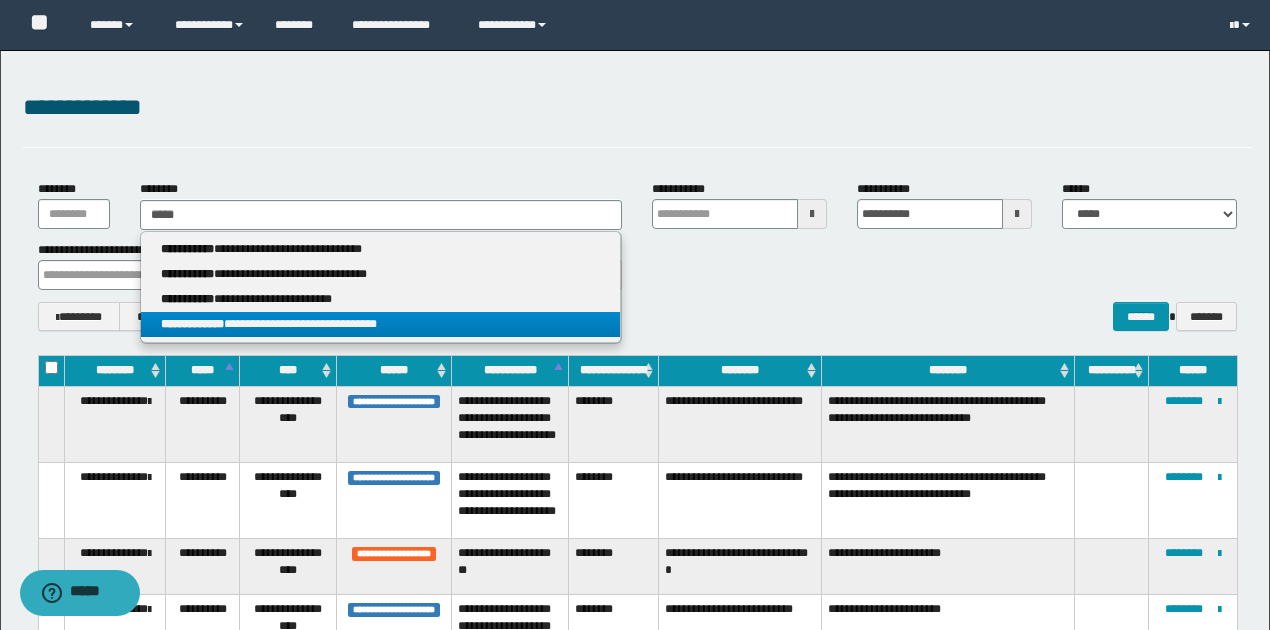 click on "**********" at bounding box center (380, 324) 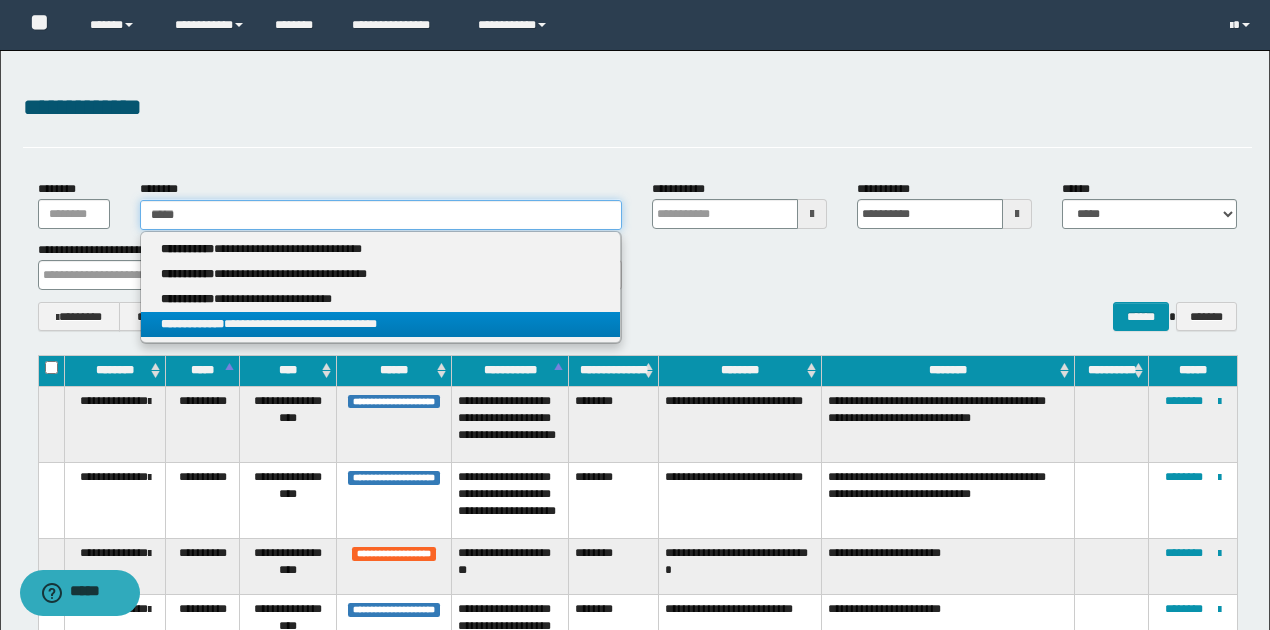 type 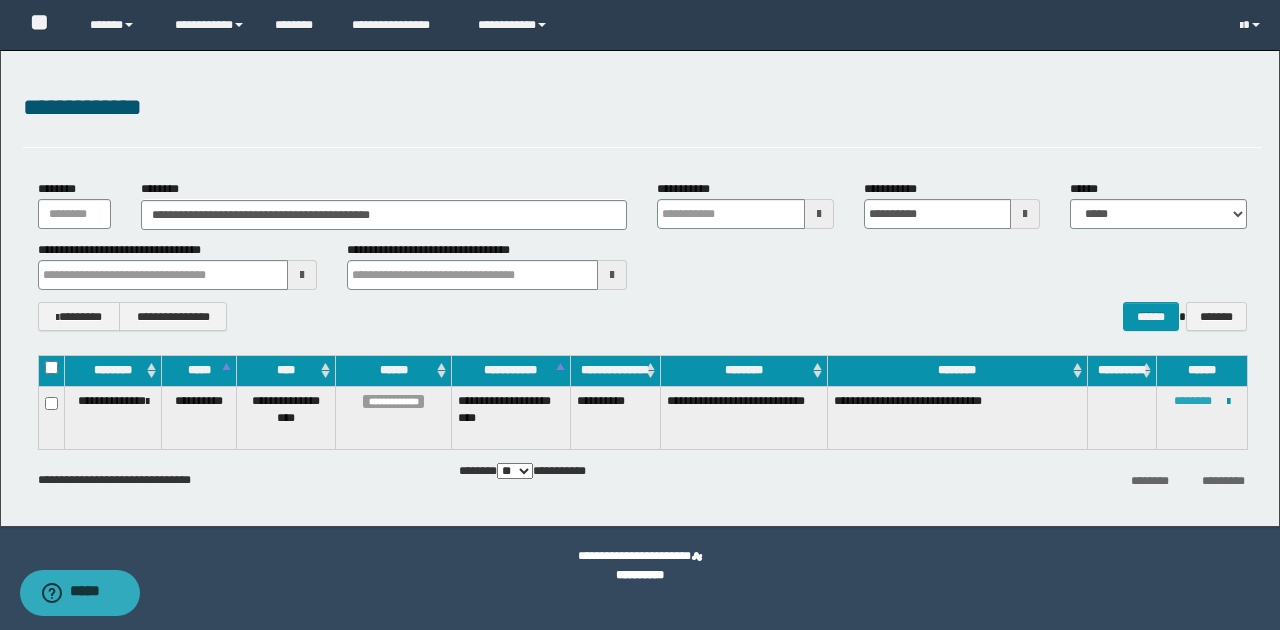 click on "********" at bounding box center (1193, 401) 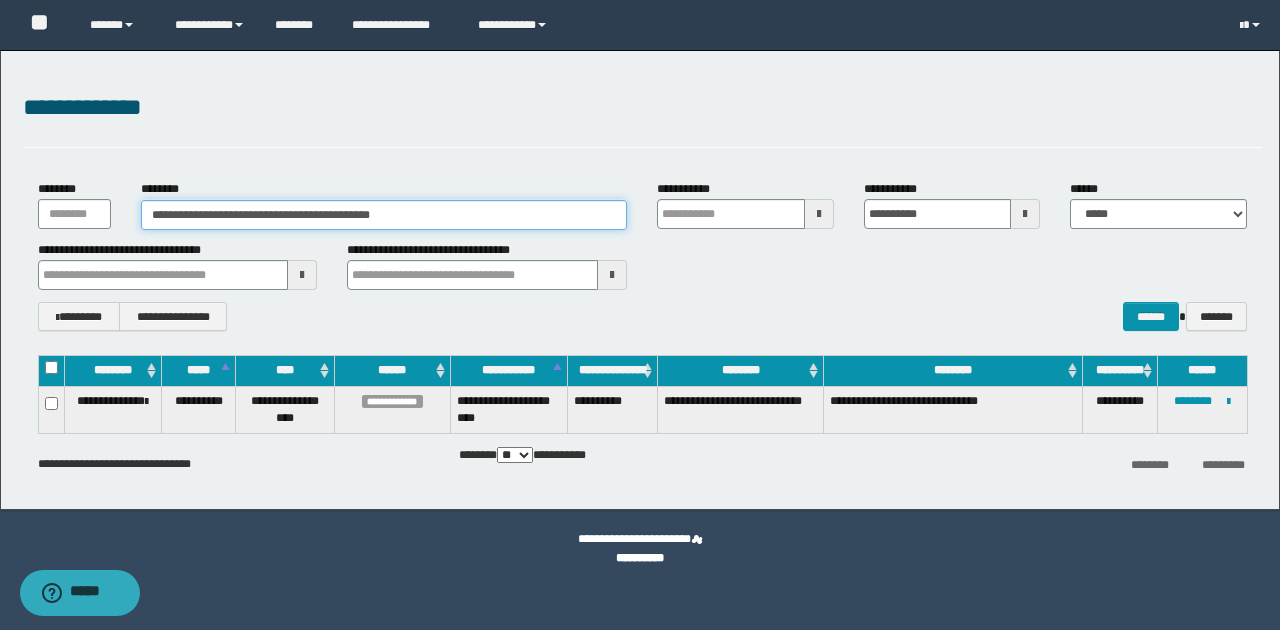 drag, startPoint x: 402, startPoint y: 206, endPoint x: 138, endPoint y: 198, distance: 264.1212 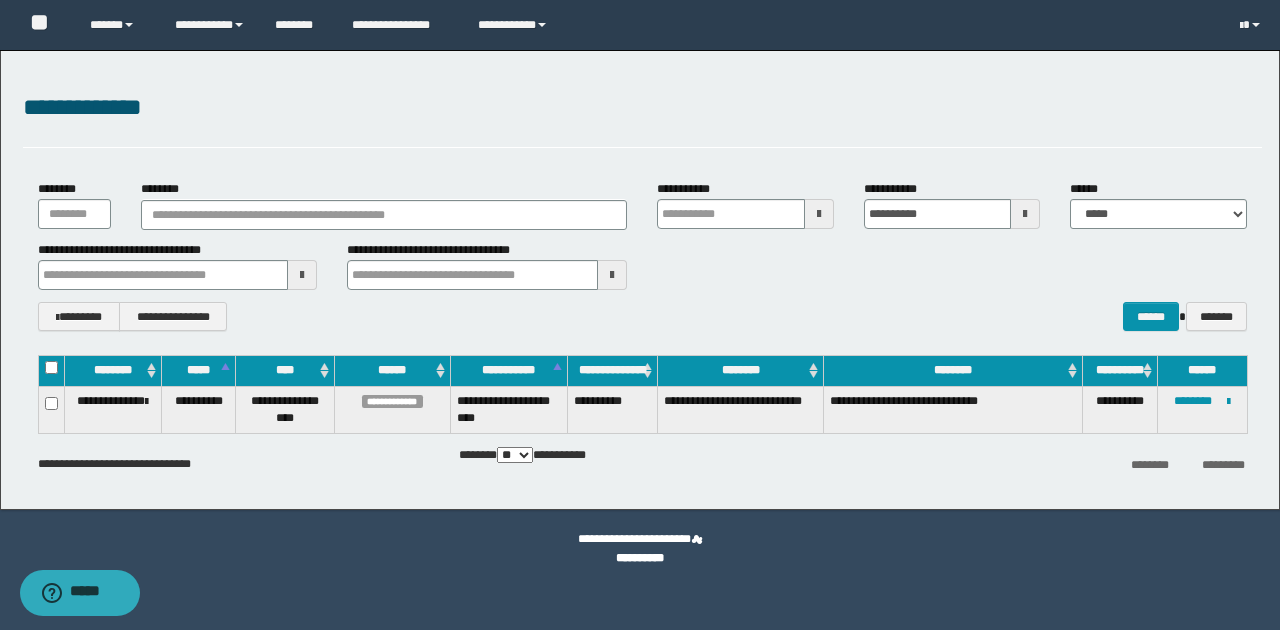 click on "**********" at bounding box center (384, 204) 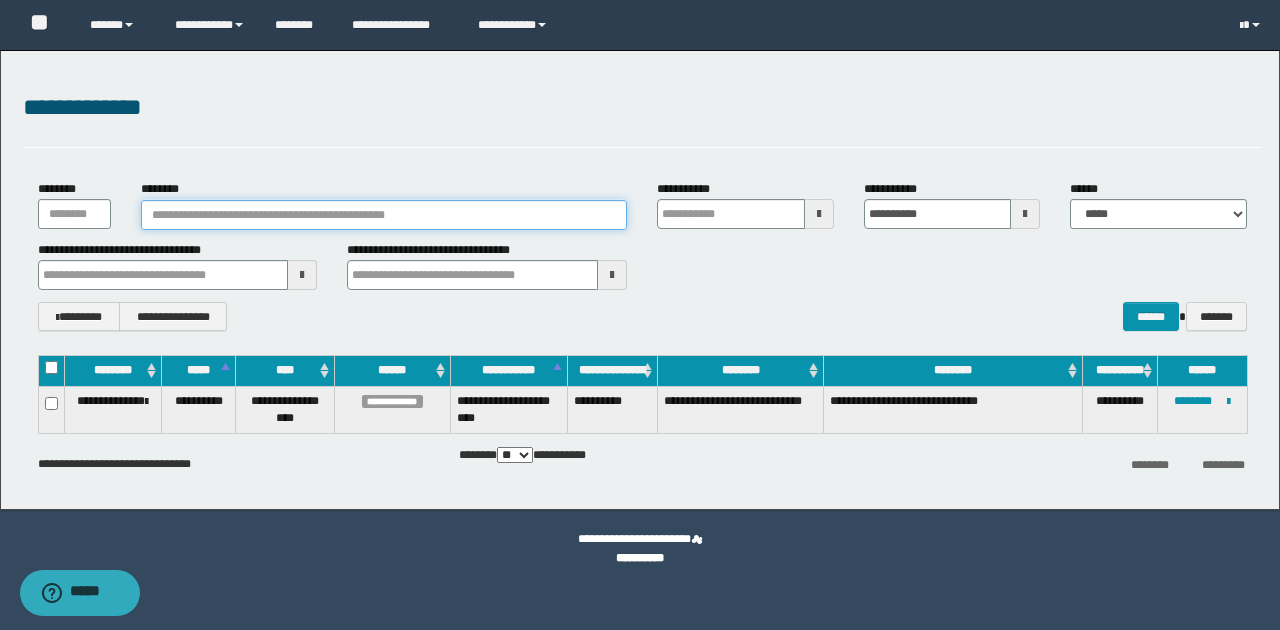 click on "********" at bounding box center [384, 215] 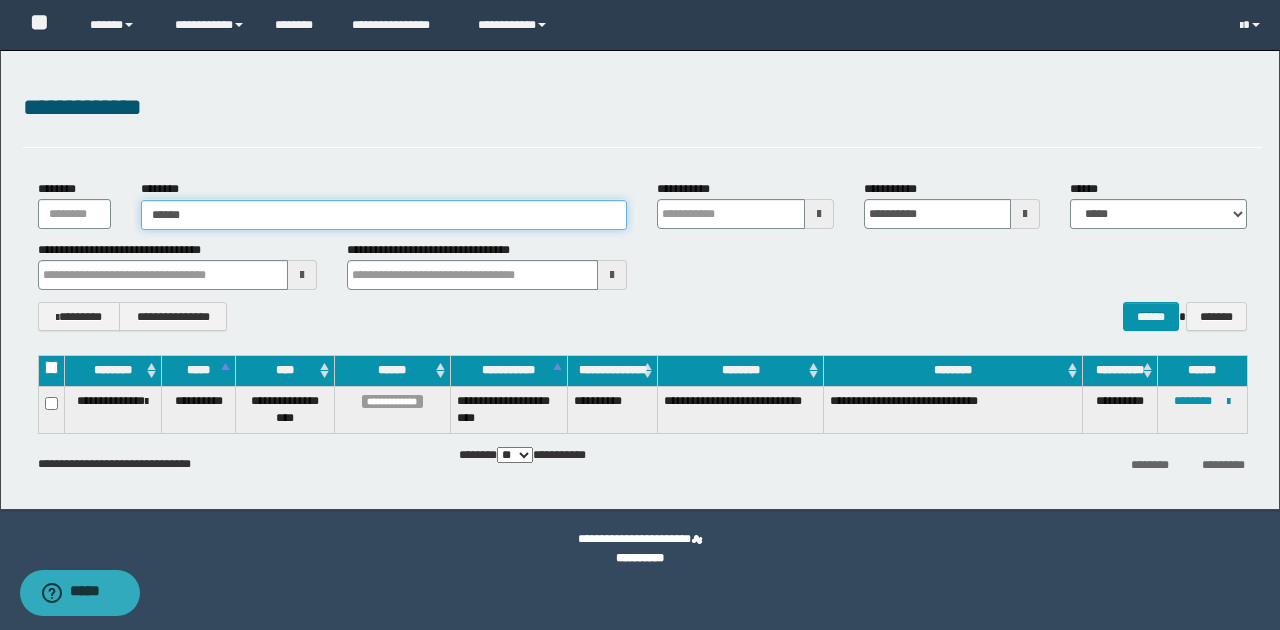 type on "*******" 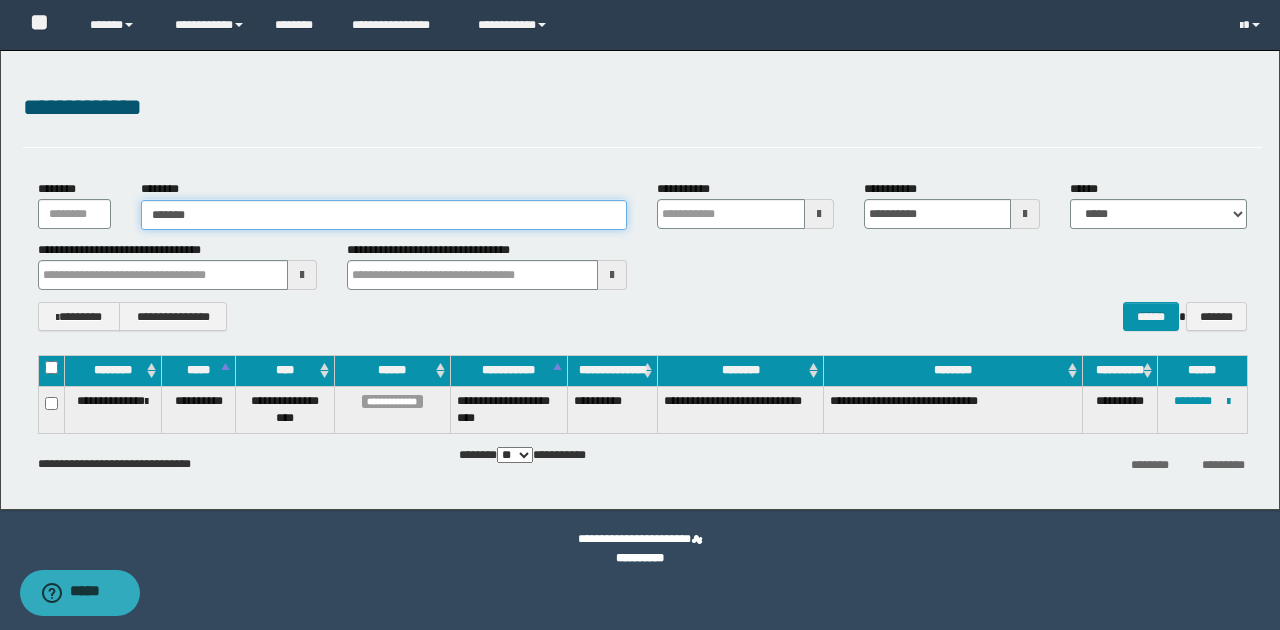 type on "*******" 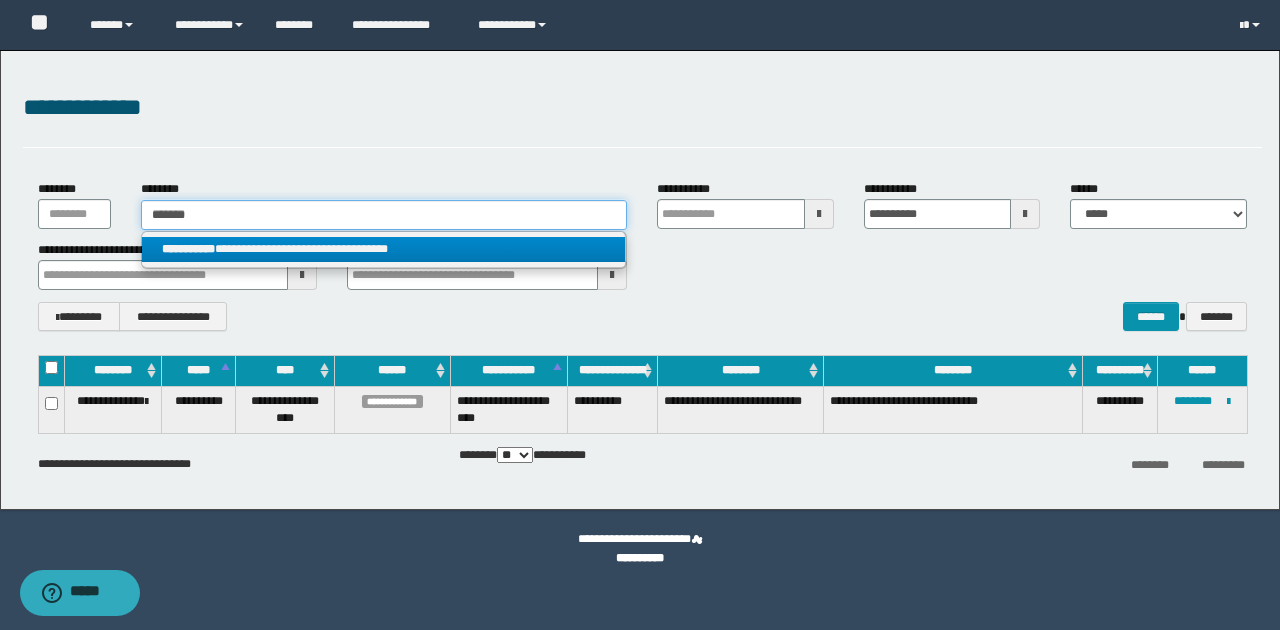 type on "*******" 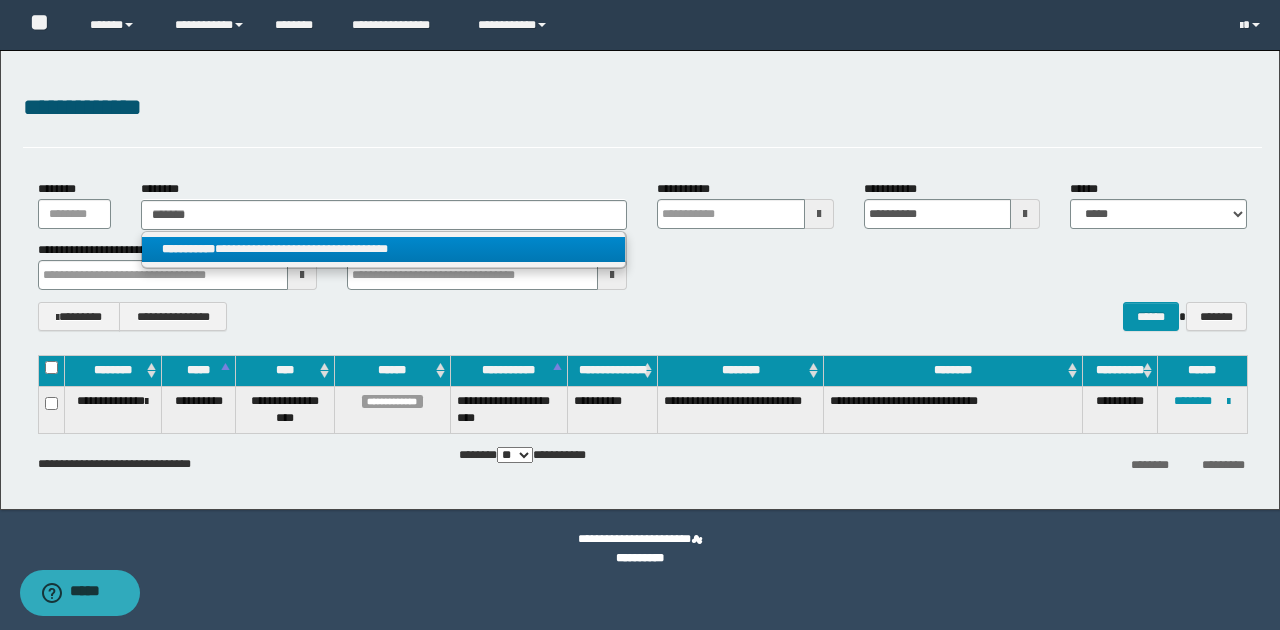 click on "**********" at bounding box center [384, 249] 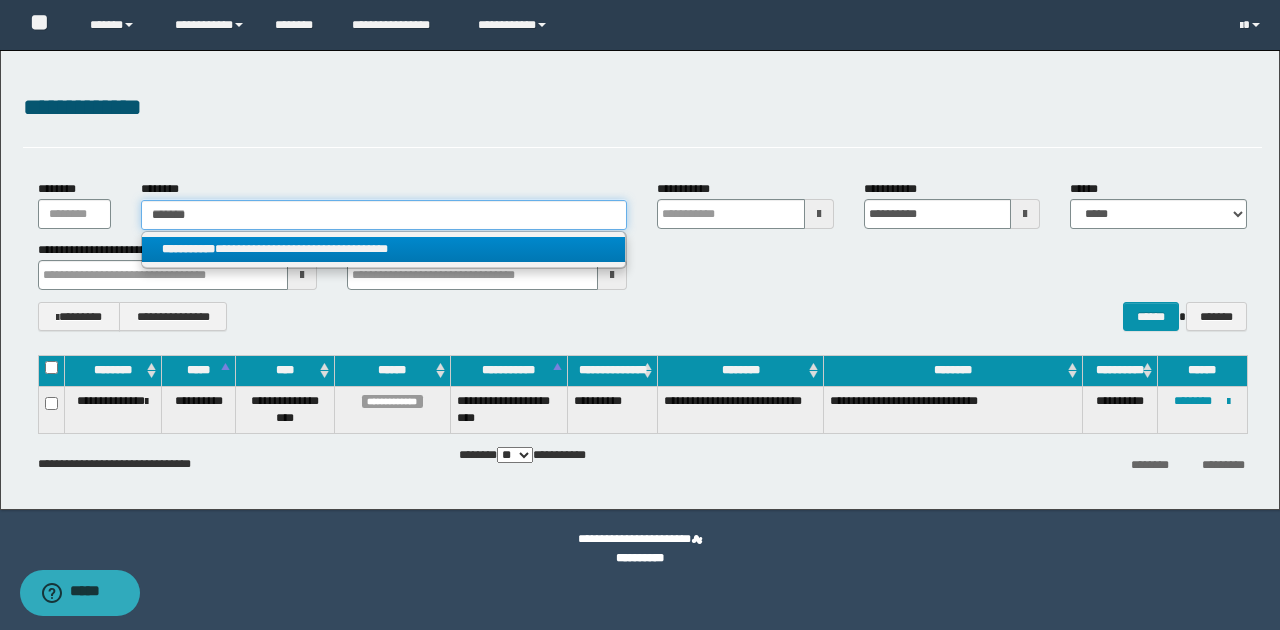 type 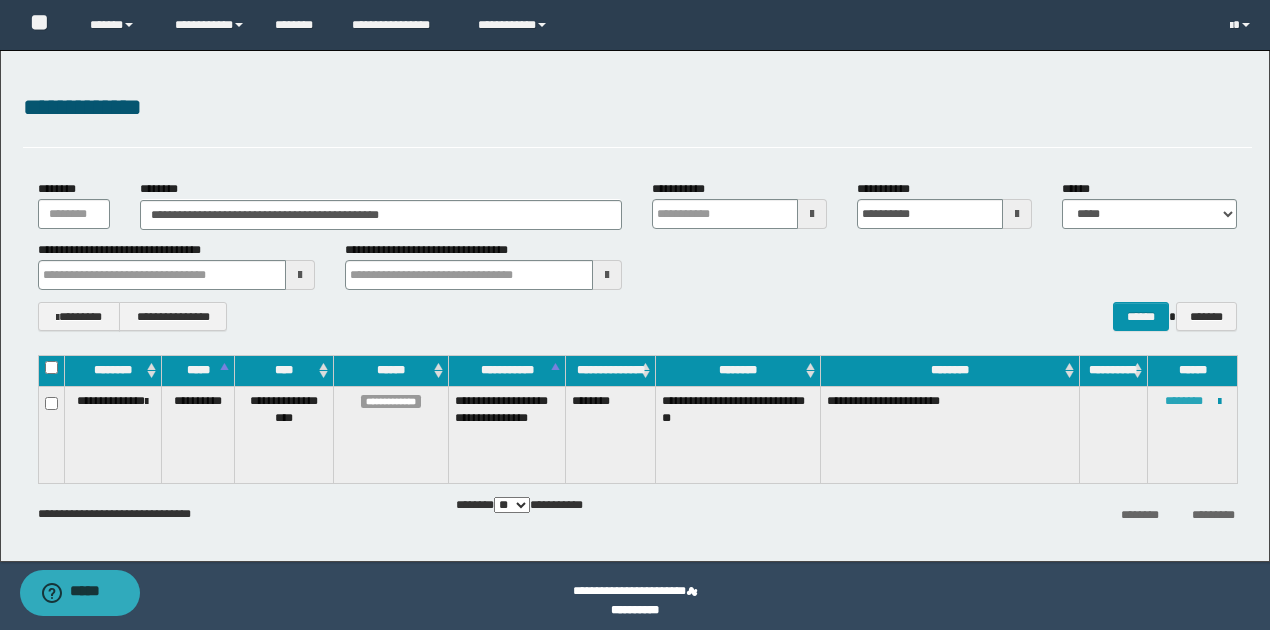 click on "********" at bounding box center [1184, 401] 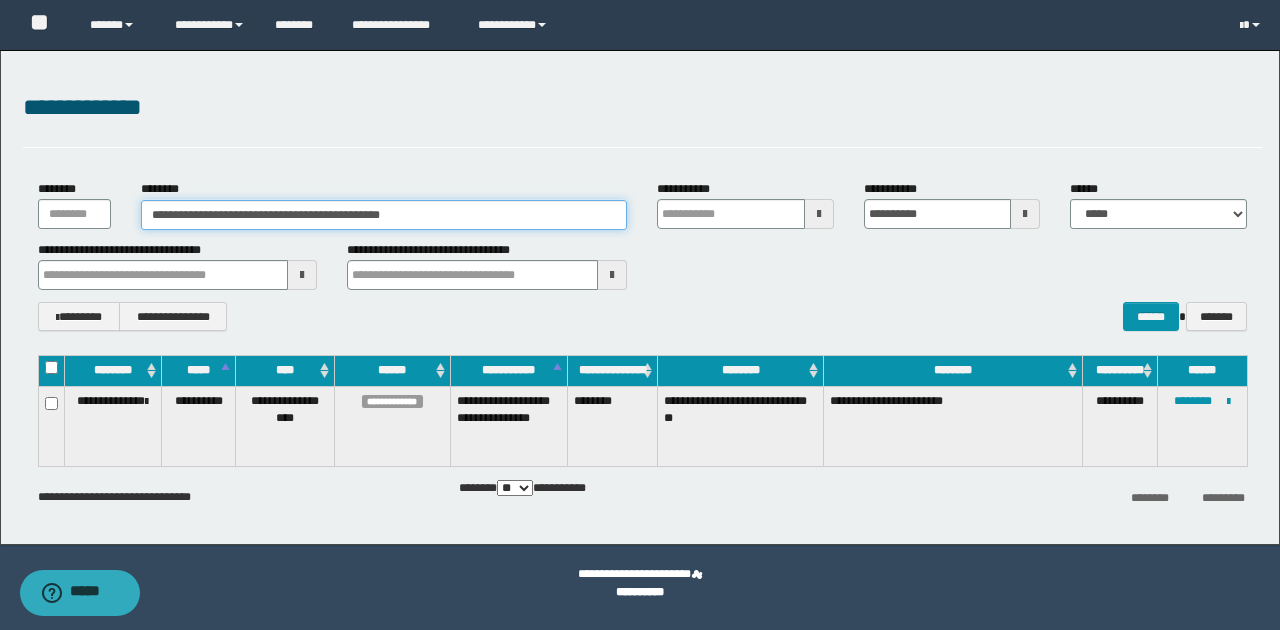 drag, startPoint x: 460, startPoint y: 202, endPoint x: 134, endPoint y: 204, distance: 326.00613 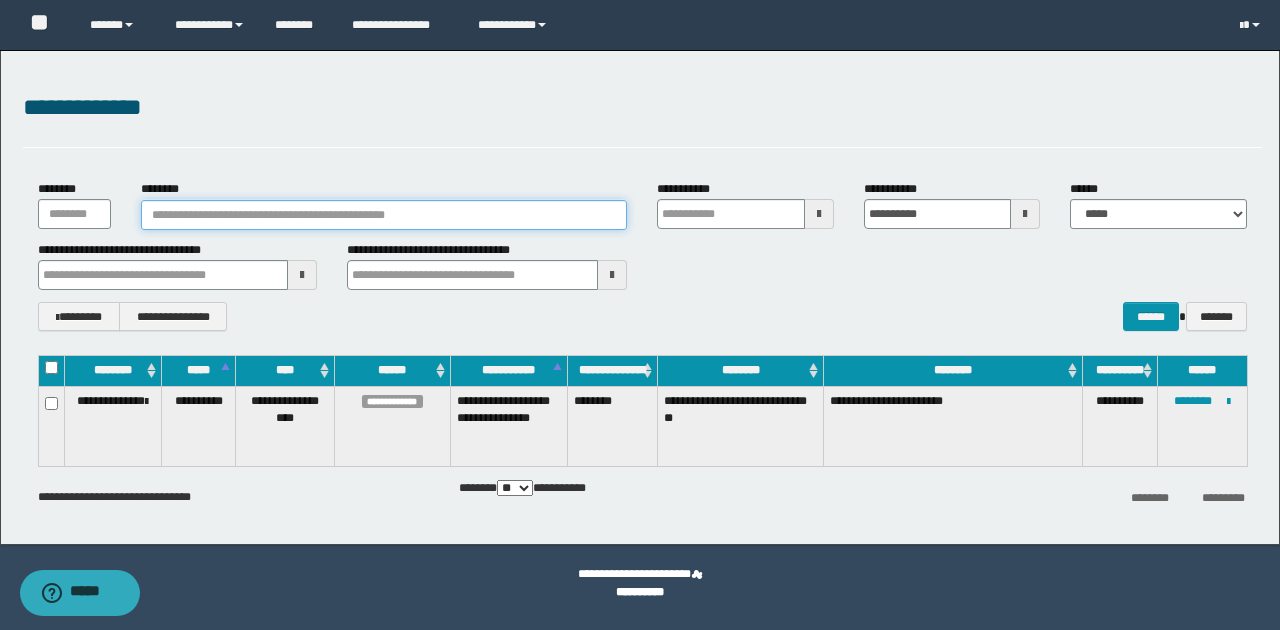 click on "********" at bounding box center (384, 215) 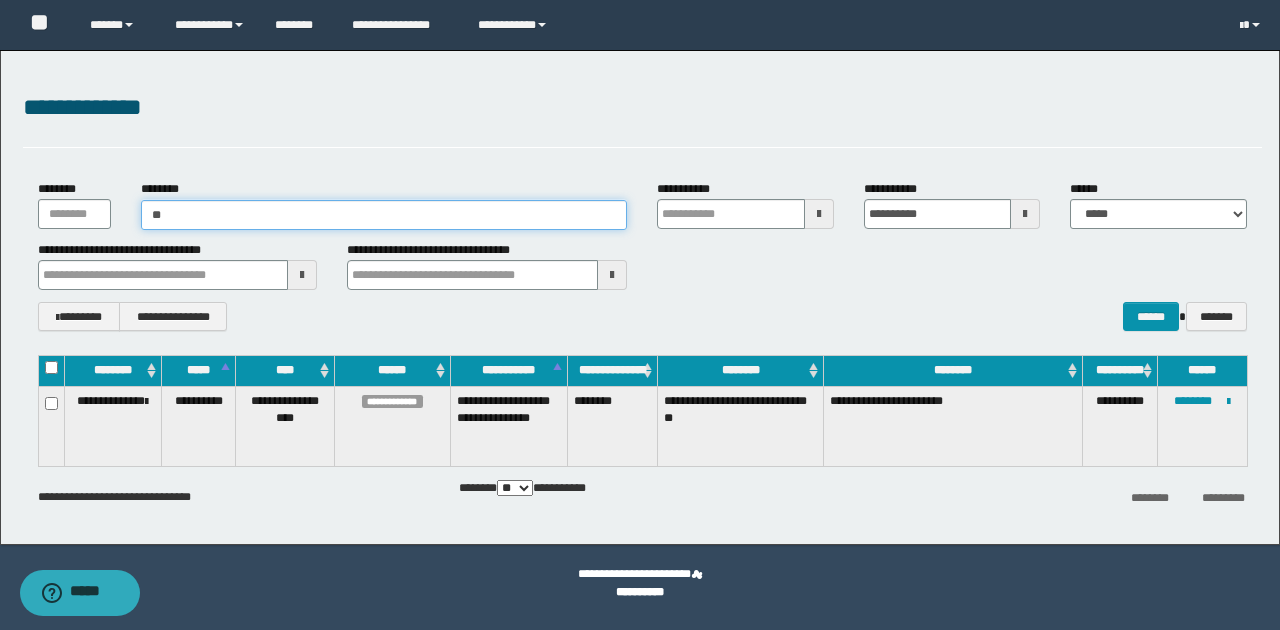 type on "***" 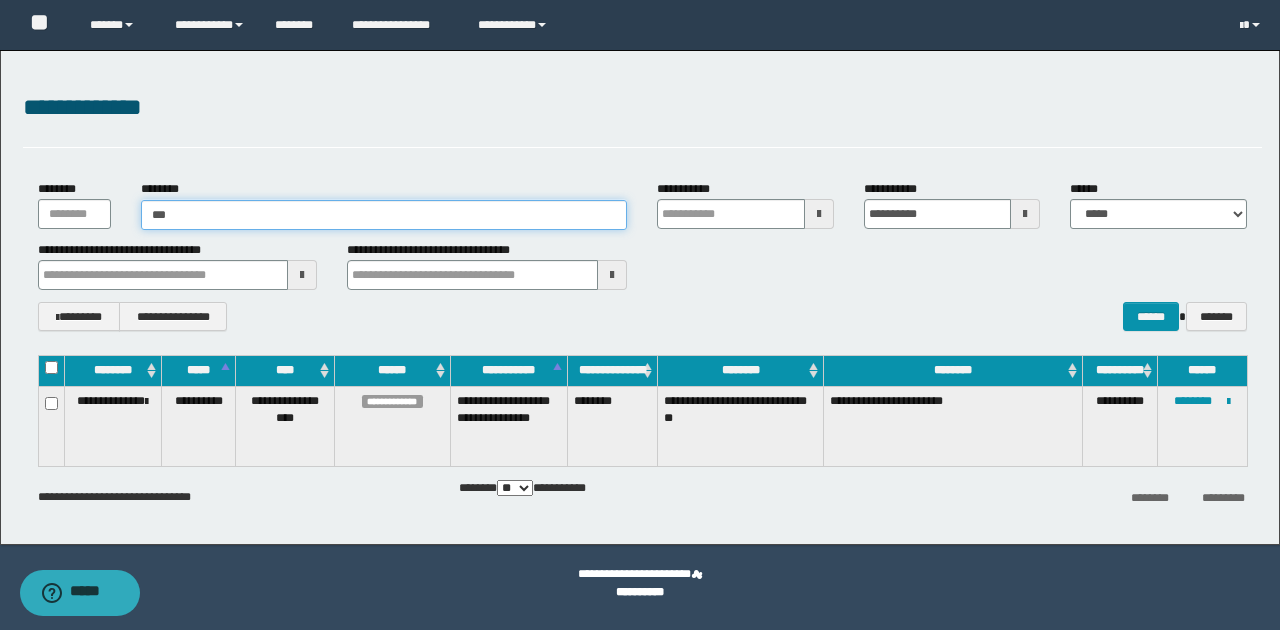 type on "***" 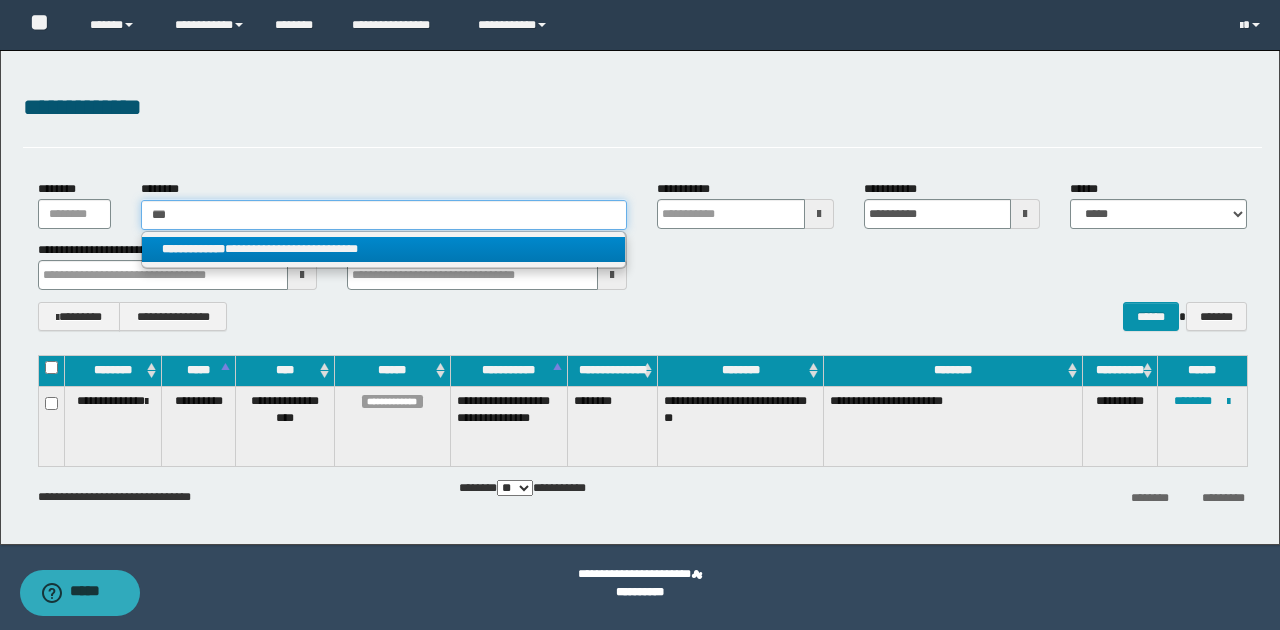 type on "***" 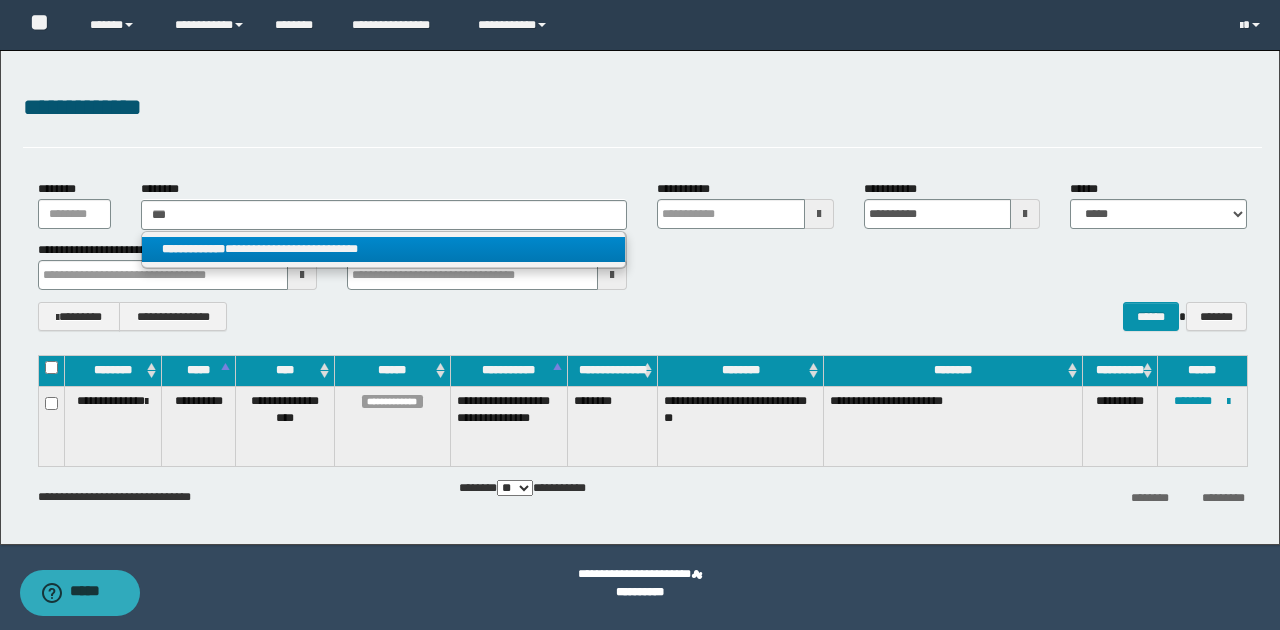 click on "**********" at bounding box center [384, 249] 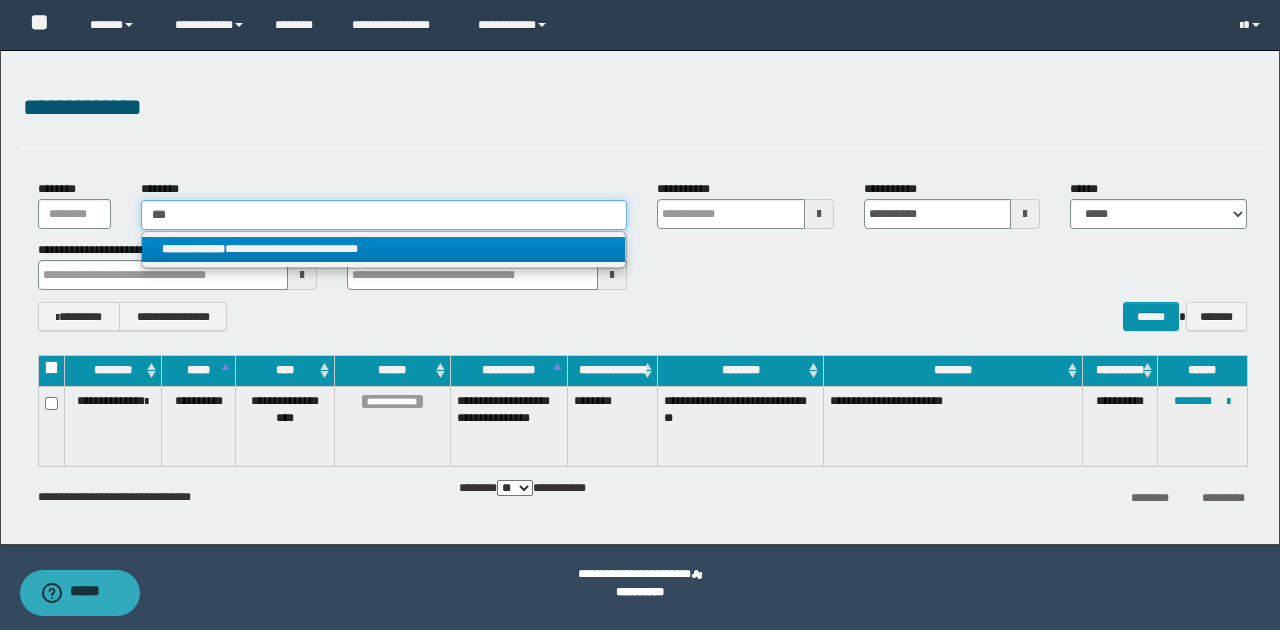 type 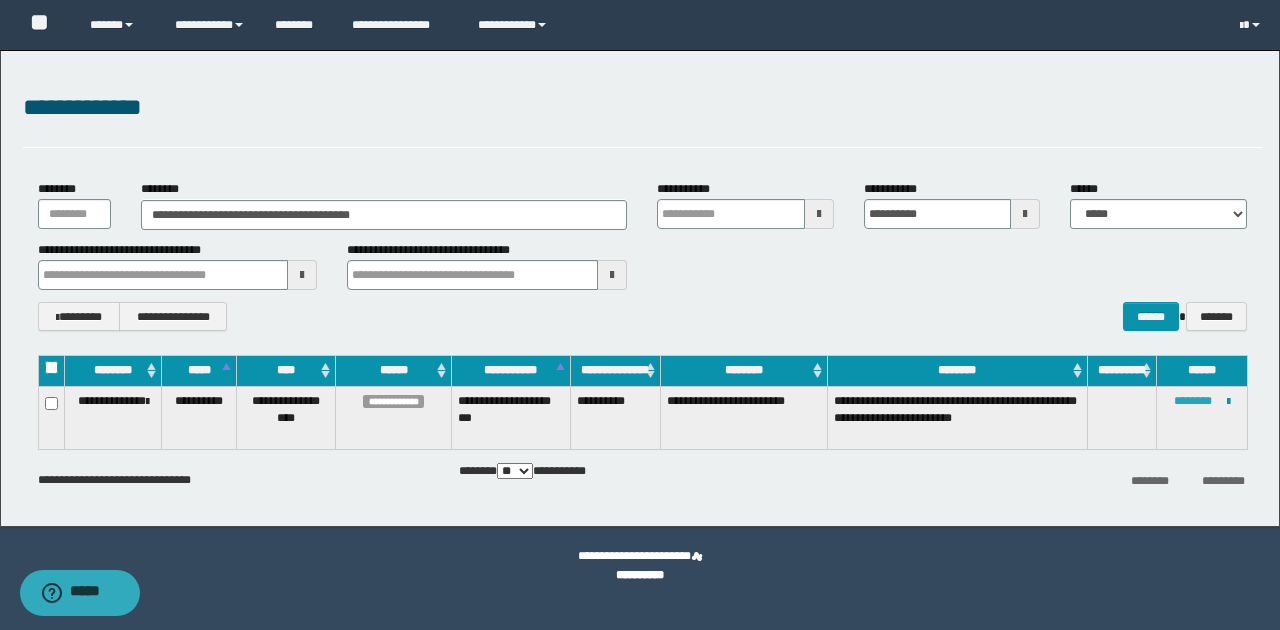 click on "********" at bounding box center [1193, 401] 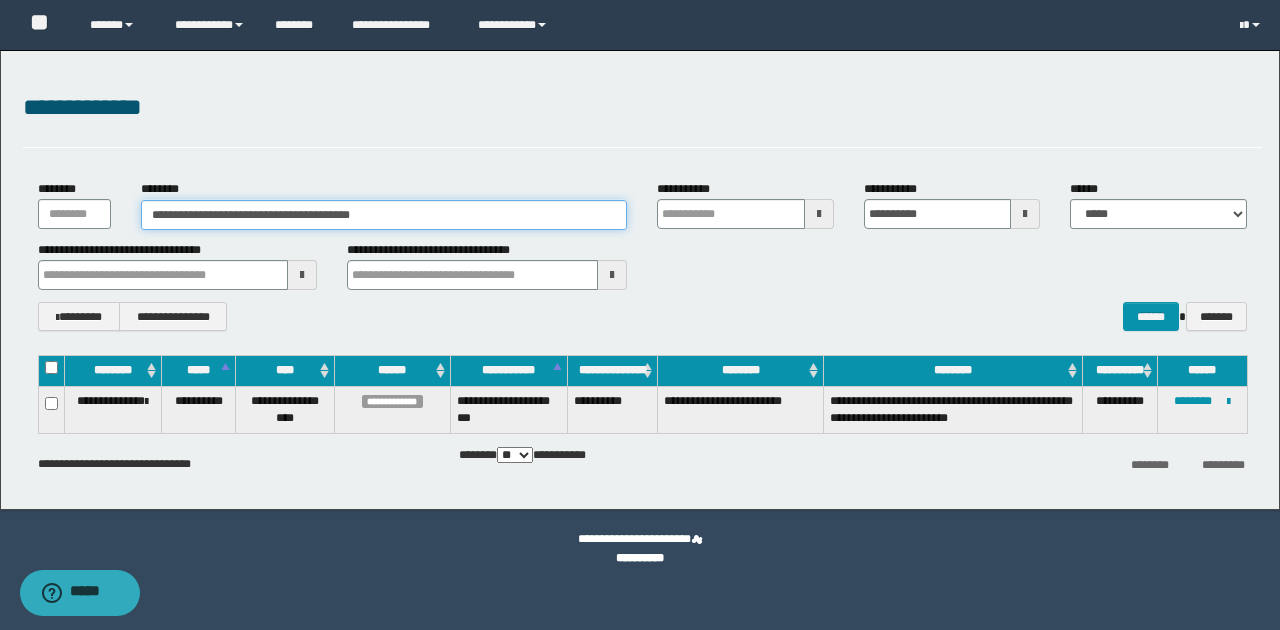 drag, startPoint x: 439, startPoint y: 220, endPoint x: 117, endPoint y: 208, distance: 322.2235 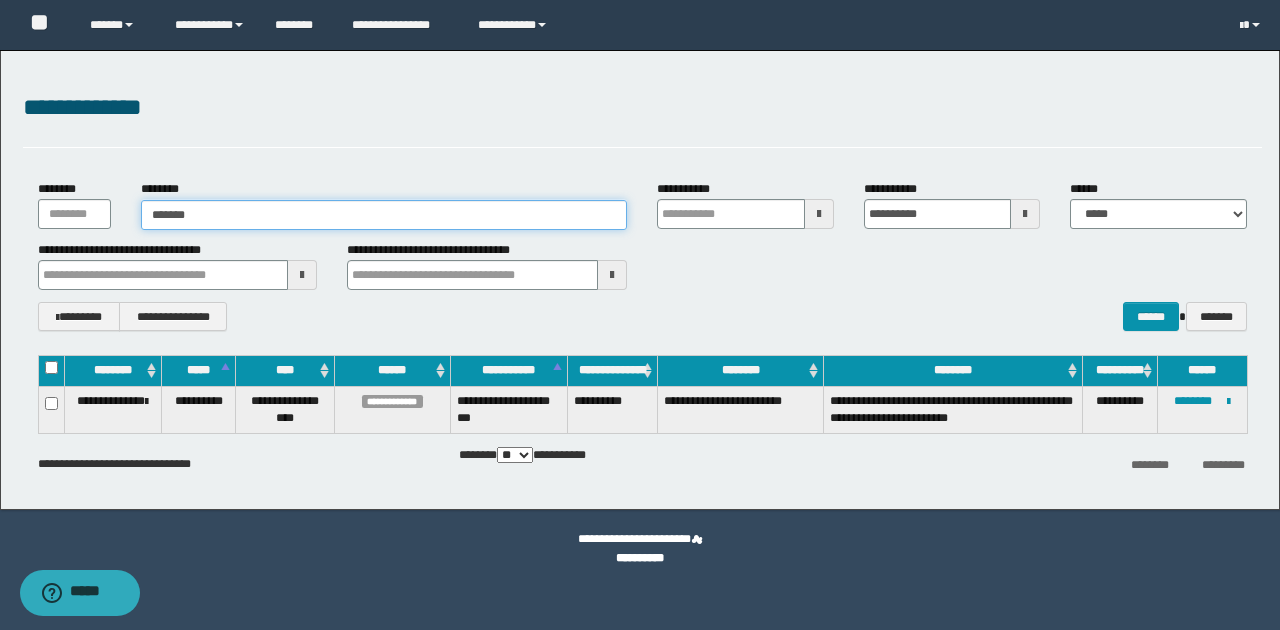 type on "*****" 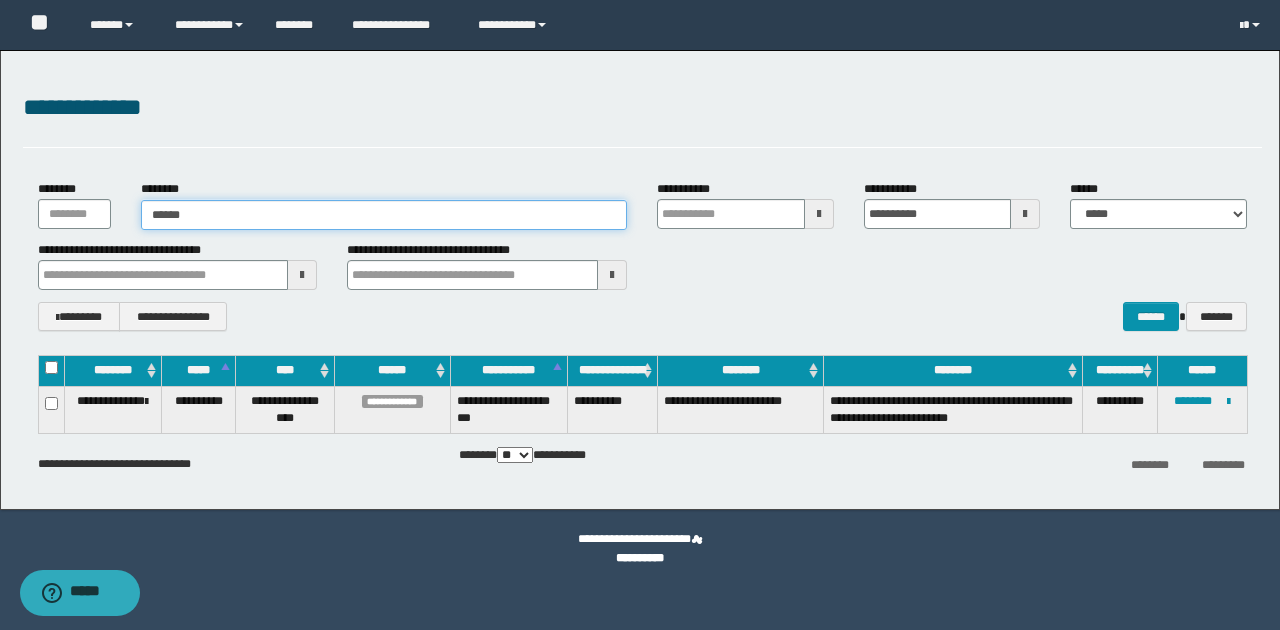 type on "*****" 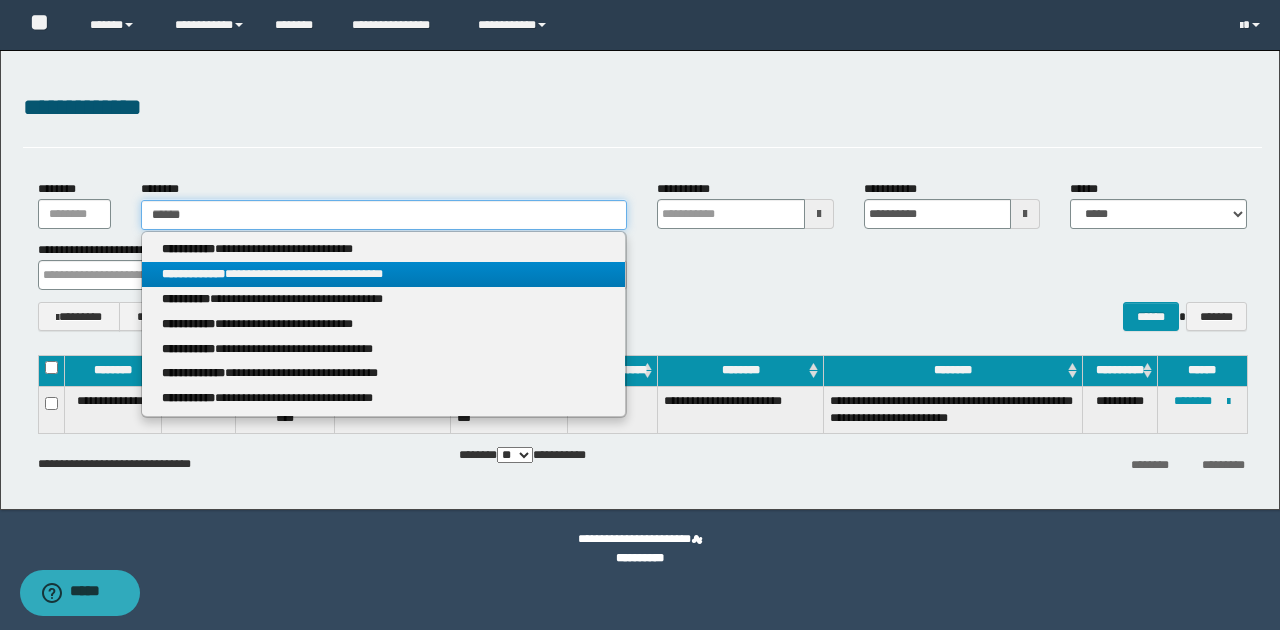 type on "*****" 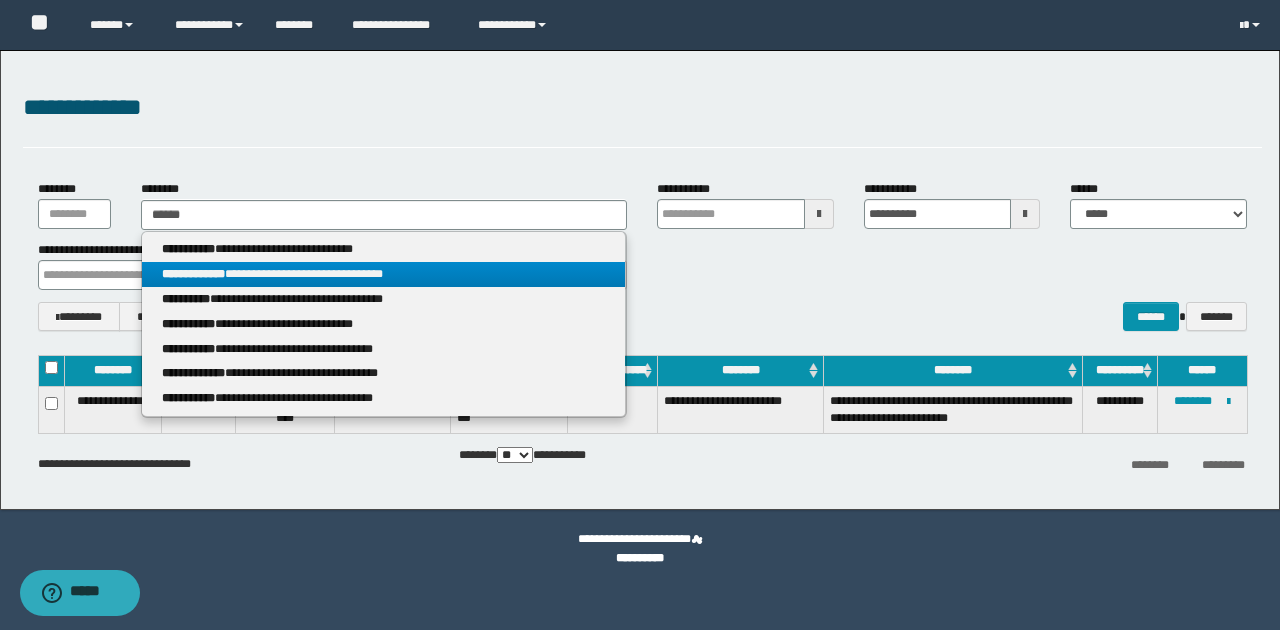 click on "**********" at bounding box center (384, 249) 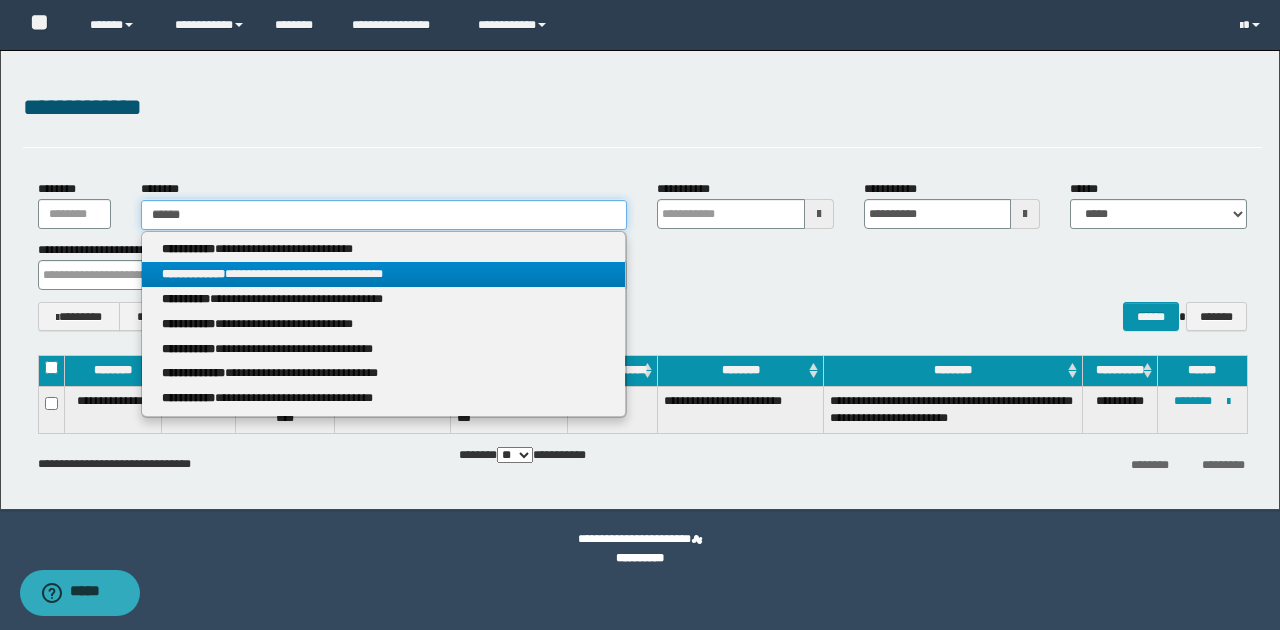 type 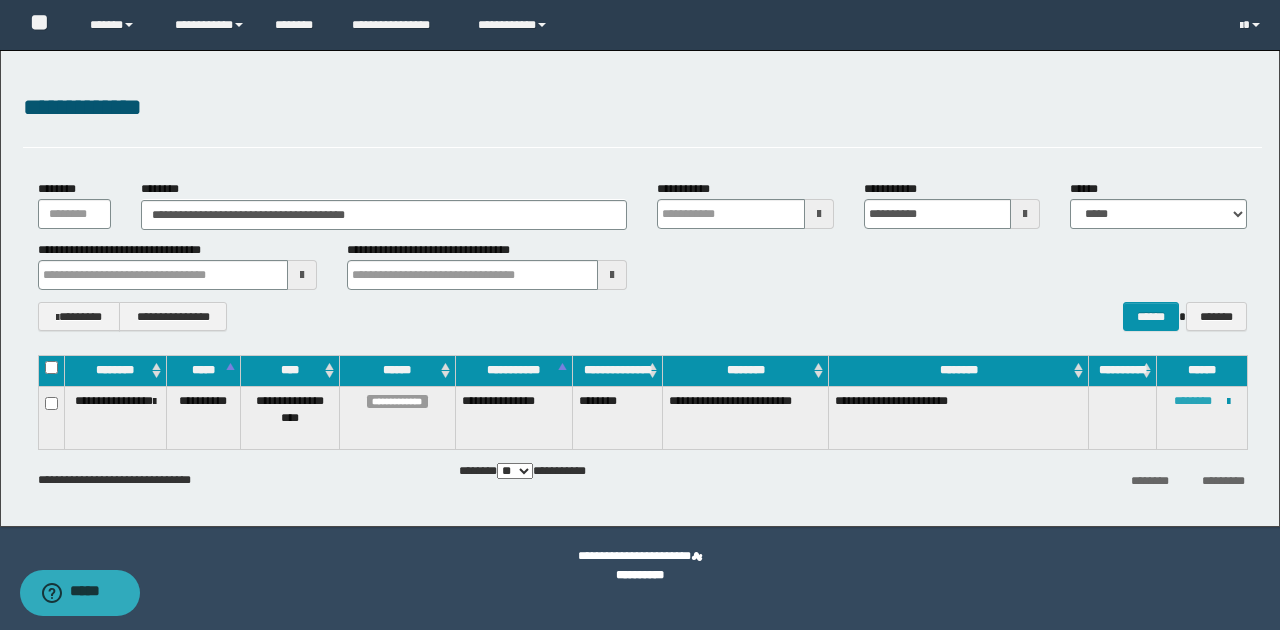 click on "********" at bounding box center [1193, 401] 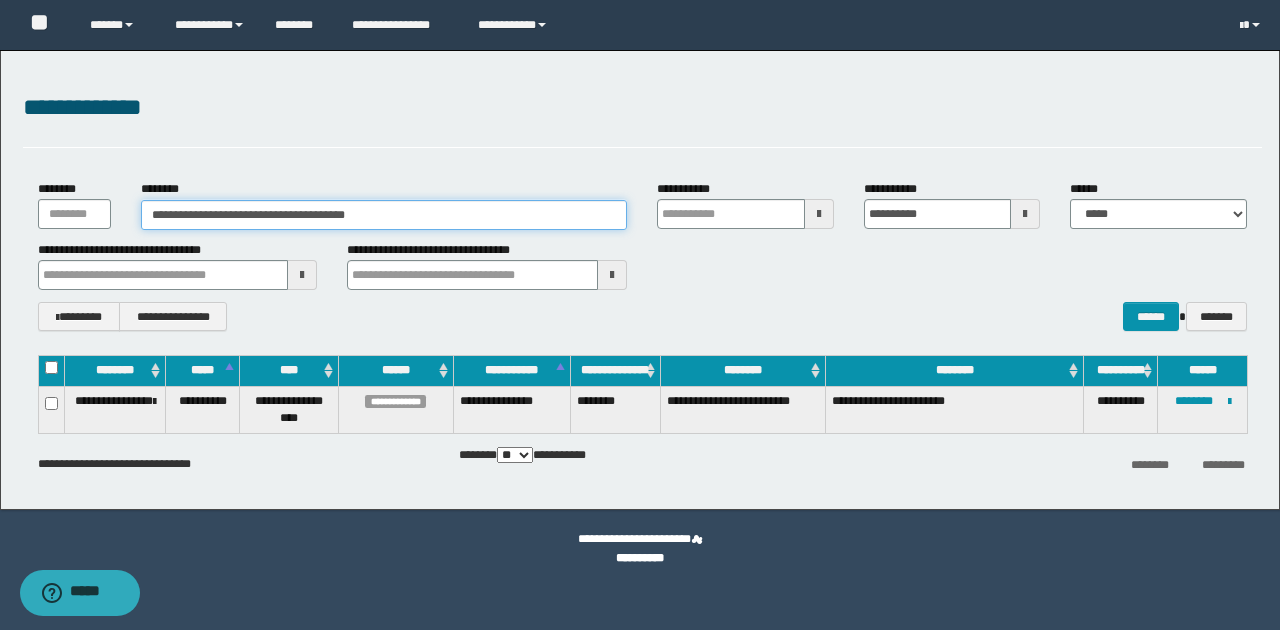 drag, startPoint x: 389, startPoint y: 215, endPoint x: 150, endPoint y: 212, distance: 239.01883 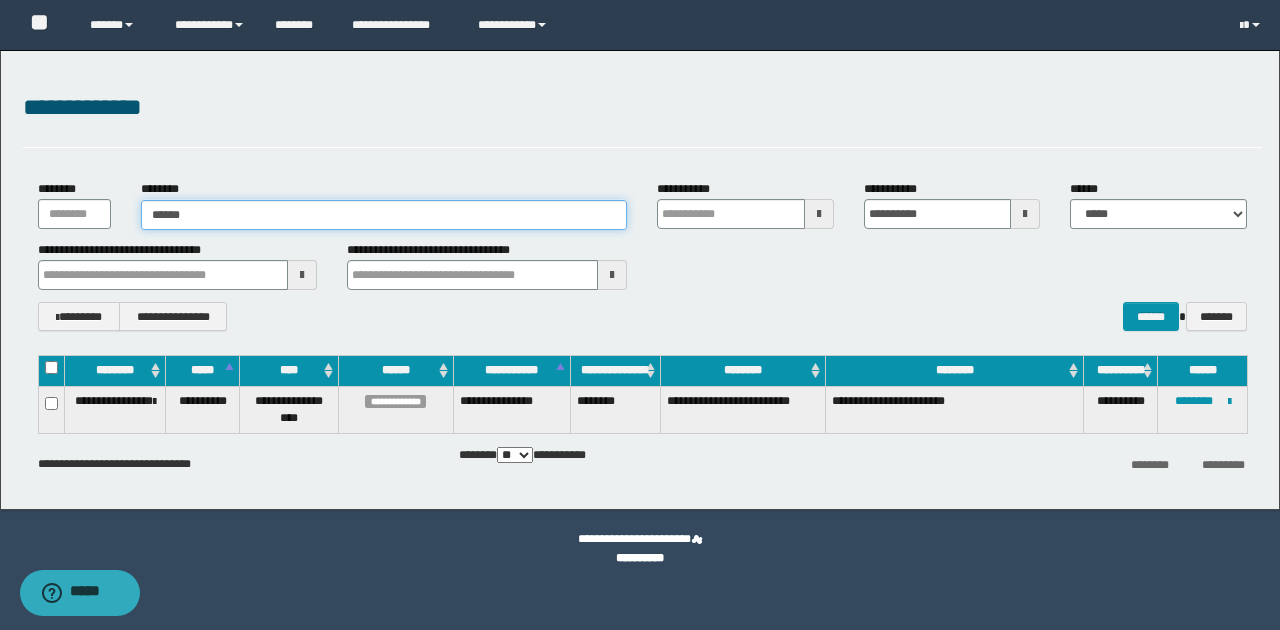 type on "******" 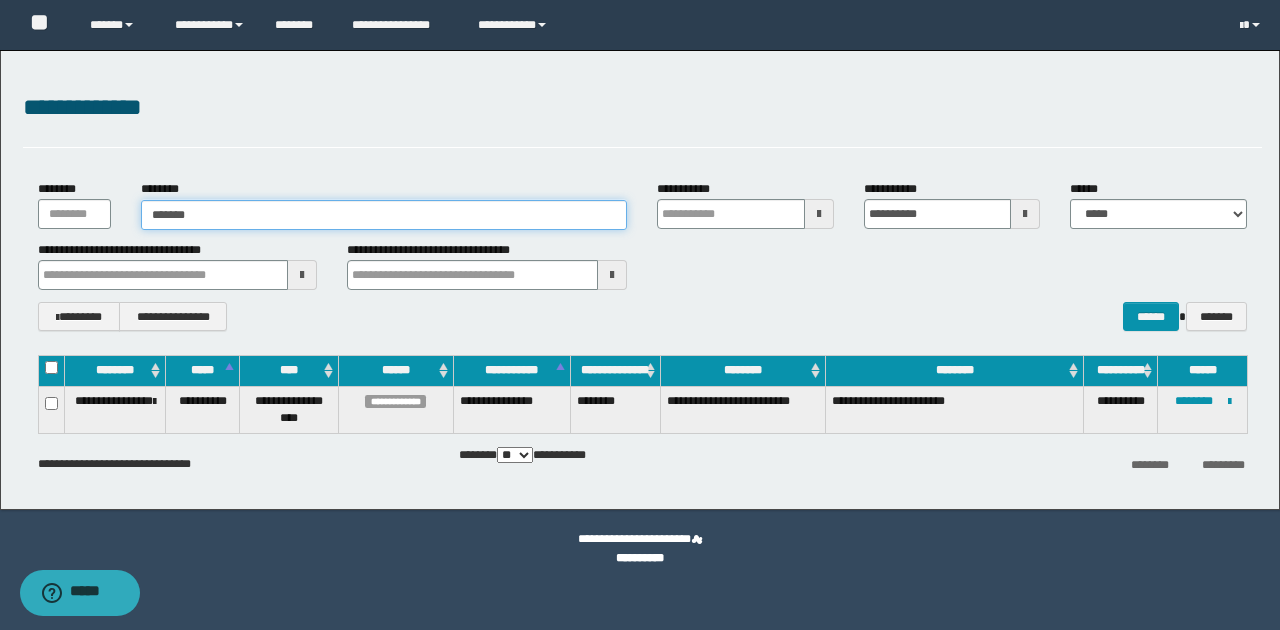 type on "******" 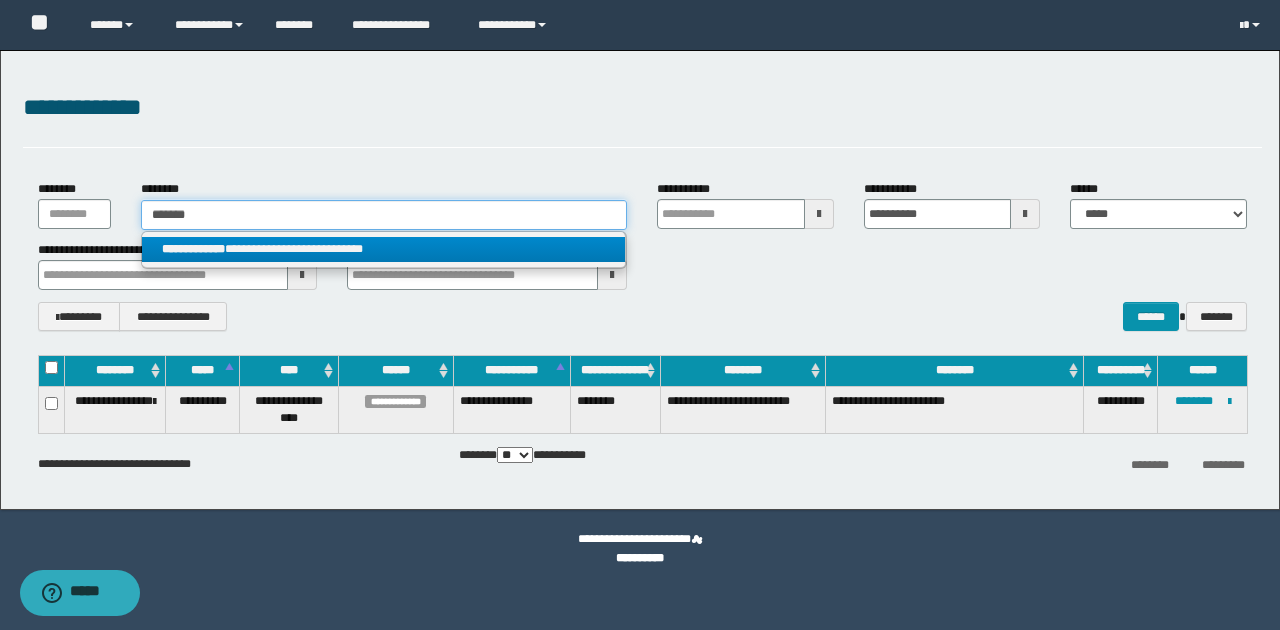 type on "******" 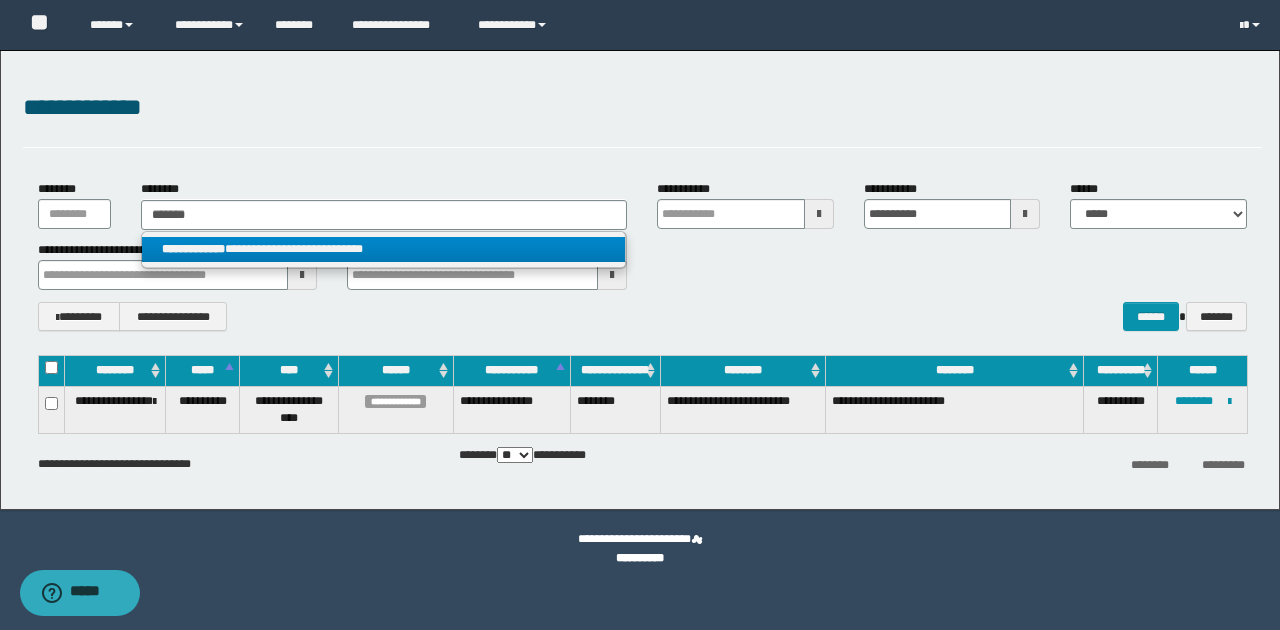 click on "**********" at bounding box center [384, 249] 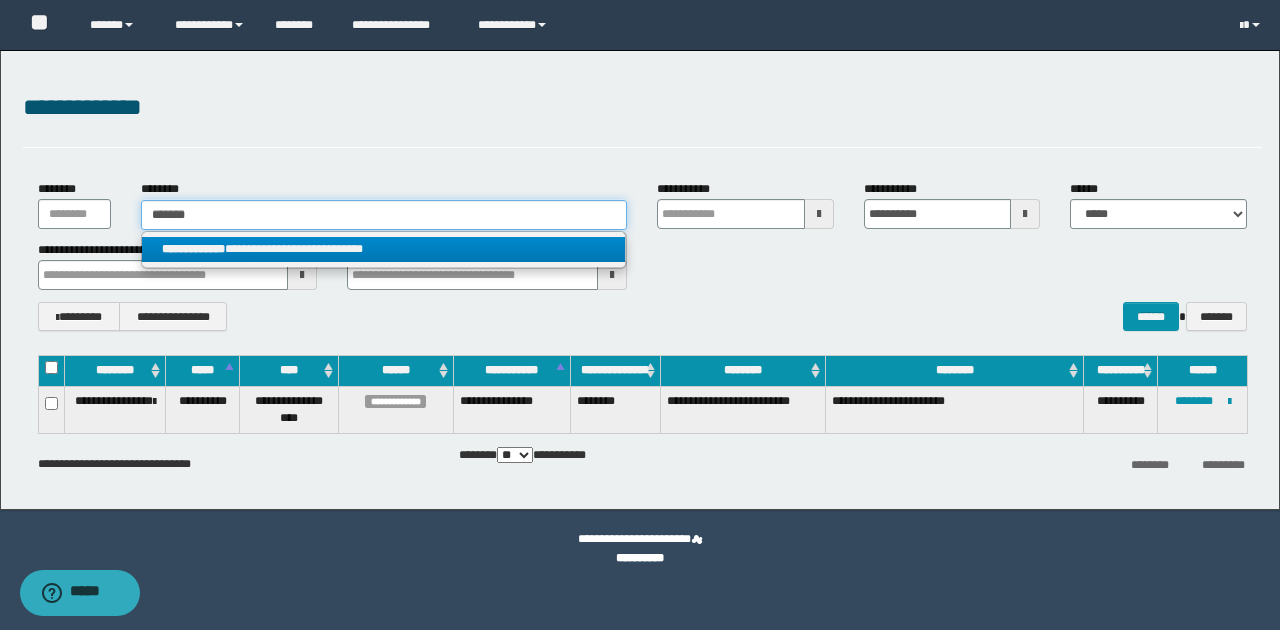 type 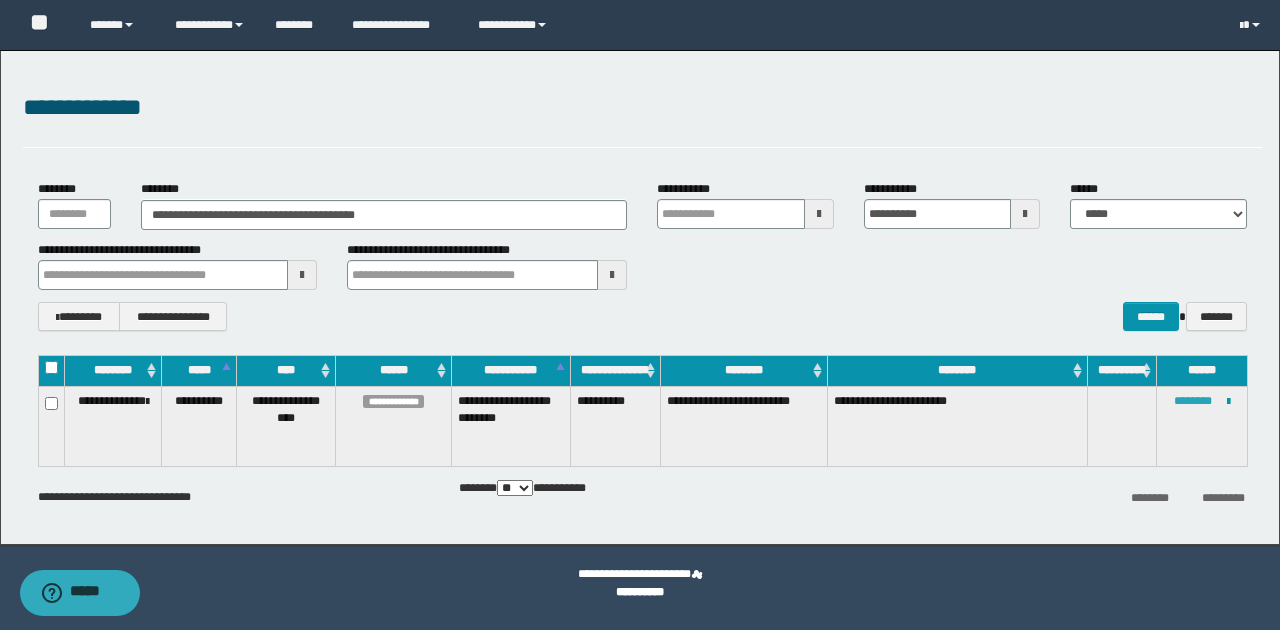 click on "********" at bounding box center [1193, 401] 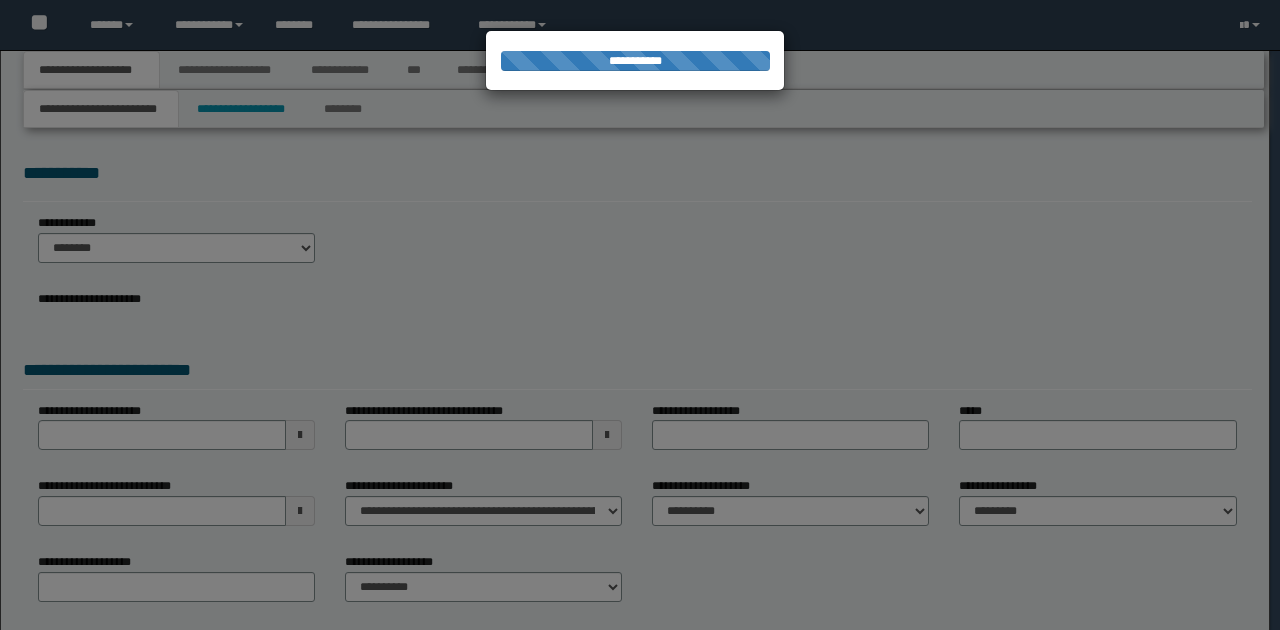 scroll, scrollTop: 0, scrollLeft: 0, axis: both 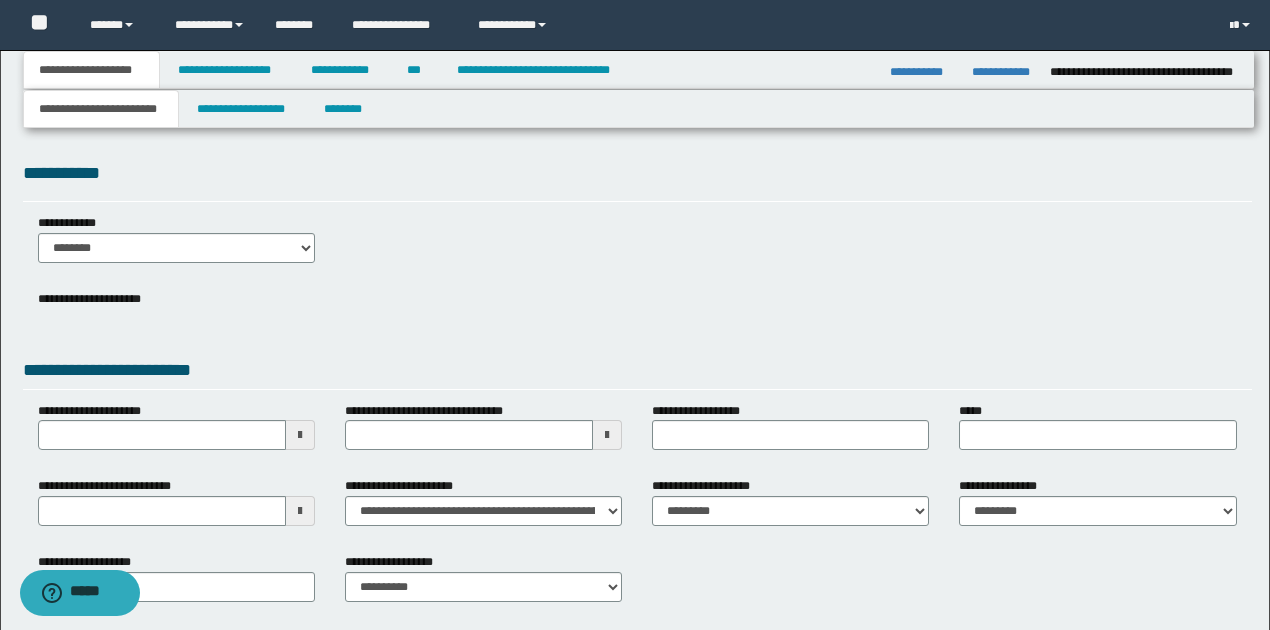 click at bounding box center (300, 511) 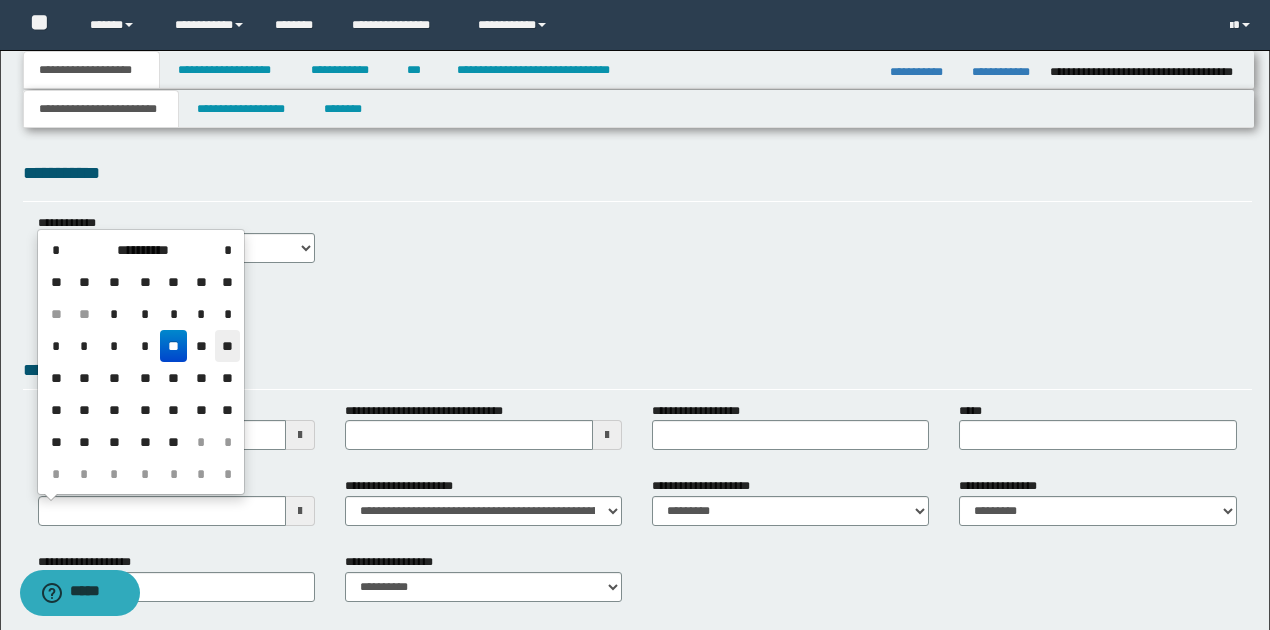 click on "**" at bounding box center [227, 346] 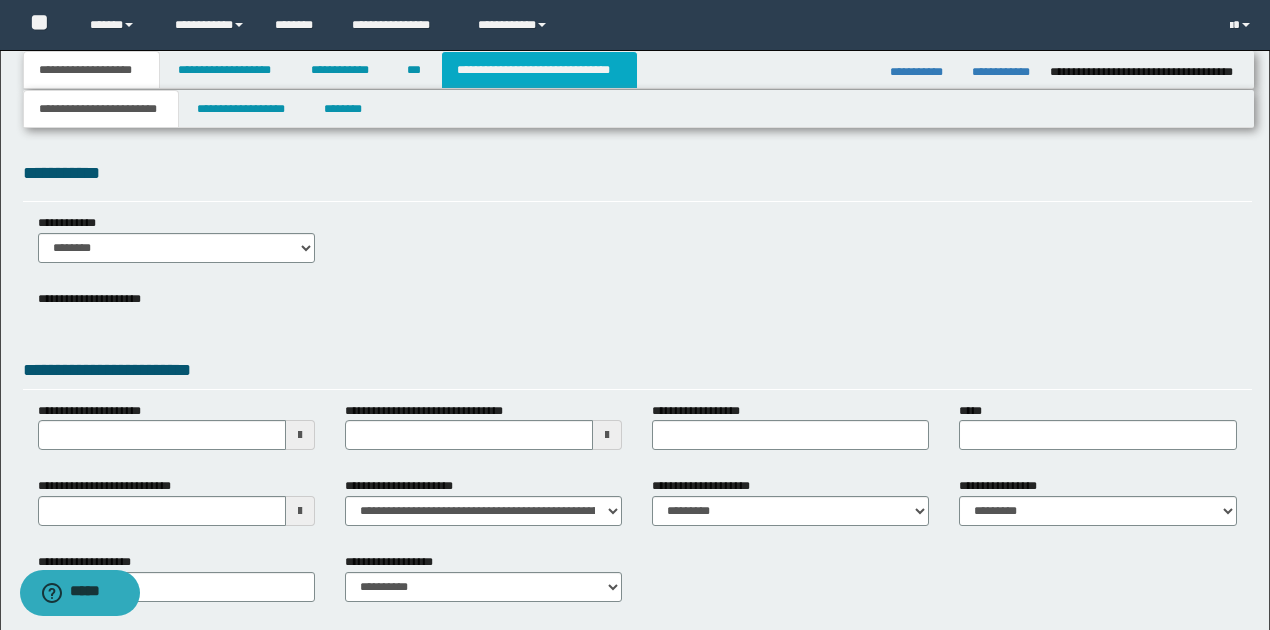 click on "**********" at bounding box center (539, 70) 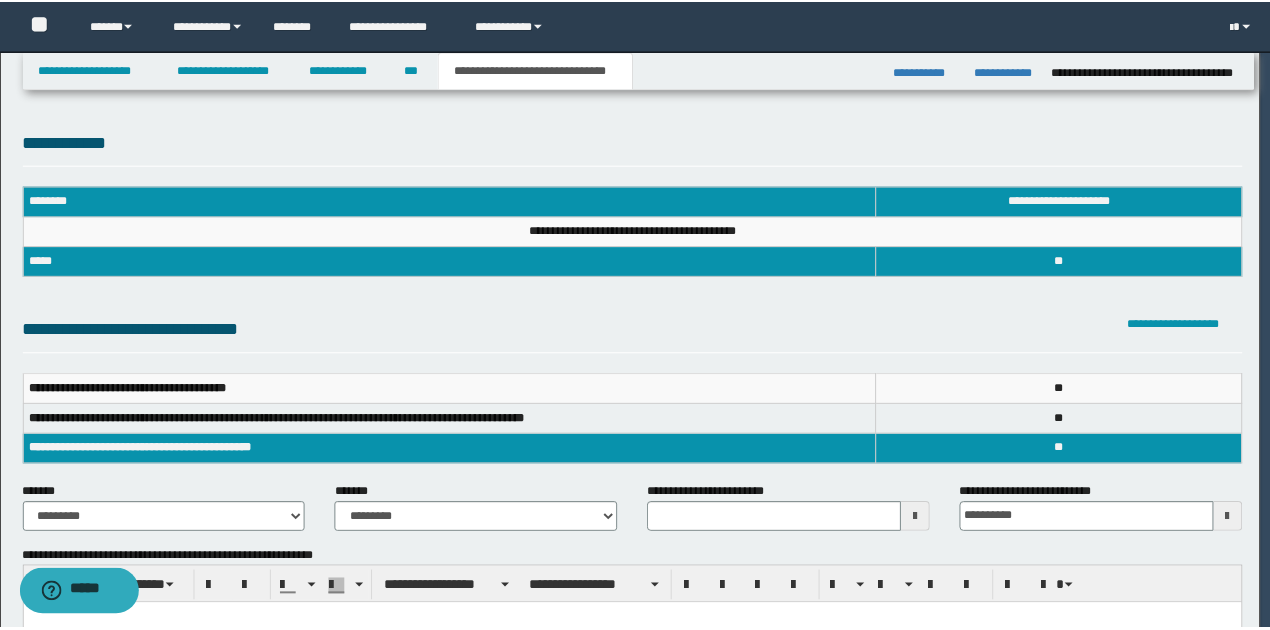 scroll, scrollTop: 0, scrollLeft: 0, axis: both 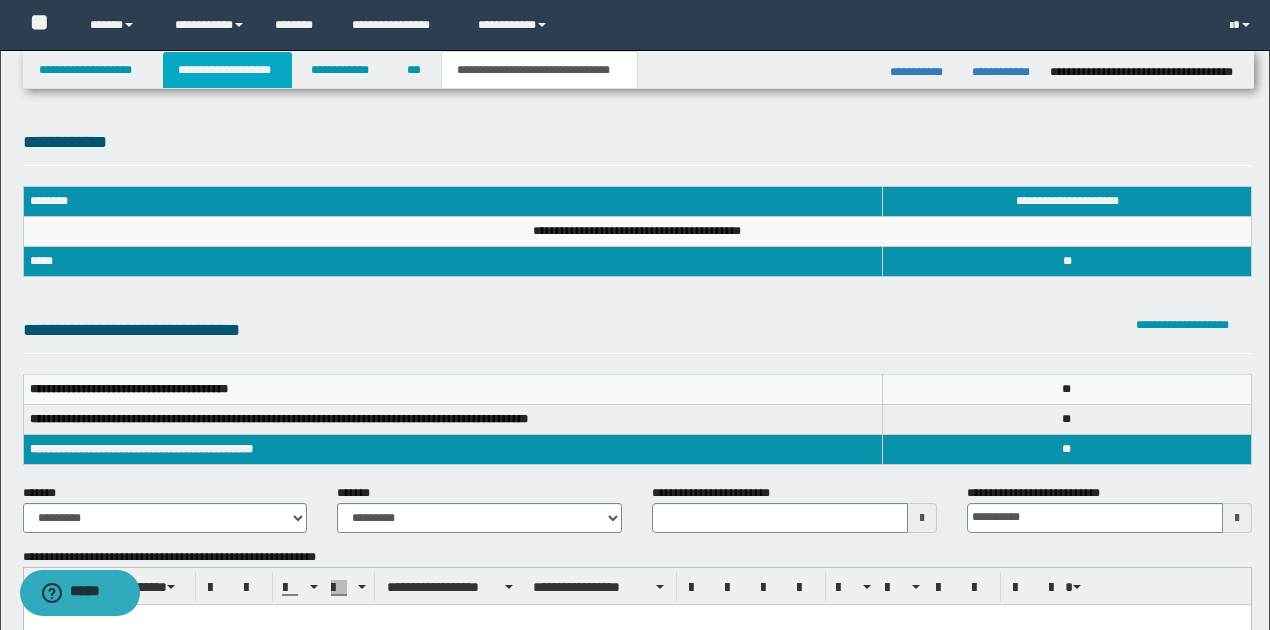click on "**********" at bounding box center [227, 70] 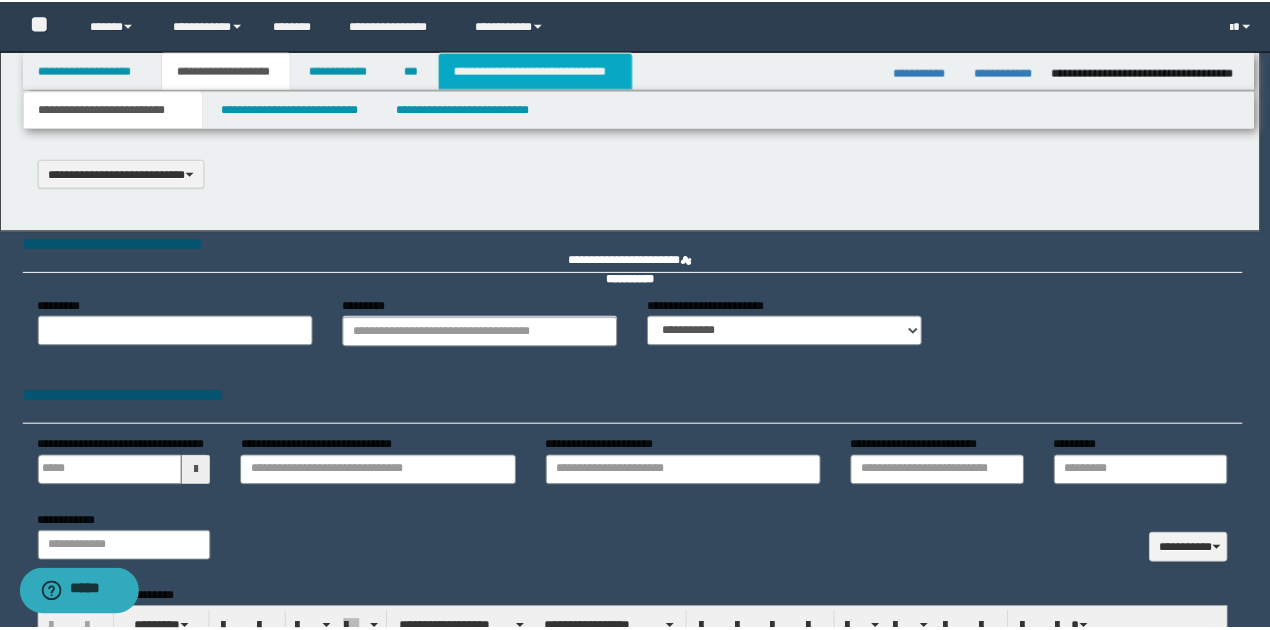 scroll, scrollTop: 0, scrollLeft: 0, axis: both 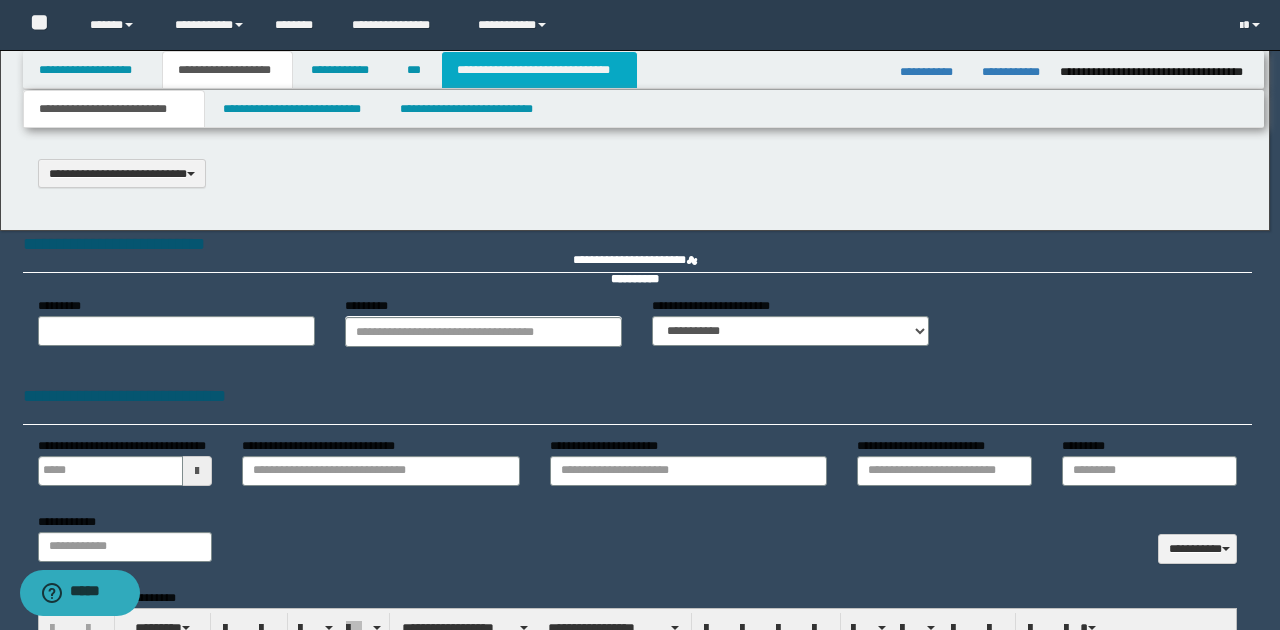 select on "*" 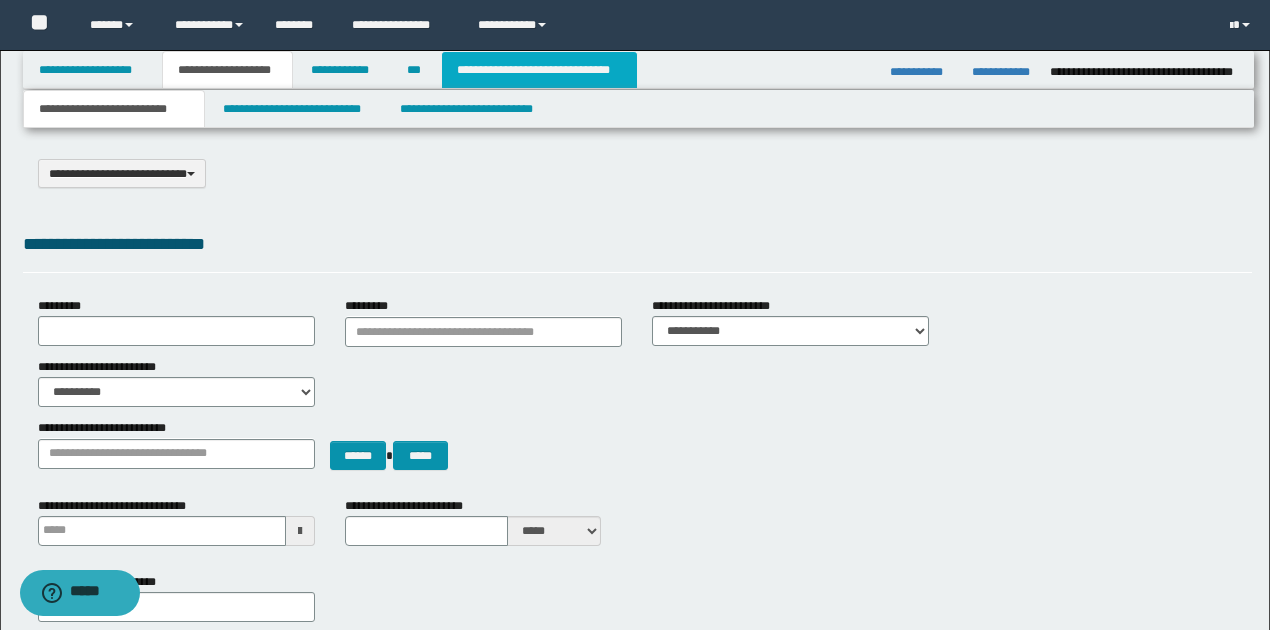 click on "**********" at bounding box center [539, 70] 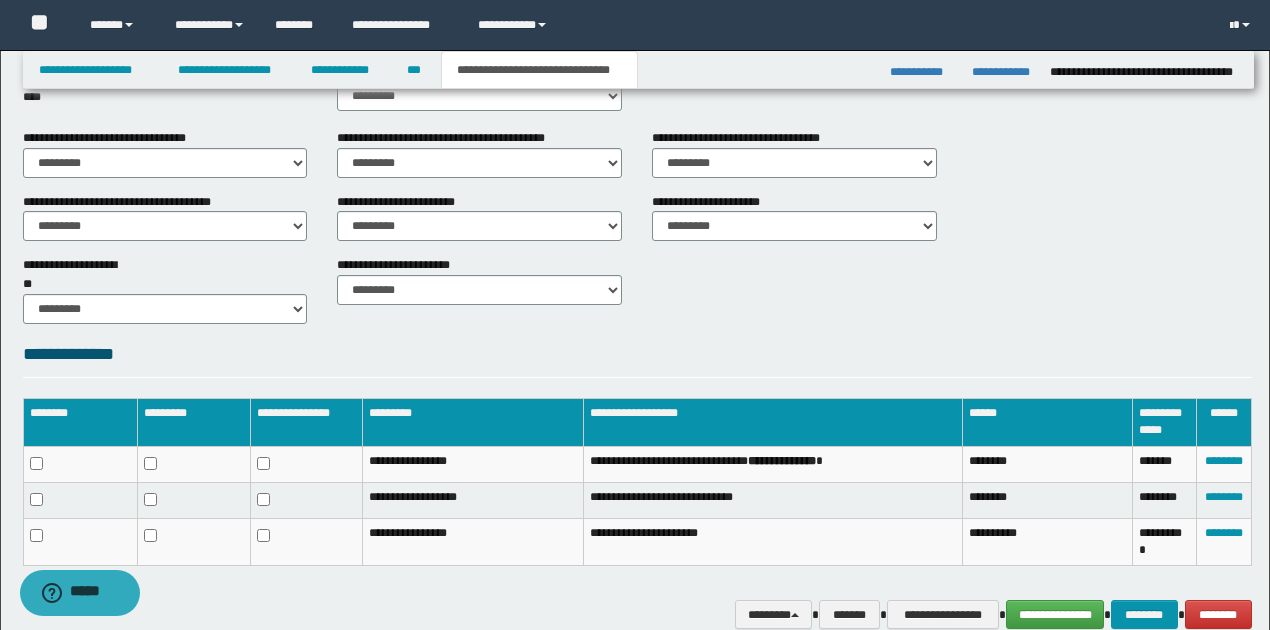scroll, scrollTop: 807, scrollLeft: 0, axis: vertical 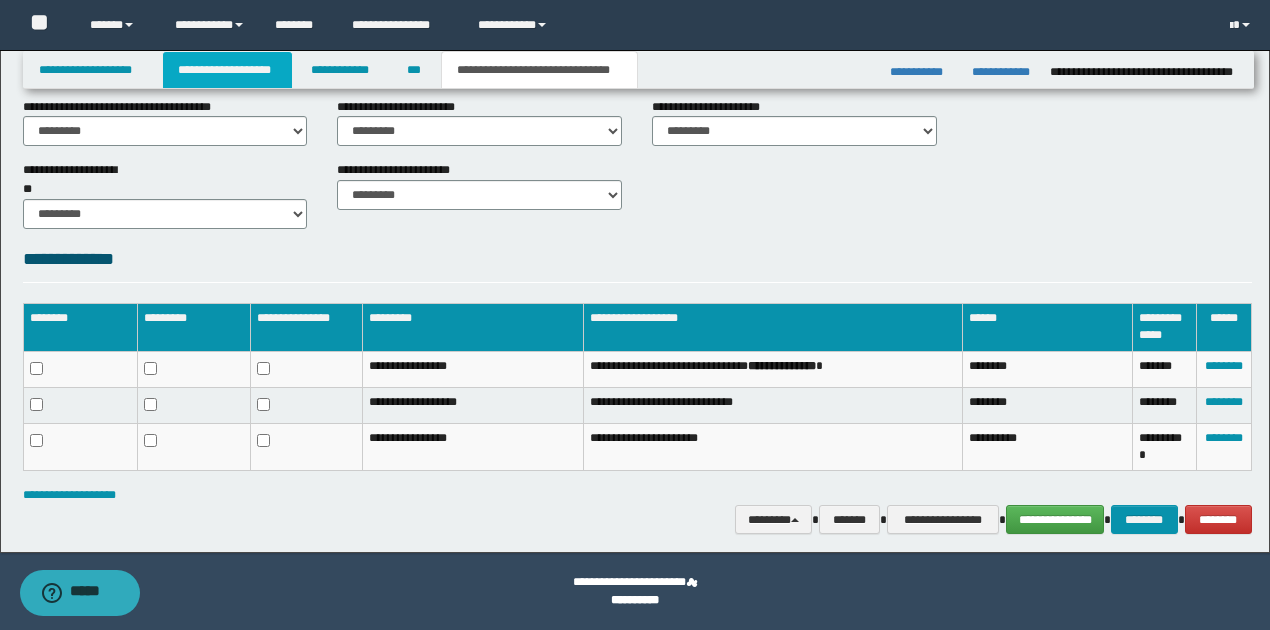 click on "**********" at bounding box center [227, 70] 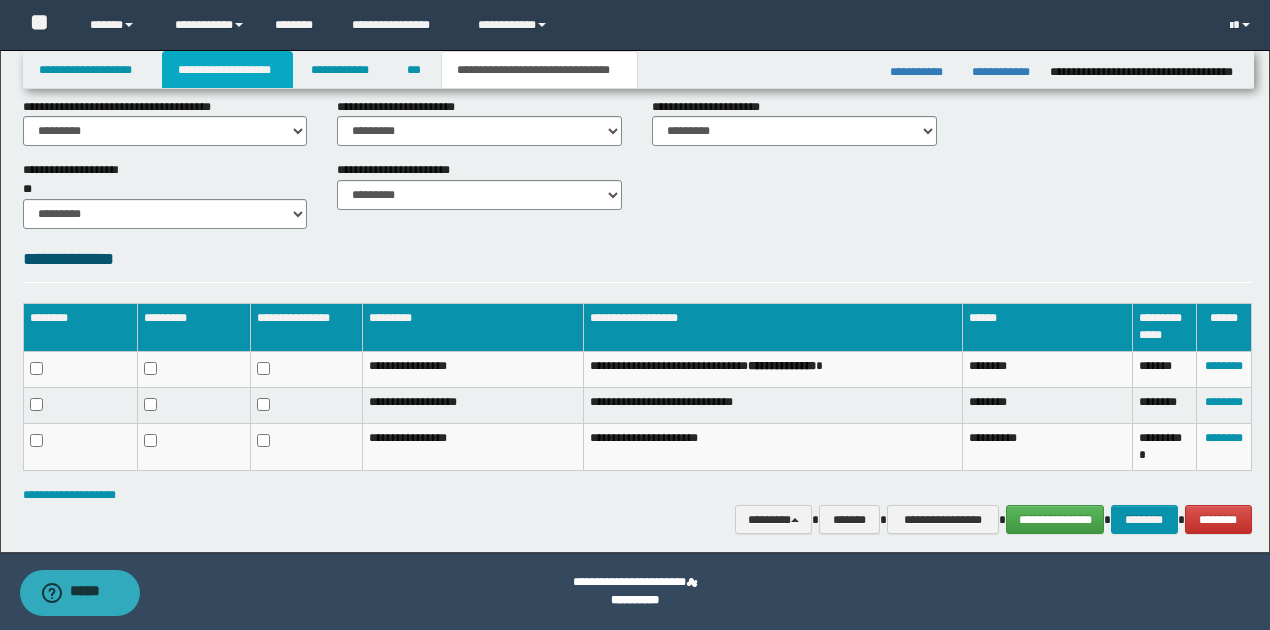 scroll, scrollTop: 838, scrollLeft: 0, axis: vertical 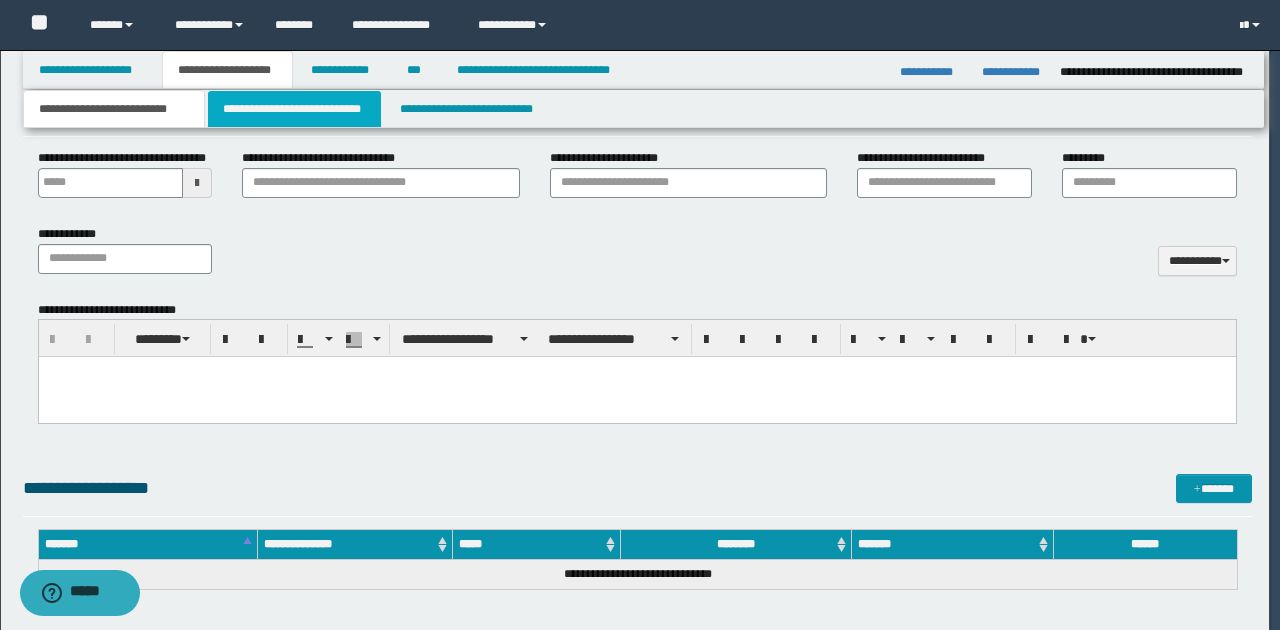 type 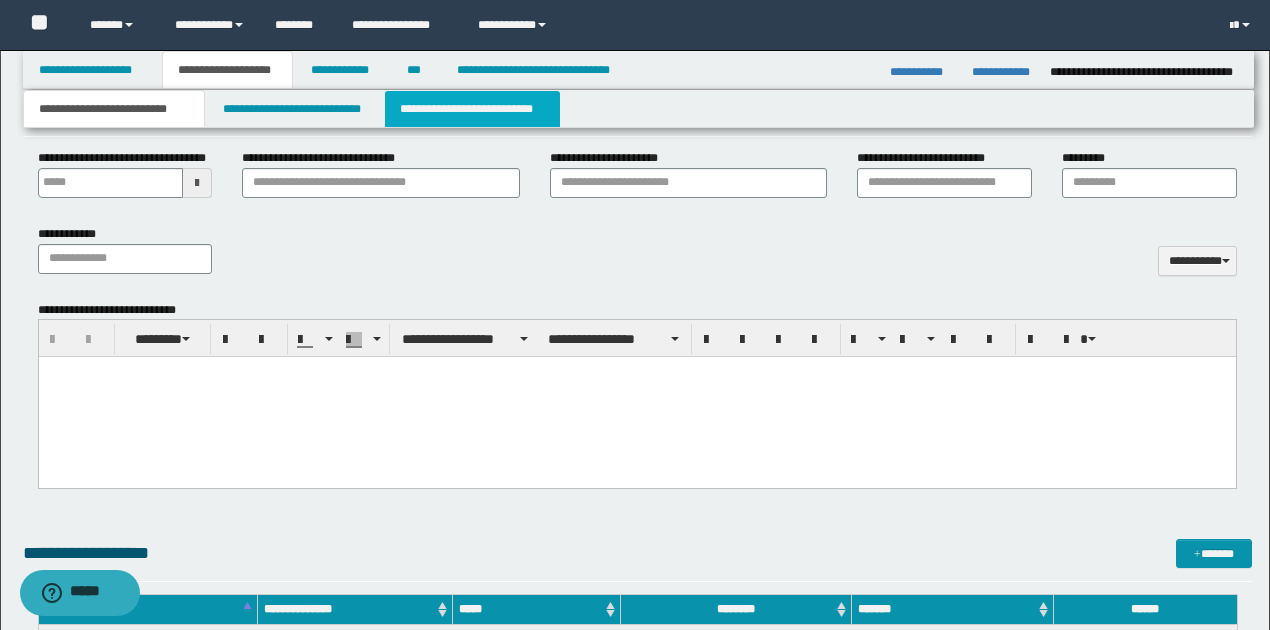 click on "**********" at bounding box center (472, 109) 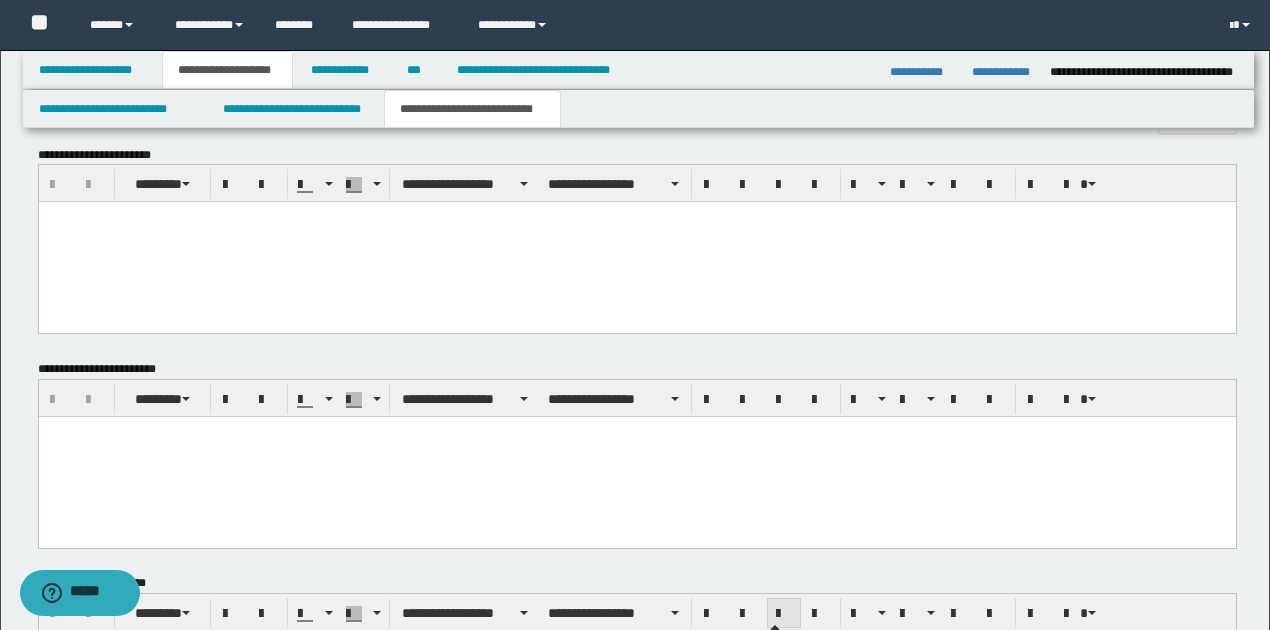 scroll, scrollTop: 733, scrollLeft: 0, axis: vertical 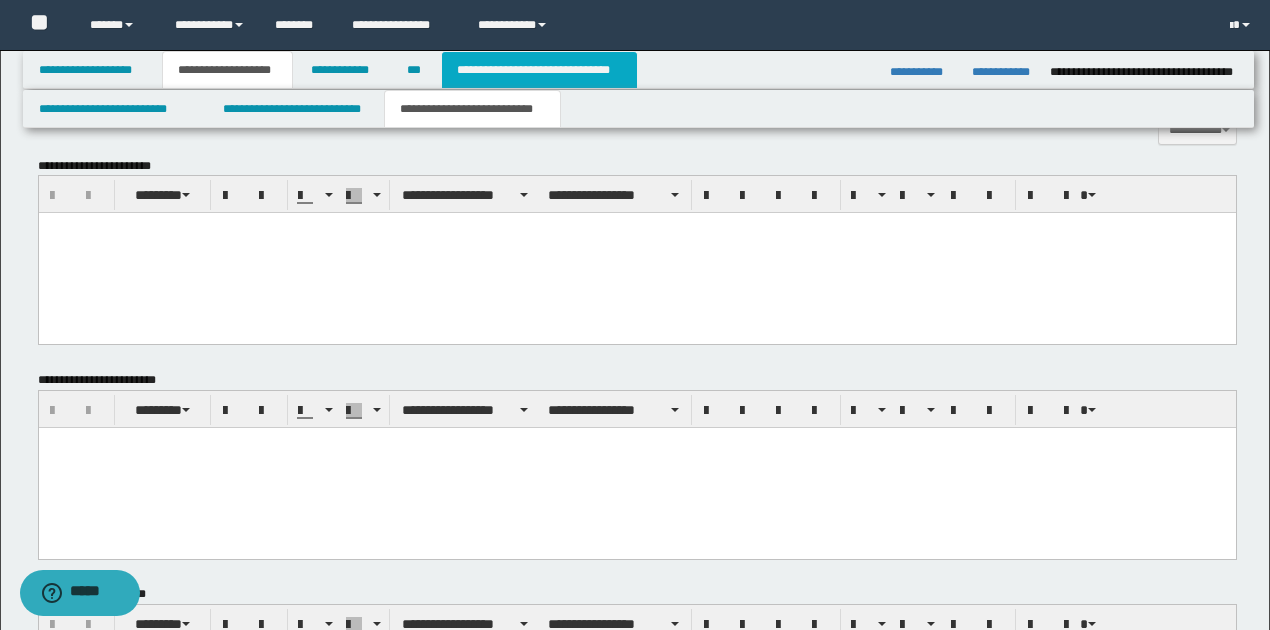 click on "**********" at bounding box center (539, 70) 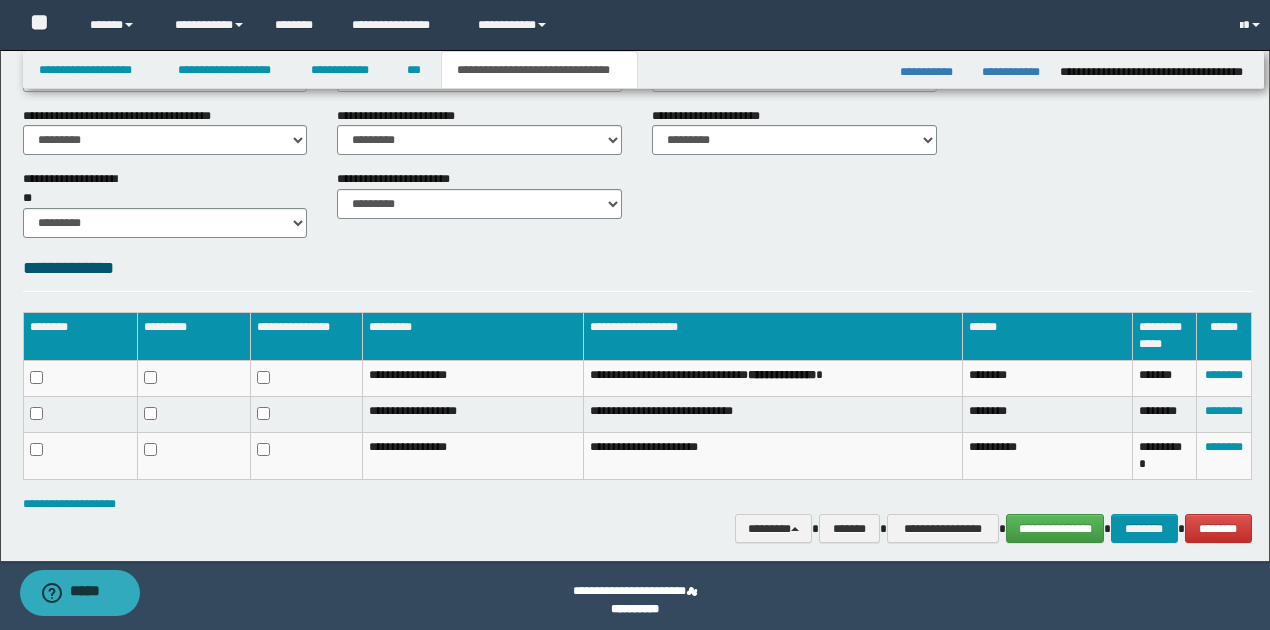 scroll, scrollTop: 702, scrollLeft: 0, axis: vertical 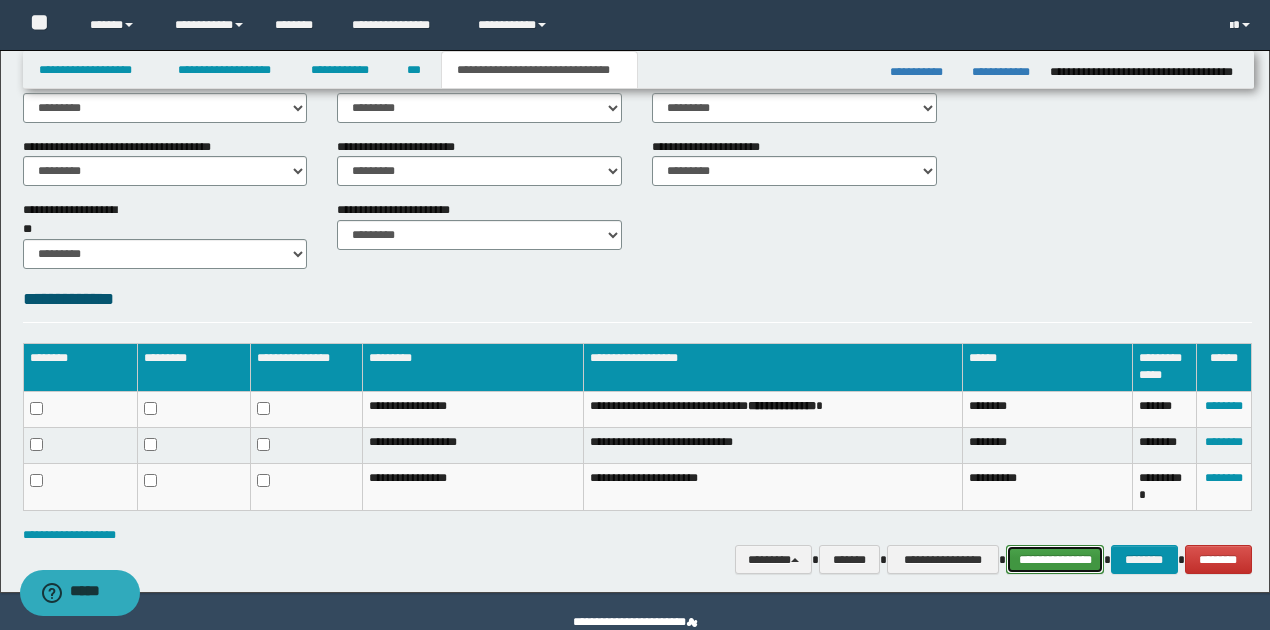 click on "**********" at bounding box center [1055, 559] 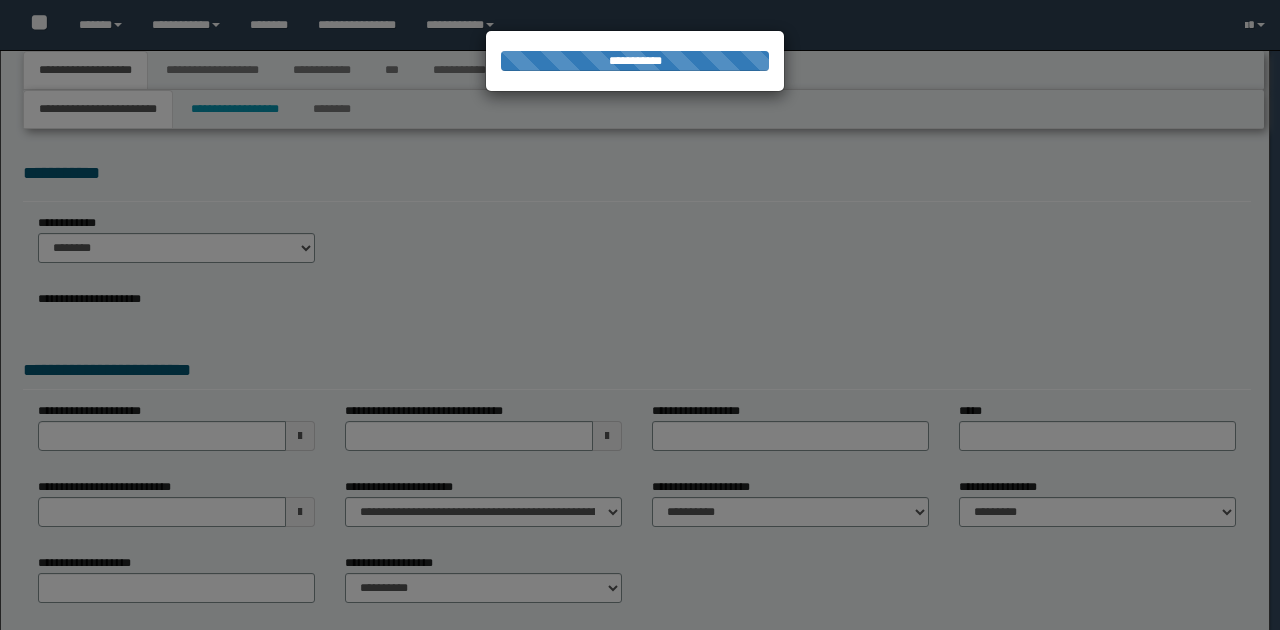 scroll, scrollTop: 0, scrollLeft: 0, axis: both 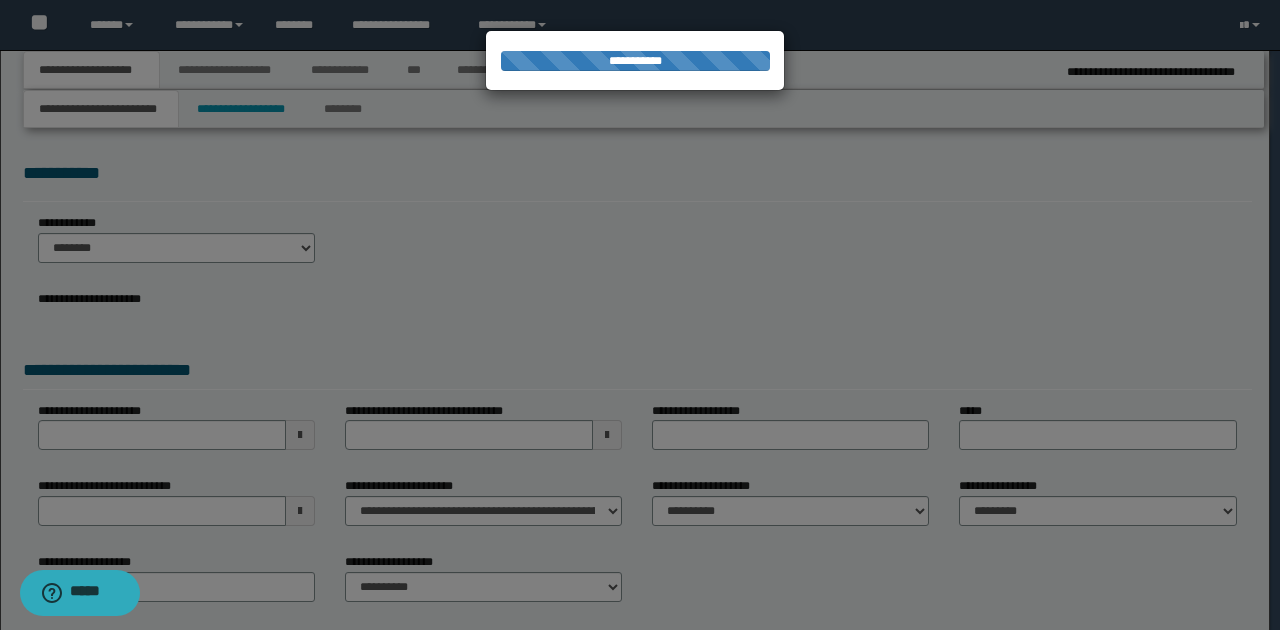 type on "**********" 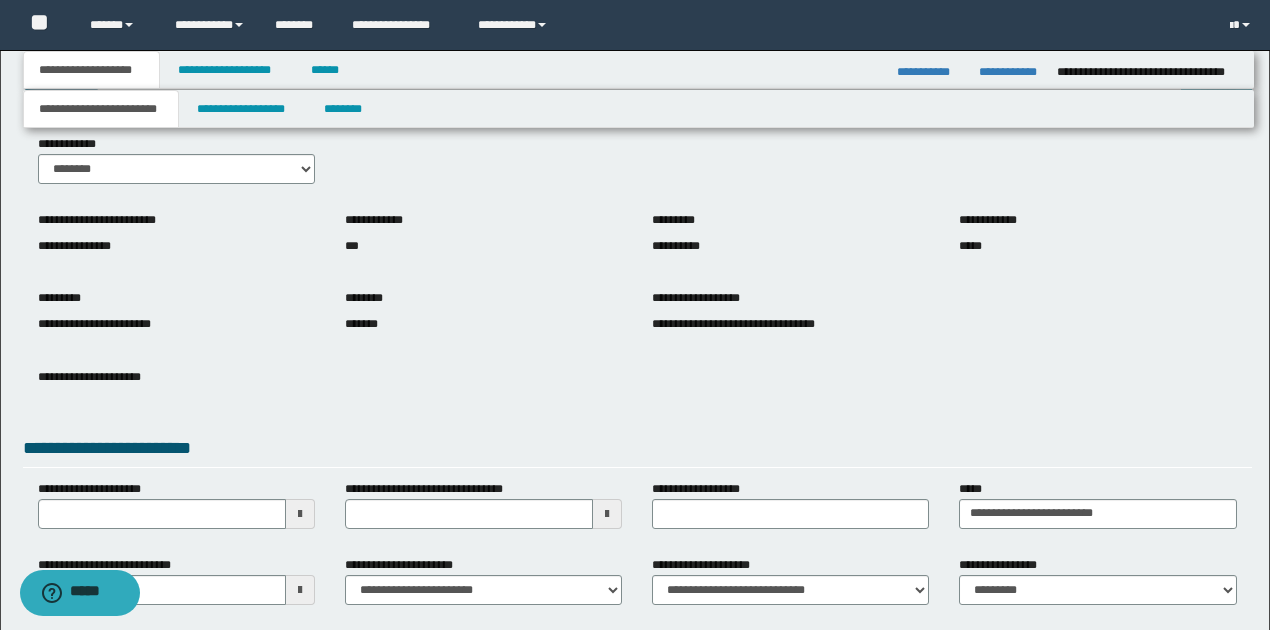 scroll, scrollTop: 200, scrollLeft: 0, axis: vertical 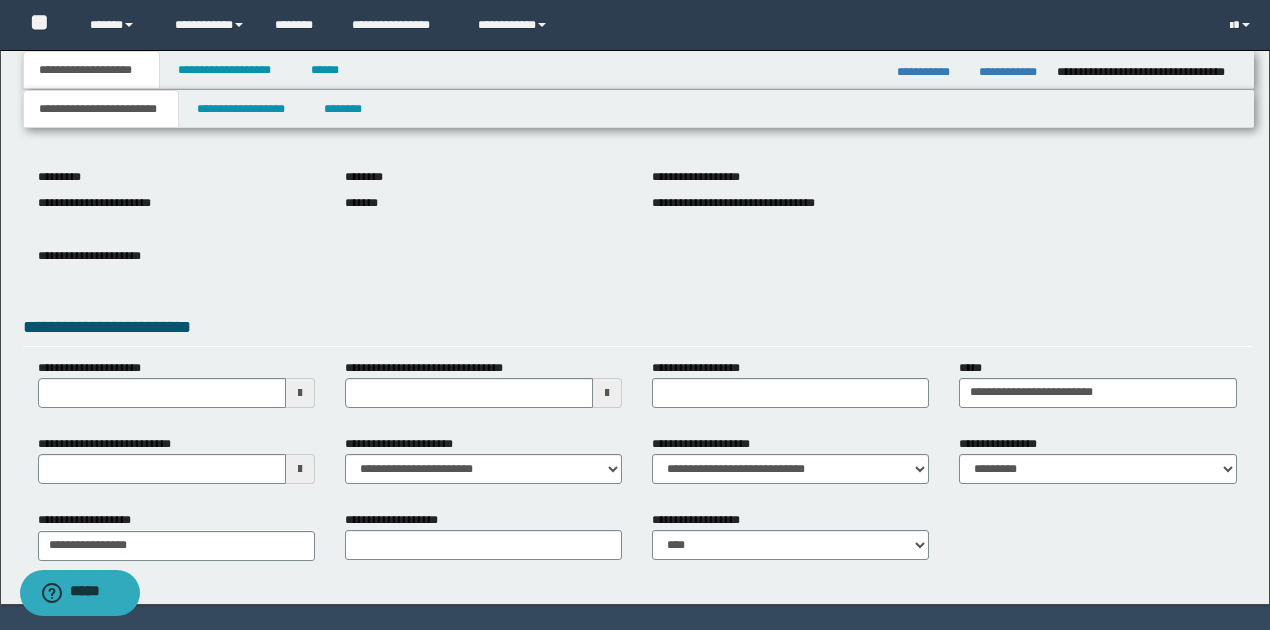 click at bounding box center (300, 469) 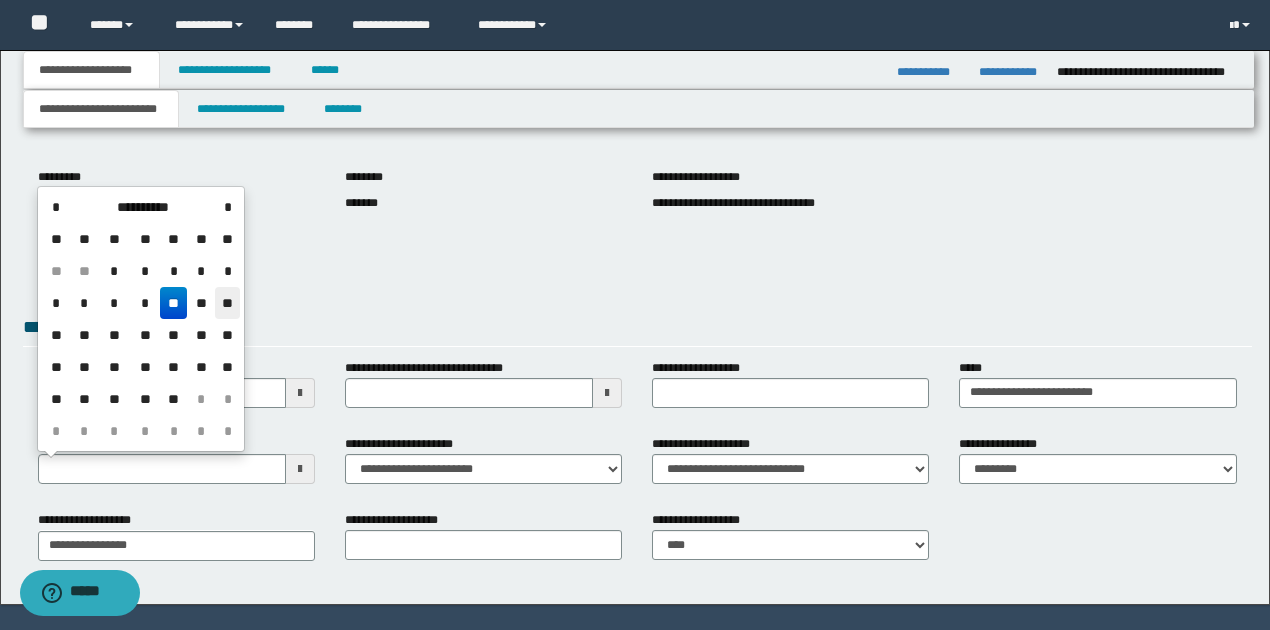 click on "**" at bounding box center [227, 303] 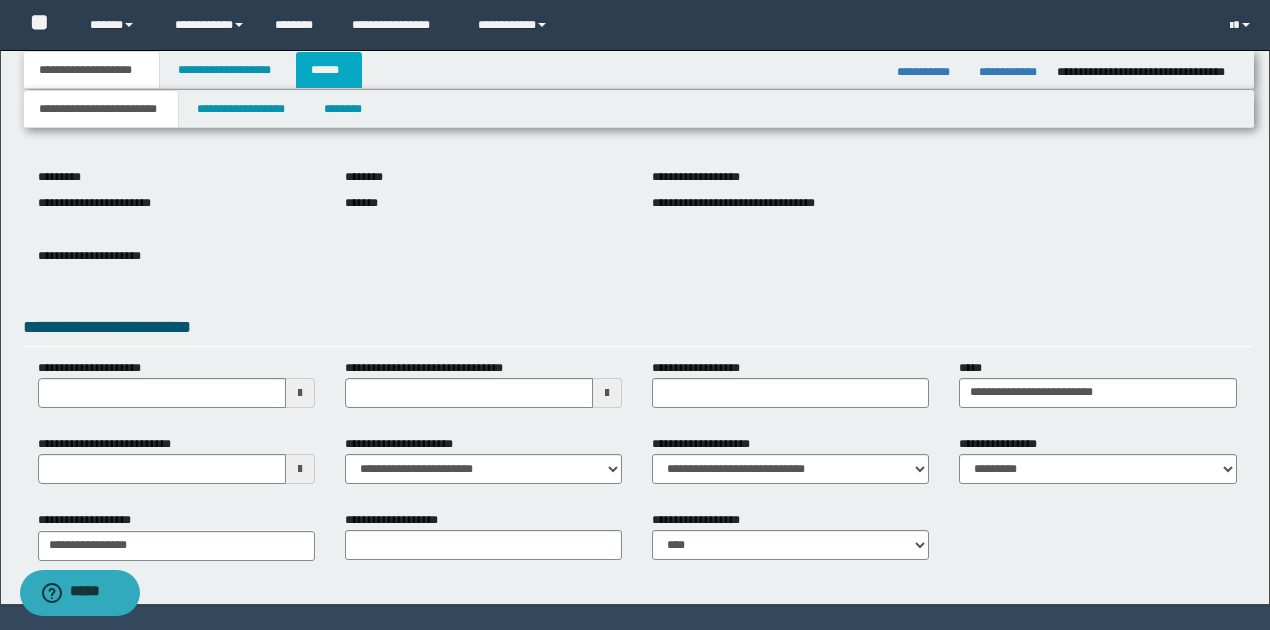 click on "******" at bounding box center (329, 70) 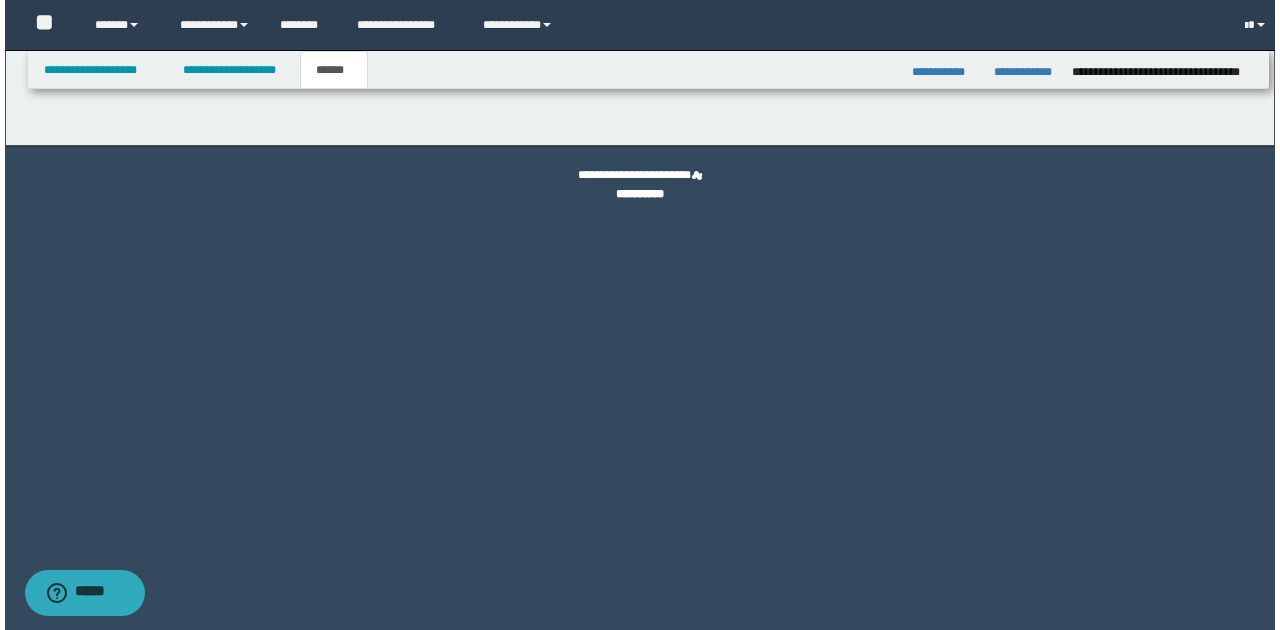 scroll, scrollTop: 0, scrollLeft: 0, axis: both 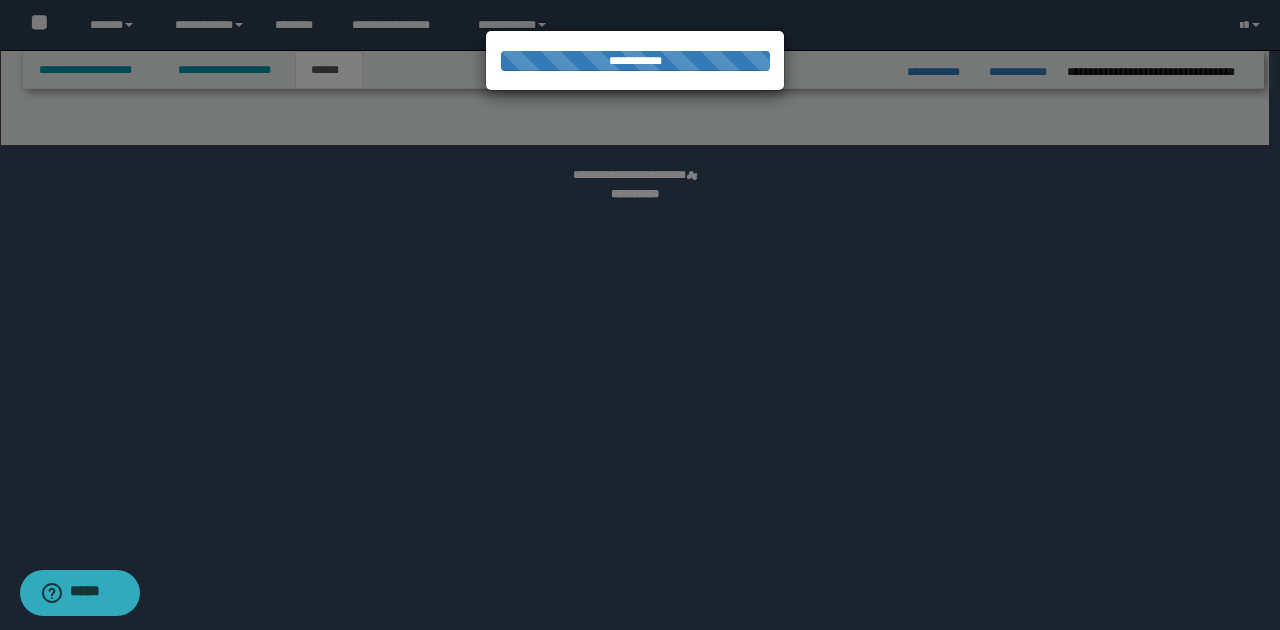 select on "*" 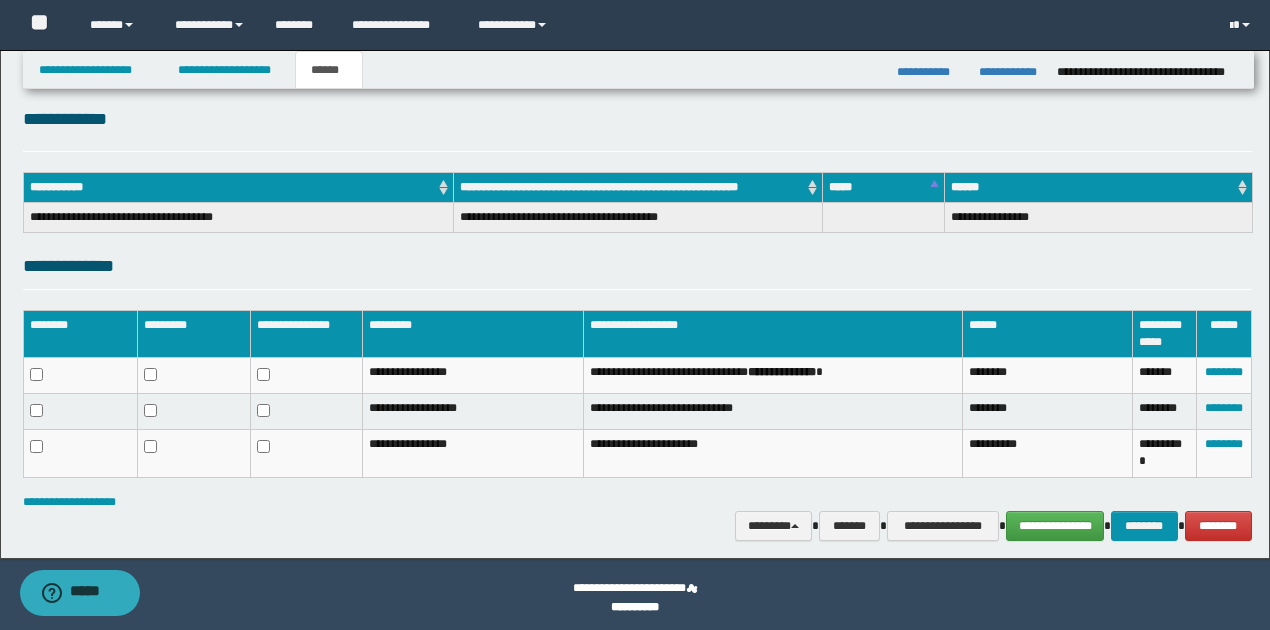 scroll, scrollTop: 244, scrollLeft: 0, axis: vertical 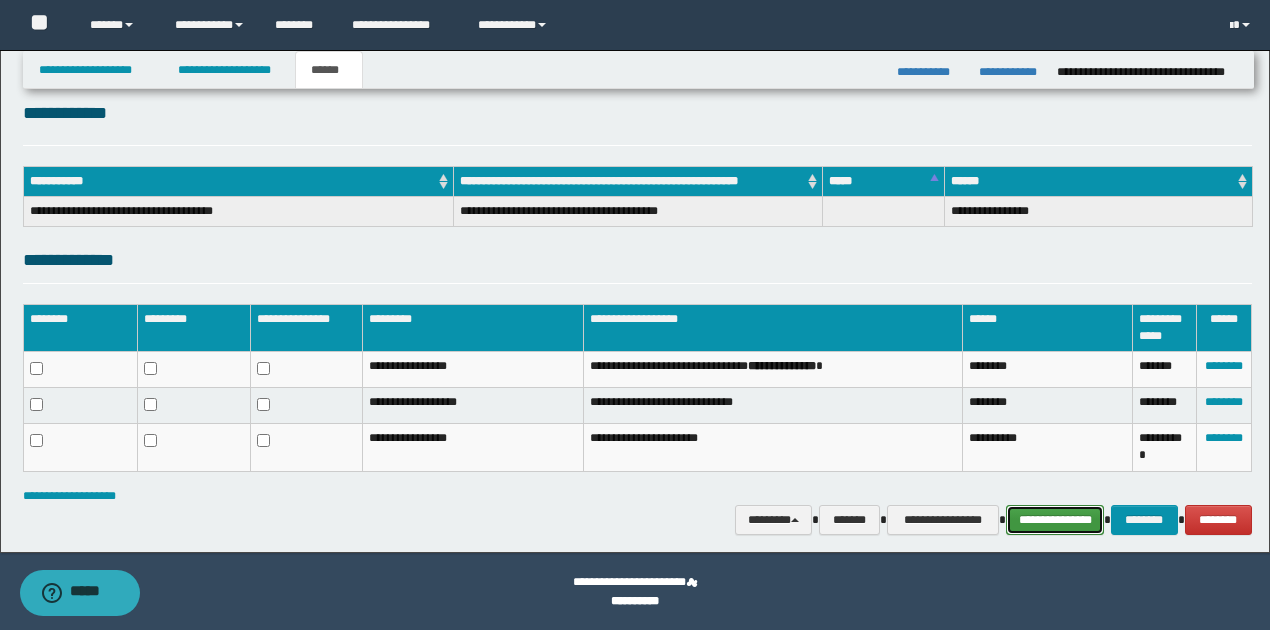 click on "**********" at bounding box center [1055, 519] 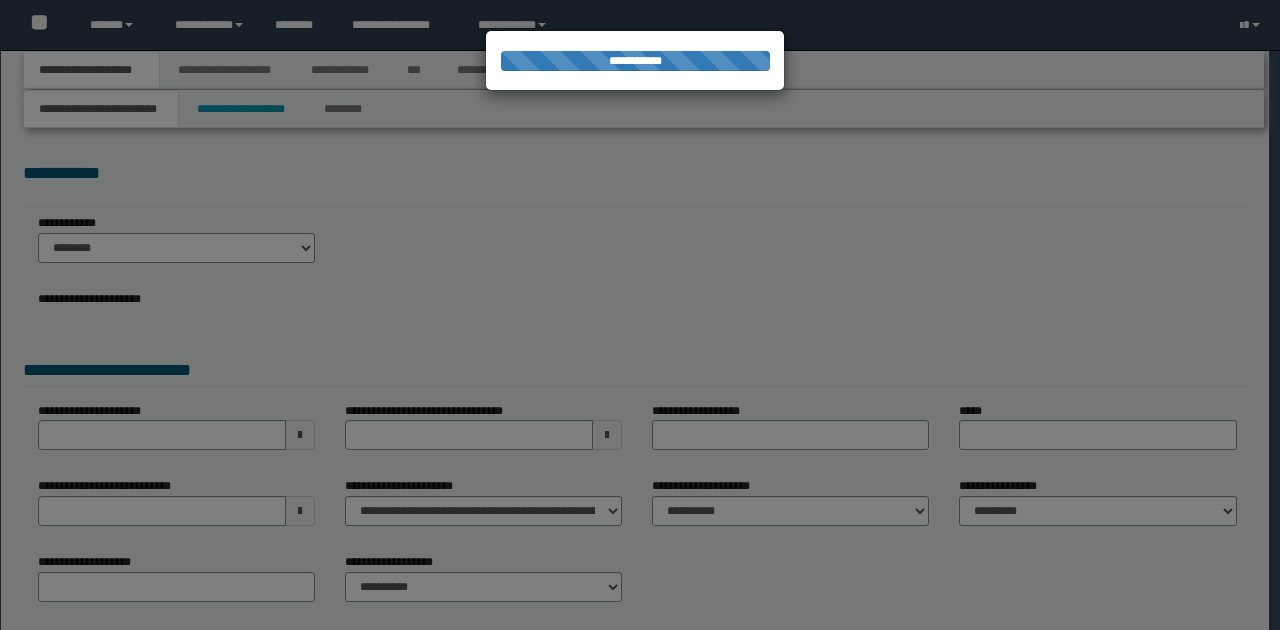 scroll, scrollTop: 0, scrollLeft: 0, axis: both 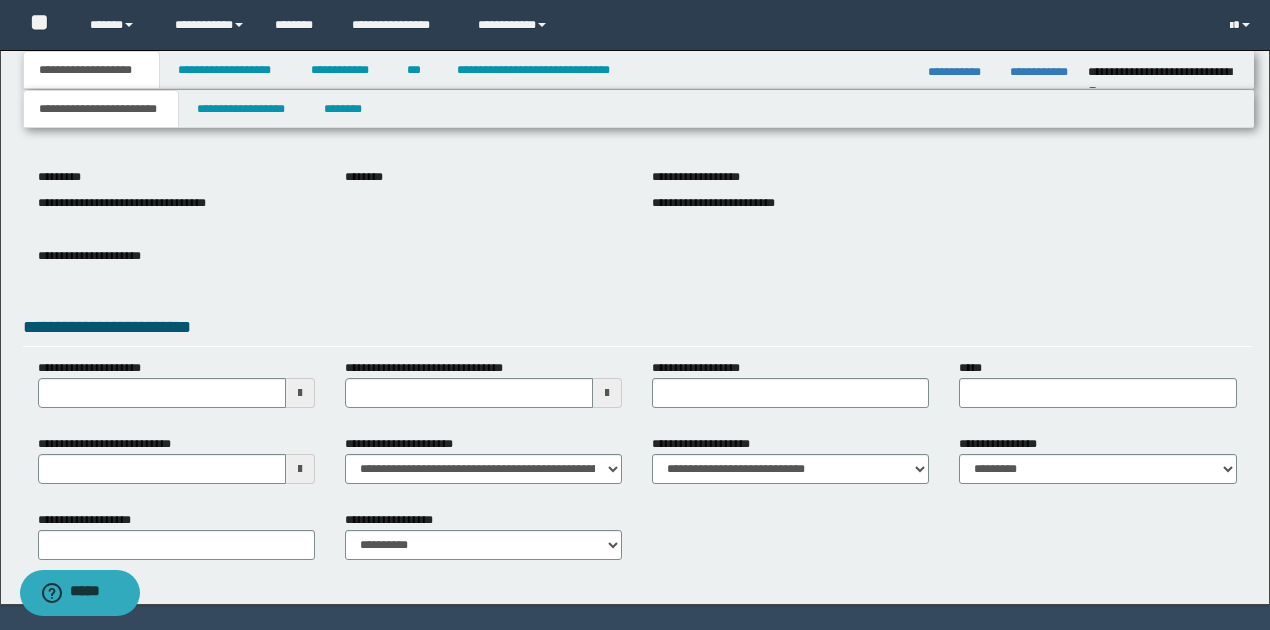 click at bounding box center (300, 469) 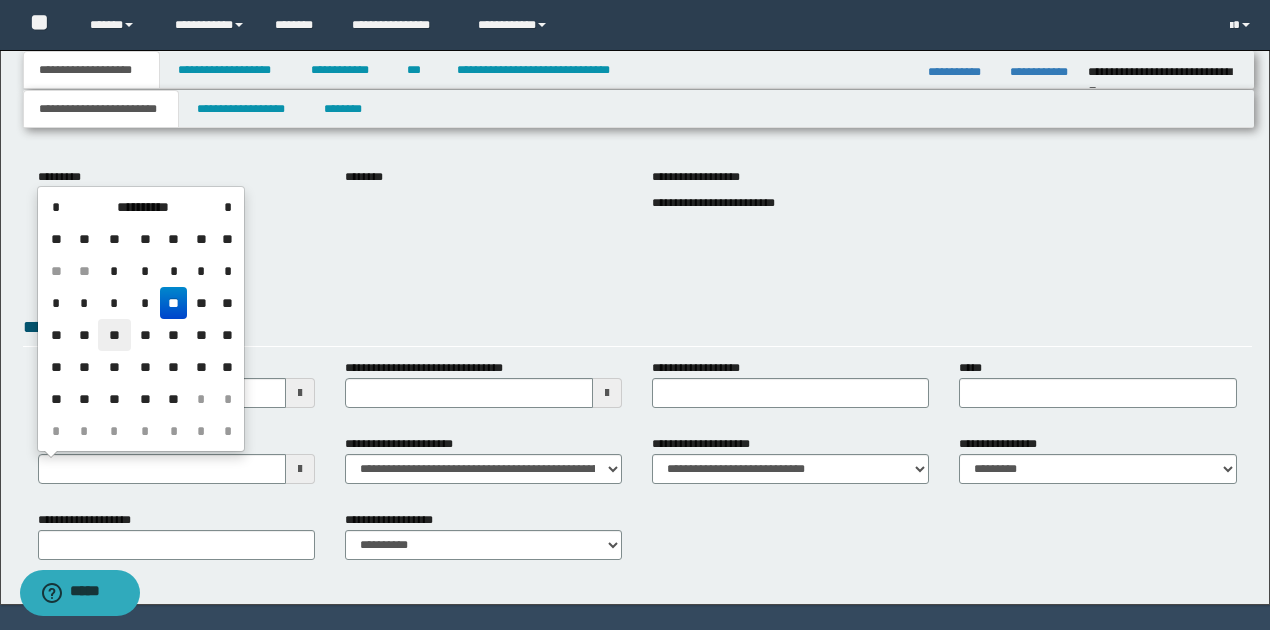 click on "**" at bounding box center [114, 335] 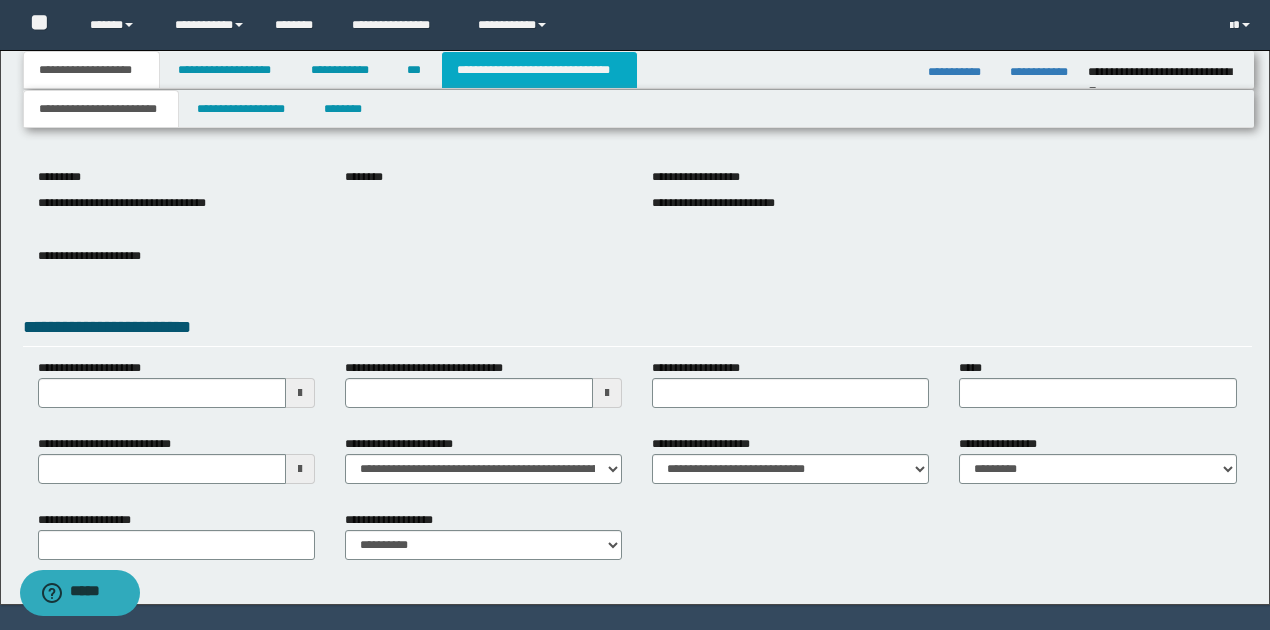 click on "**********" at bounding box center (539, 70) 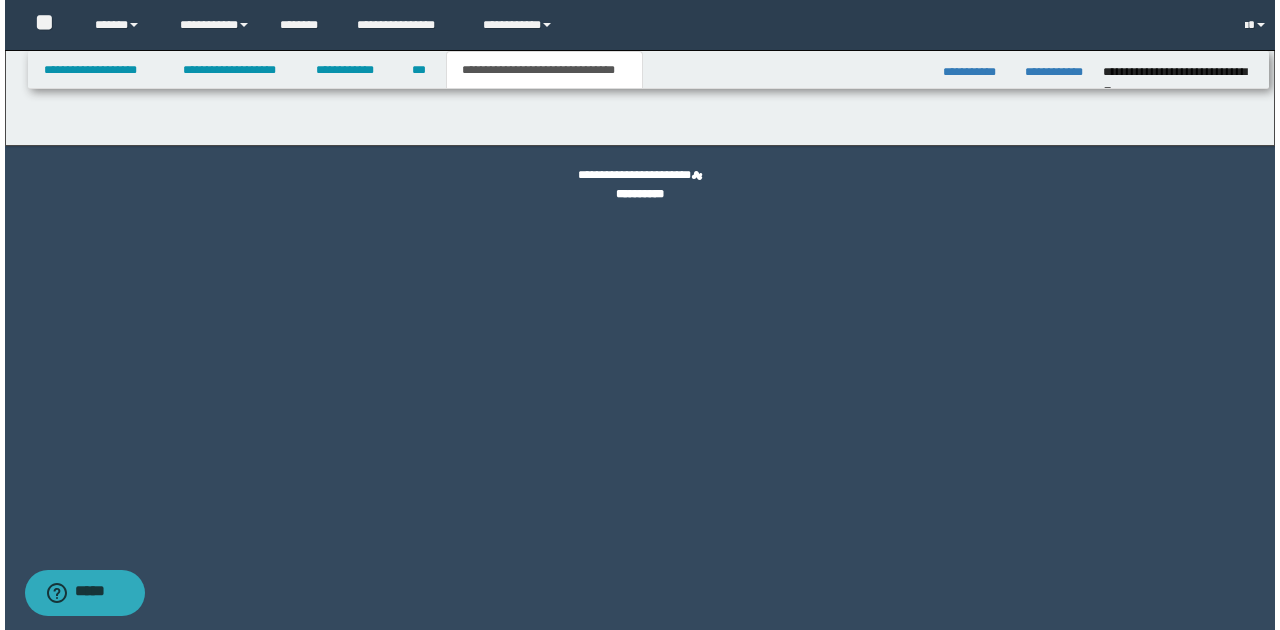 scroll, scrollTop: 0, scrollLeft: 0, axis: both 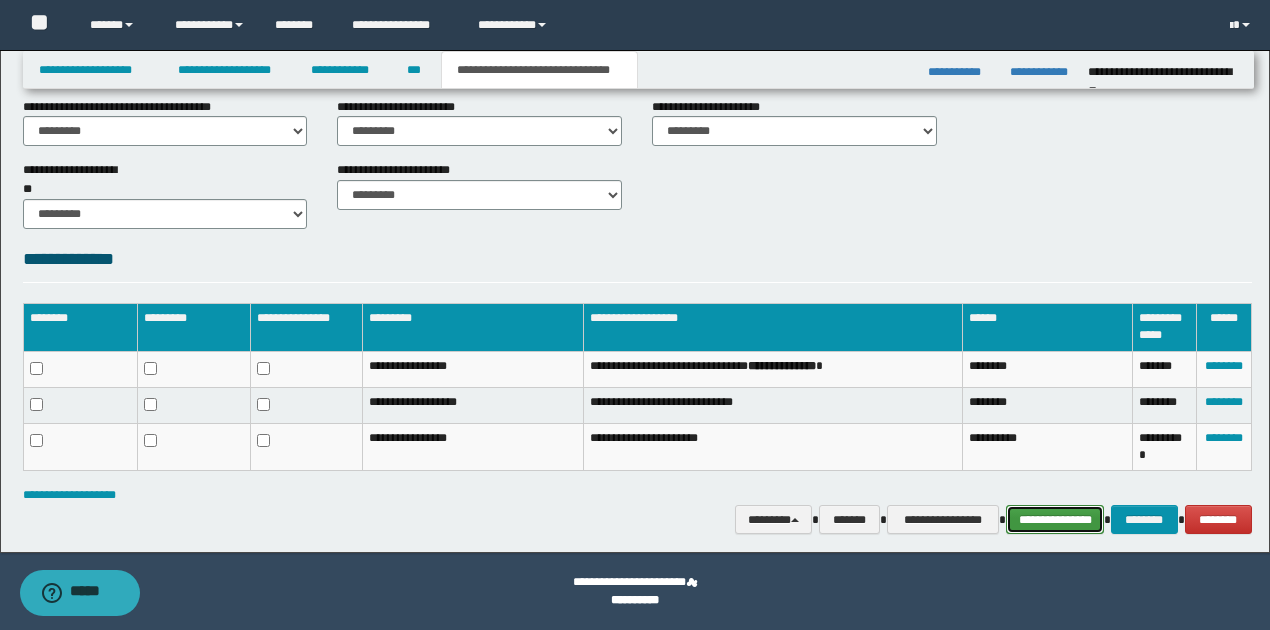click on "**********" at bounding box center [1055, 519] 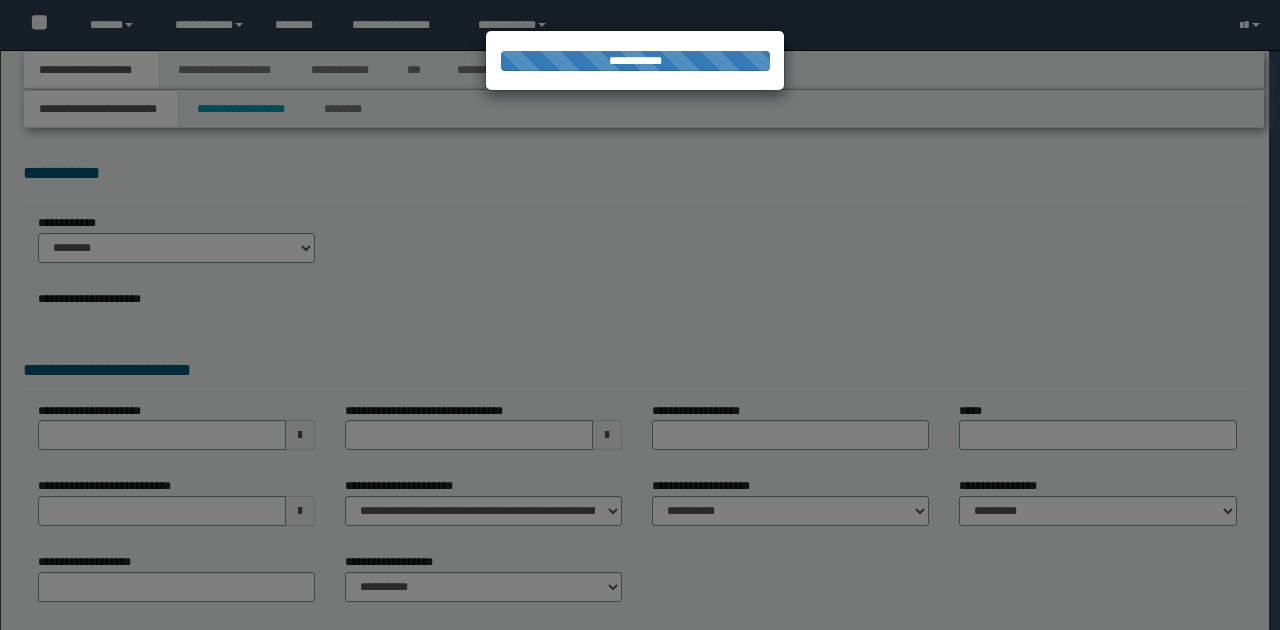 scroll, scrollTop: 0, scrollLeft: 0, axis: both 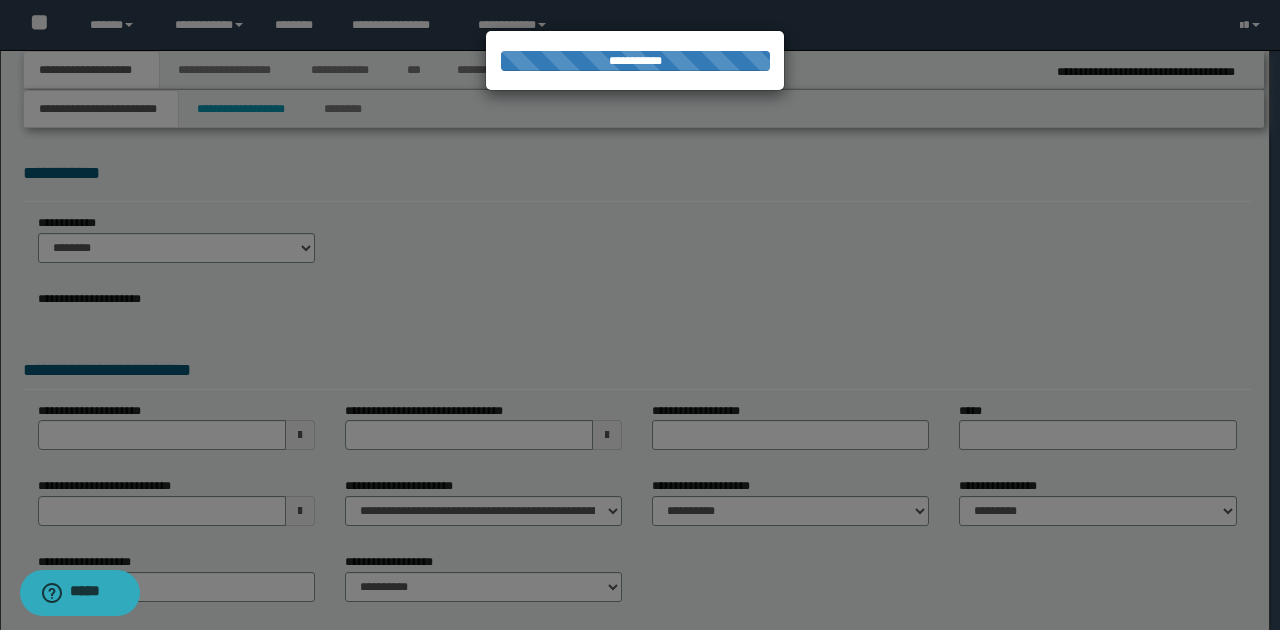 type on "**********" 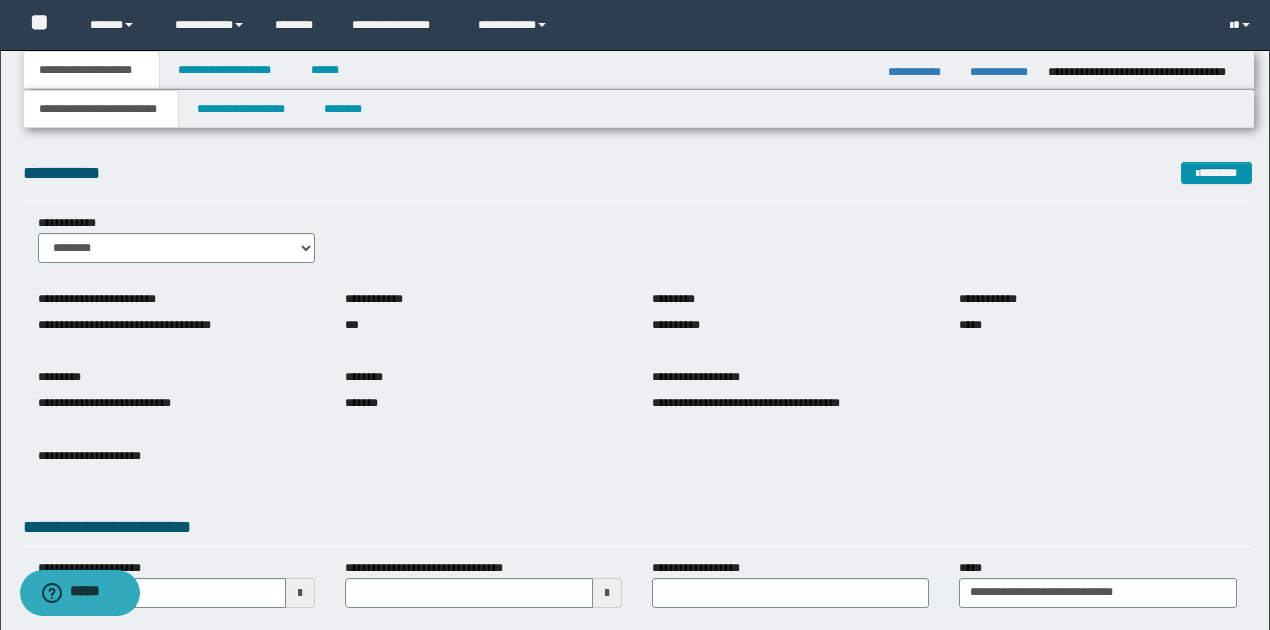 scroll, scrollTop: 252, scrollLeft: 0, axis: vertical 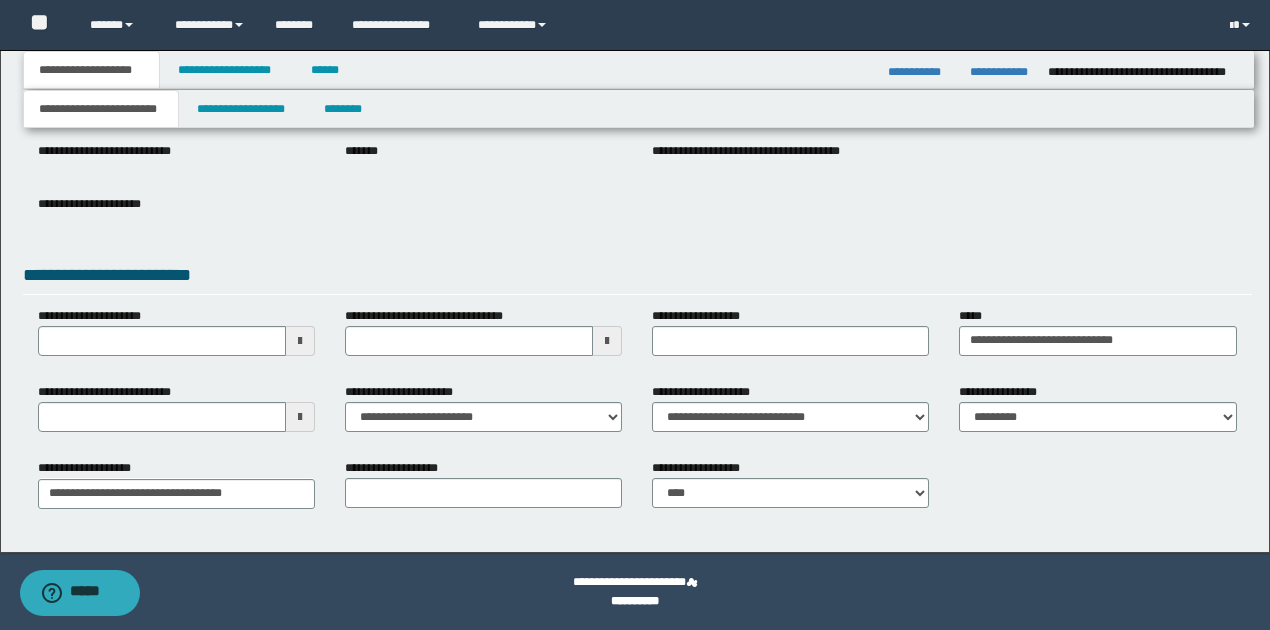 click at bounding box center (300, 417) 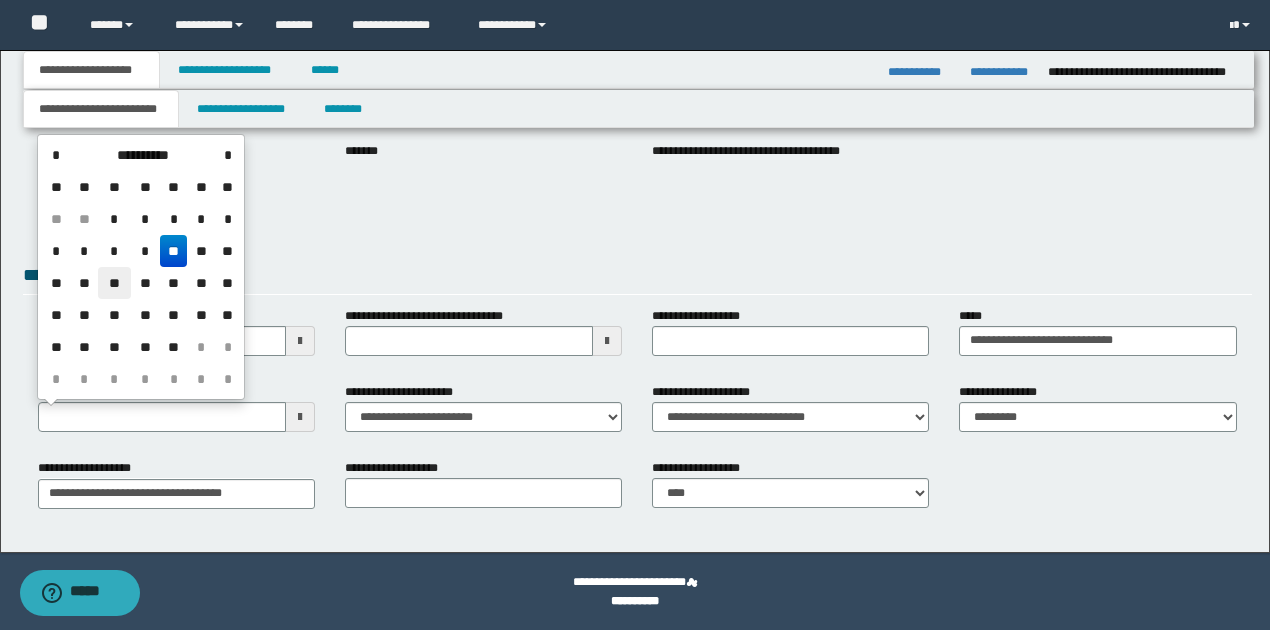 click on "**" at bounding box center [114, 283] 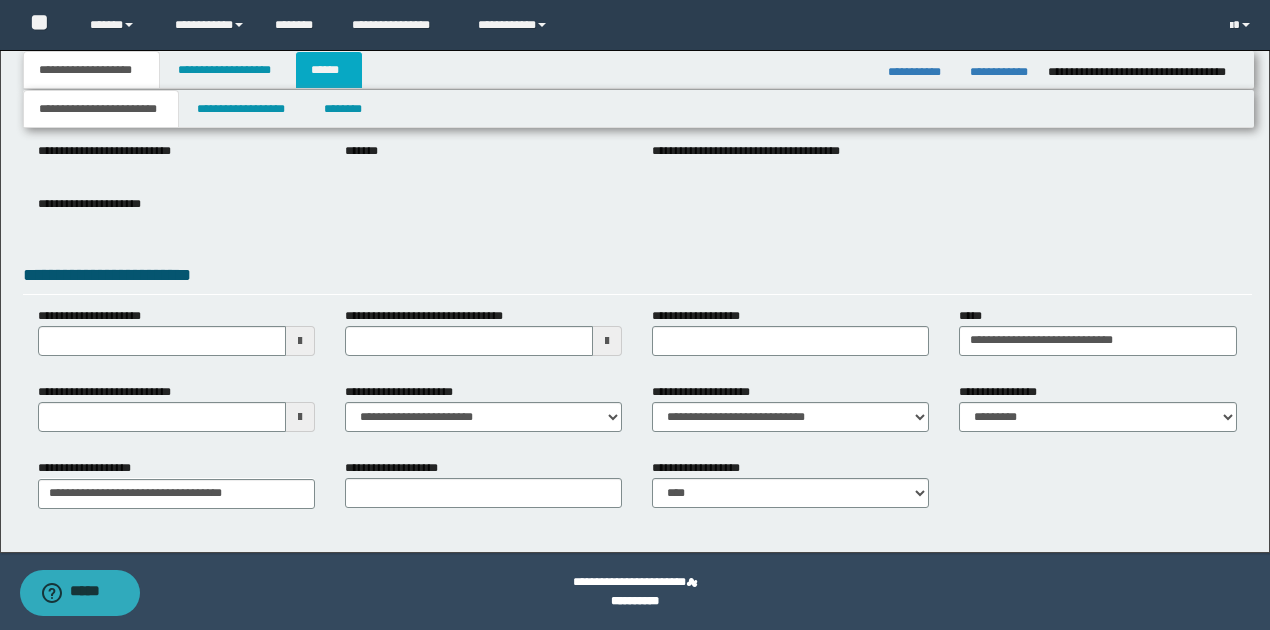 click on "******" at bounding box center (329, 70) 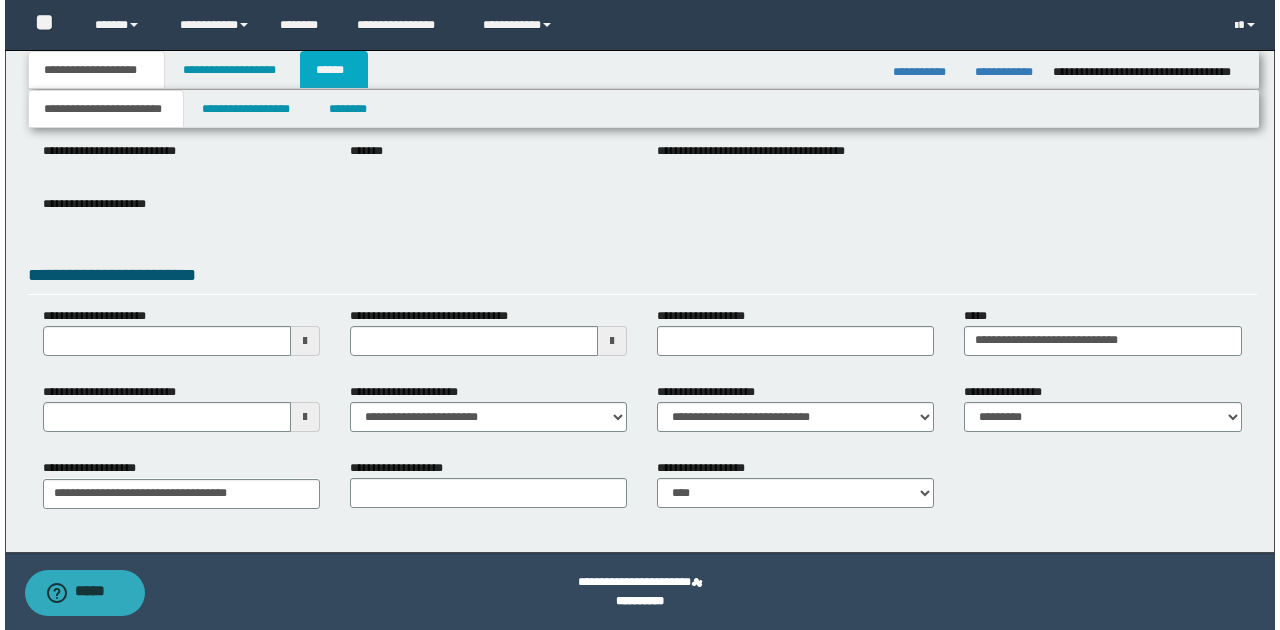 scroll, scrollTop: 0, scrollLeft: 0, axis: both 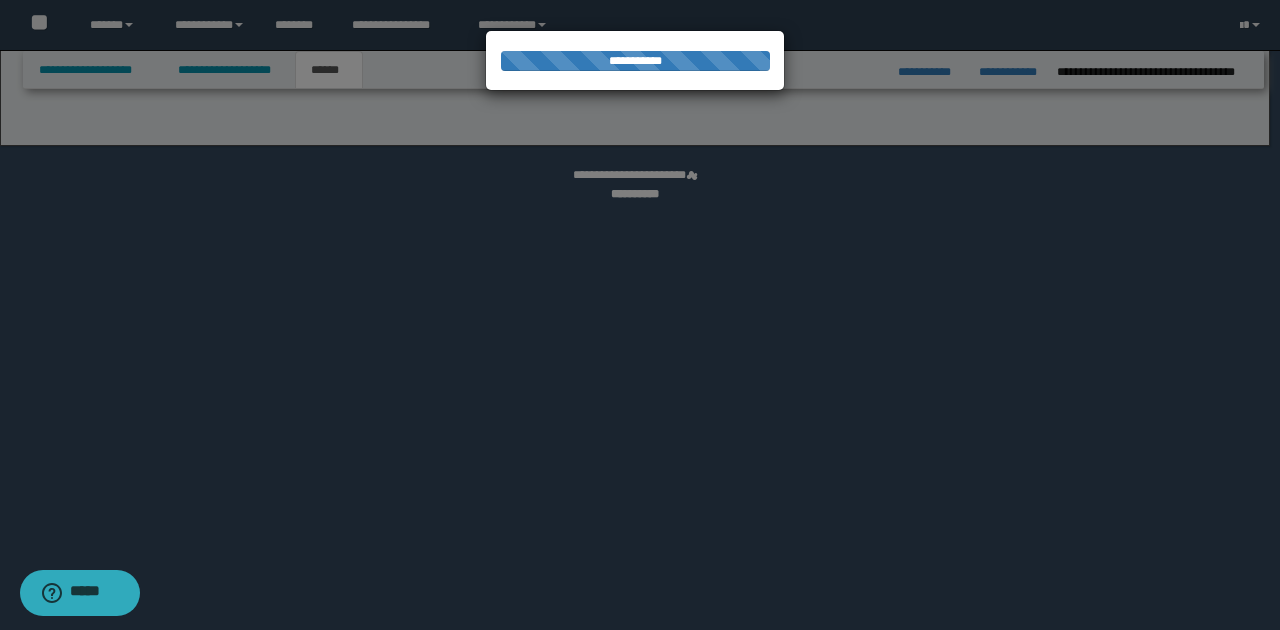 select on "*" 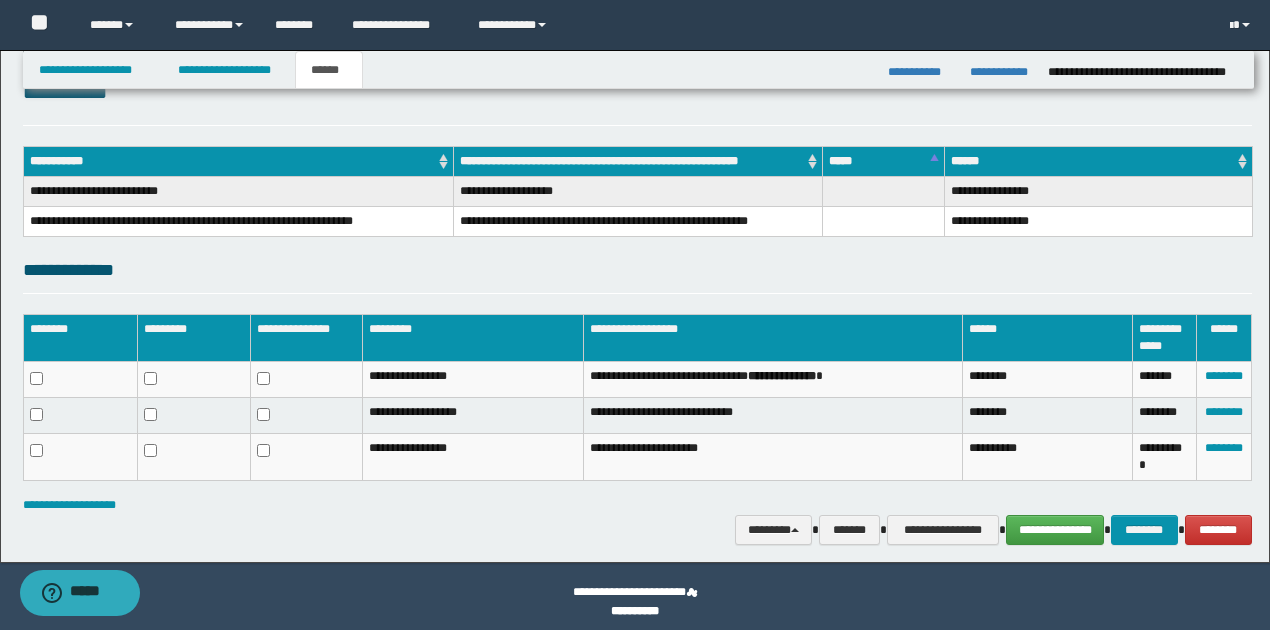 scroll, scrollTop: 266, scrollLeft: 0, axis: vertical 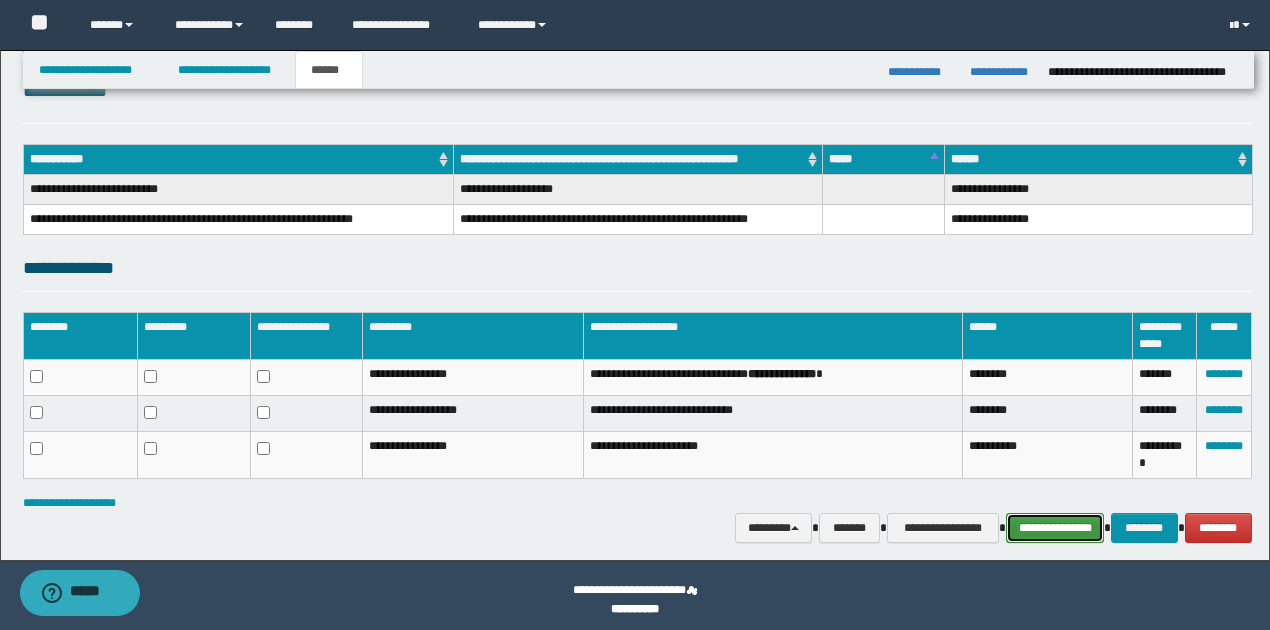 click on "**********" at bounding box center (1055, 527) 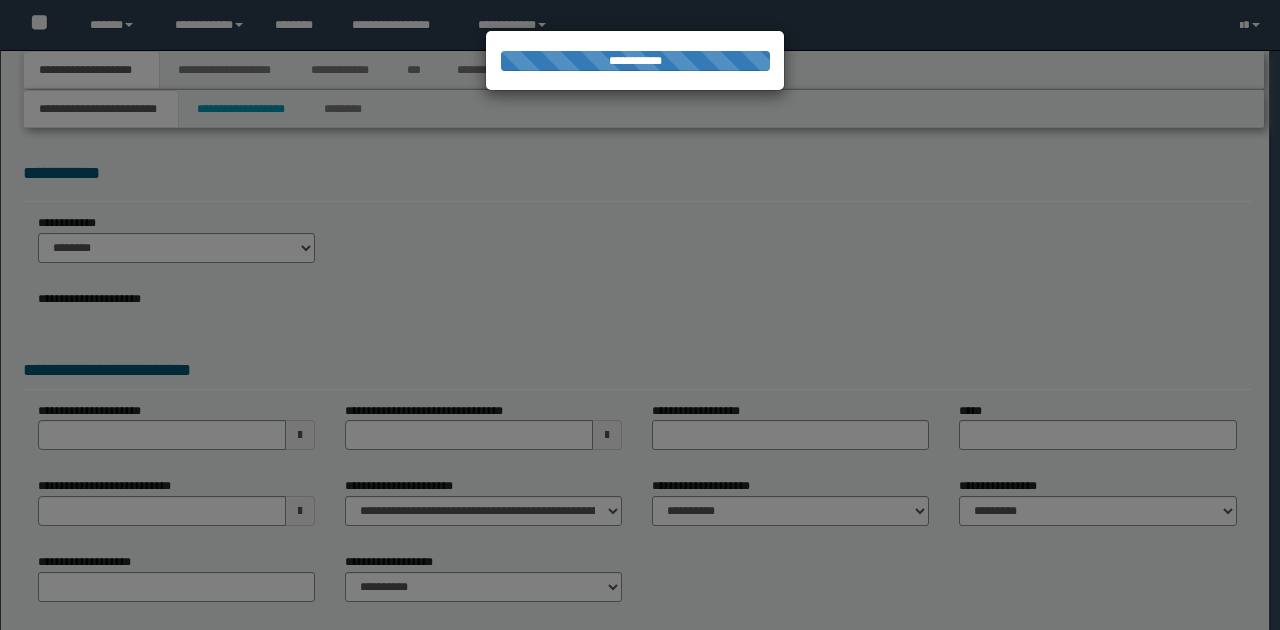 scroll, scrollTop: 0, scrollLeft: 0, axis: both 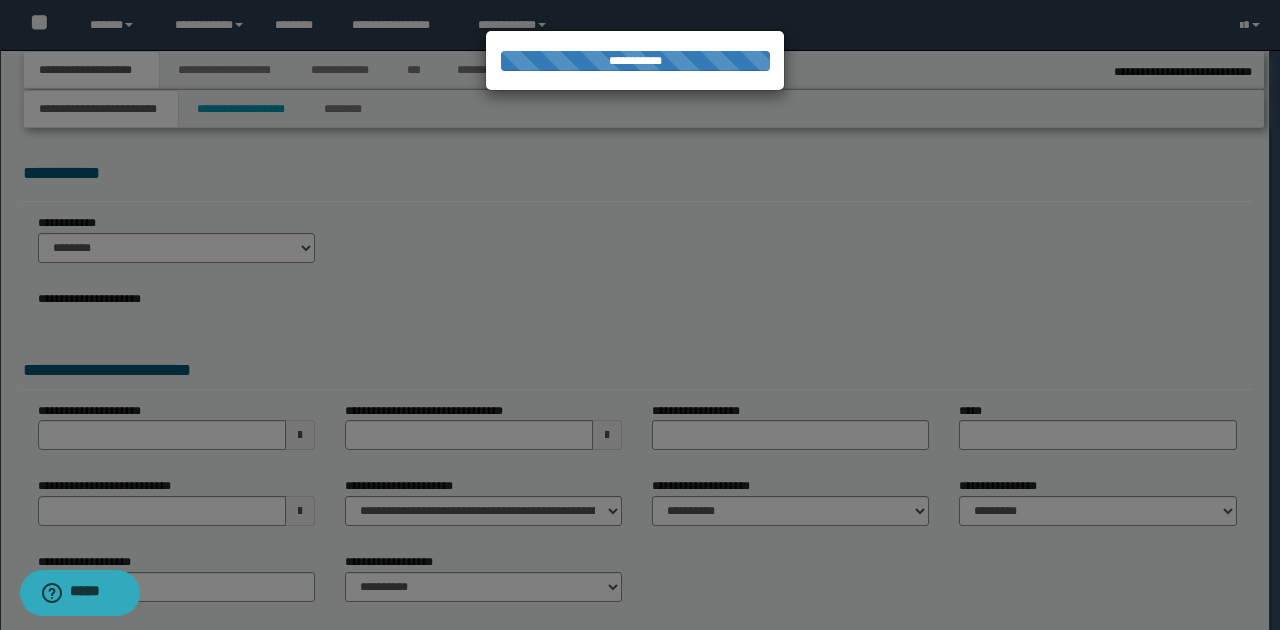 type on "**********" 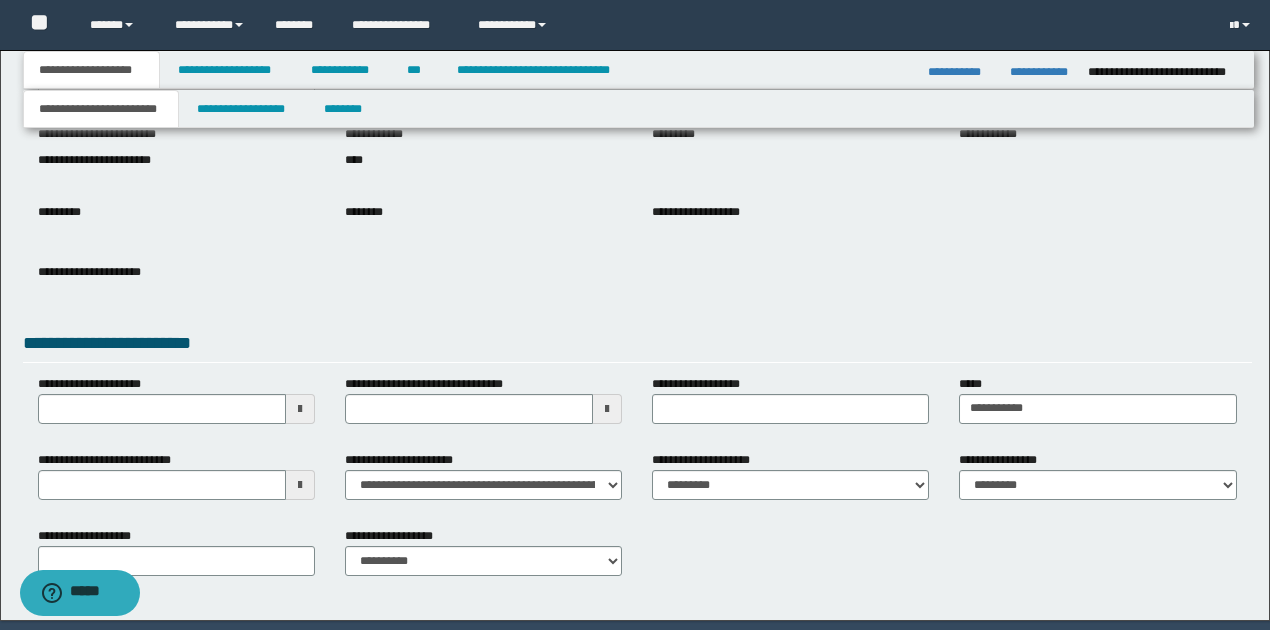 scroll, scrollTop: 200, scrollLeft: 0, axis: vertical 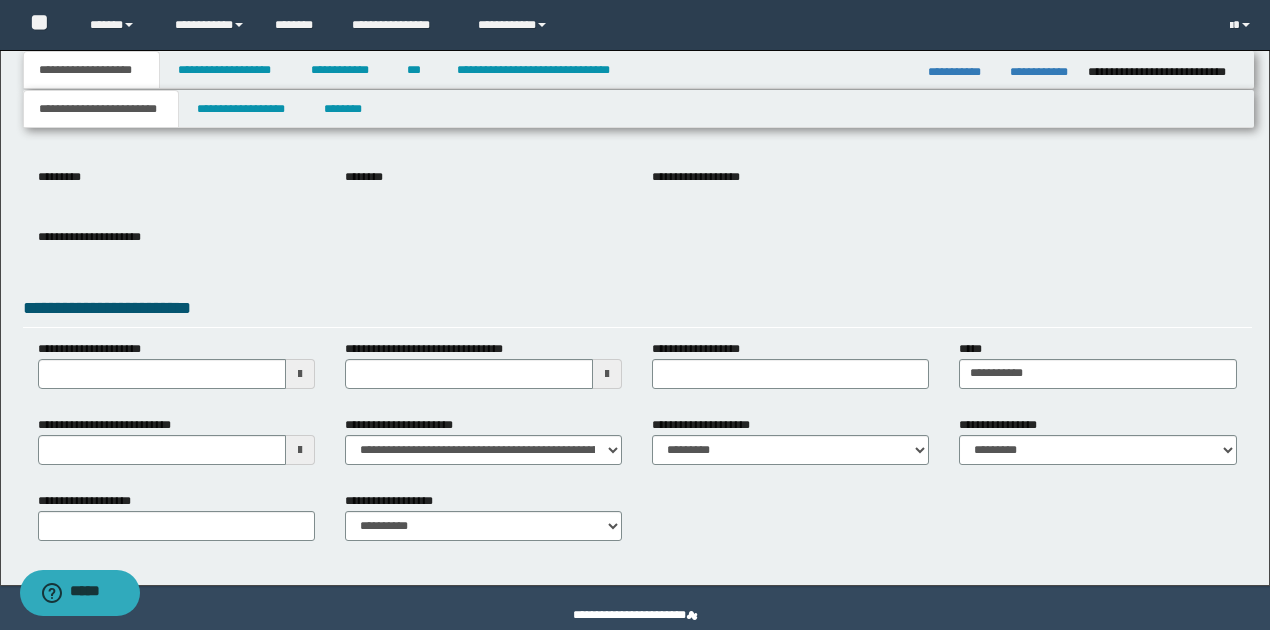 click at bounding box center [300, 450] 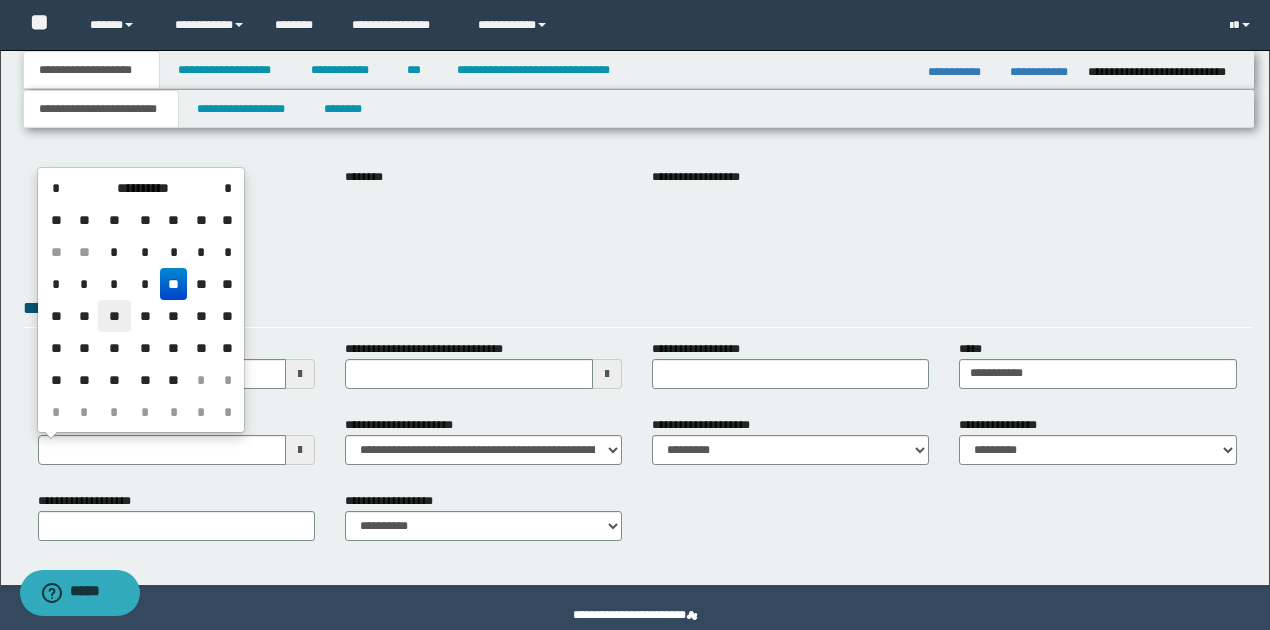 click on "**" at bounding box center (114, 316) 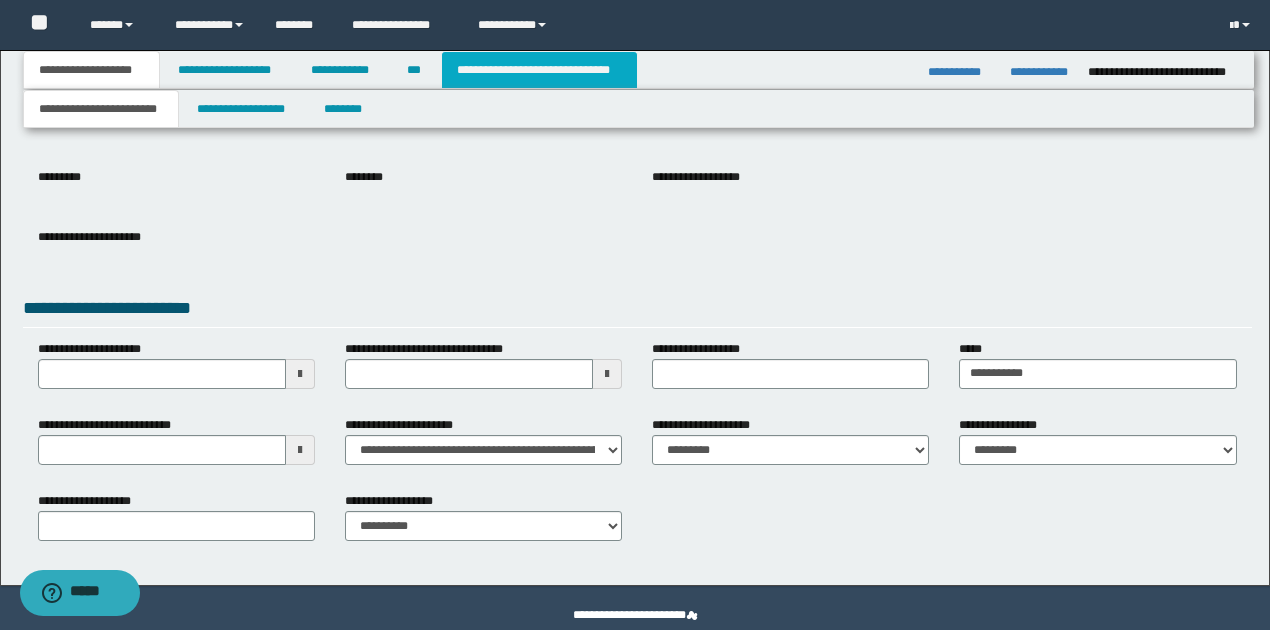 click on "**********" at bounding box center (539, 70) 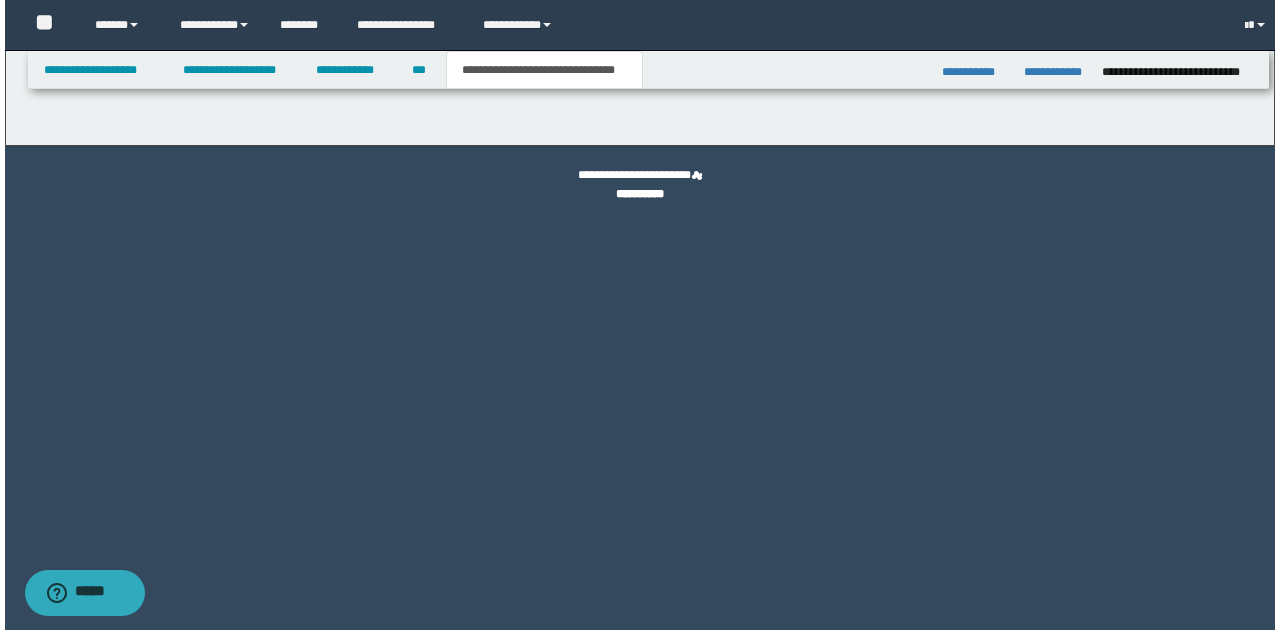scroll, scrollTop: 0, scrollLeft: 0, axis: both 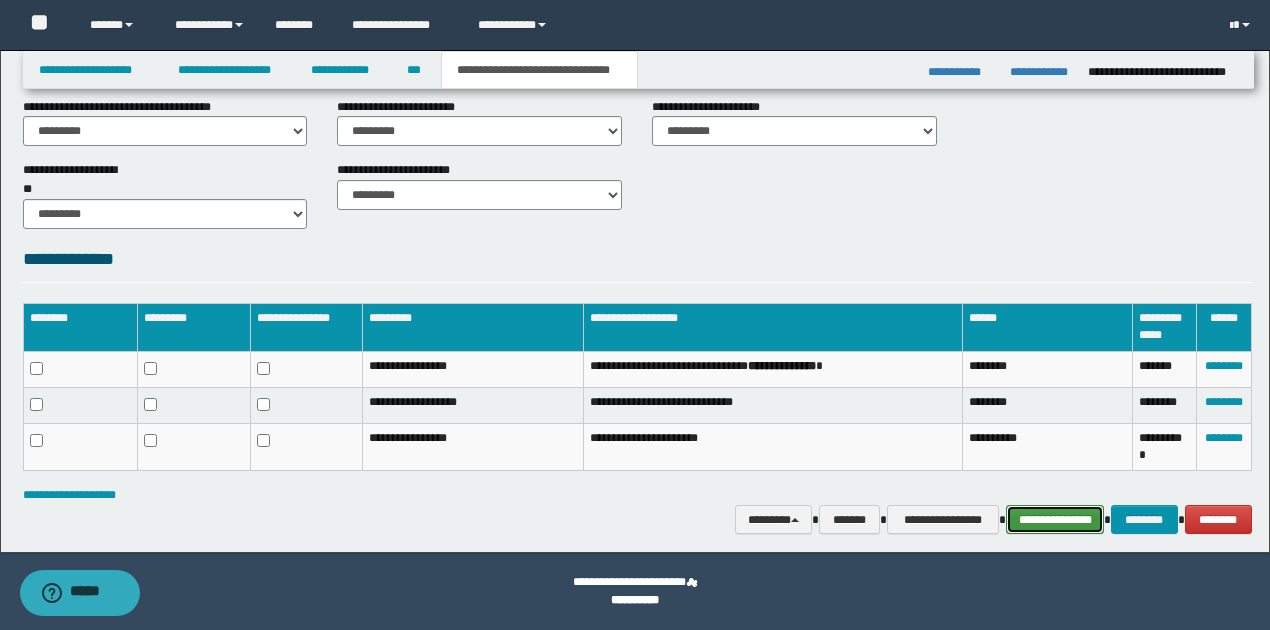 click on "**********" at bounding box center (1055, 519) 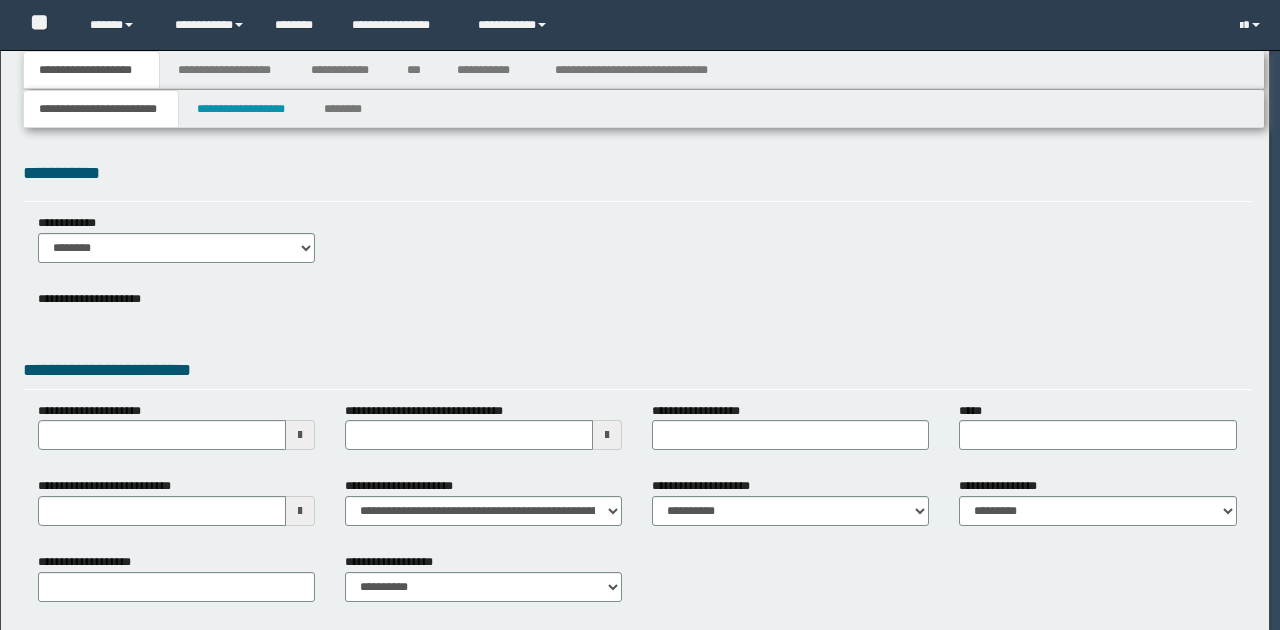 scroll, scrollTop: 0, scrollLeft: 0, axis: both 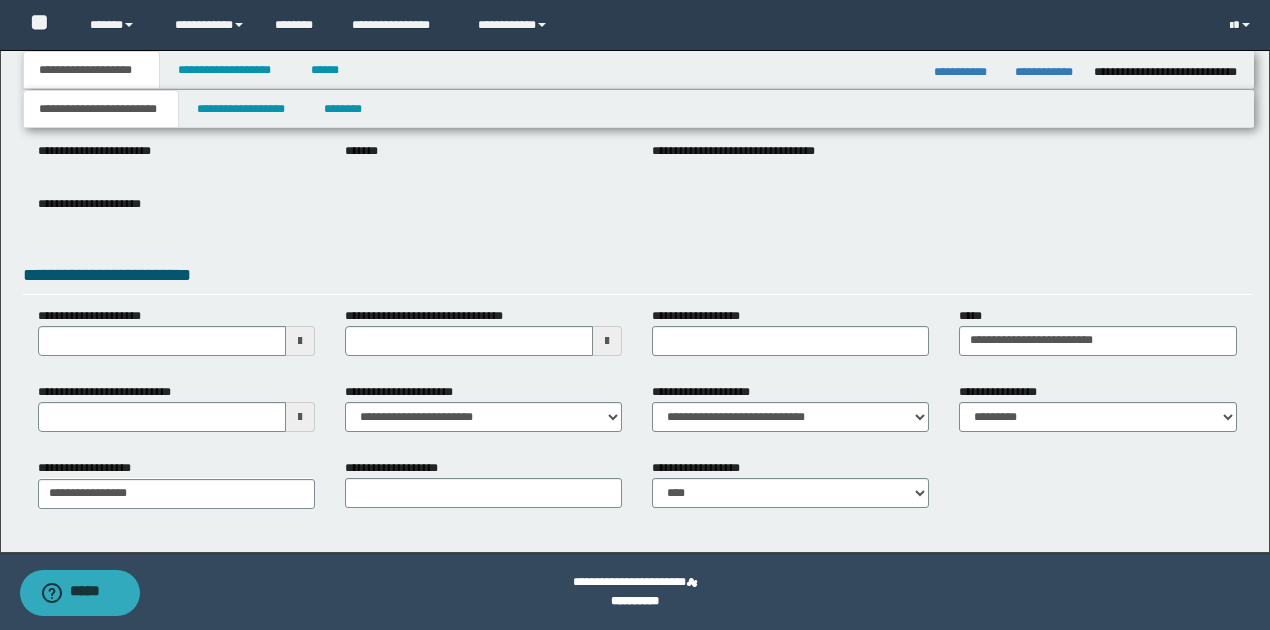 click at bounding box center [300, 417] 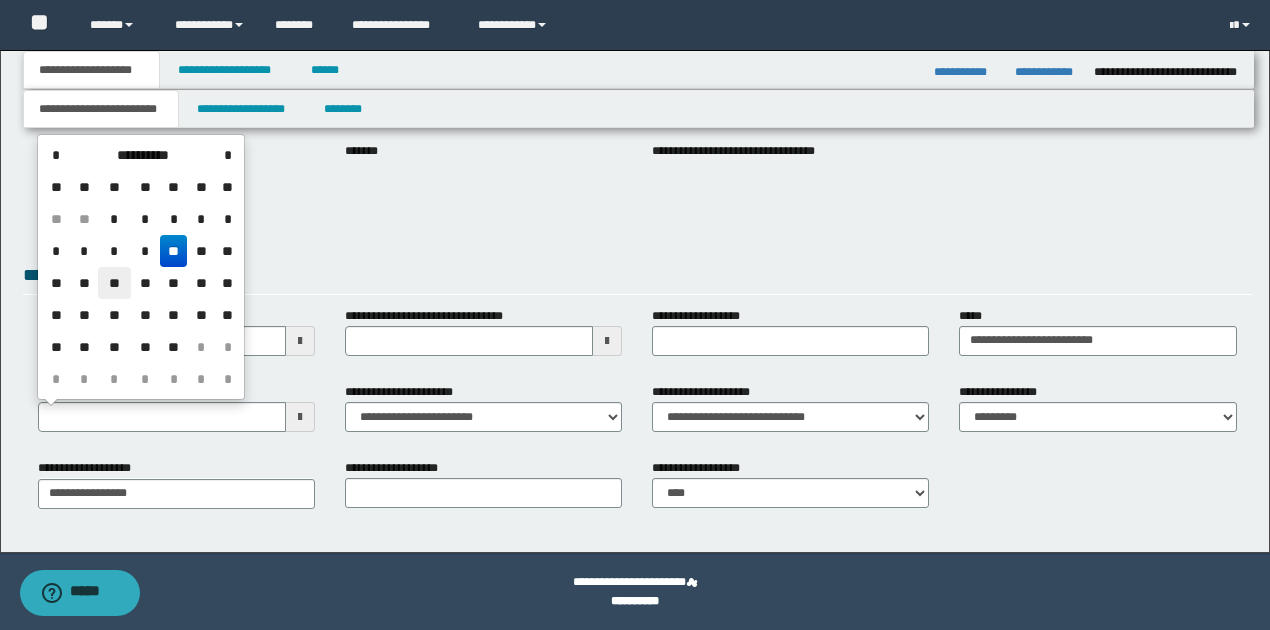 click on "**" at bounding box center [114, 283] 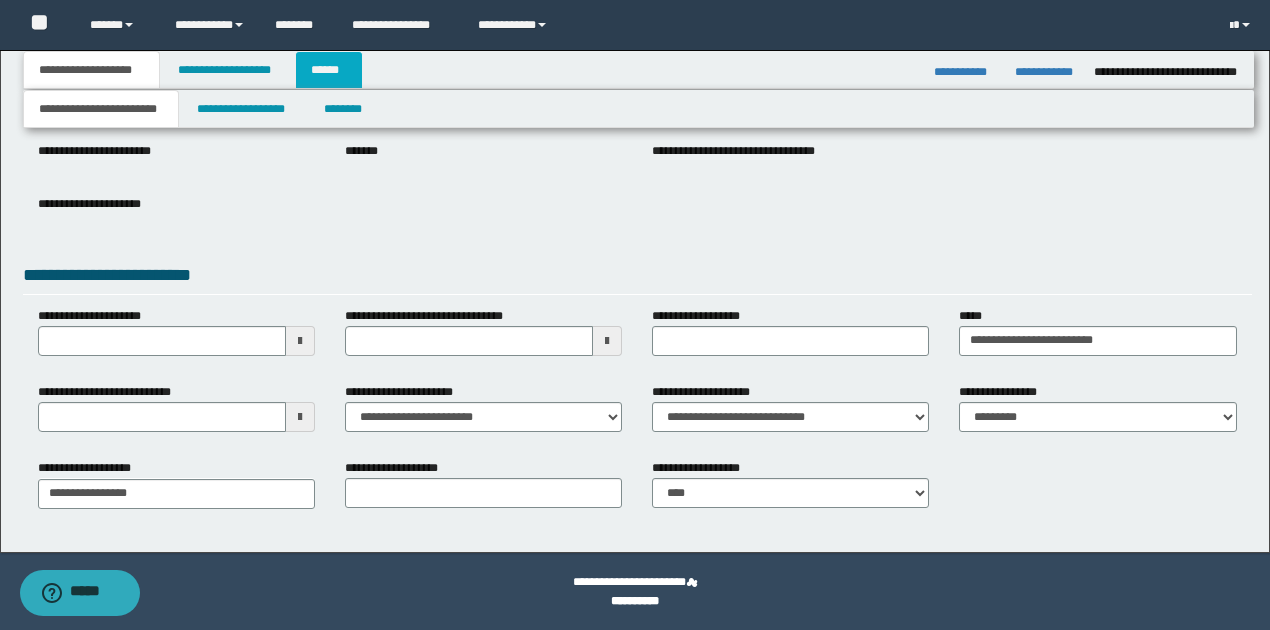 click on "******" at bounding box center [329, 70] 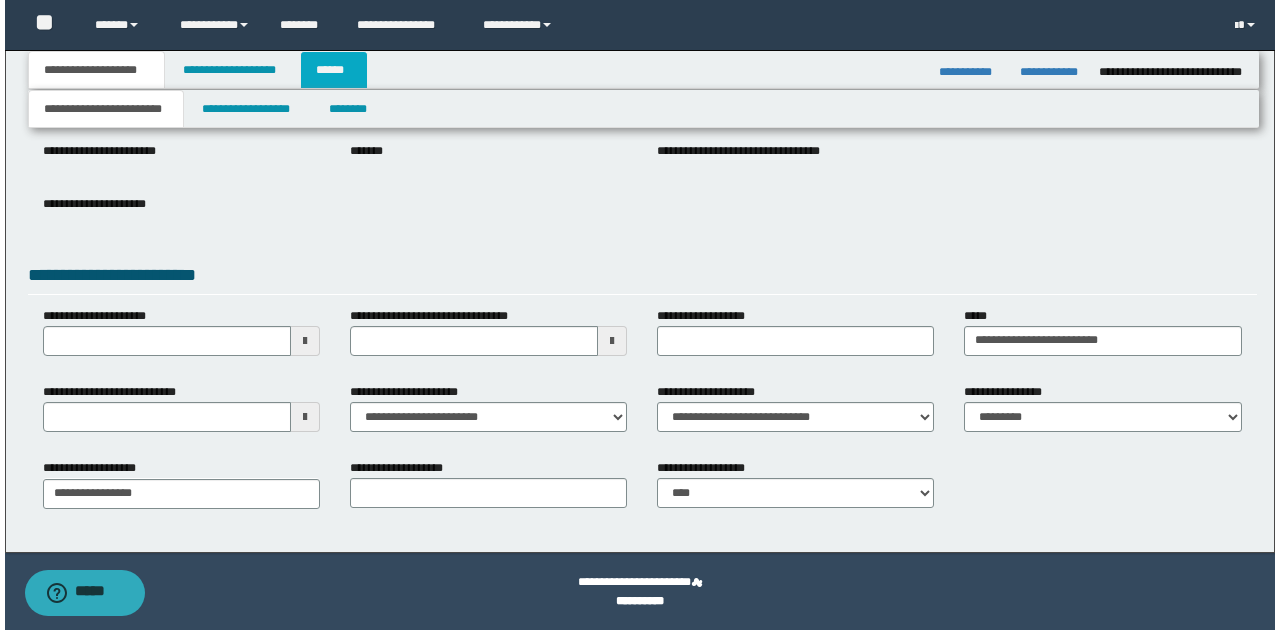 scroll, scrollTop: 0, scrollLeft: 0, axis: both 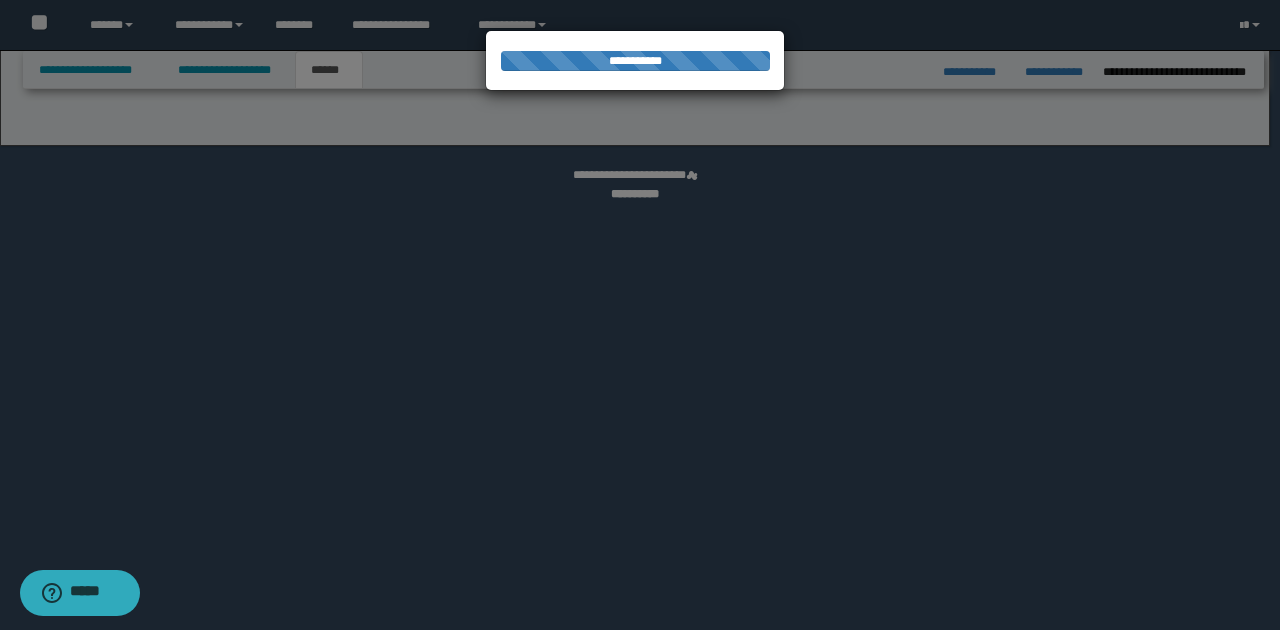 select on "*" 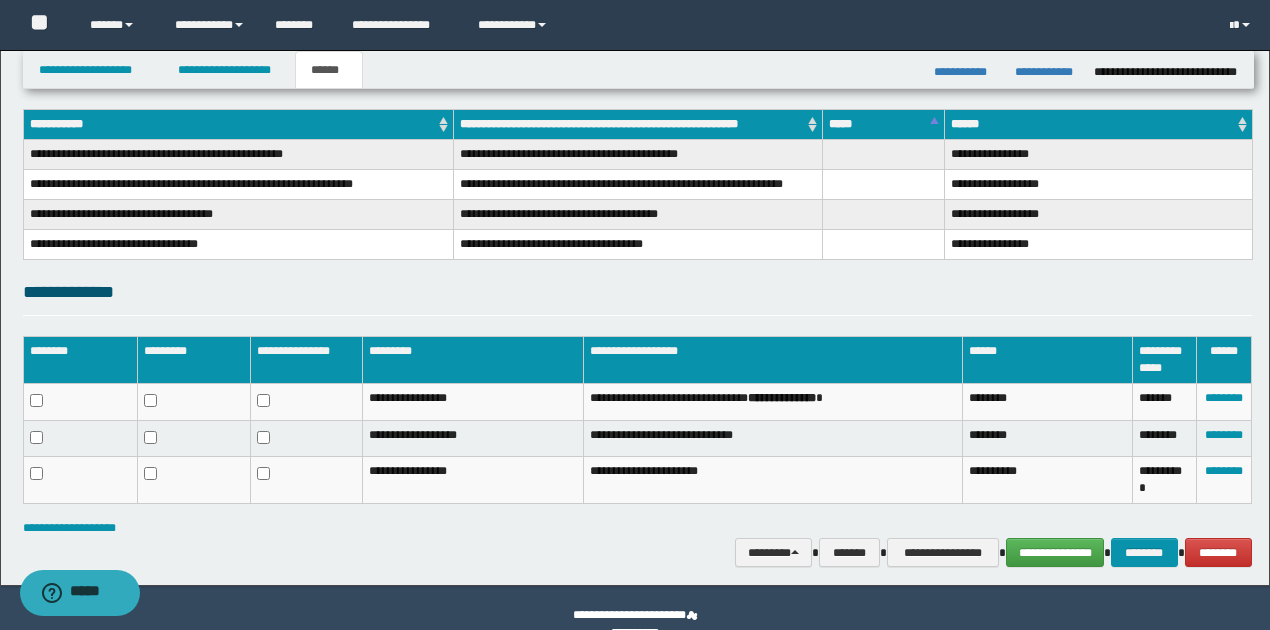 scroll, scrollTop: 334, scrollLeft: 0, axis: vertical 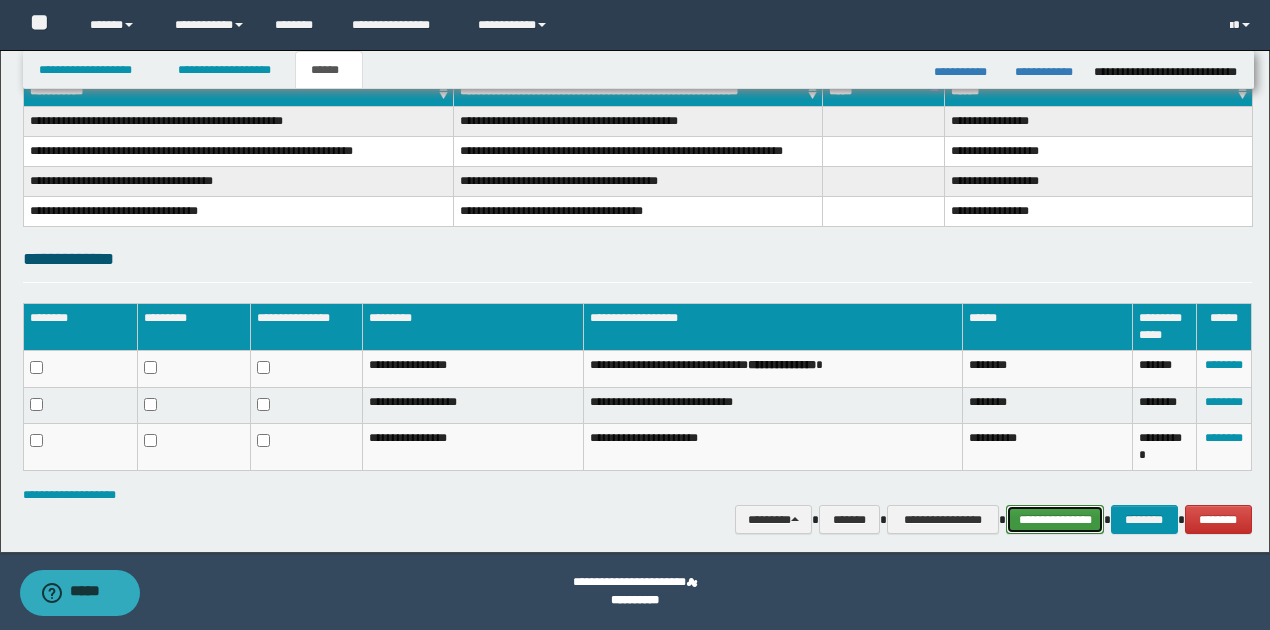 click on "**********" at bounding box center [1055, 519] 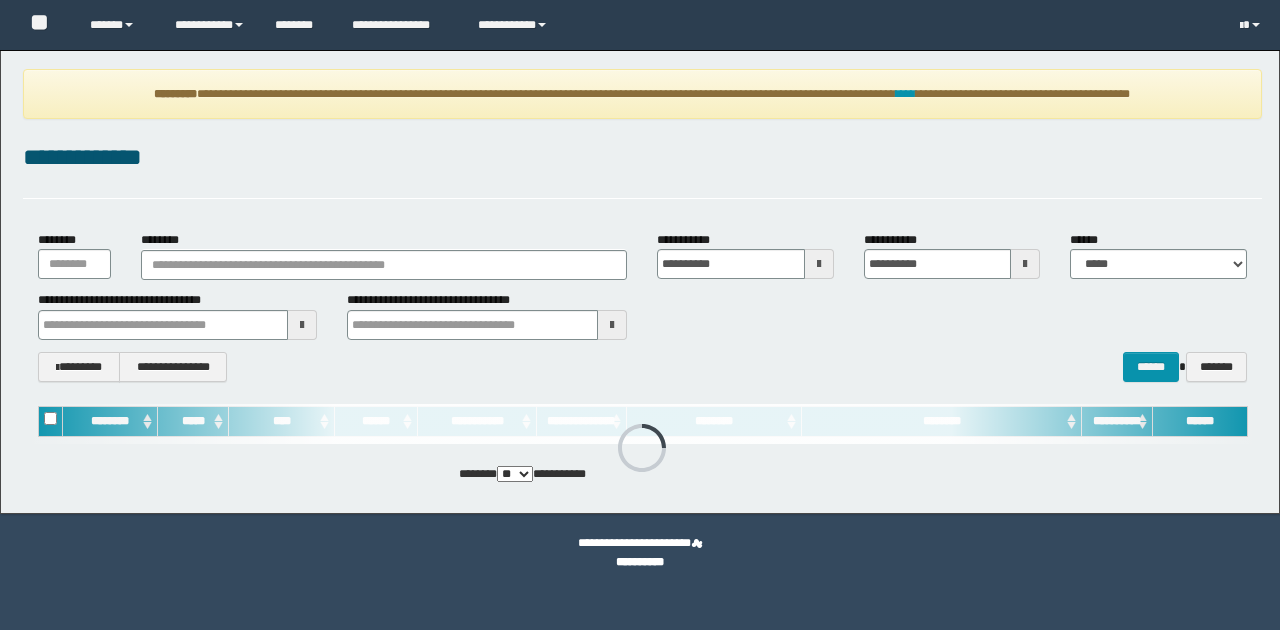 scroll, scrollTop: 0, scrollLeft: 0, axis: both 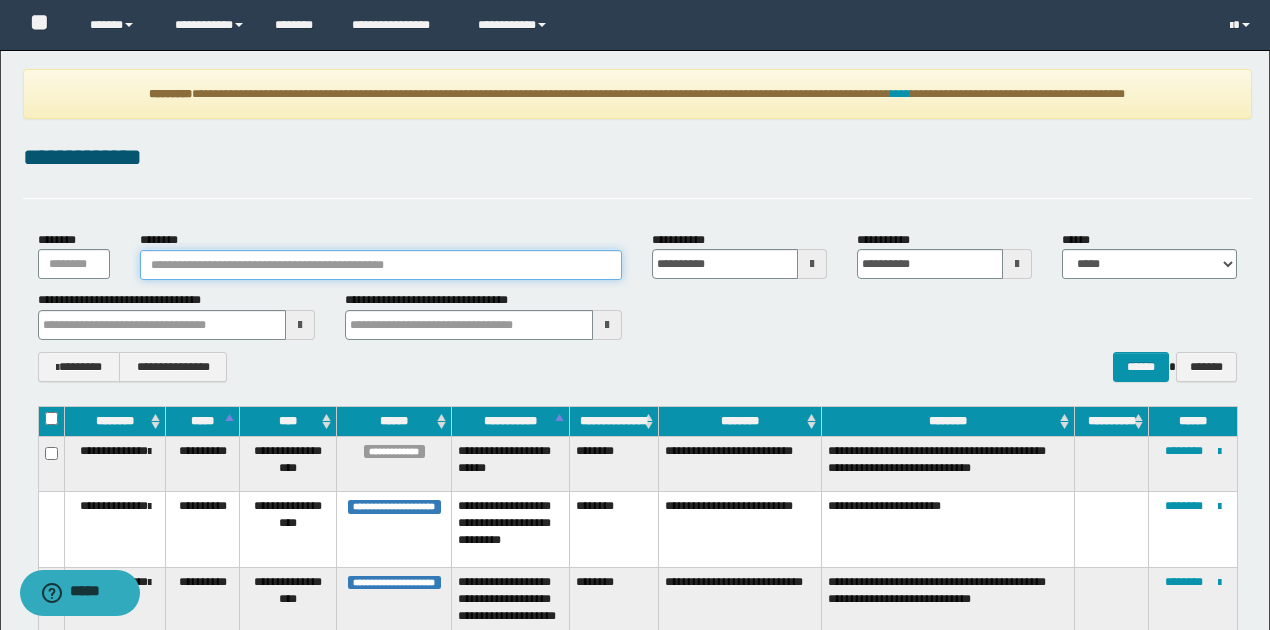 click on "********" at bounding box center (381, 265) 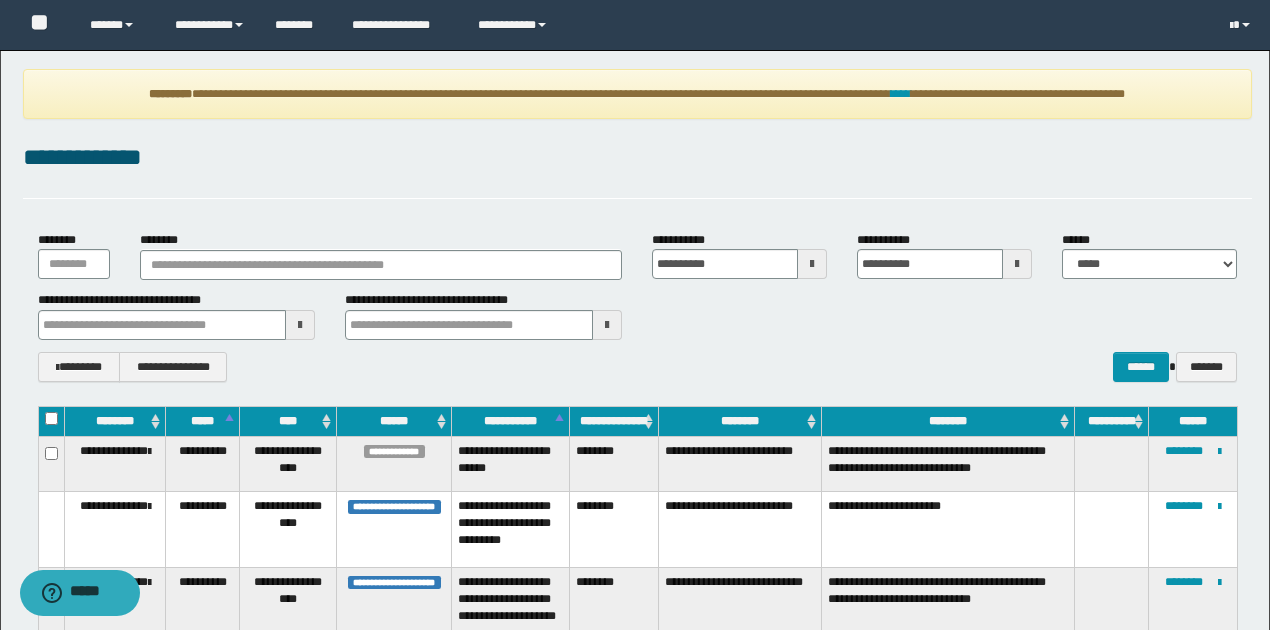 click at bounding box center (300, 325) 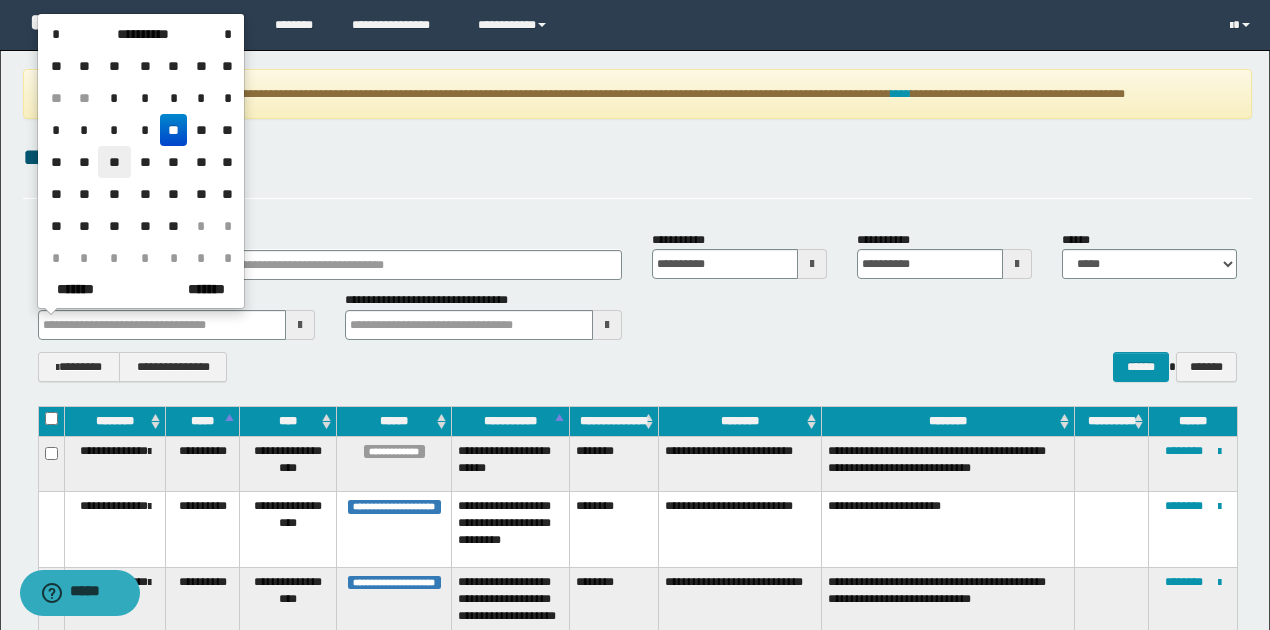 click on "**" at bounding box center [114, 162] 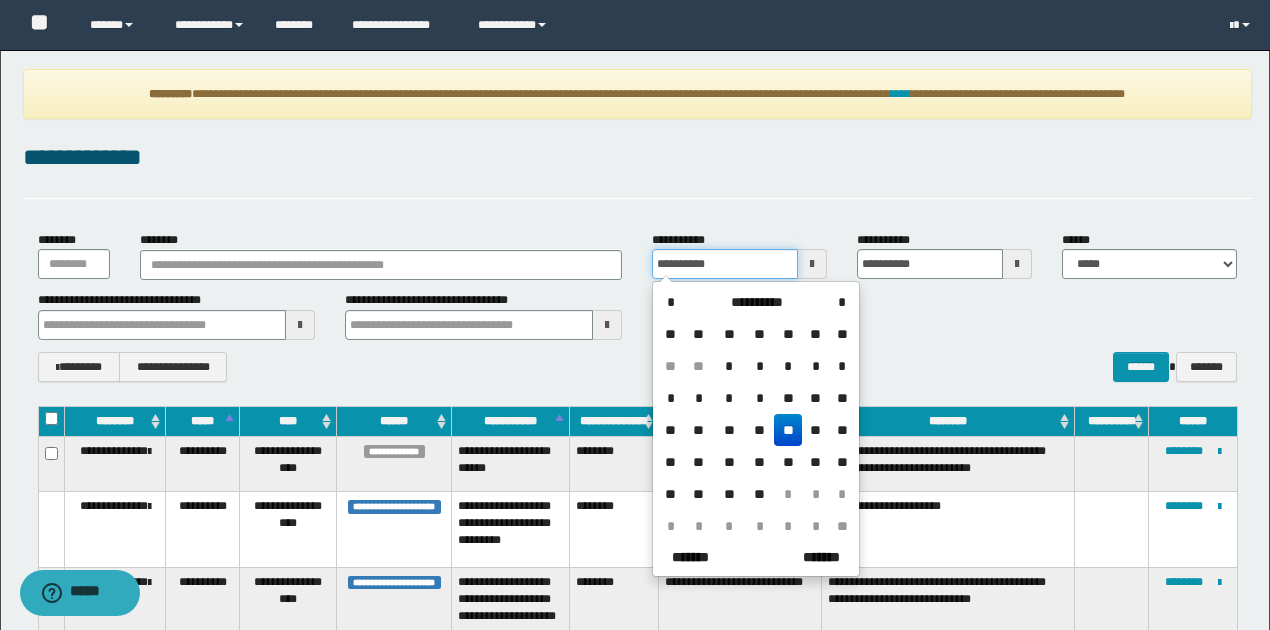 drag, startPoint x: 698, startPoint y: 258, endPoint x: 618, endPoint y: 256, distance: 80.024994 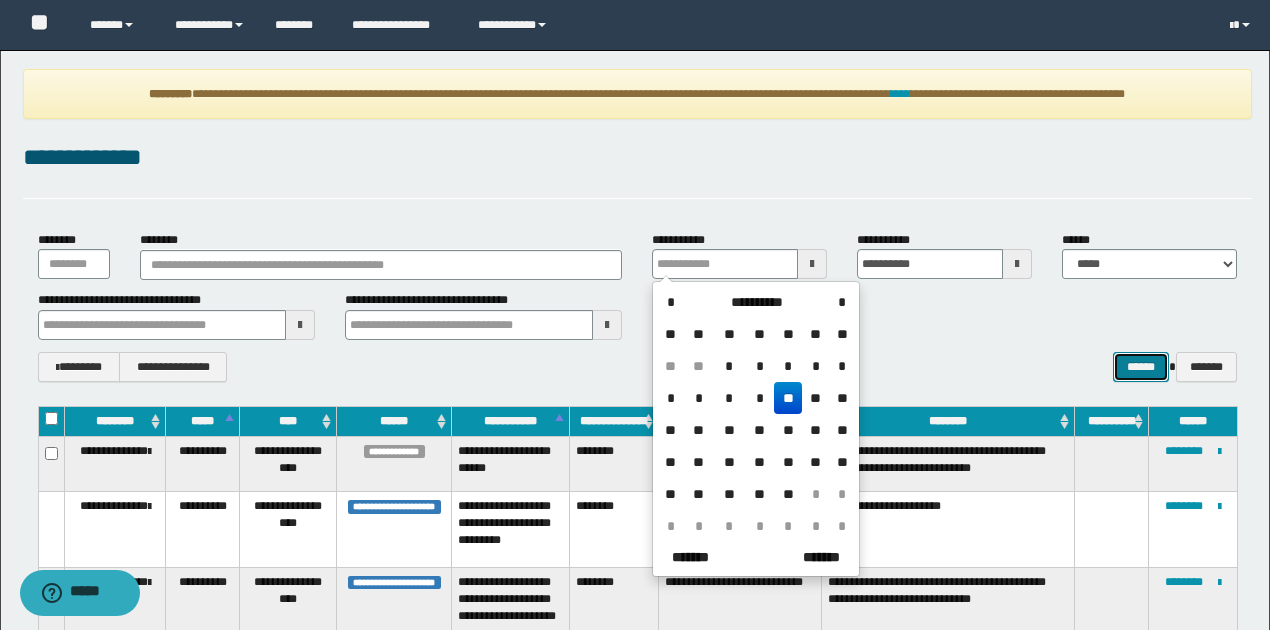 click on "******" at bounding box center (1141, 366) 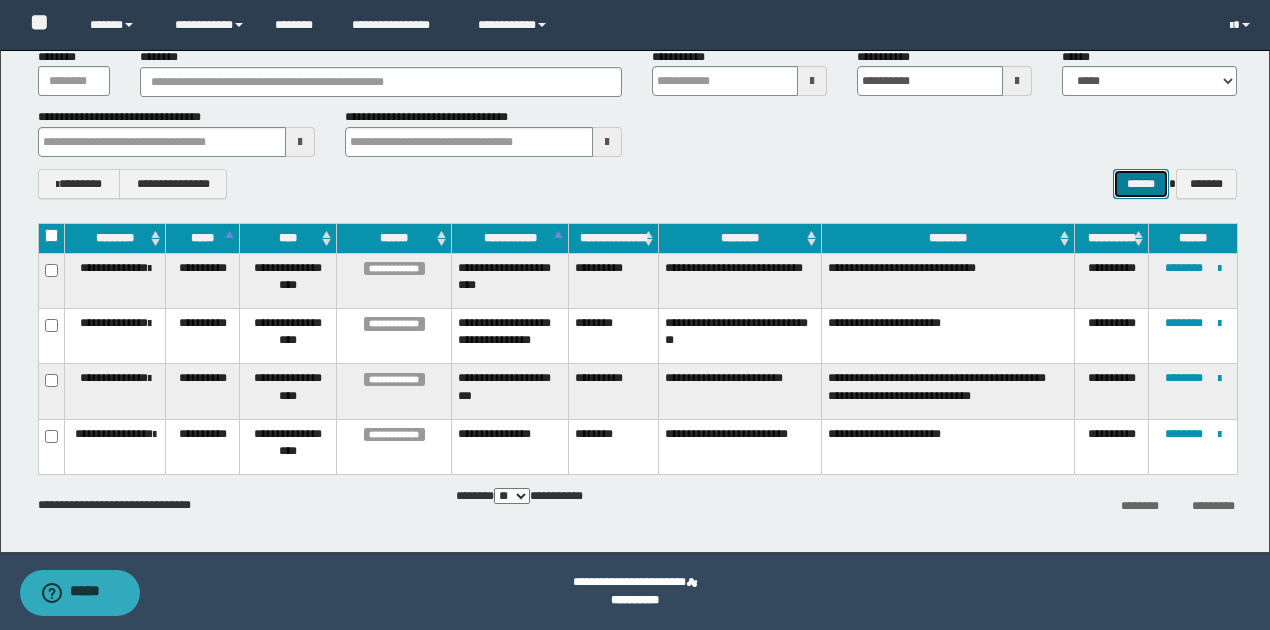 scroll, scrollTop: 0, scrollLeft: 0, axis: both 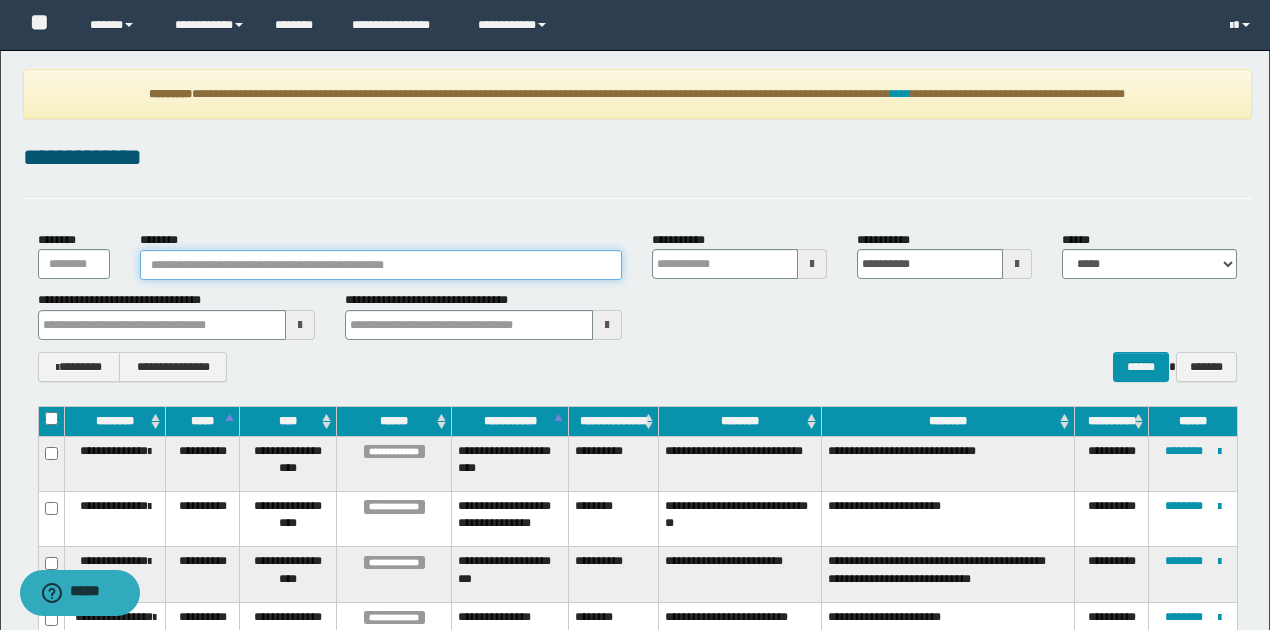 click on "********" at bounding box center [381, 265] 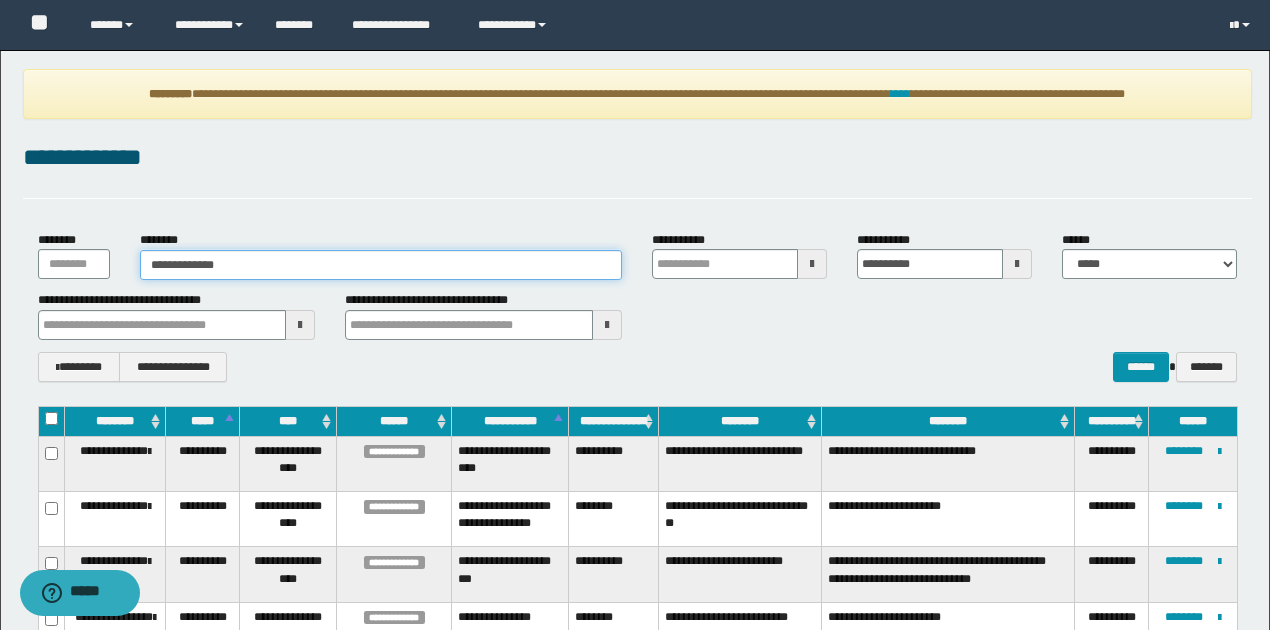 type on "**********" 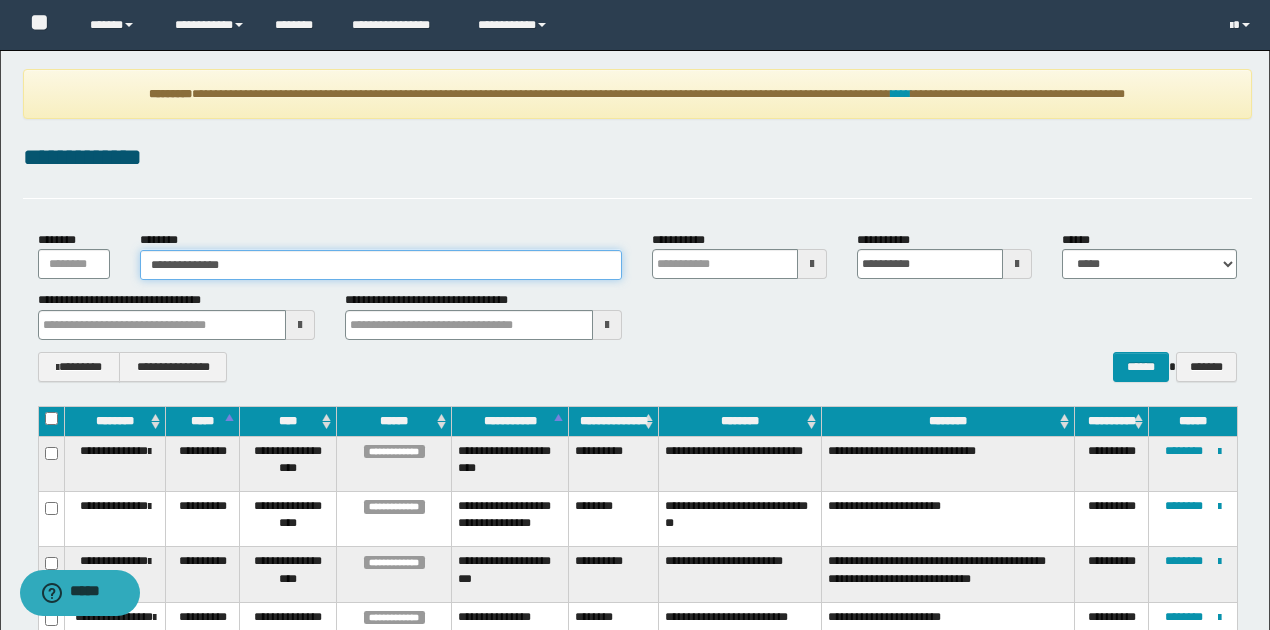 type on "**********" 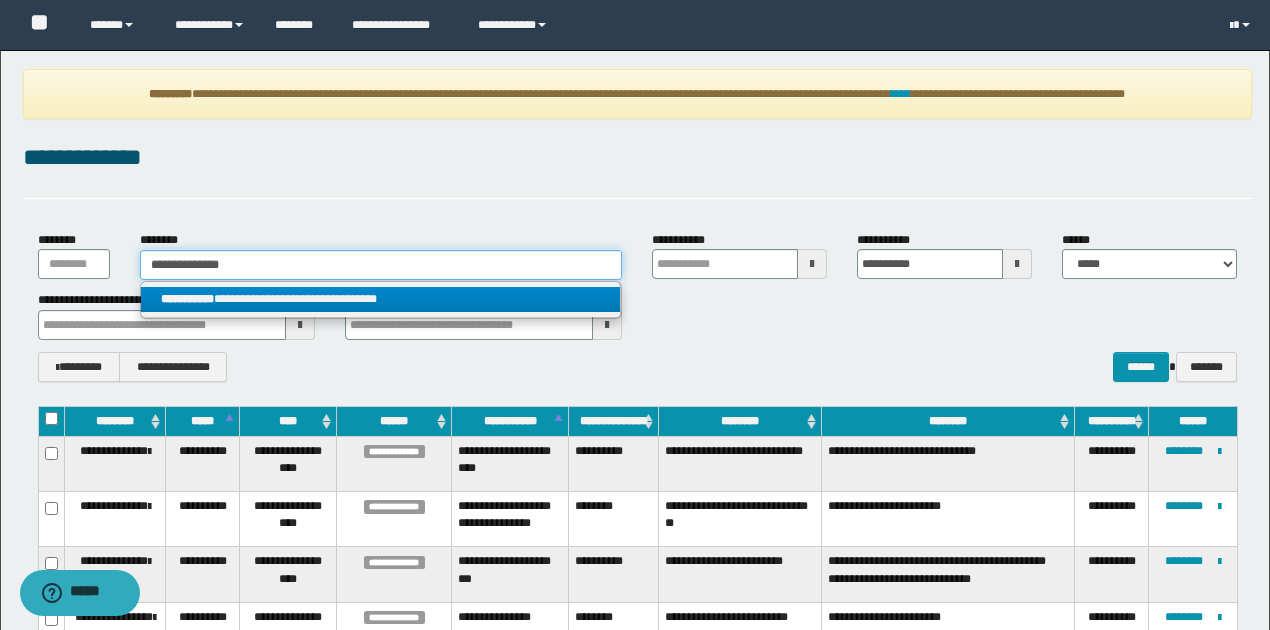 type on "**********" 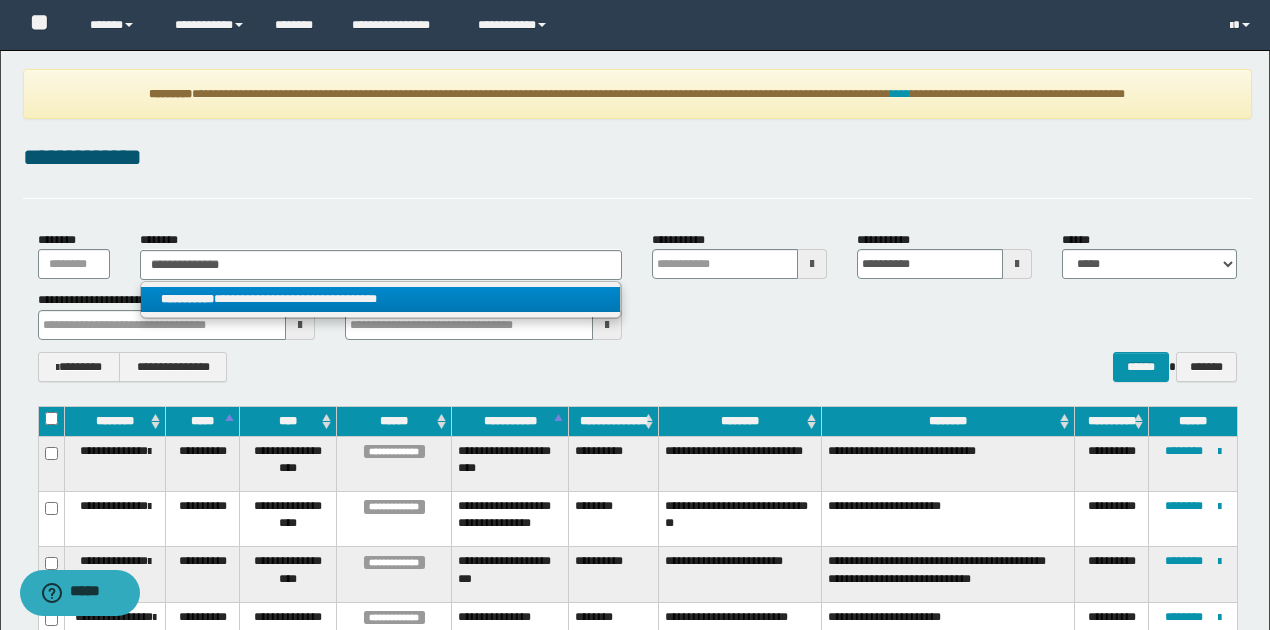 click on "**********" at bounding box center [380, 299] 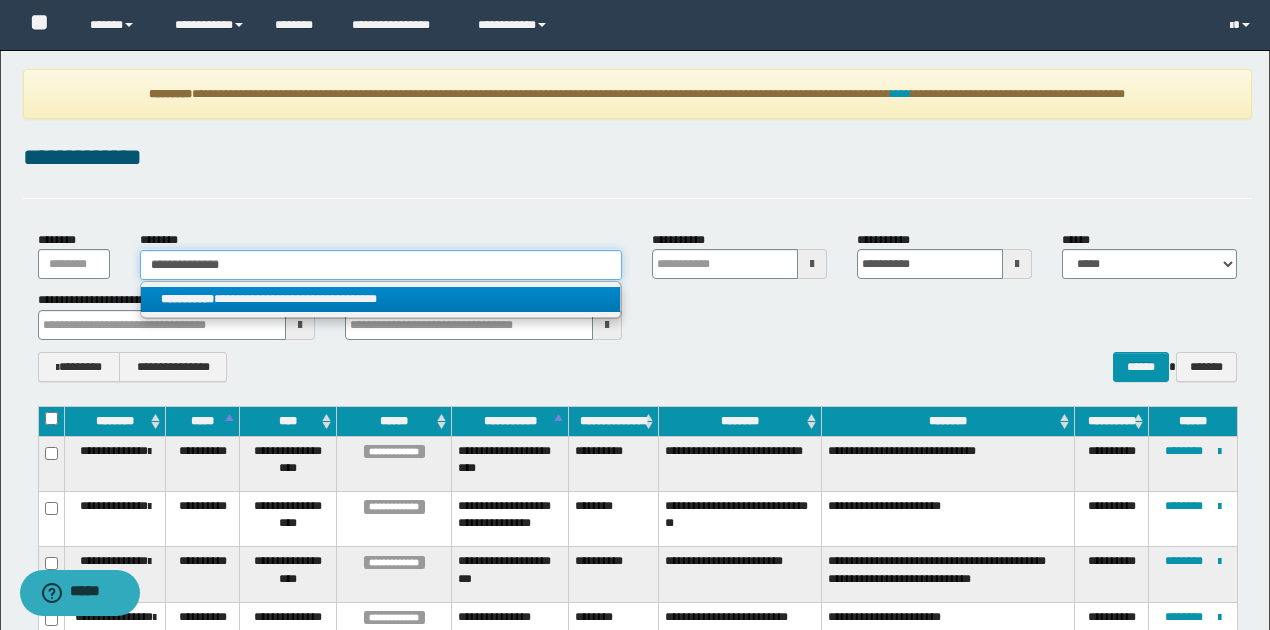 type 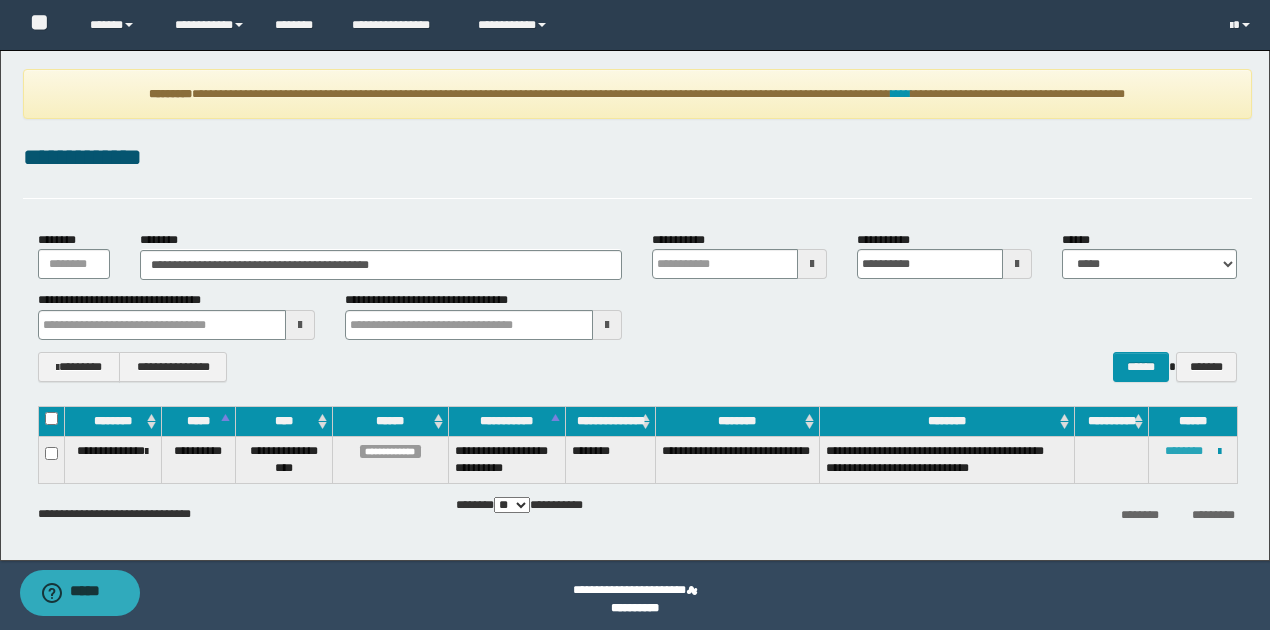 click on "********" at bounding box center [1184, 451] 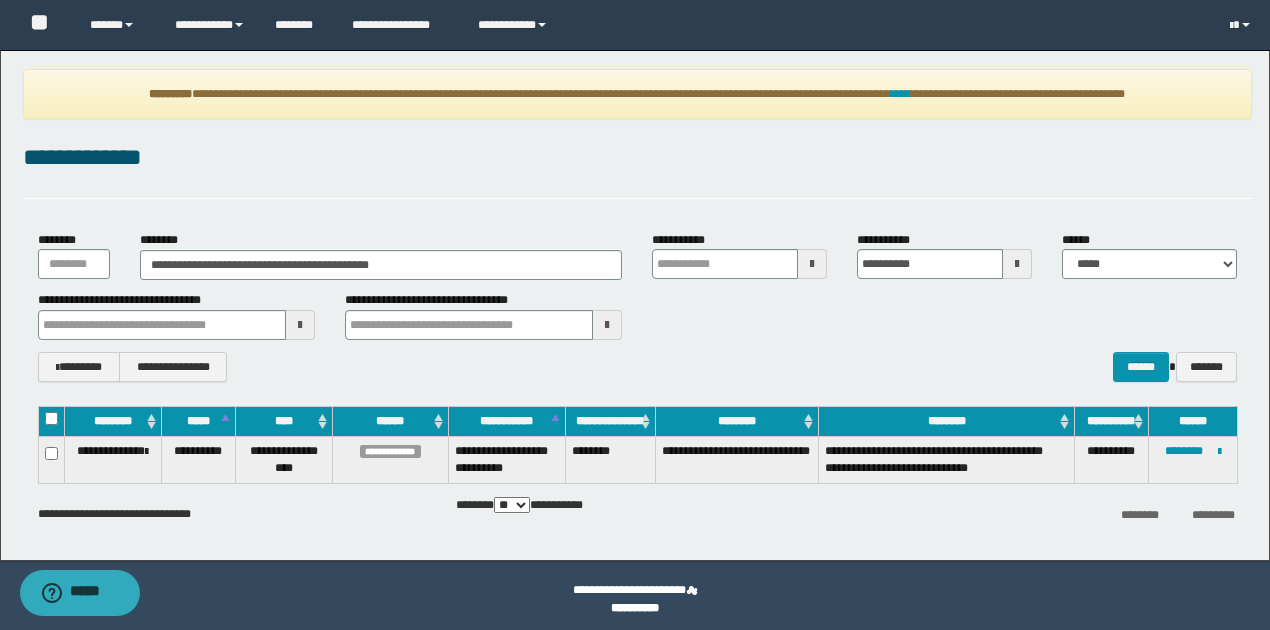 click at bounding box center [300, 325] 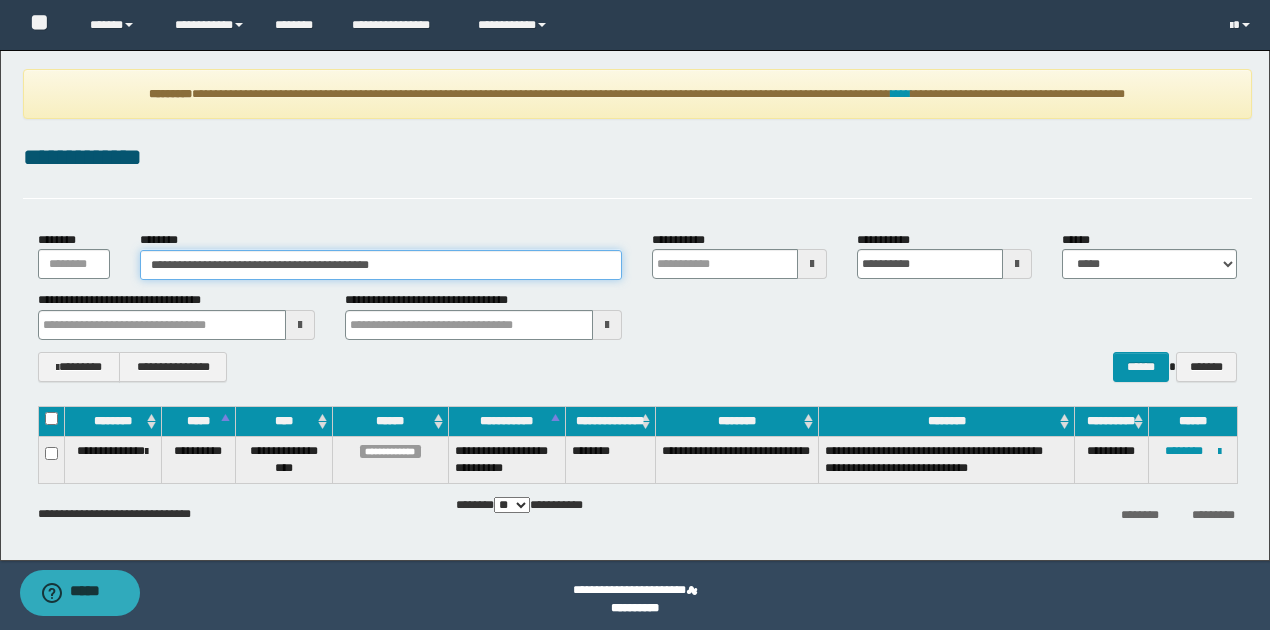 click on "**********" at bounding box center (381, 265) 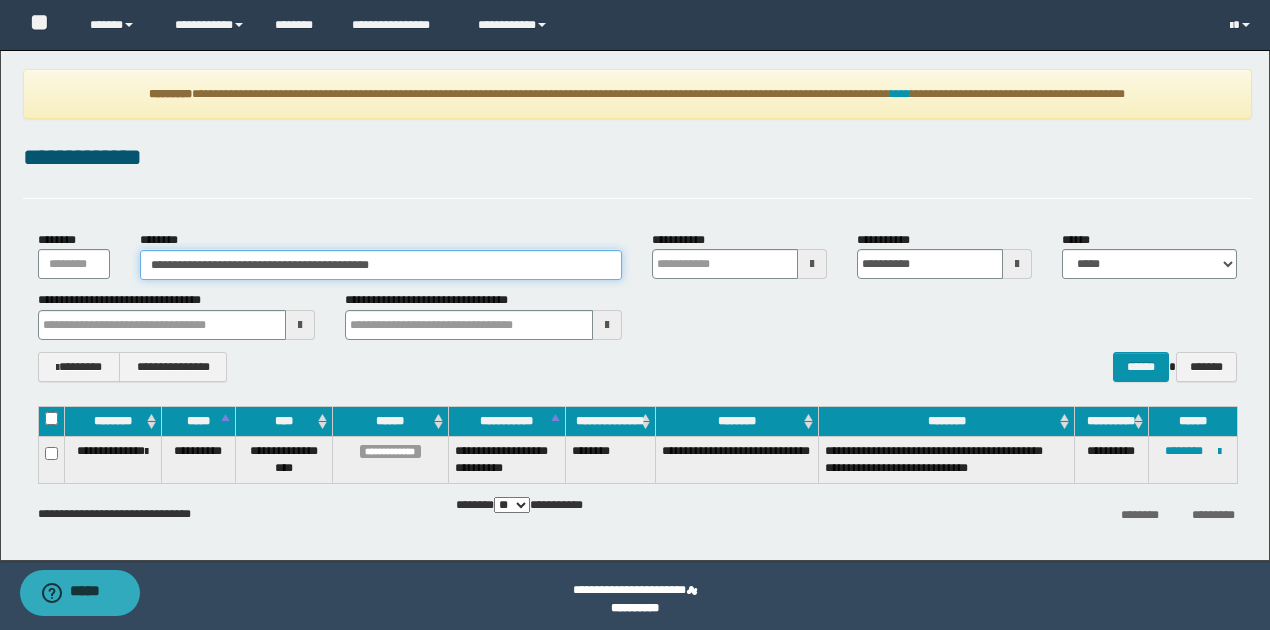 drag, startPoint x: 425, startPoint y: 264, endPoint x: 134, endPoint y: 260, distance: 291.0275 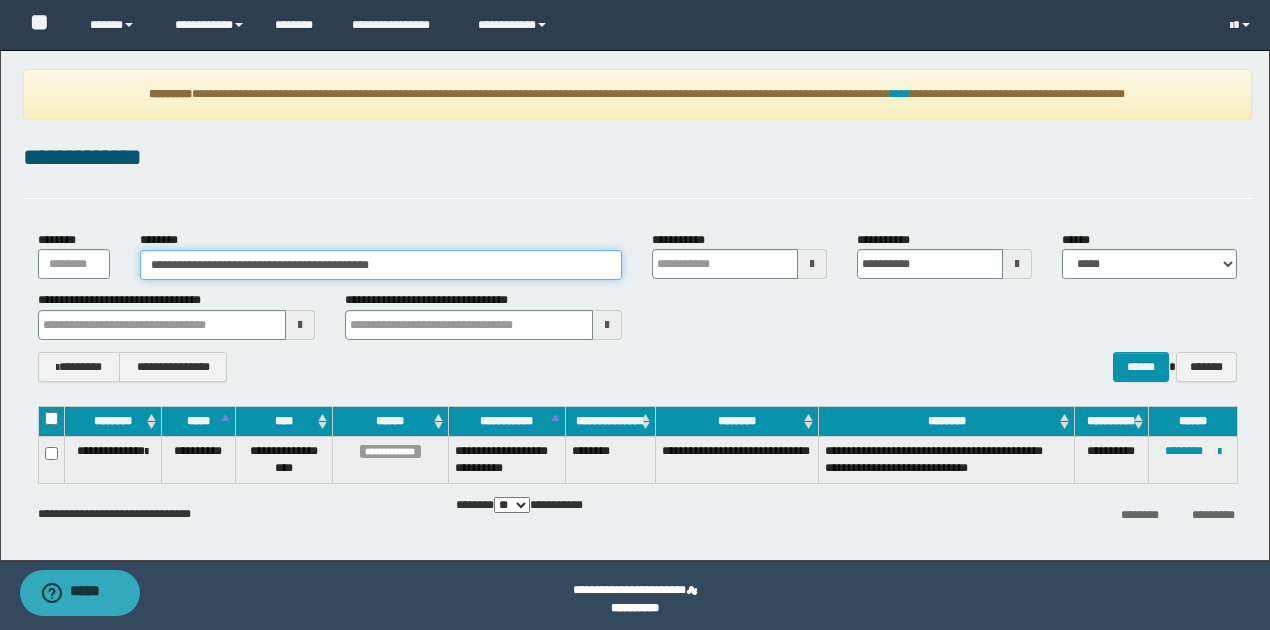 click on "**********" at bounding box center [381, 255] 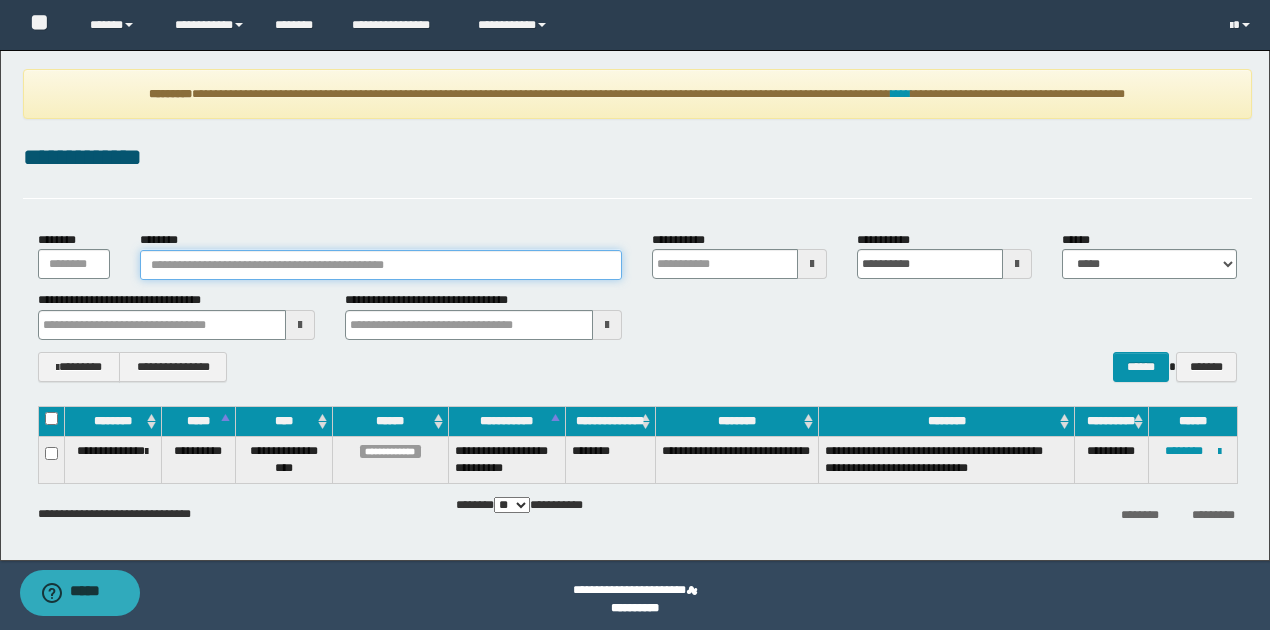 click on "********" at bounding box center [381, 265] 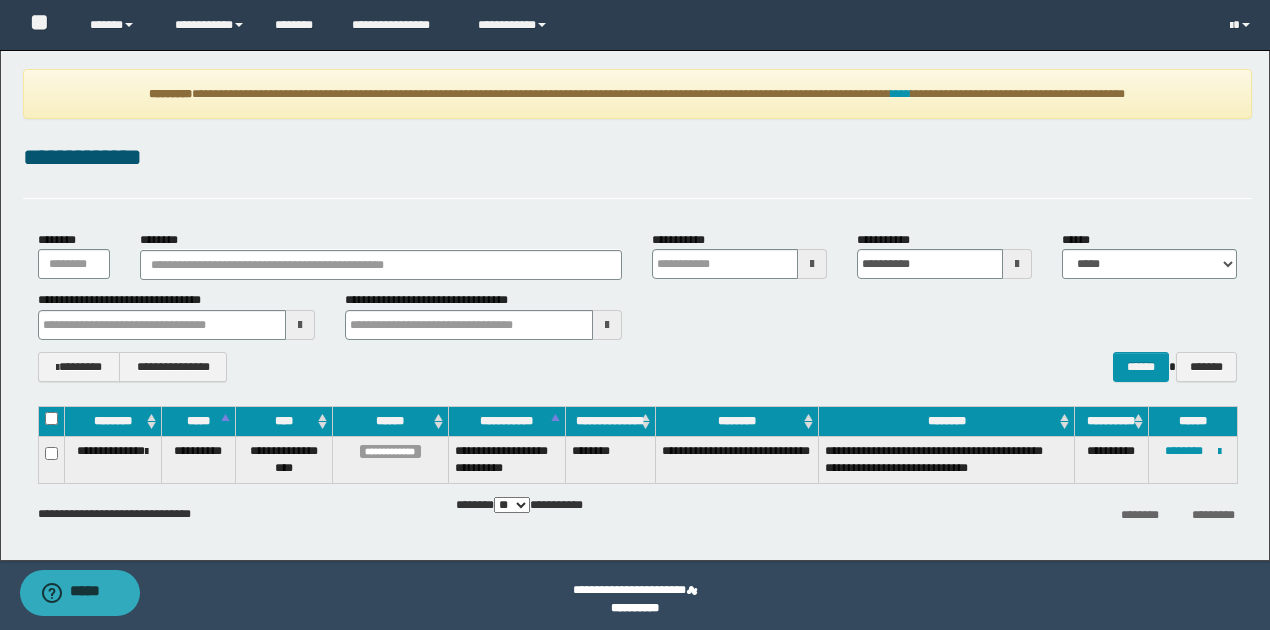 click at bounding box center [812, 264] 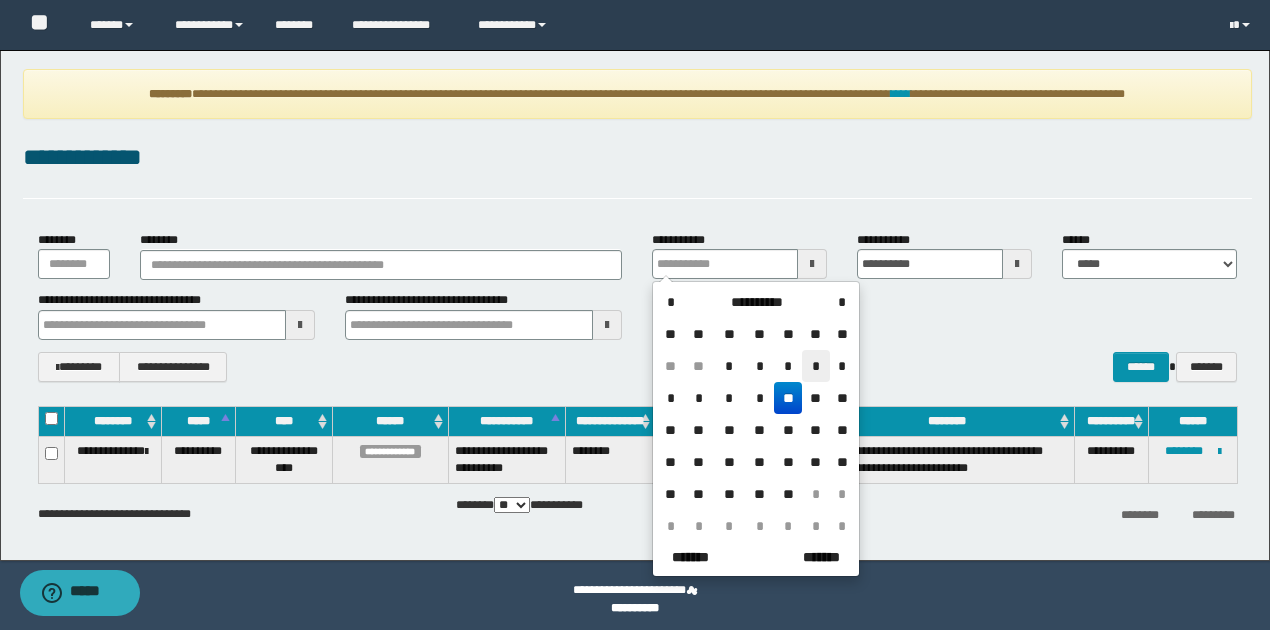 click on "*" at bounding box center [816, 366] 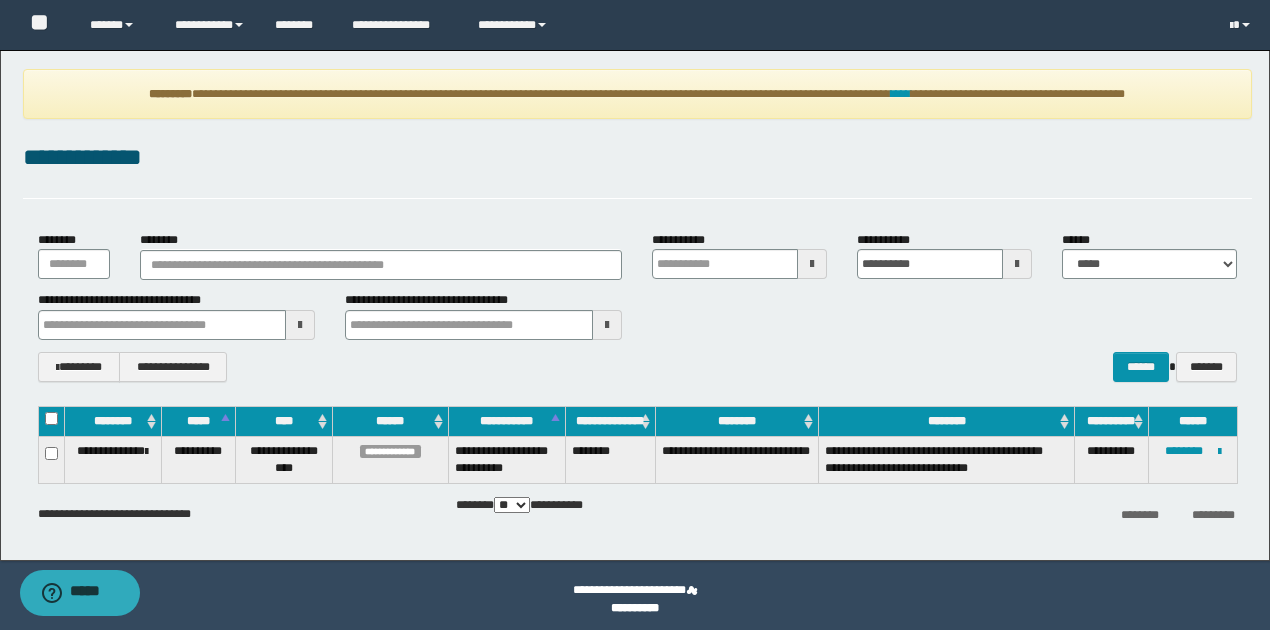 click at bounding box center [1017, 264] 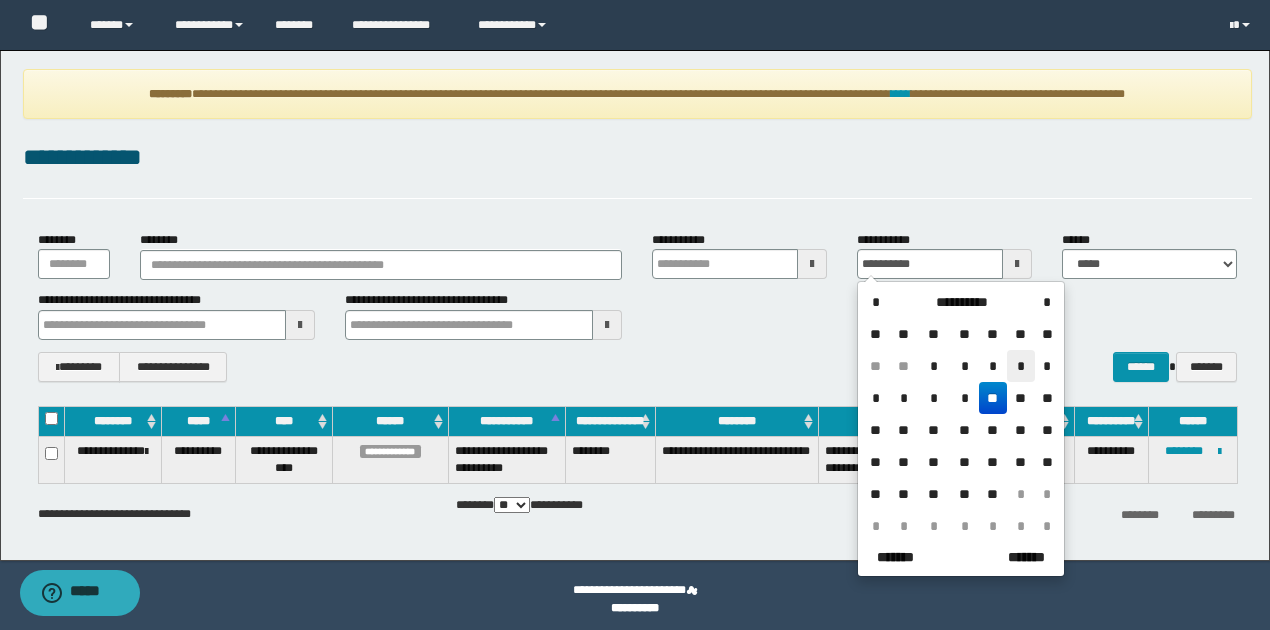 click on "*" at bounding box center [1021, 366] 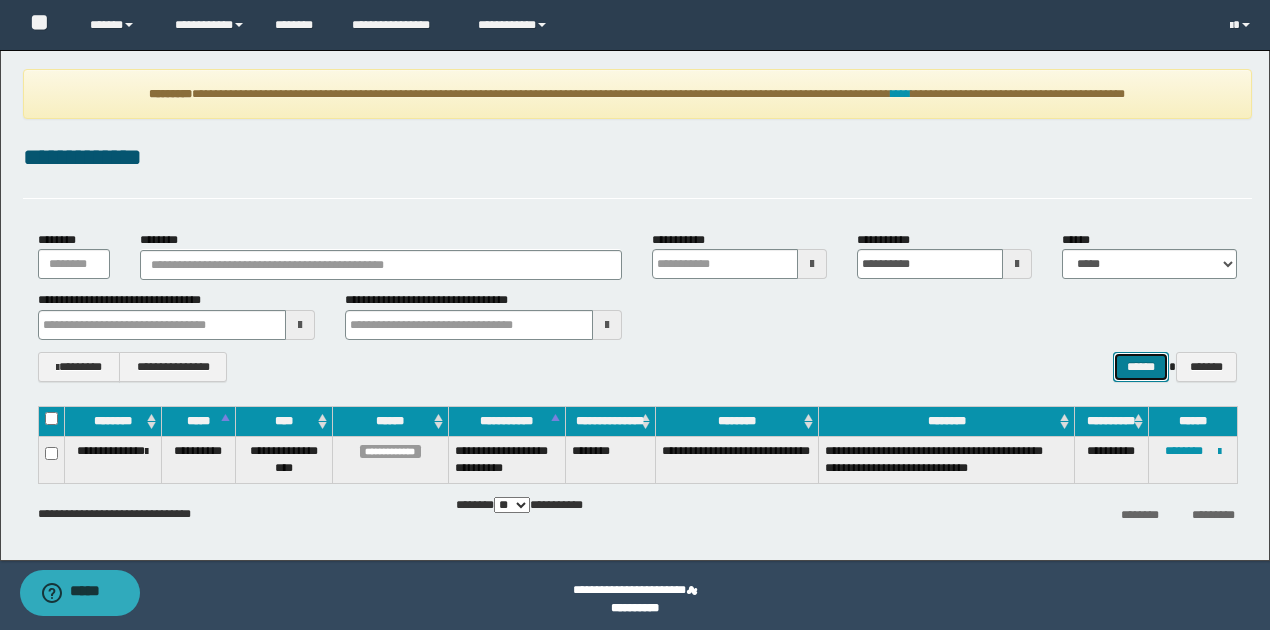 click on "******" at bounding box center [1141, 366] 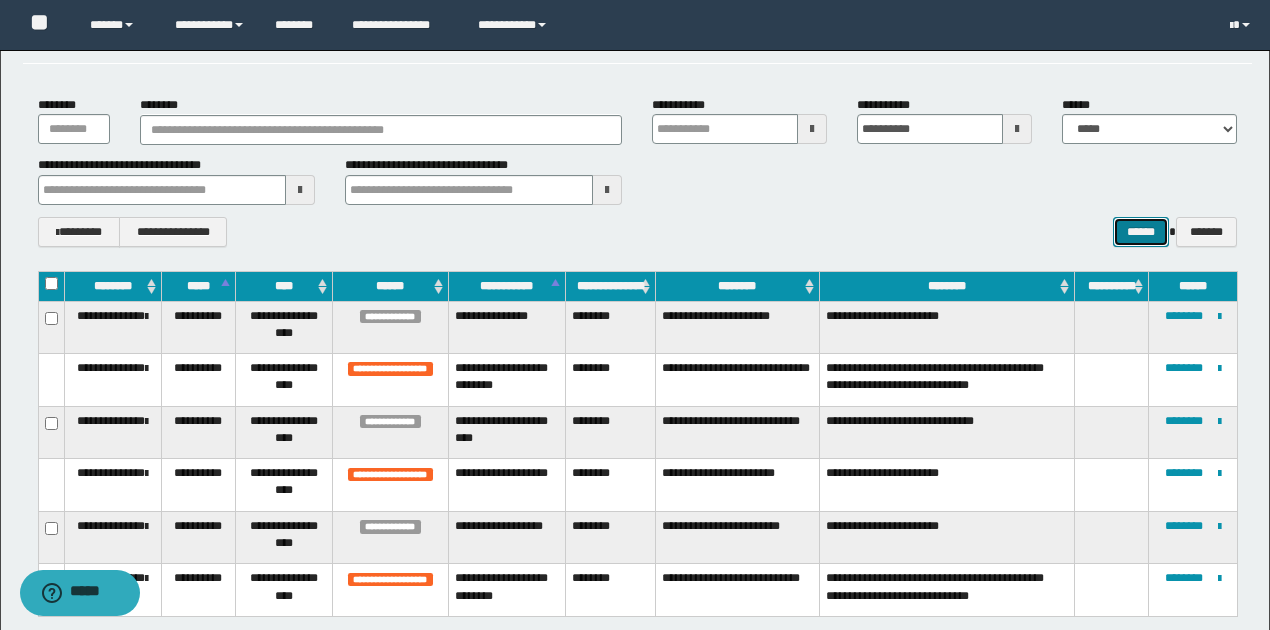 scroll, scrollTop: 0, scrollLeft: 0, axis: both 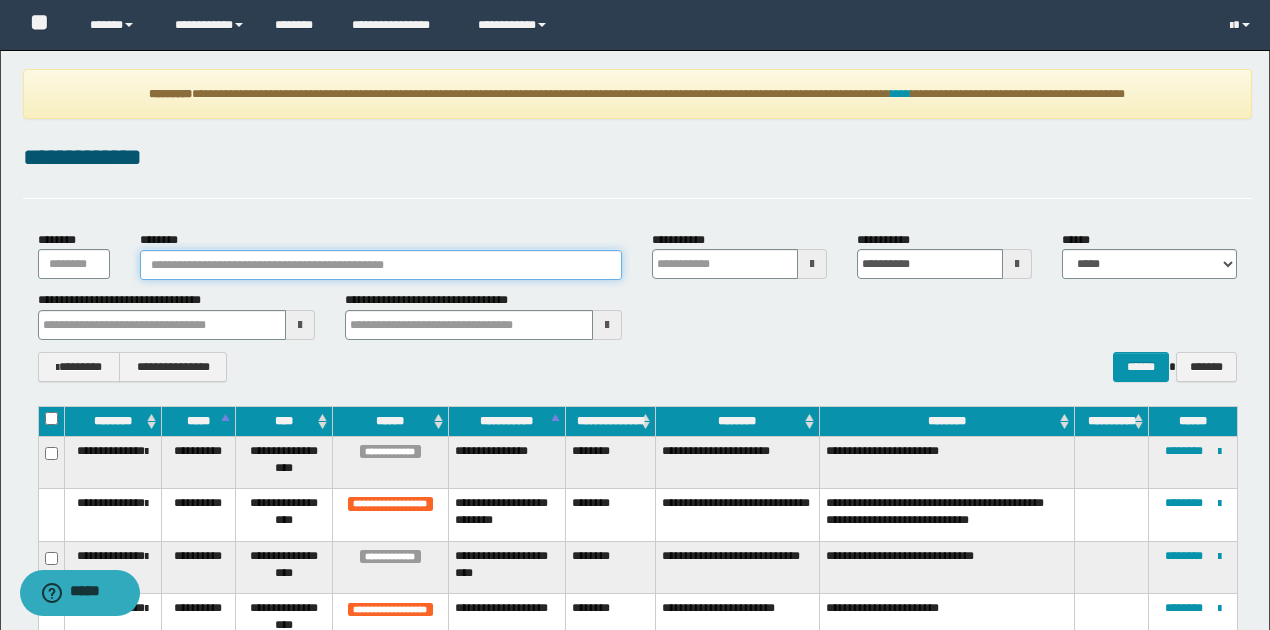 click on "********" at bounding box center (381, 265) 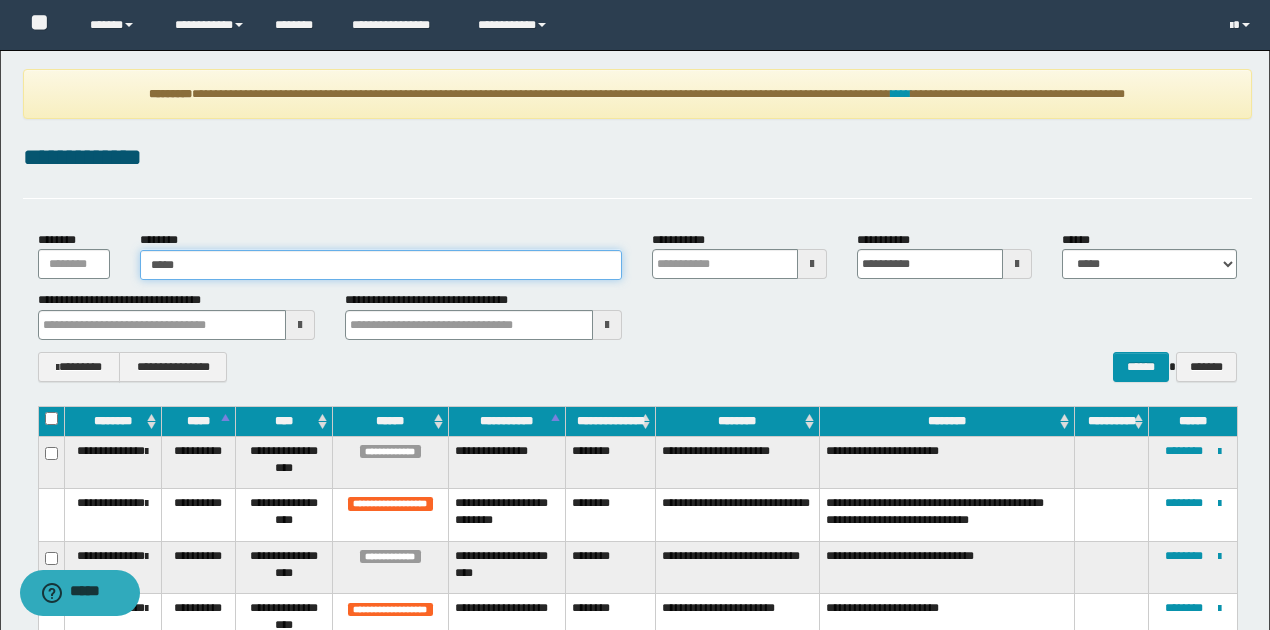 type on "******" 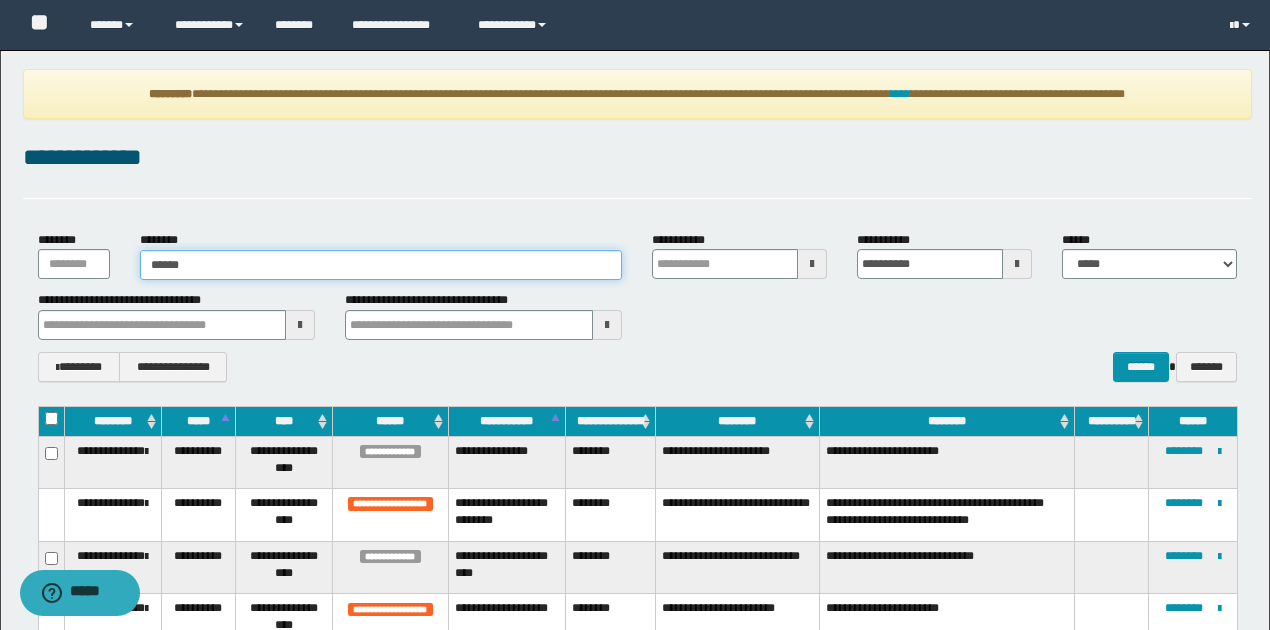 type on "******" 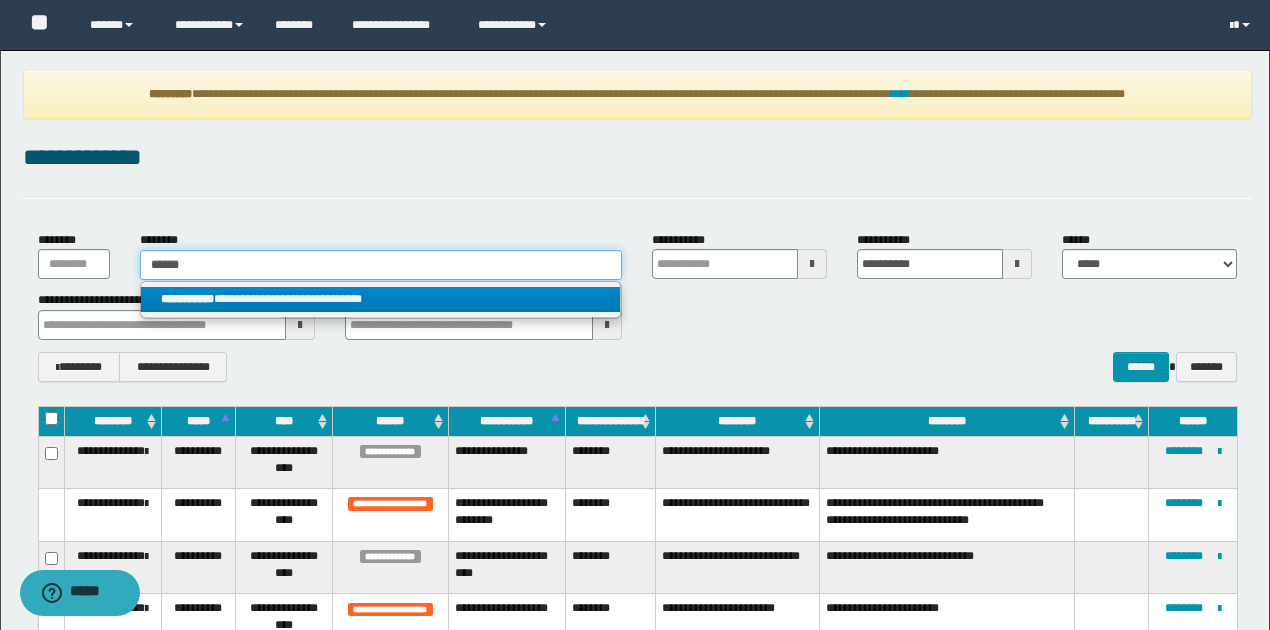 type on "******" 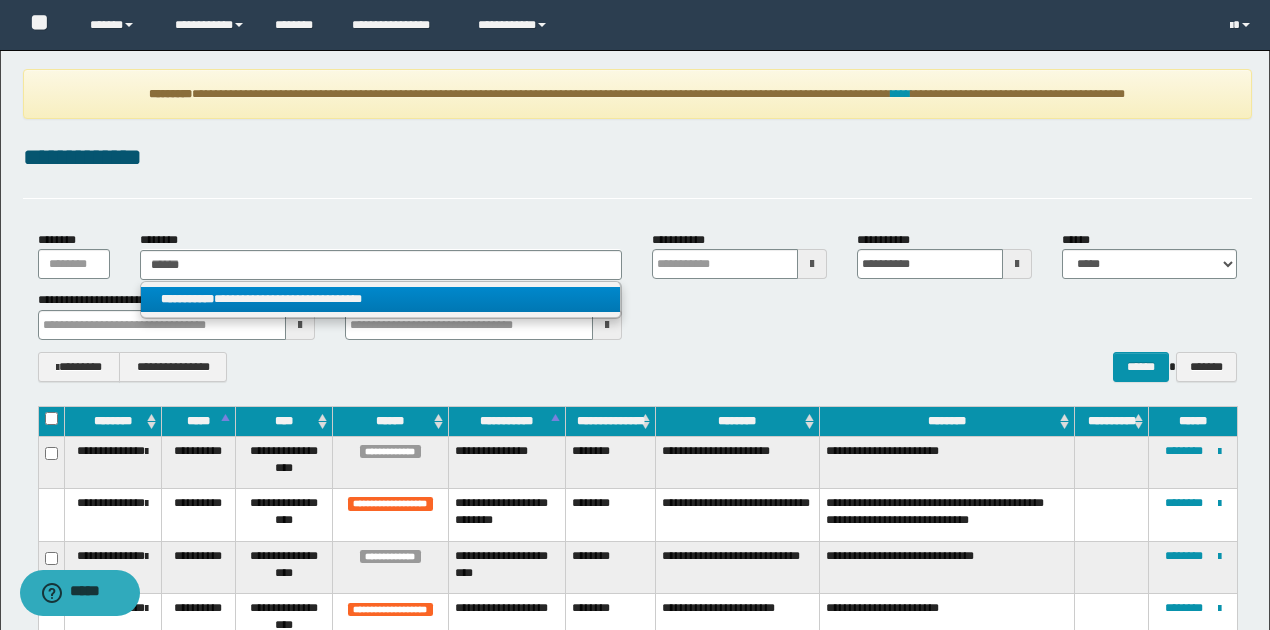 click on "**********" at bounding box center (380, 299) 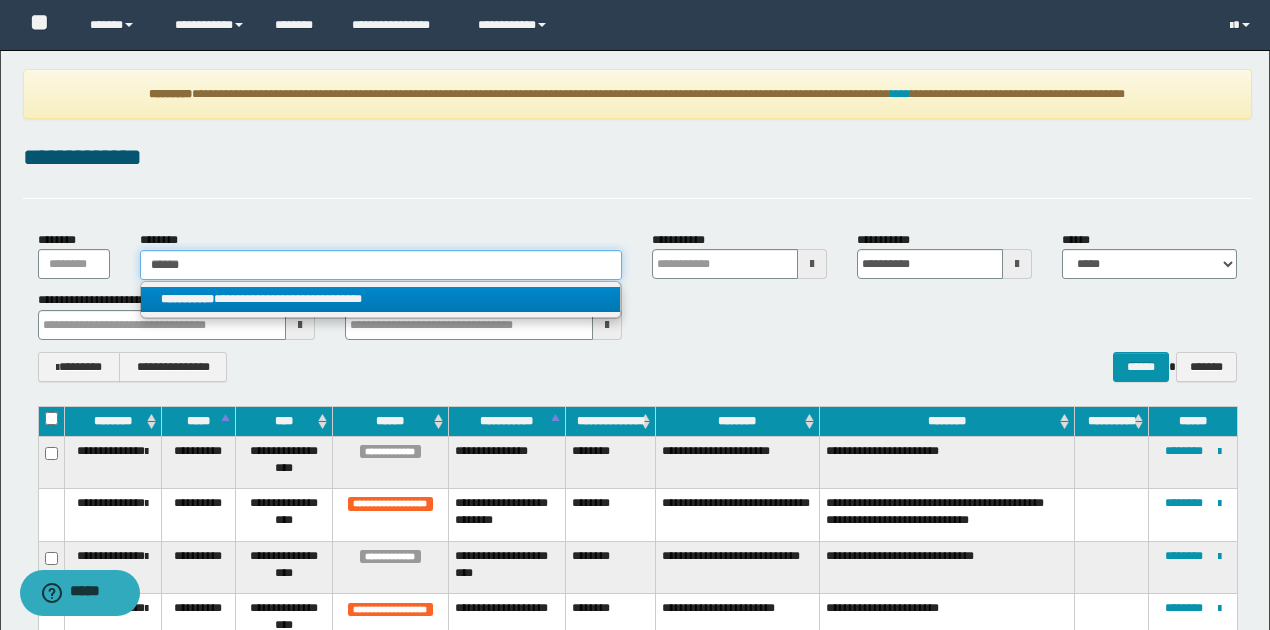 type 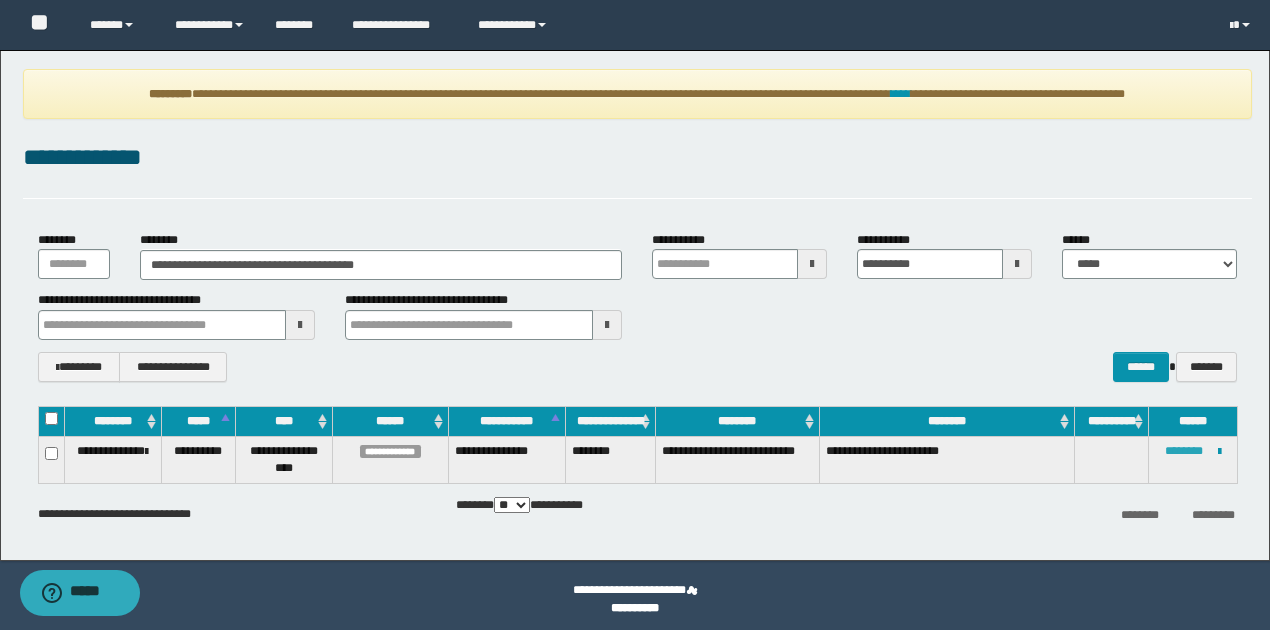 click on "********" at bounding box center (1184, 451) 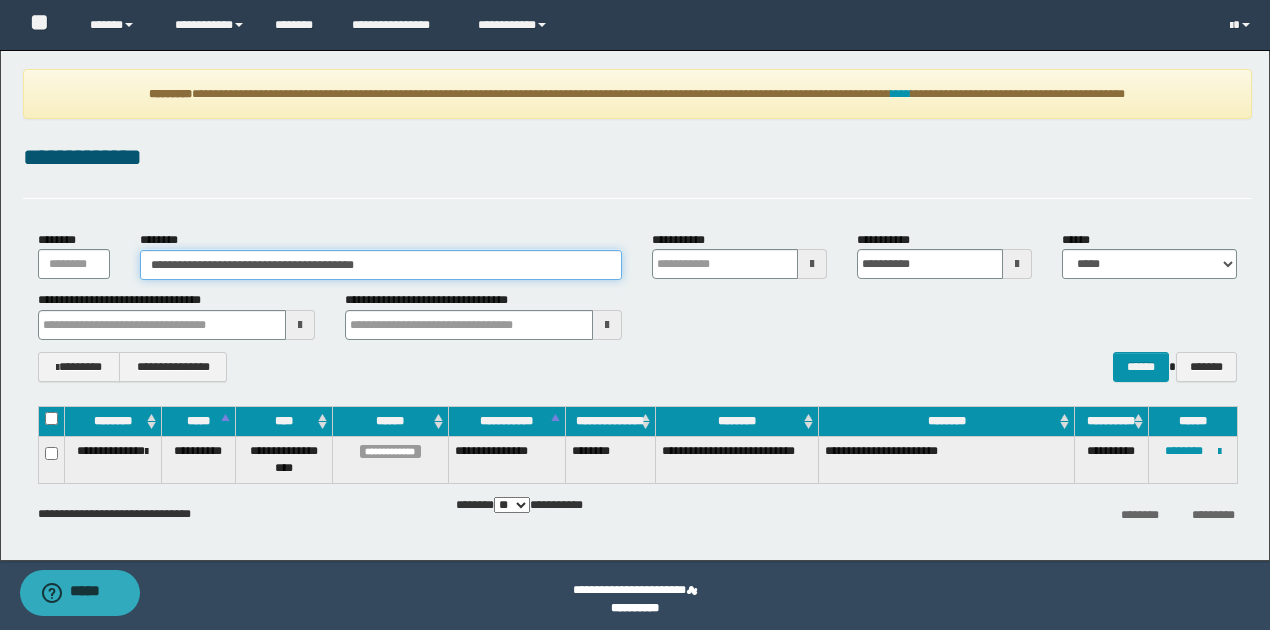 drag, startPoint x: 418, startPoint y: 272, endPoint x: 123, endPoint y: 246, distance: 296.14355 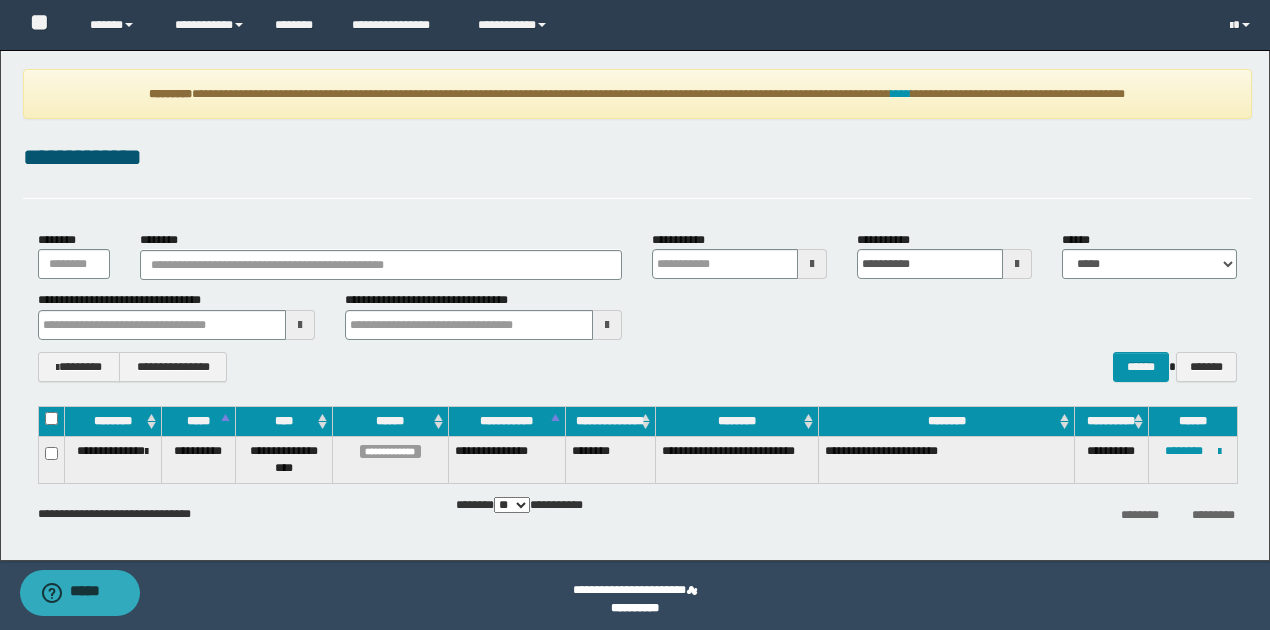 click at bounding box center [300, 325] 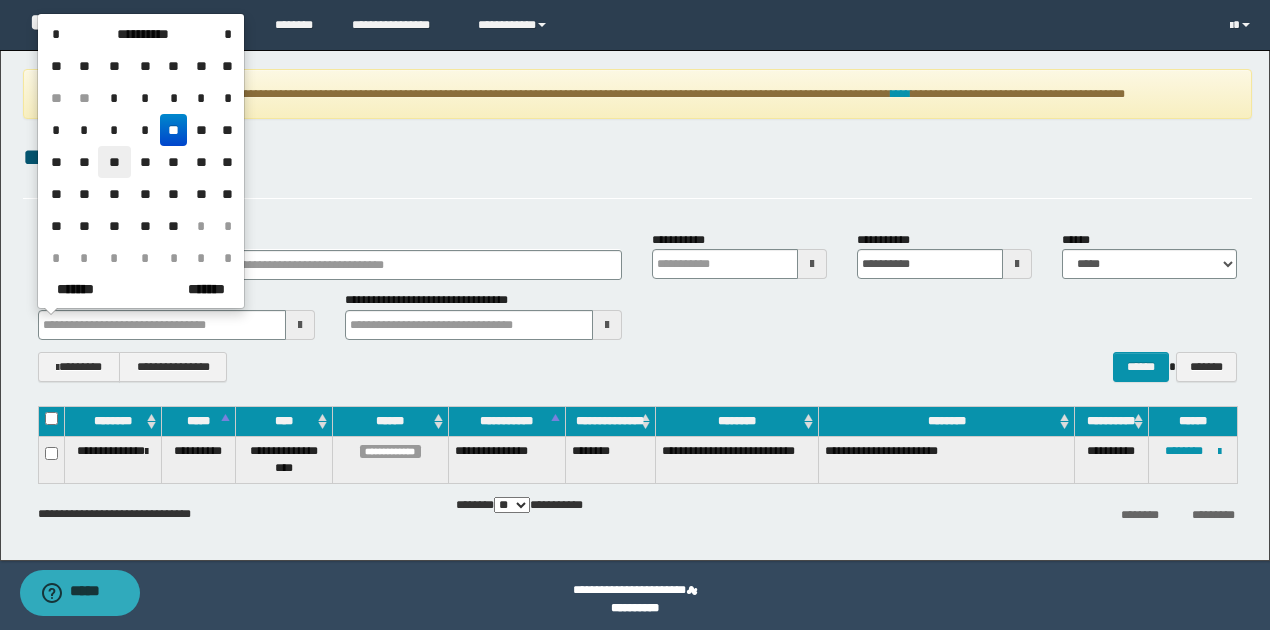 click on "**" at bounding box center [114, 162] 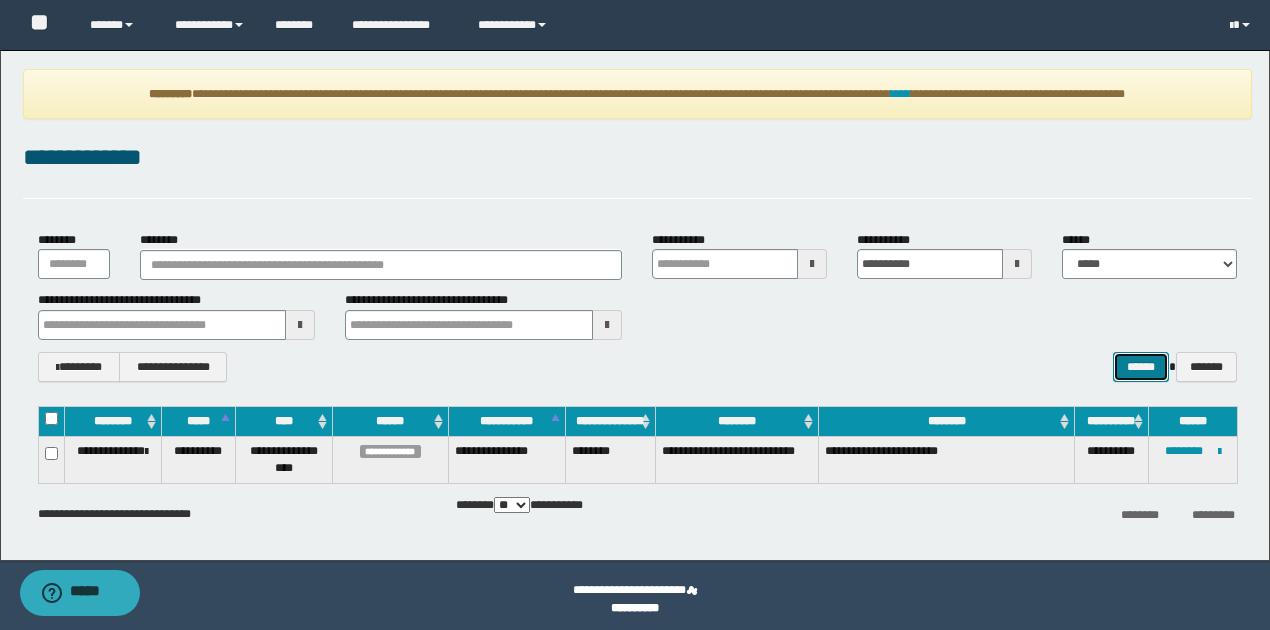 click on "******" at bounding box center (1141, 366) 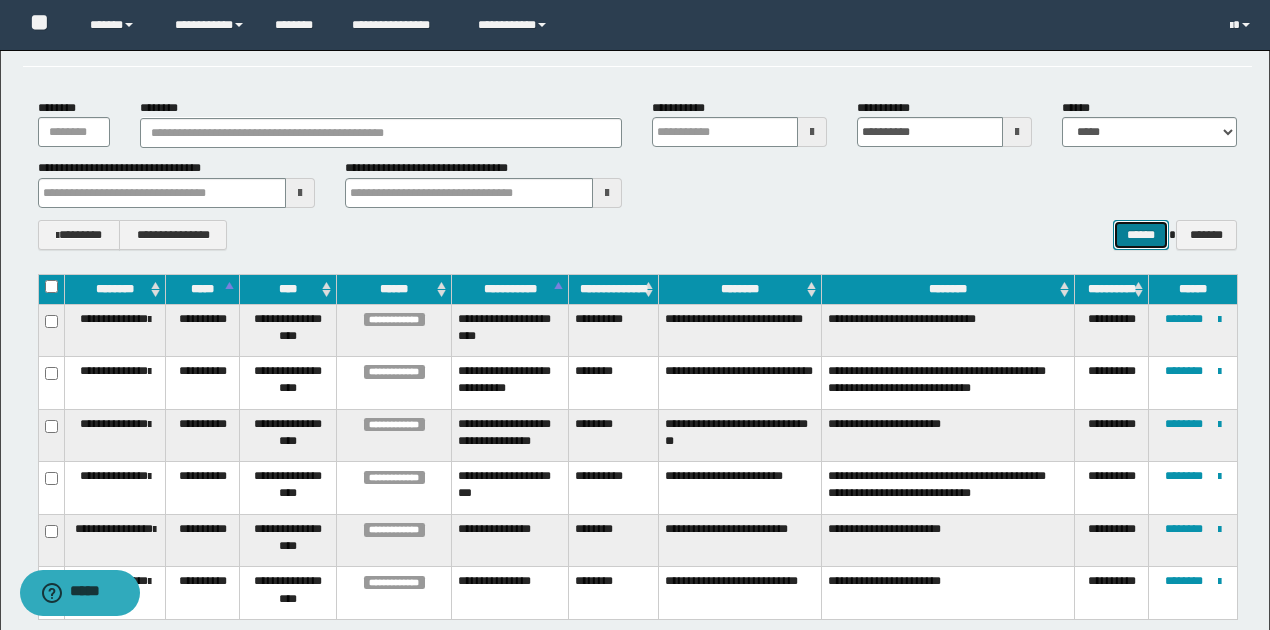 scroll, scrollTop: 66, scrollLeft: 0, axis: vertical 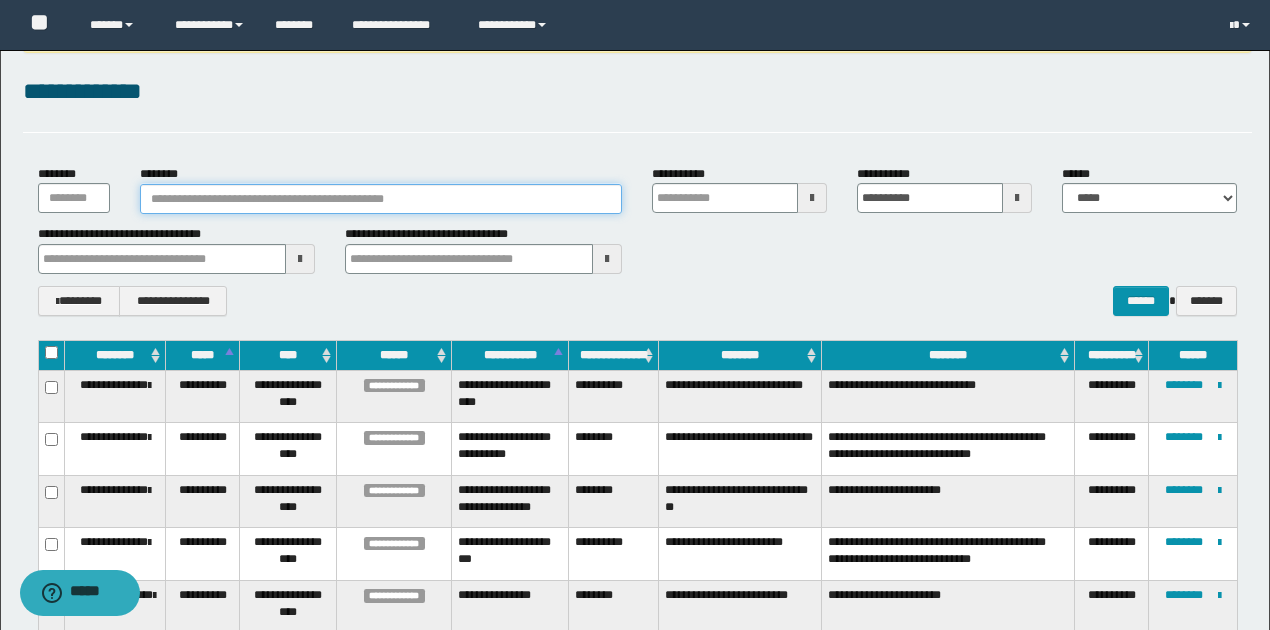 click on "********" at bounding box center (381, 199) 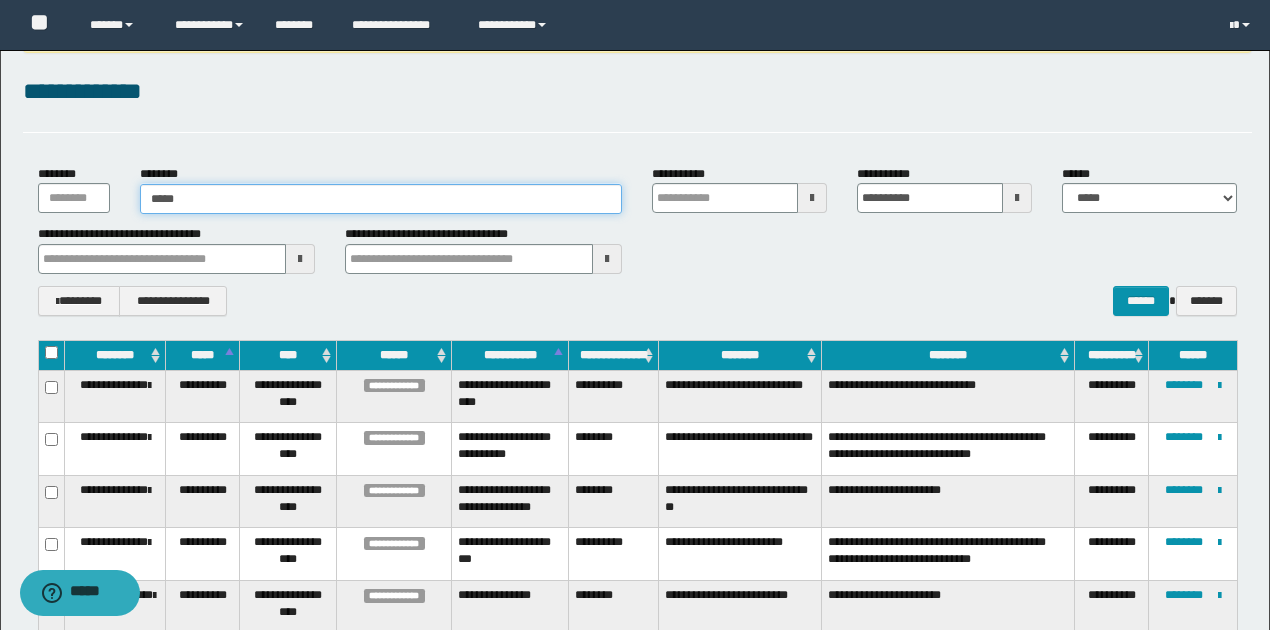 type on "******" 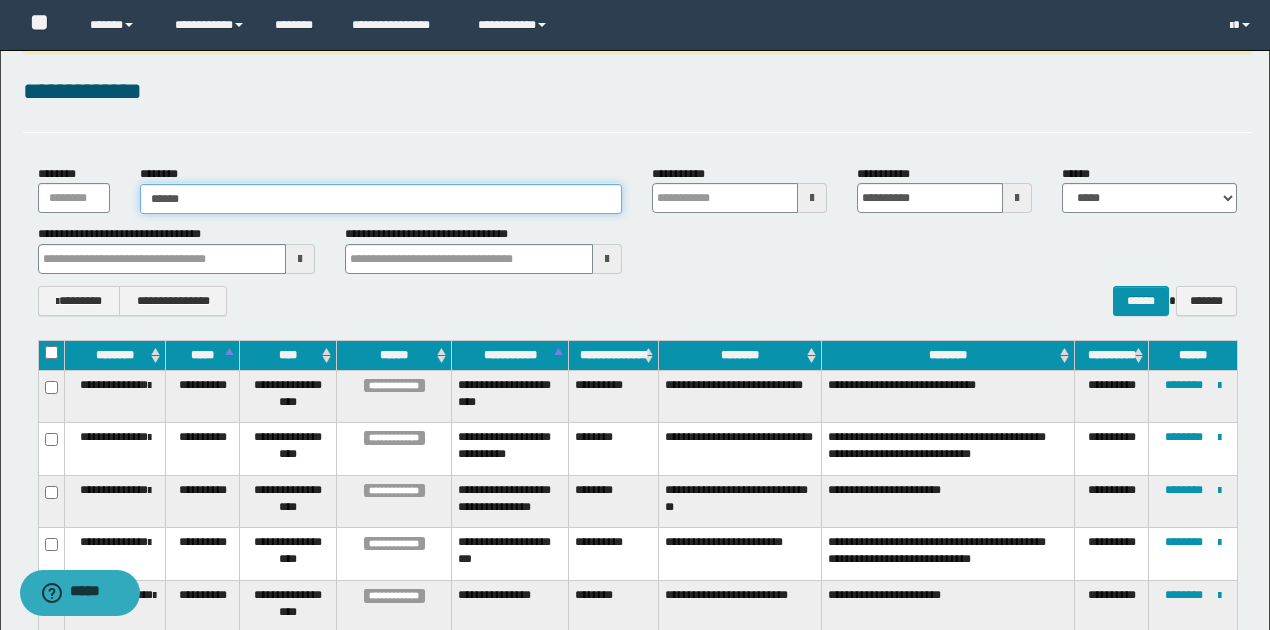type on "******" 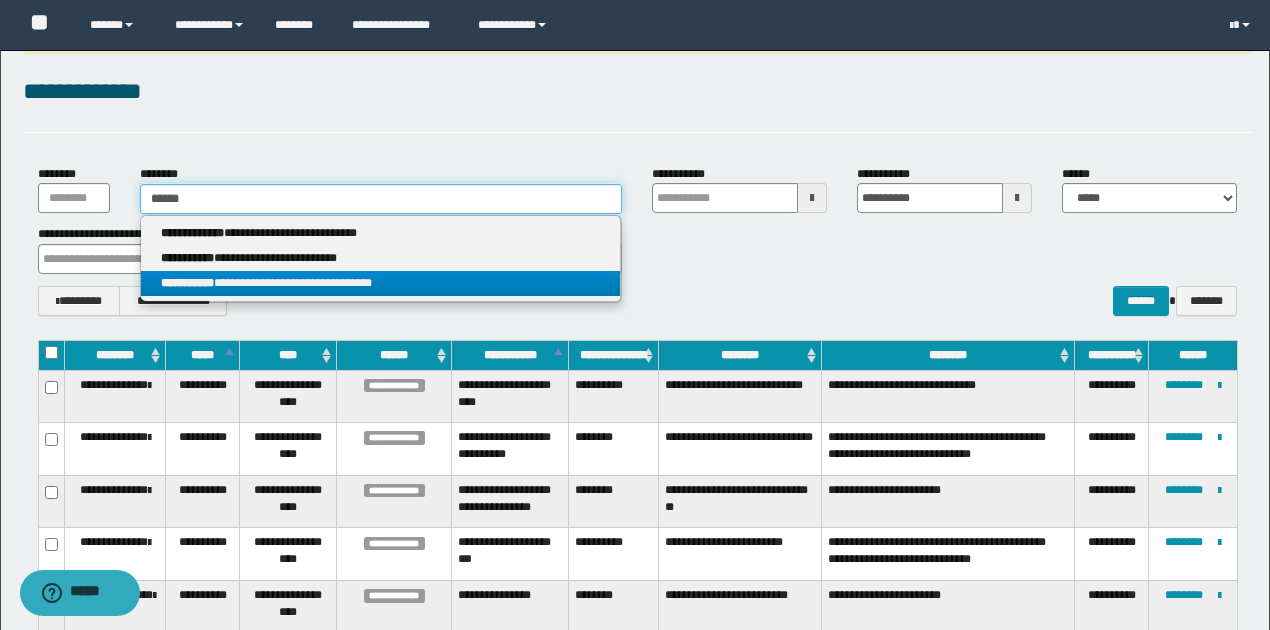 type on "******" 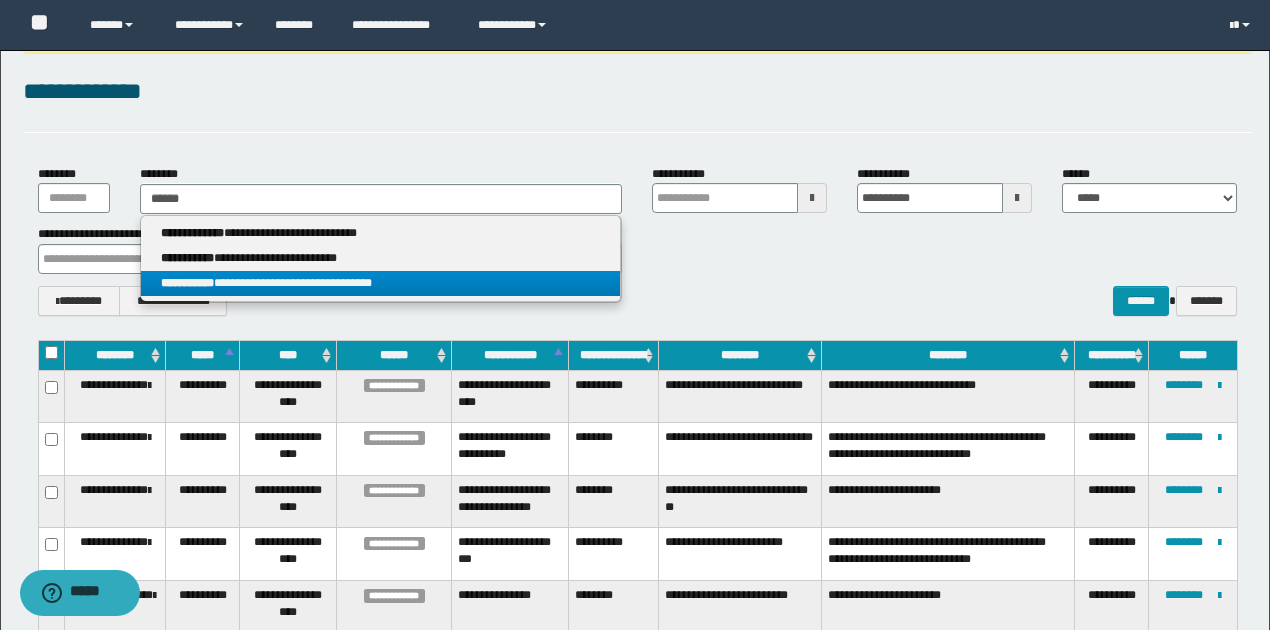 click on "**********" at bounding box center [380, 283] 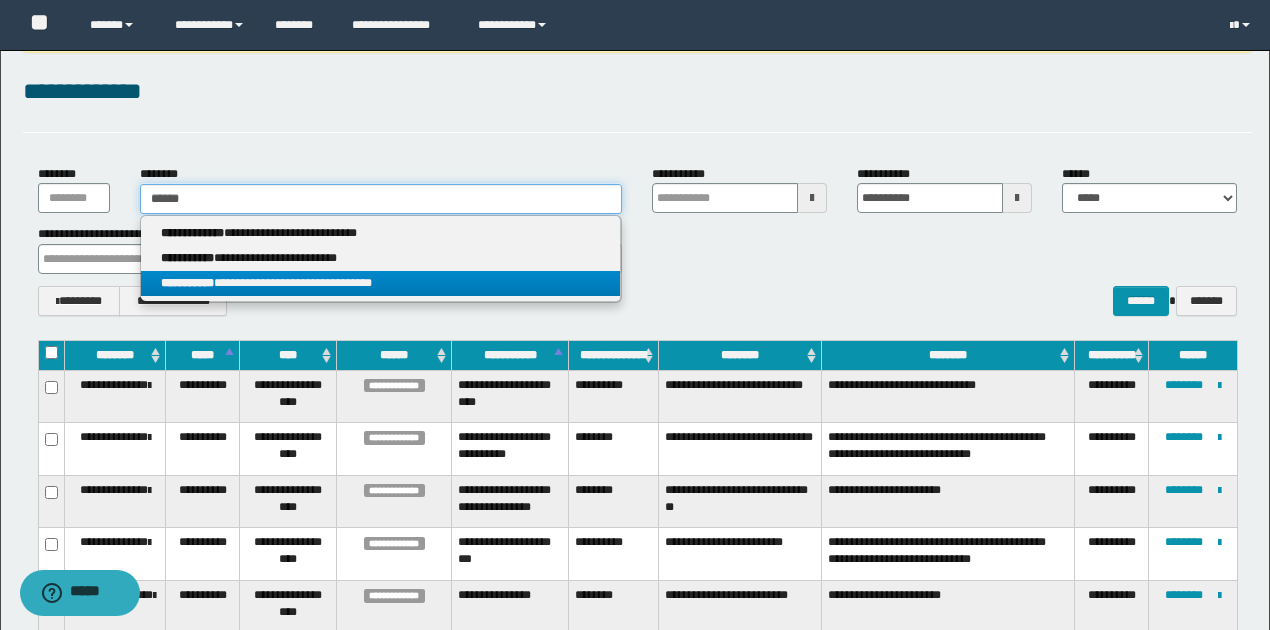 type 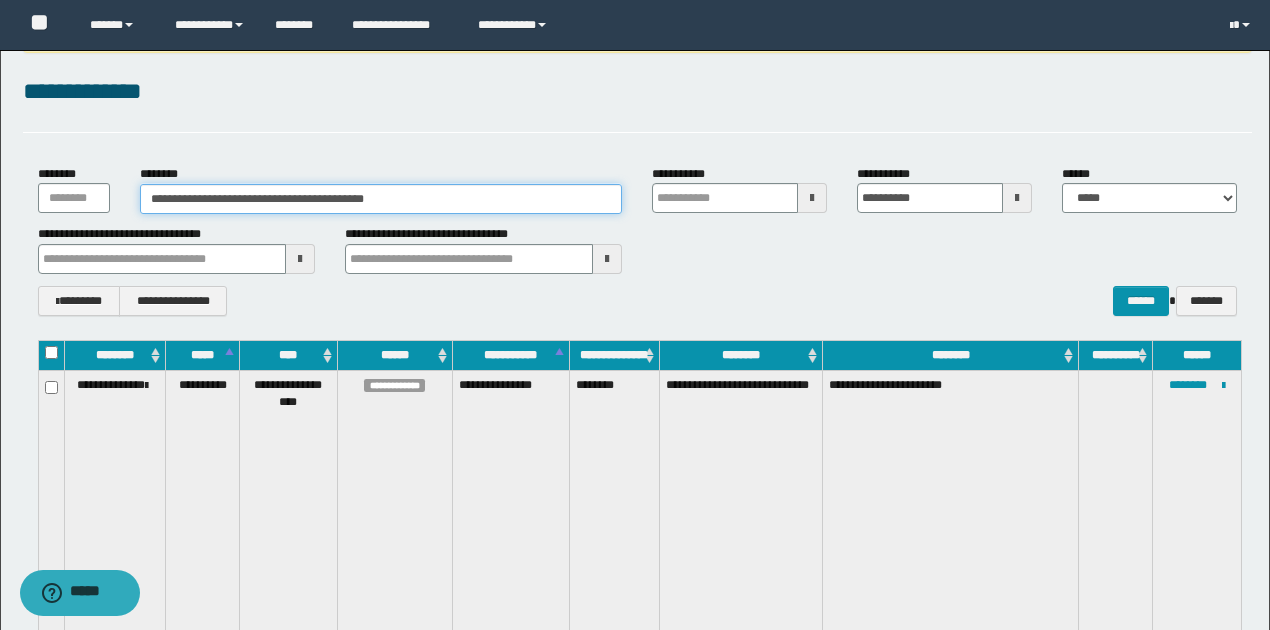 scroll, scrollTop: 8, scrollLeft: 0, axis: vertical 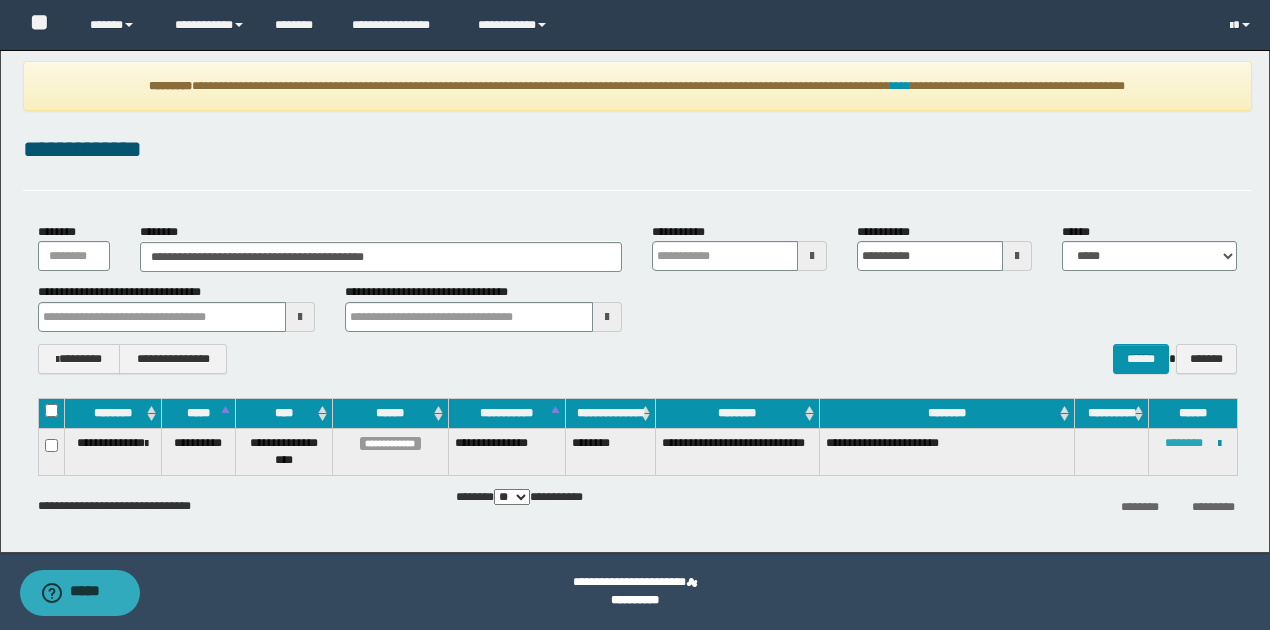 click on "********" at bounding box center [1184, 443] 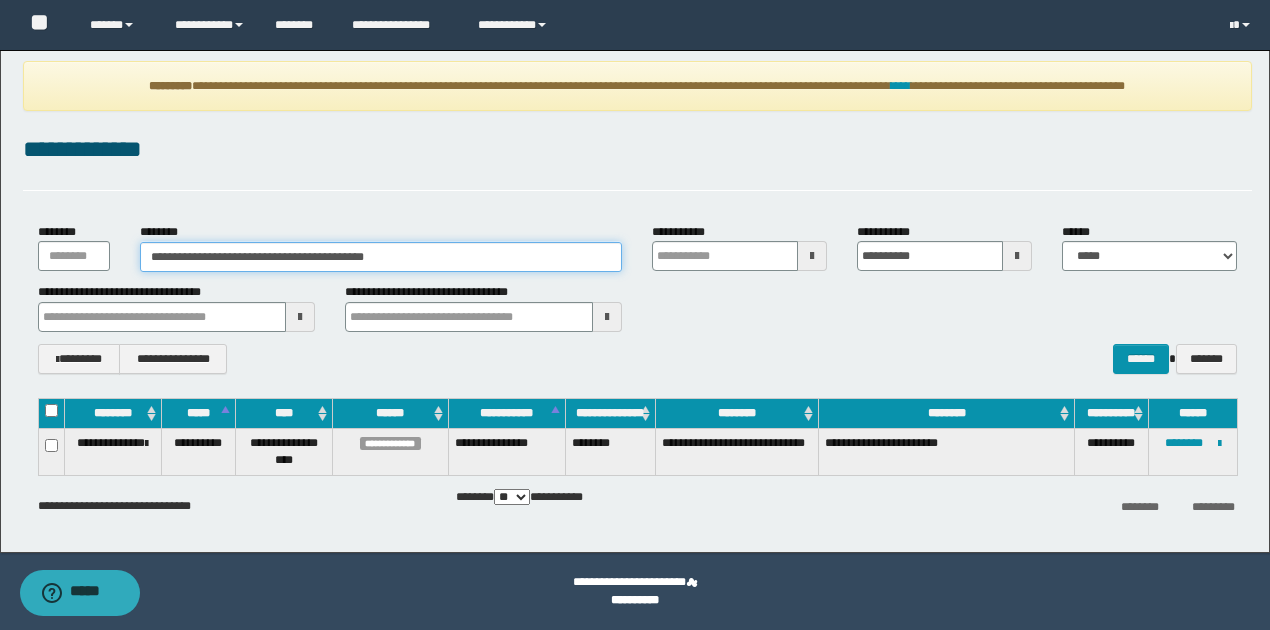 drag, startPoint x: 423, startPoint y: 257, endPoint x: 85, endPoint y: 259, distance: 338.00592 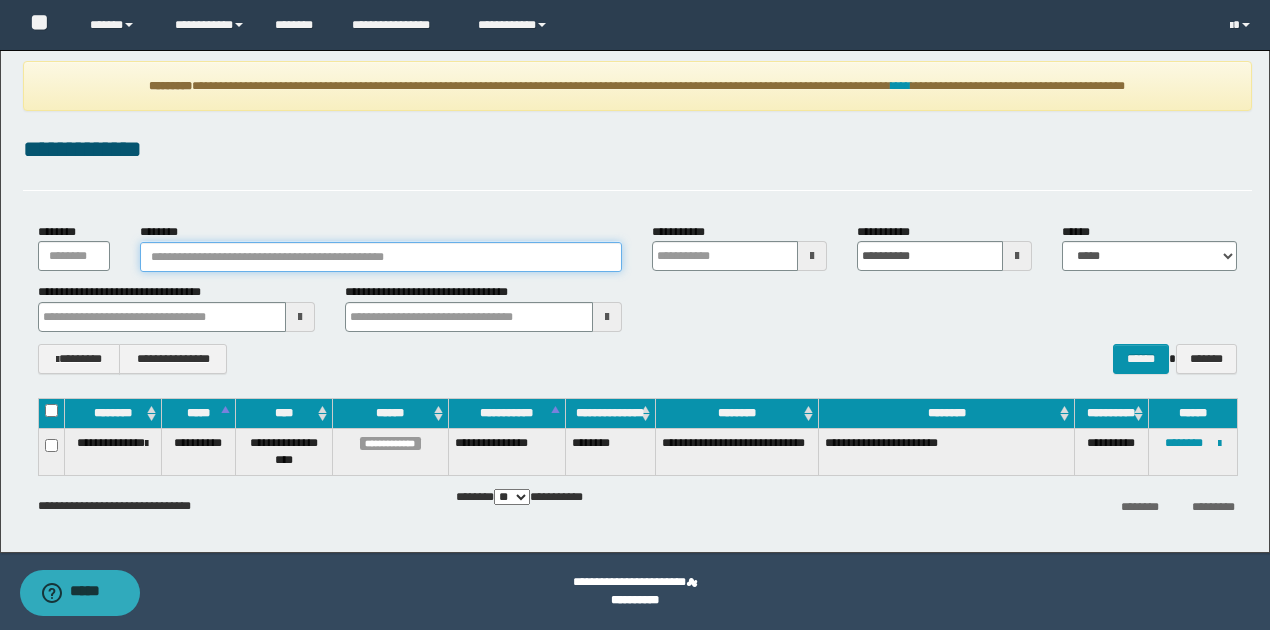 click on "********" at bounding box center (381, 257) 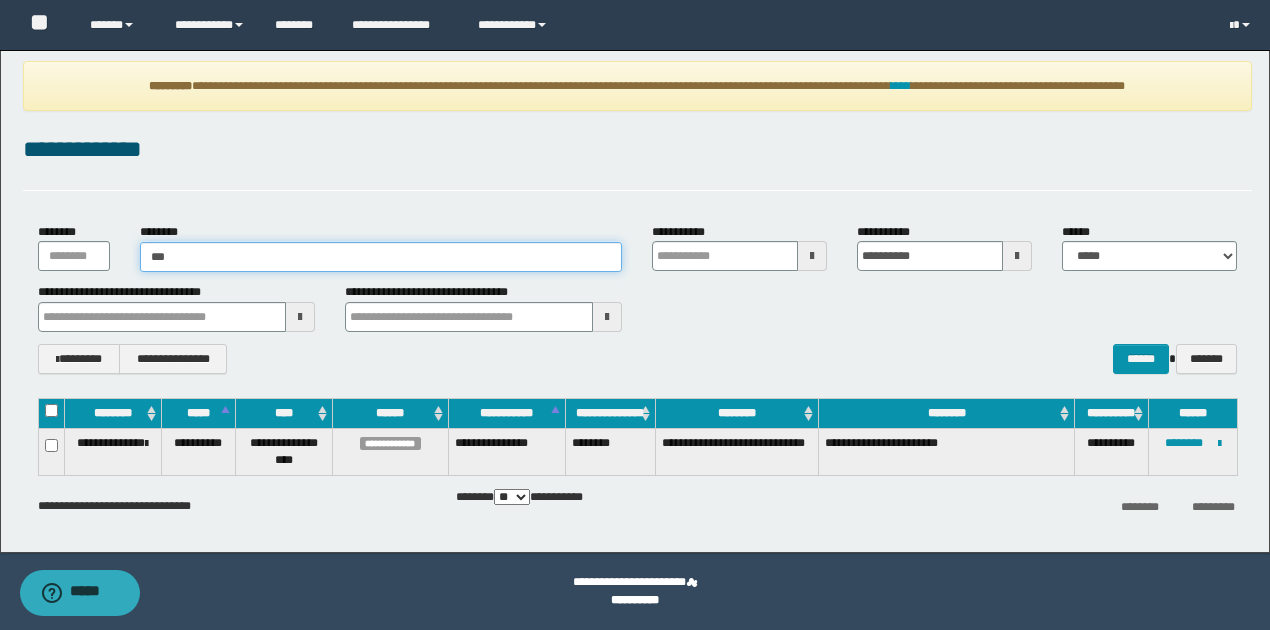 type on "****" 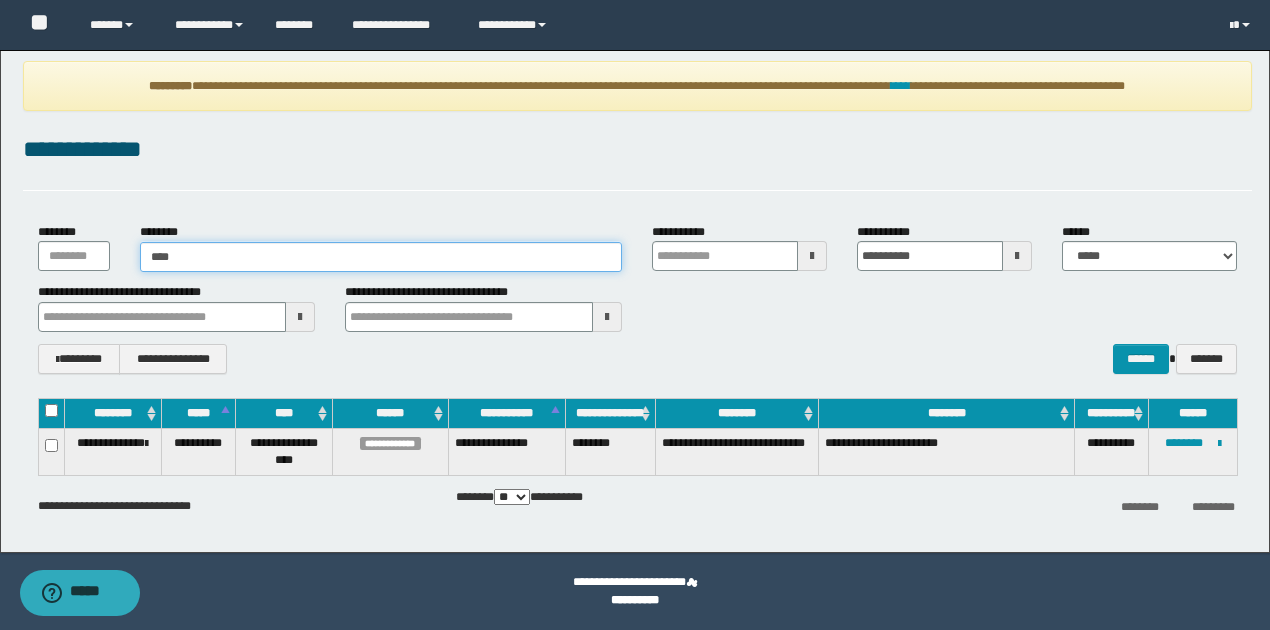 type on "****" 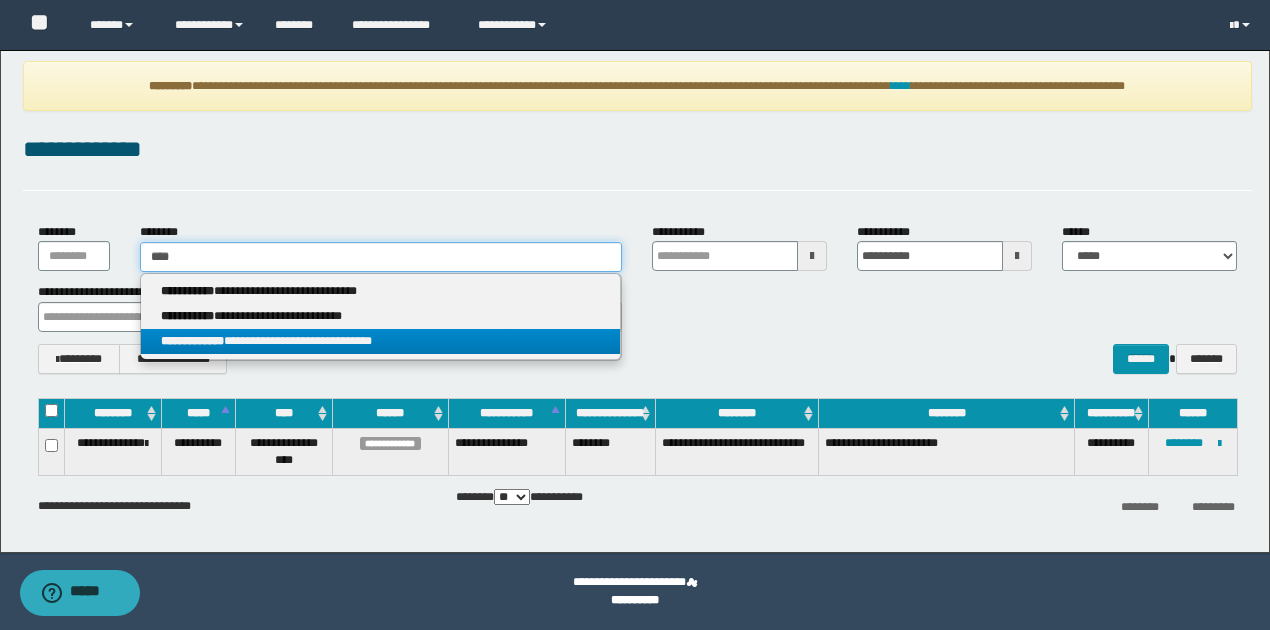 type on "****" 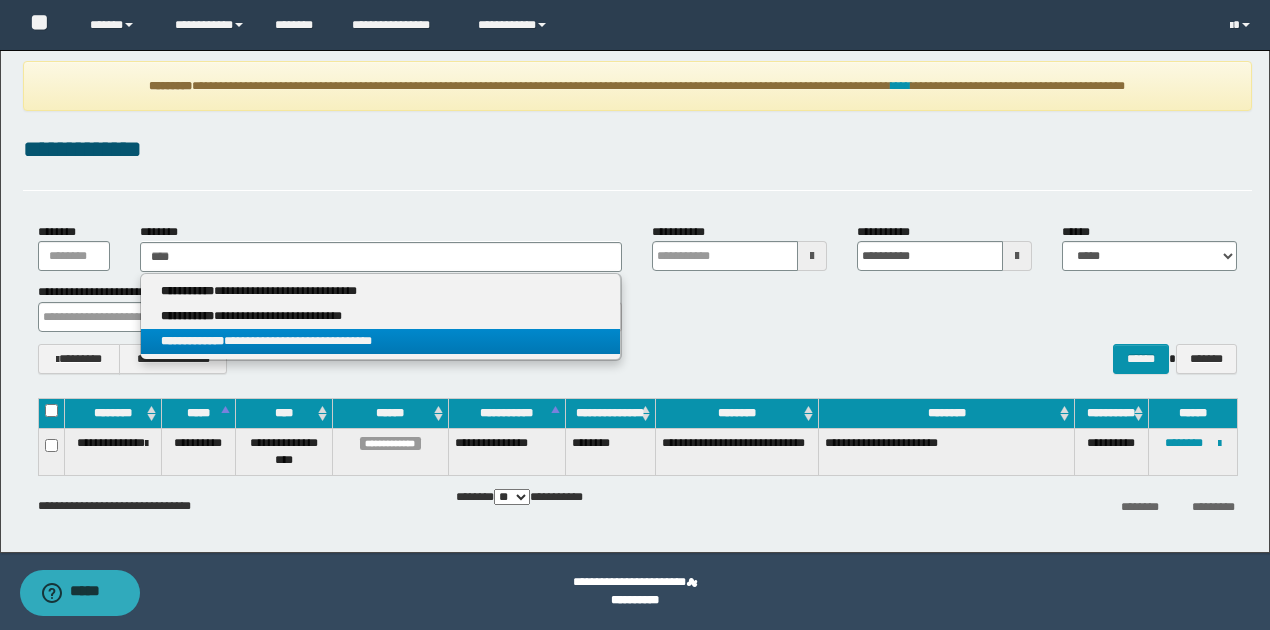 click on "**********" at bounding box center [380, 341] 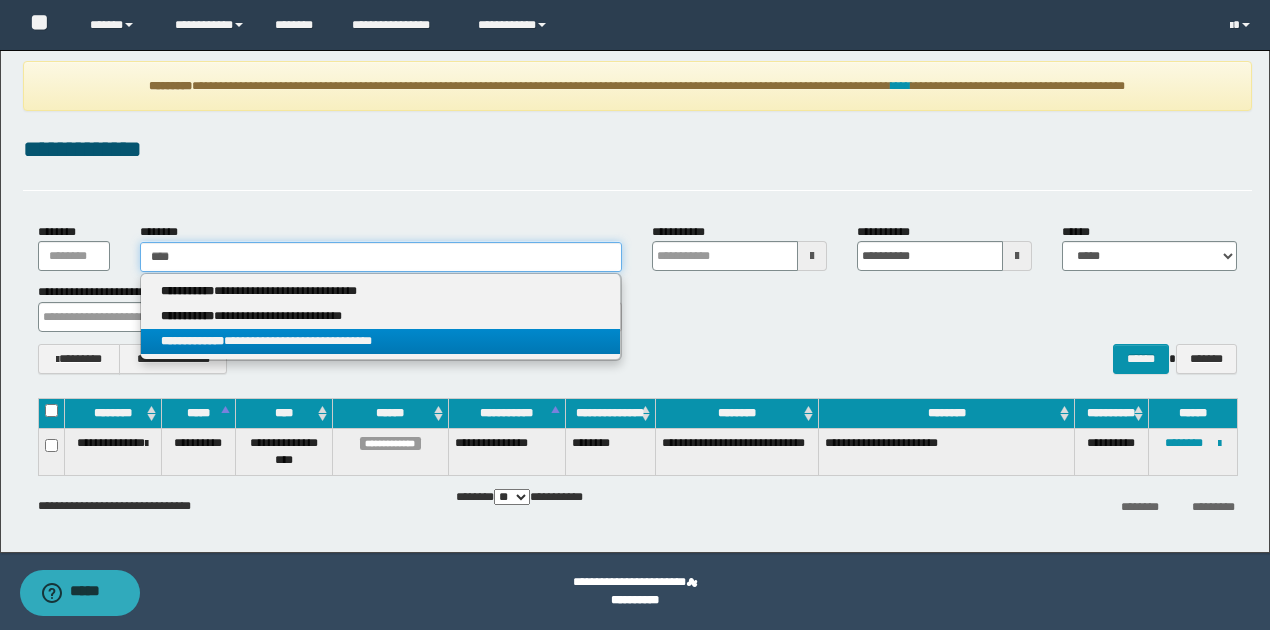 type 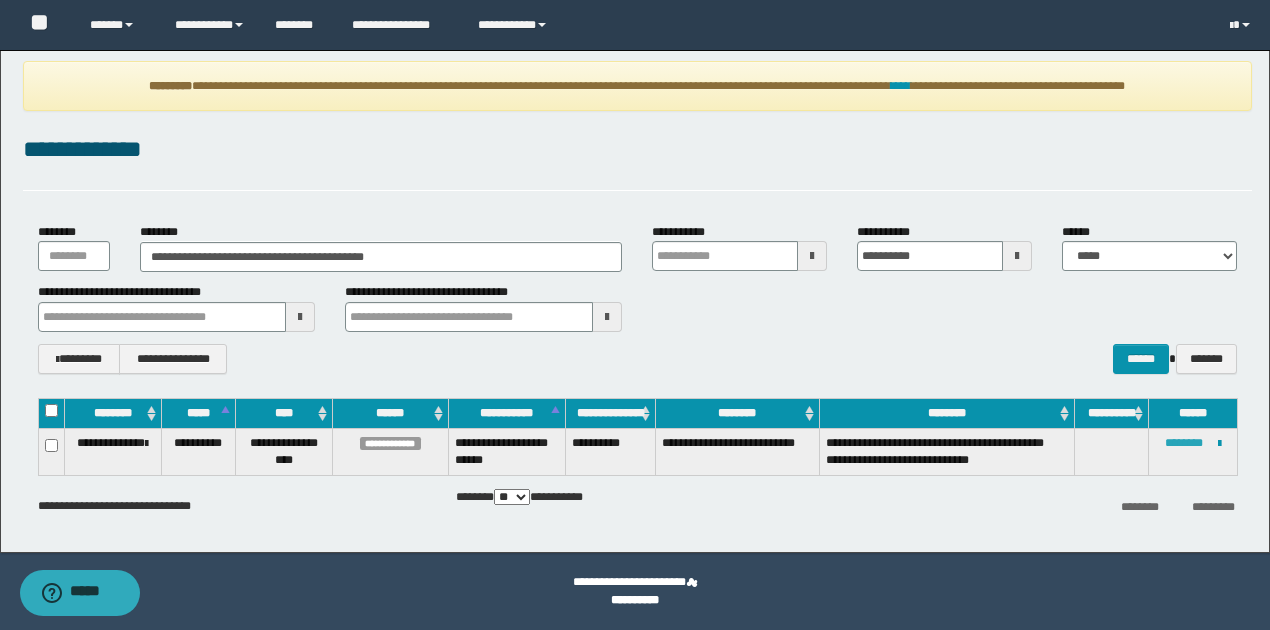 click on "********" at bounding box center [1184, 443] 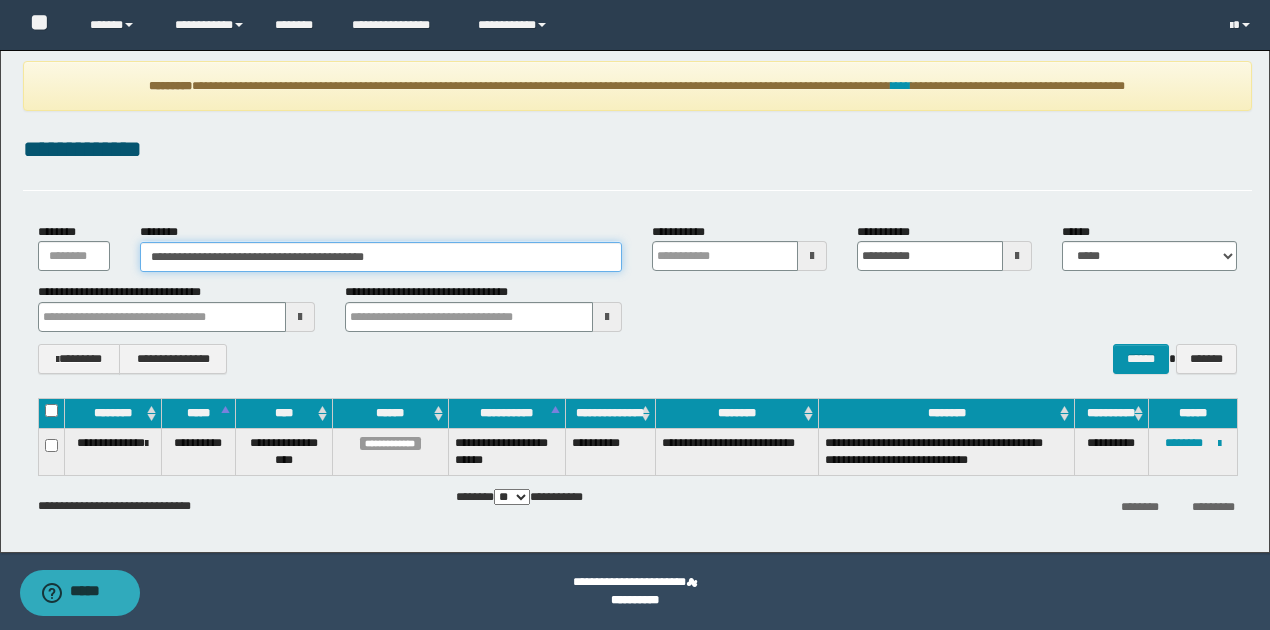 drag, startPoint x: 418, startPoint y: 260, endPoint x: 122, endPoint y: 264, distance: 296.02704 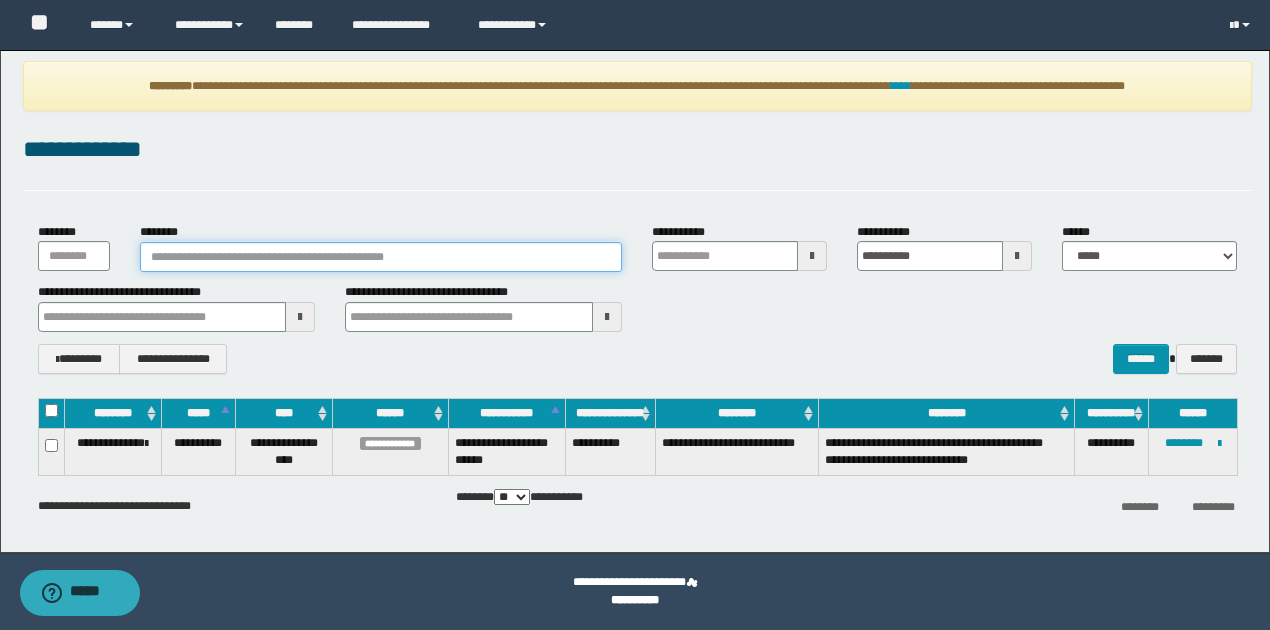 click on "********" at bounding box center (381, 257) 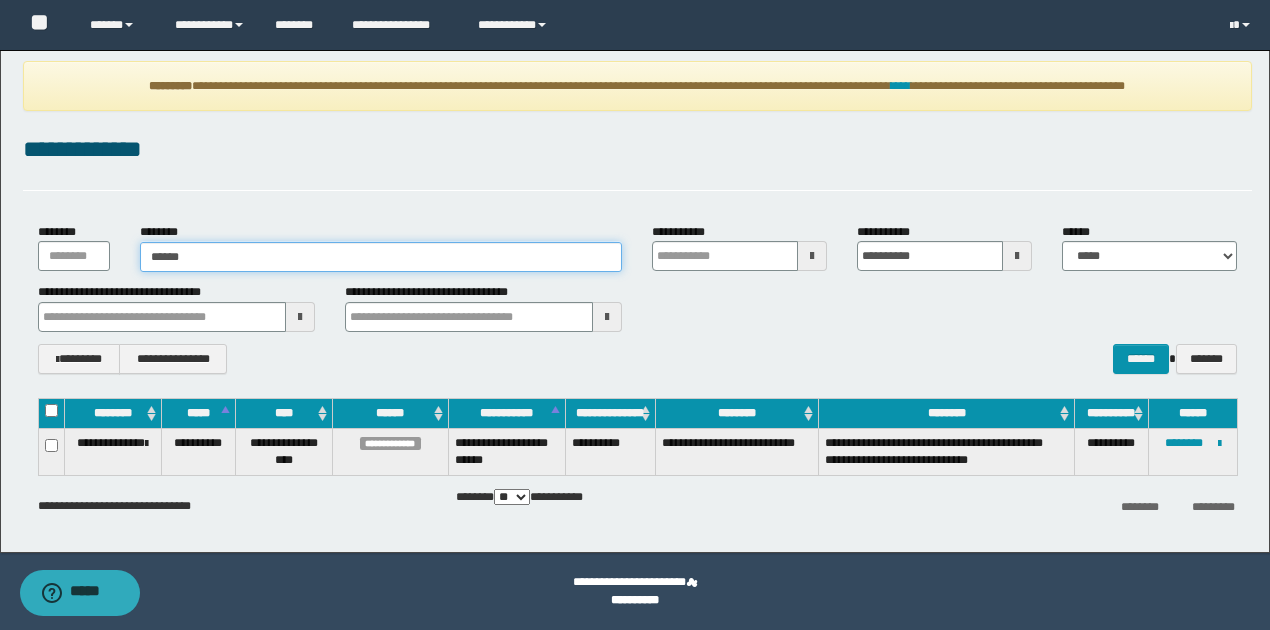 type on "****" 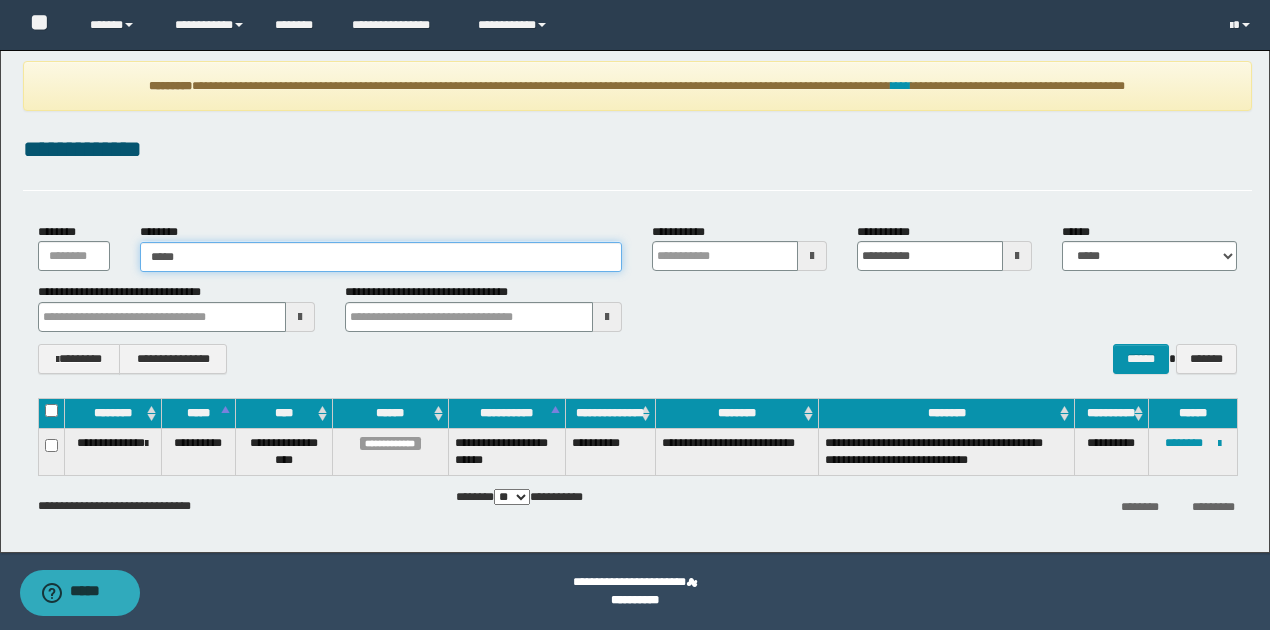 type on "****" 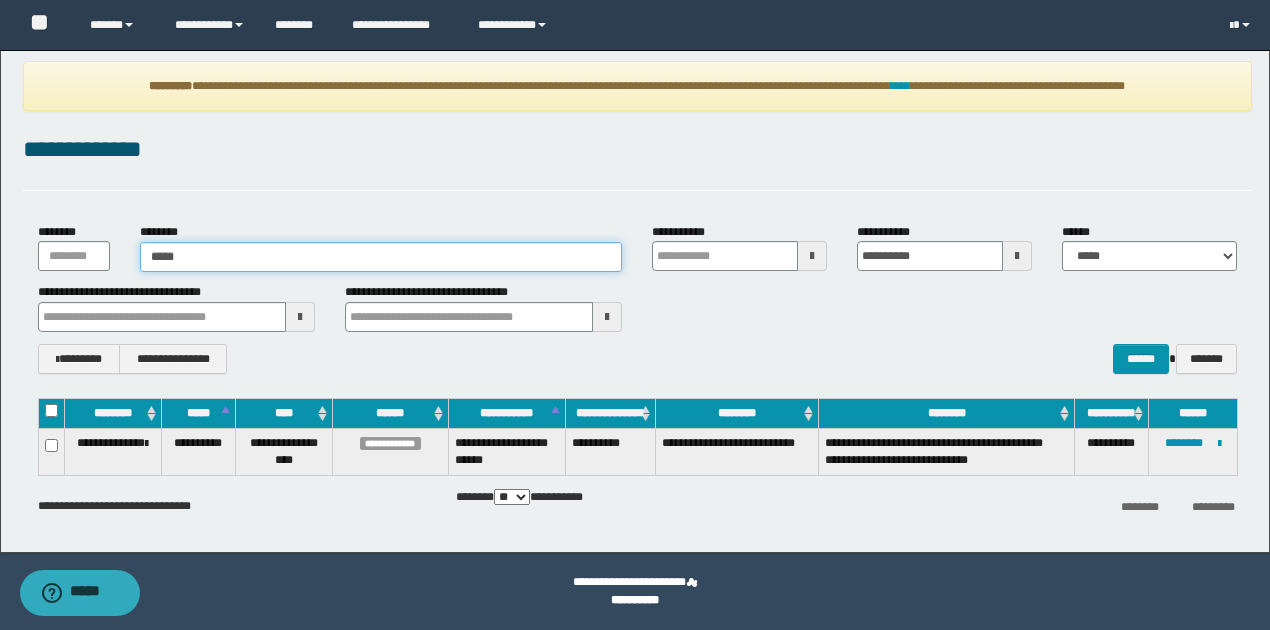 type 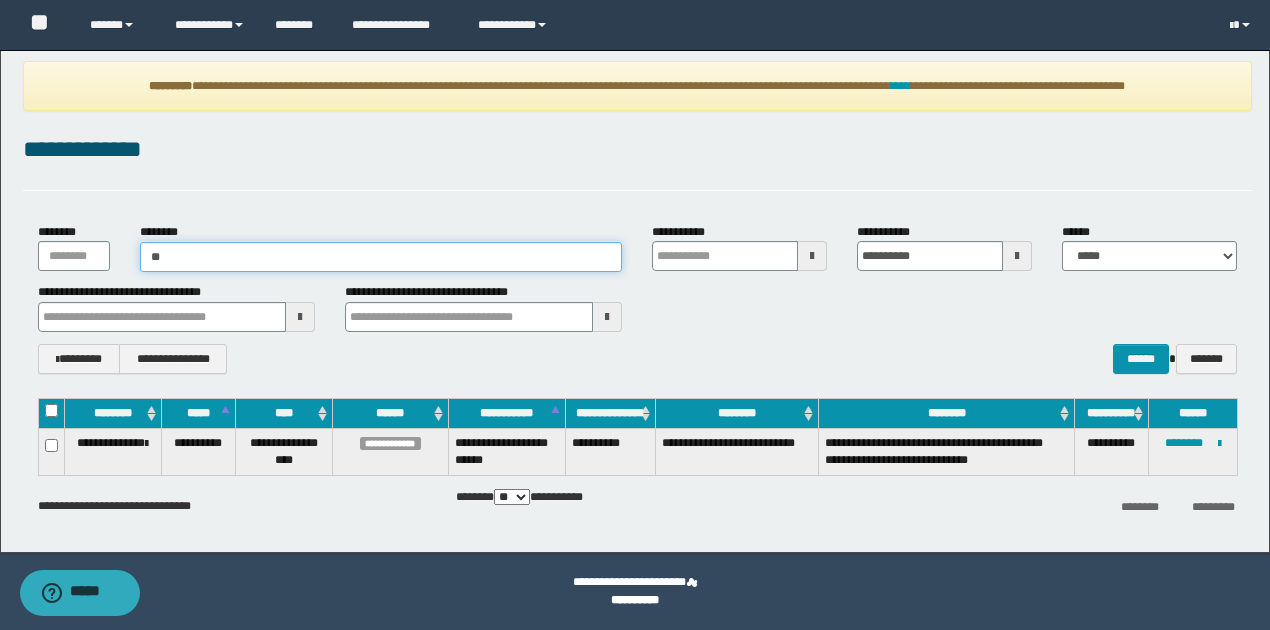 type on "*" 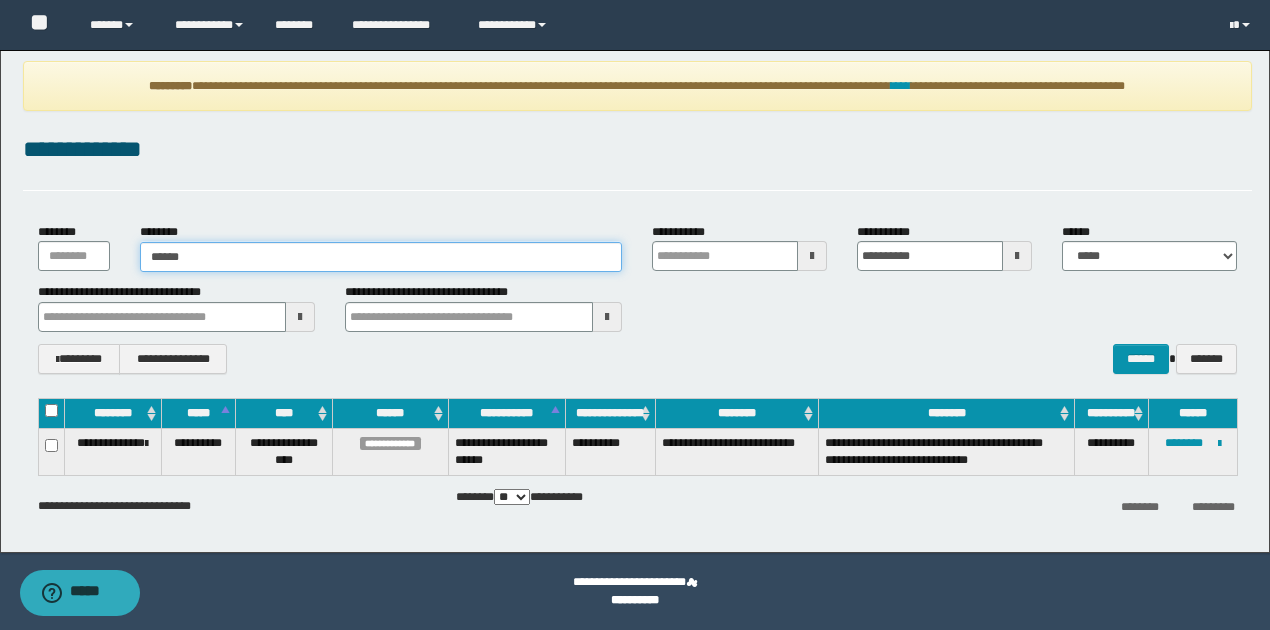 type on "*******" 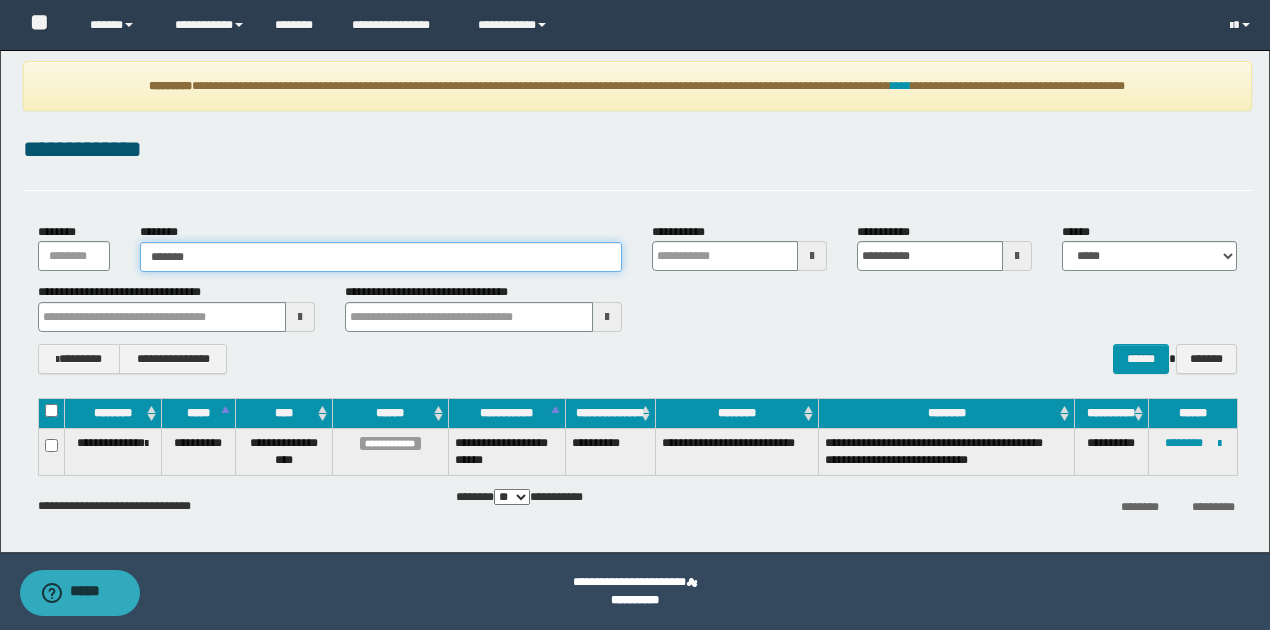 type on "*******" 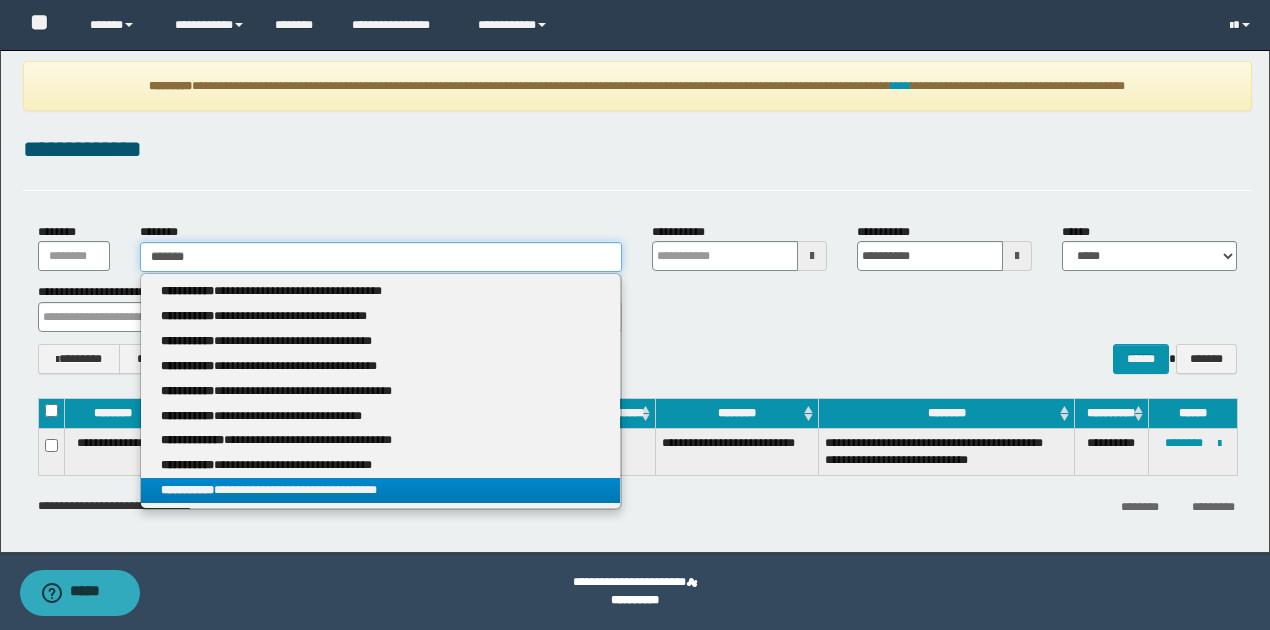 type on "*******" 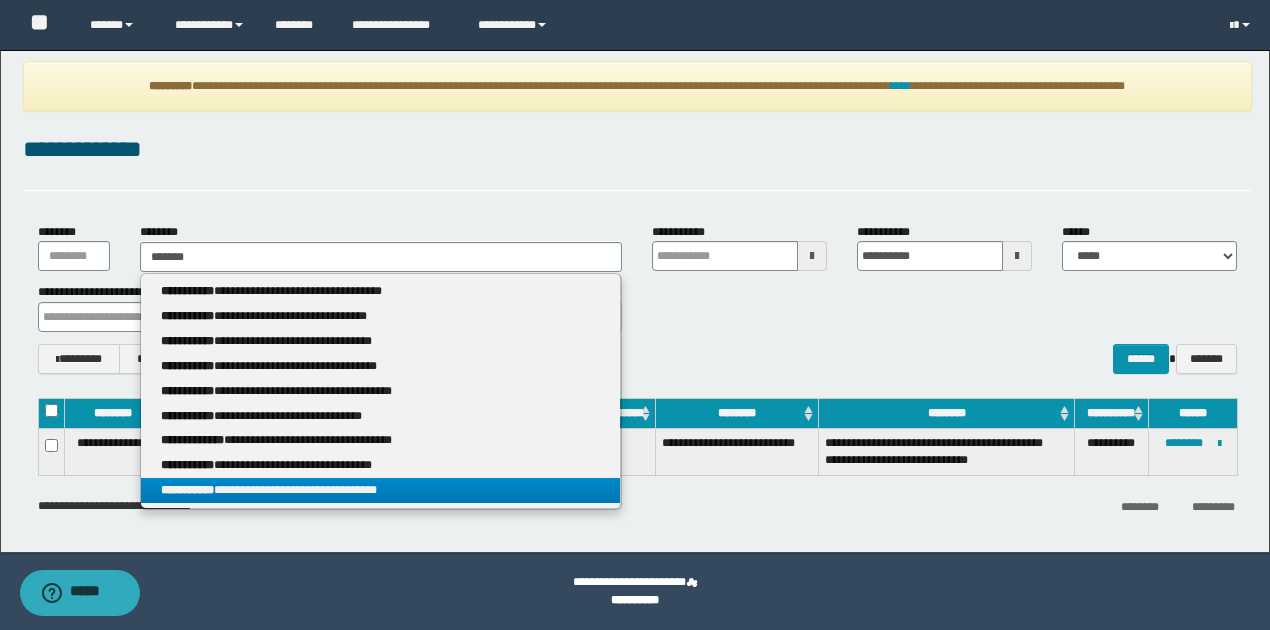 click on "**********" at bounding box center (637, 467) 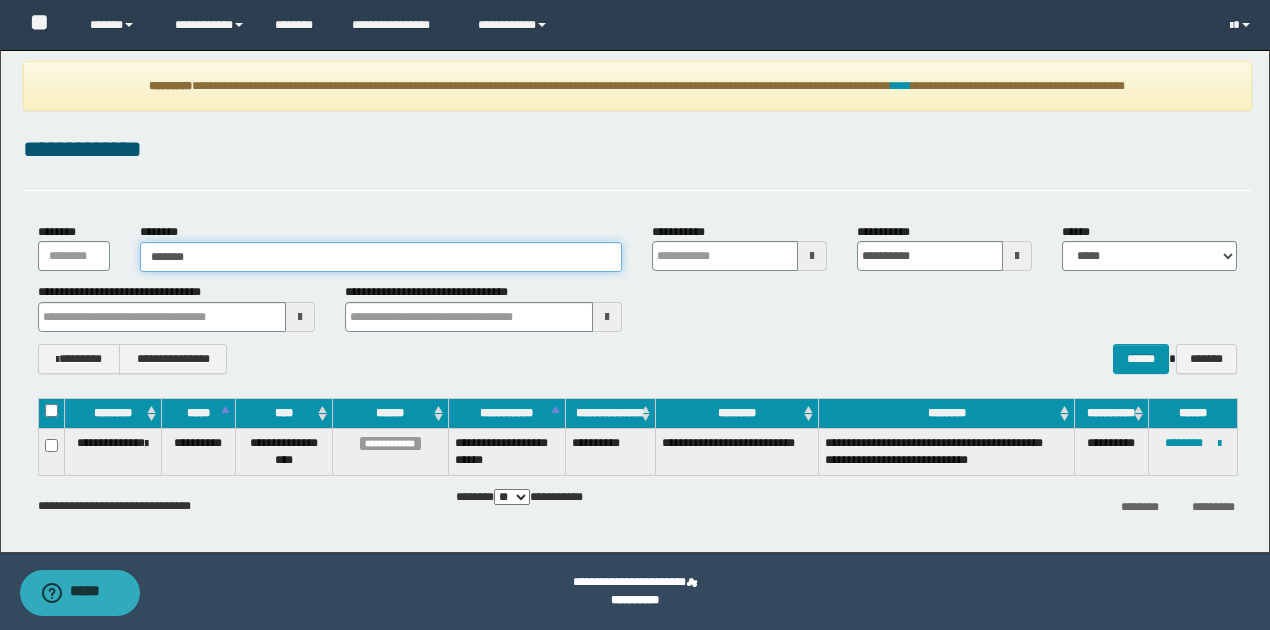 type on "*******" 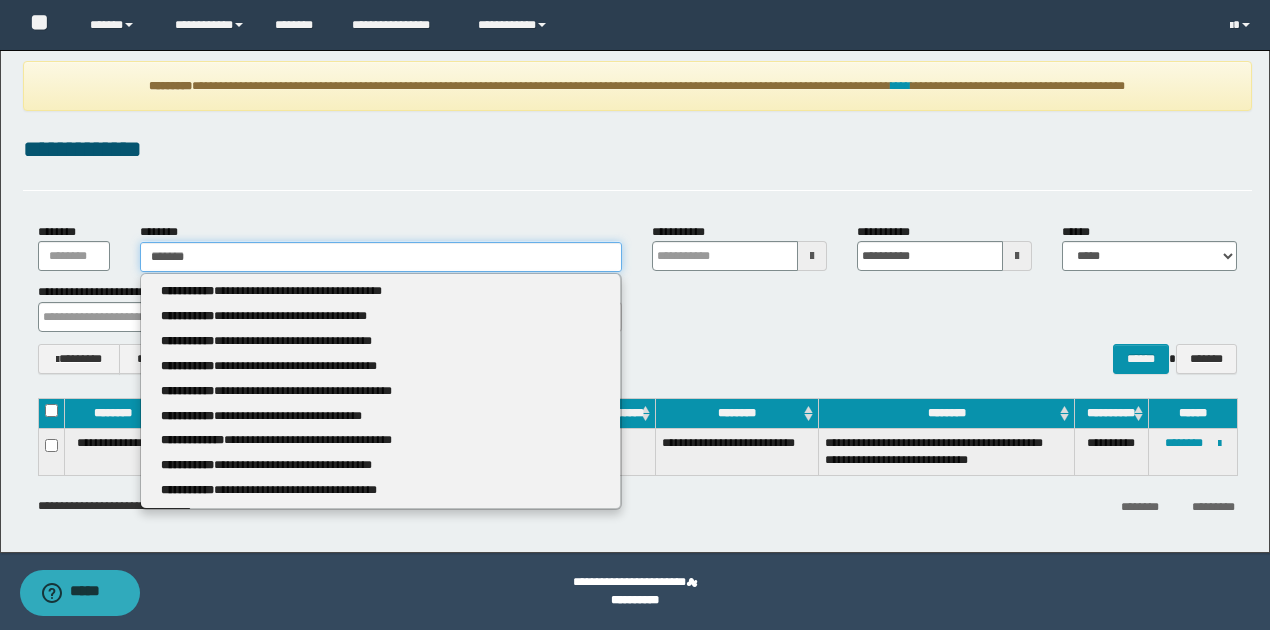 drag, startPoint x: 229, startPoint y: 249, endPoint x: 63, endPoint y: 250, distance: 166.003 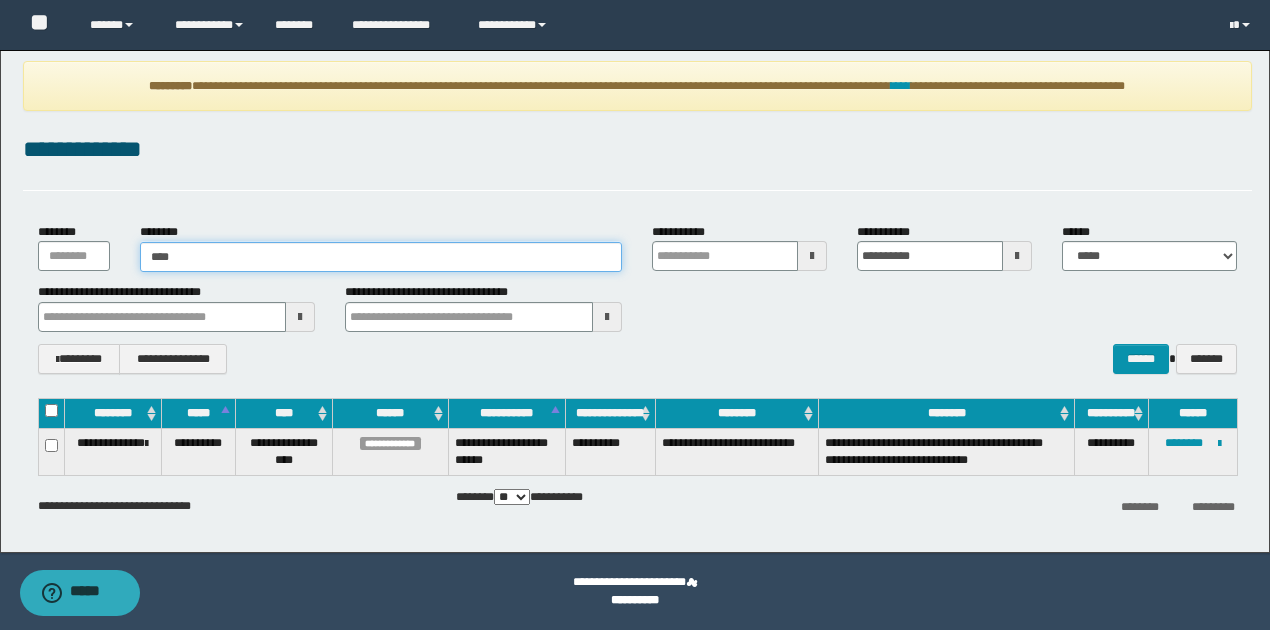 type on "****" 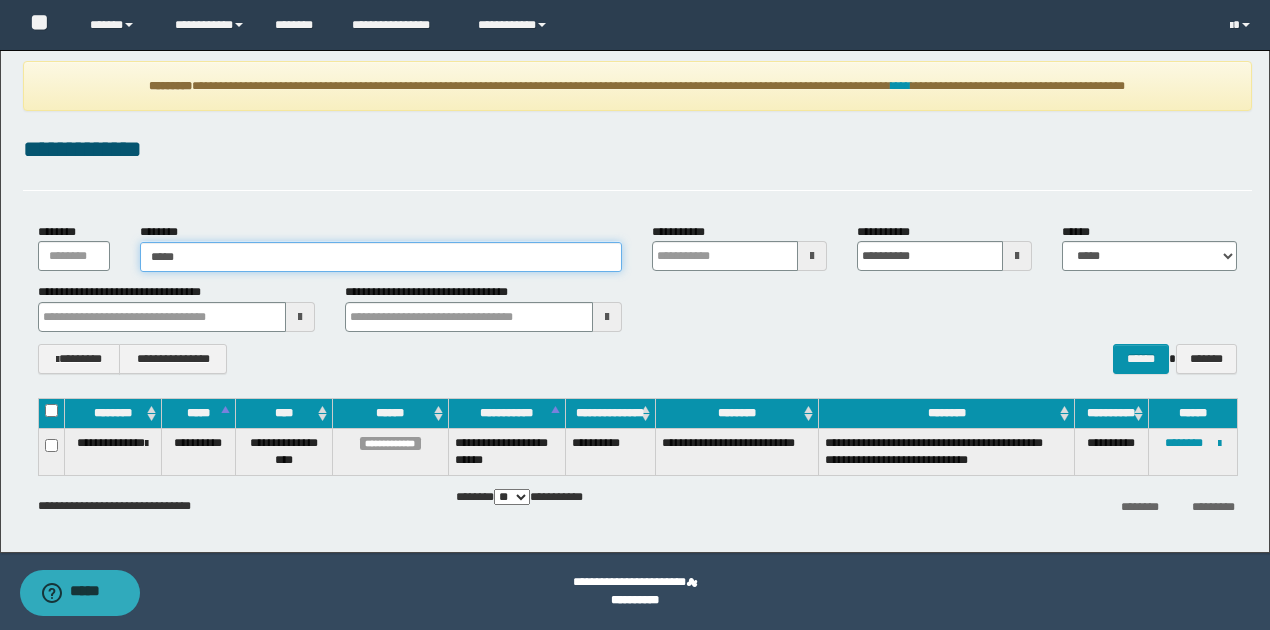 type on "****" 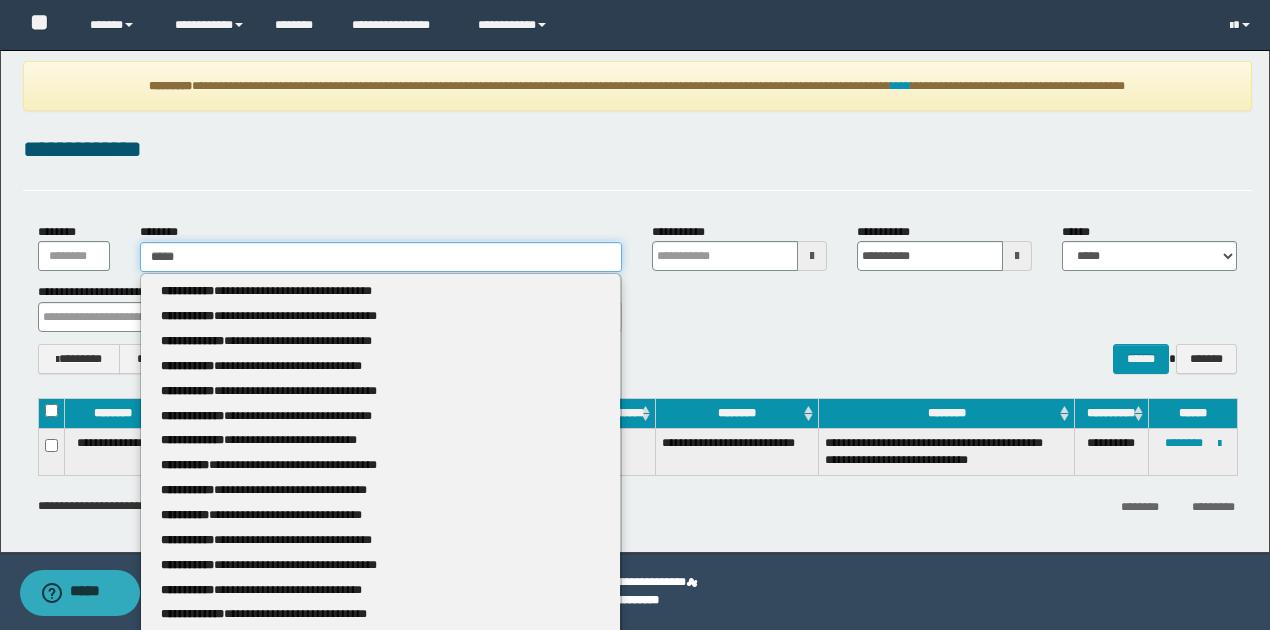 type 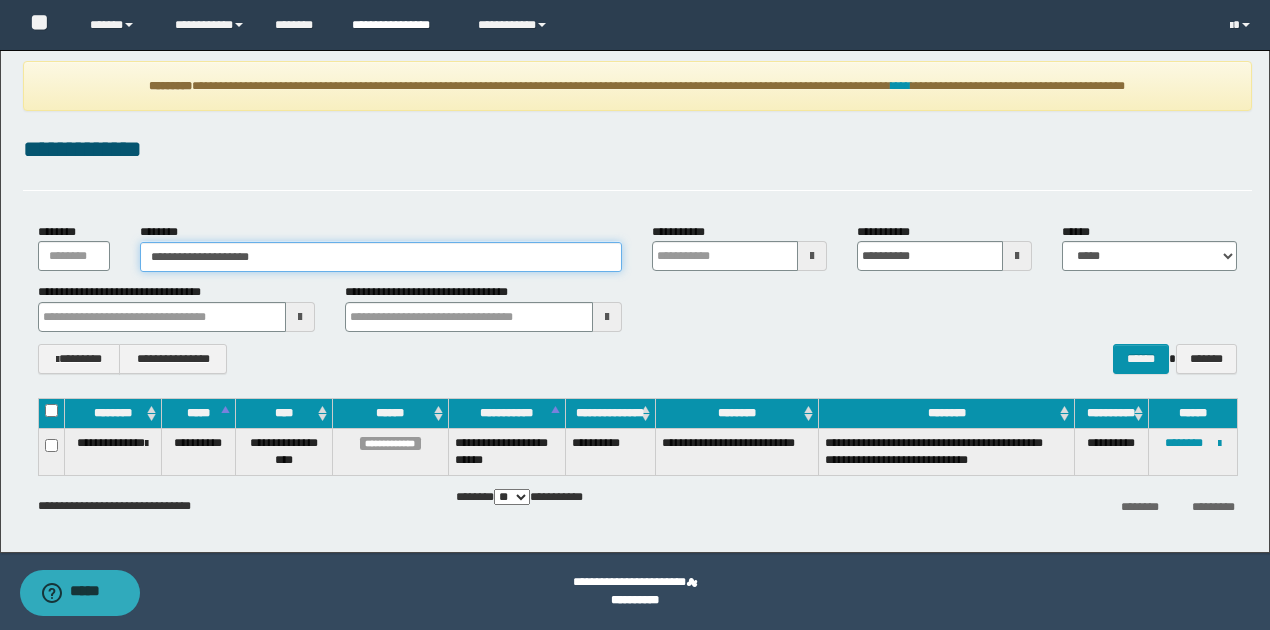 type on "**********" 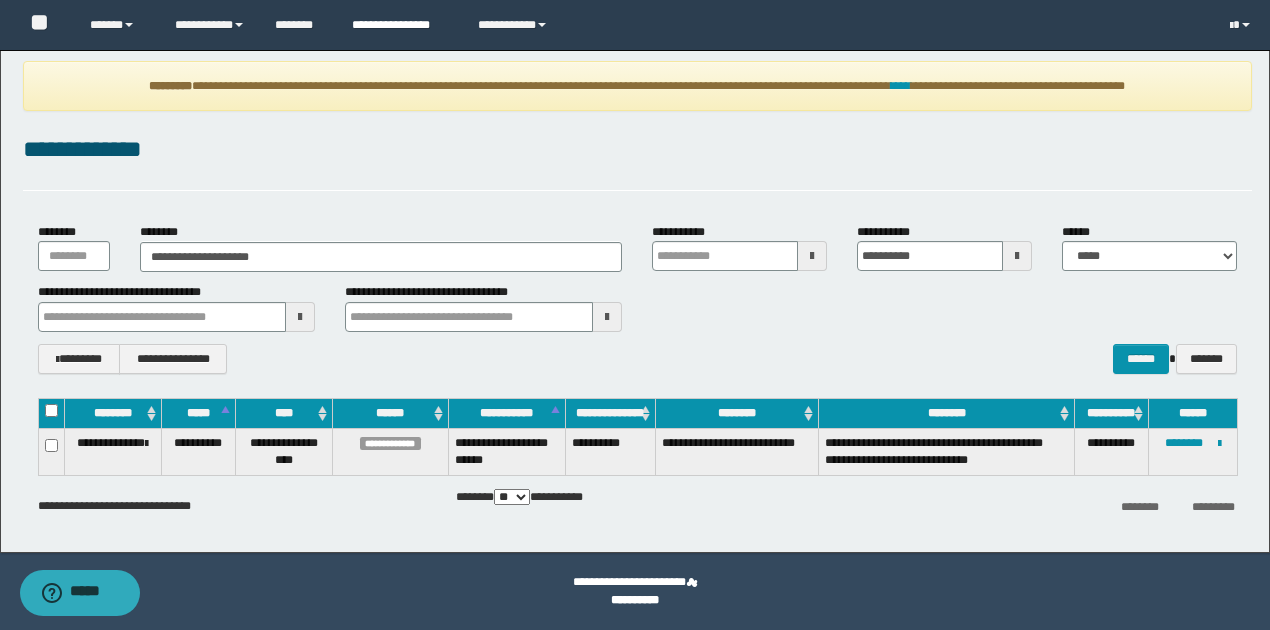 click on "**********" at bounding box center [400, 25] 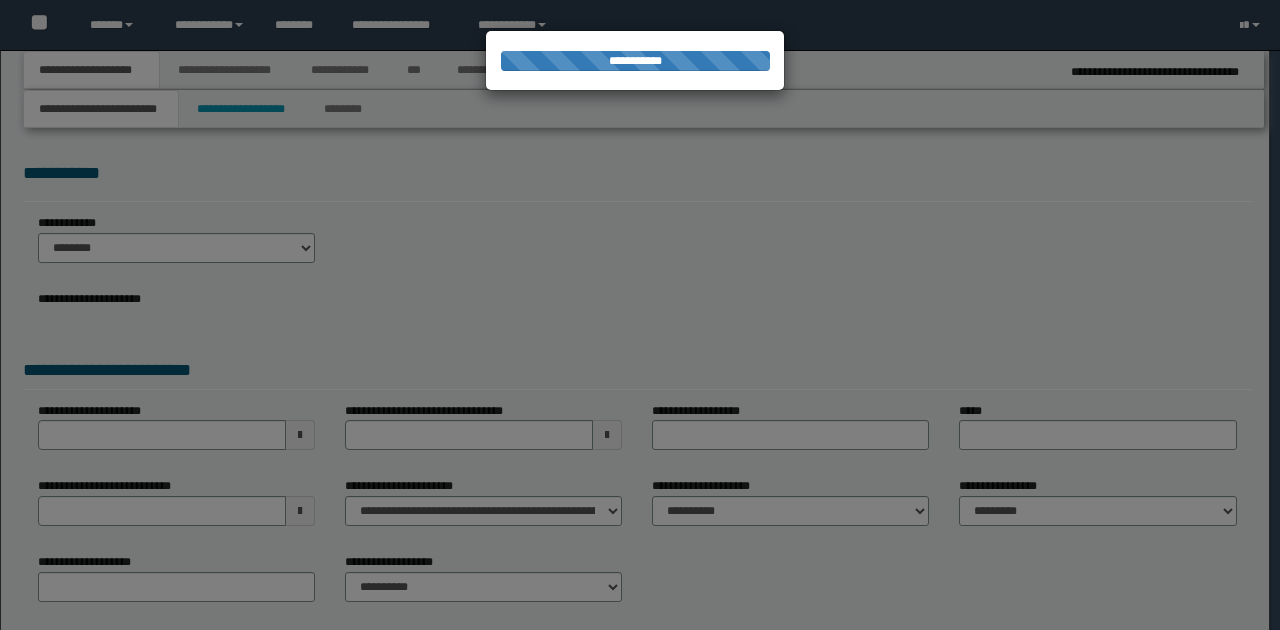 scroll, scrollTop: 0, scrollLeft: 0, axis: both 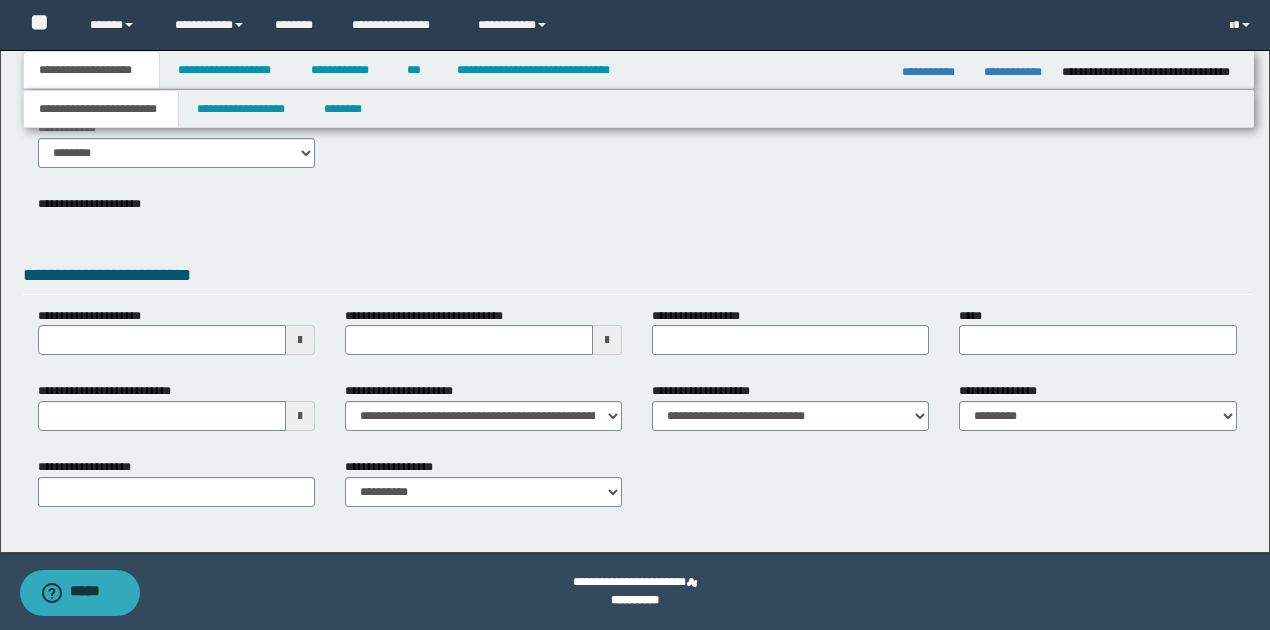 click at bounding box center (300, 416) 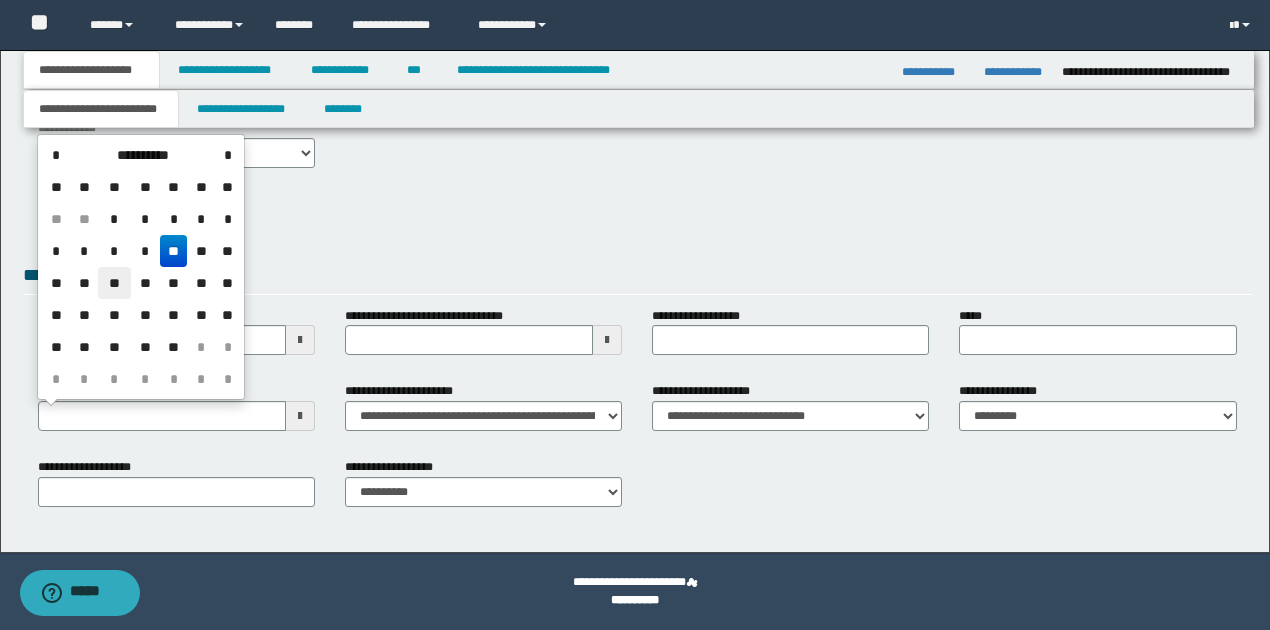 click on "**" at bounding box center (114, 283) 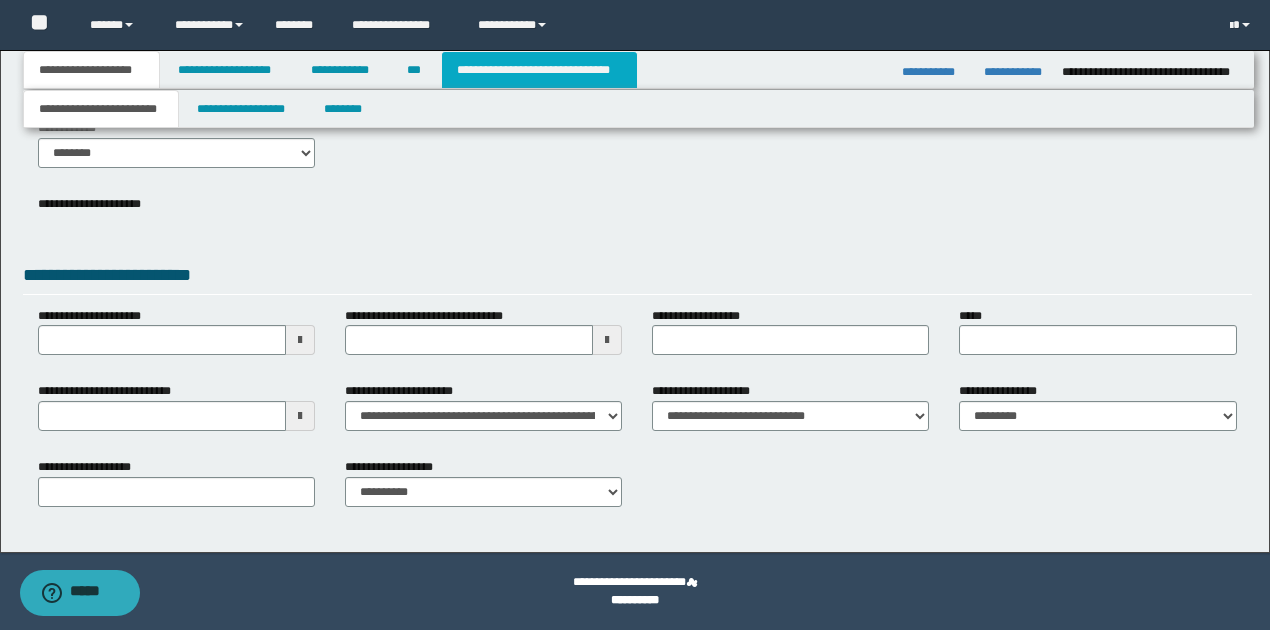 click on "**********" at bounding box center (539, 70) 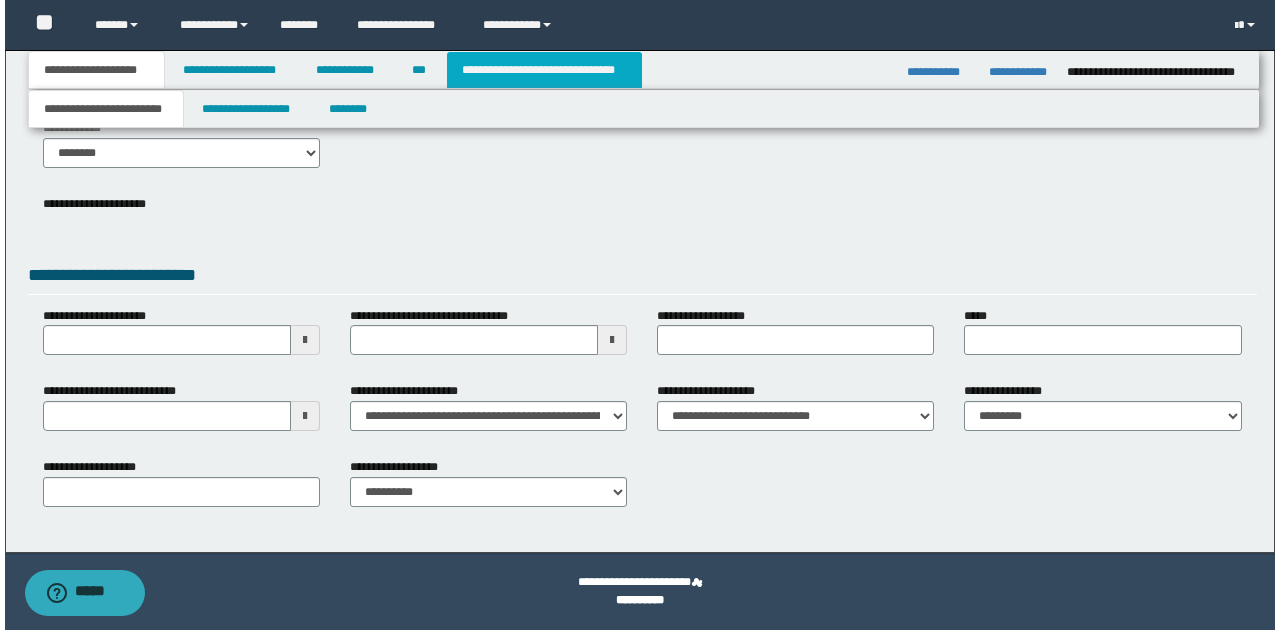 scroll, scrollTop: 0, scrollLeft: 0, axis: both 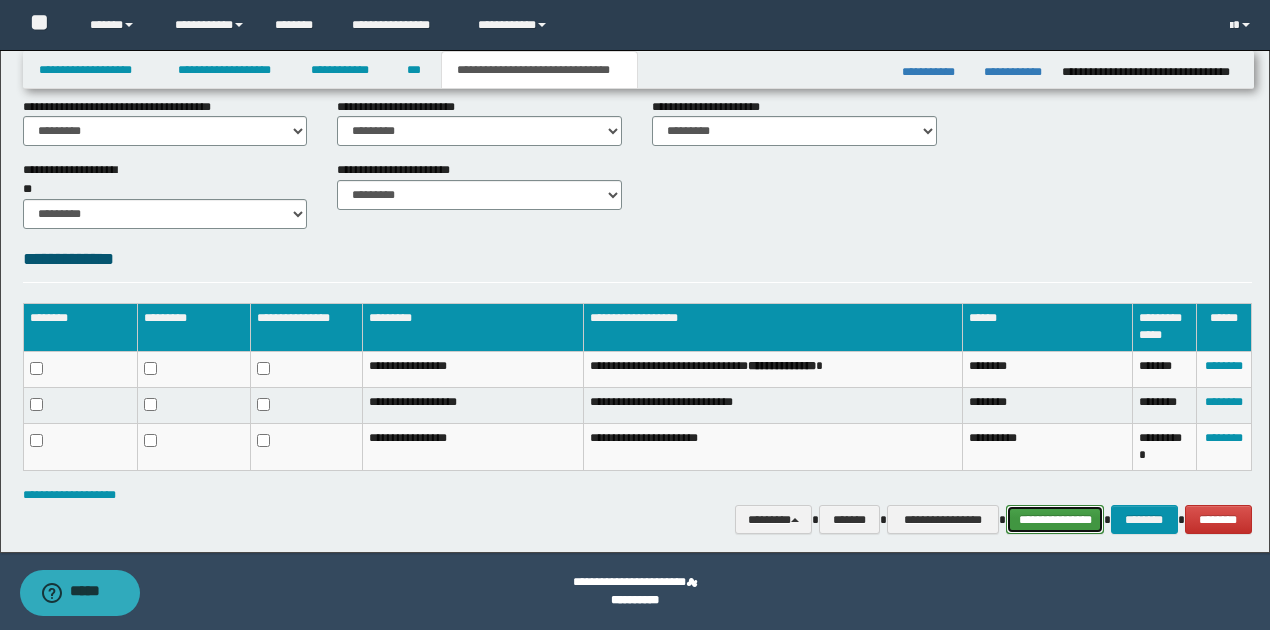 click on "**********" at bounding box center [1055, 519] 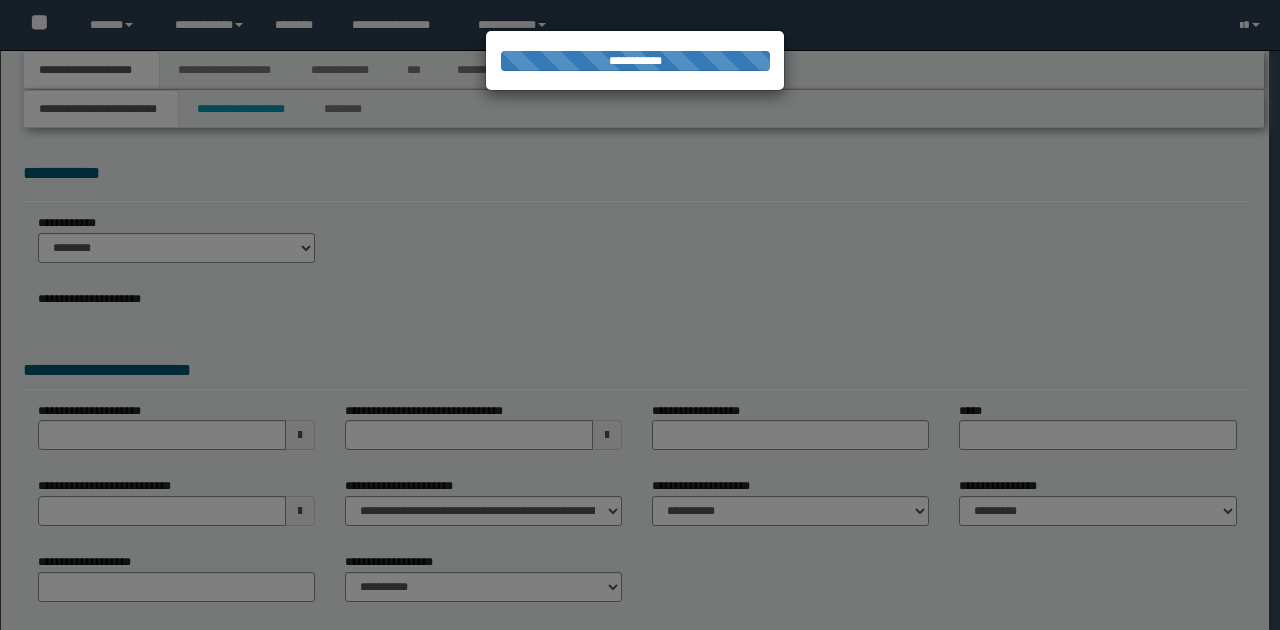 scroll, scrollTop: 0, scrollLeft: 0, axis: both 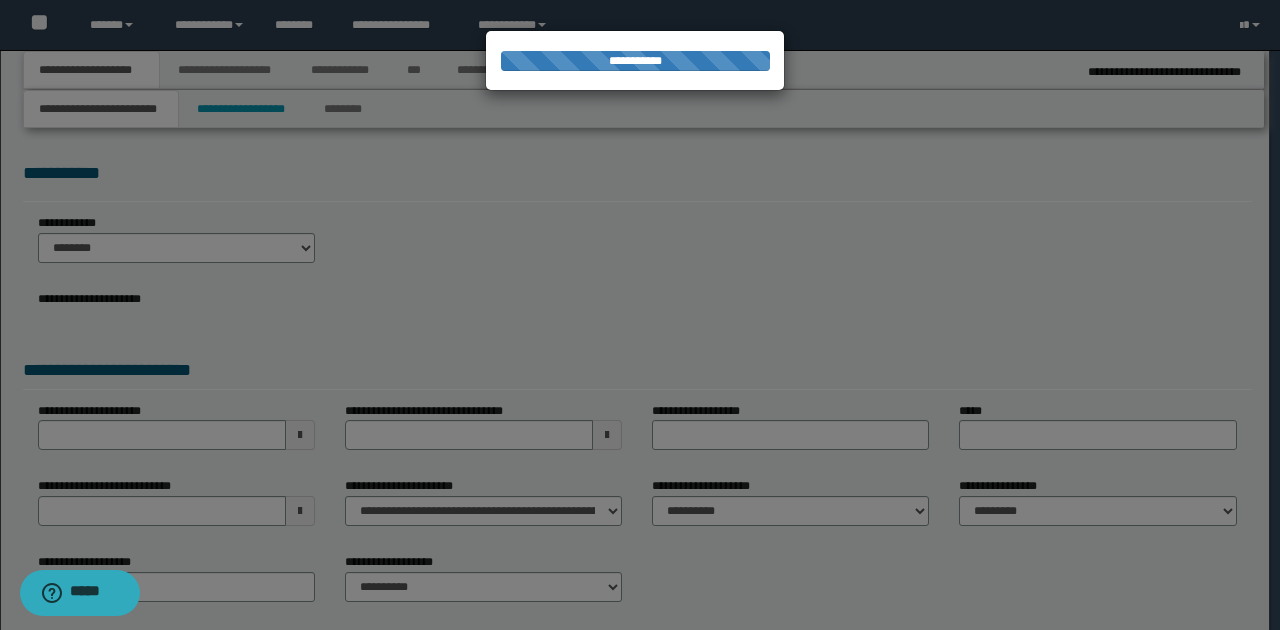 type on "**********" 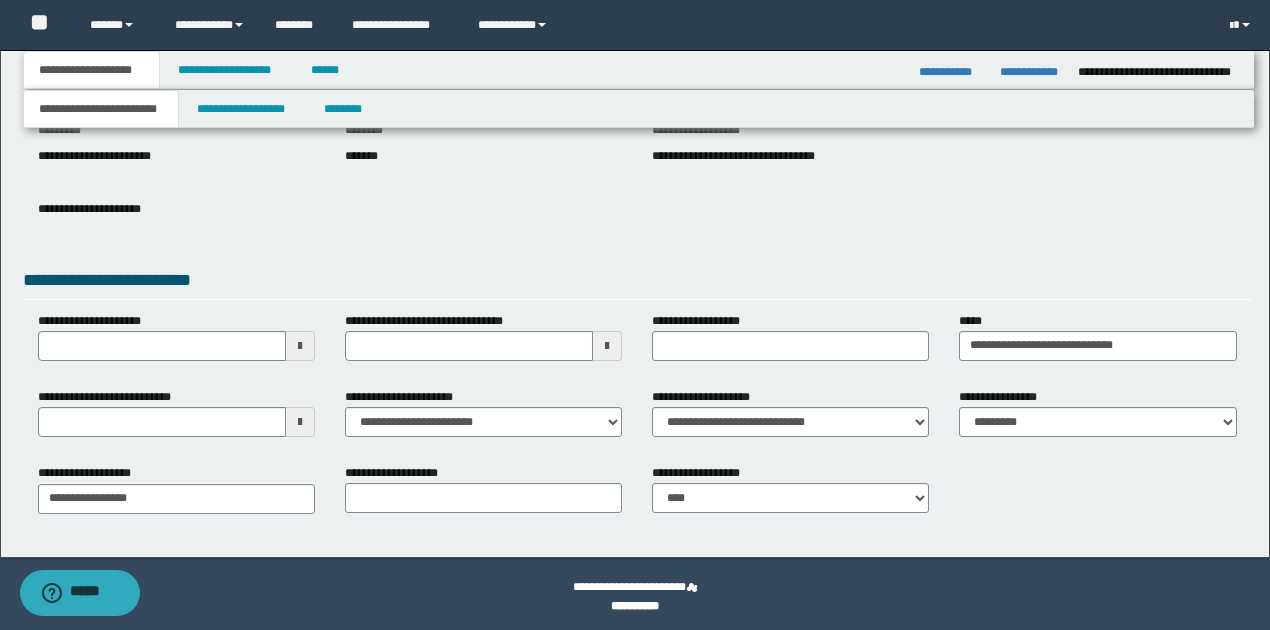 scroll, scrollTop: 252, scrollLeft: 0, axis: vertical 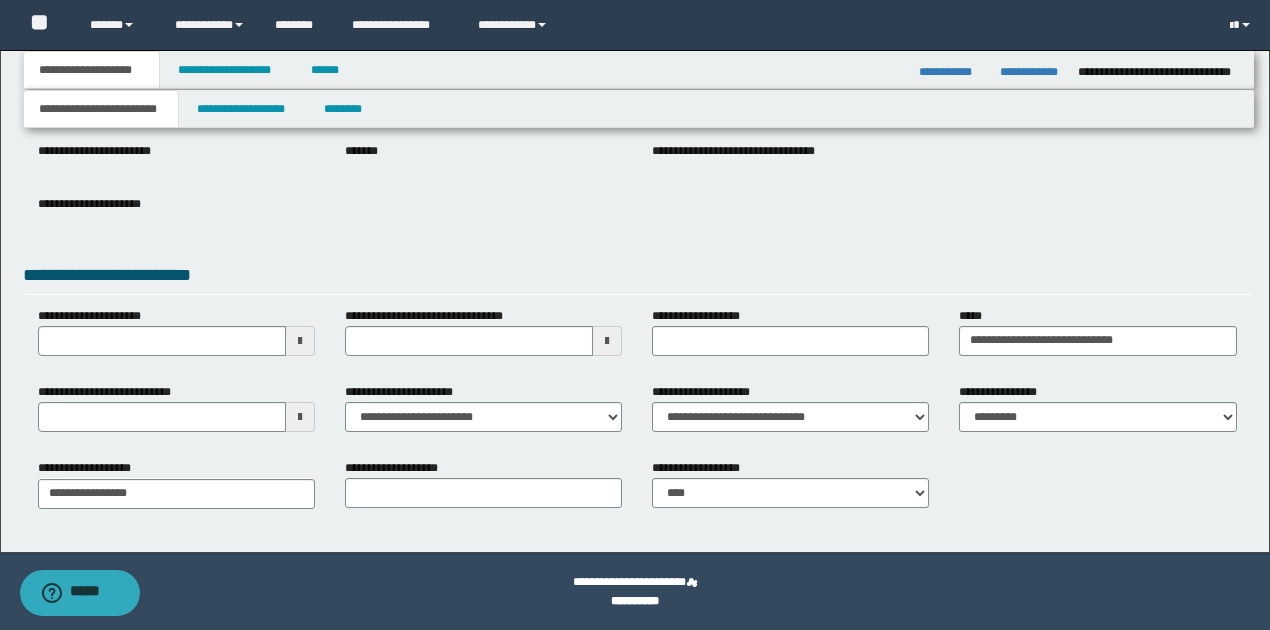 click at bounding box center [300, 417] 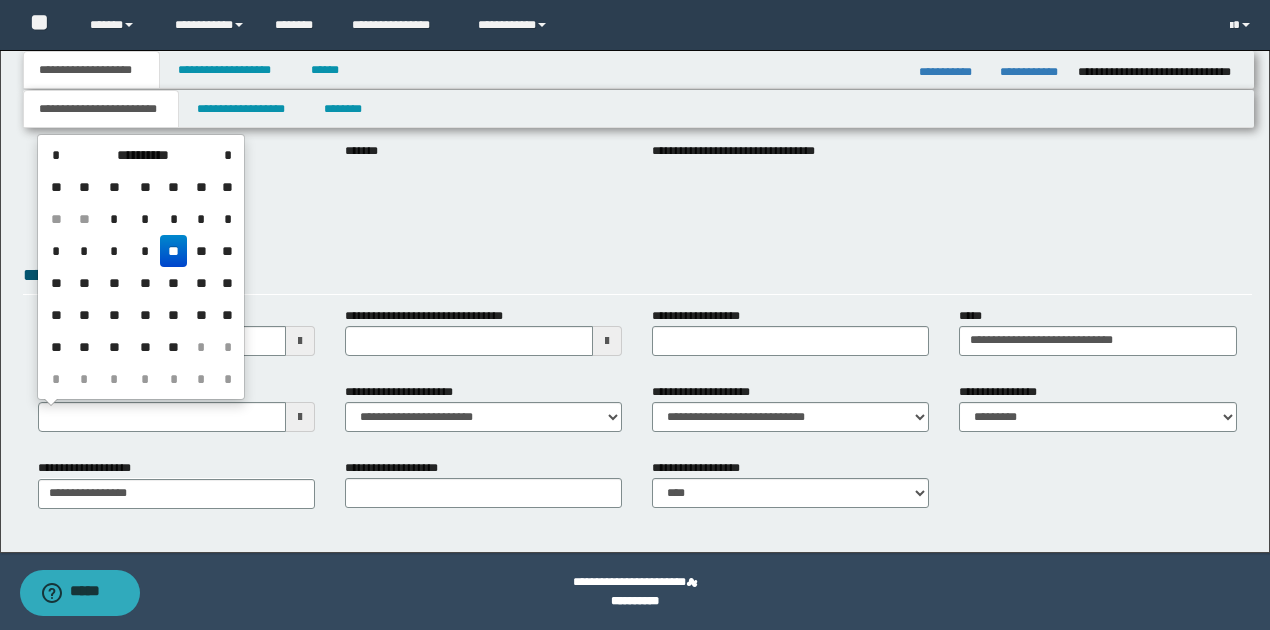 click on "**" at bounding box center [114, 283] 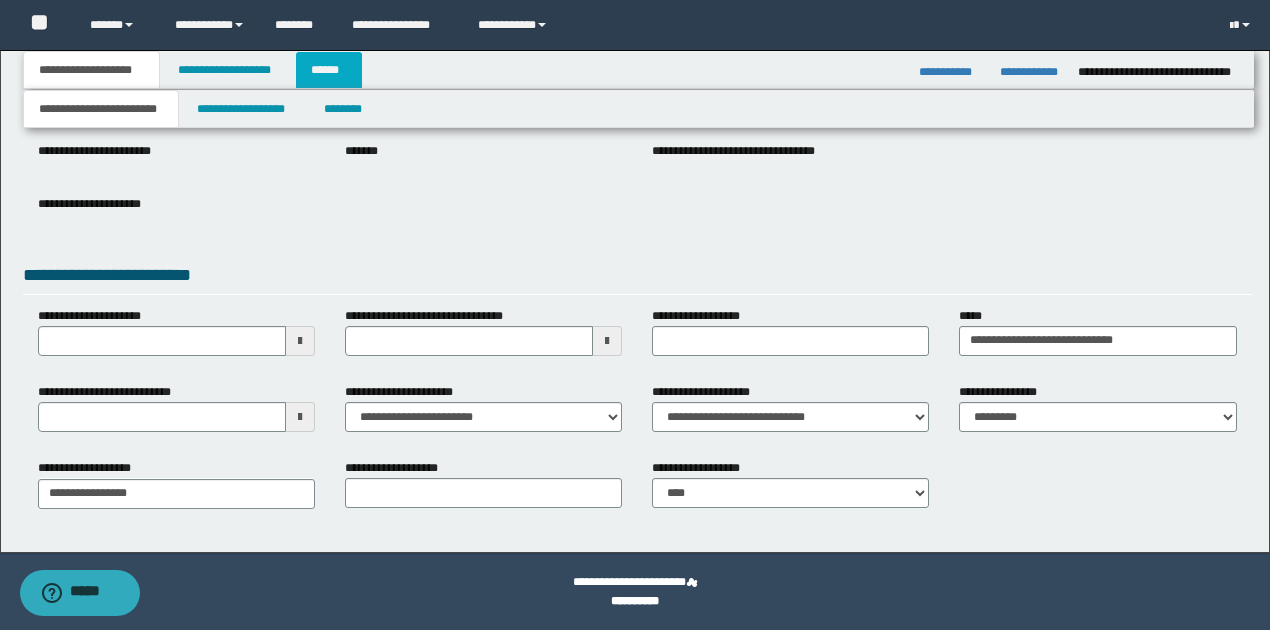 click on "******" at bounding box center (329, 70) 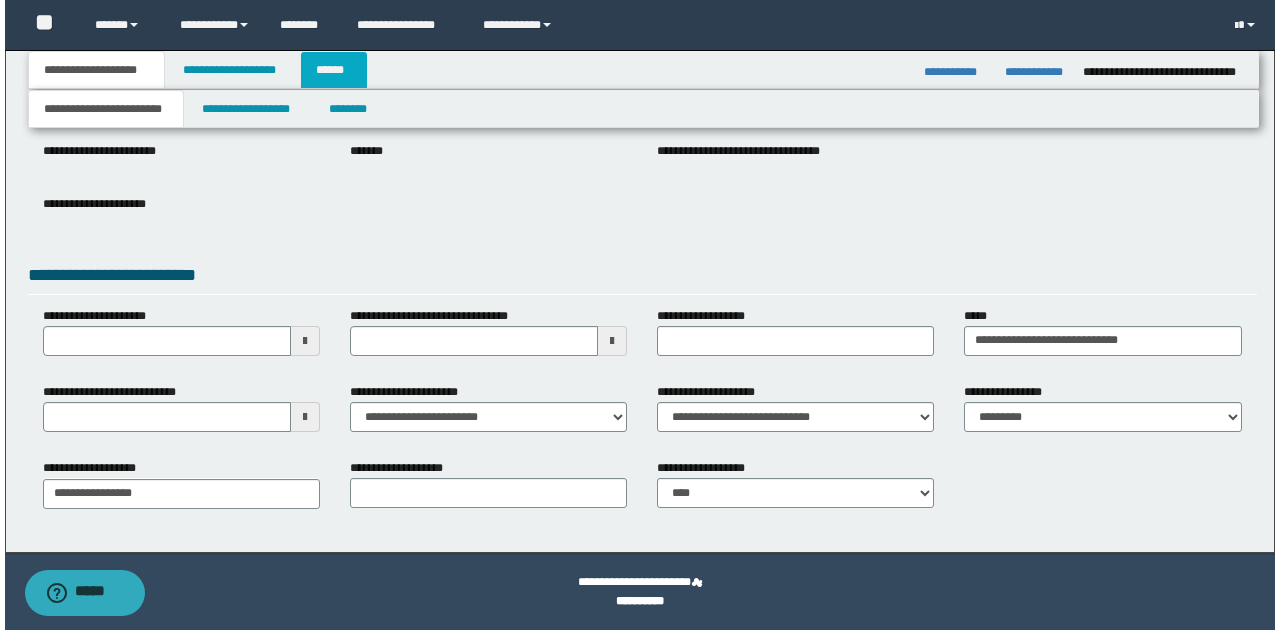 scroll, scrollTop: 0, scrollLeft: 0, axis: both 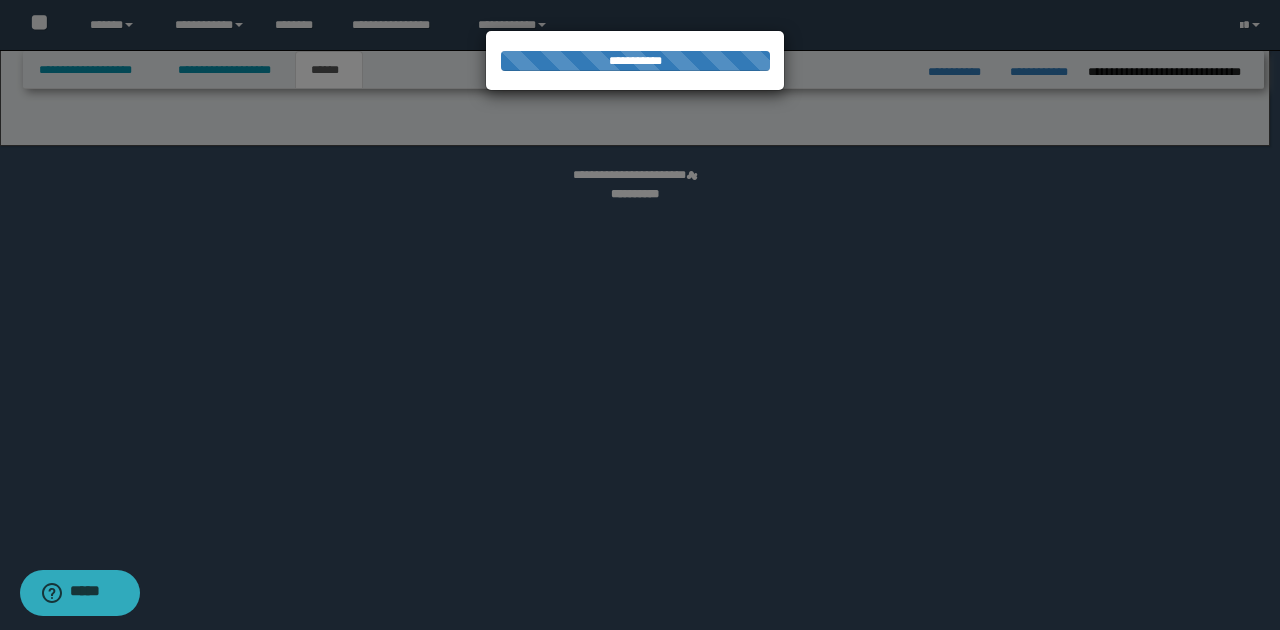 select on "*" 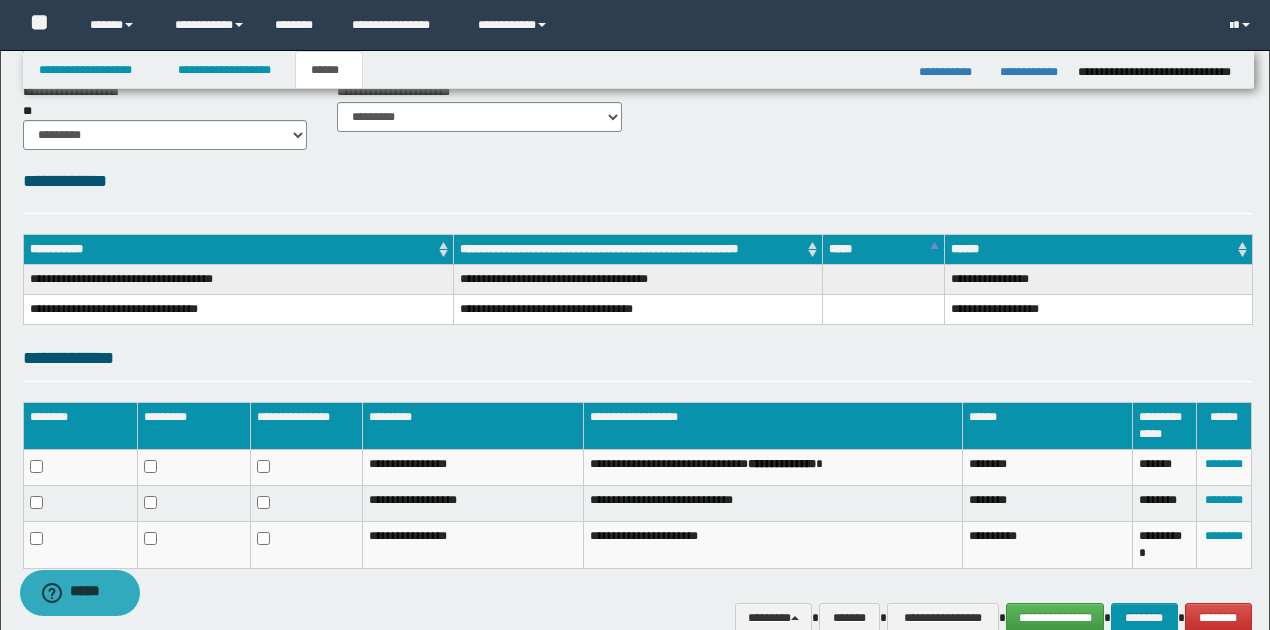 scroll, scrollTop: 200, scrollLeft: 0, axis: vertical 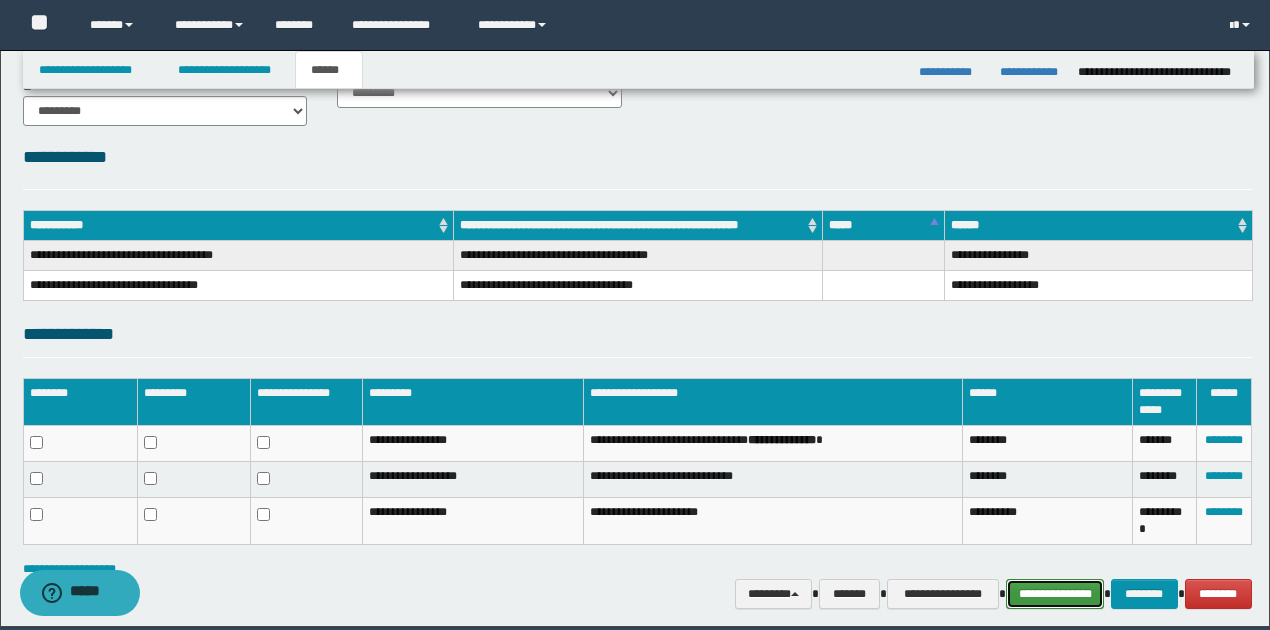 click on "**********" at bounding box center [1055, 593] 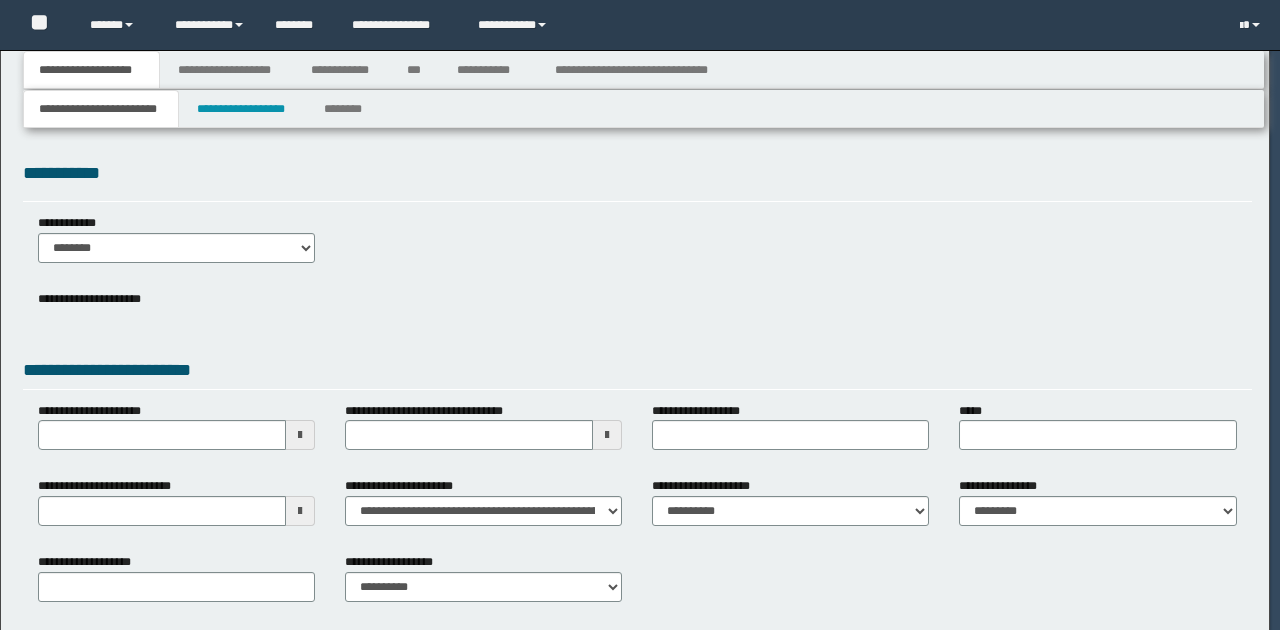 scroll, scrollTop: 0, scrollLeft: 0, axis: both 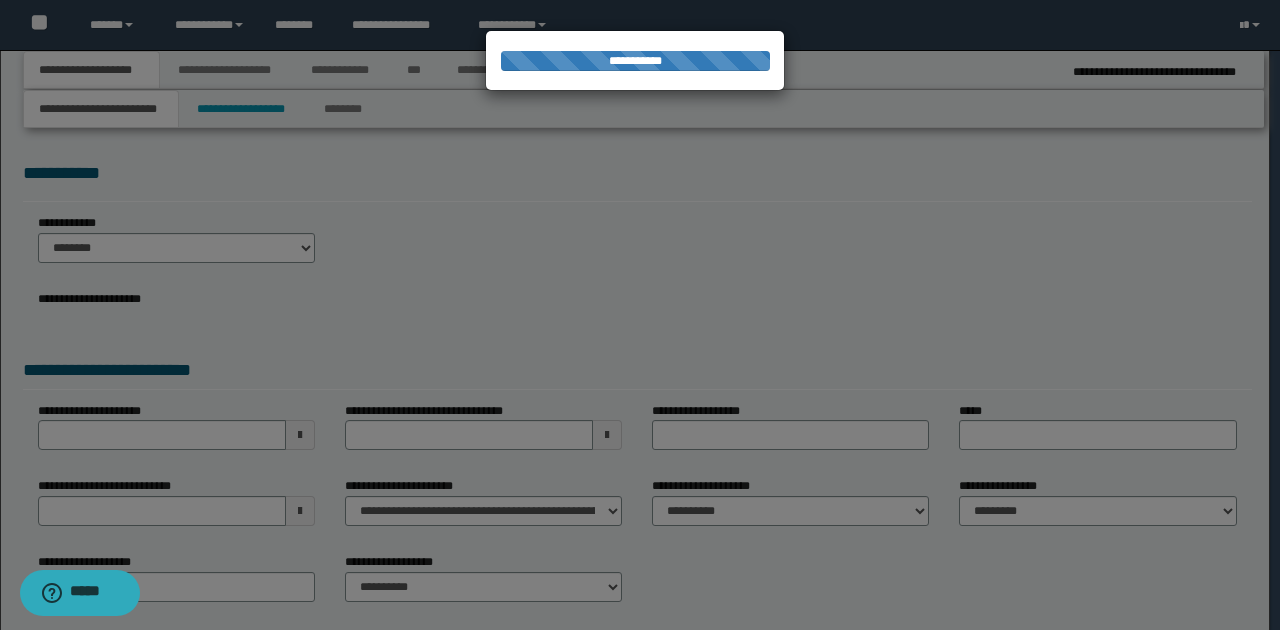 type on "**********" 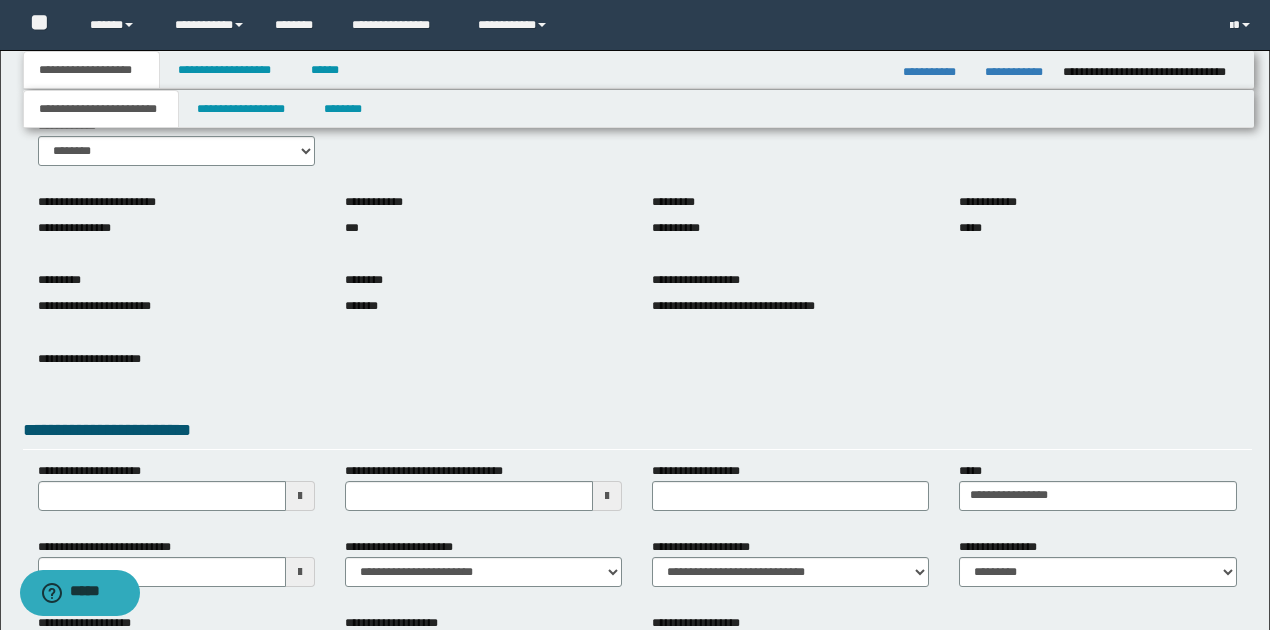 scroll, scrollTop: 200, scrollLeft: 0, axis: vertical 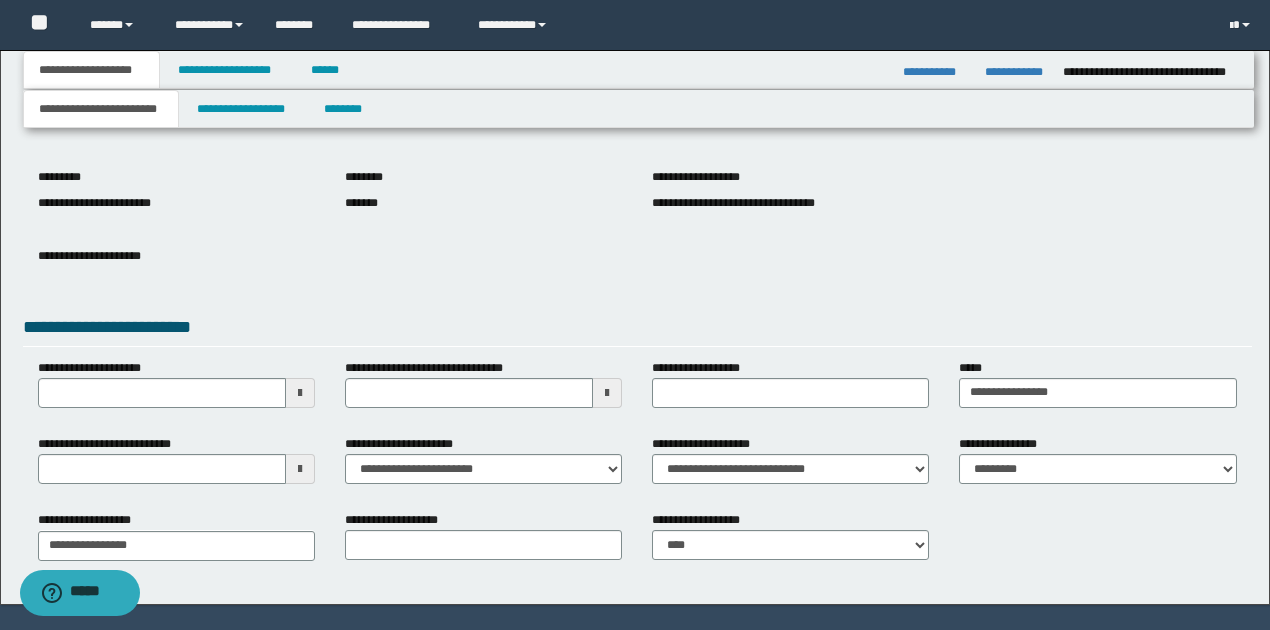 click at bounding box center (300, 469) 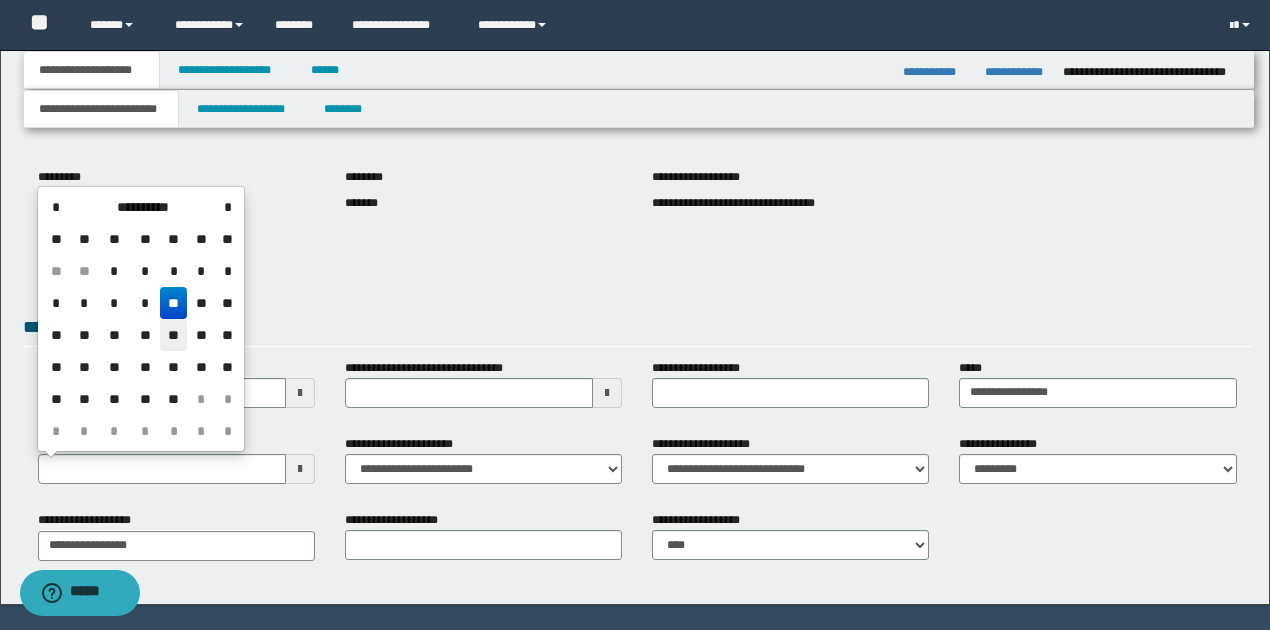 click on "**" at bounding box center (174, 335) 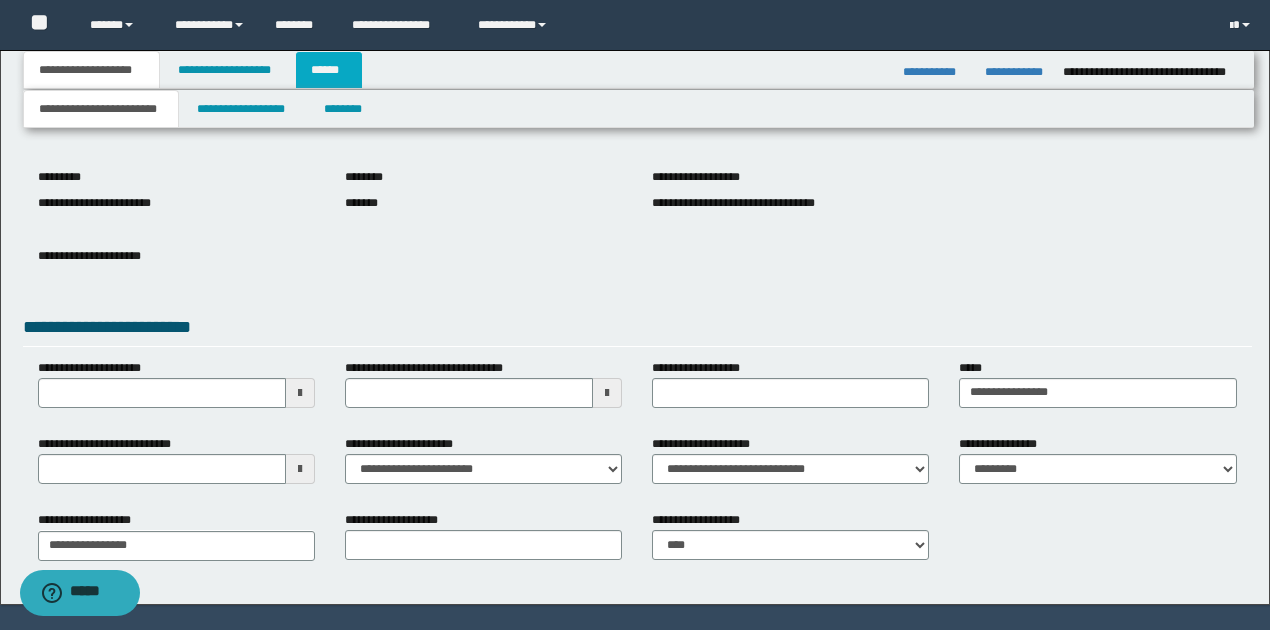 click on "******" at bounding box center [329, 70] 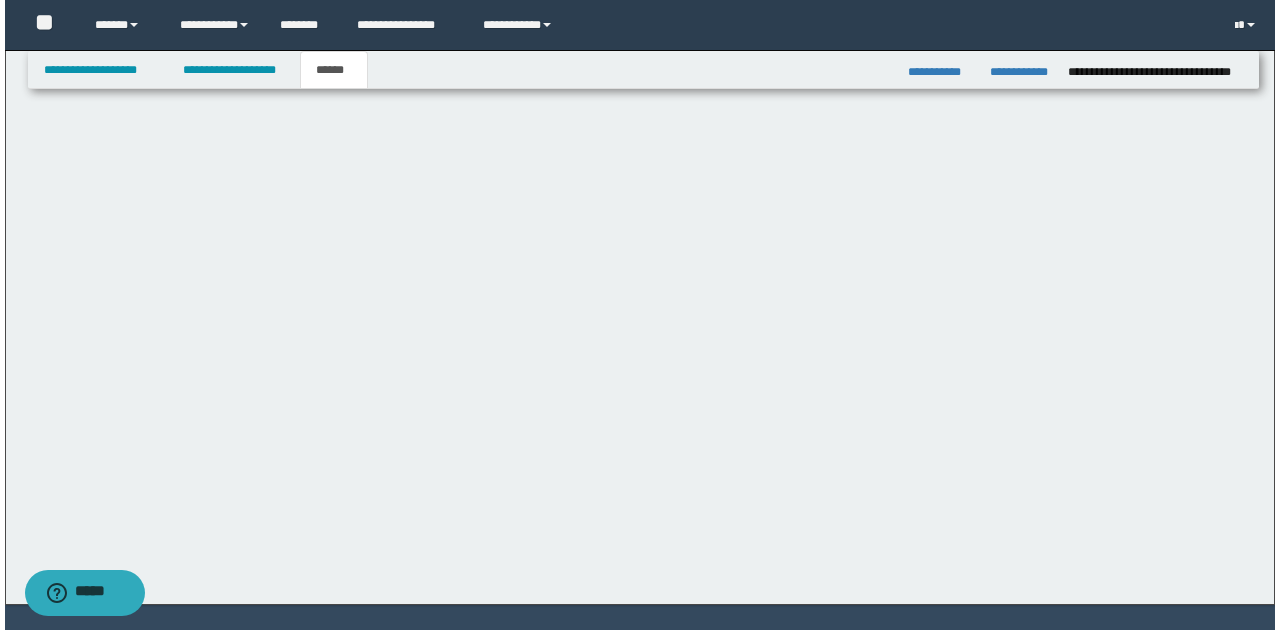 scroll, scrollTop: 0, scrollLeft: 0, axis: both 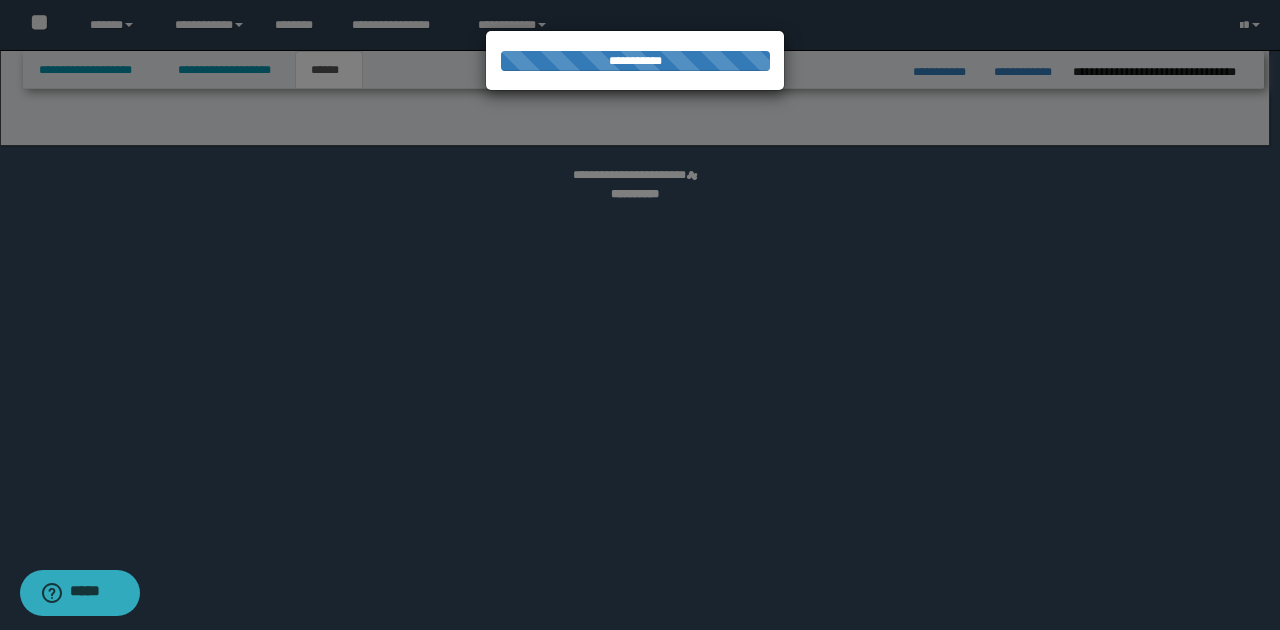 select on "*" 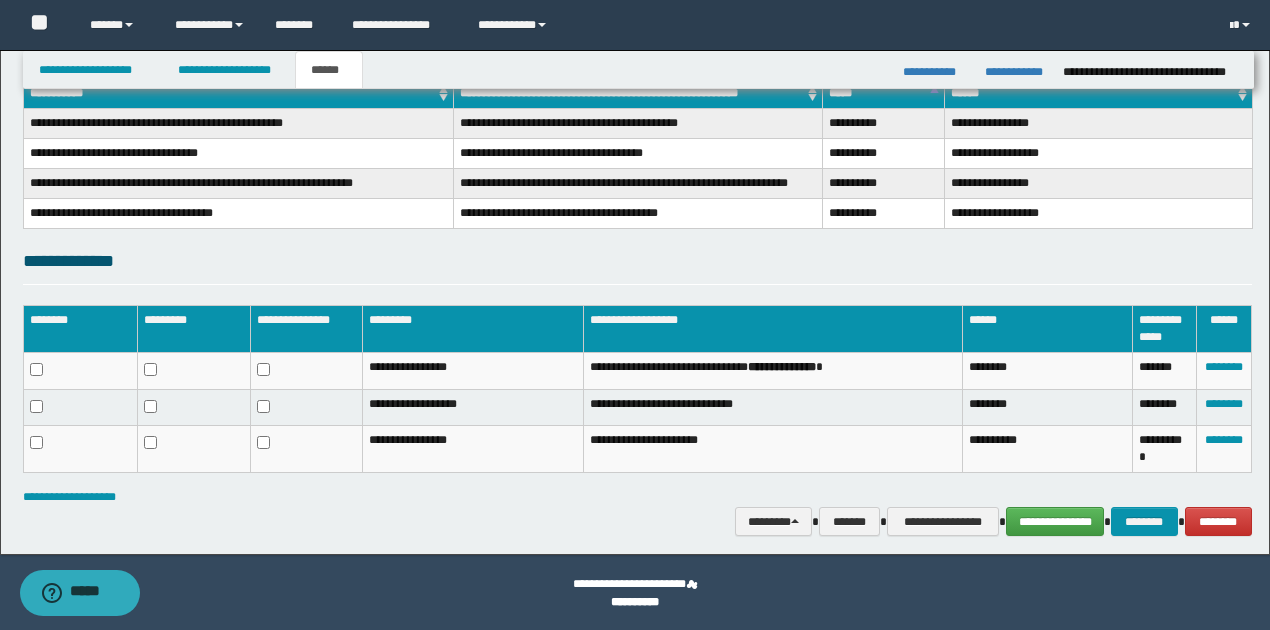 scroll, scrollTop: 334, scrollLeft: 0, axis: vertical 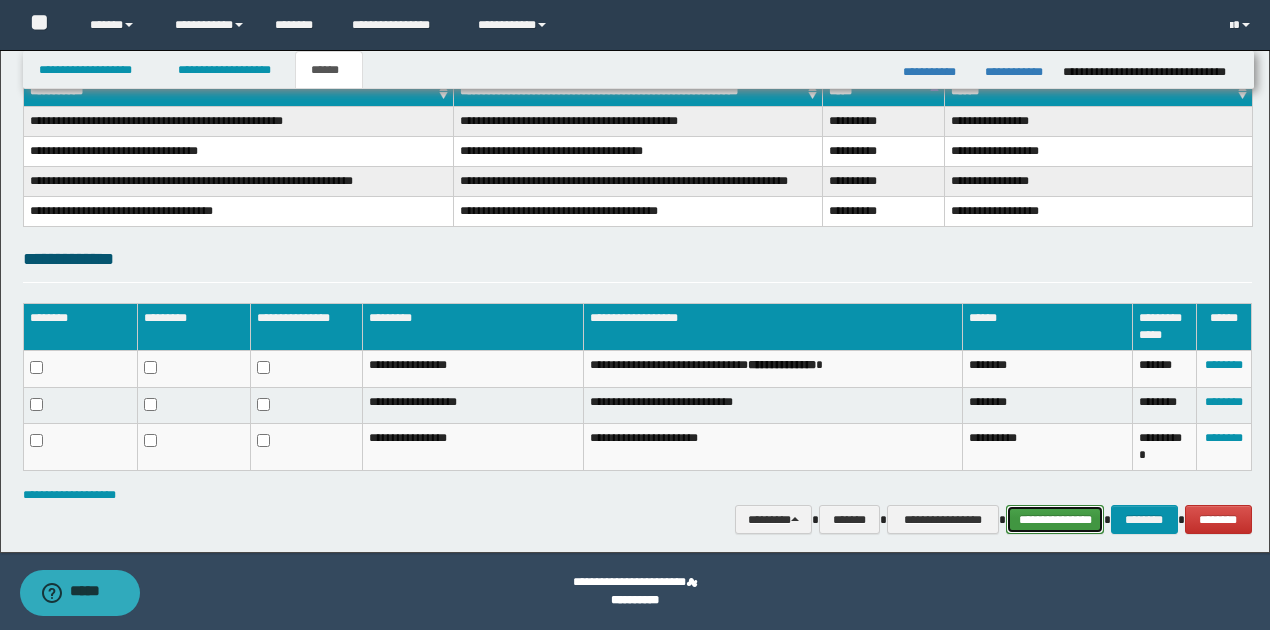 click on "**********" at bounding box center (1055, 519) 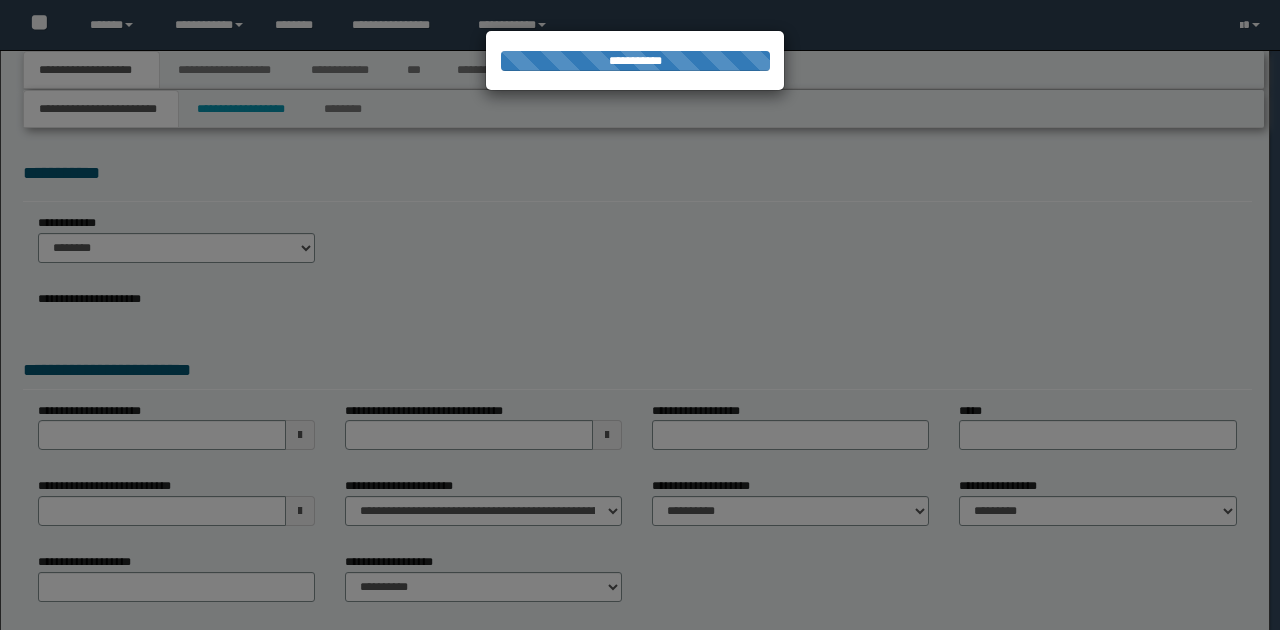scroll, scrollTop: 0, scrollLeft: 0, axis: both 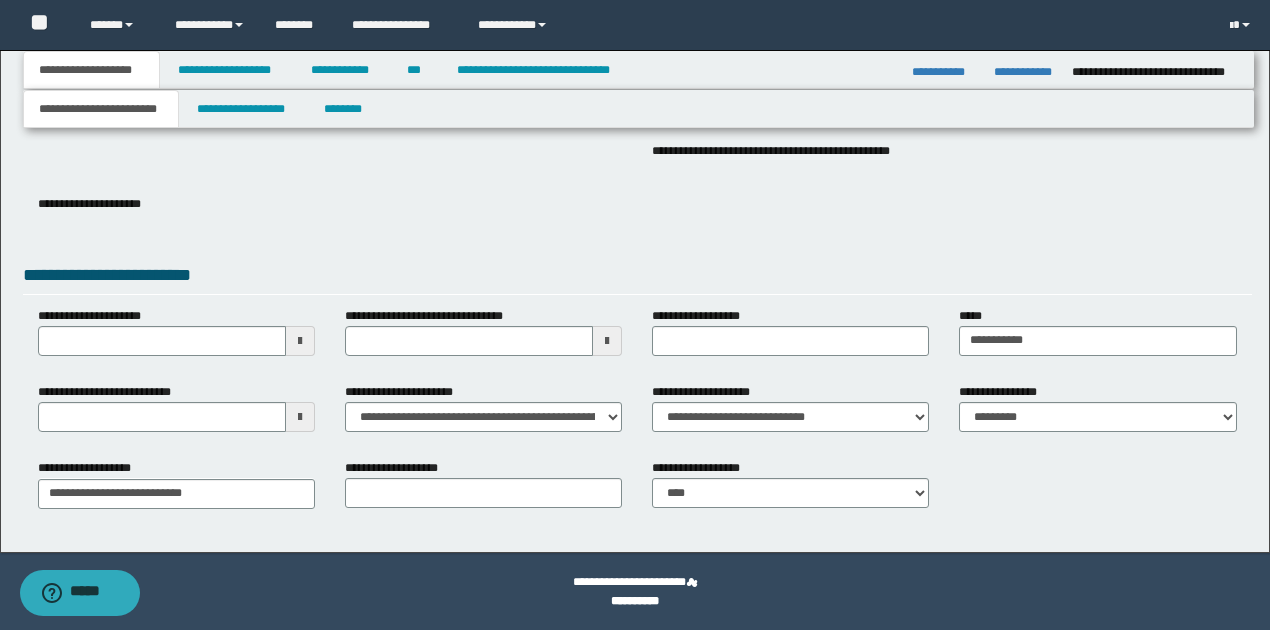 click at bounding box center (300, 417) 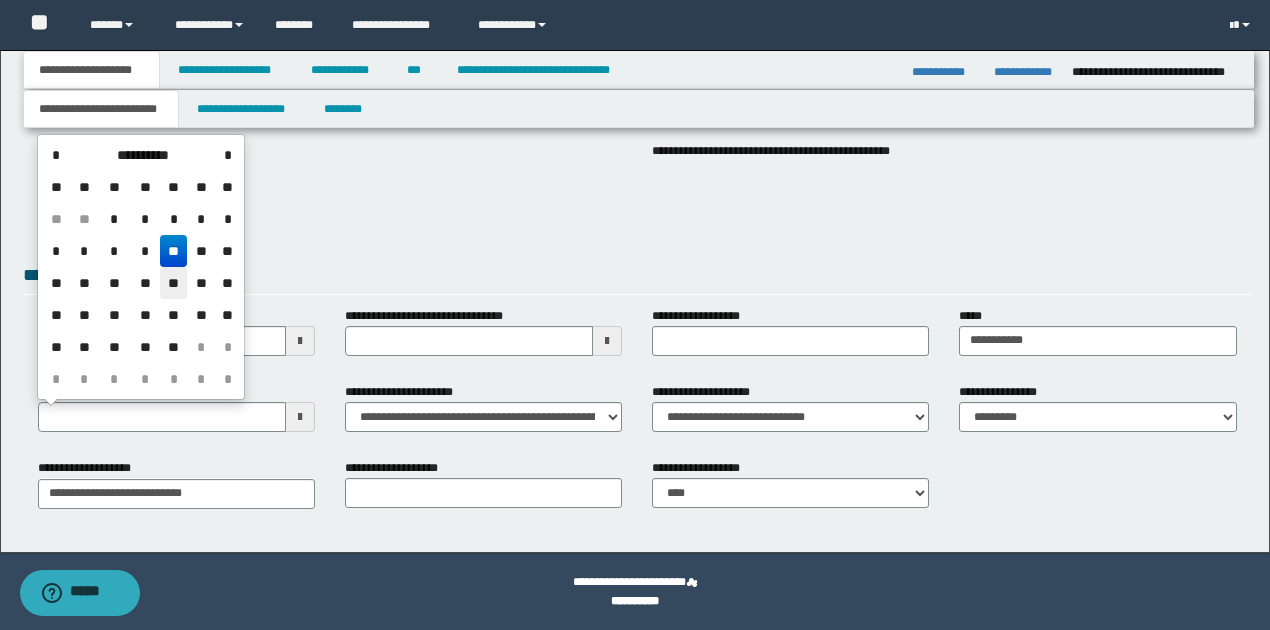 click on "**" at bounding box center (174, 283) 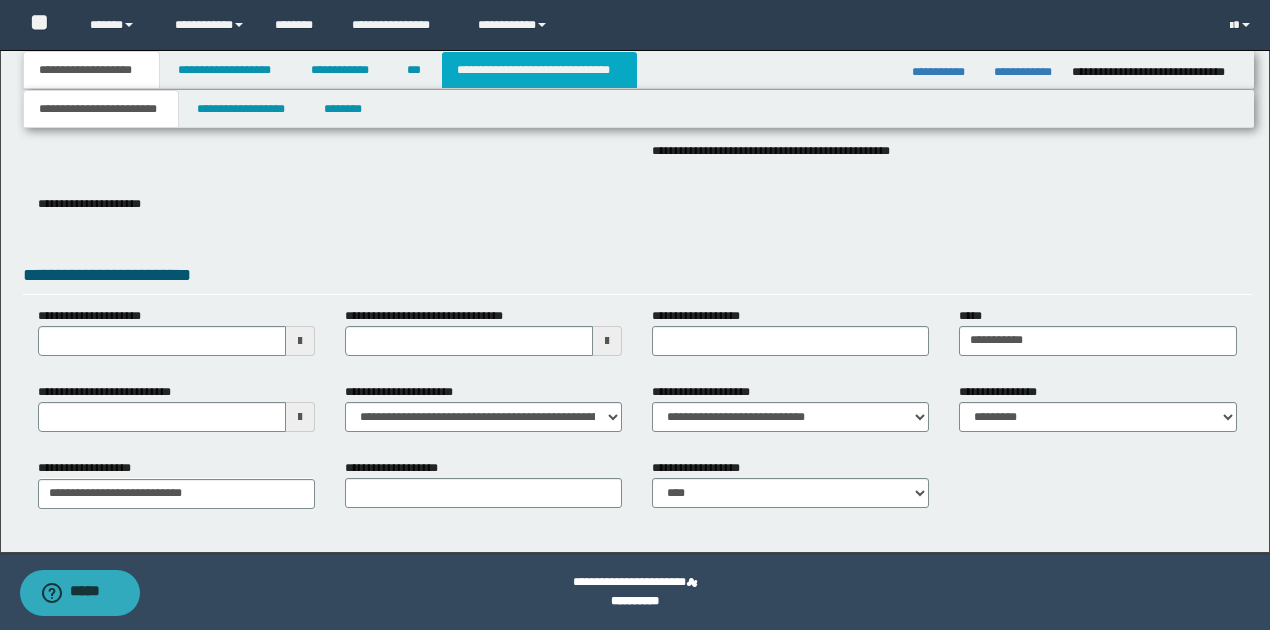click on "**********" at bounding box center (539, 70) 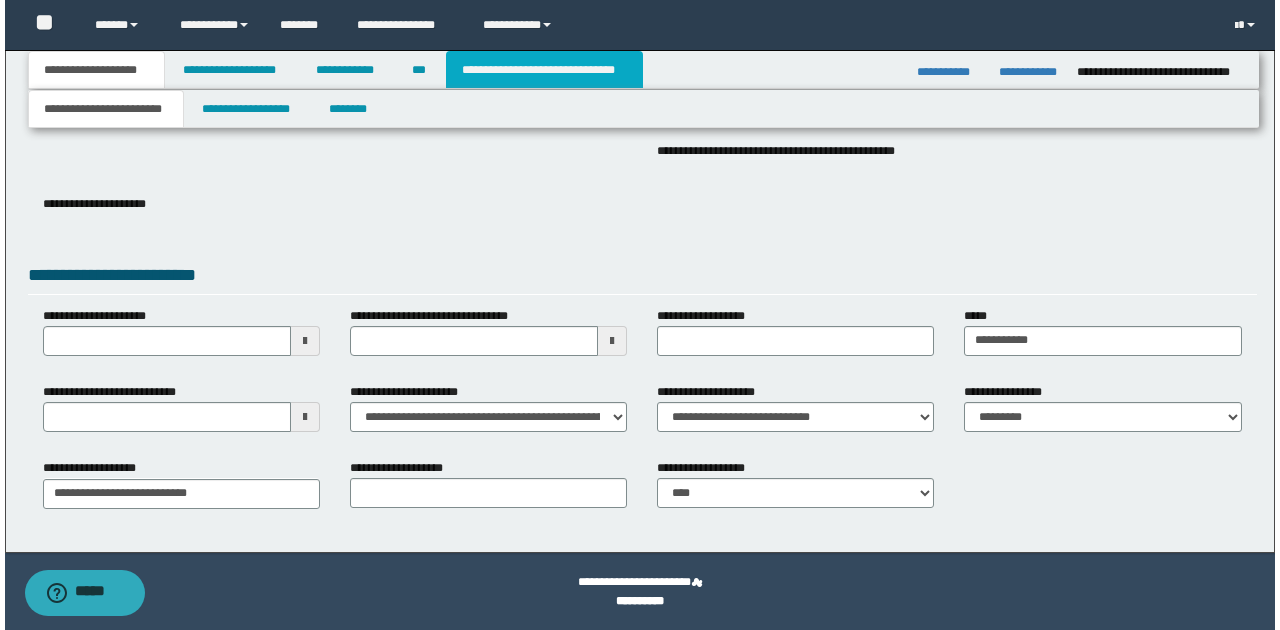scroll, scrollTop: 0, scrollLeft: 0, axis: both 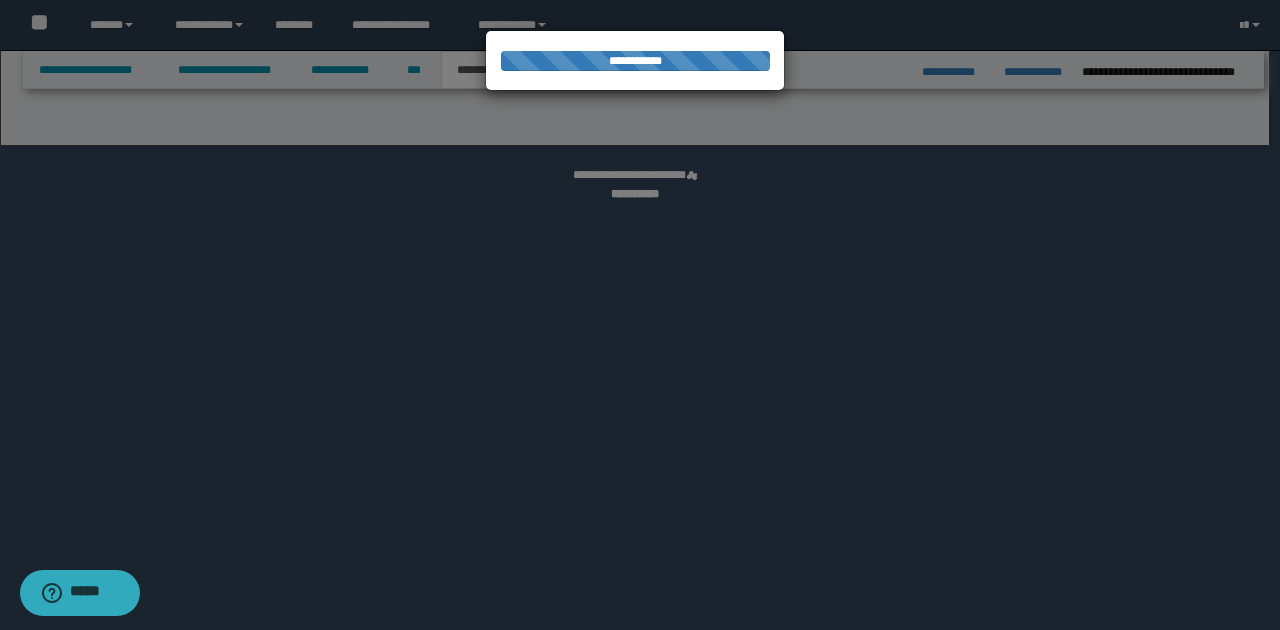 select on "*" 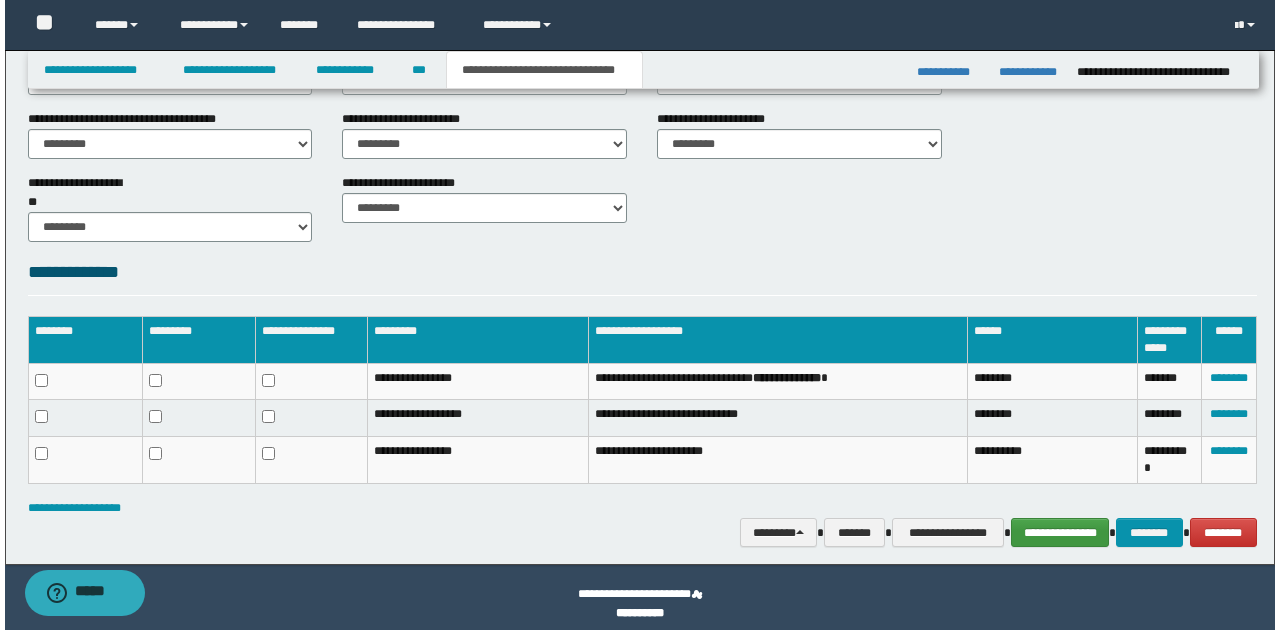 scroll, scrollTop: 837, scrollLeft: 0, axis: vertical 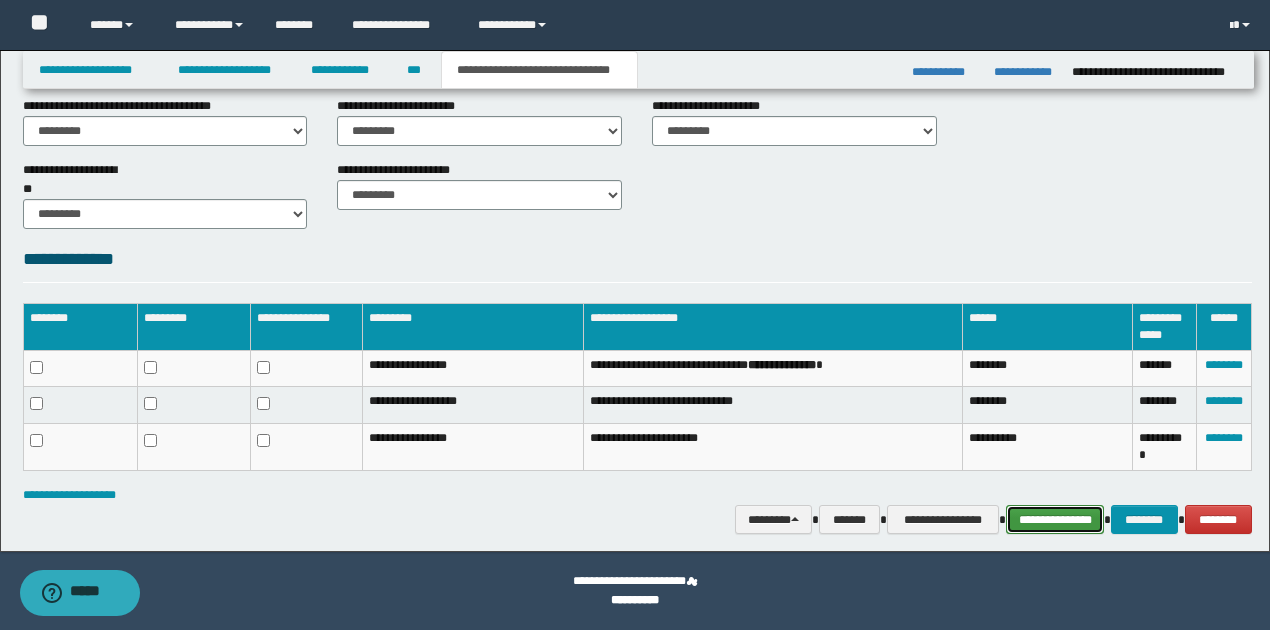 click on "**********" at bounding box center (1055, 519) 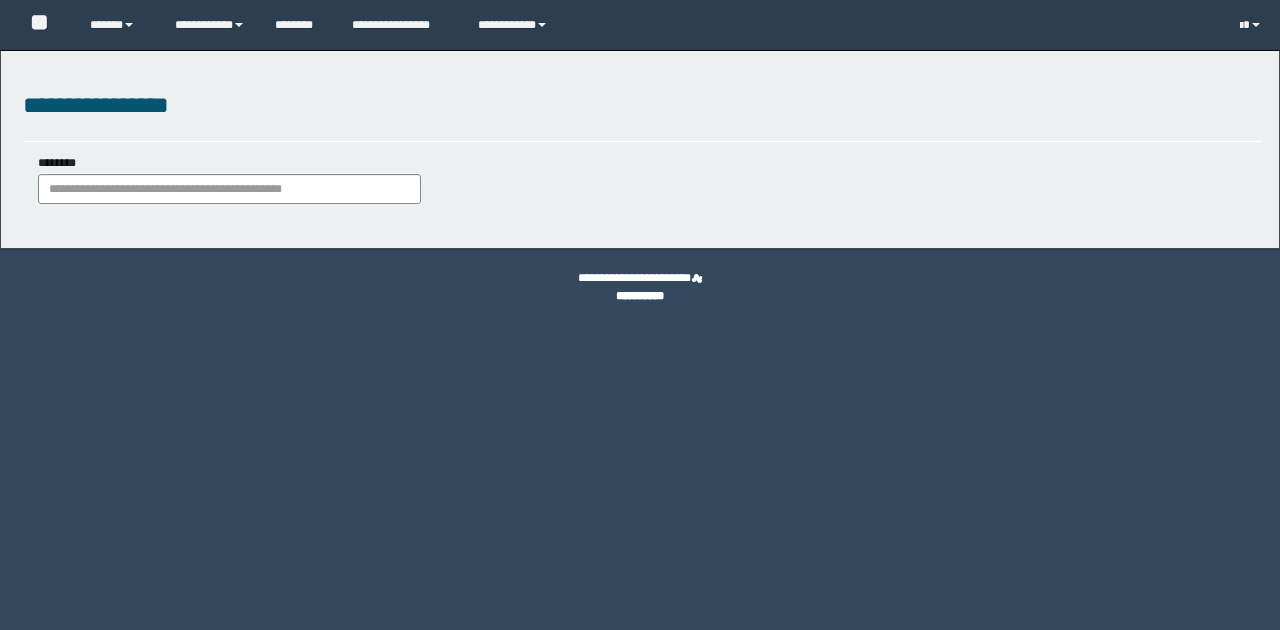 scroll, scrollTop: 0, scrollLeft: 0, axis: both 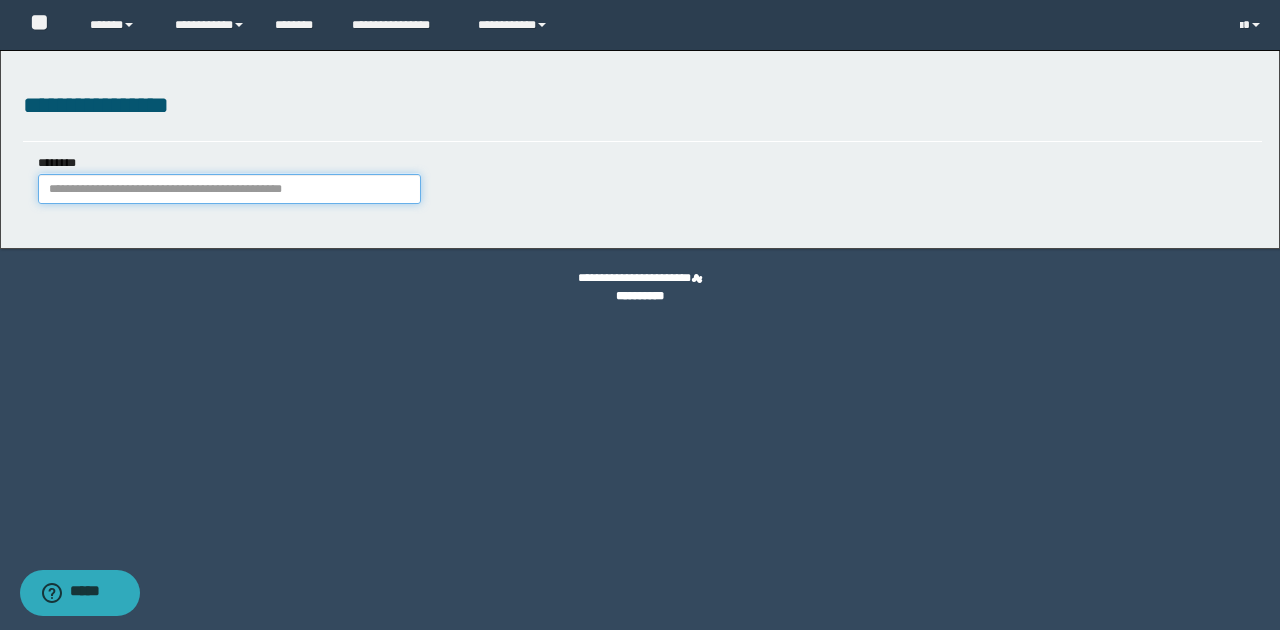 click on "********" at bounding box center [229, 189] 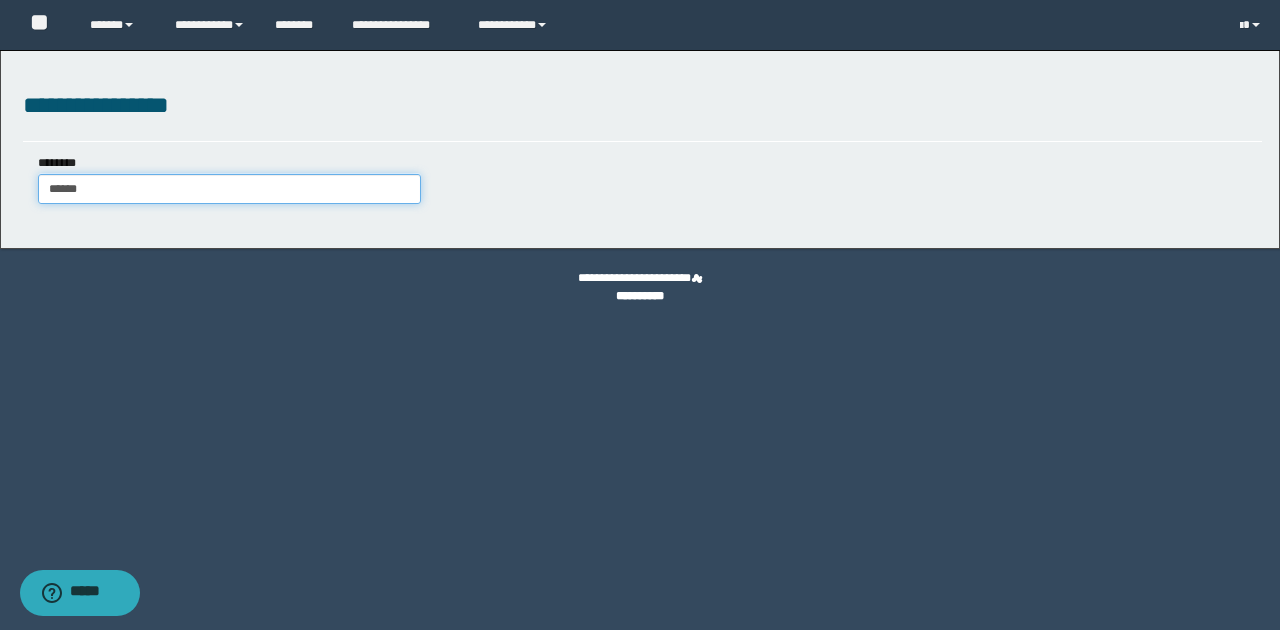 type on "*******" 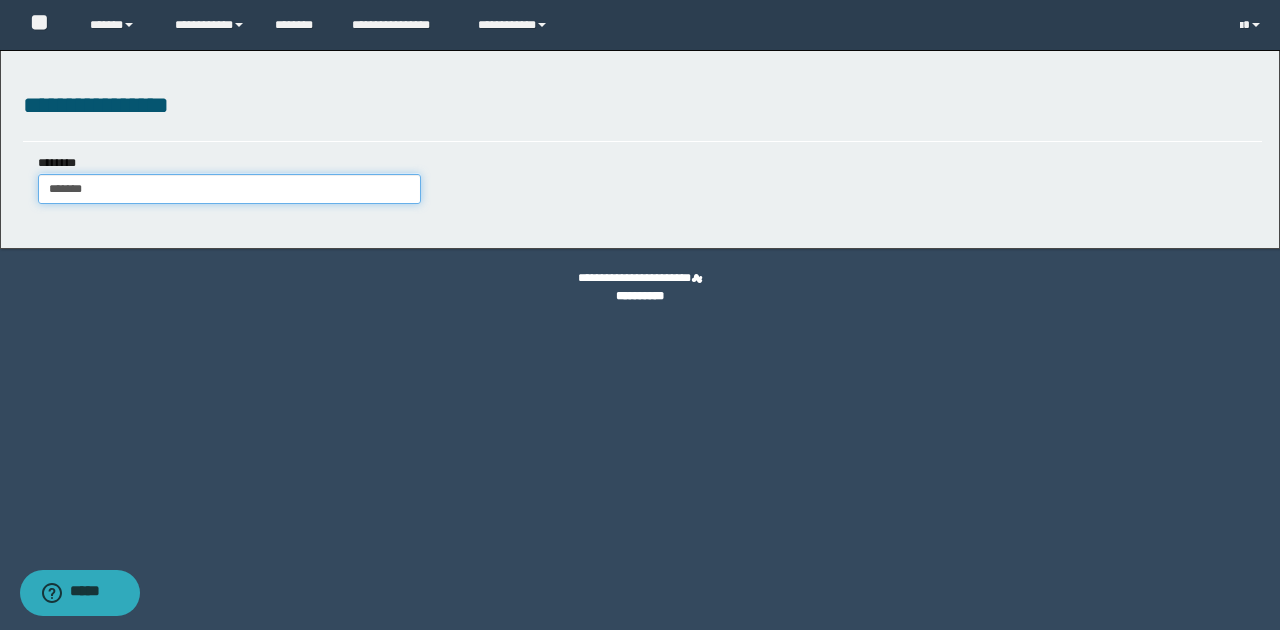 type on "*******" 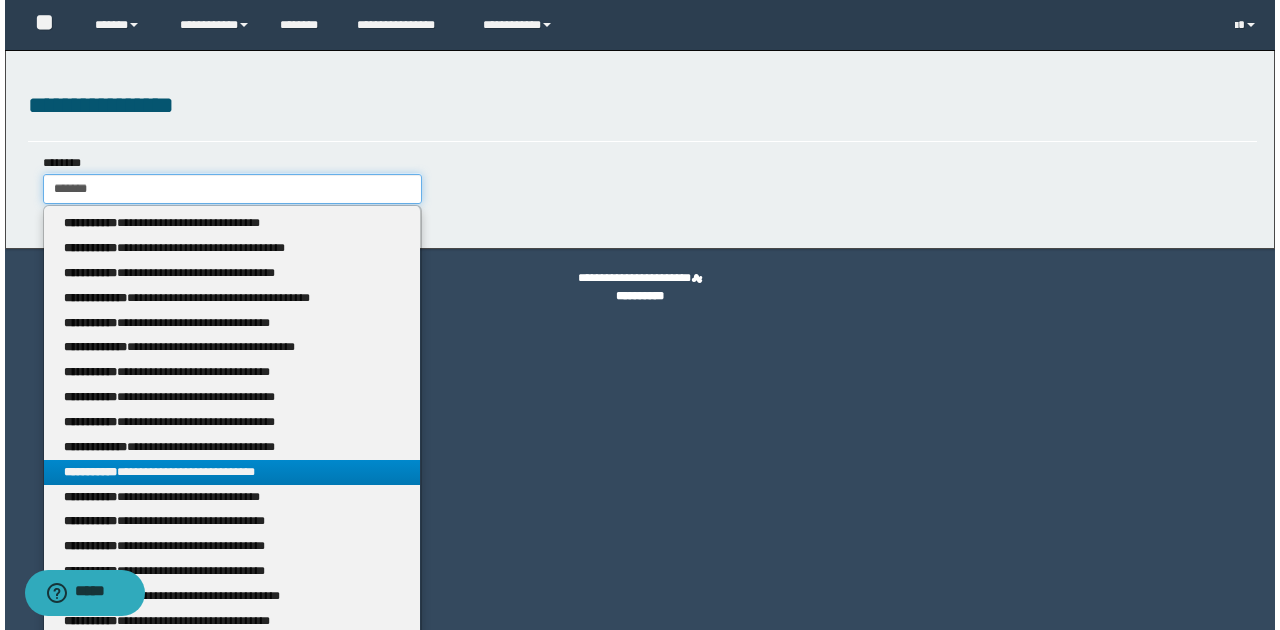 scroll, scrollTop: 0, scrollLeft: 0, axis: both 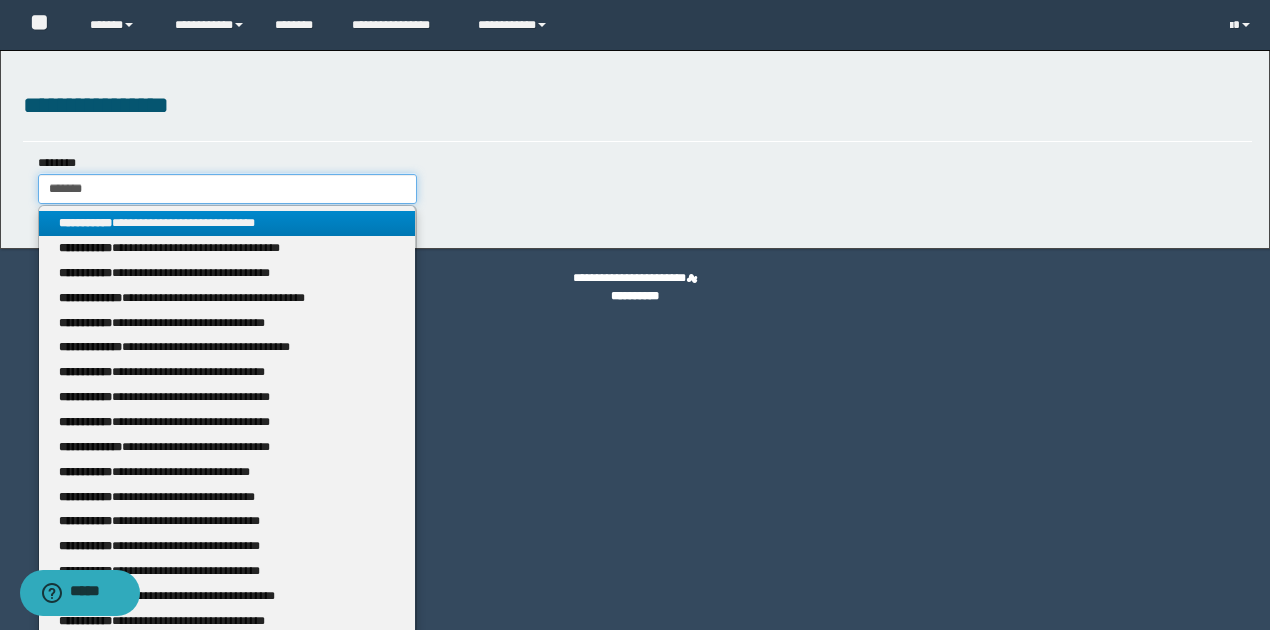 click on "*******" at bounding box center (228, 189) 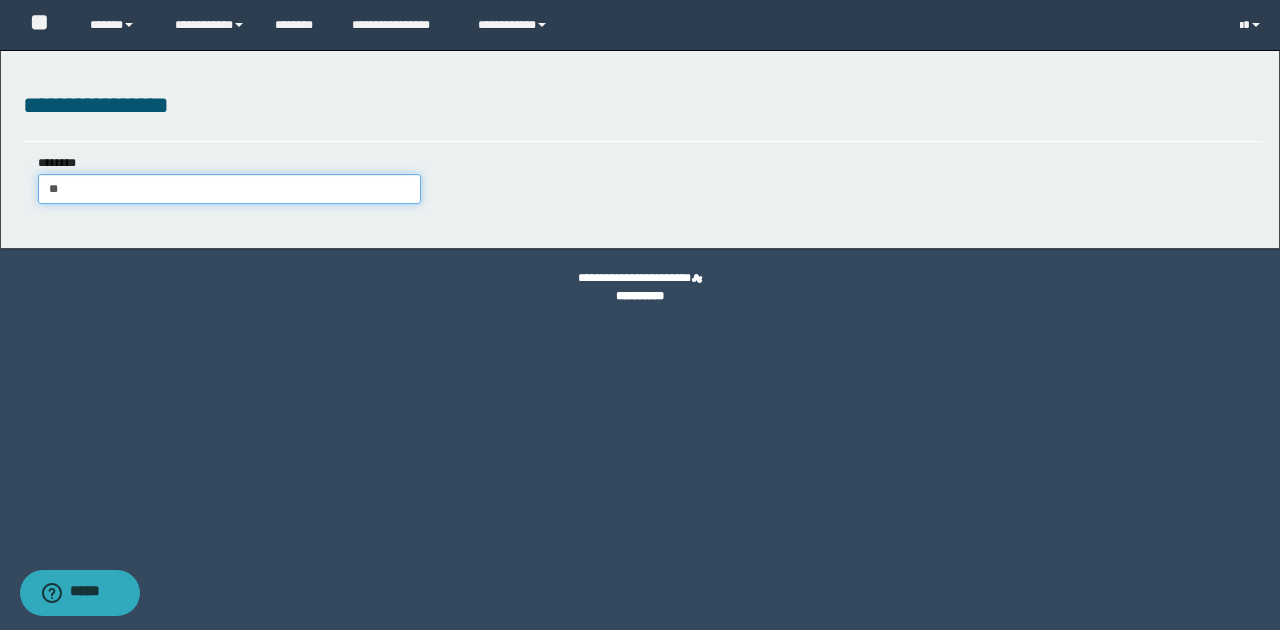 type on "*" 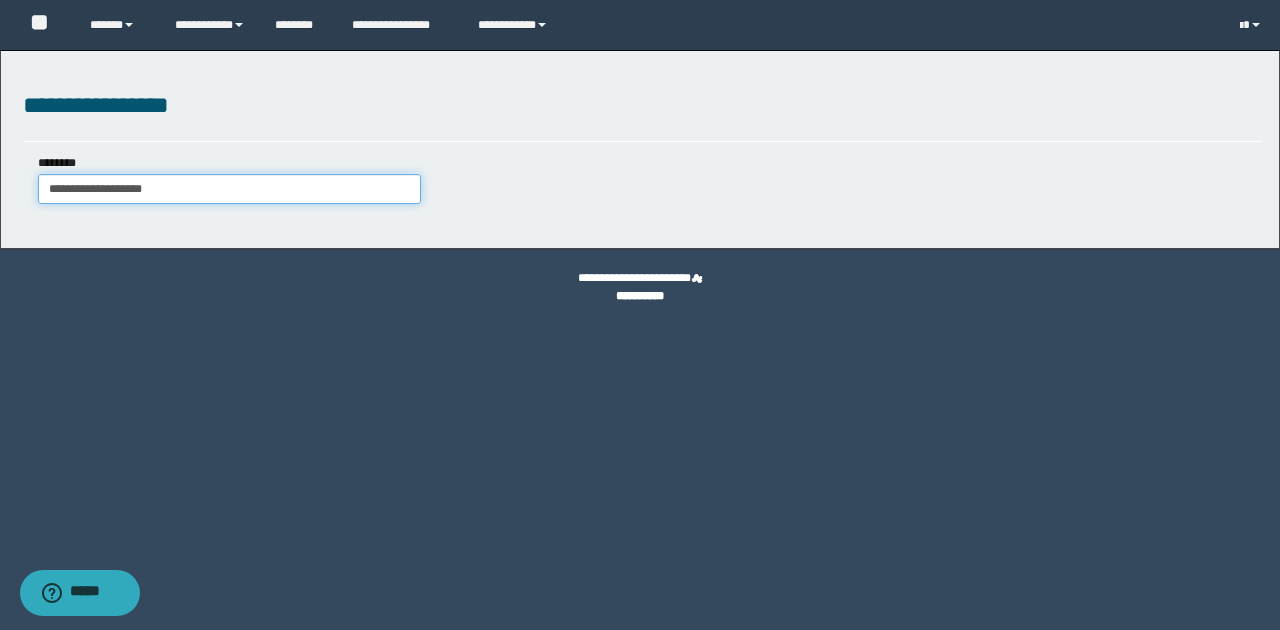 type on "**********" 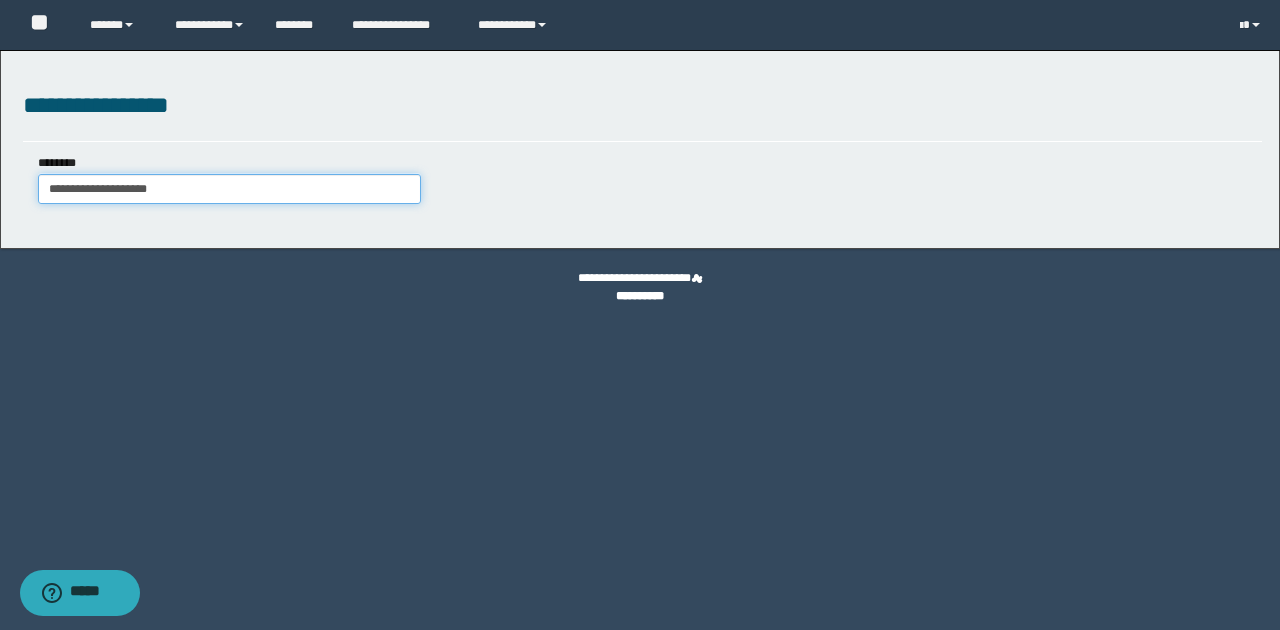 drag, startPoint x: 184, startPoint y: 189, endPoint x: 36, endPoint y: 180, distance: 148.27339 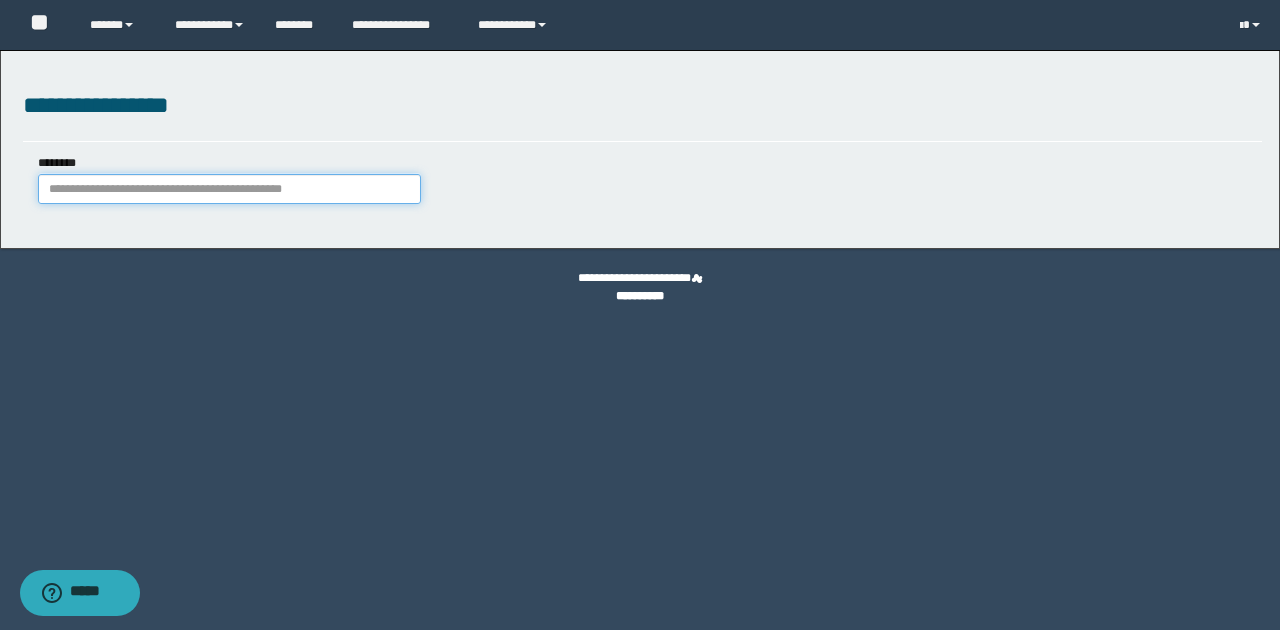 click on "********" at bounding box center (229, 189) 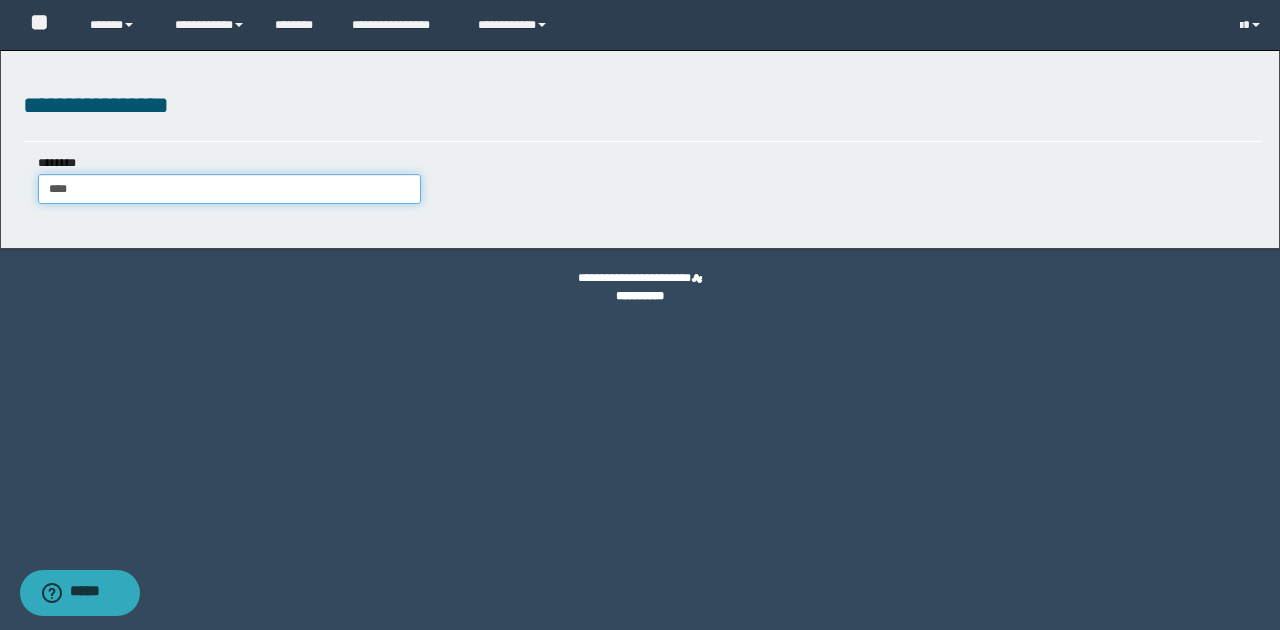 type on "****" 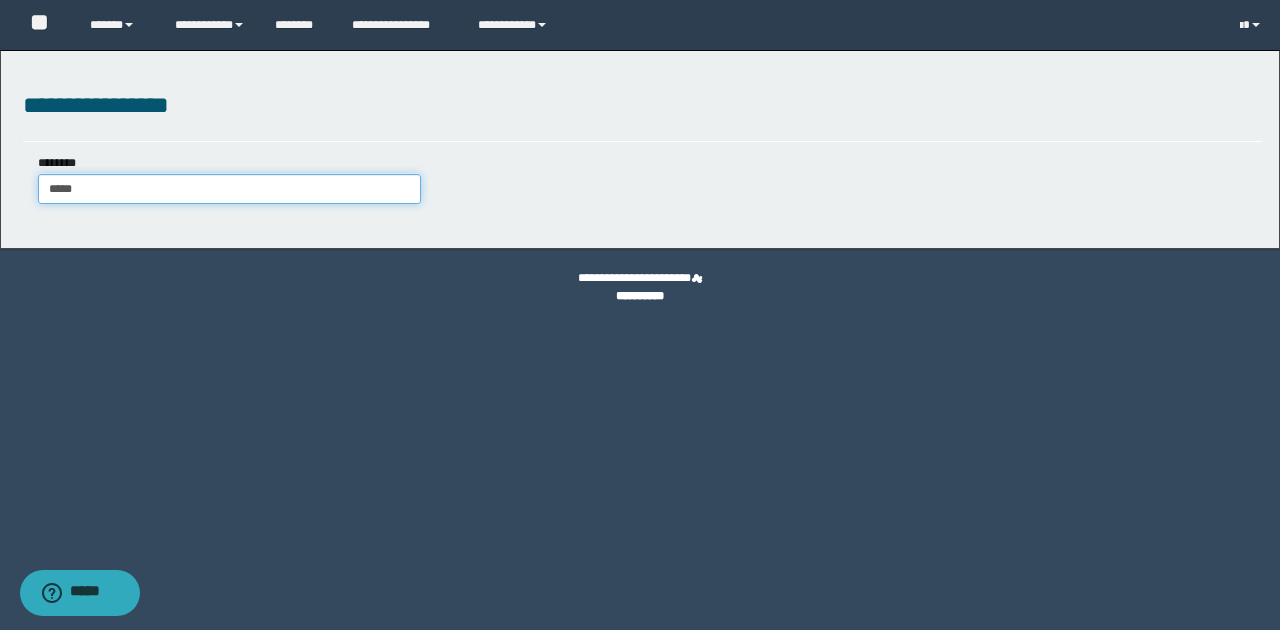 type on "****" 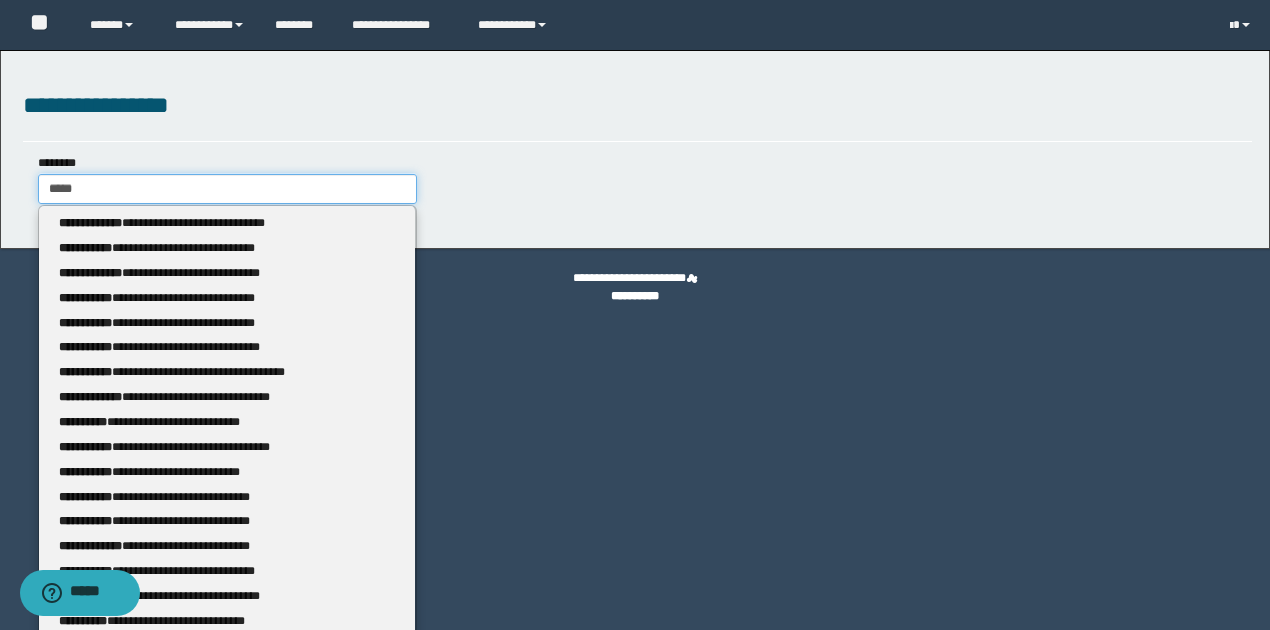 type 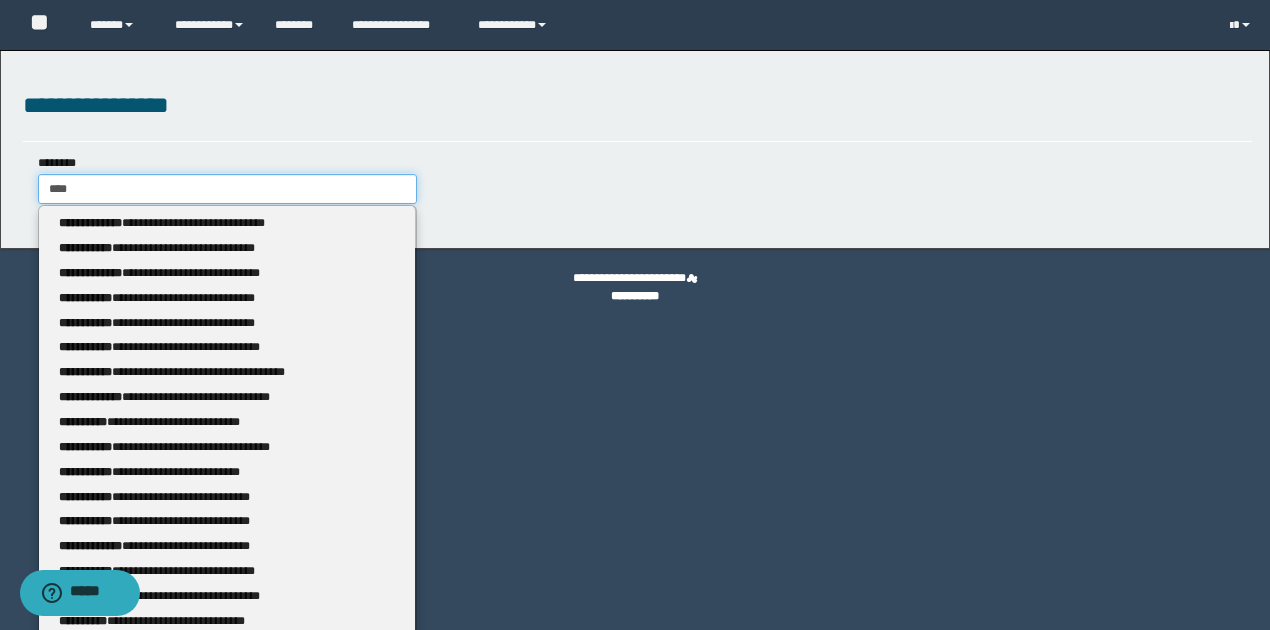 type on "****" 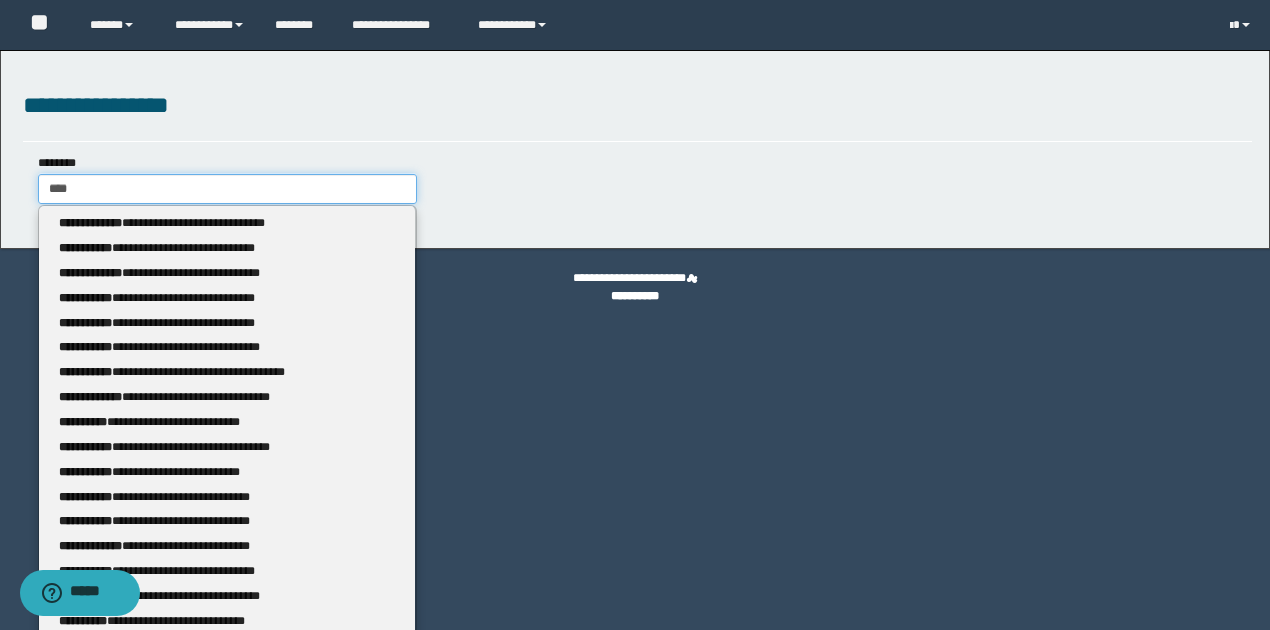 type 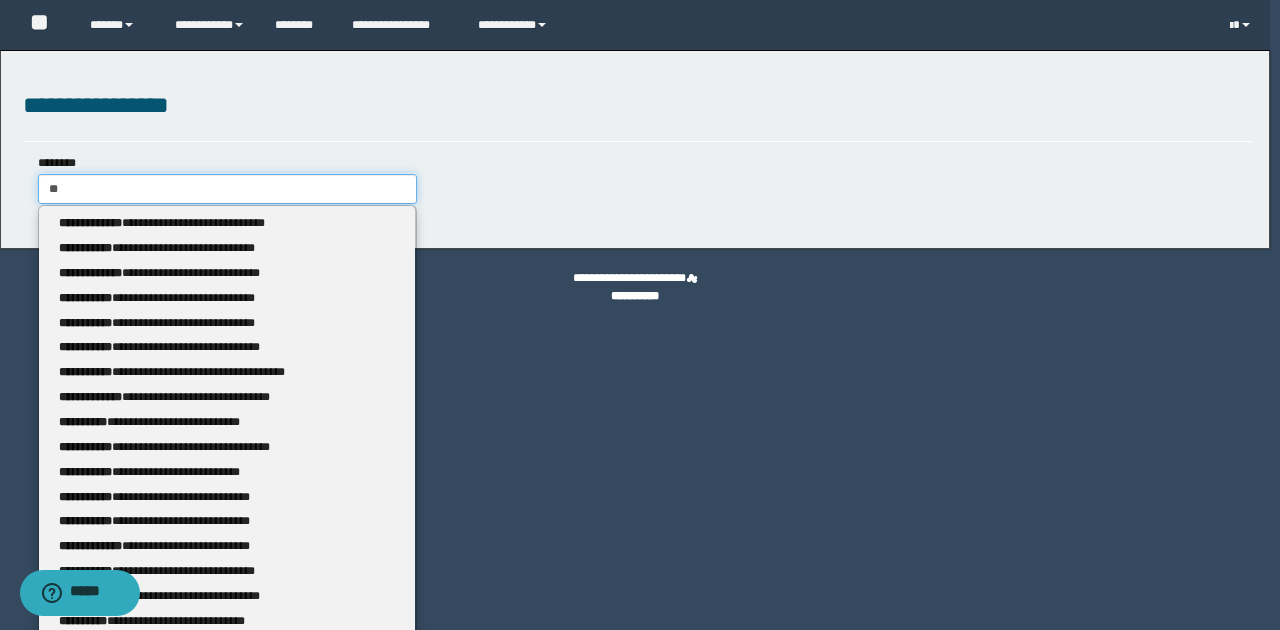 type on "*" 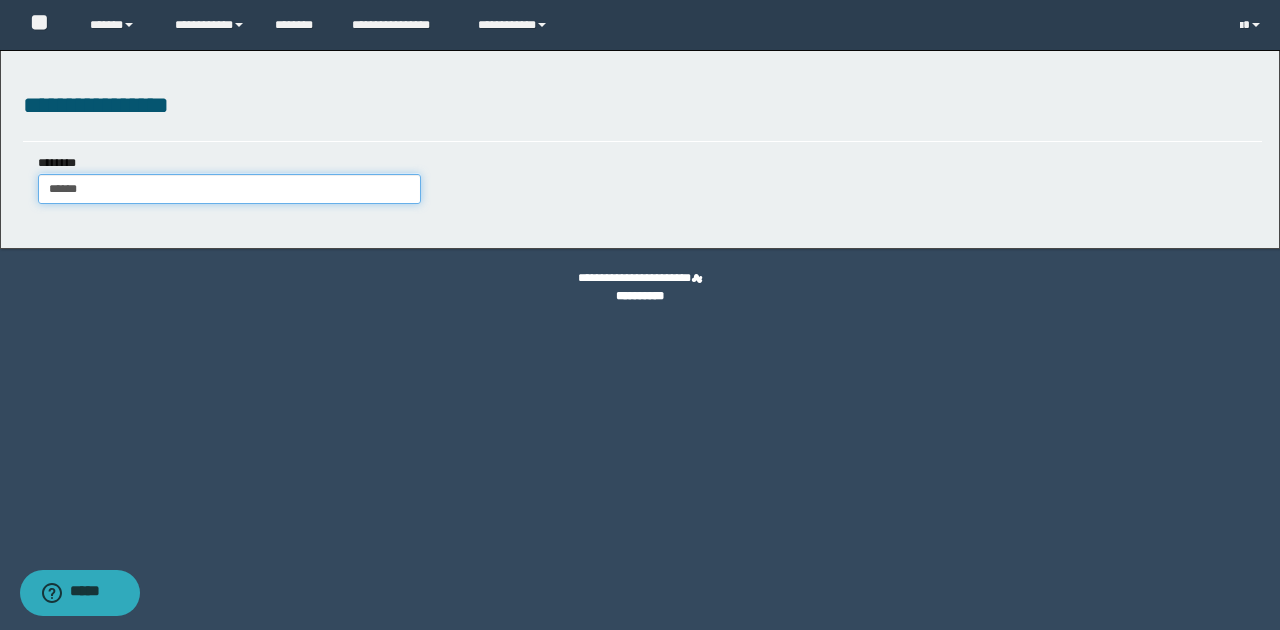 type on "*******" 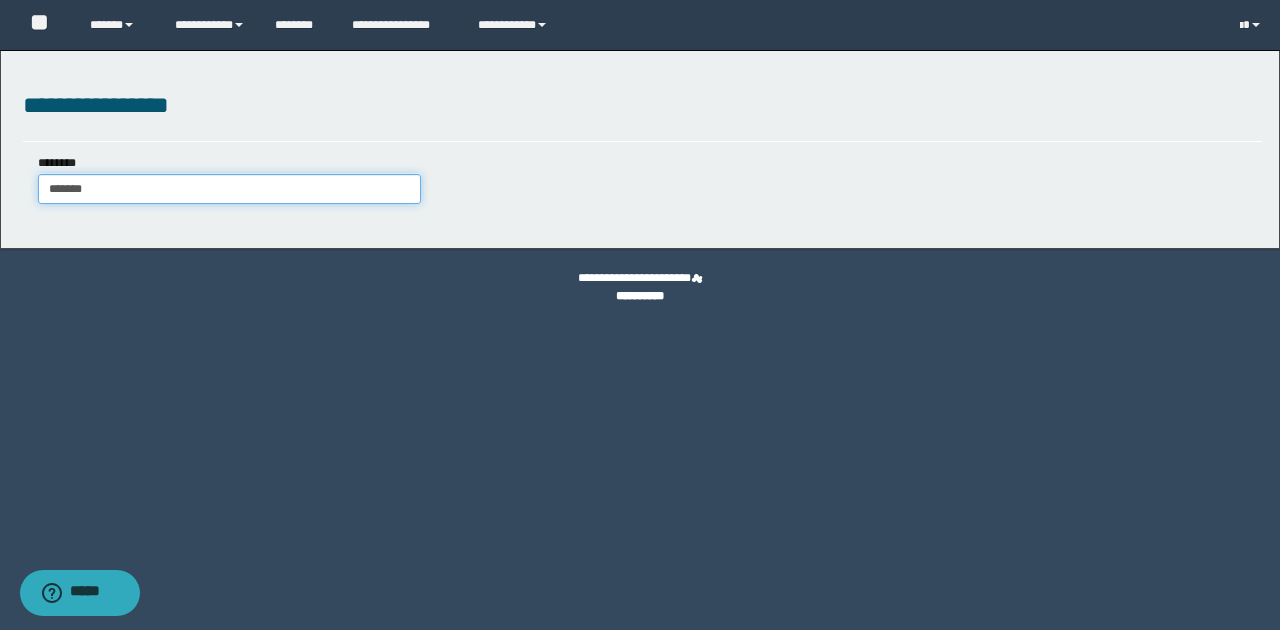 type on "*******" 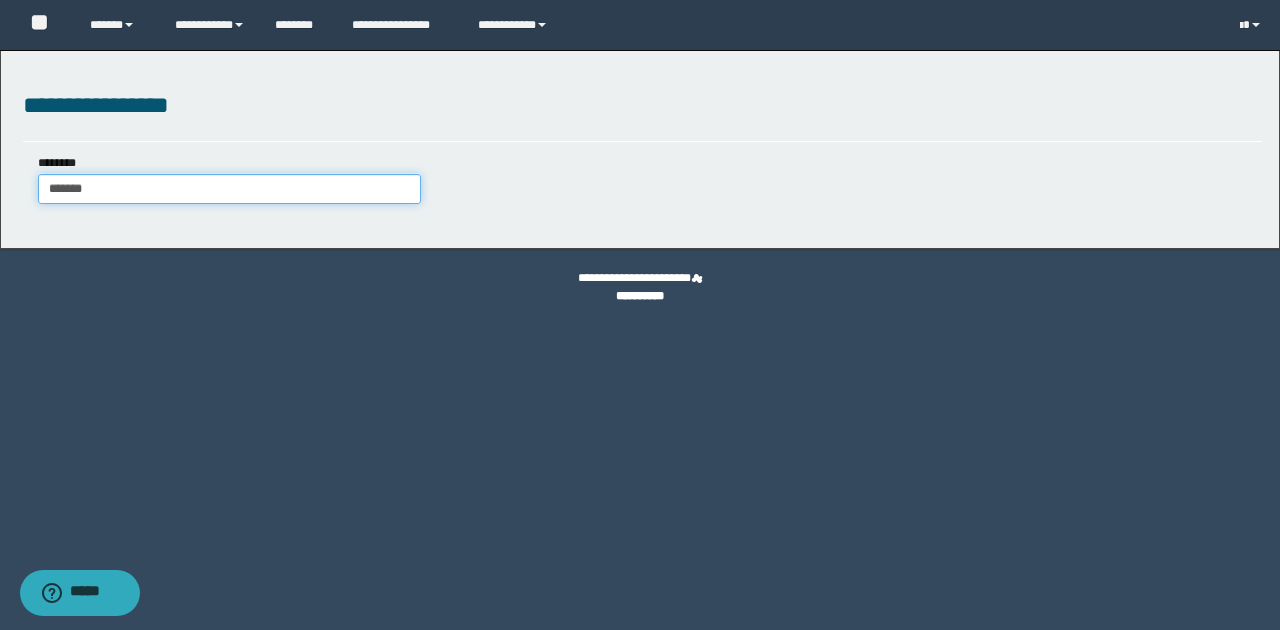type 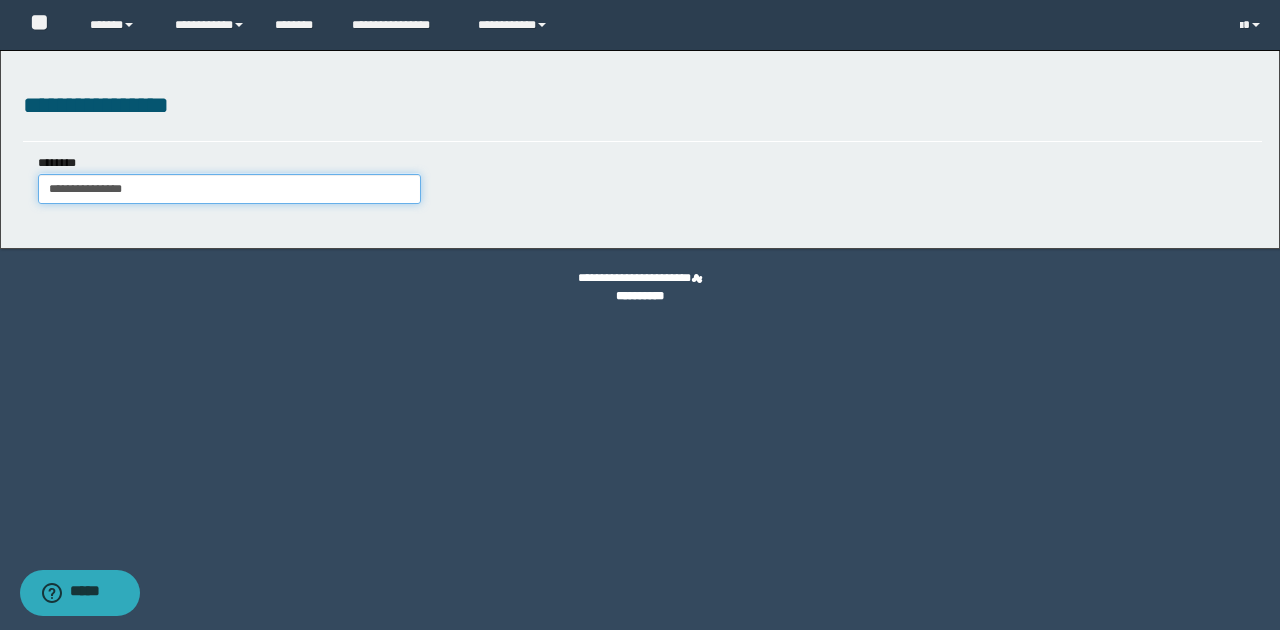 type on "**********" 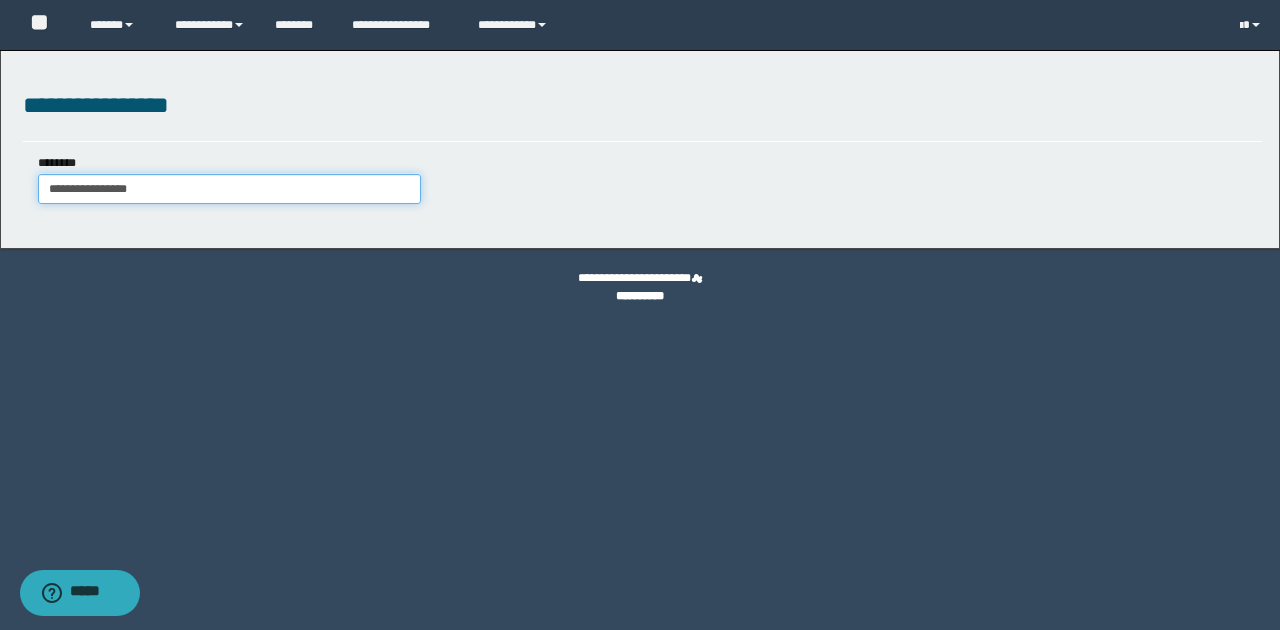 type on "**********" 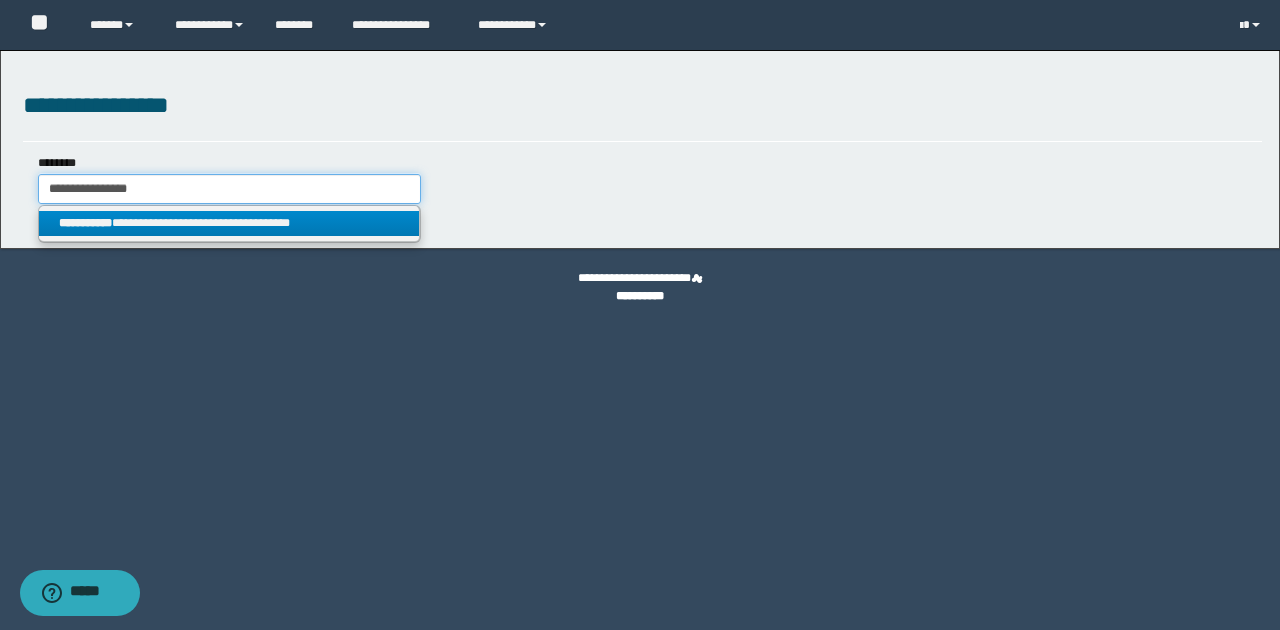 type on "**********" 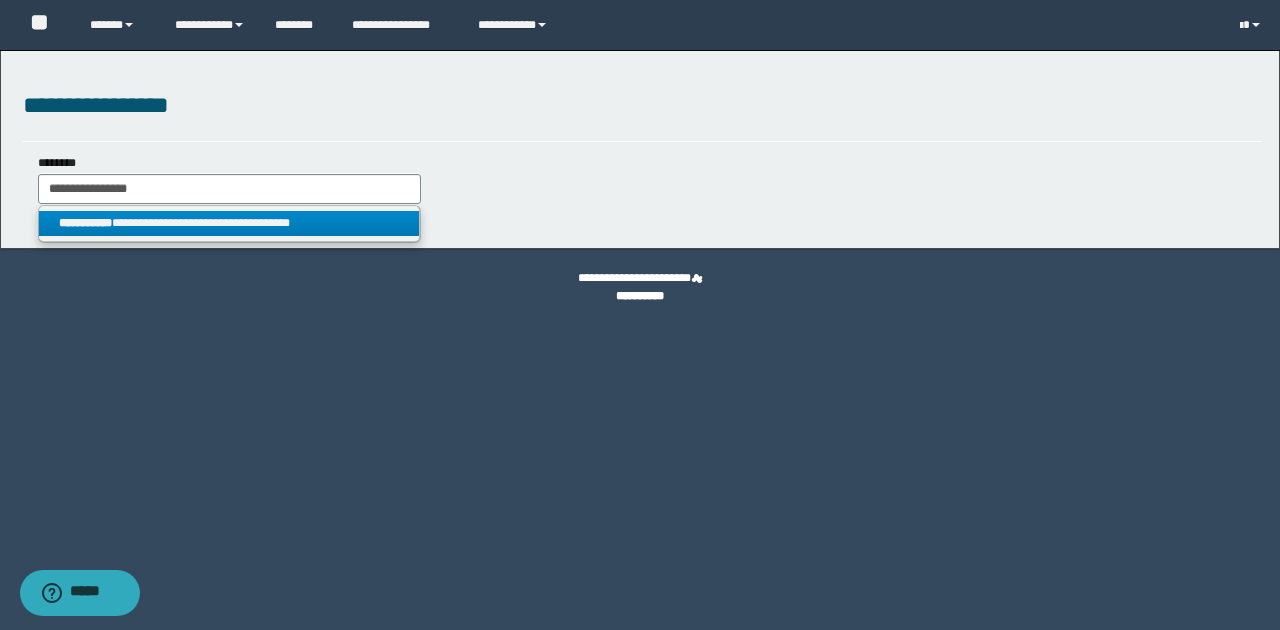 click on "**********" at bounding box center [229, 223] 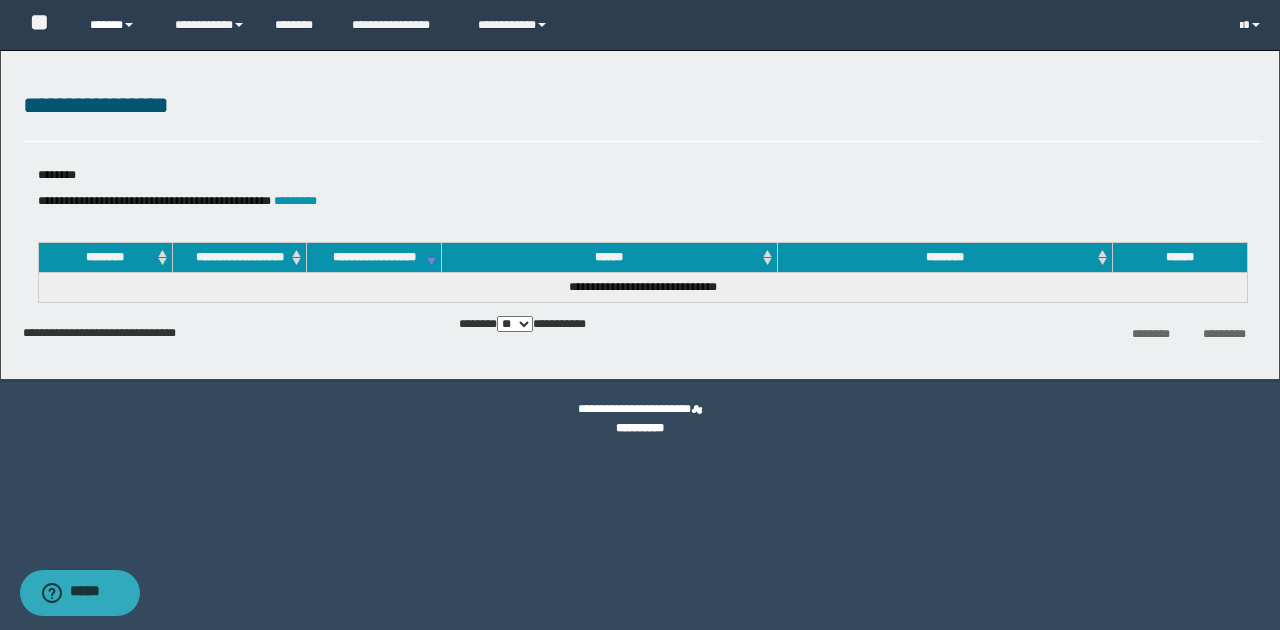 click on "******" at bounding box center [117, 25] 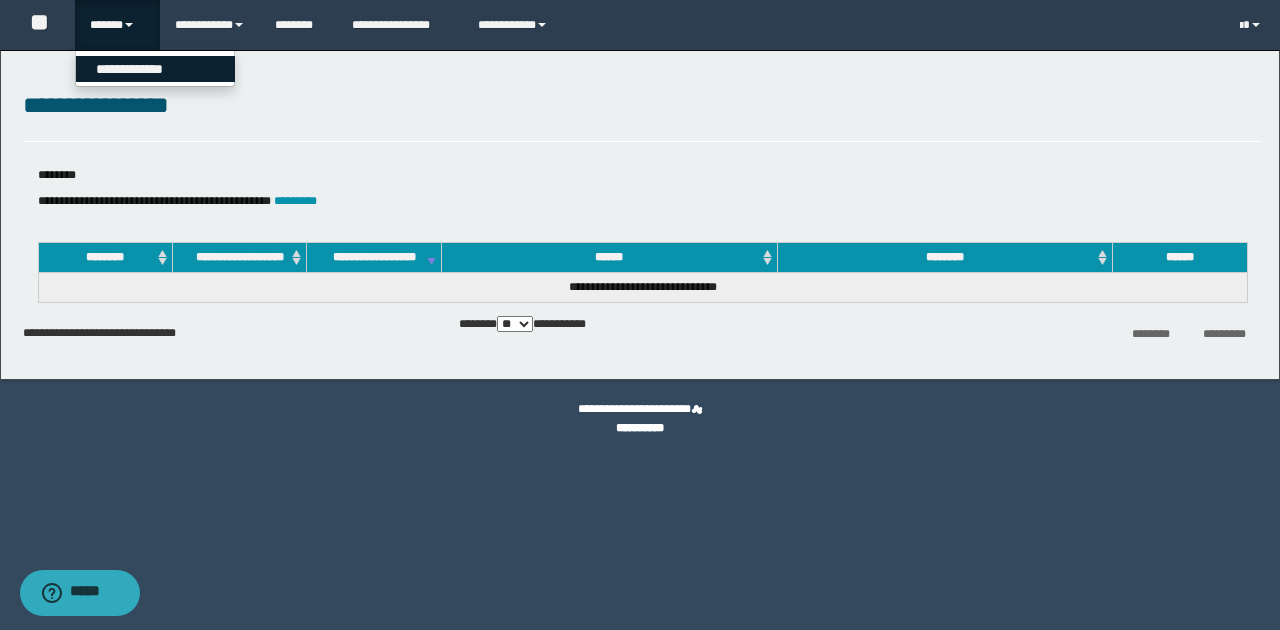 click on "**********" at bounding box center (155, 69) 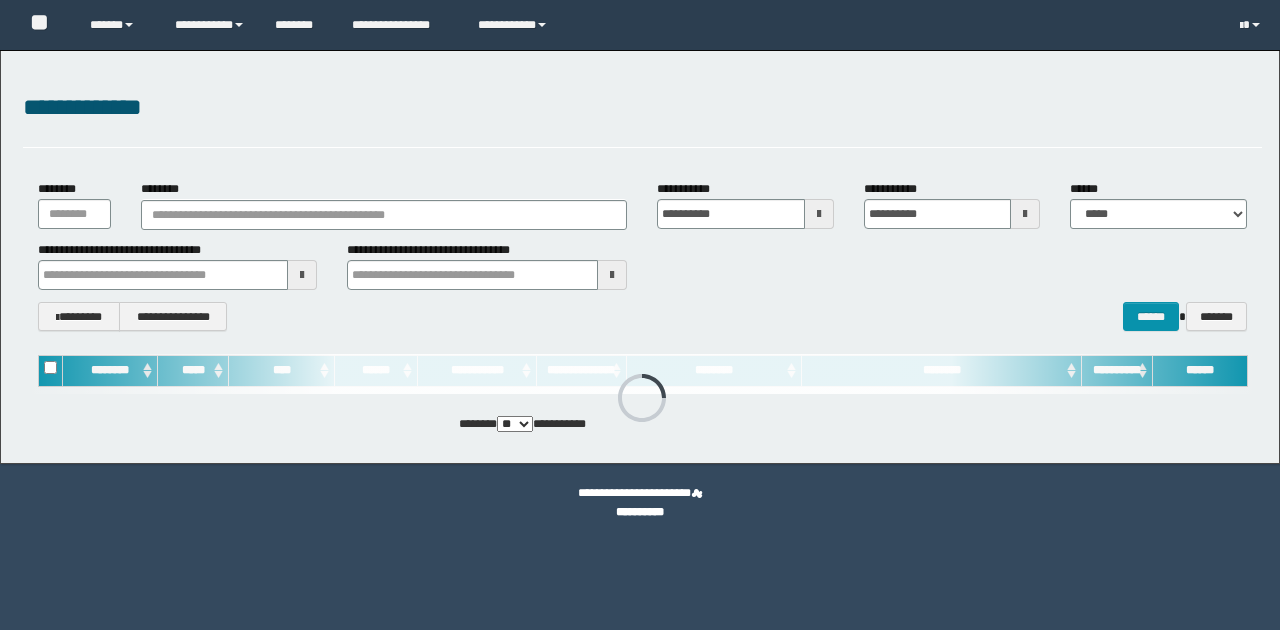 scroll, scrollTop: 0, scrollLeft: 0, axis: both 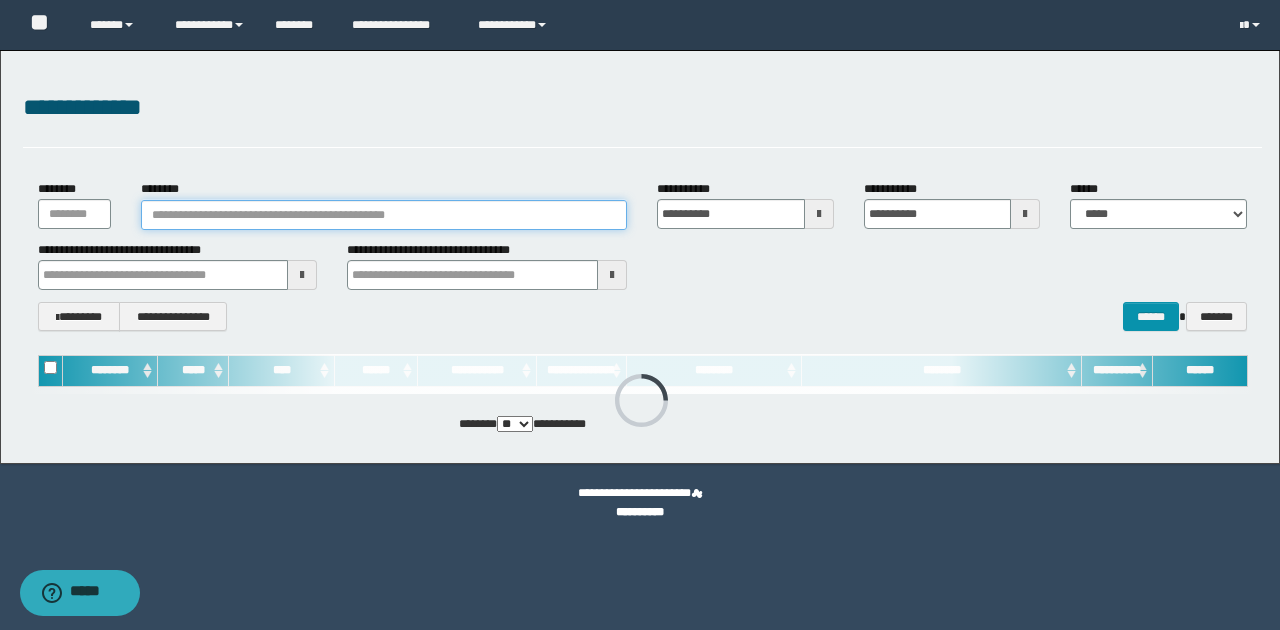 click on "********" at bounding box center (384, 215) 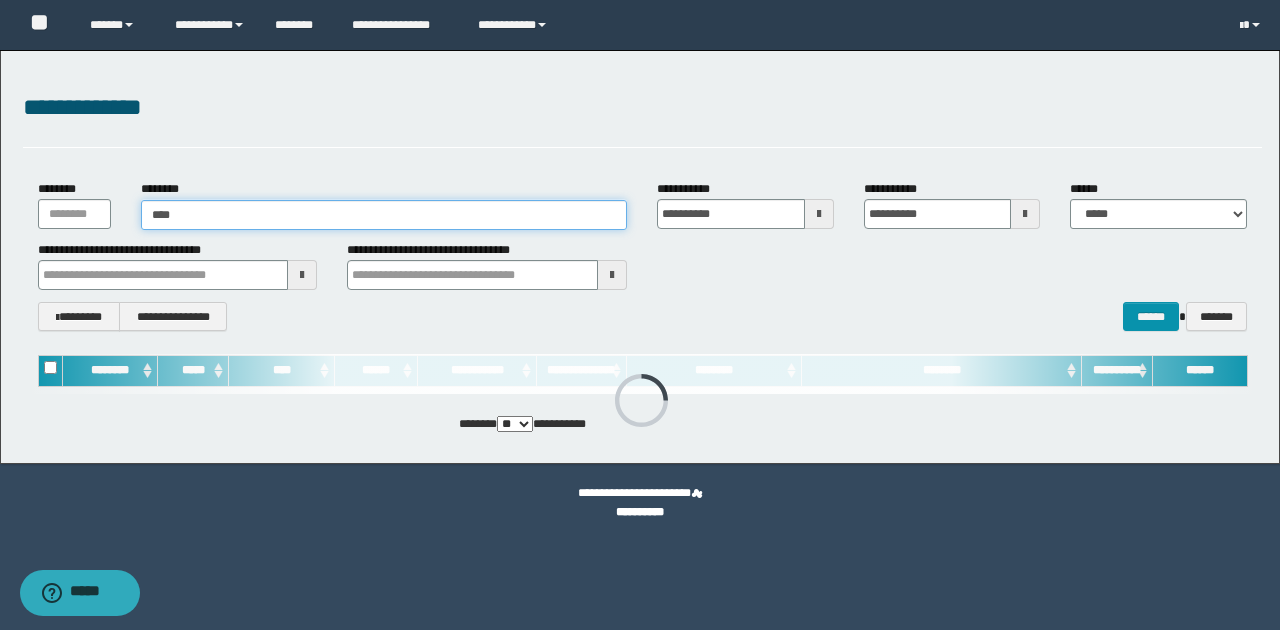 type on "****" 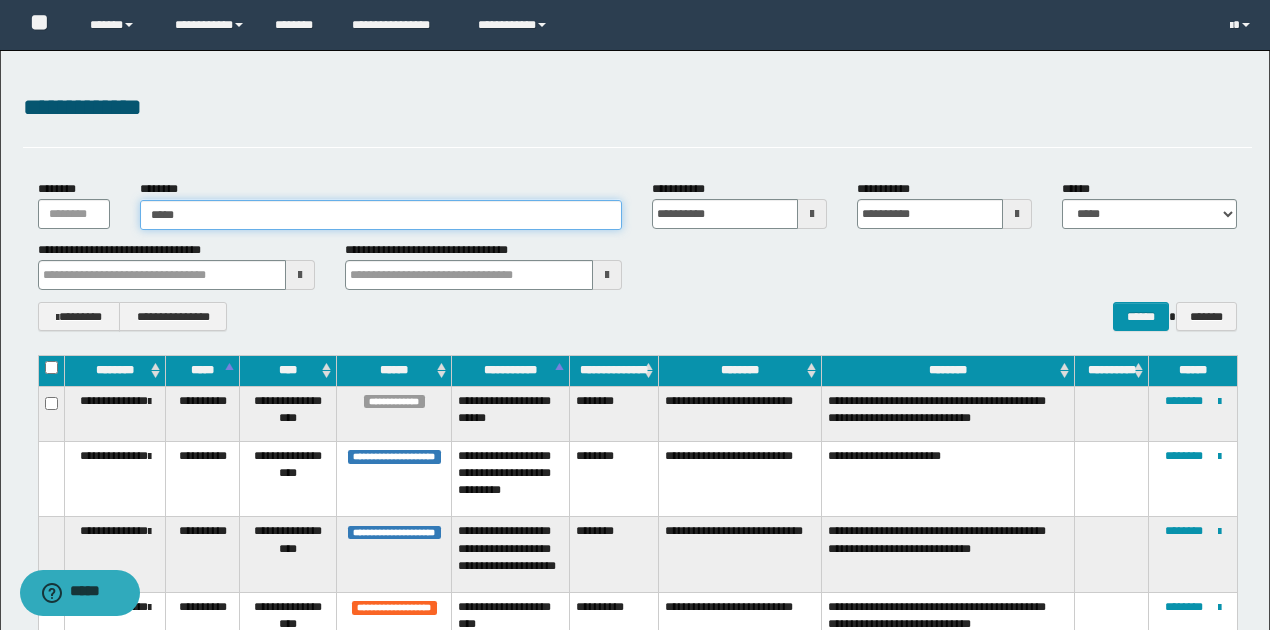 type on "****" 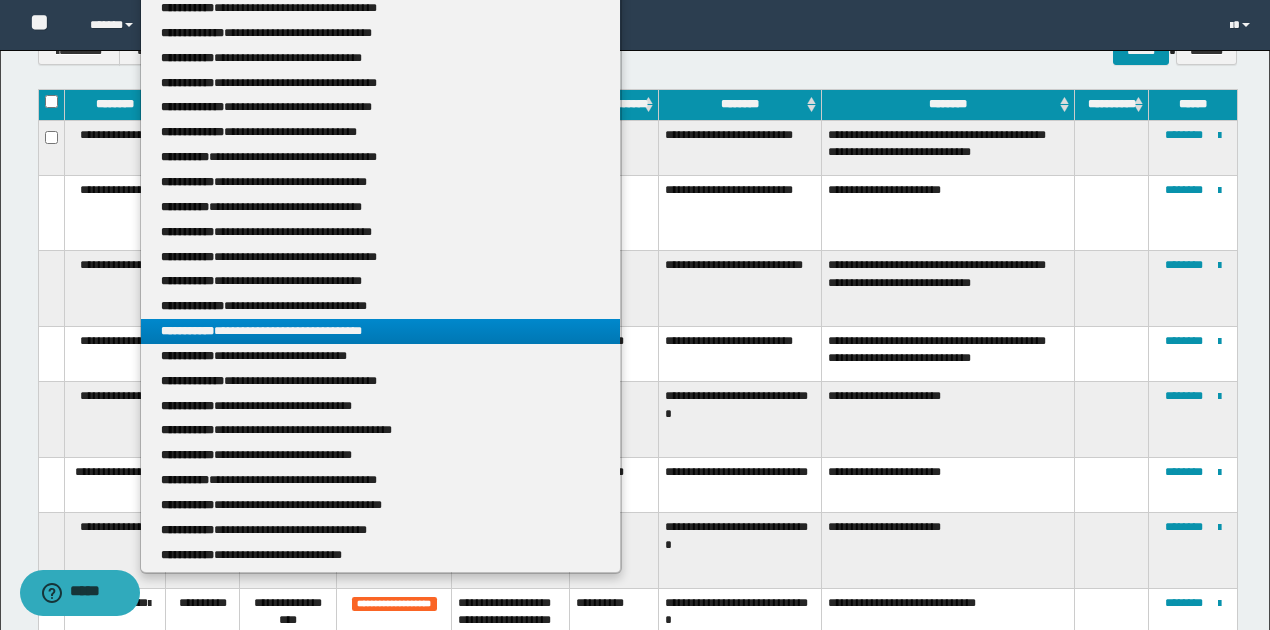 scroll, scrollTop: 266, scrollLeft: 0, axis: vertical 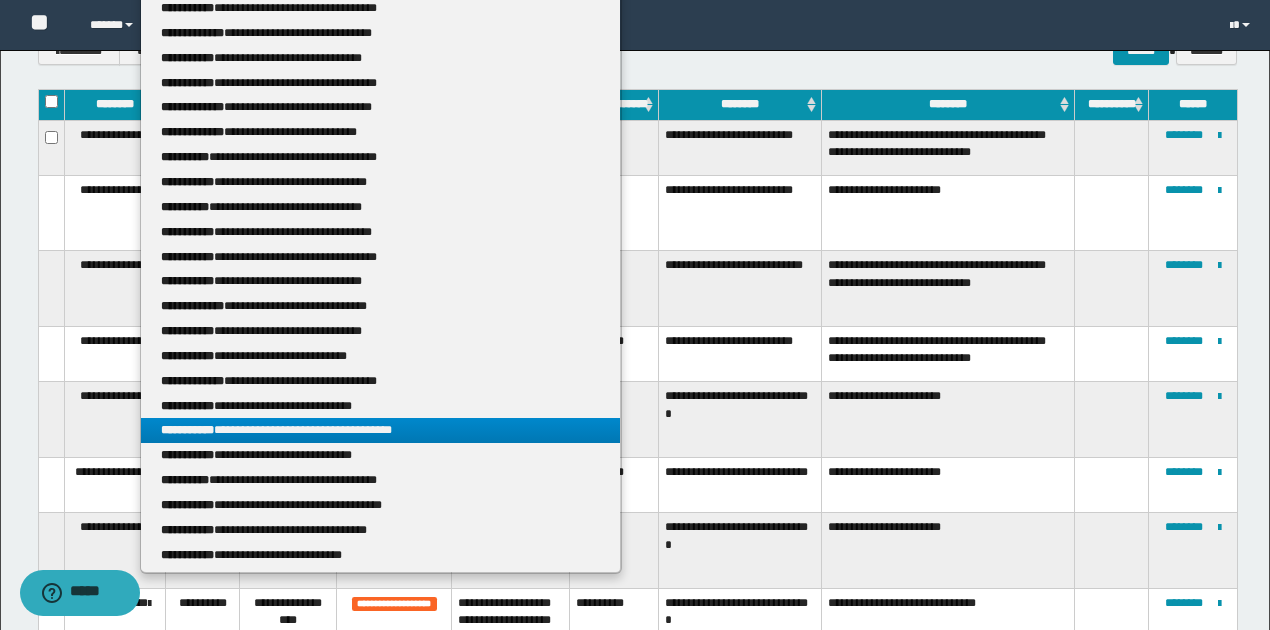 type on "****" 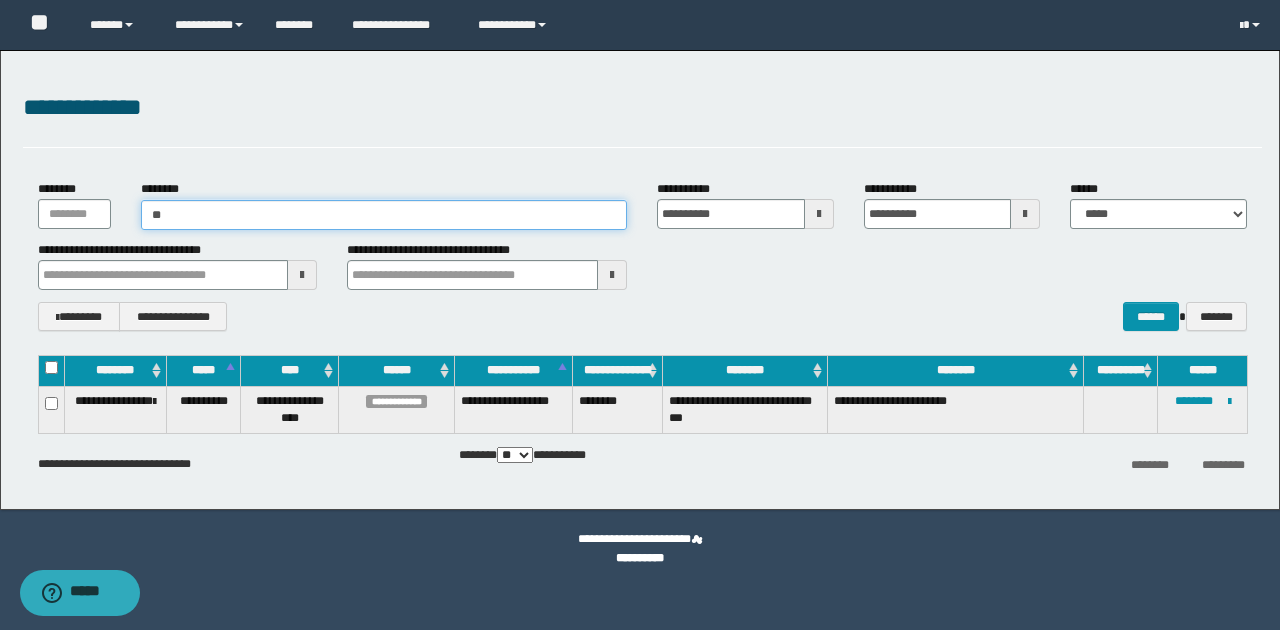 type on "*" 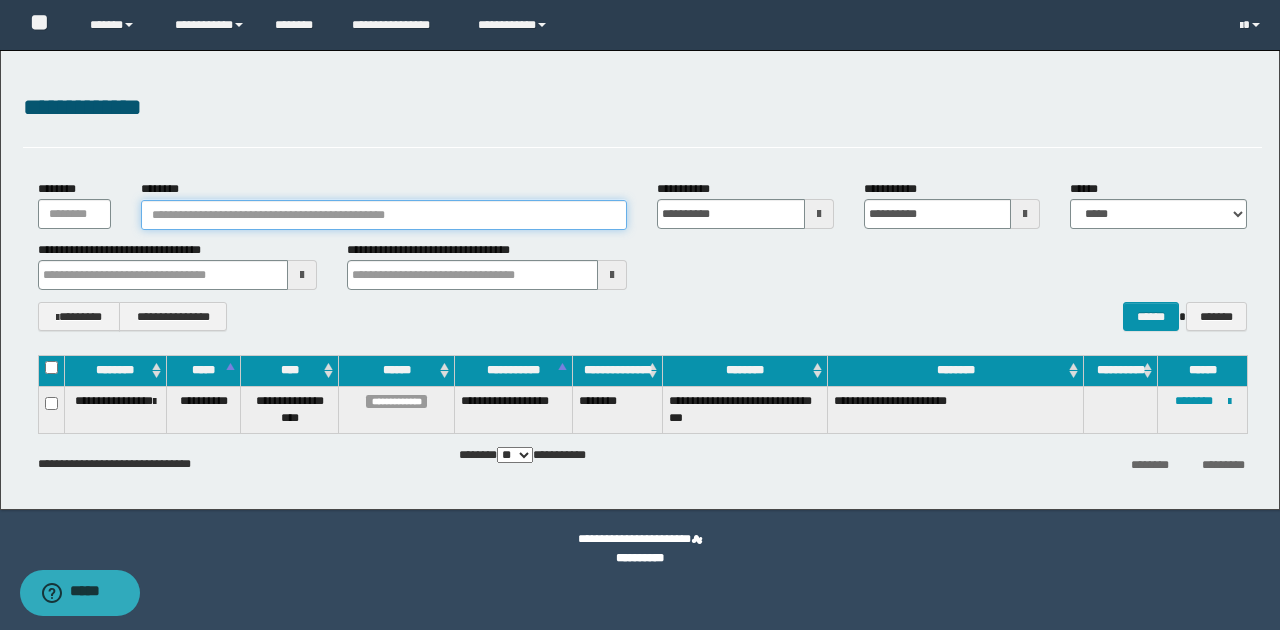 click on "********" at bounding box center [384, 215] 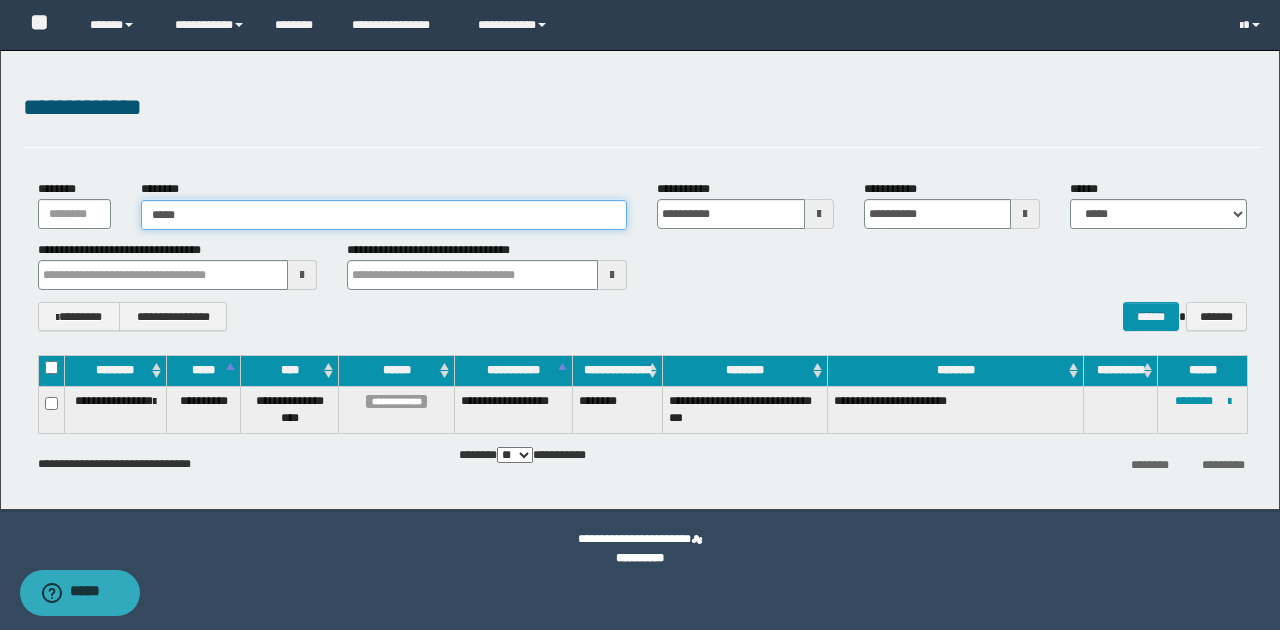 type on "*****" 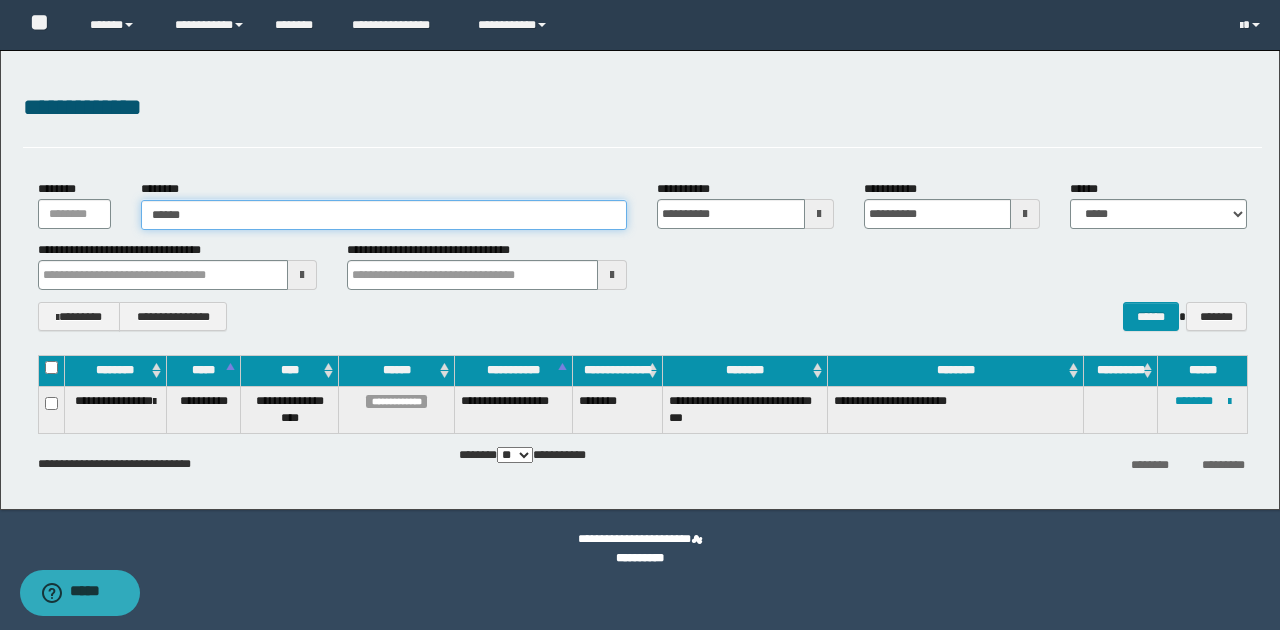 type on "*****" 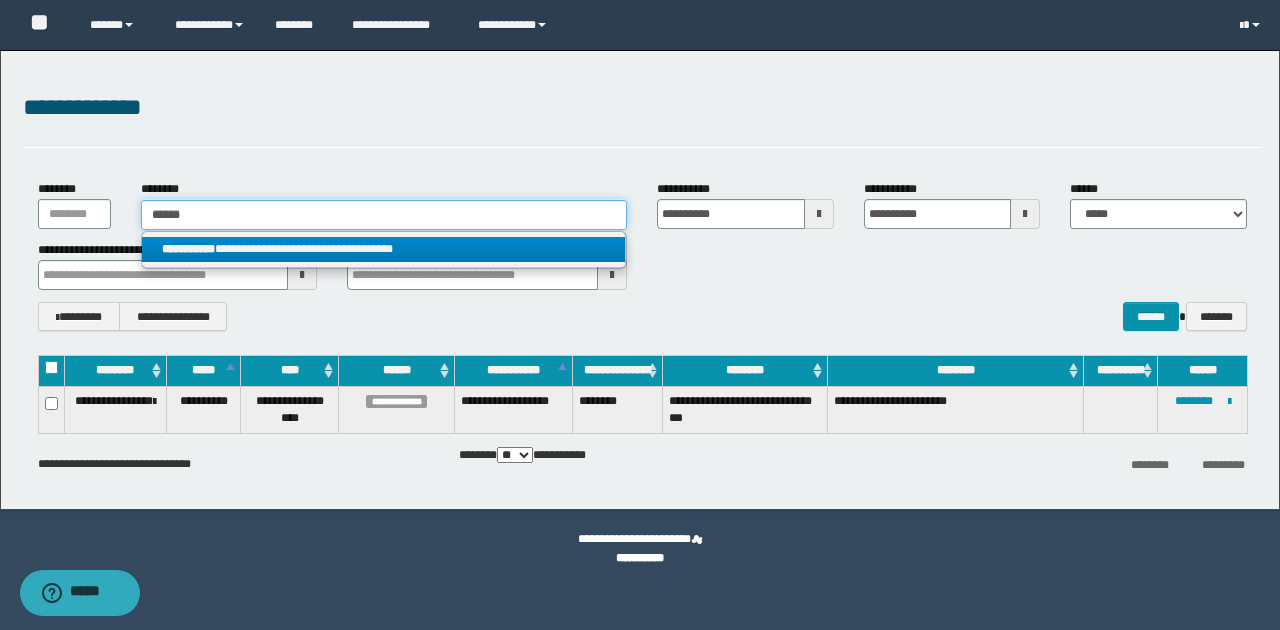 type on "*****" 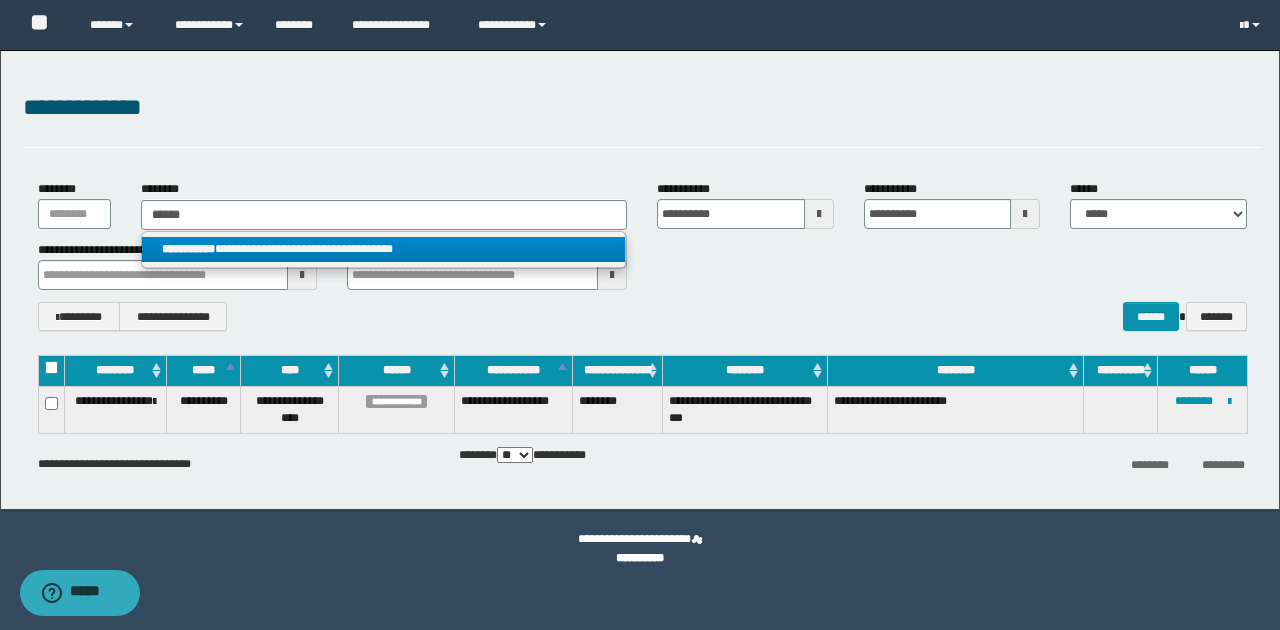 click on "**********" at bounding box center [384, 249] 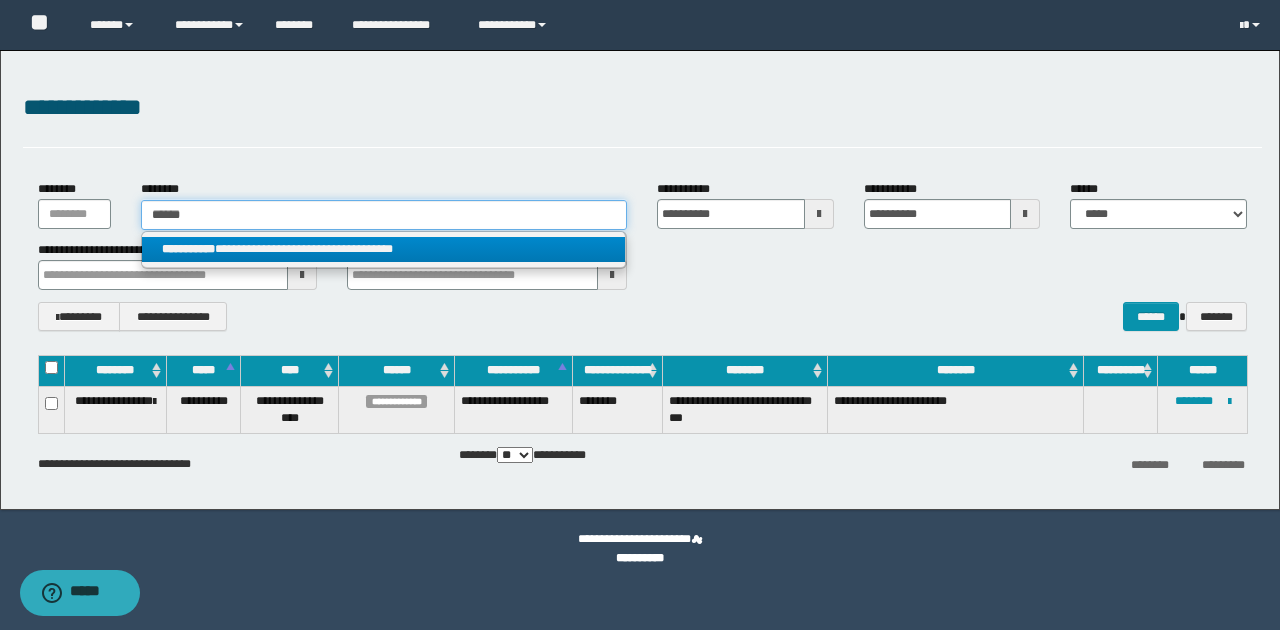 type 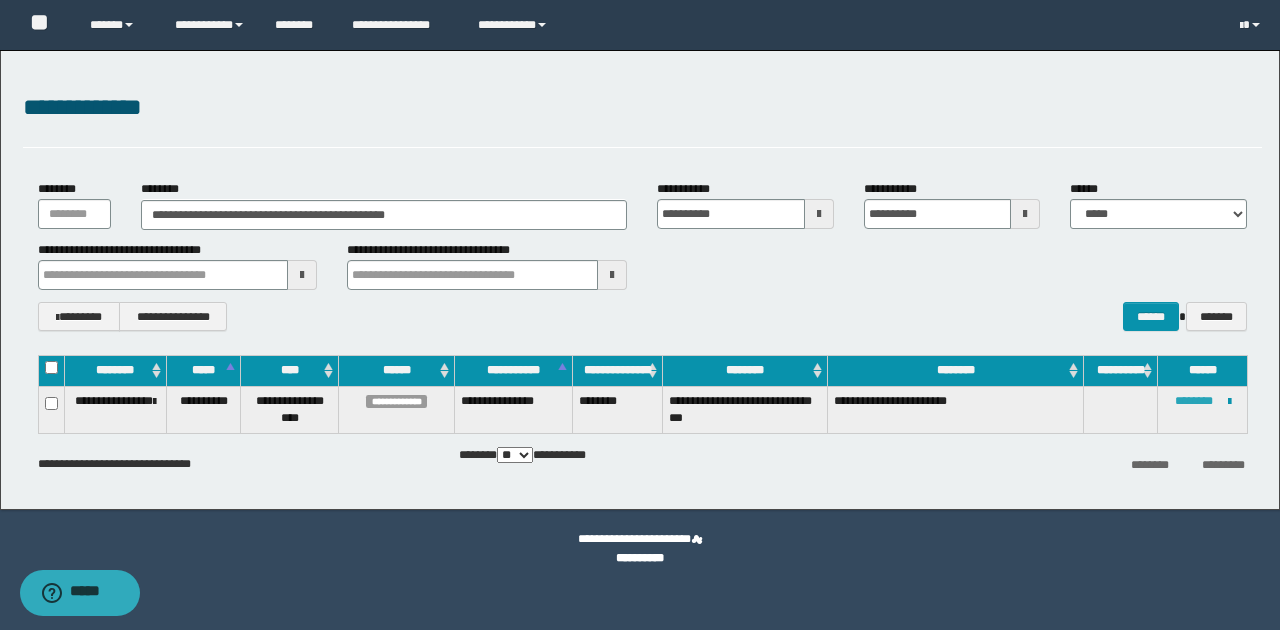 click on "********" at bounding box center (1194, 401) 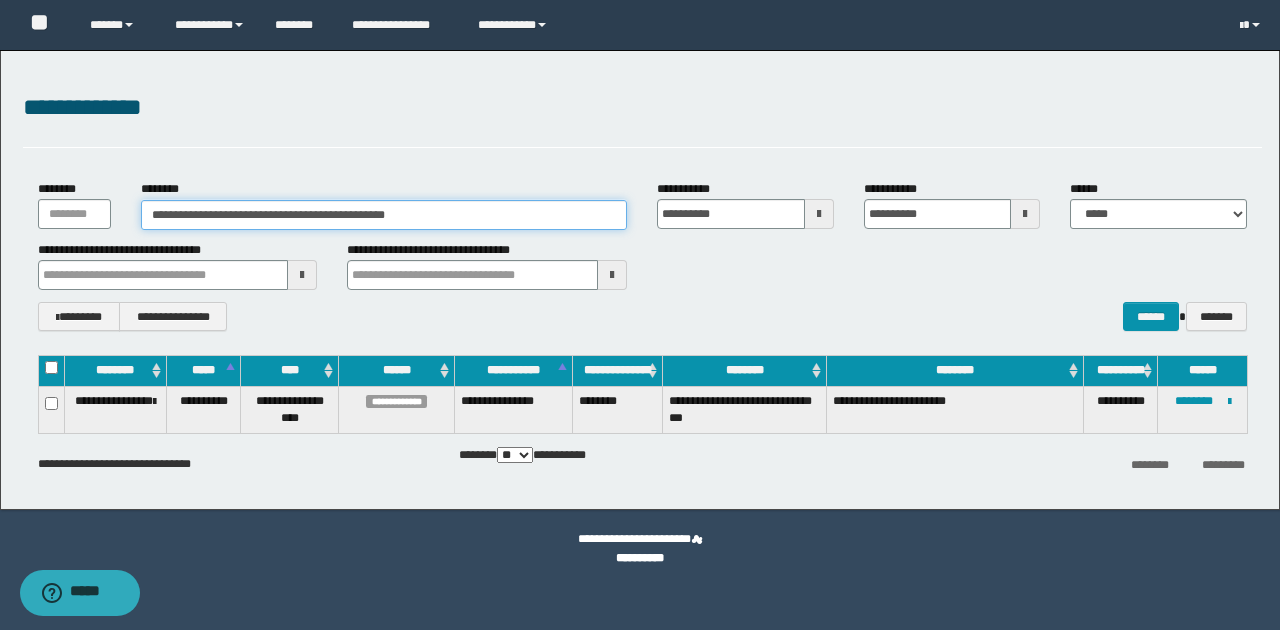 drag, startPoint x: 421, startPoint y: 213, endPoint x: 102, endPoint y: 200, distance: 319.26477 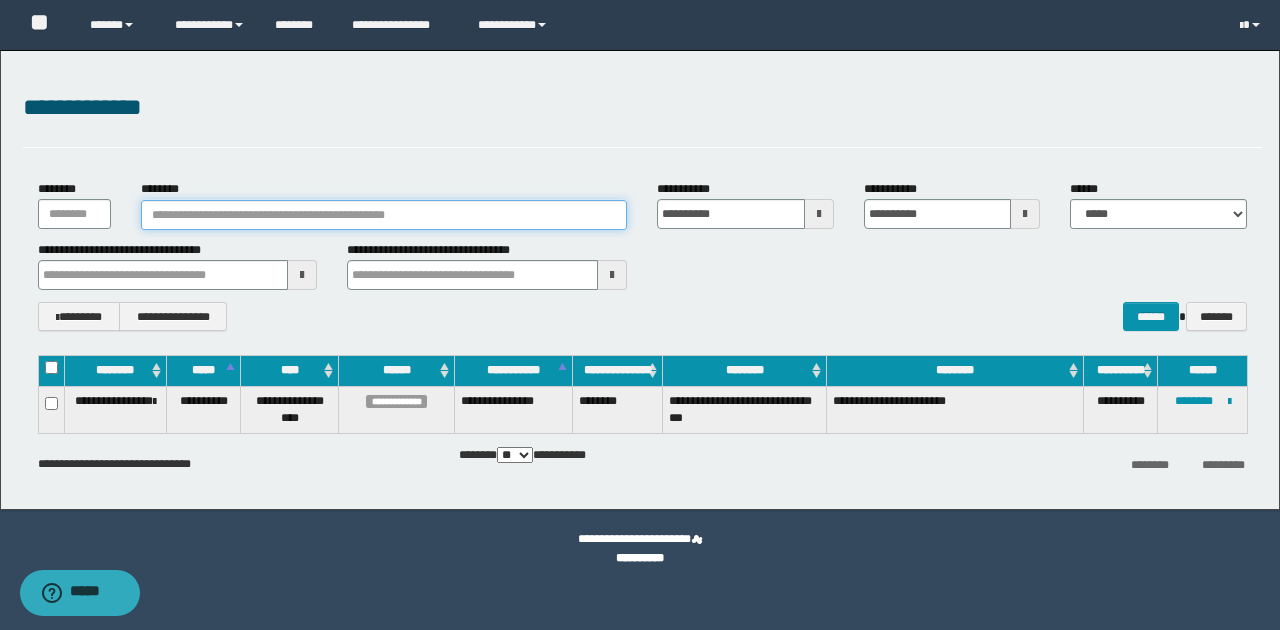 type 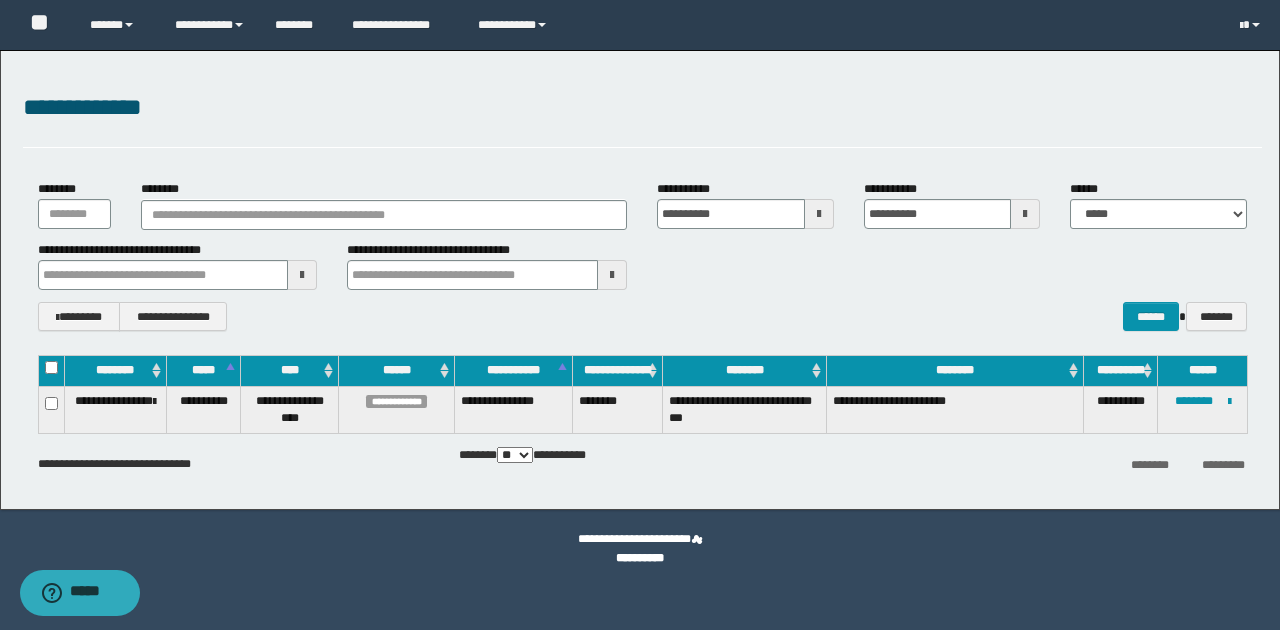 click at bounding box center [302, 275] 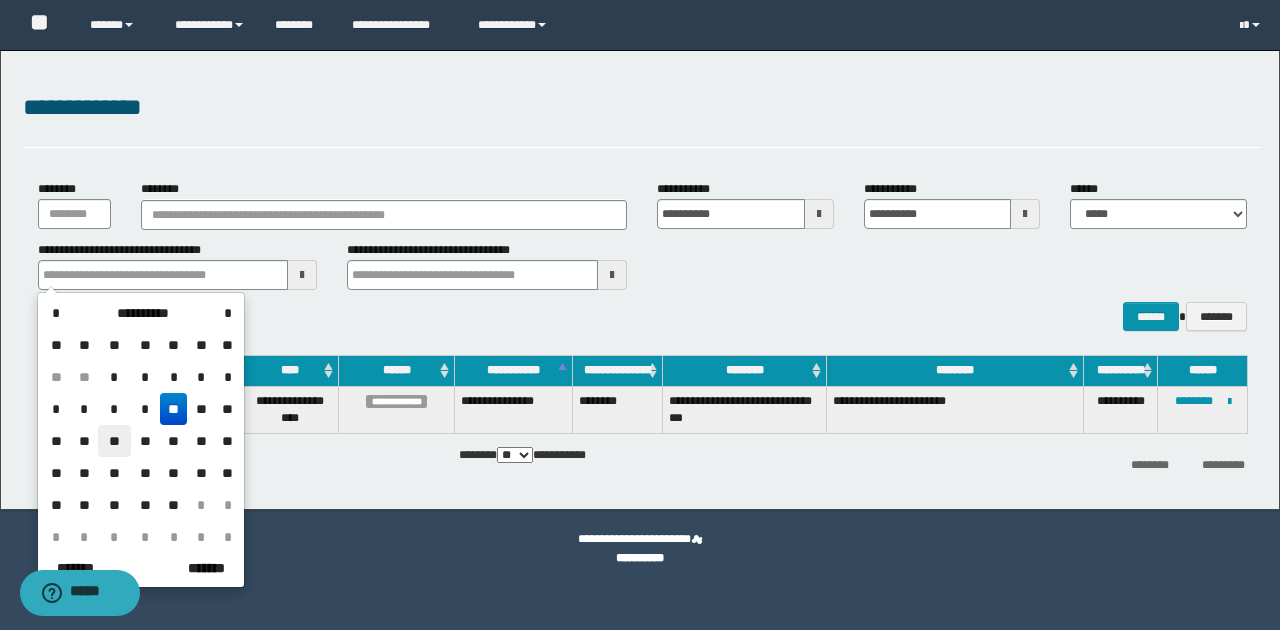 click on "**" at bounding box center (114, 441) 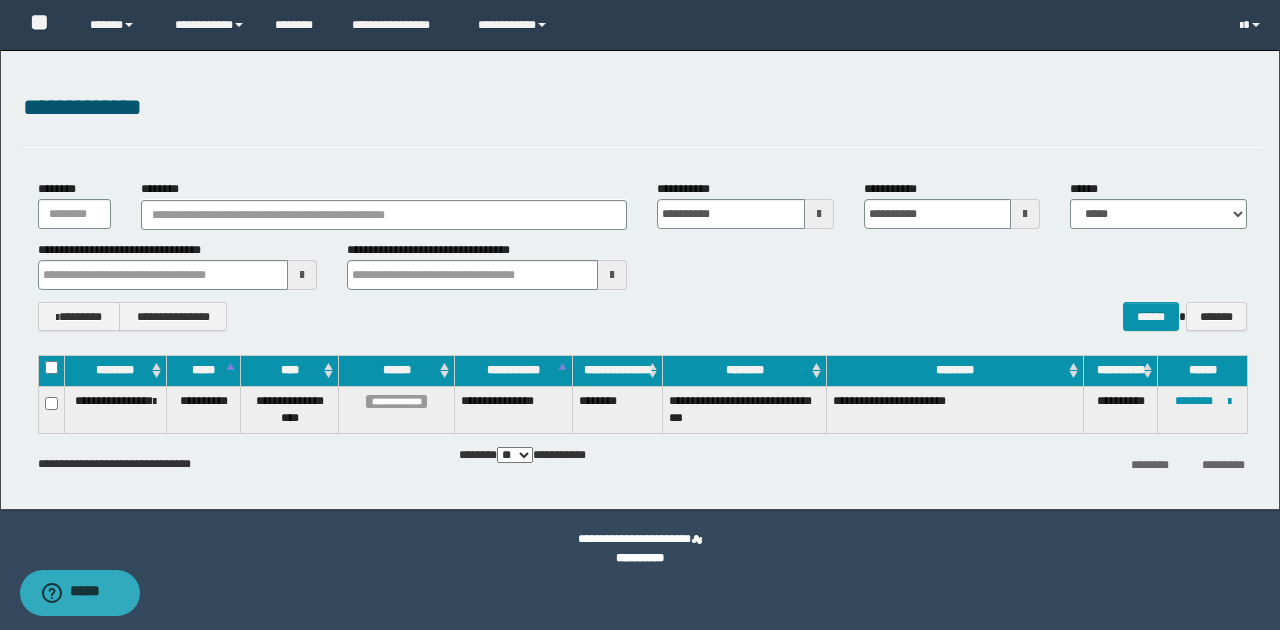click at bounding box center [612, 275] 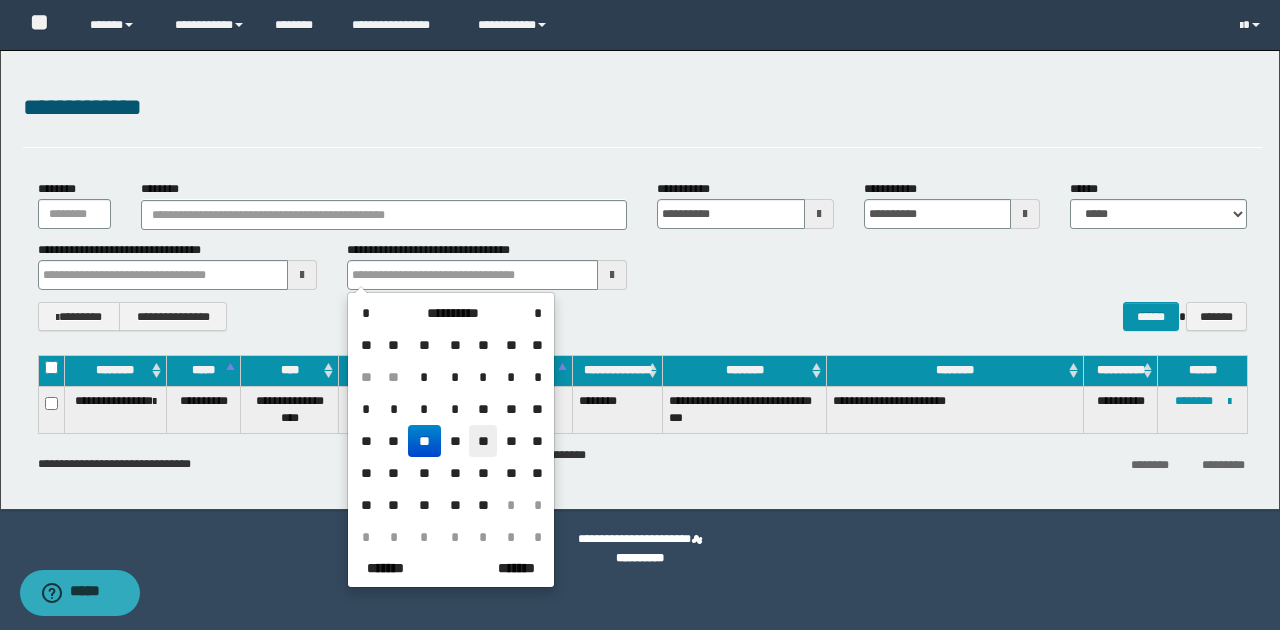 click on "**" at bounding box center [483, 441] 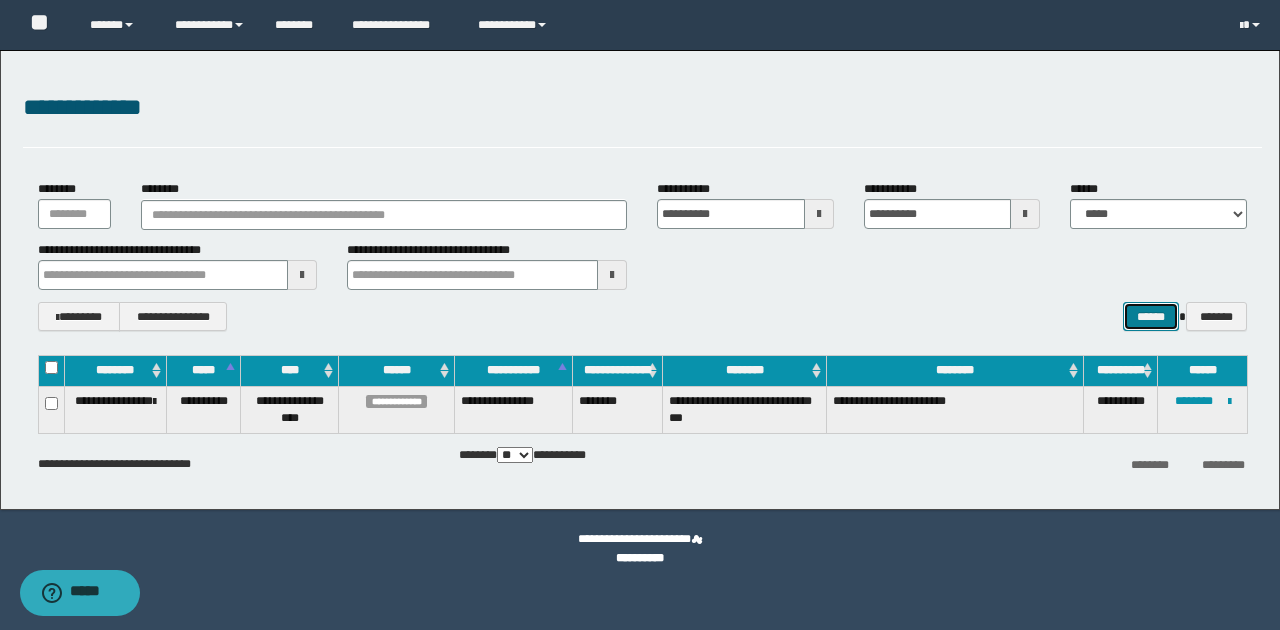 click on "******" at bounding box center (1151, 316) 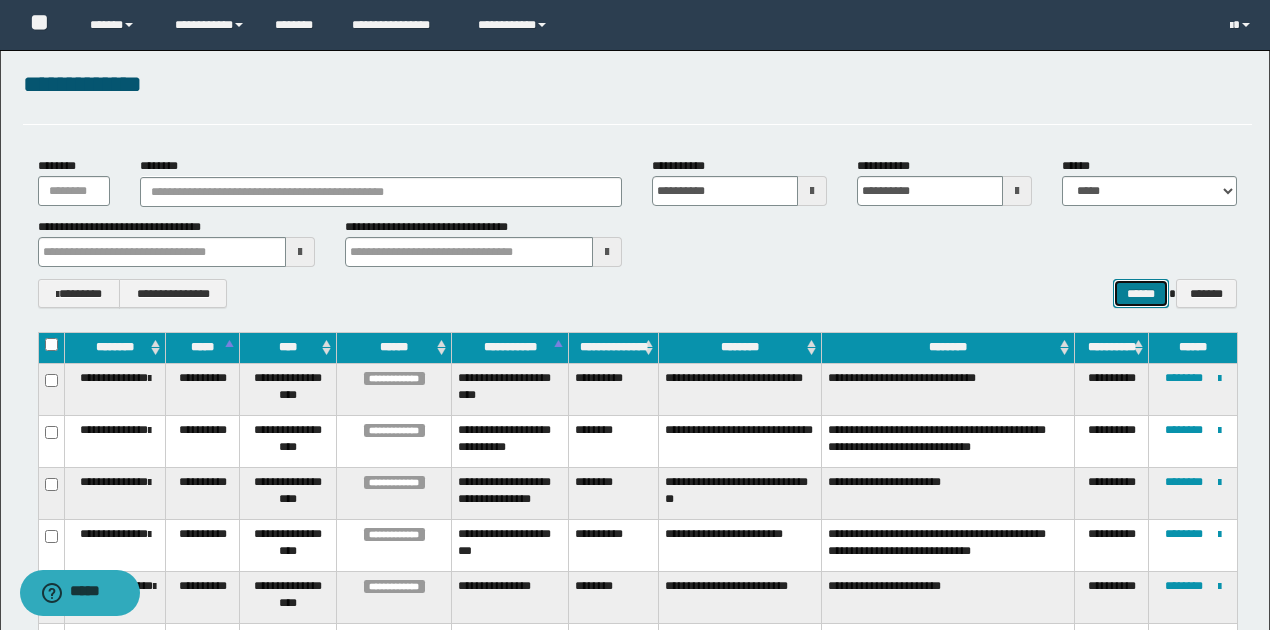 scroll, scrollTop: 0, scrollLeft: 0, axis: both 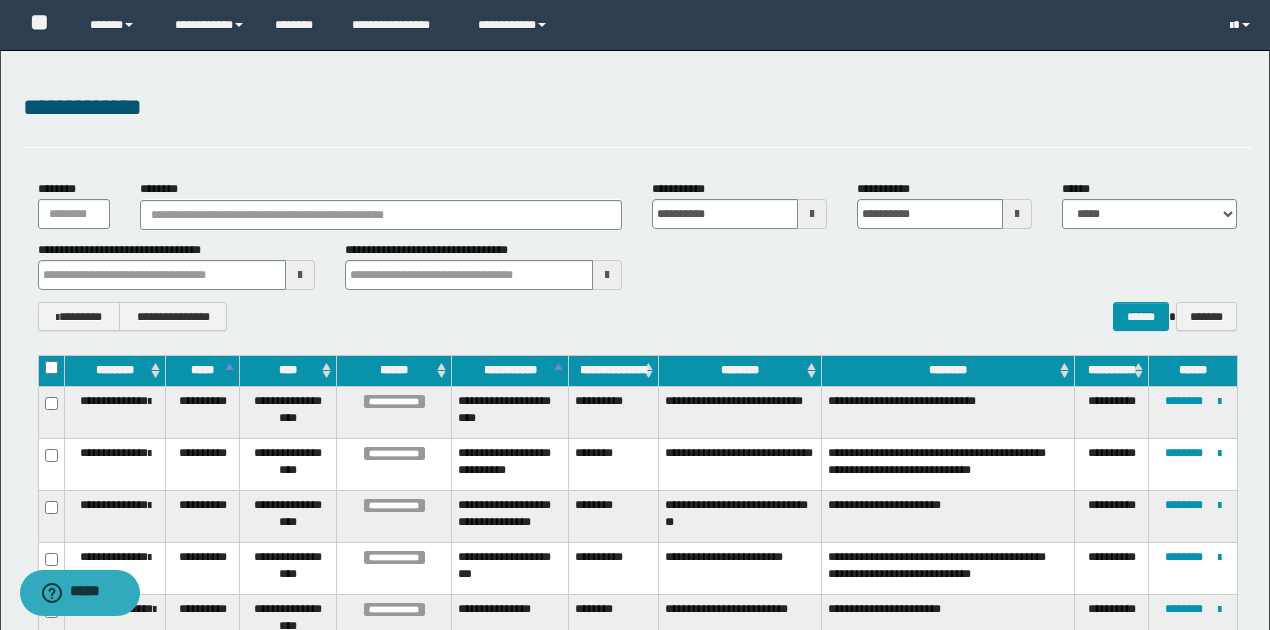 click at bounding box center (1246, 25) 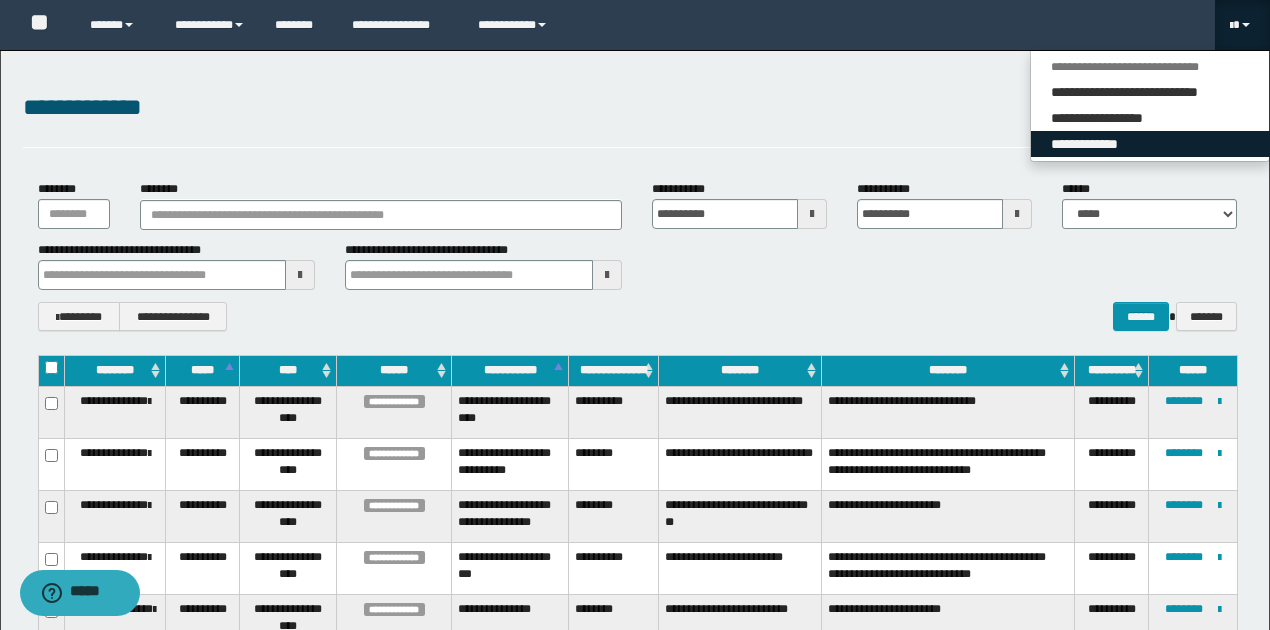 click on "**********" at bounding box center (1150, 144) 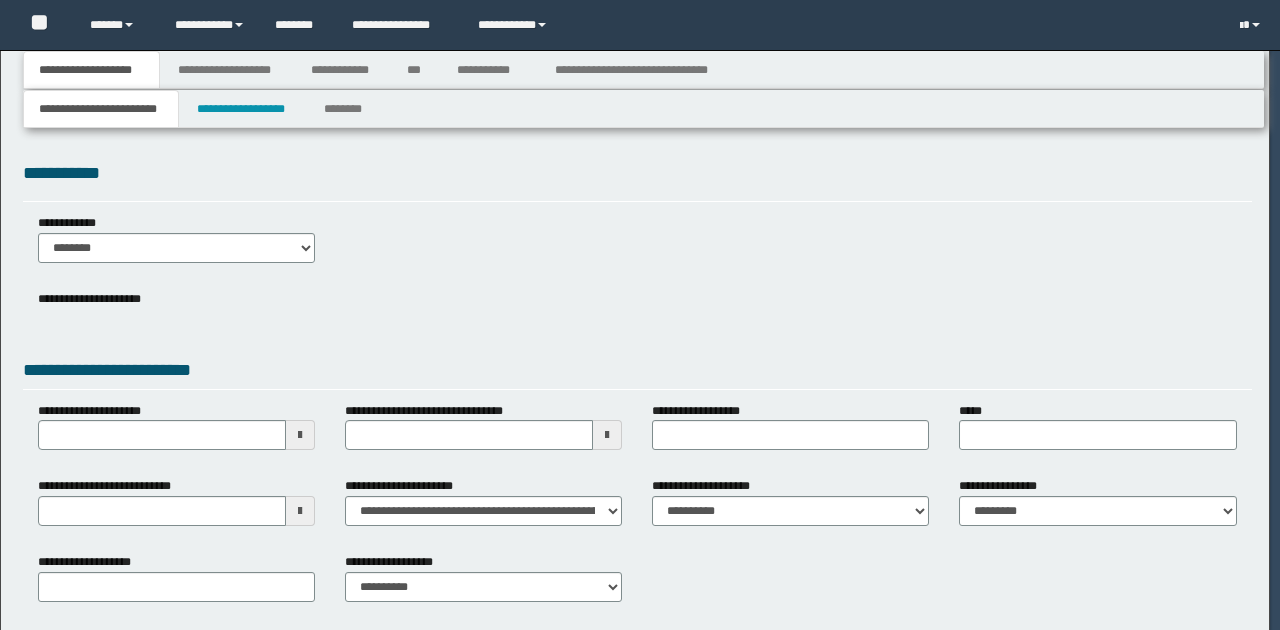 scroll, scrollTop: 0, scrollLeft: 0, axis: both 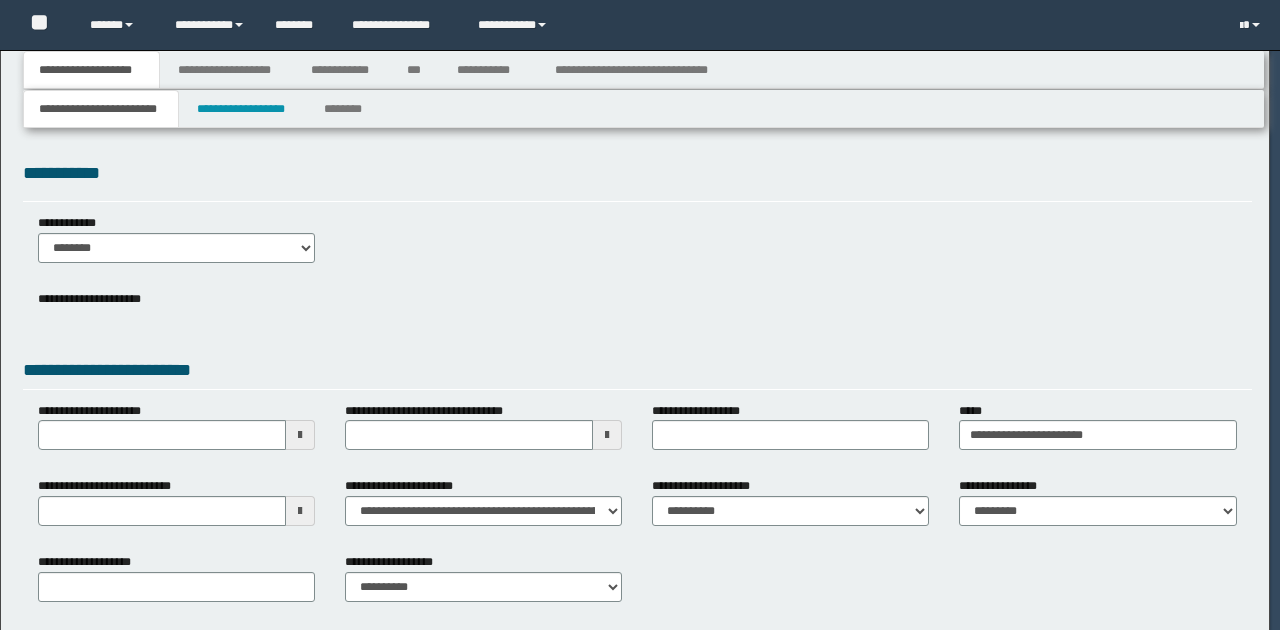 select on "*" 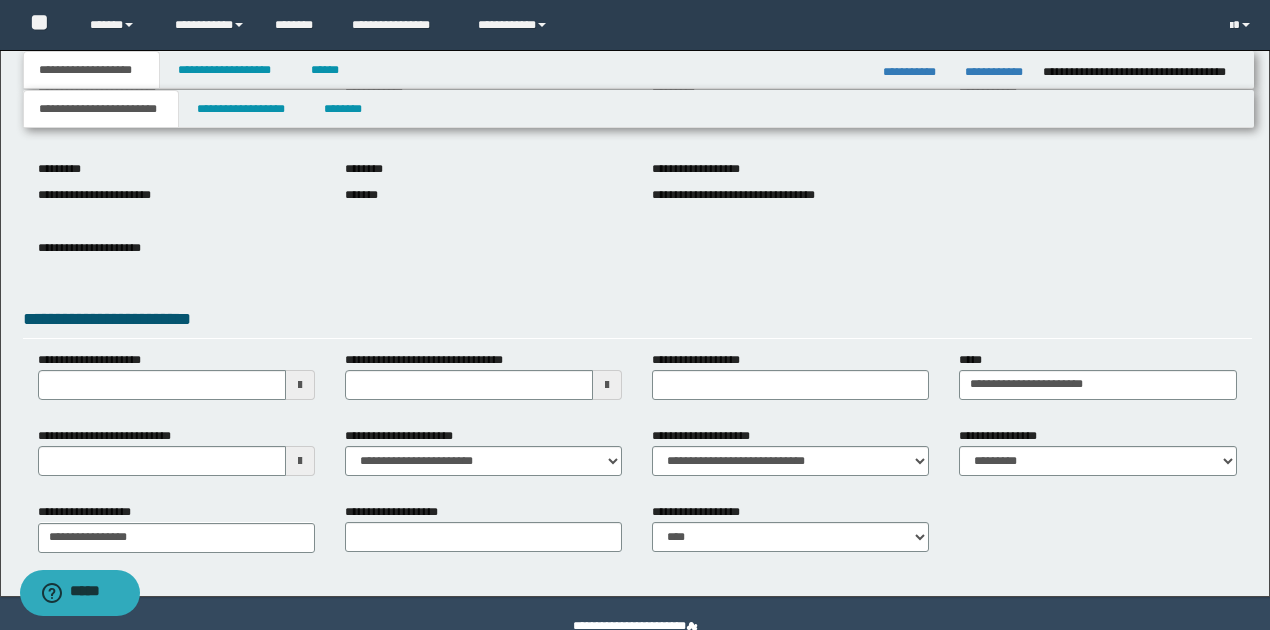 scroll, scrollTop: 252, scrollLeft: 0, axis: vertical 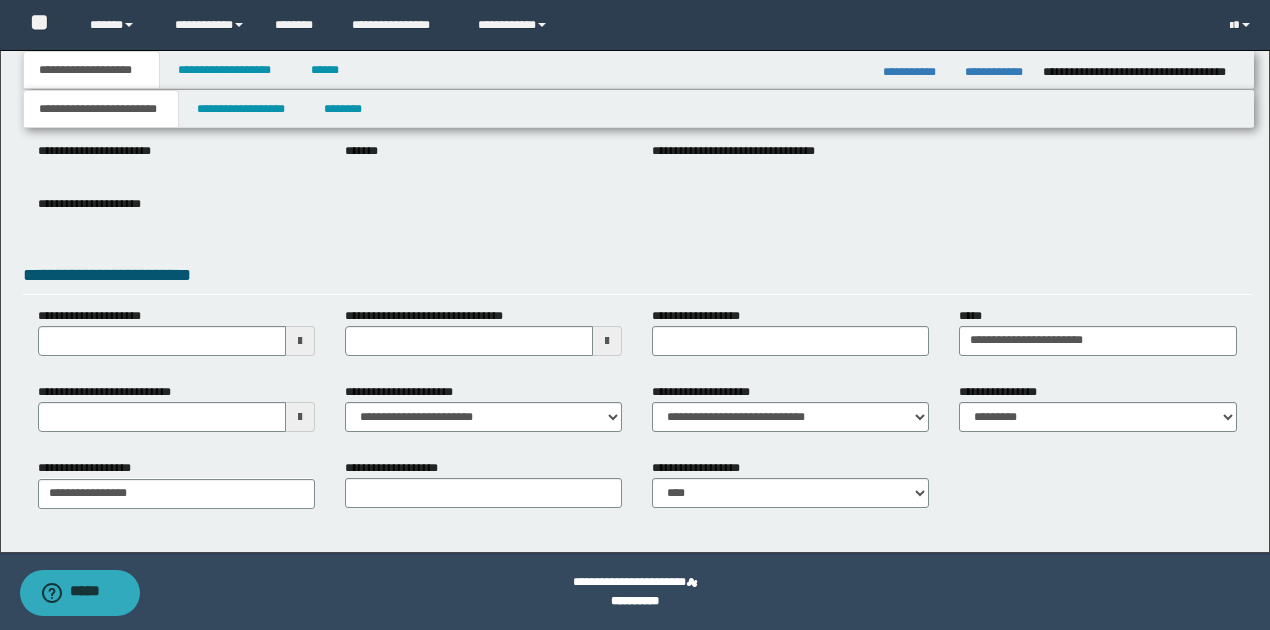 click at bounding box center (300, 417) 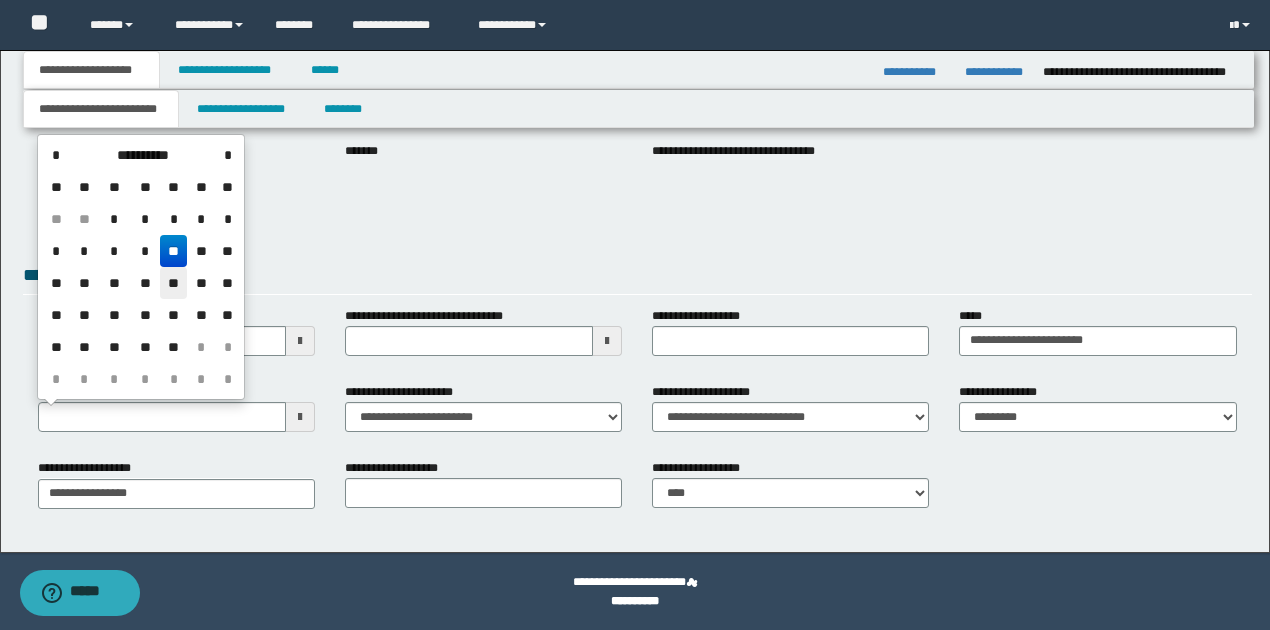 click on "**" at bounding box center [174, 283] 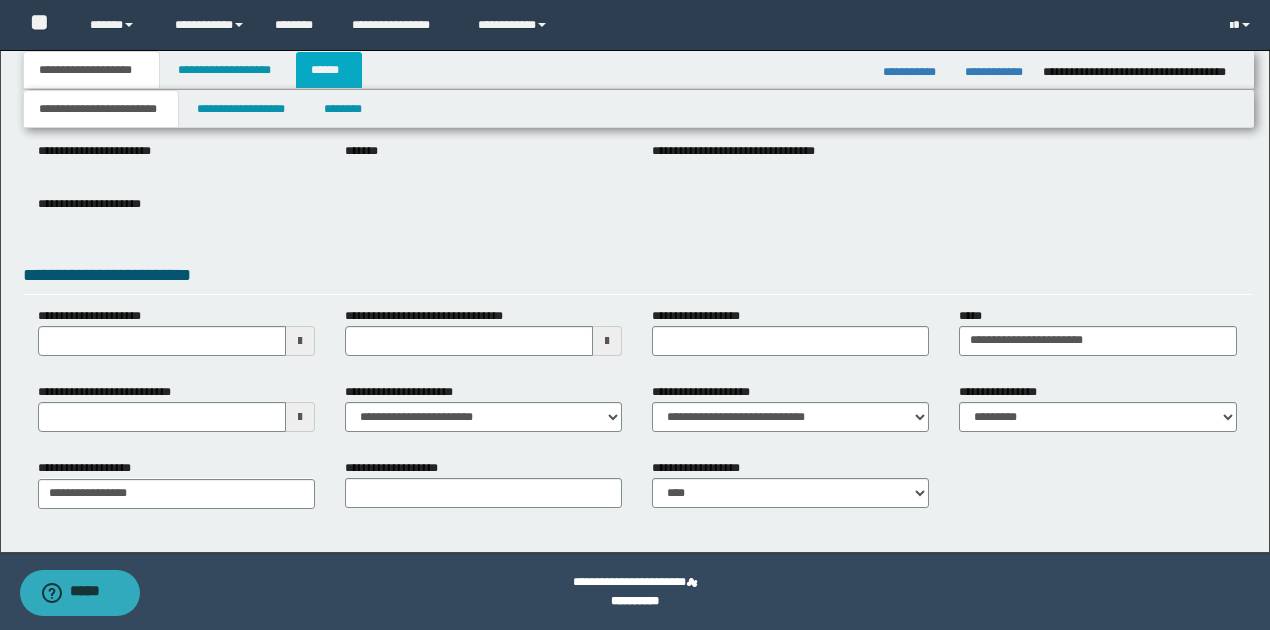 click on "******" at bounding box center [329, 70] 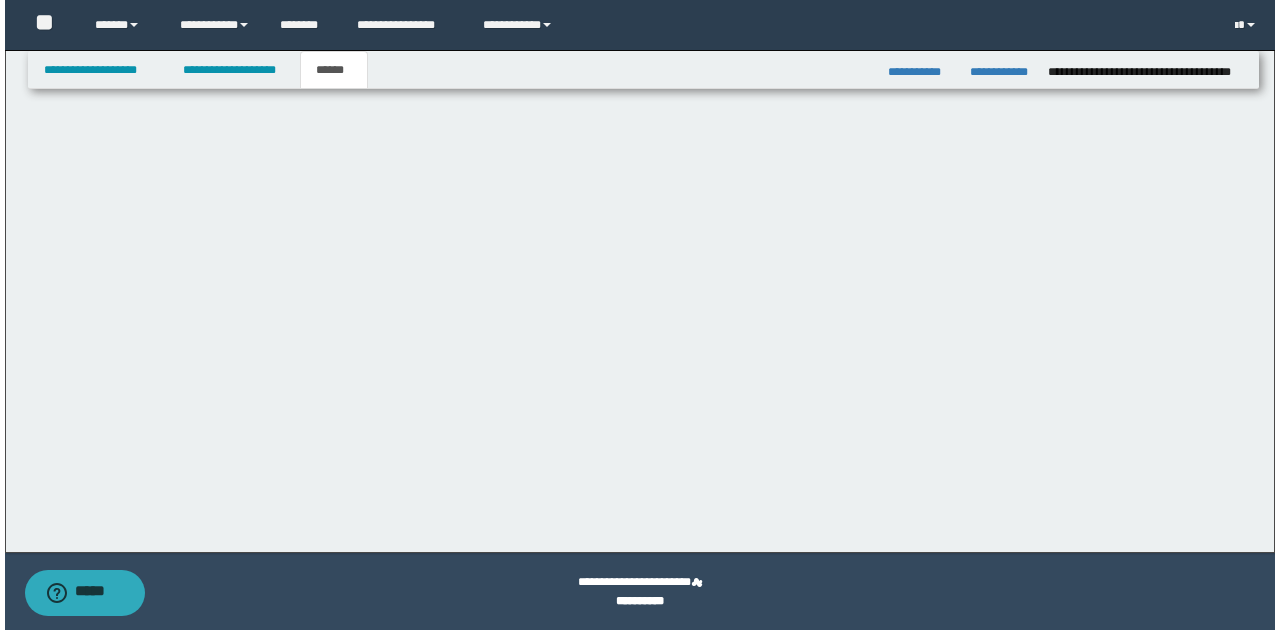 scroll, scrollTop: 0, scrollLeft: 0, axis: both 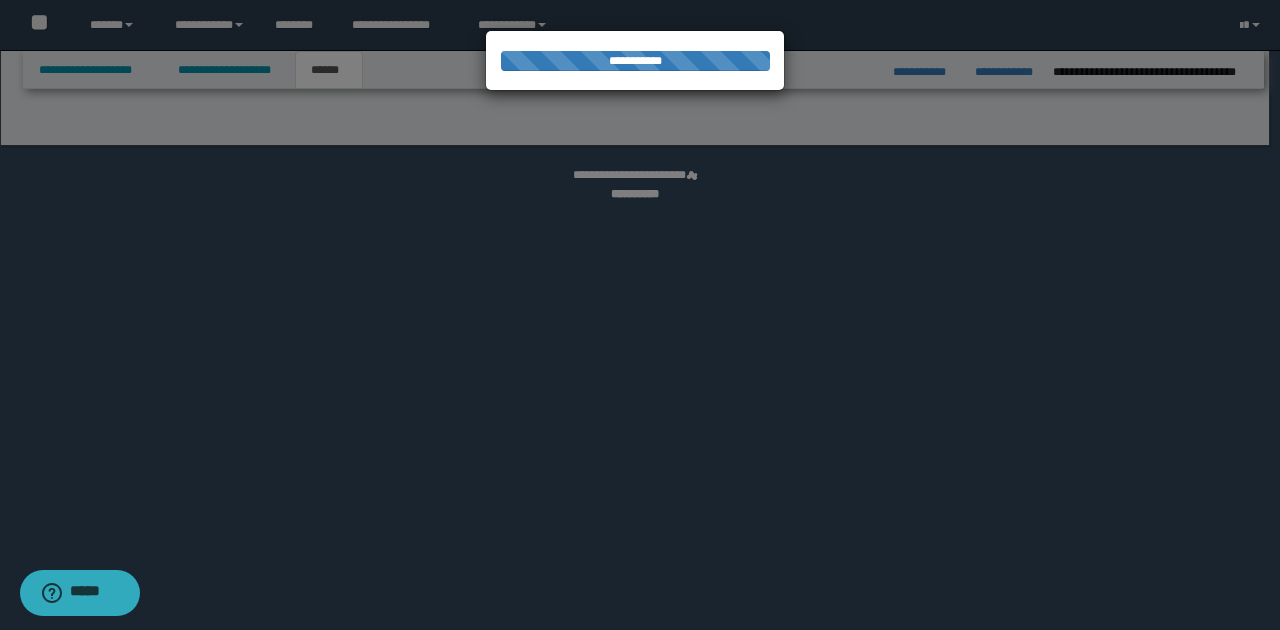 select on "*" 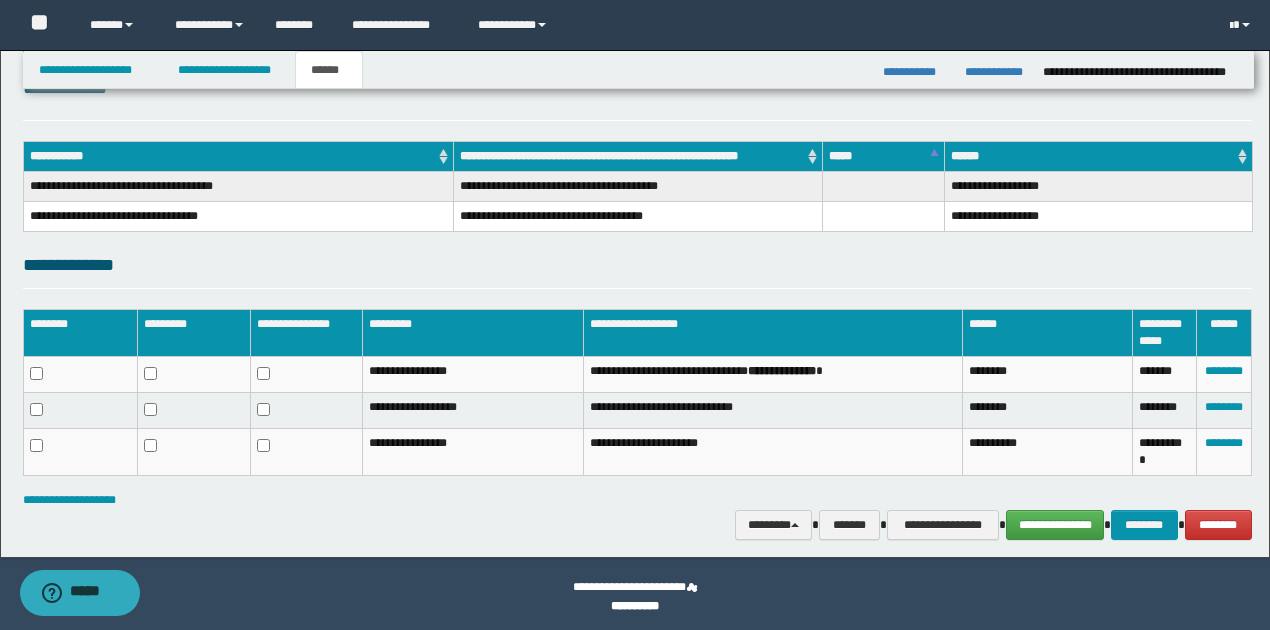 scroll, scrollTop: 274, scrollLeft: 0, axis: vertical 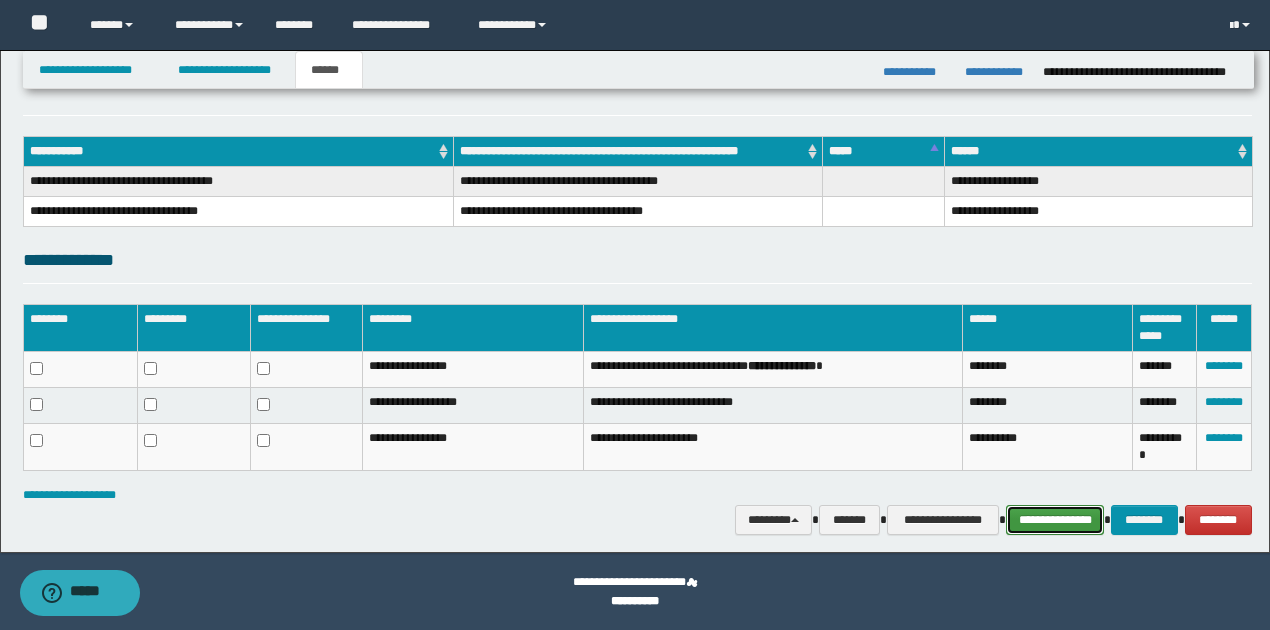 click on "**********" at bounding box center (1055, 519) 